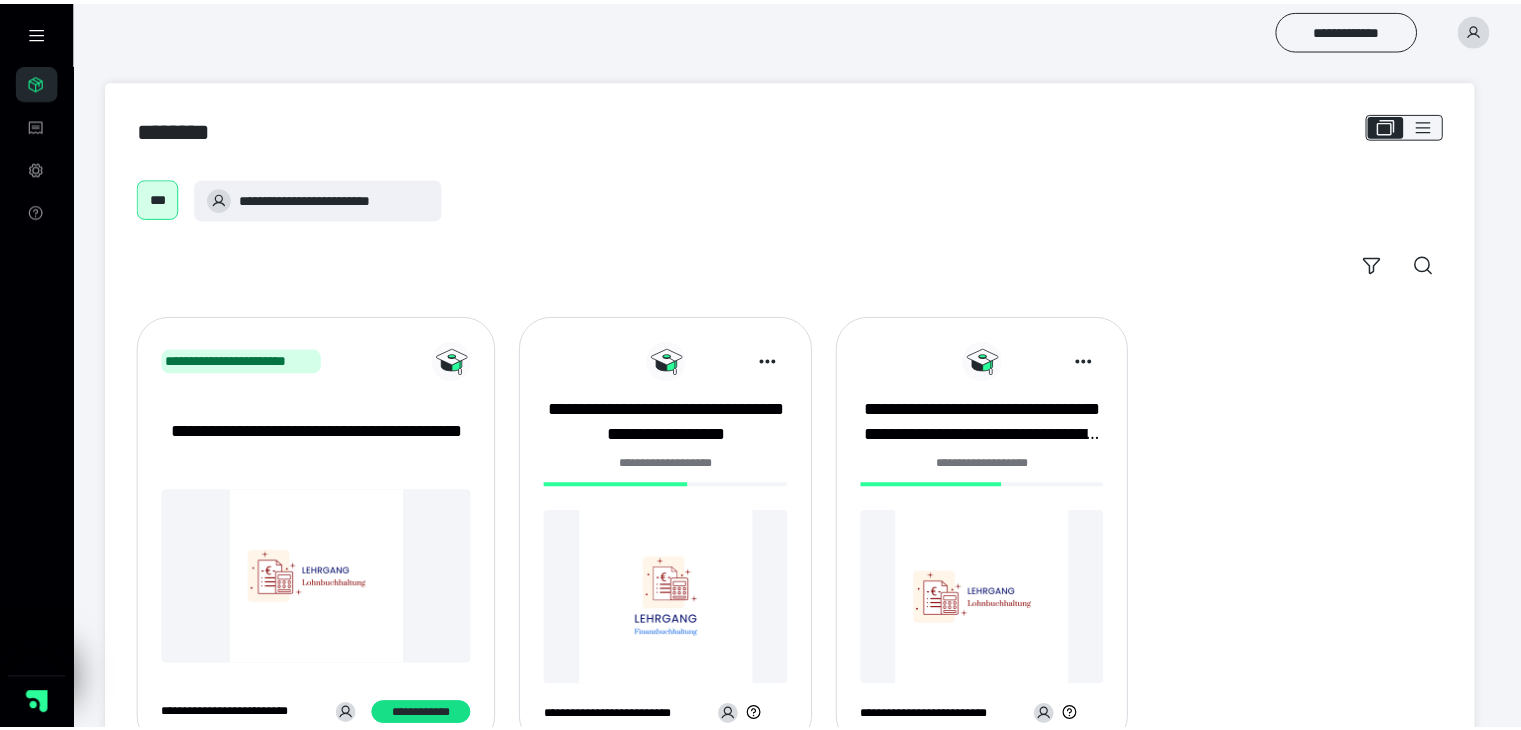 scroll, scrollTop: 0, scrollLeft: 0, axis: both 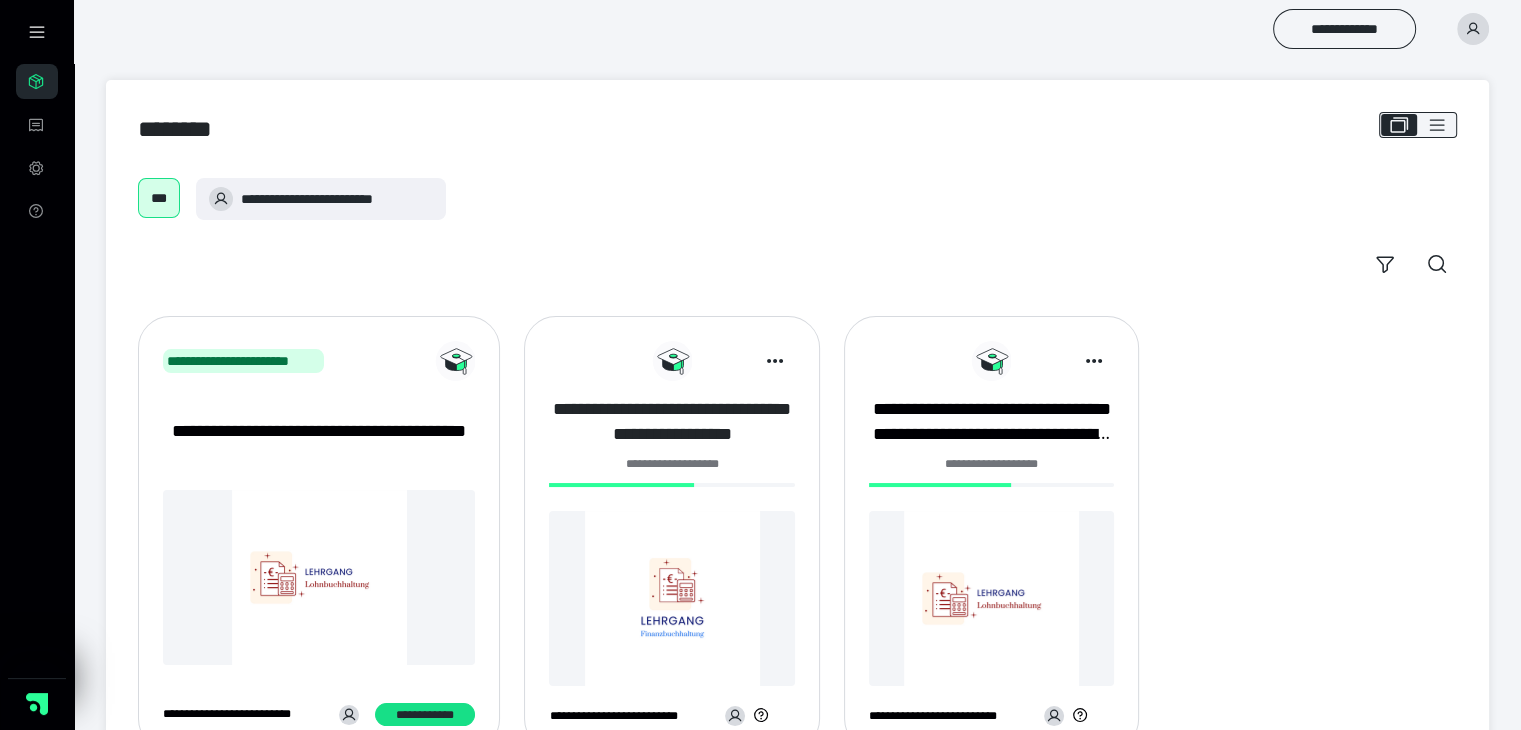 click on "**********" at bounding box center [671, 422] 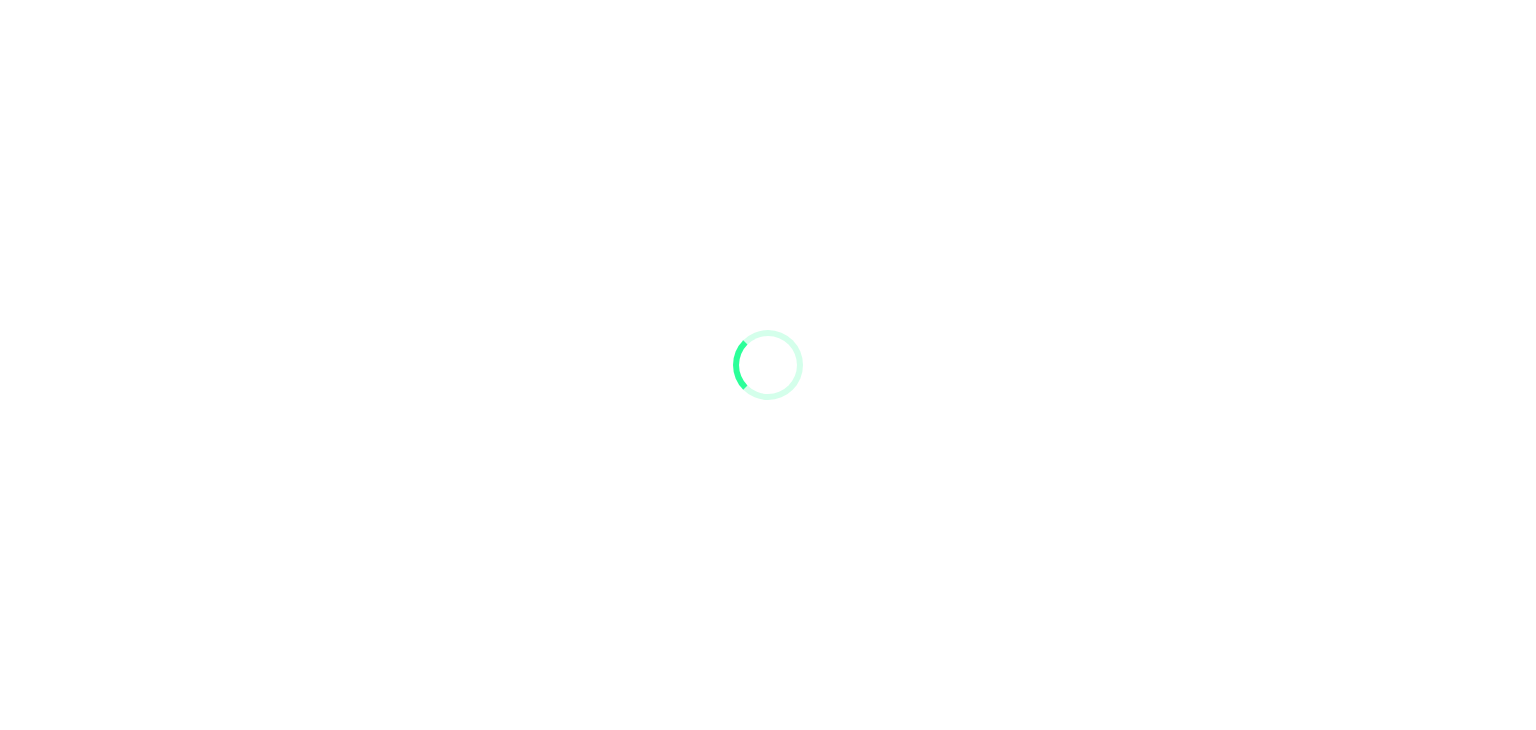 scroll, scrollTop: 0, scrollLeft: 0, axis: both 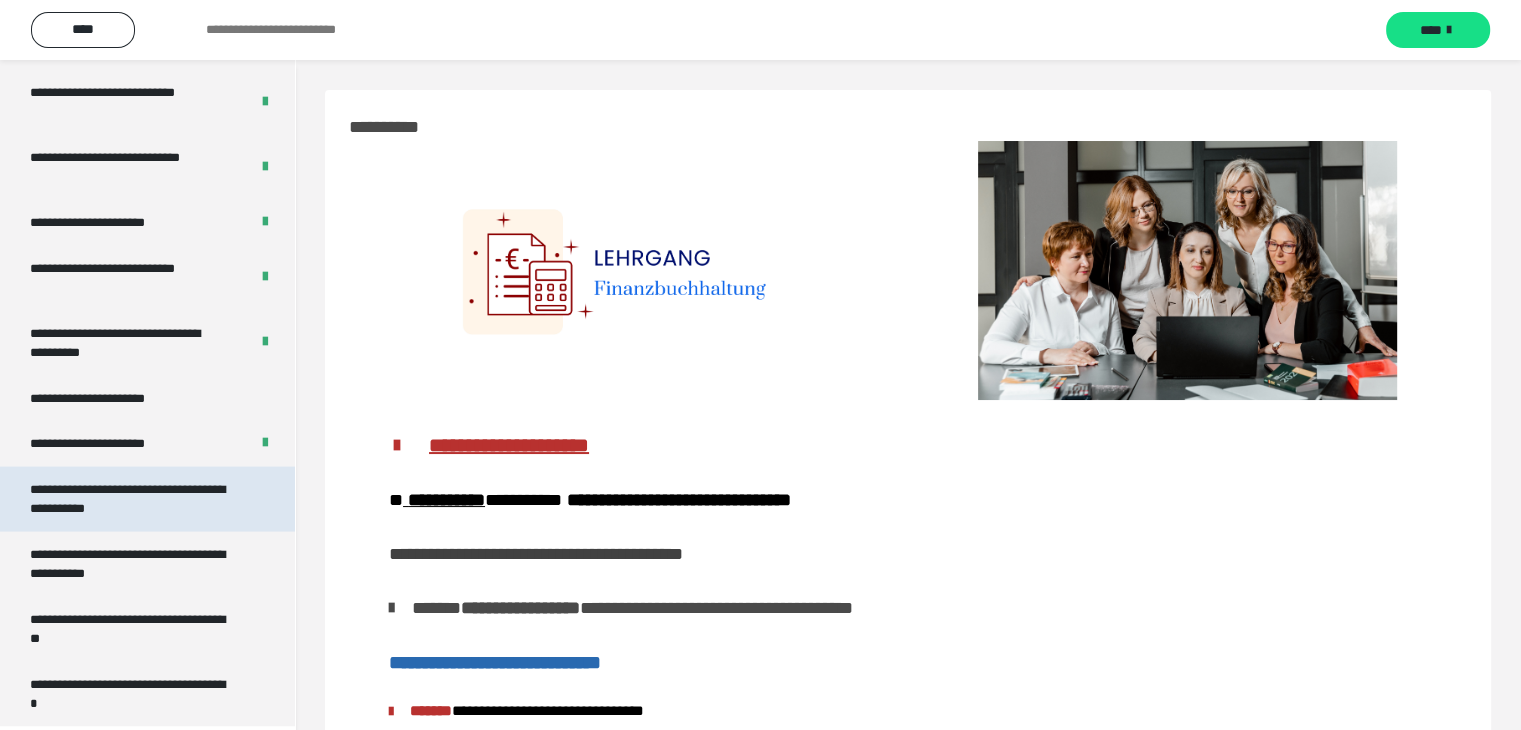 click on "**********" at bounding box center (132, 499) 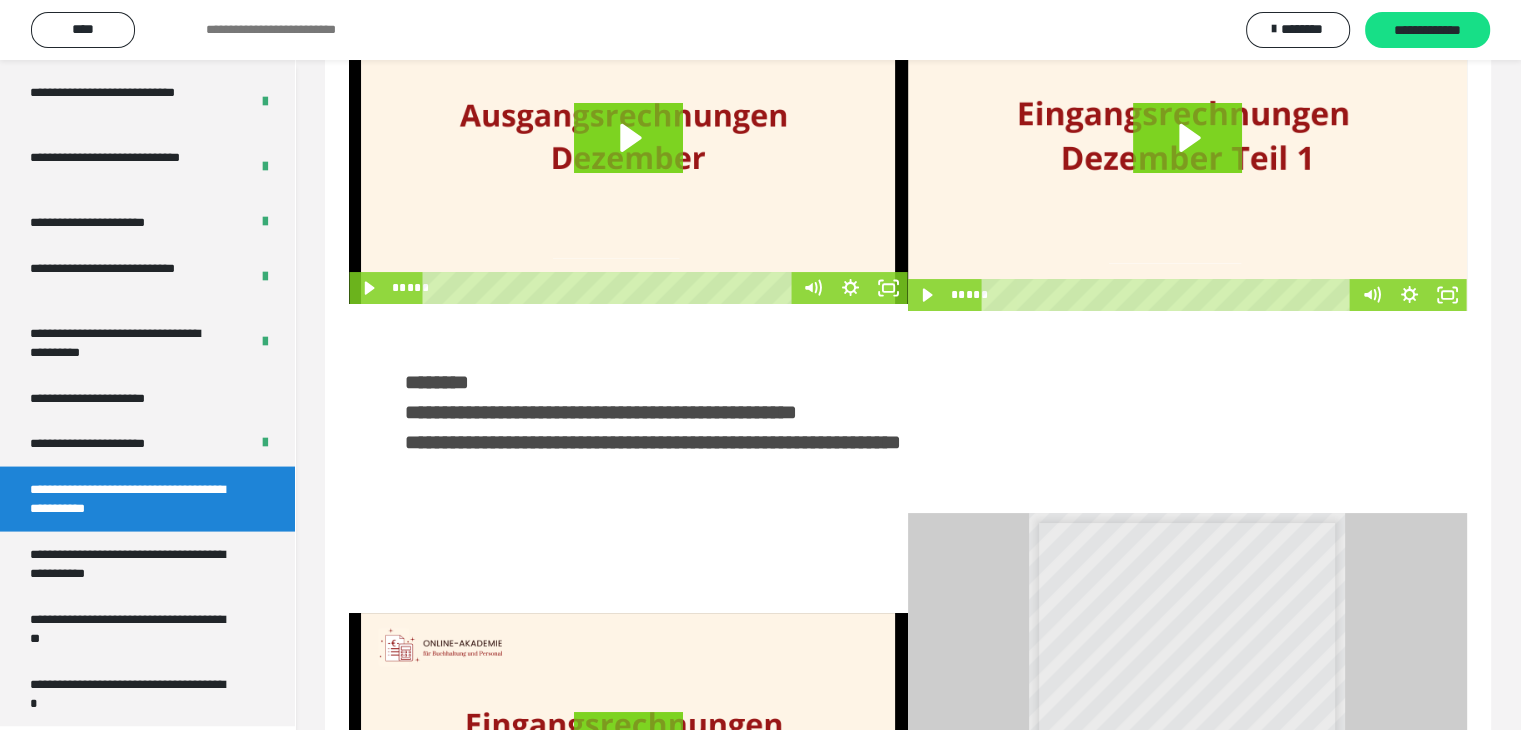 scroll, scrollTop: 400, scrollLeft: 0, axis: vertical 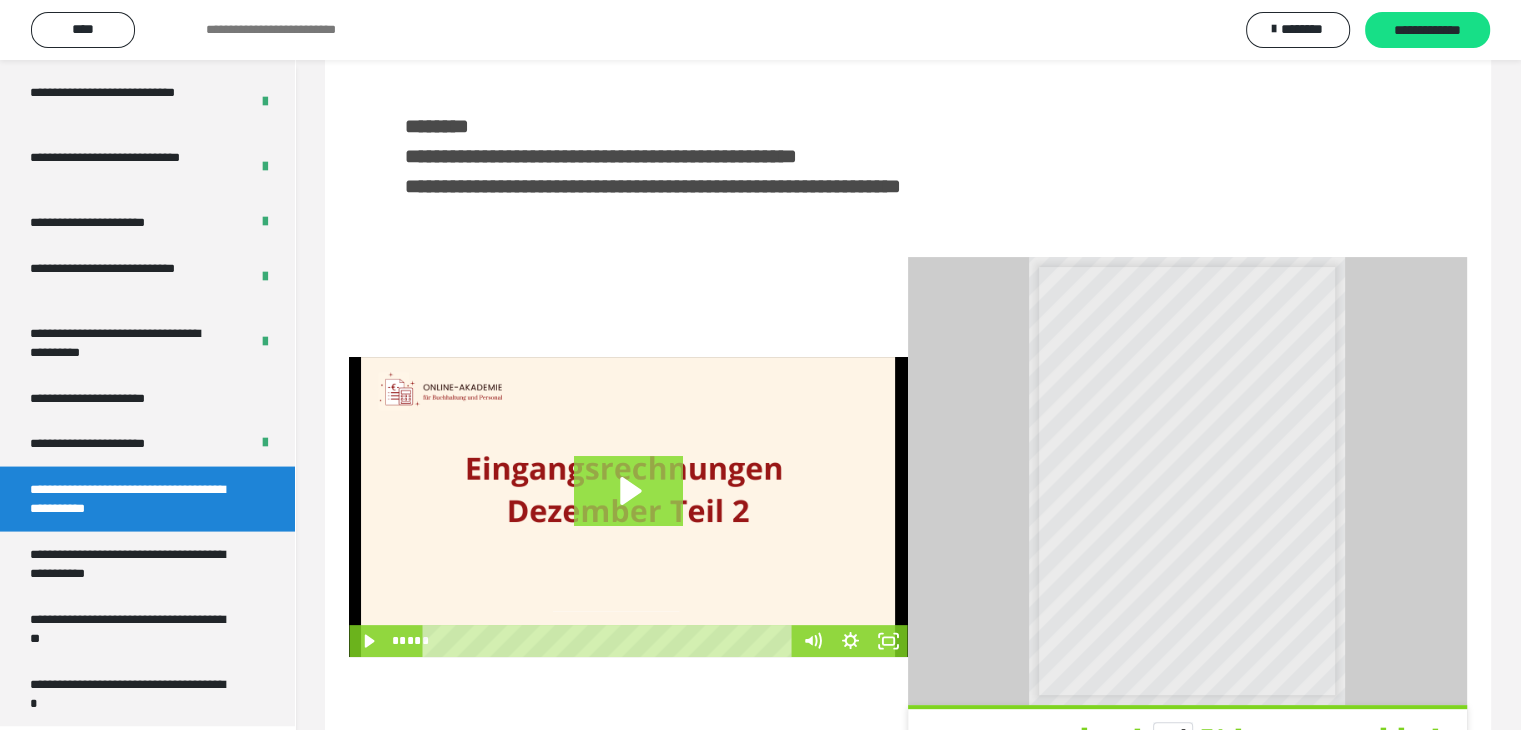 click 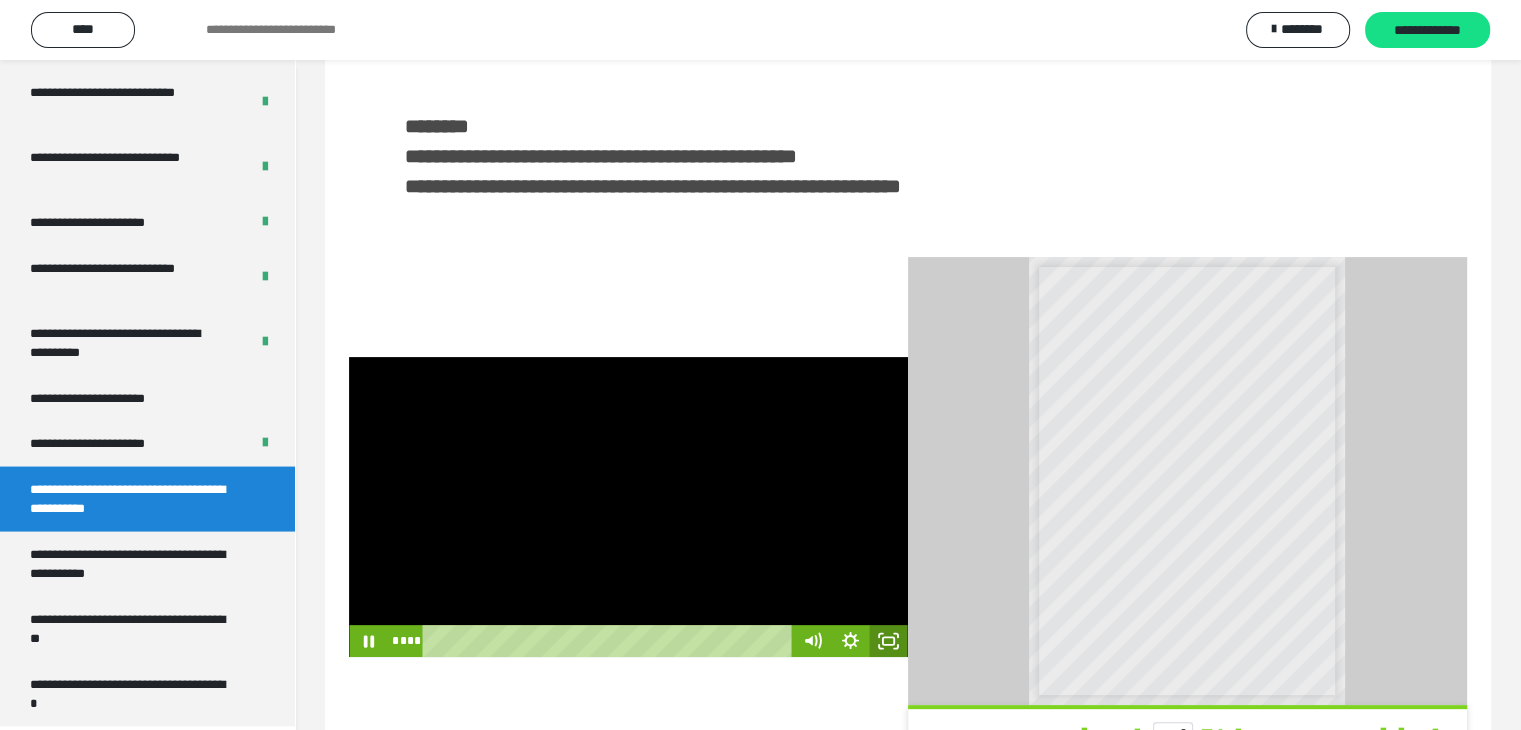 click 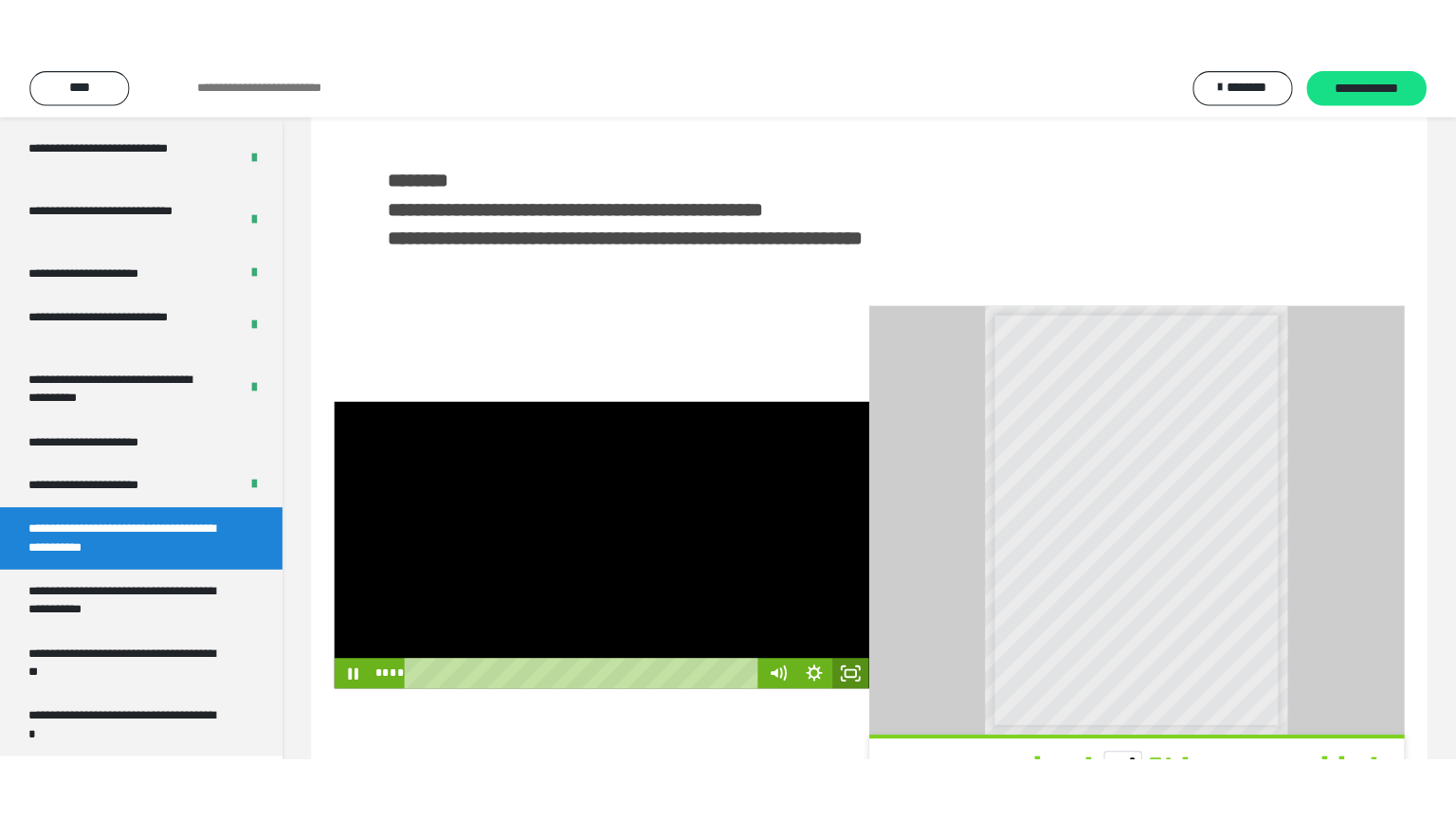 scroll, scrollTop: 334, scrollLeft: 0, axis: vertical 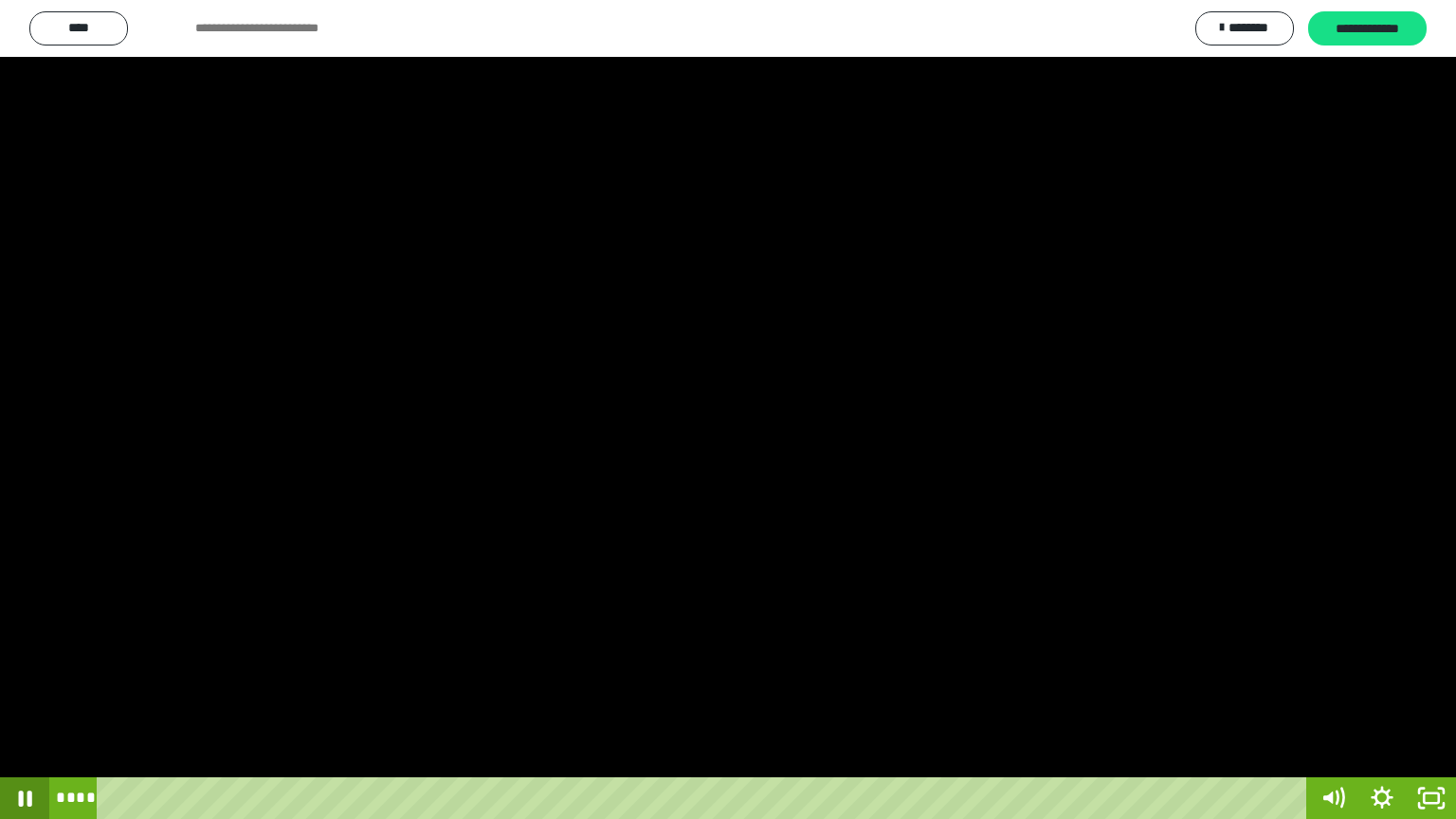 click 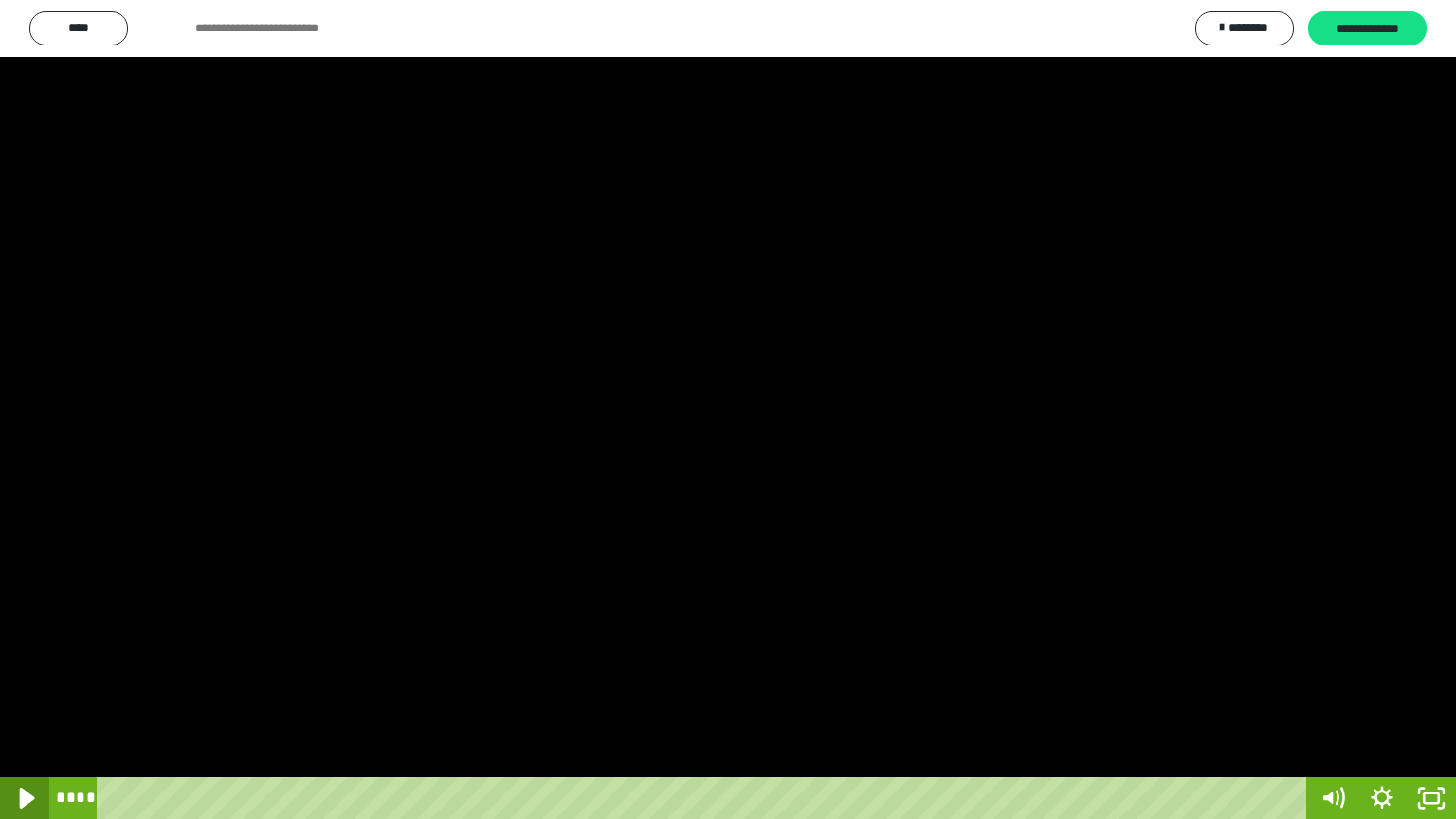 click 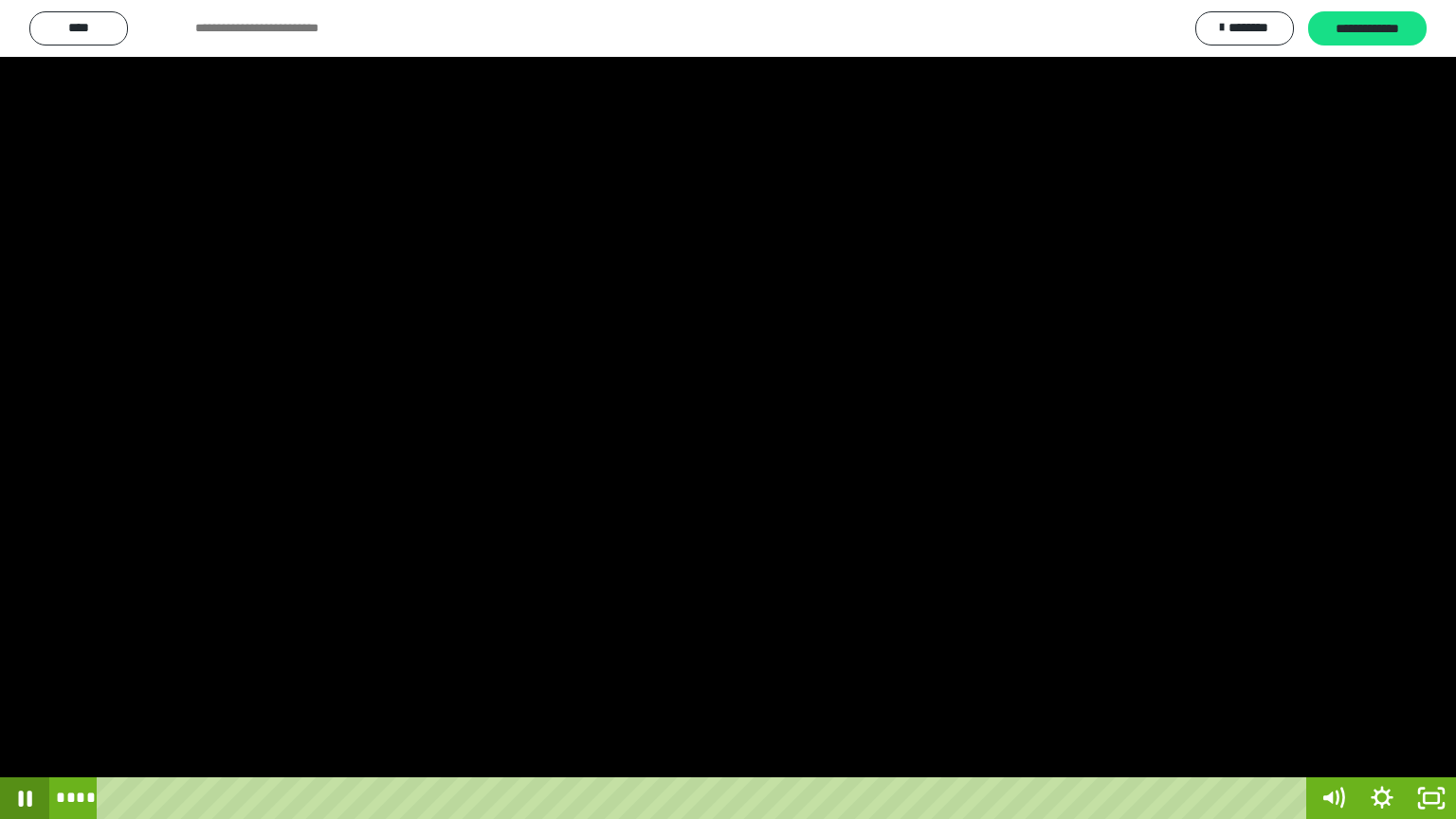 click 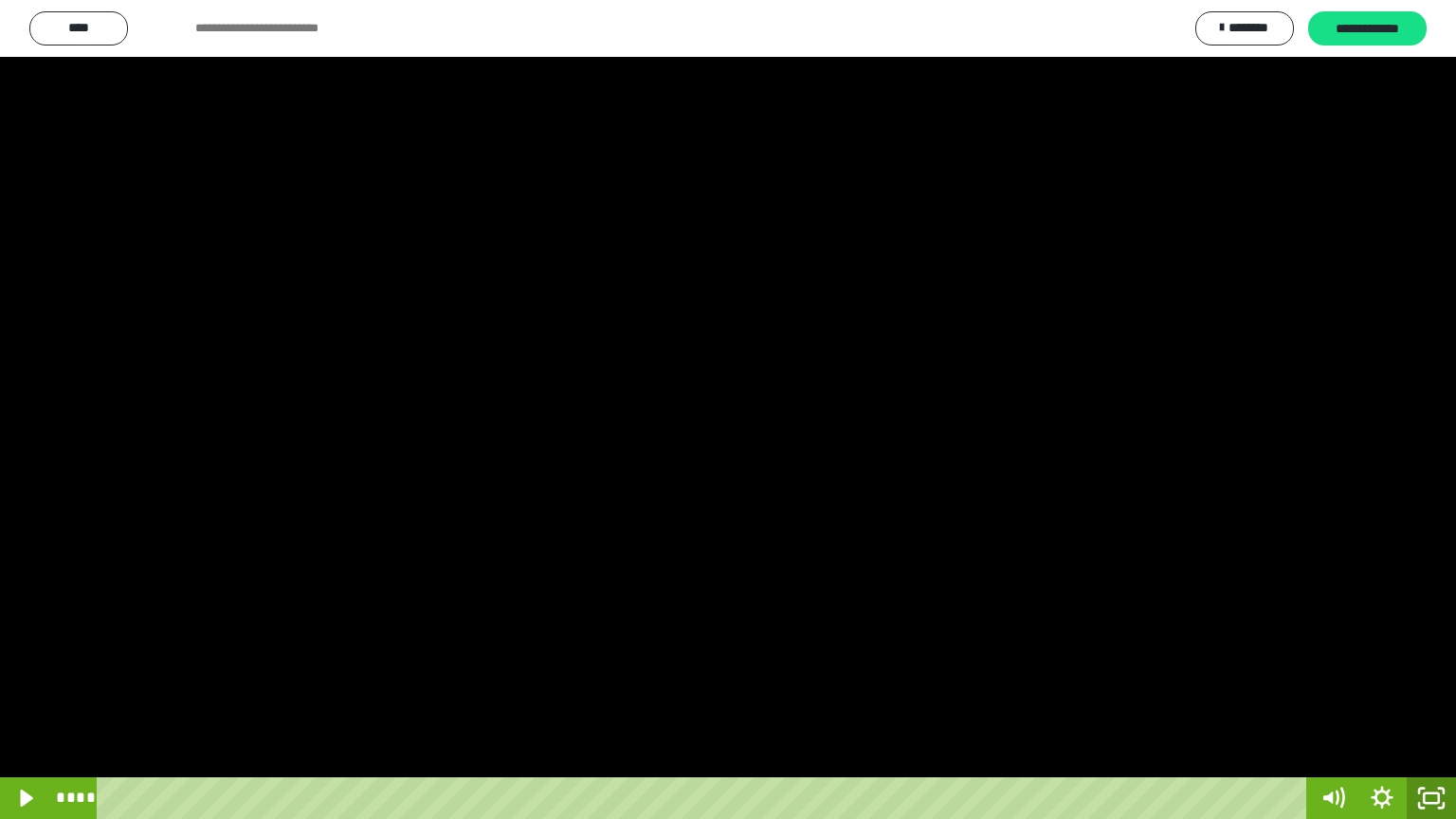 click 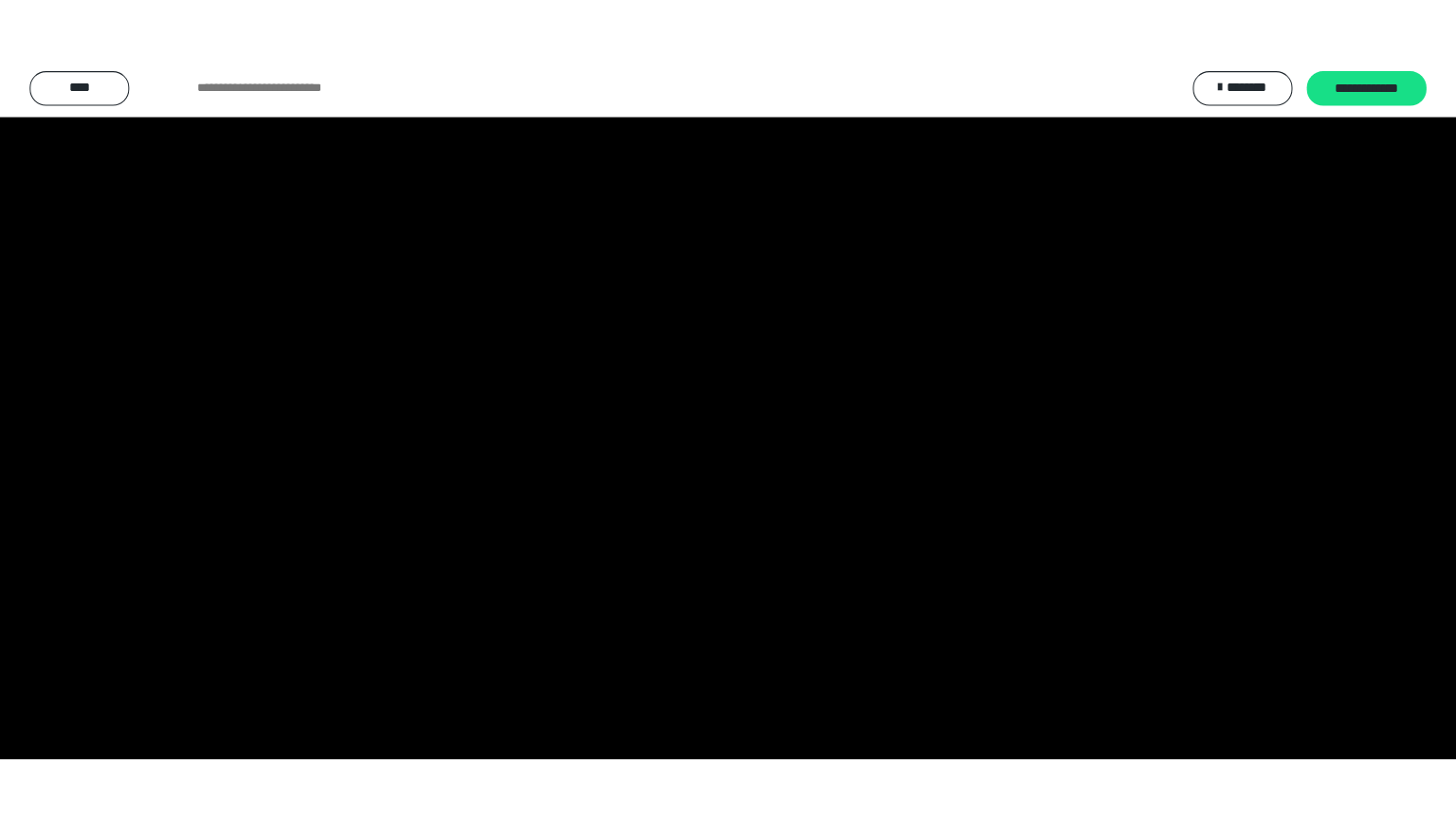 scroll, scrollTop: 3708, scrollLeft: 0, axis: vertical 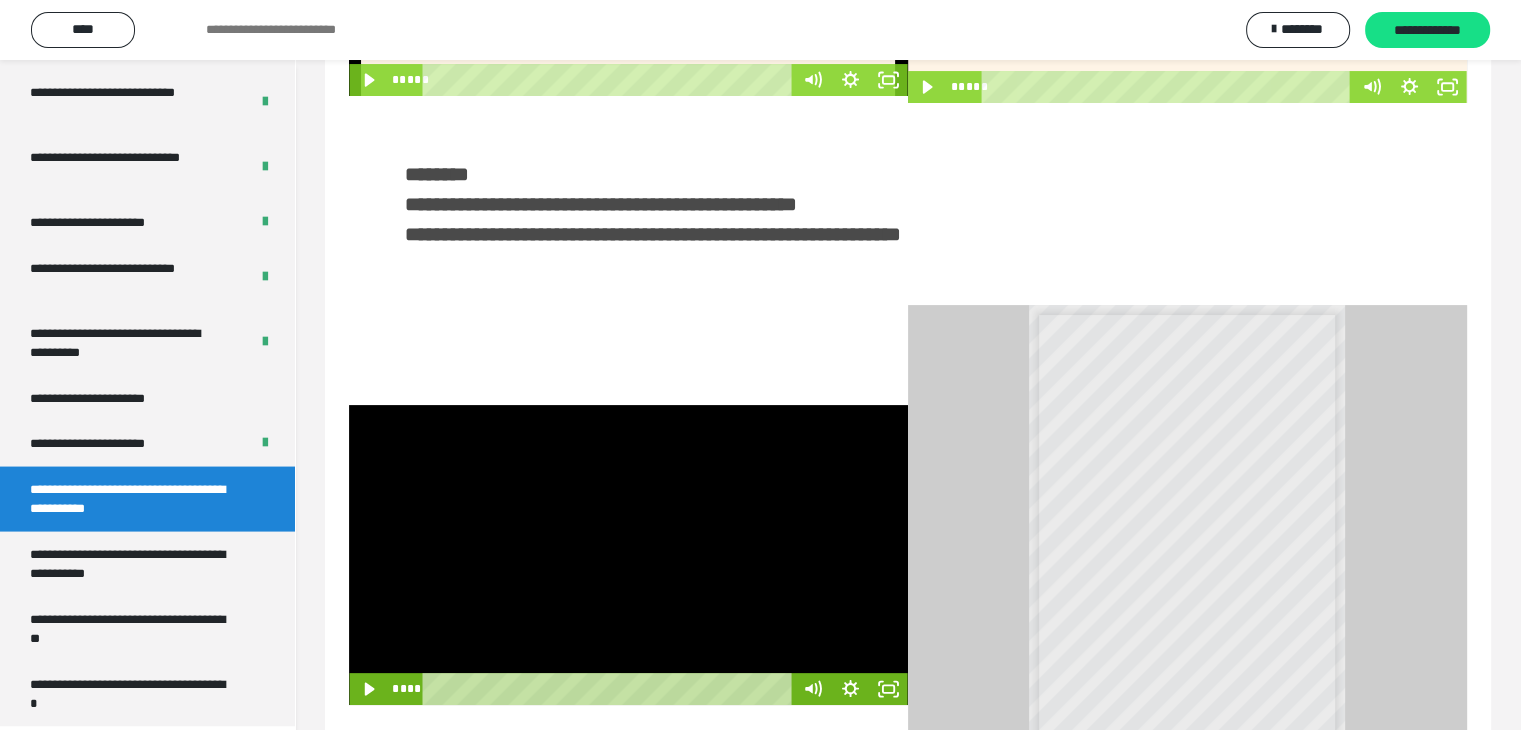 click at bounding box center (628, 555) 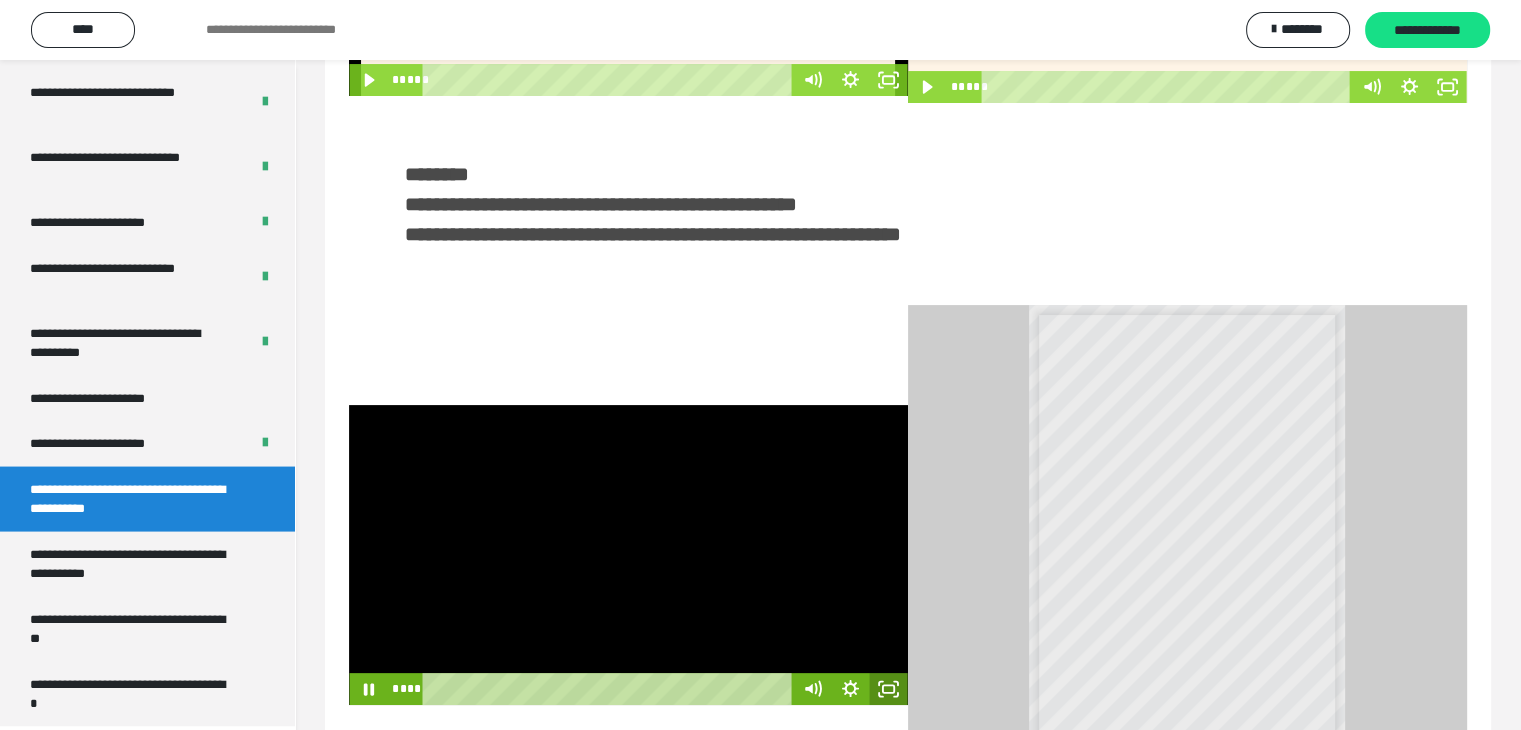 drag, startPoint x: 896, startPoint y: 691, endPoint x: 897, endPoint y: 778, distance: 87.005745 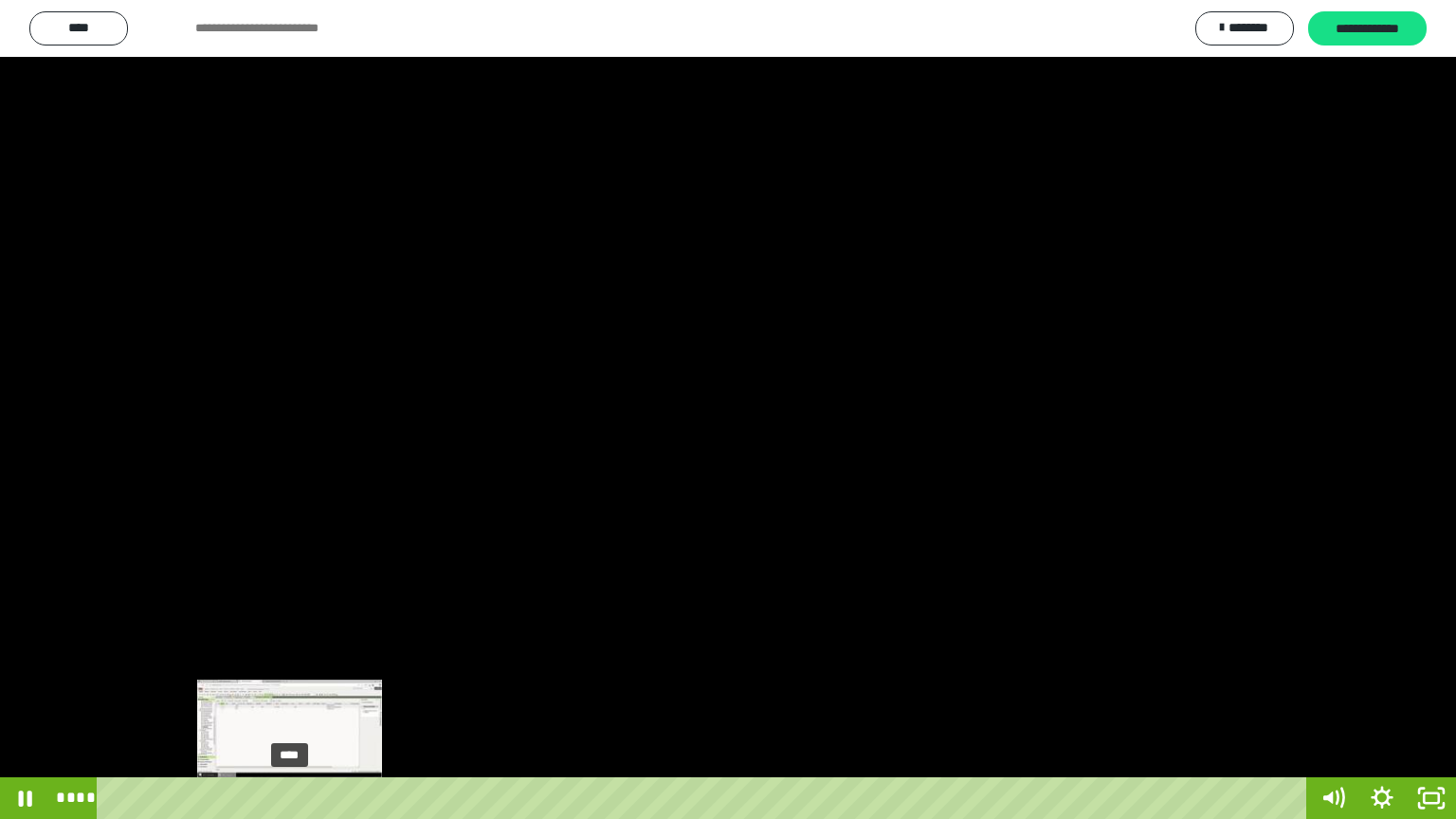 drag, startPoint x: 302, startPoint y: 797, endPoint x: 290, endPoint y: 798, distance: 12.041595 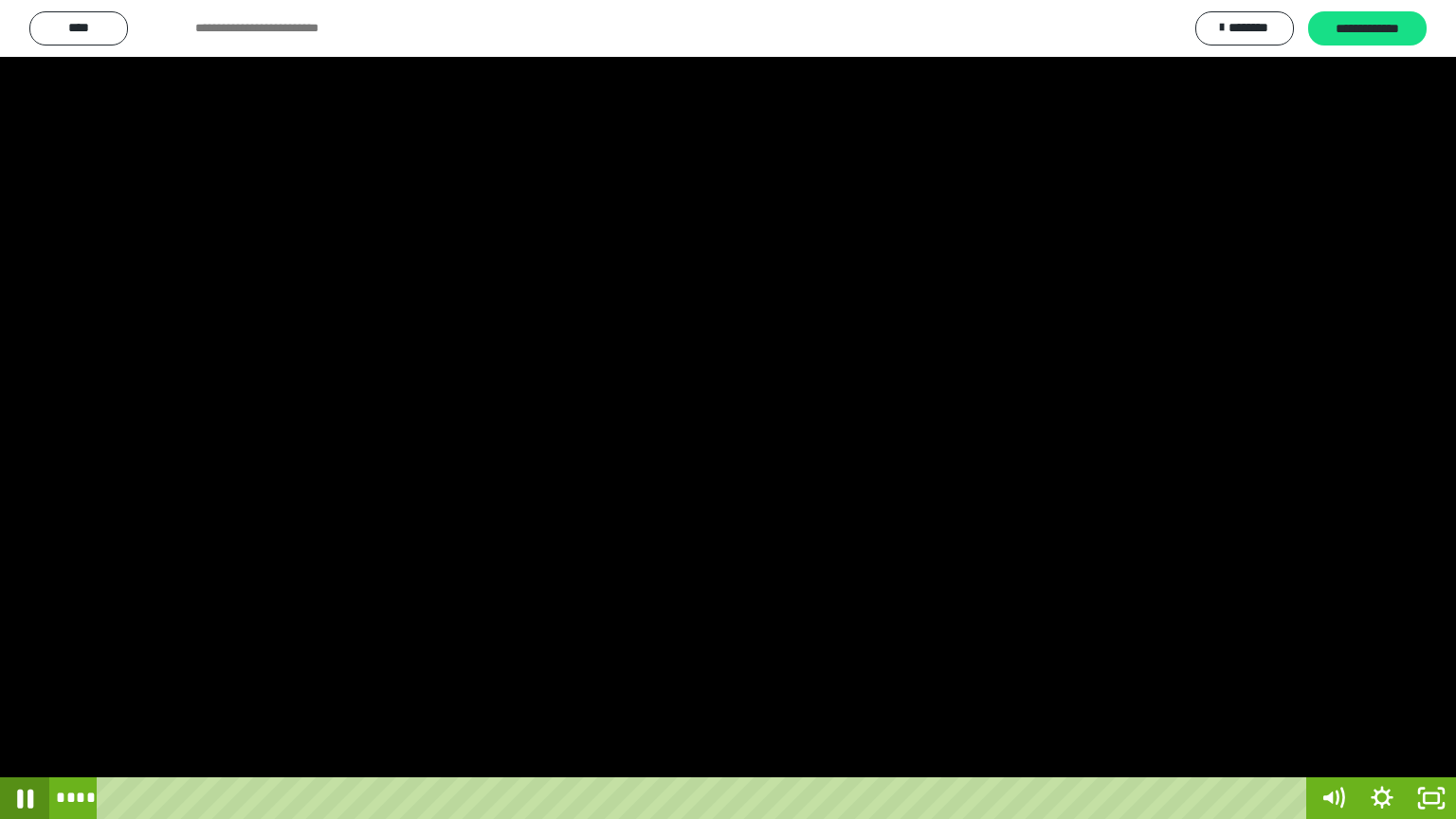 click 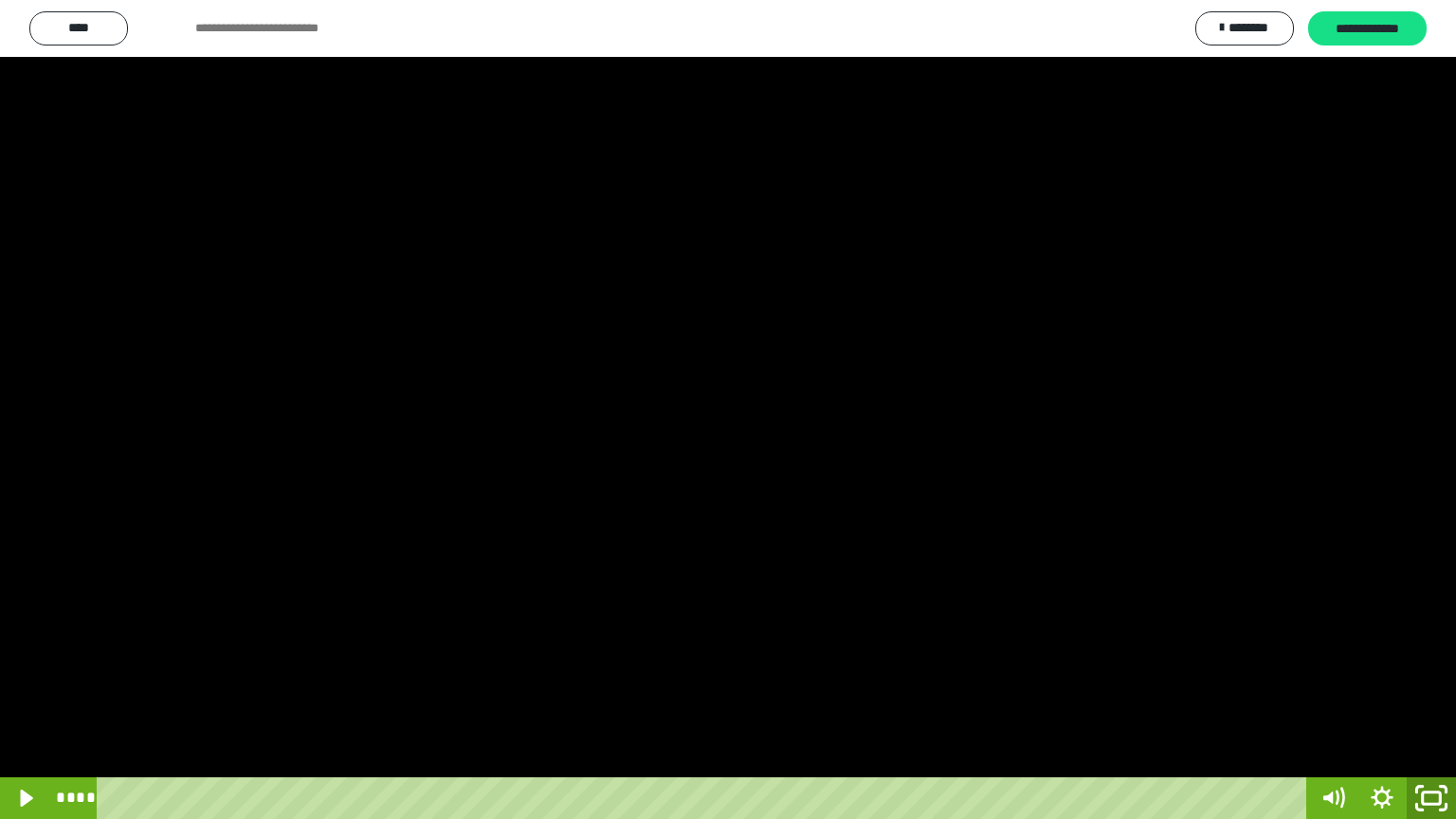click 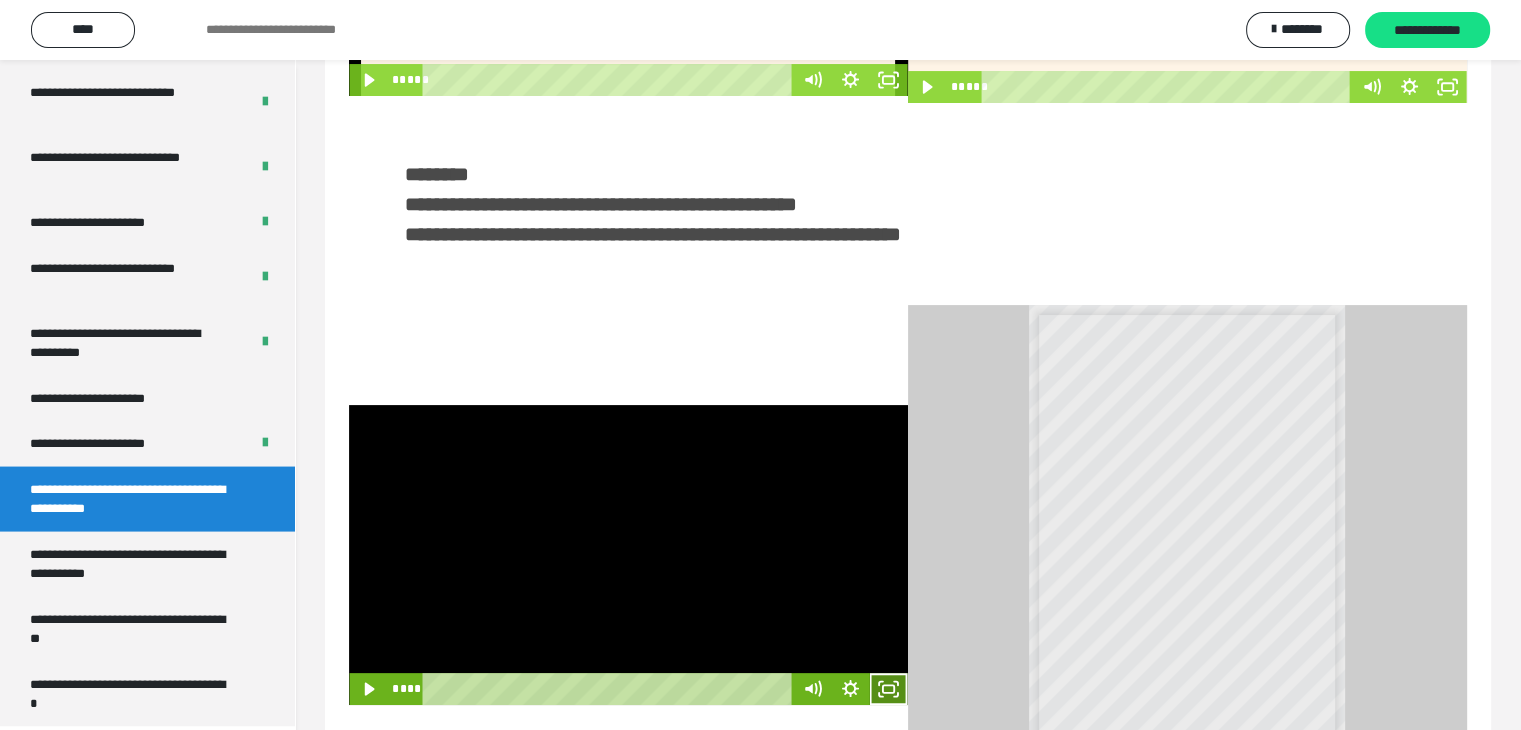 click 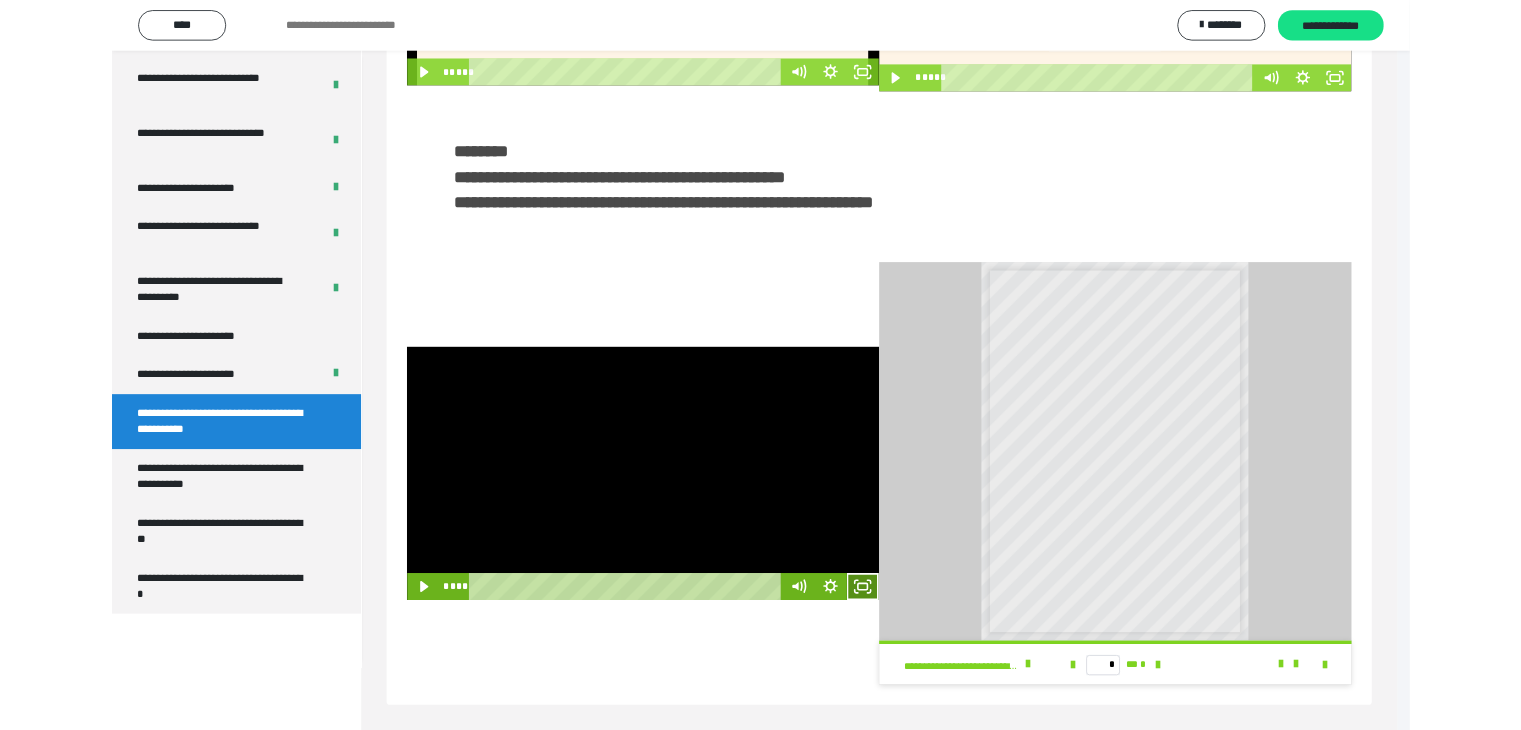 scroll, scrollTop: 3777, scrollLeft: 0, axis: vertical 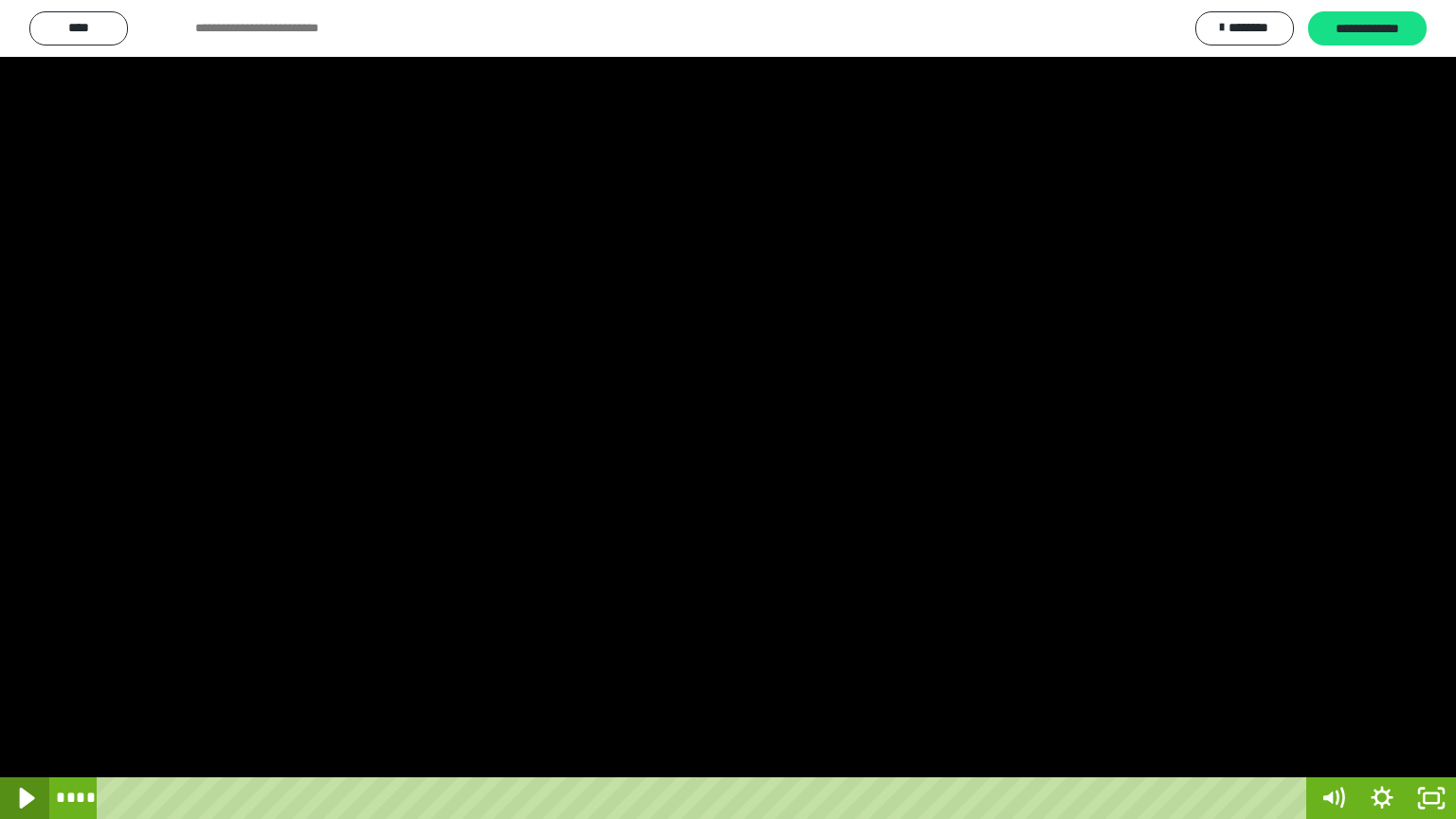 click 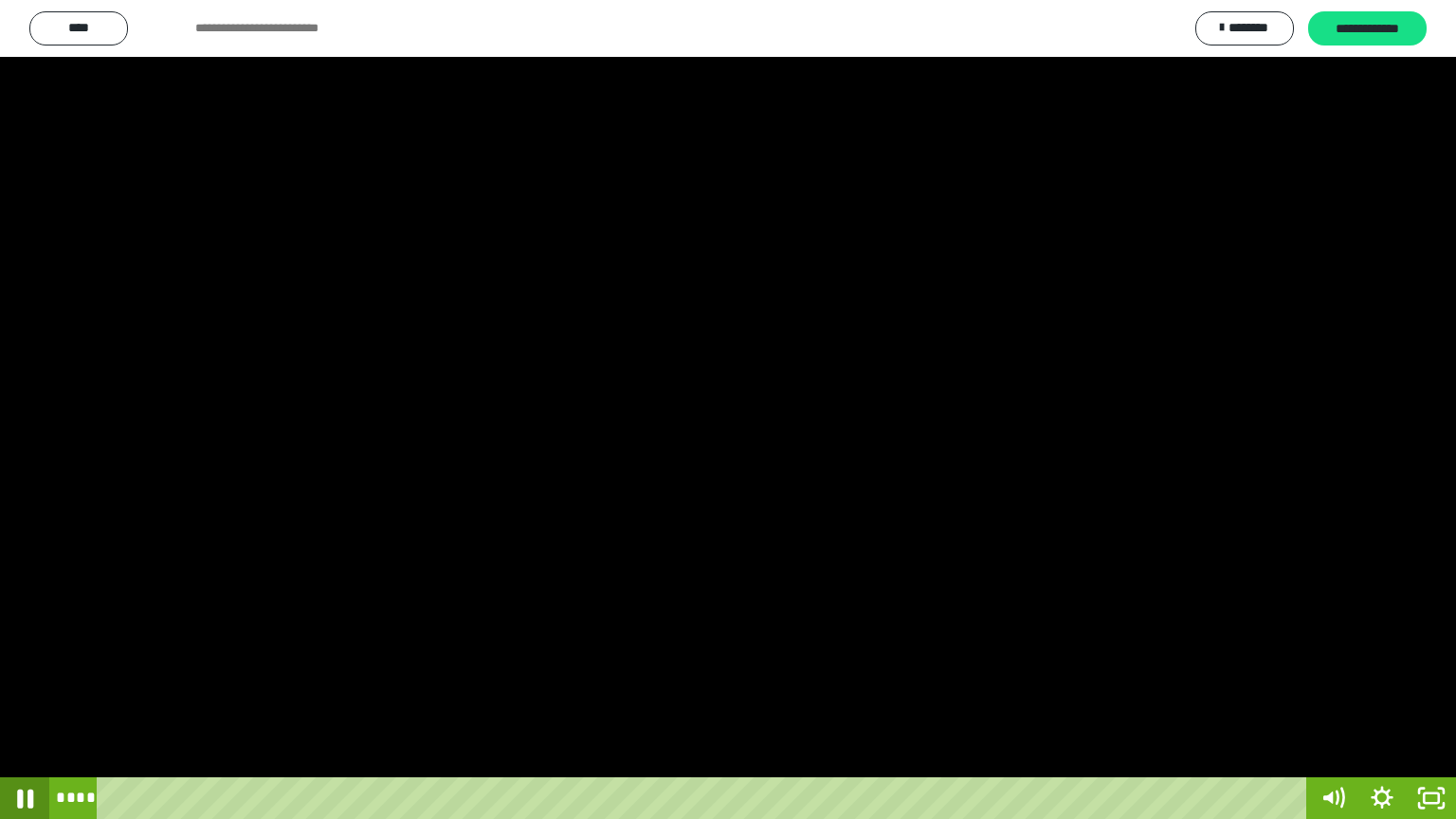 click 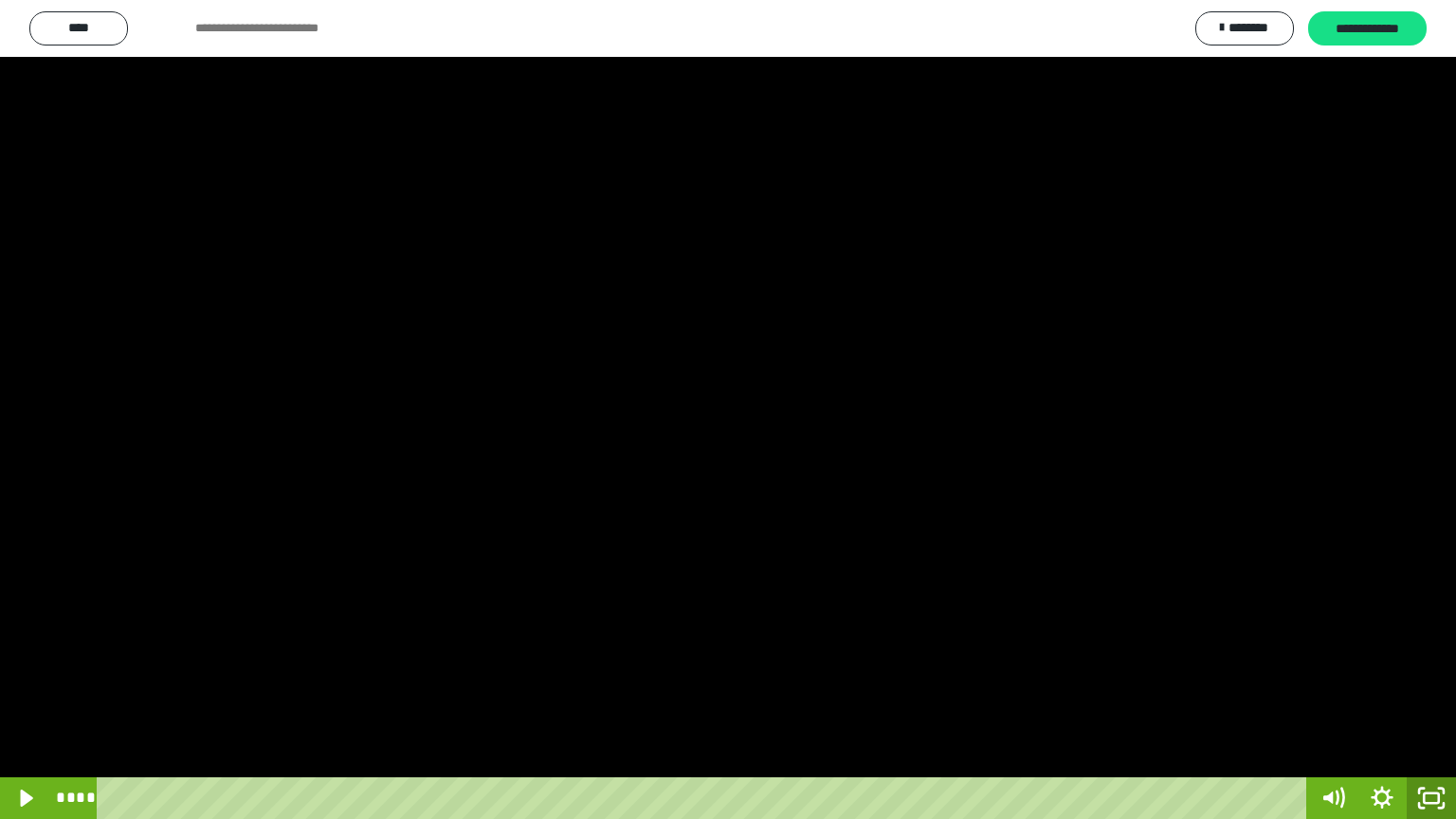 click 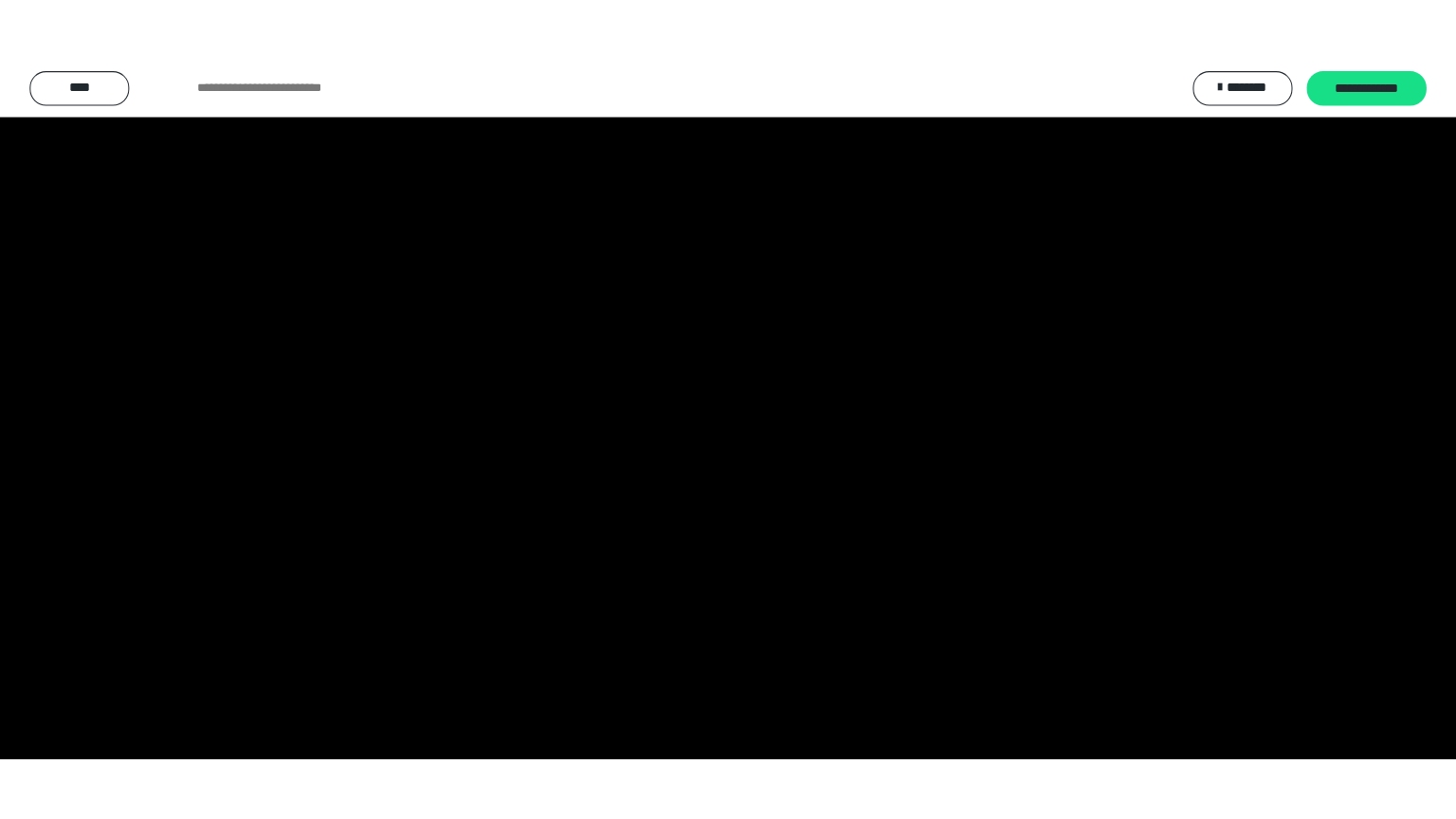 scroll, scrollTop: 3708, scrollLeft: 0, axis: vertical 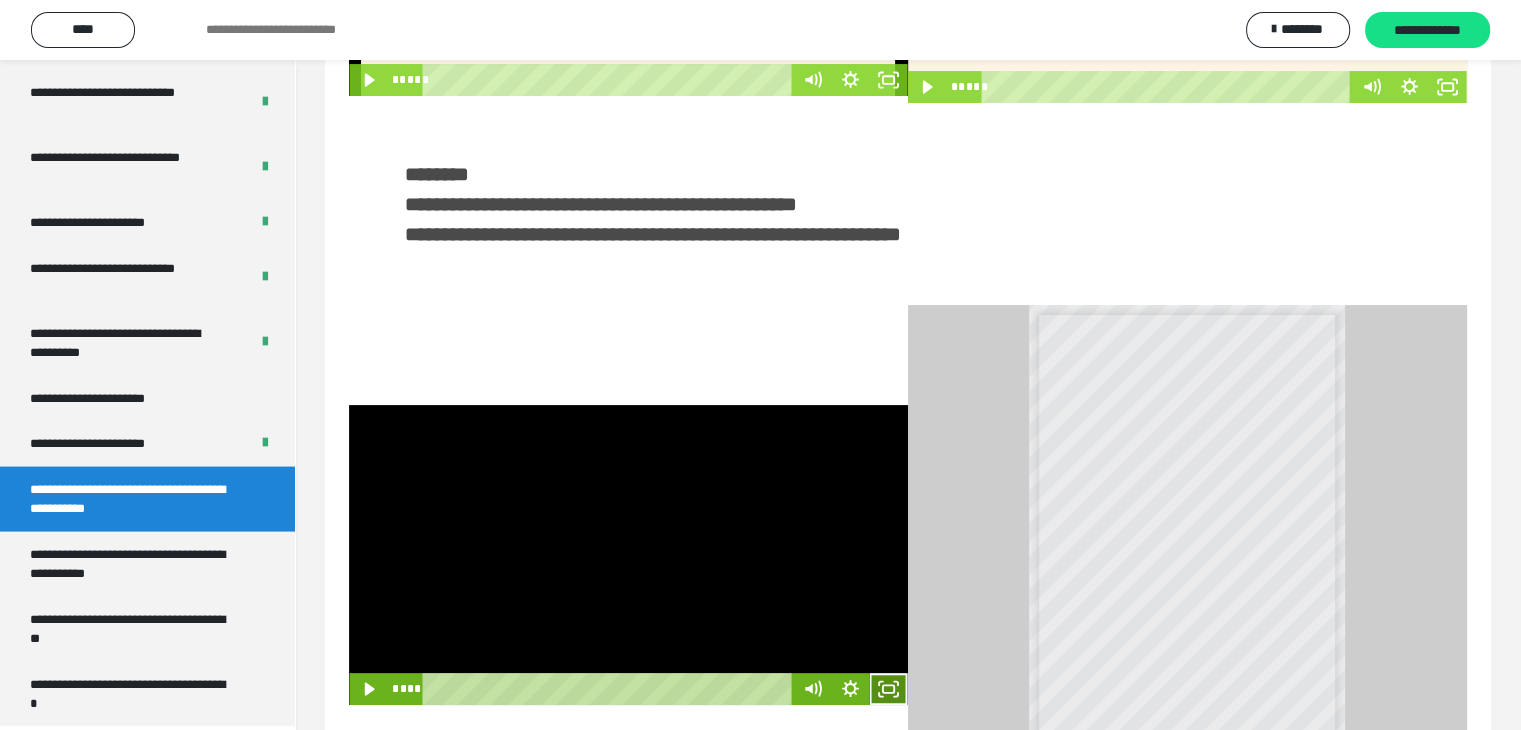 click 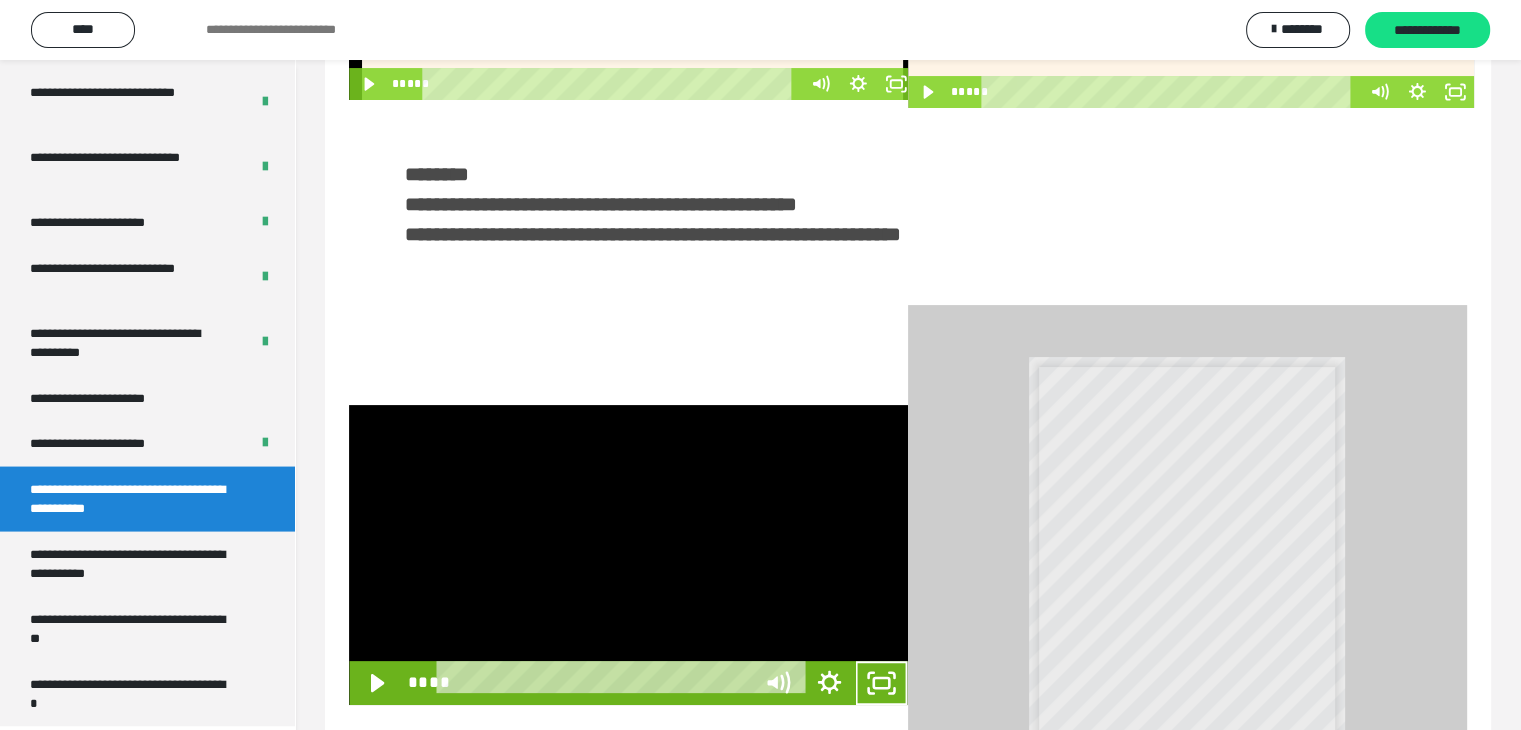 scroll, scrollTop: 3777, scrollLeft: 0, axis: vertical 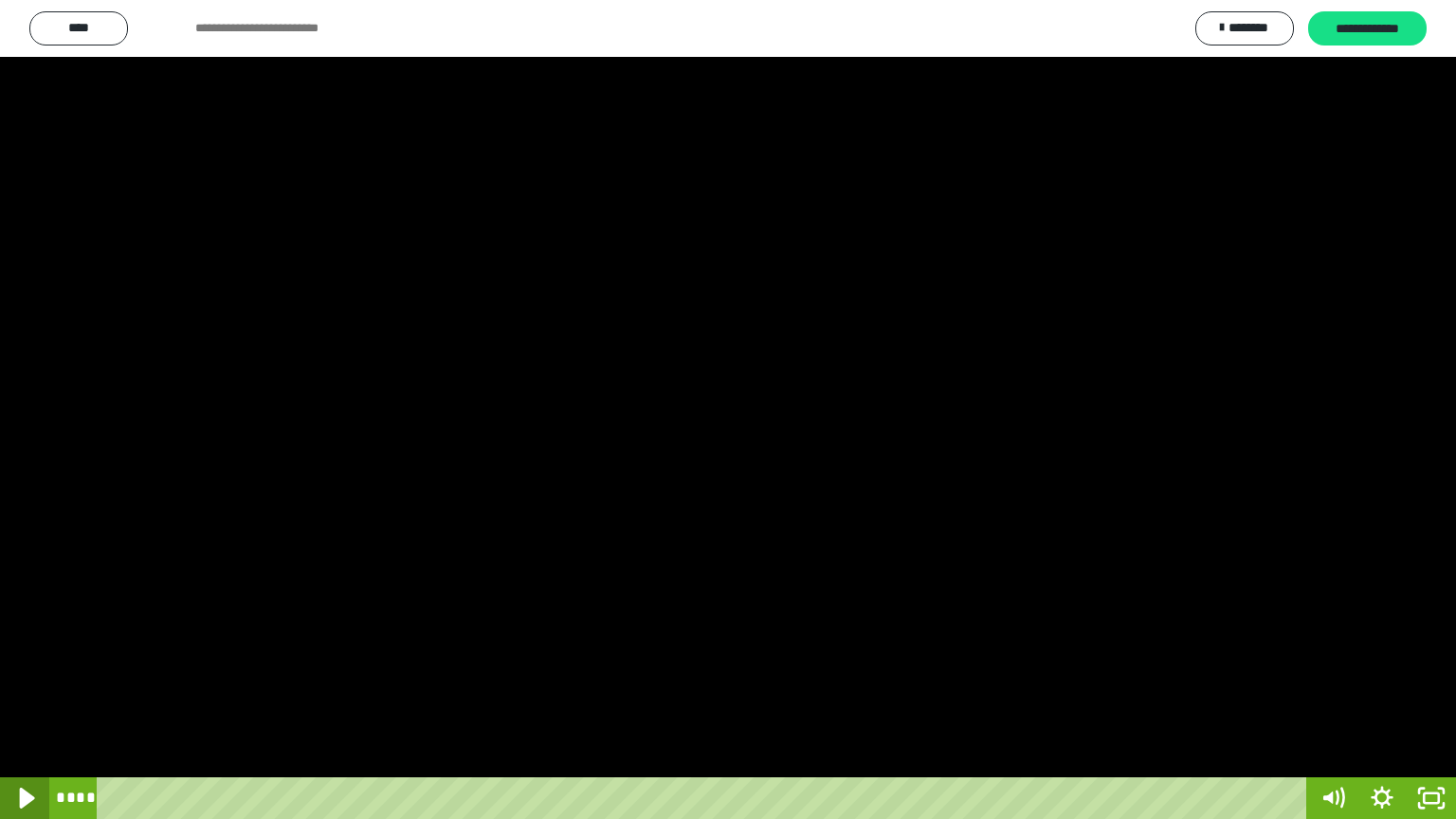 click 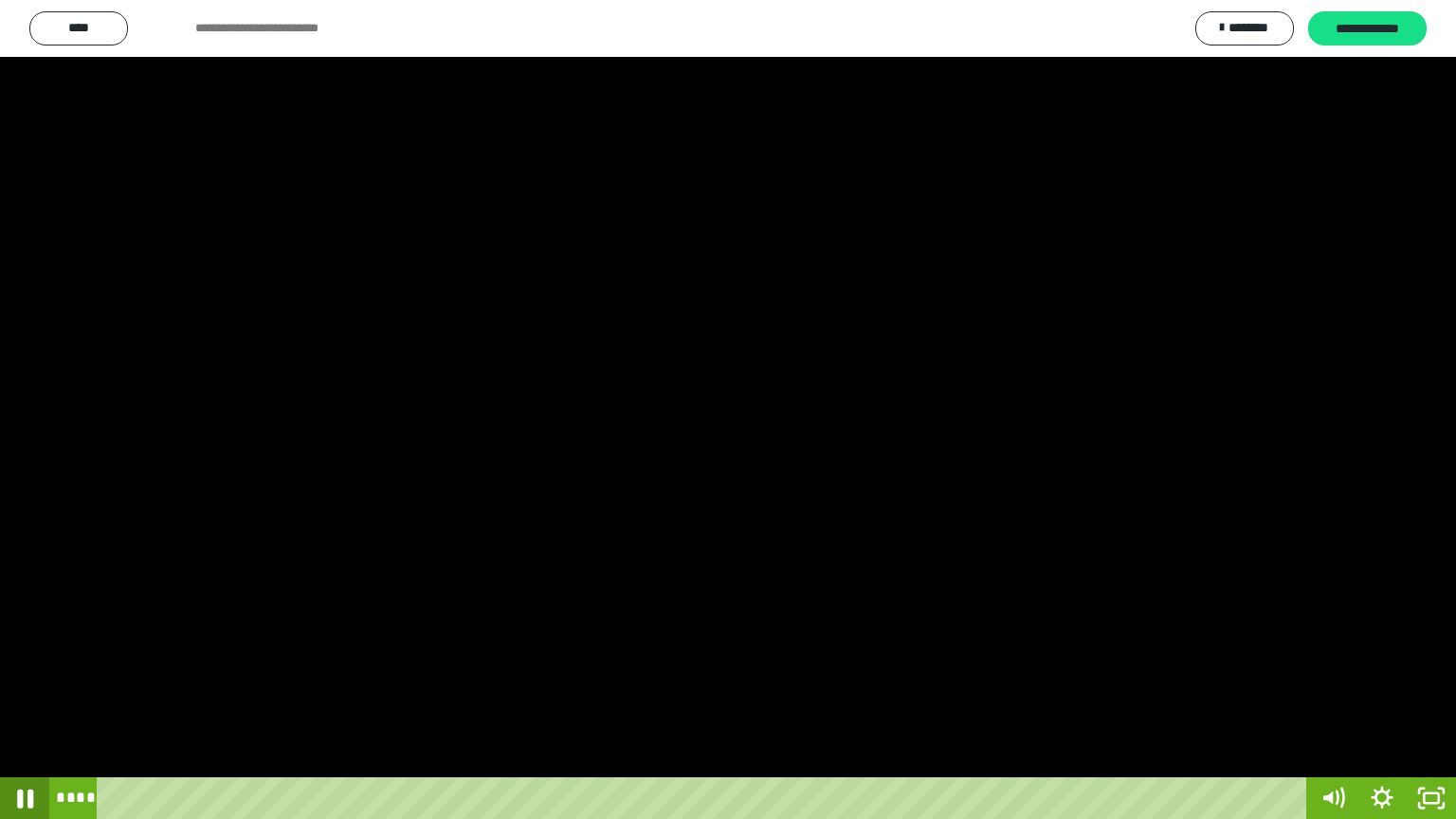 click 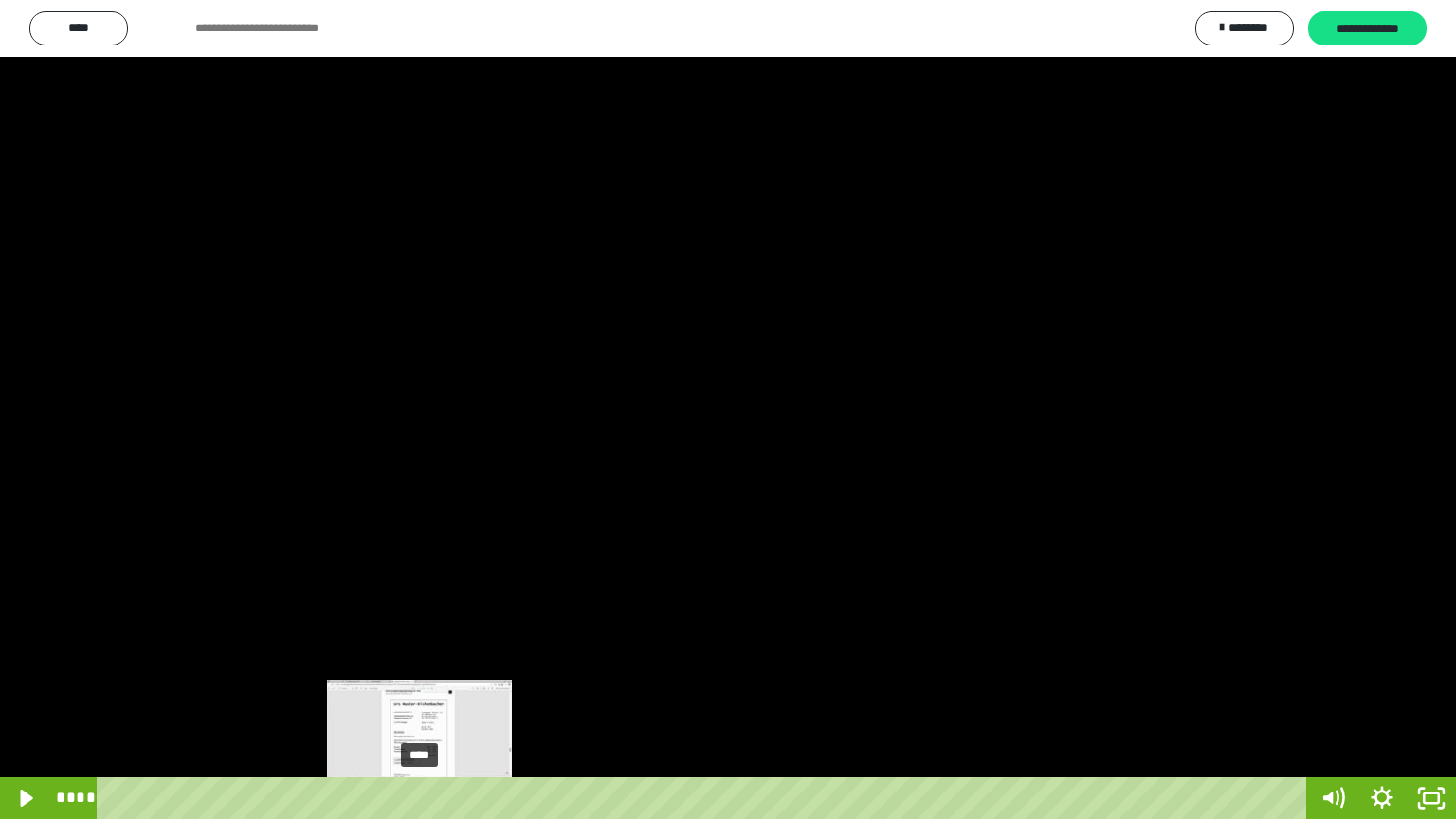 drag, startPoint x: 436, startPoint y: 800, endPoint x: 417, endPoint y: 800, distance: 19 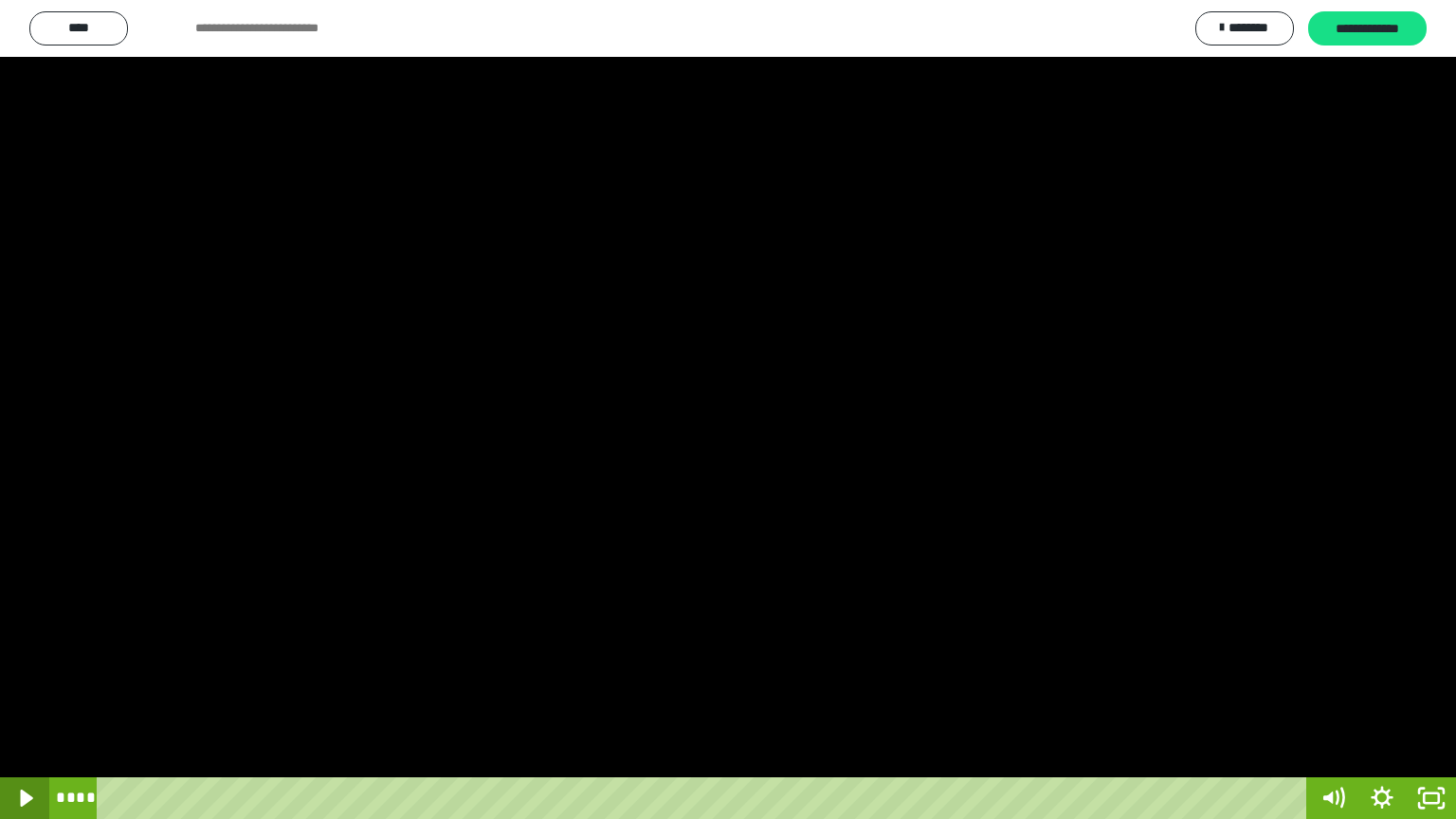 click 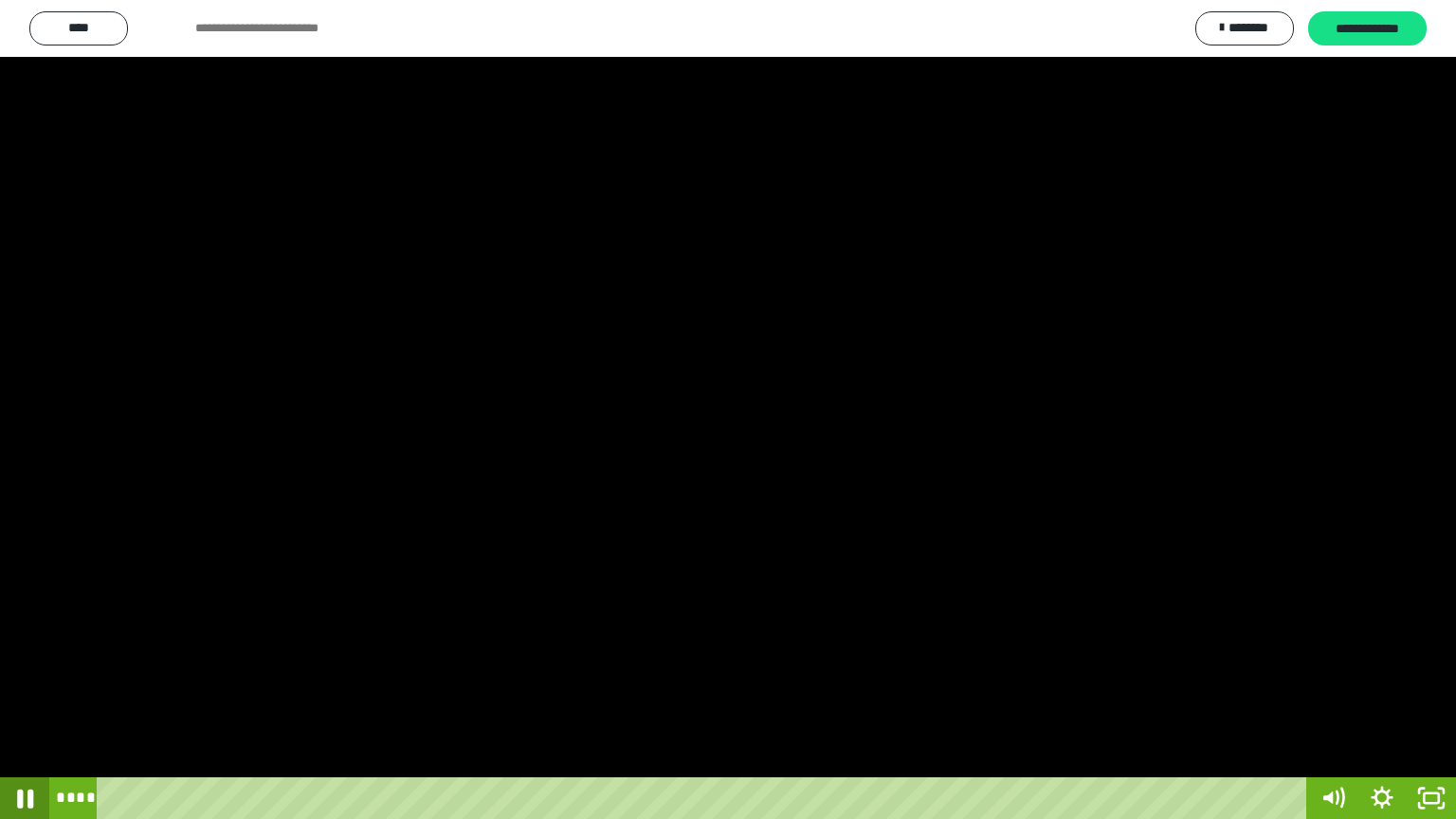 click 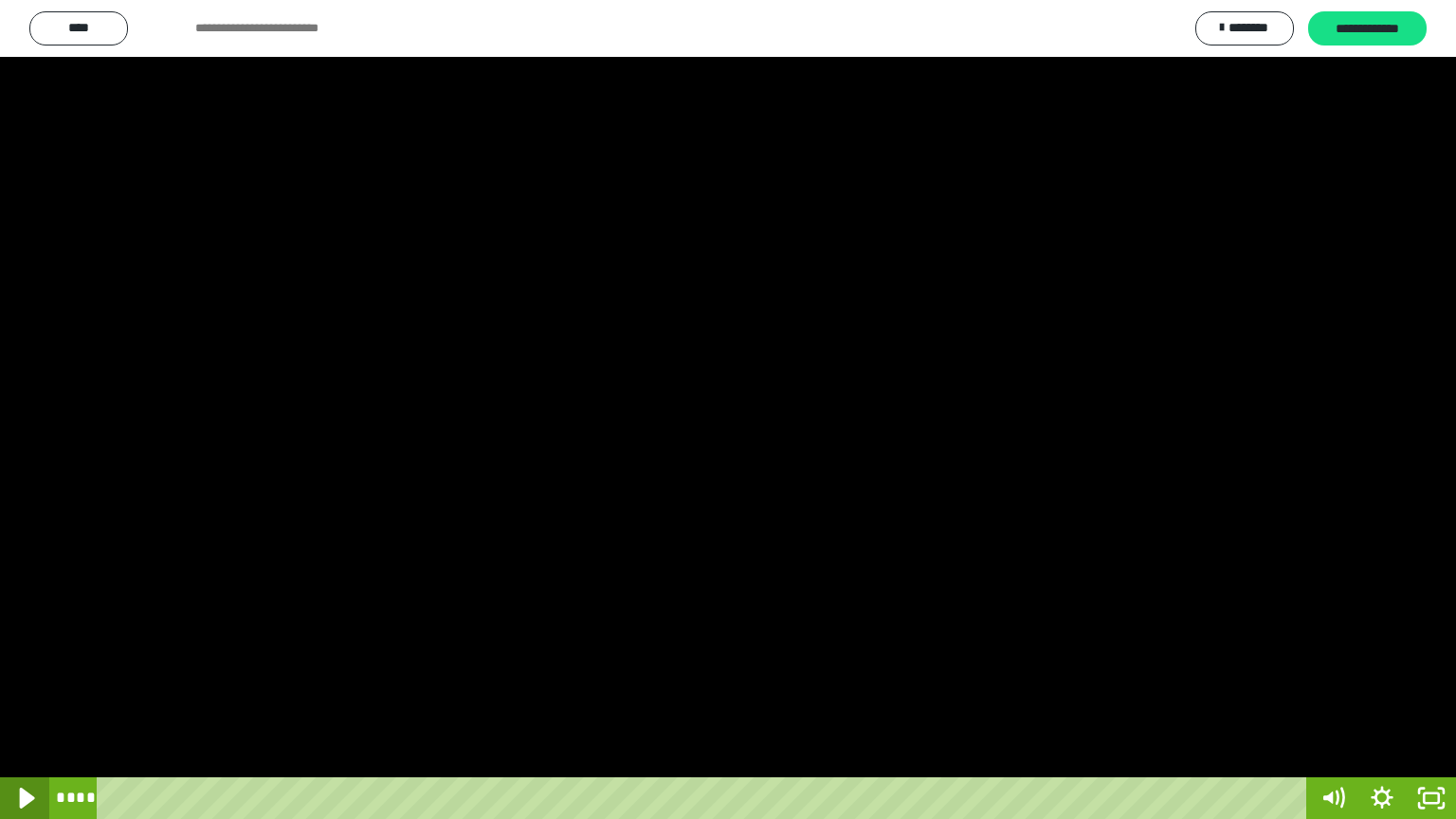 click 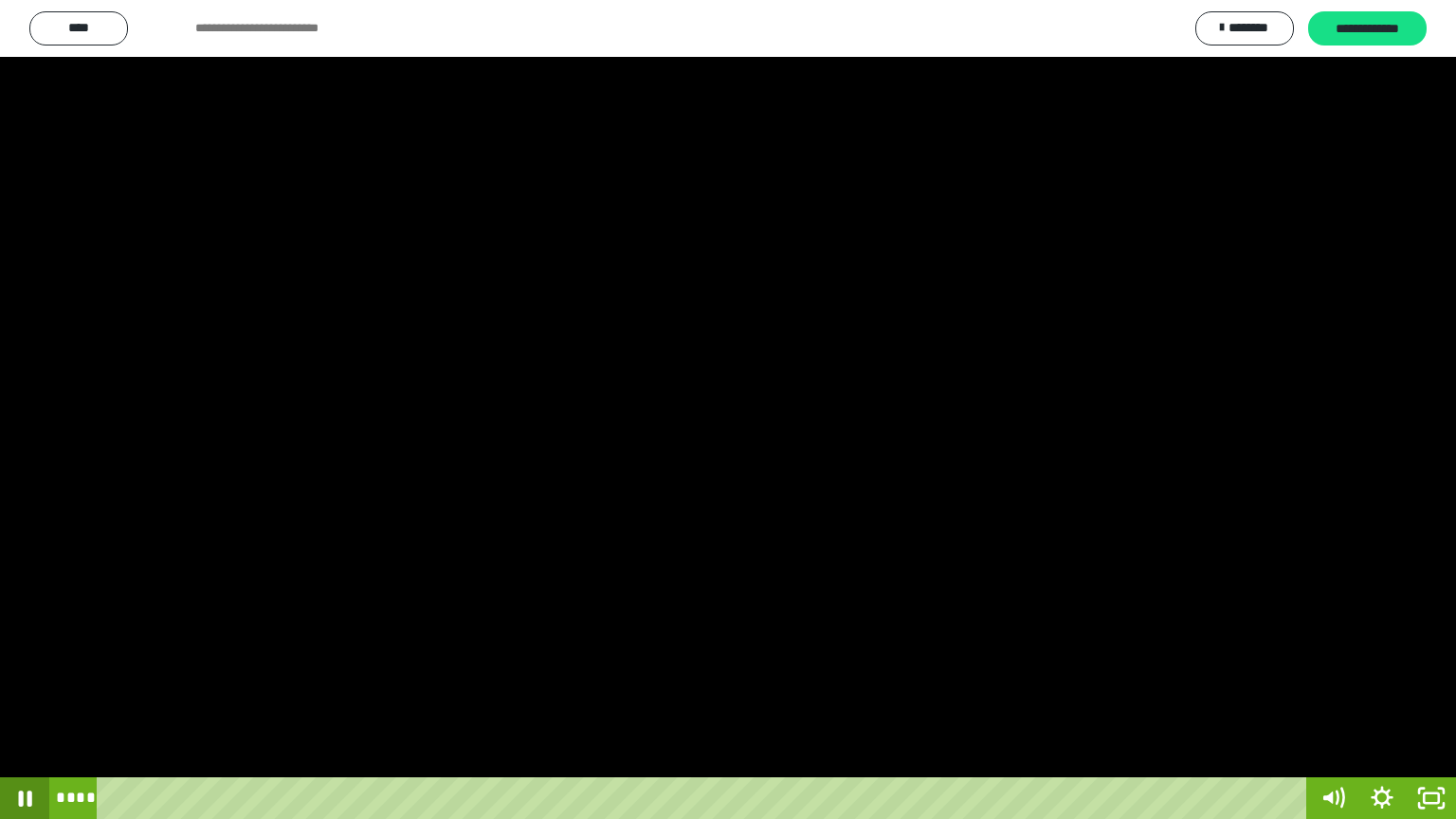 click 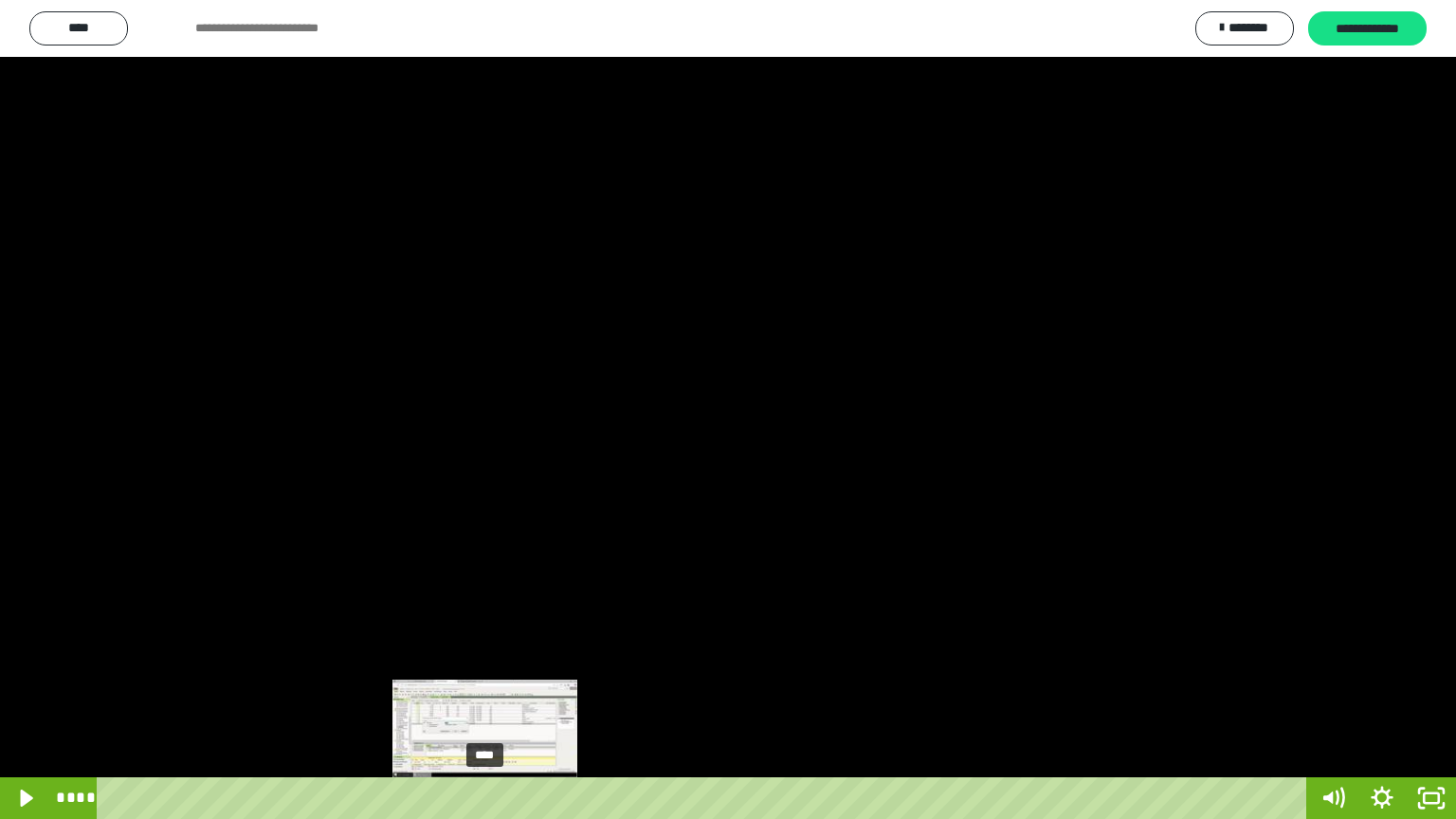 drag, startPoint x: 490, startPoint y: 797, endPoint x: 478, endPoint y: 799, distance: 12.165525 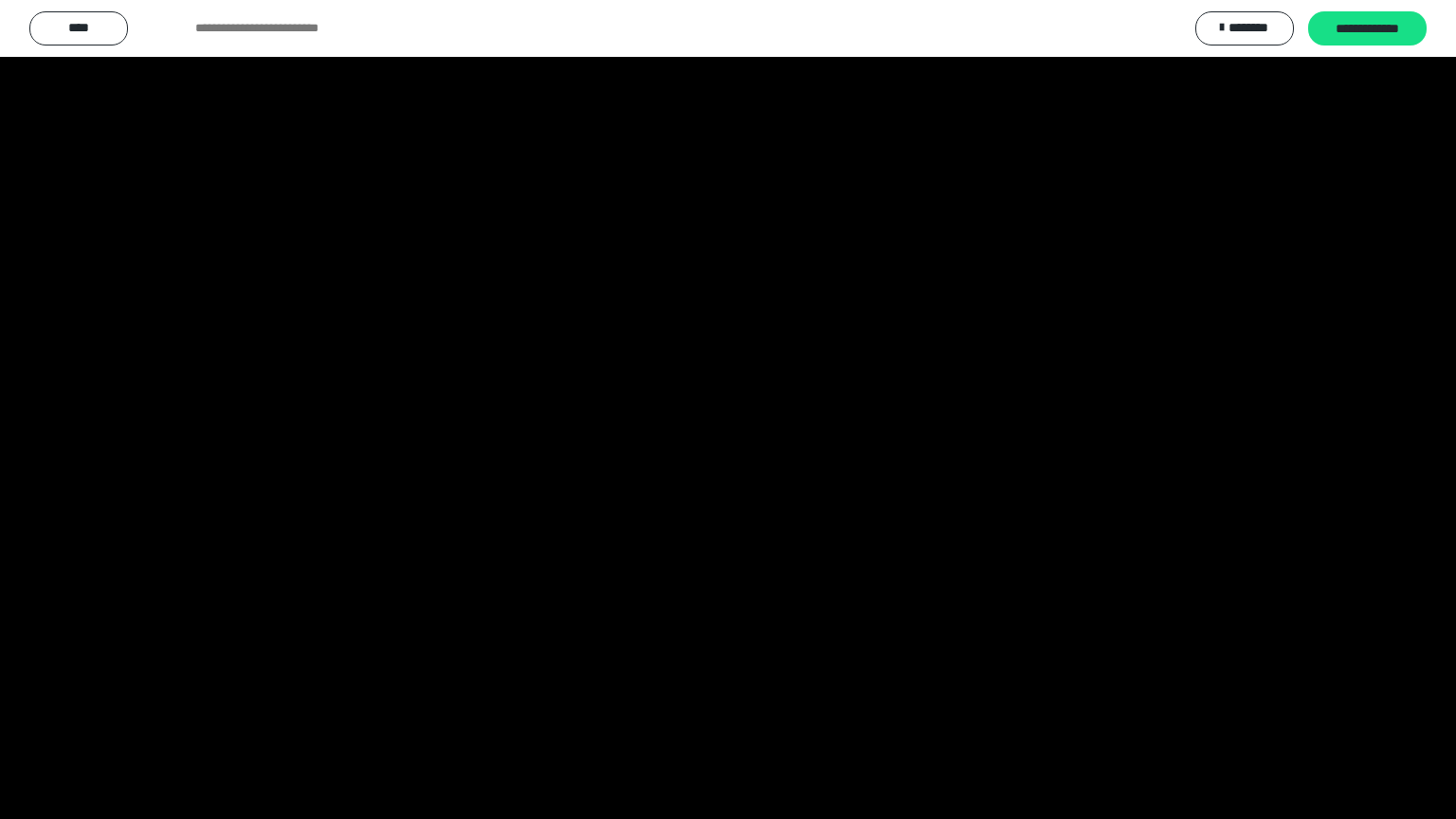 click at bounding box center [728, 410] 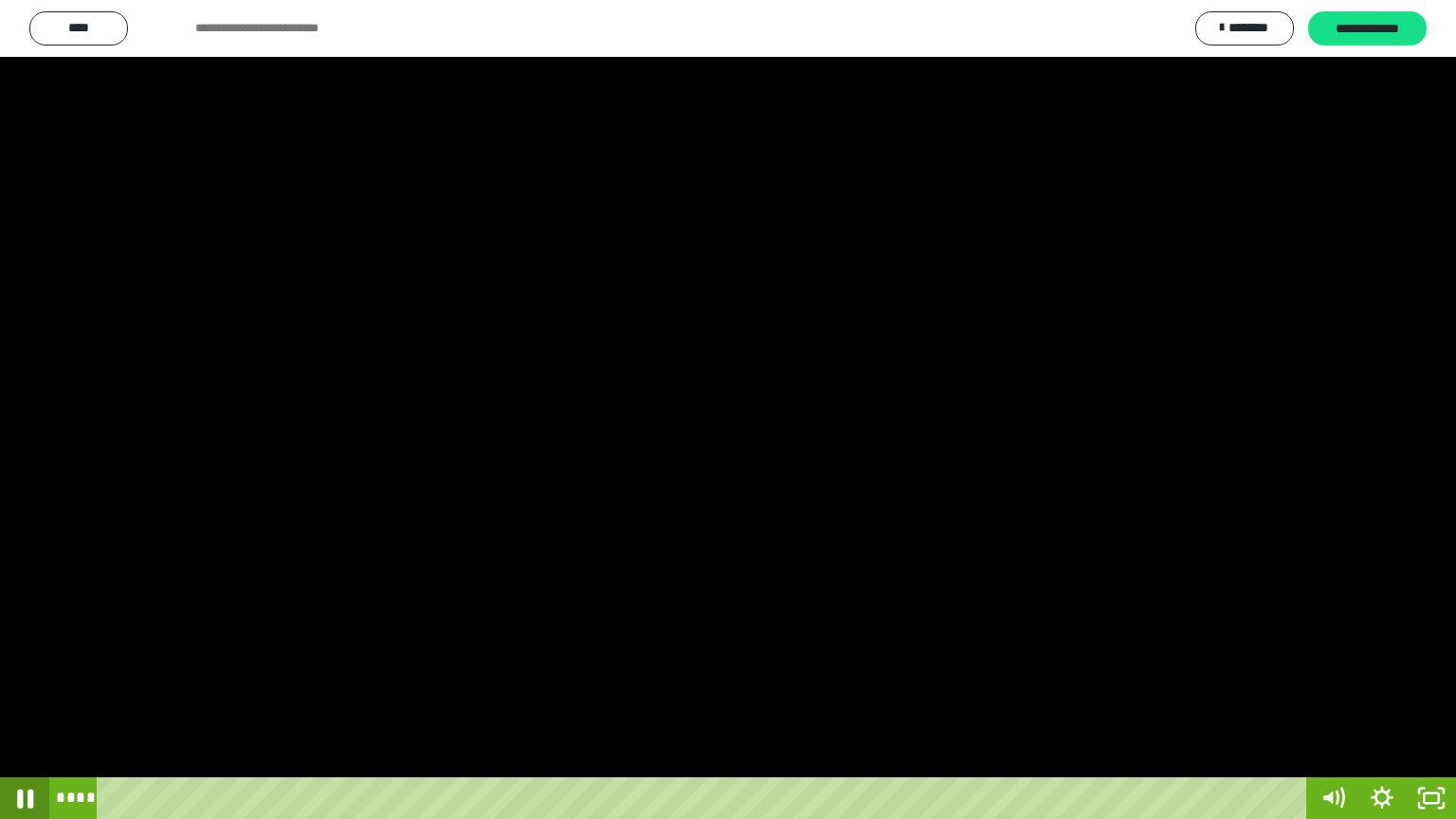 click 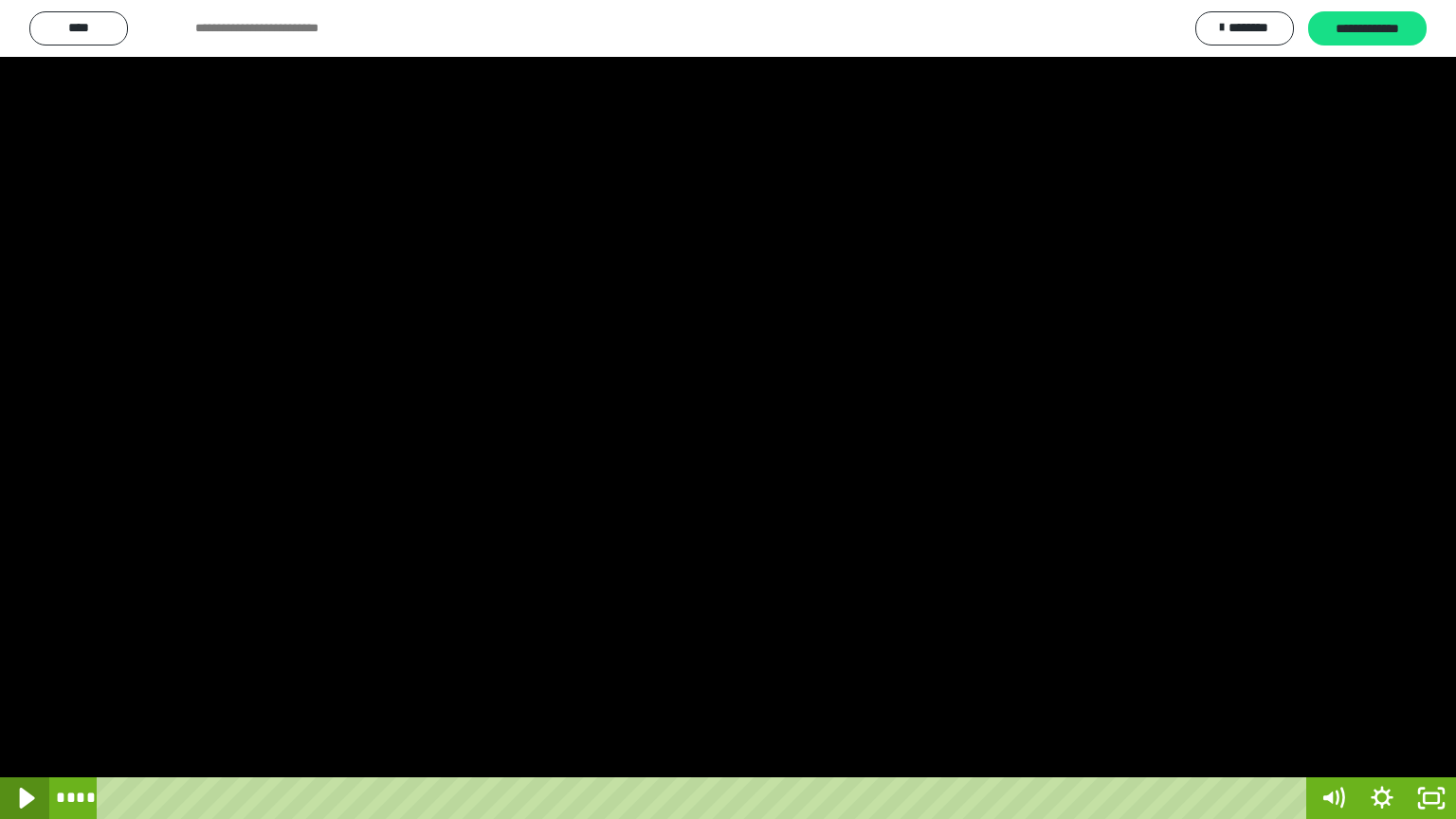 click 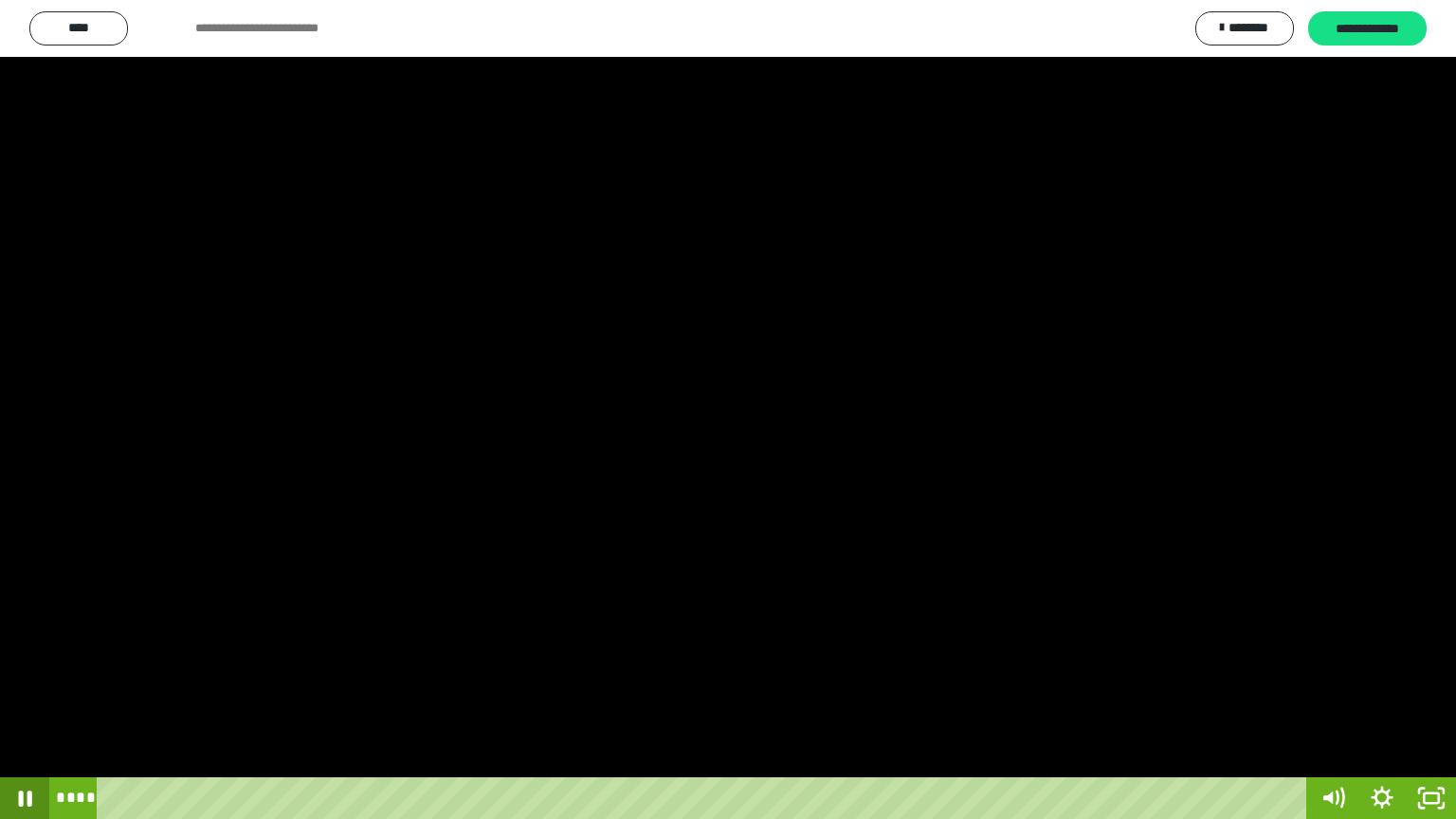 click 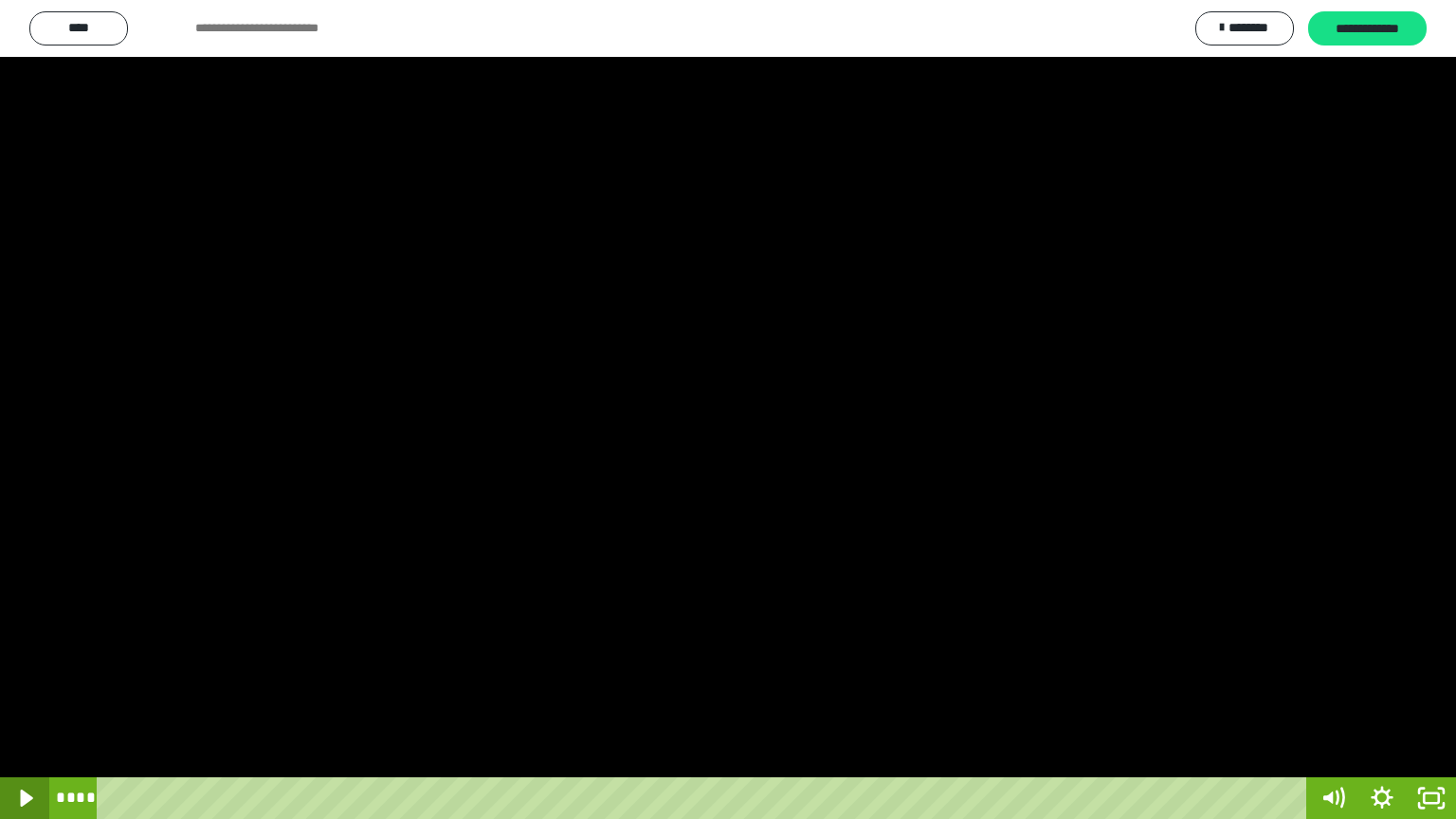click 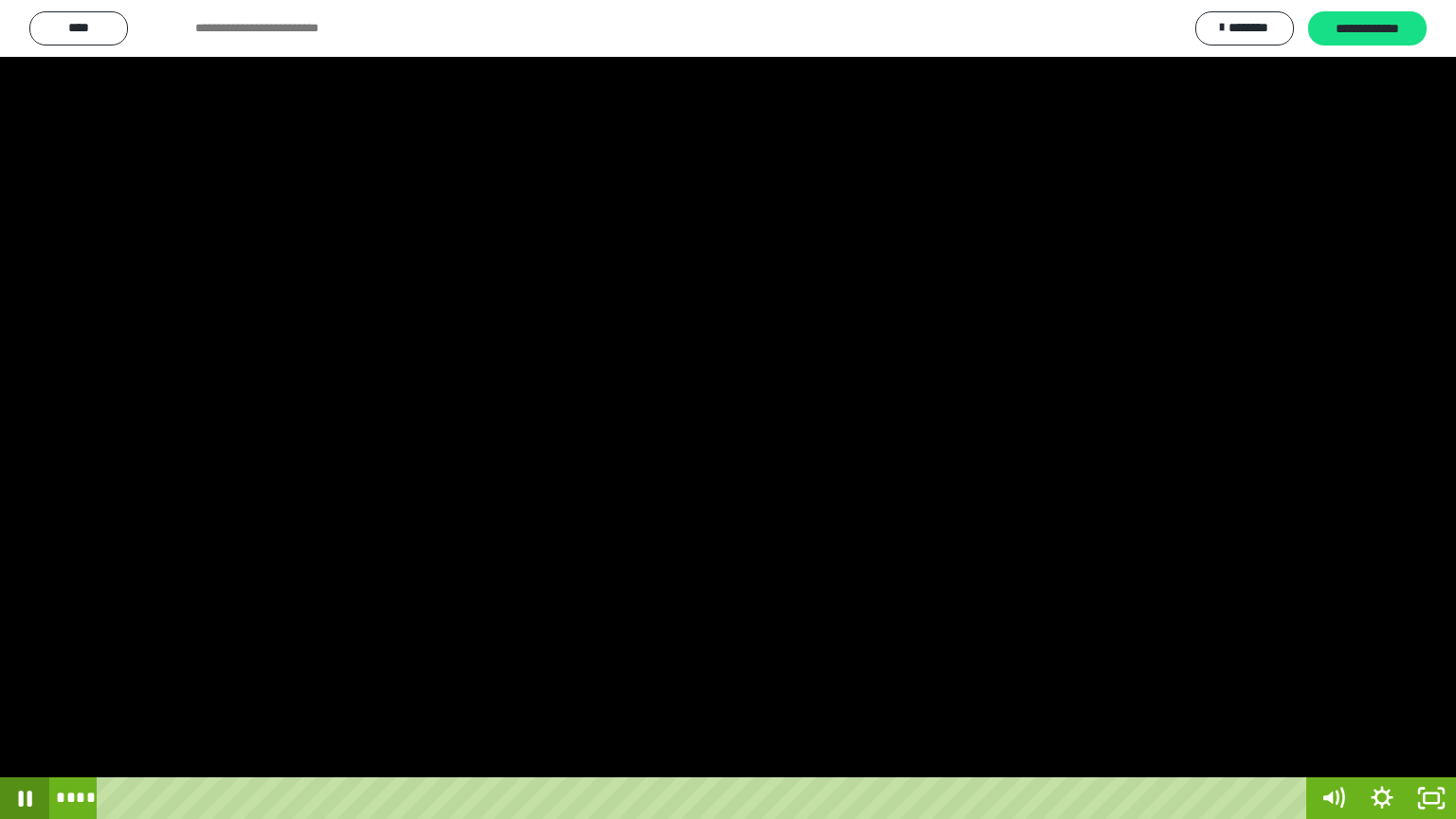 click 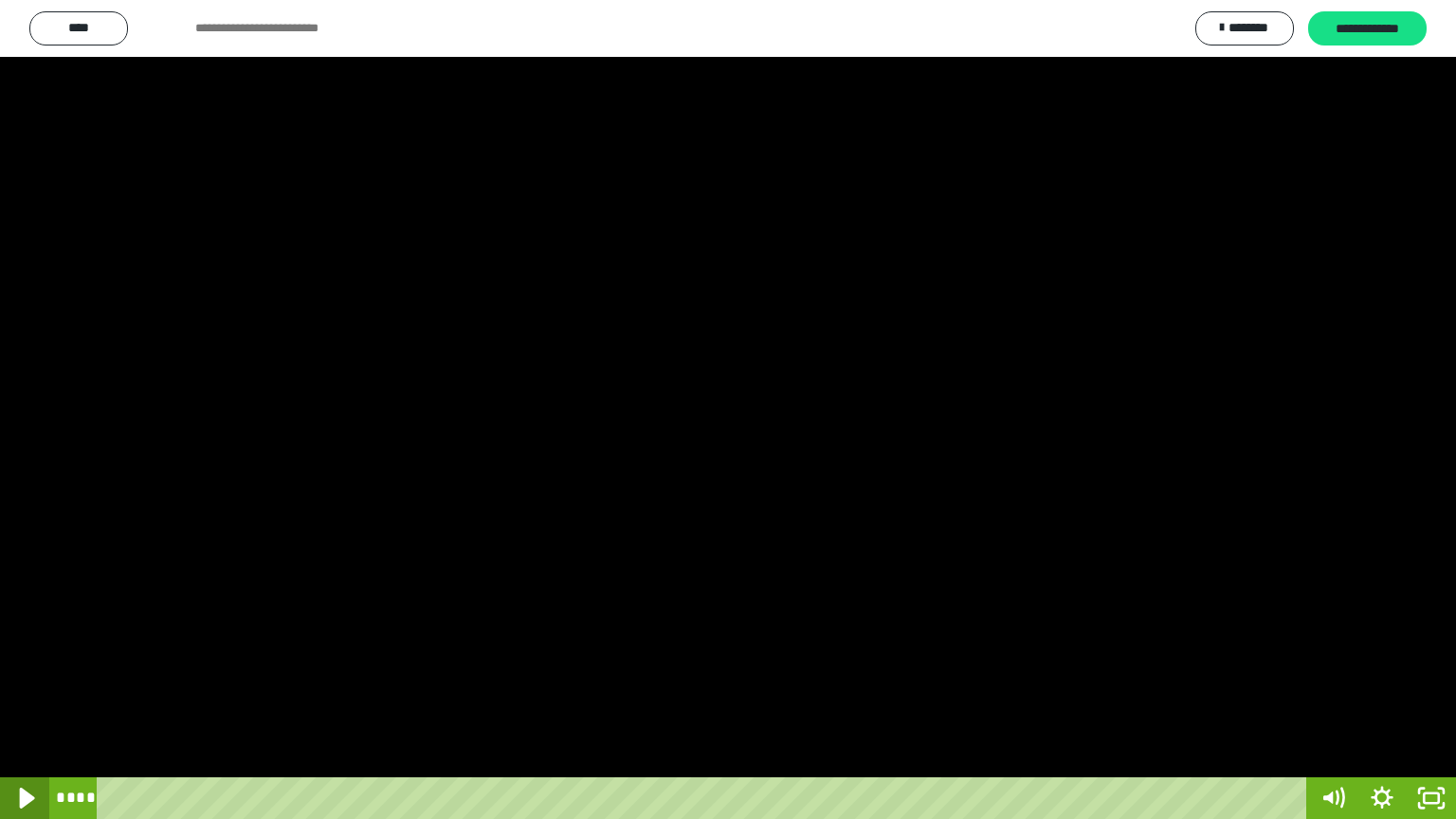 click 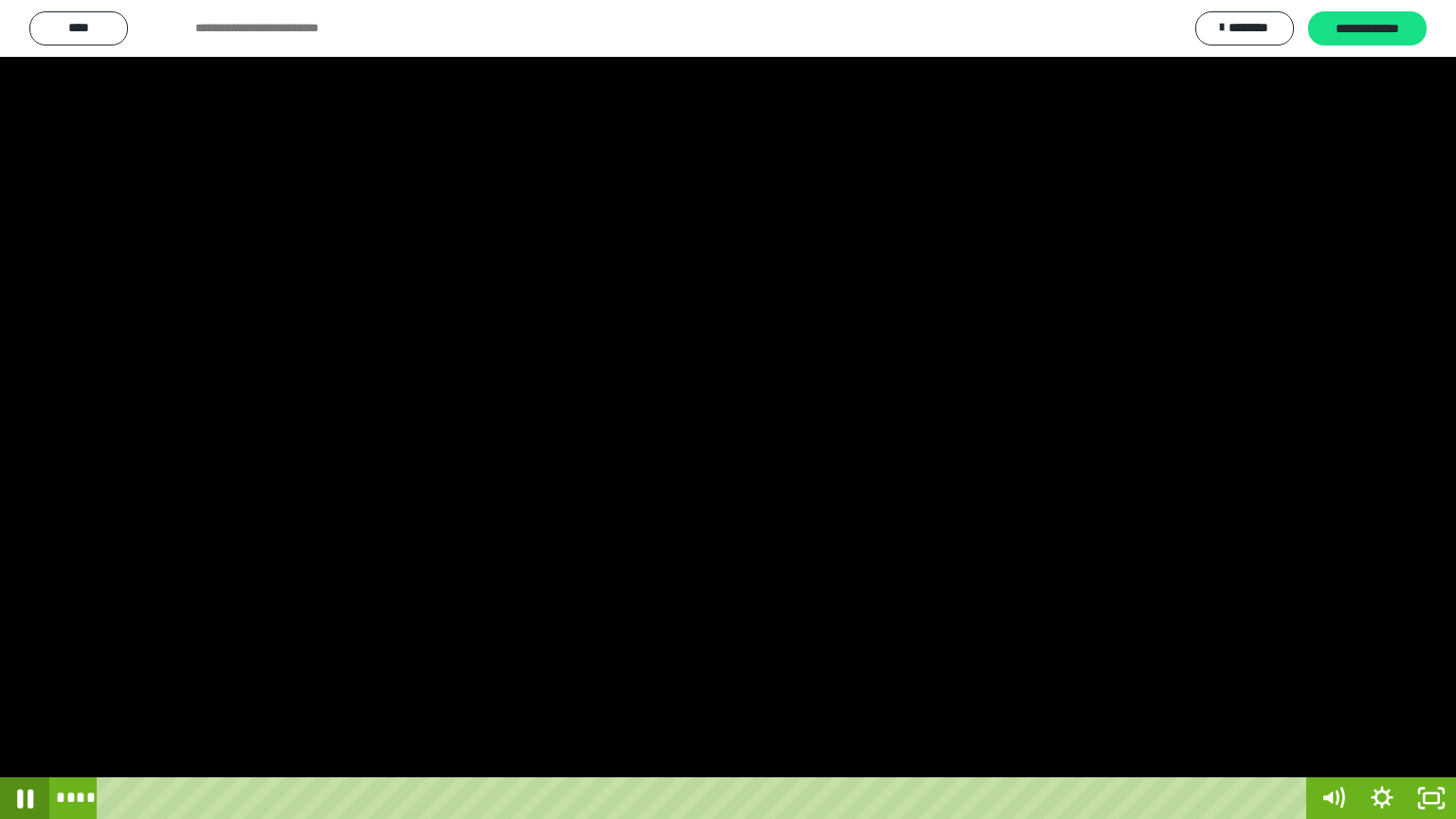click 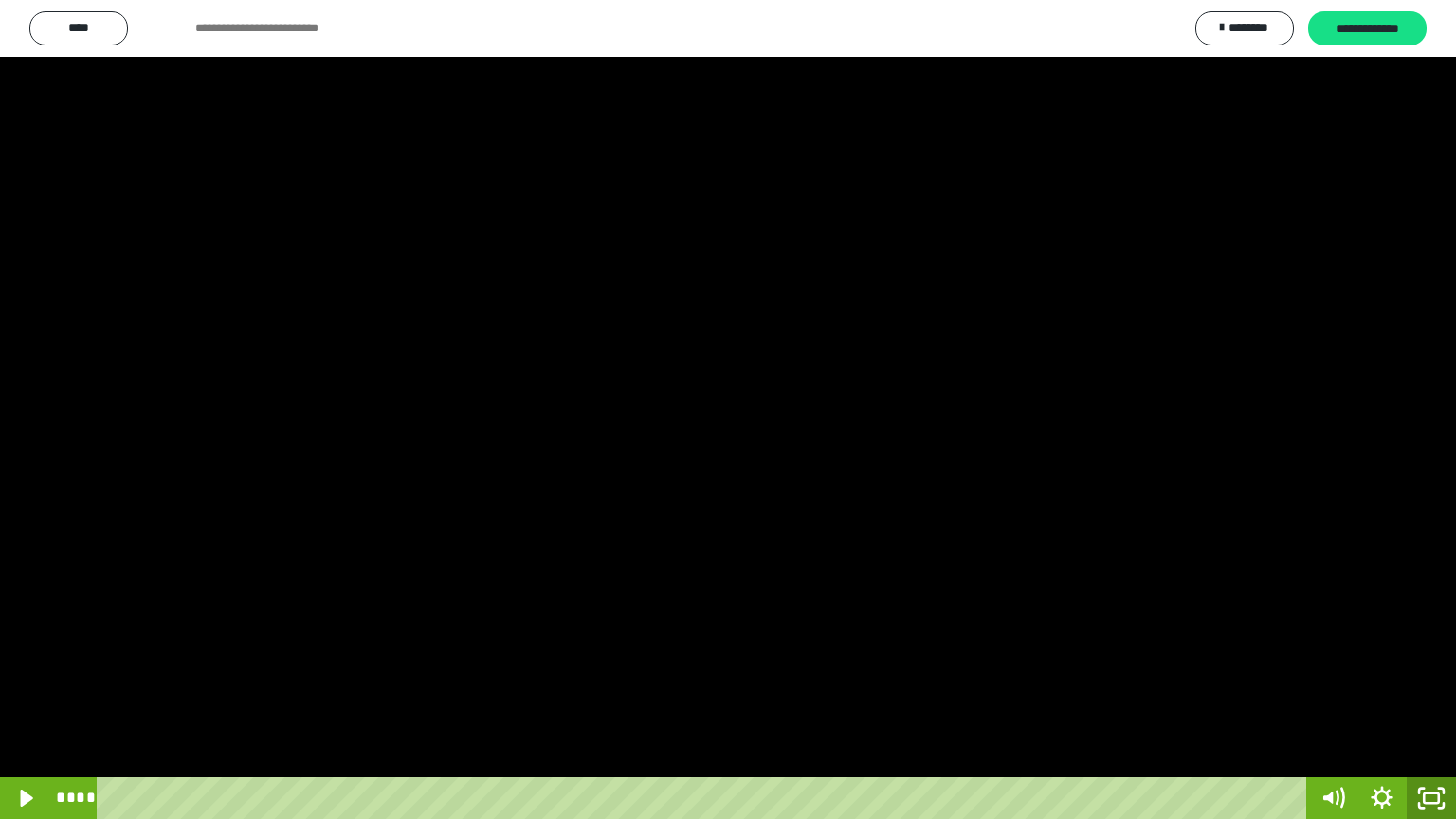 click 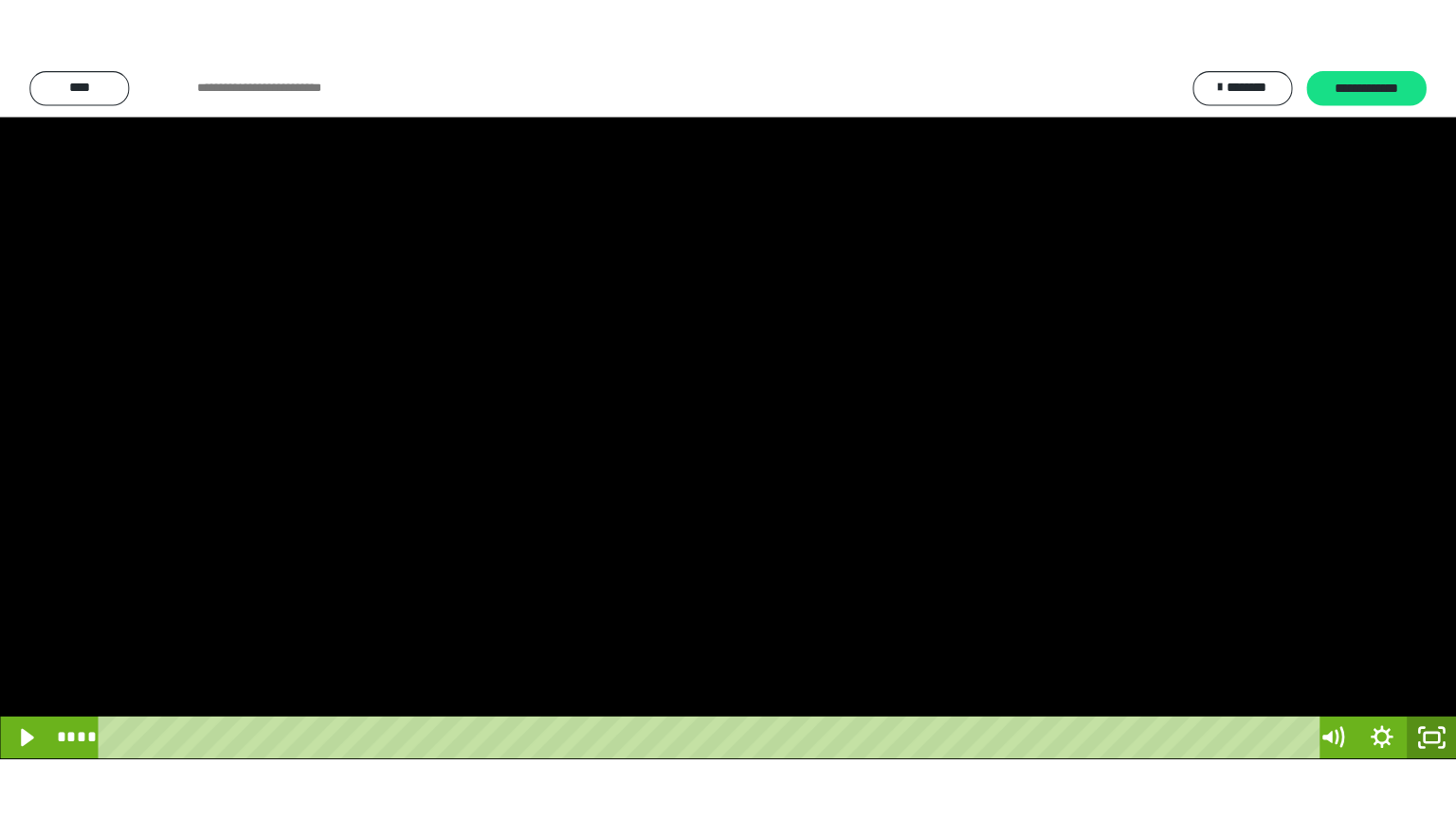 scroll, scrollTop: 3708, scrollLeft: 0, axis: vertical 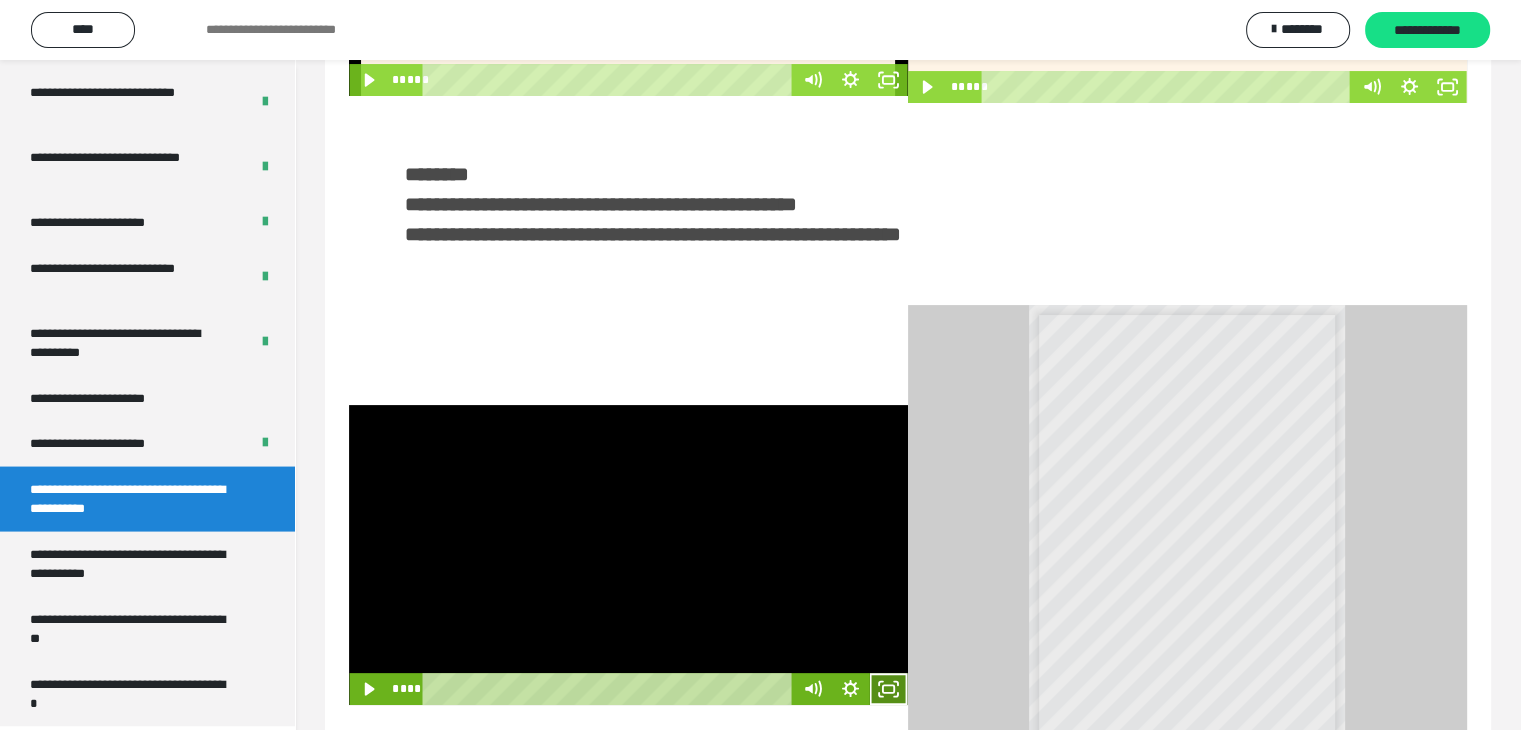 click 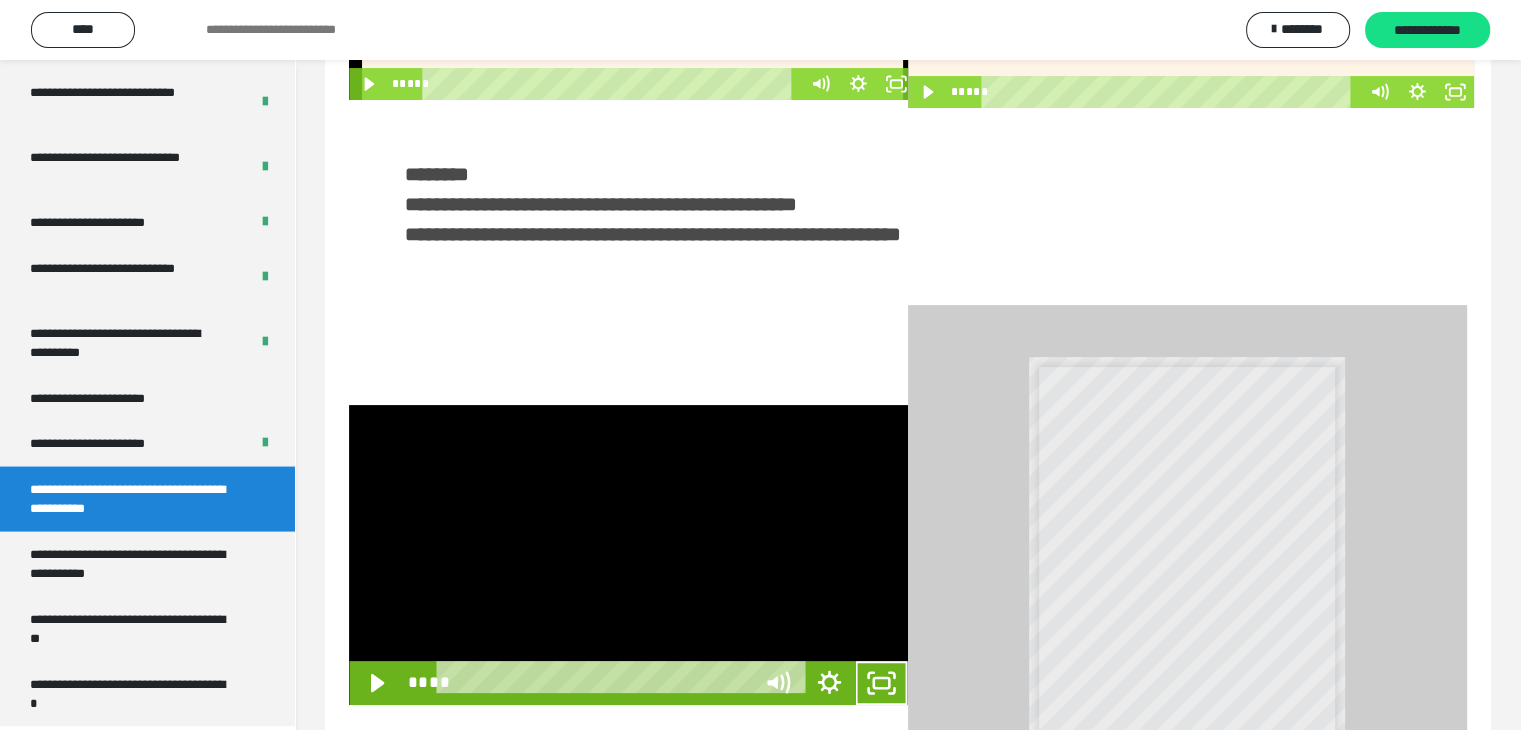 scroll, scrollTop: 3777, scrollLeft: 0, axis: vertical 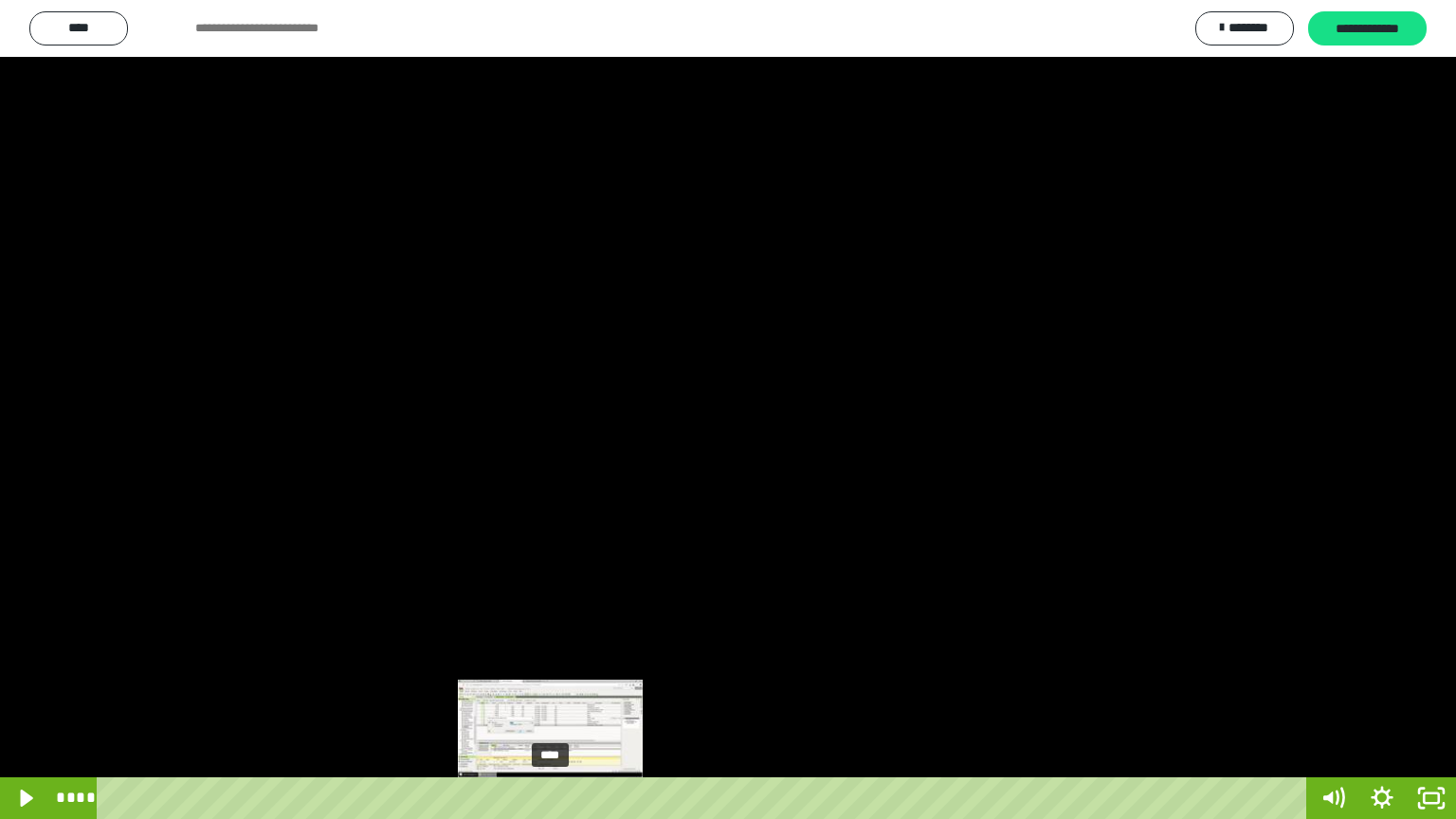 drag, startPoint x: 651, startPoint y: 800, endPoint x: 551, endPoint y: 792, distance: 100.31949 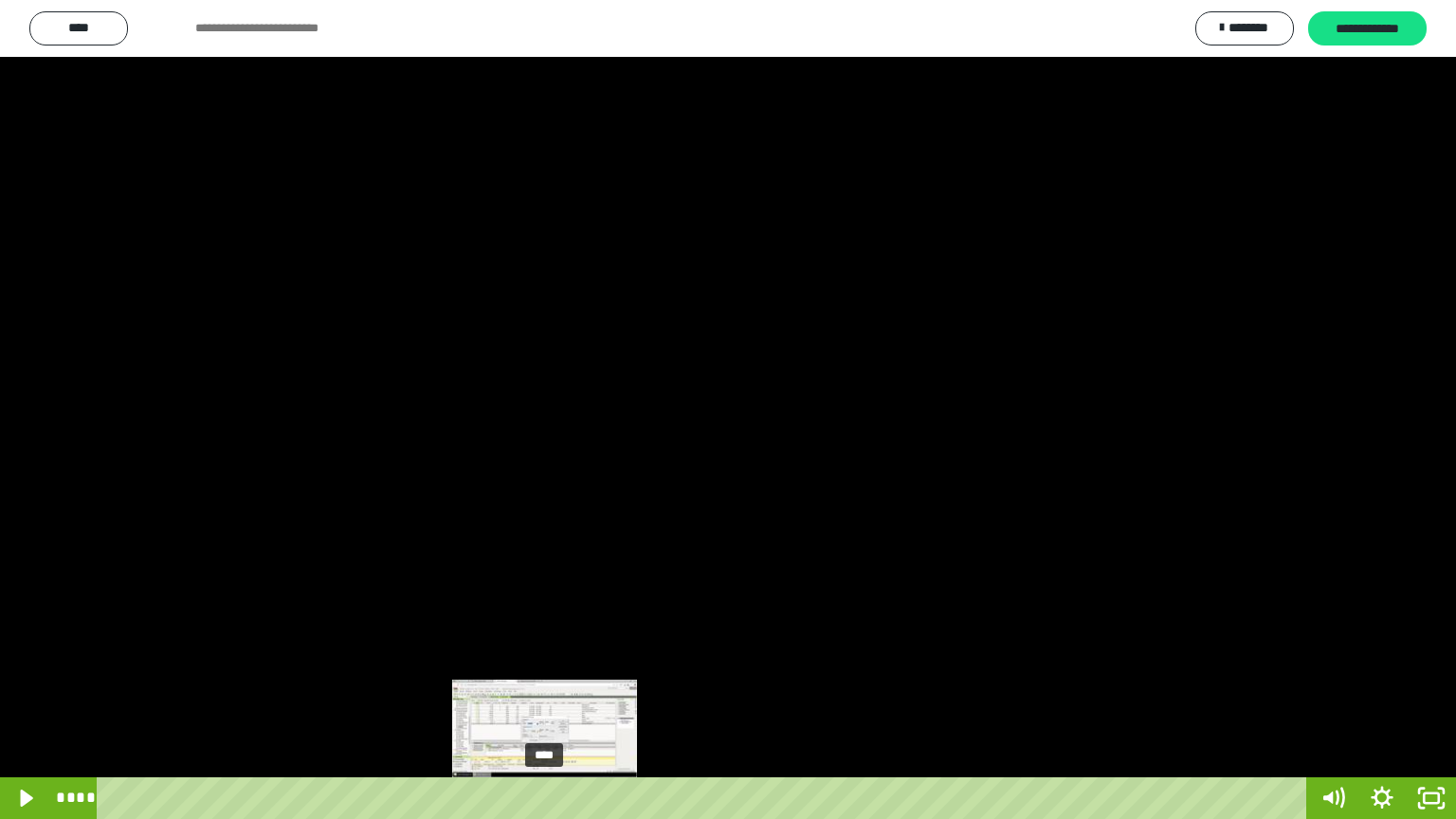 click at bounding box center [544, 798] 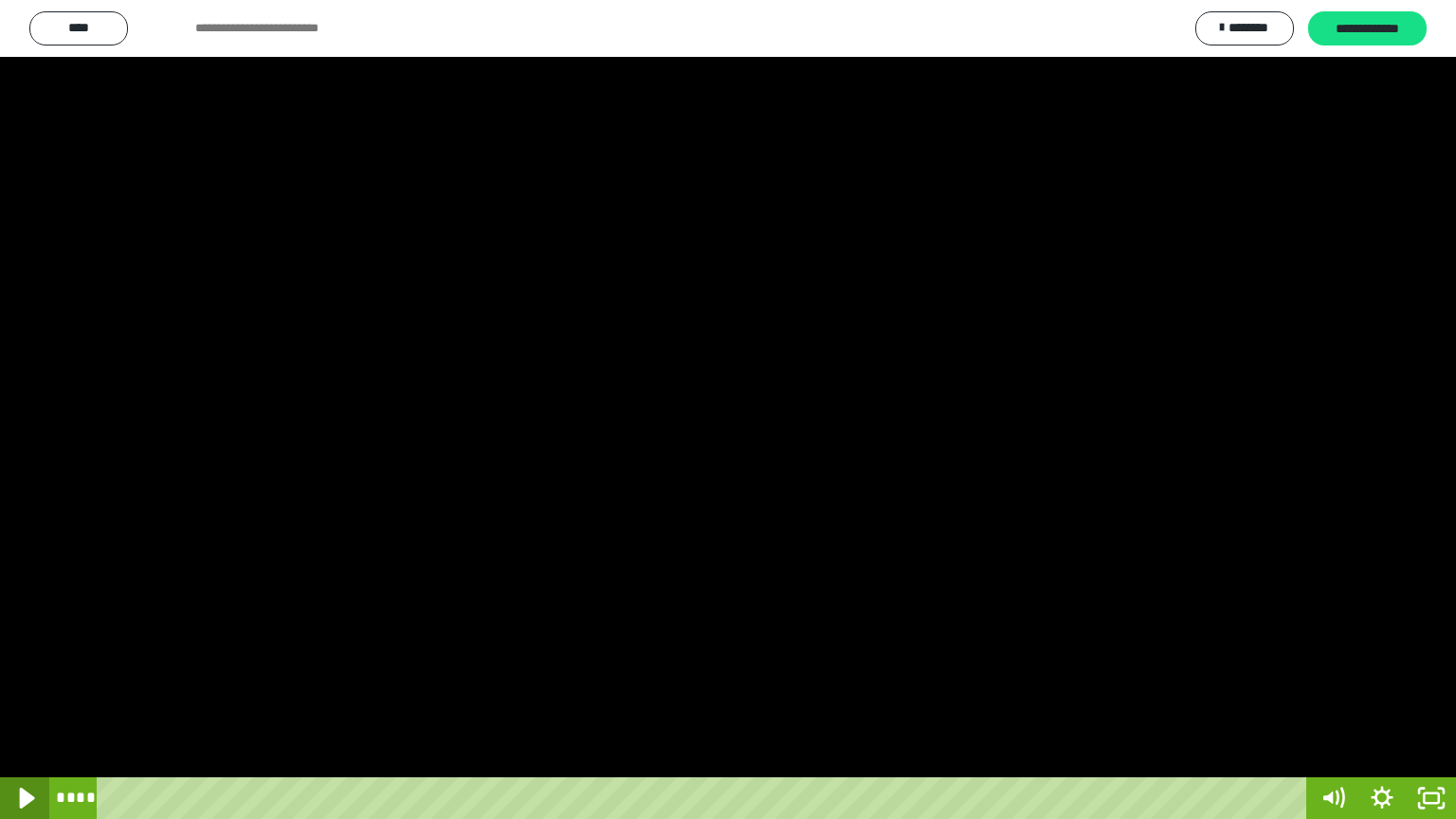 click 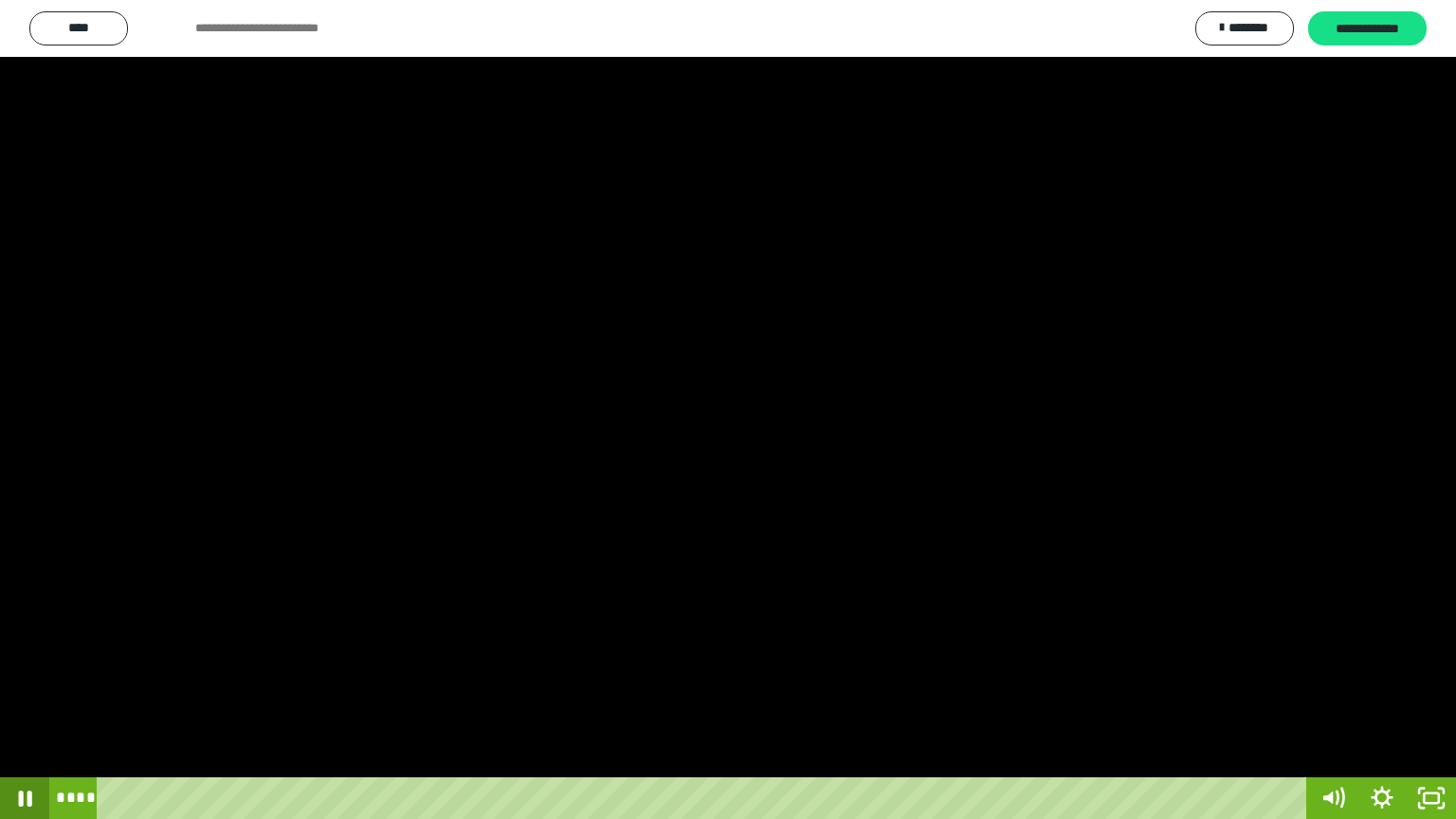 click 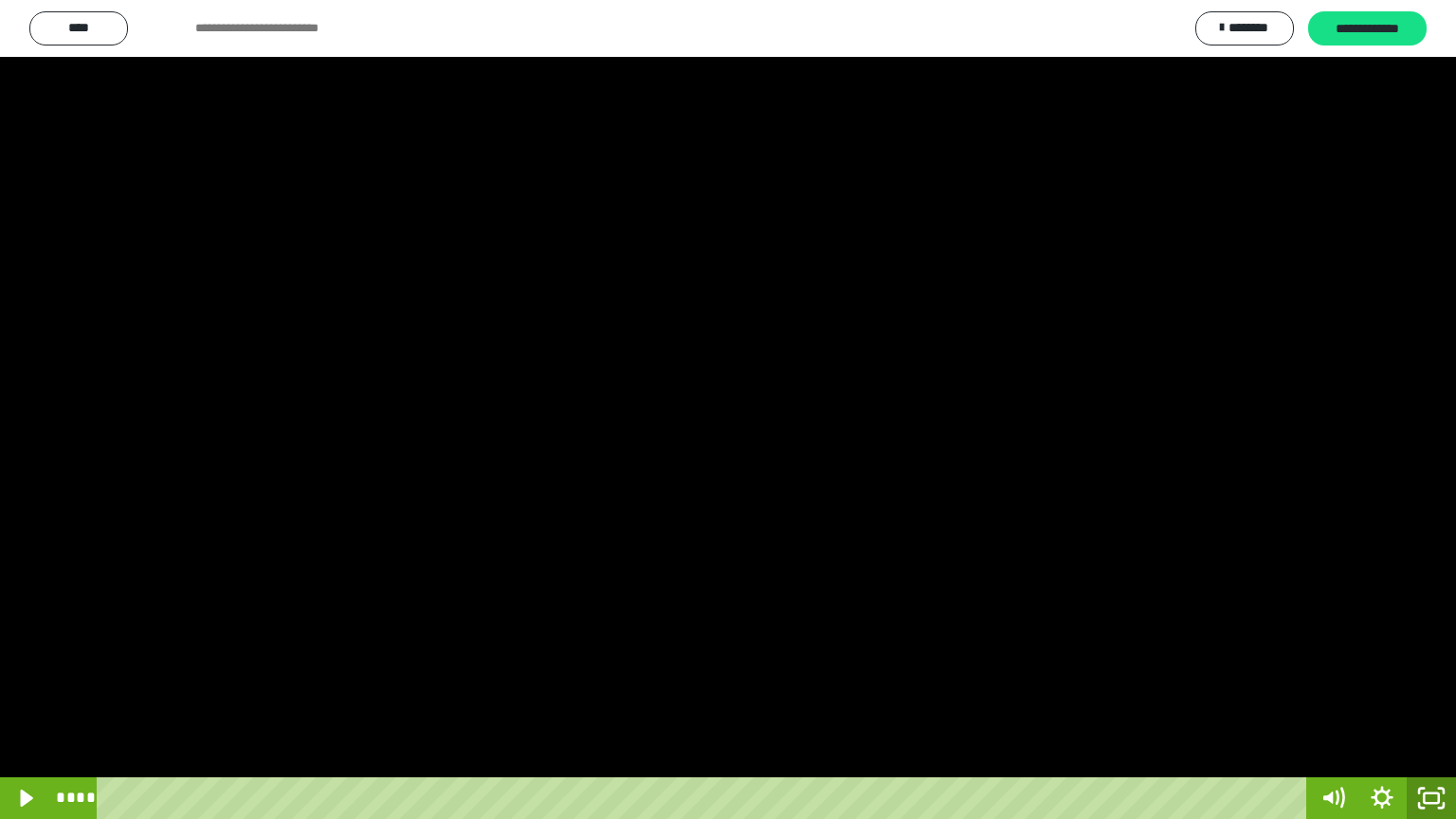 drag, startPoint x: 1418, startPoint y: 796, endPoint x: 1360, endPoint y: 689, distance: 121.70867 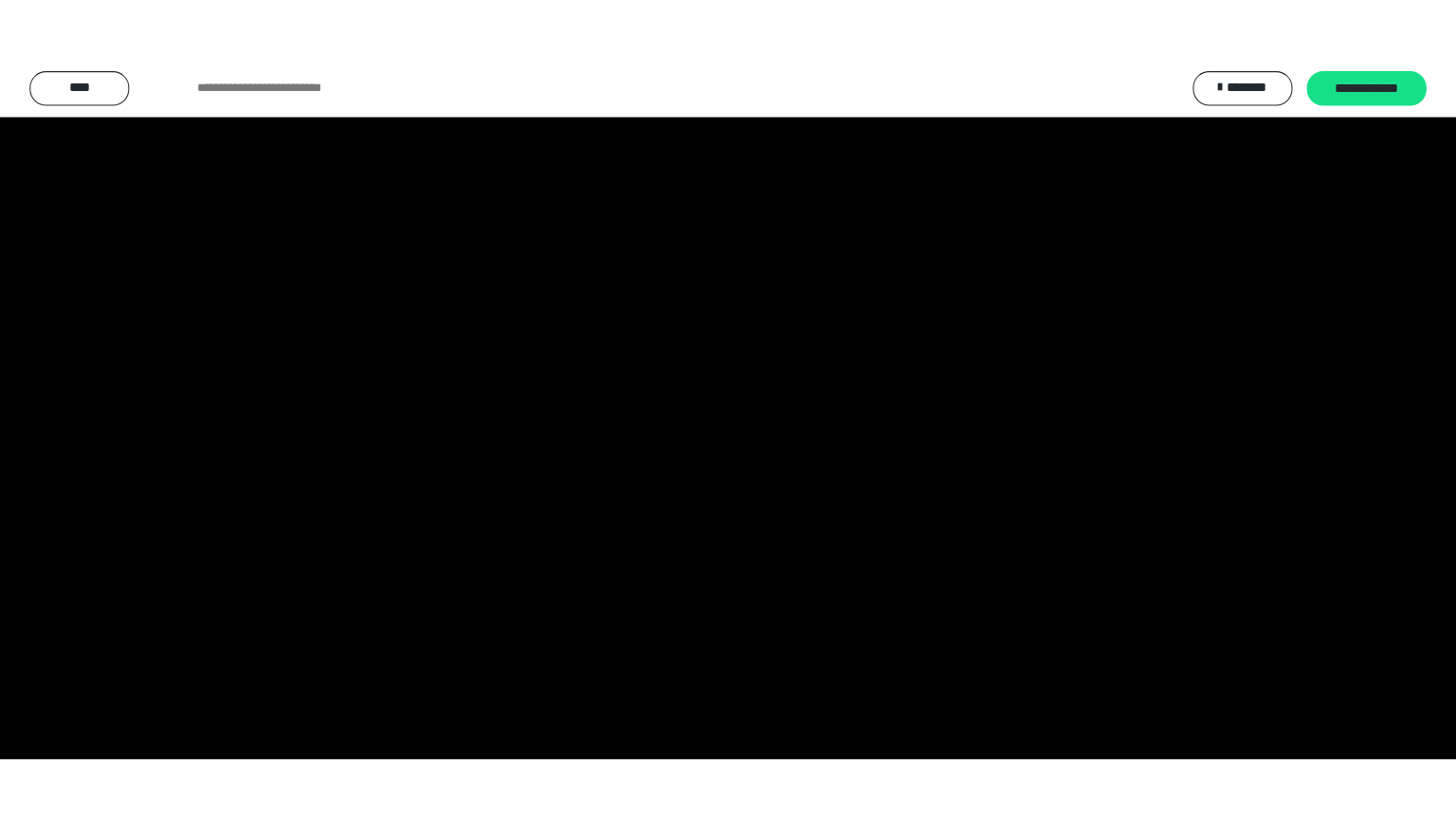scroll, scrollTop: 3708, scrollLeft: 0, axis: vertical 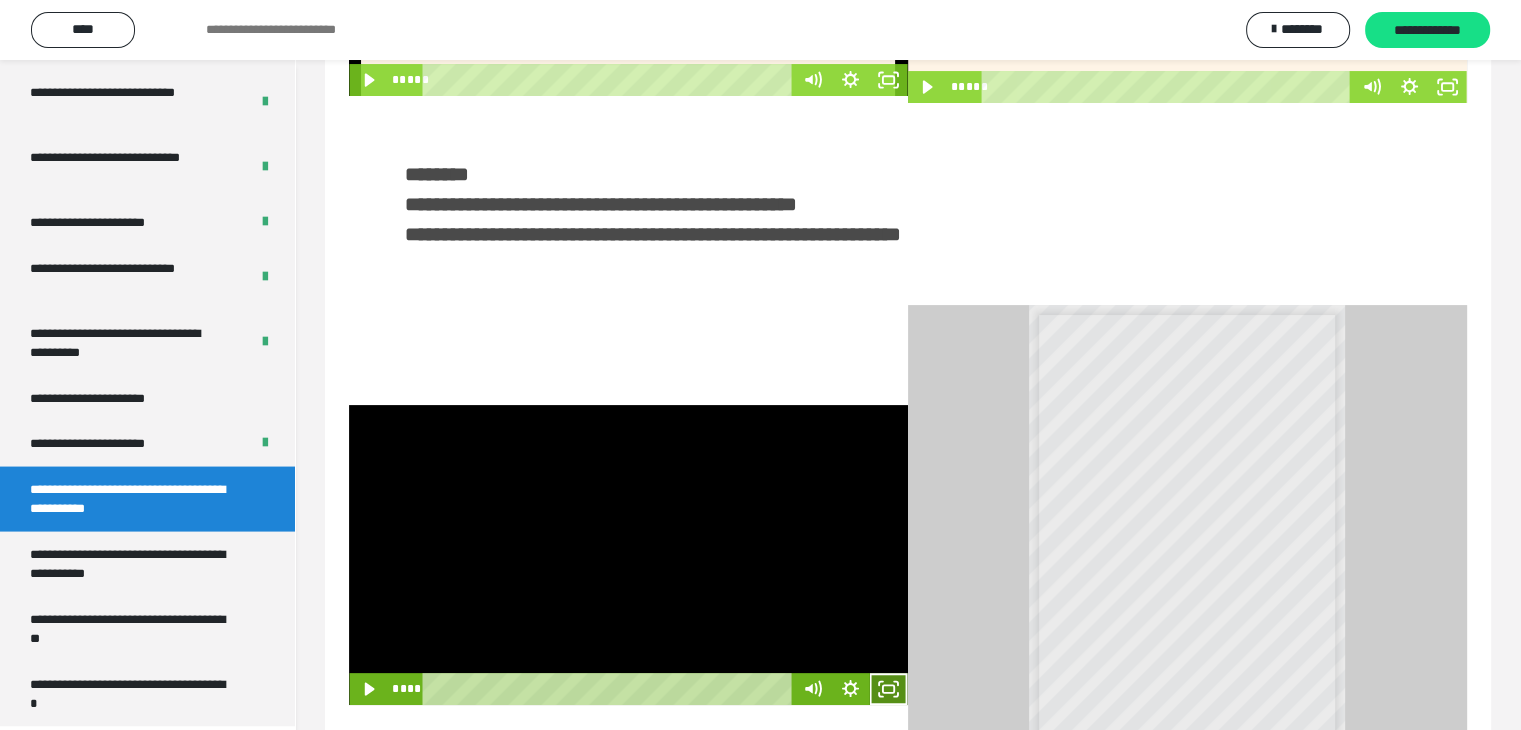 click 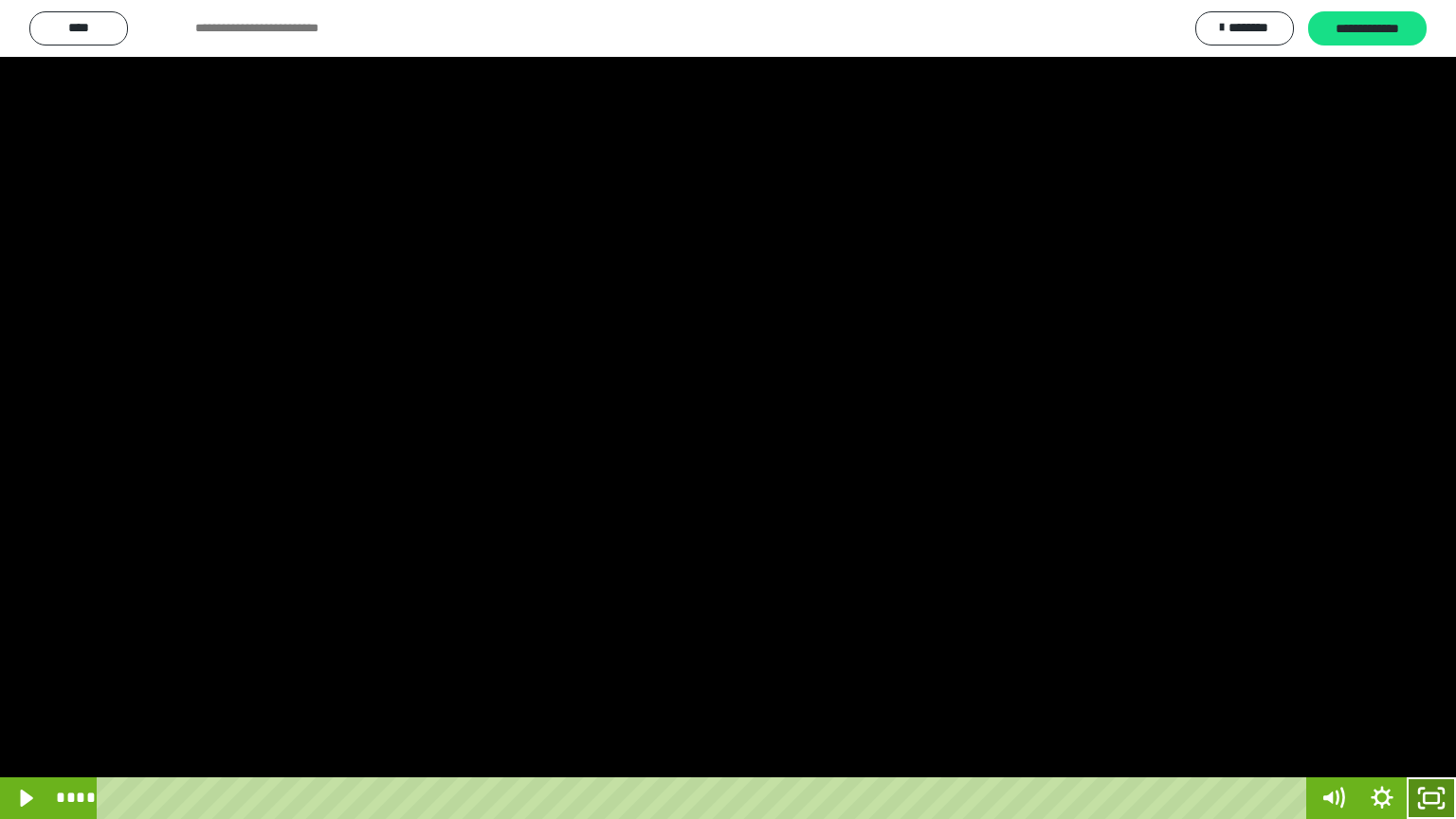 click 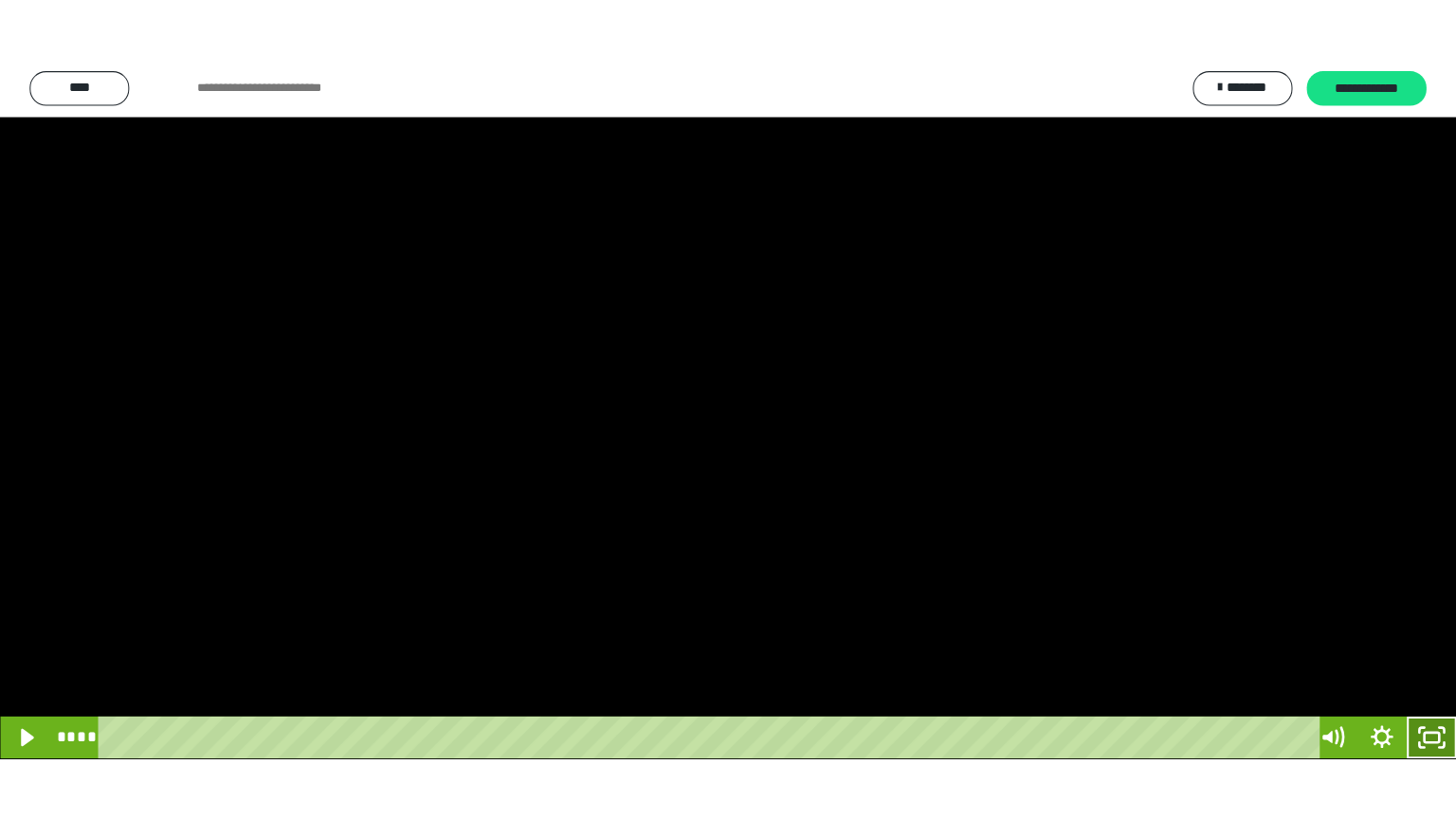 scroll, scrollTop: 3708, scrollLeft: 0, axis: vertical 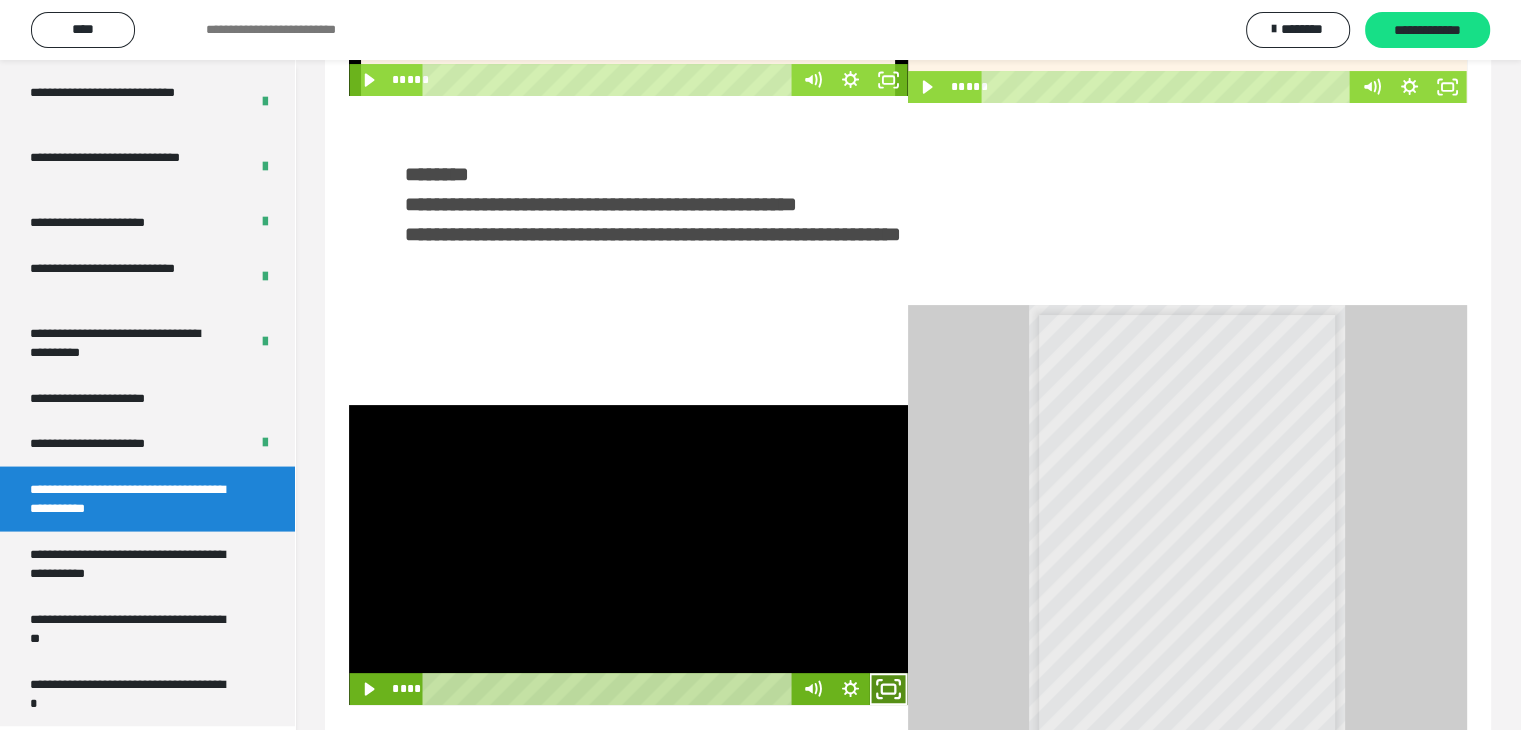 click 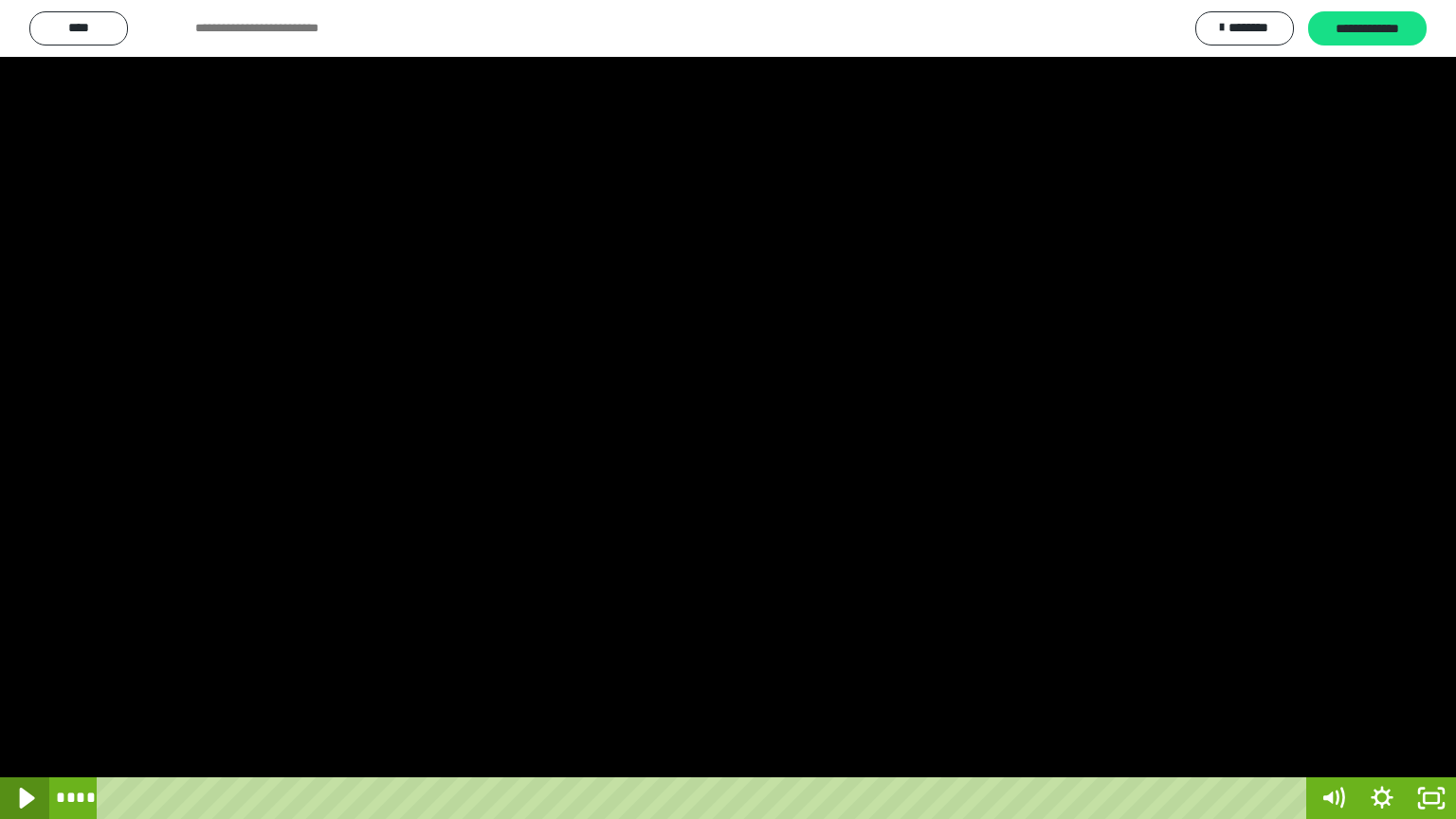 click 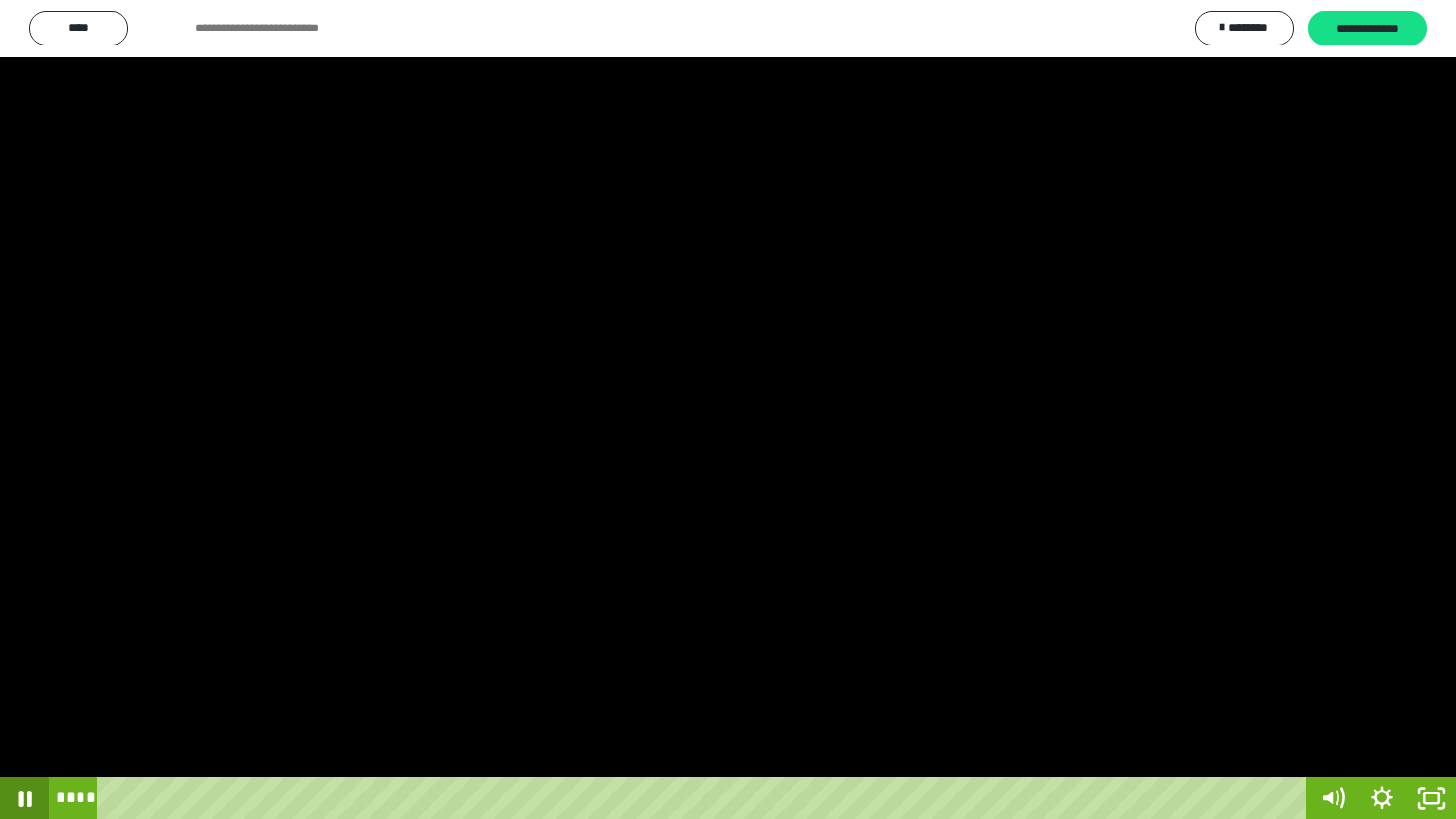 click 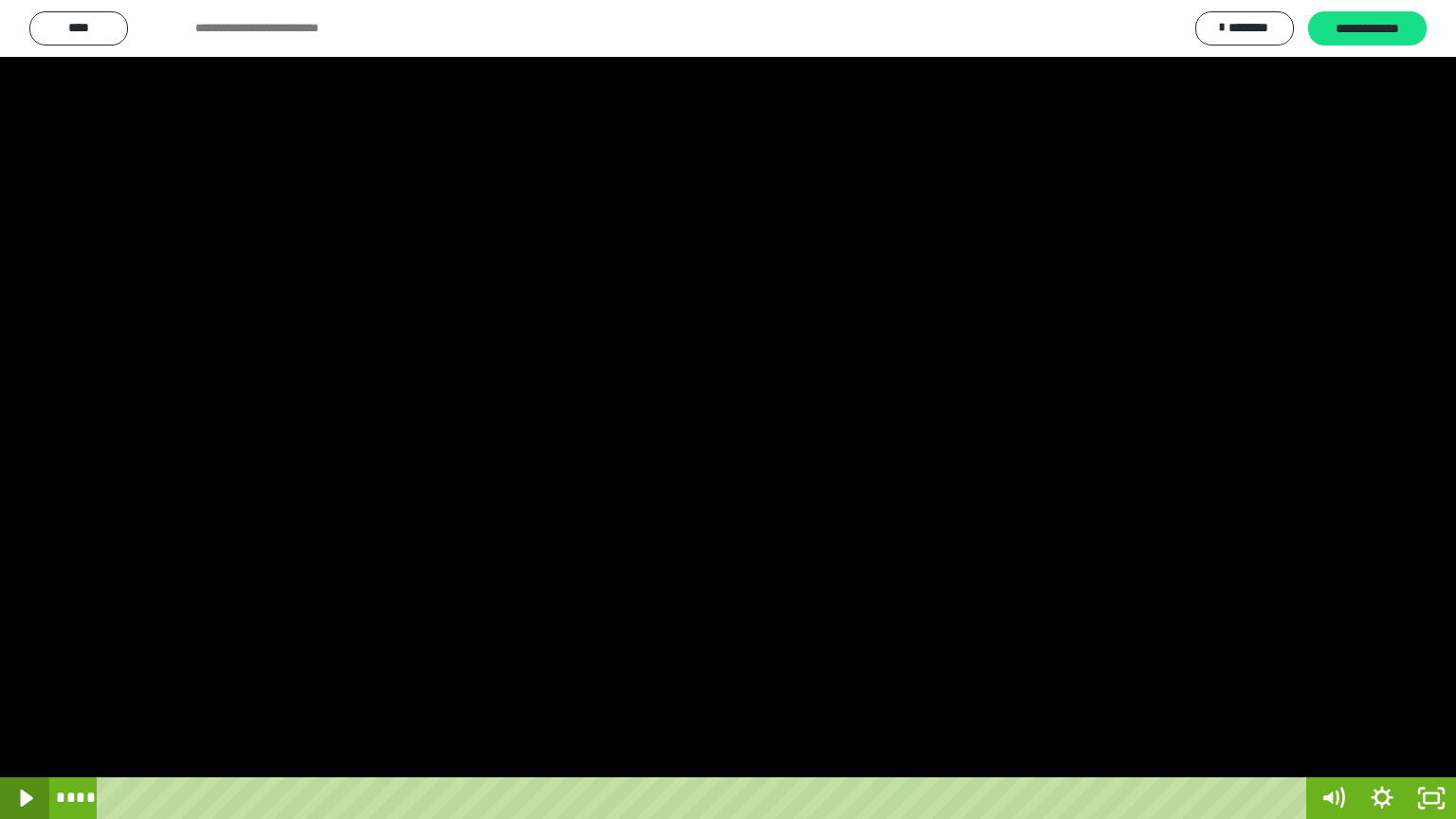 click 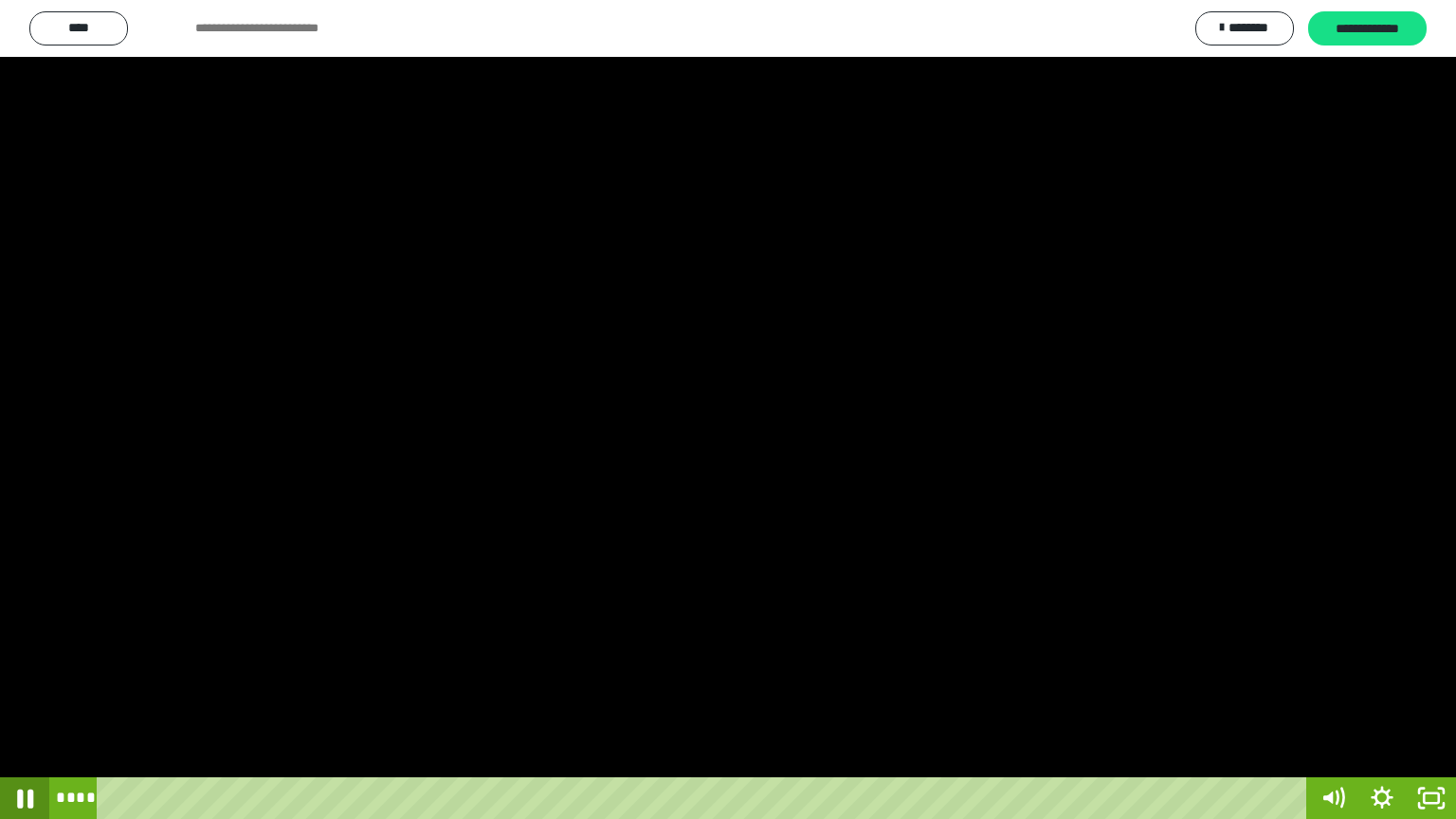 click 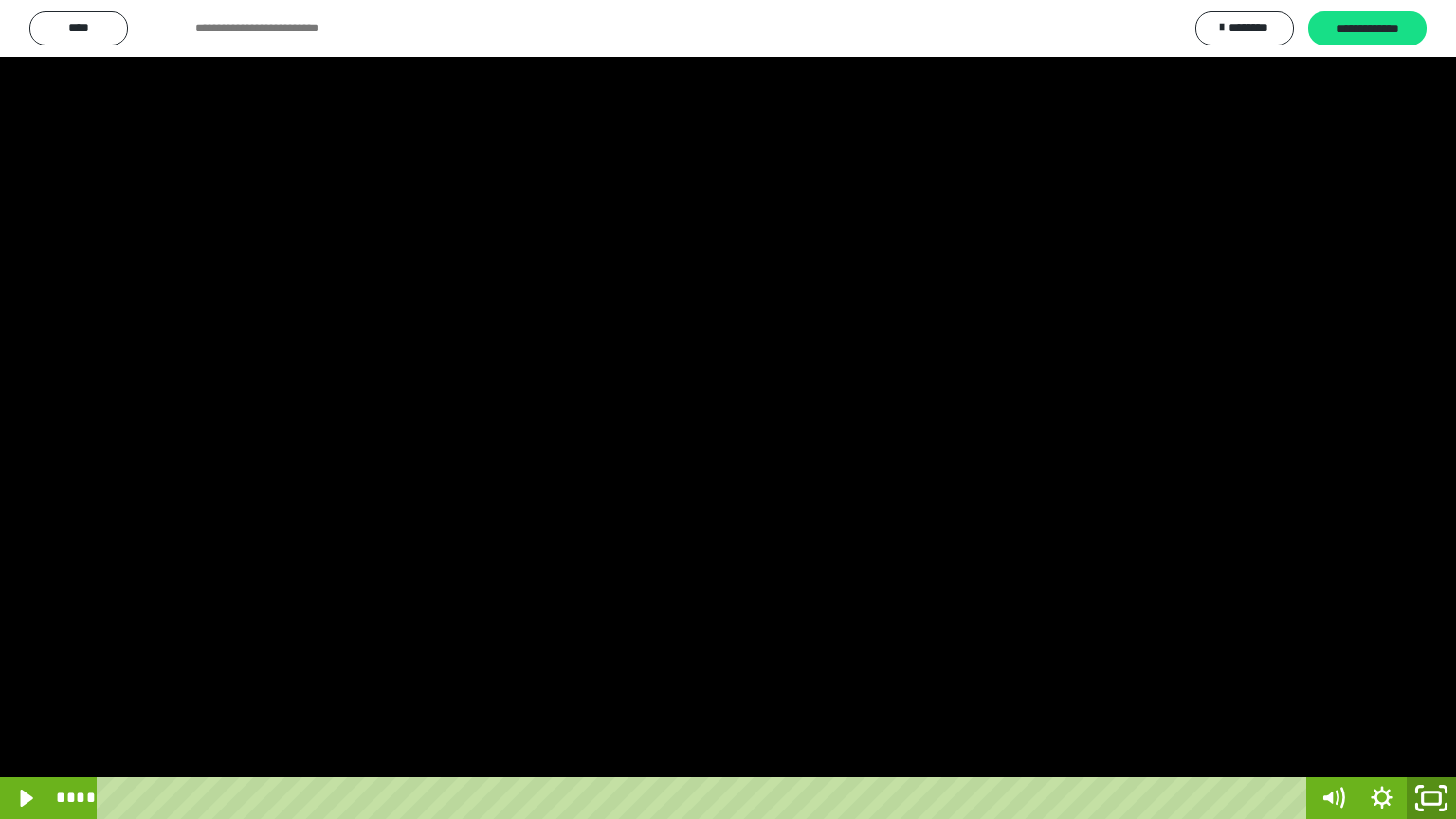 click 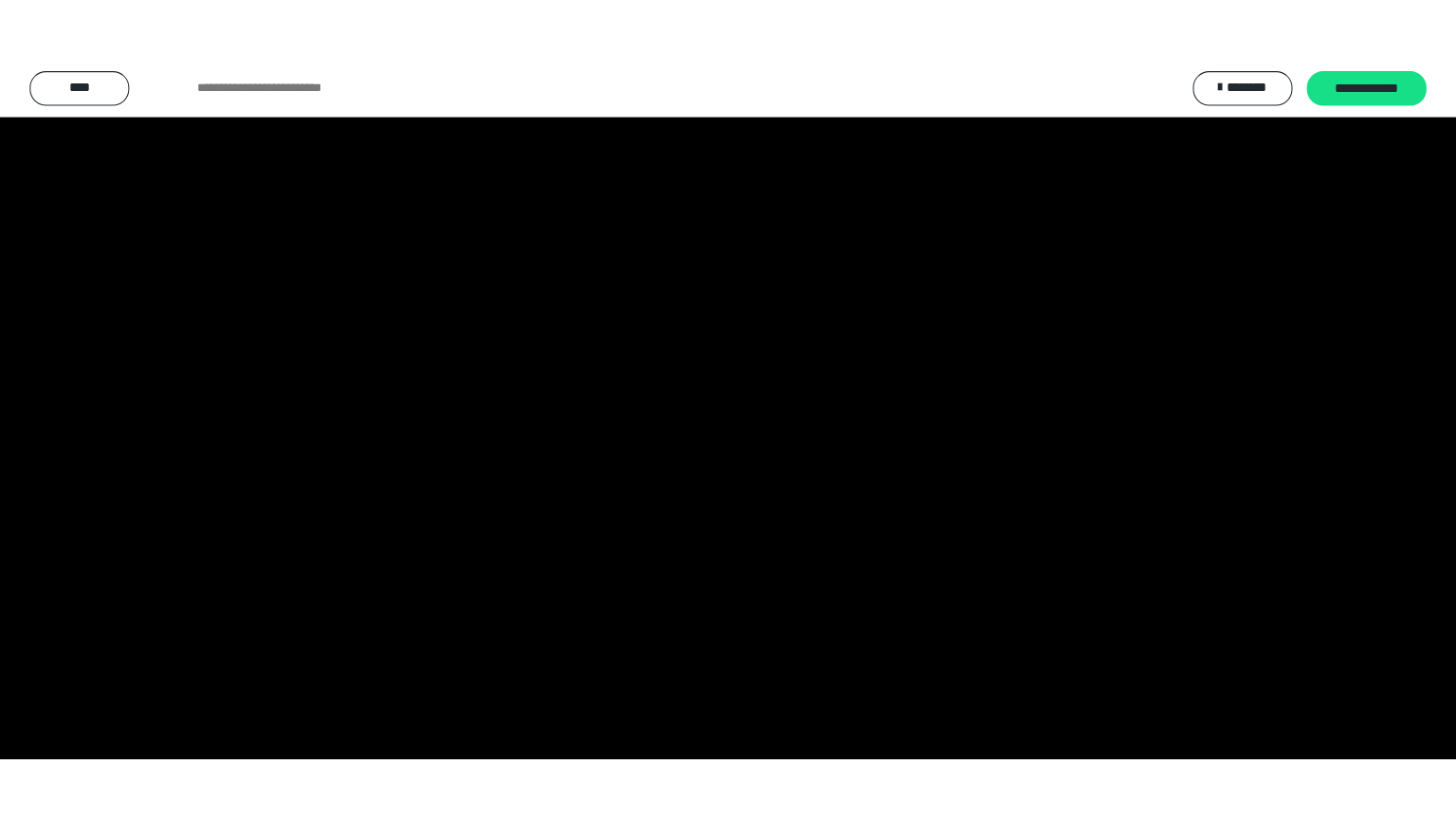 scroll, scrollTop: 3708, scrollLeft: 0, axis: vertical 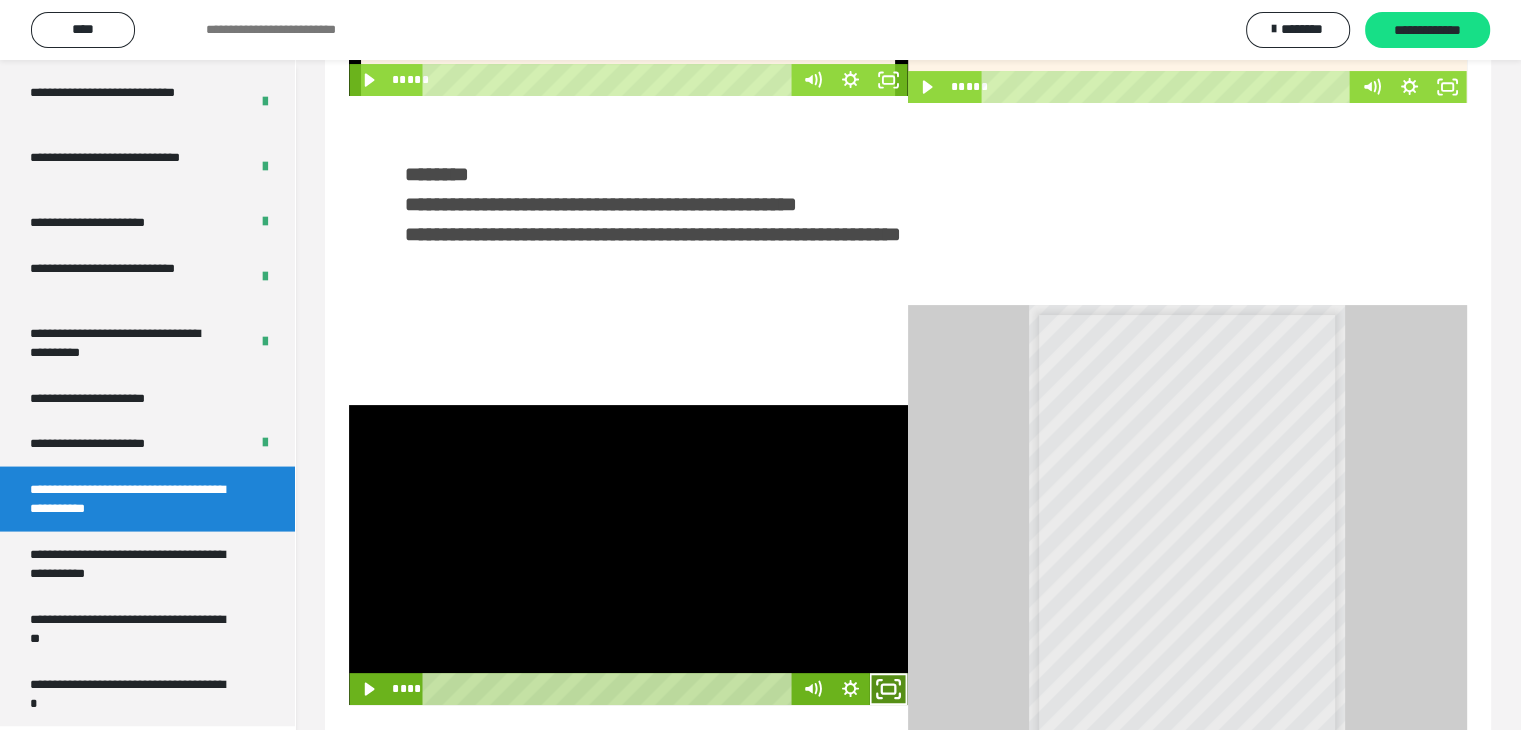 click 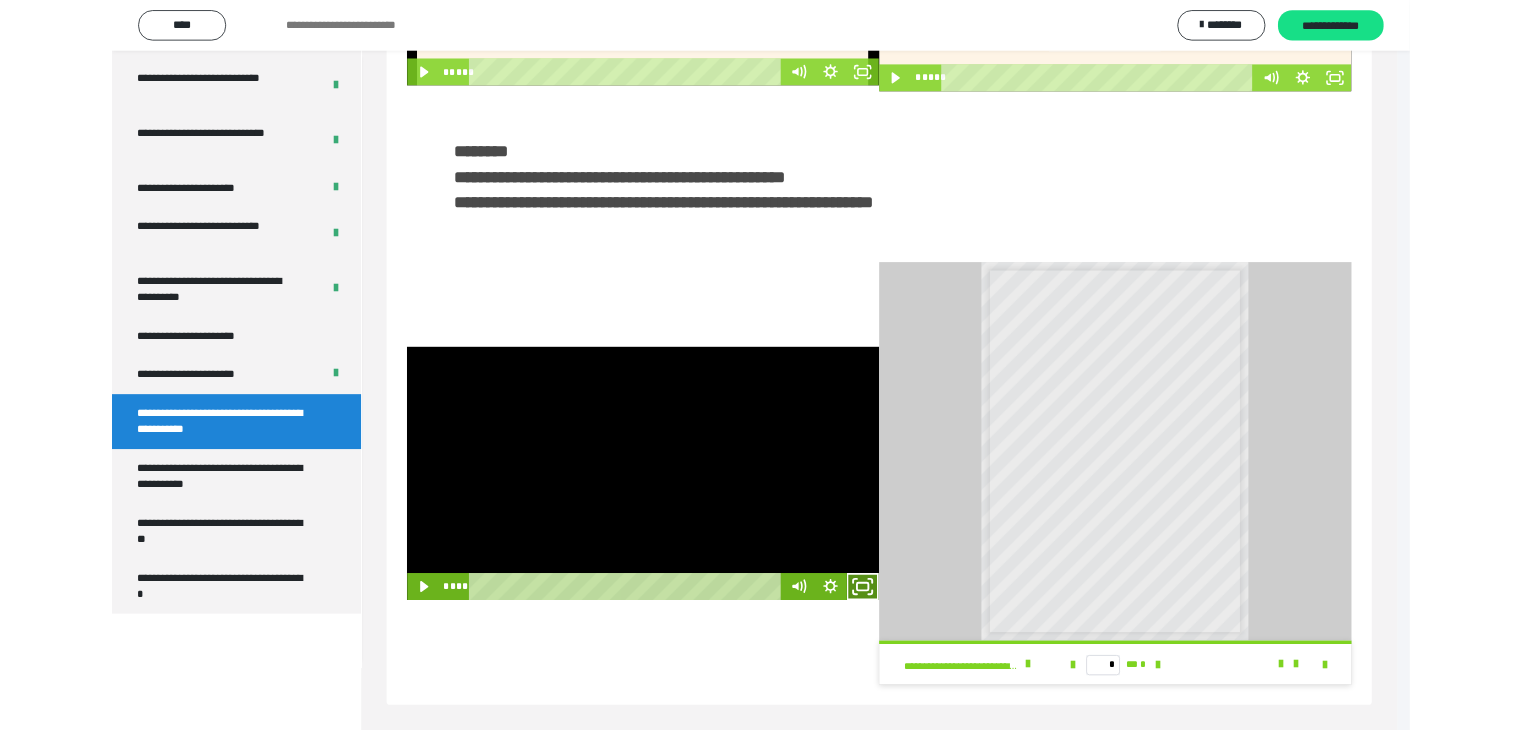 scroll, scrollTop: 3777, scrollLeft: 0, axis: vertical 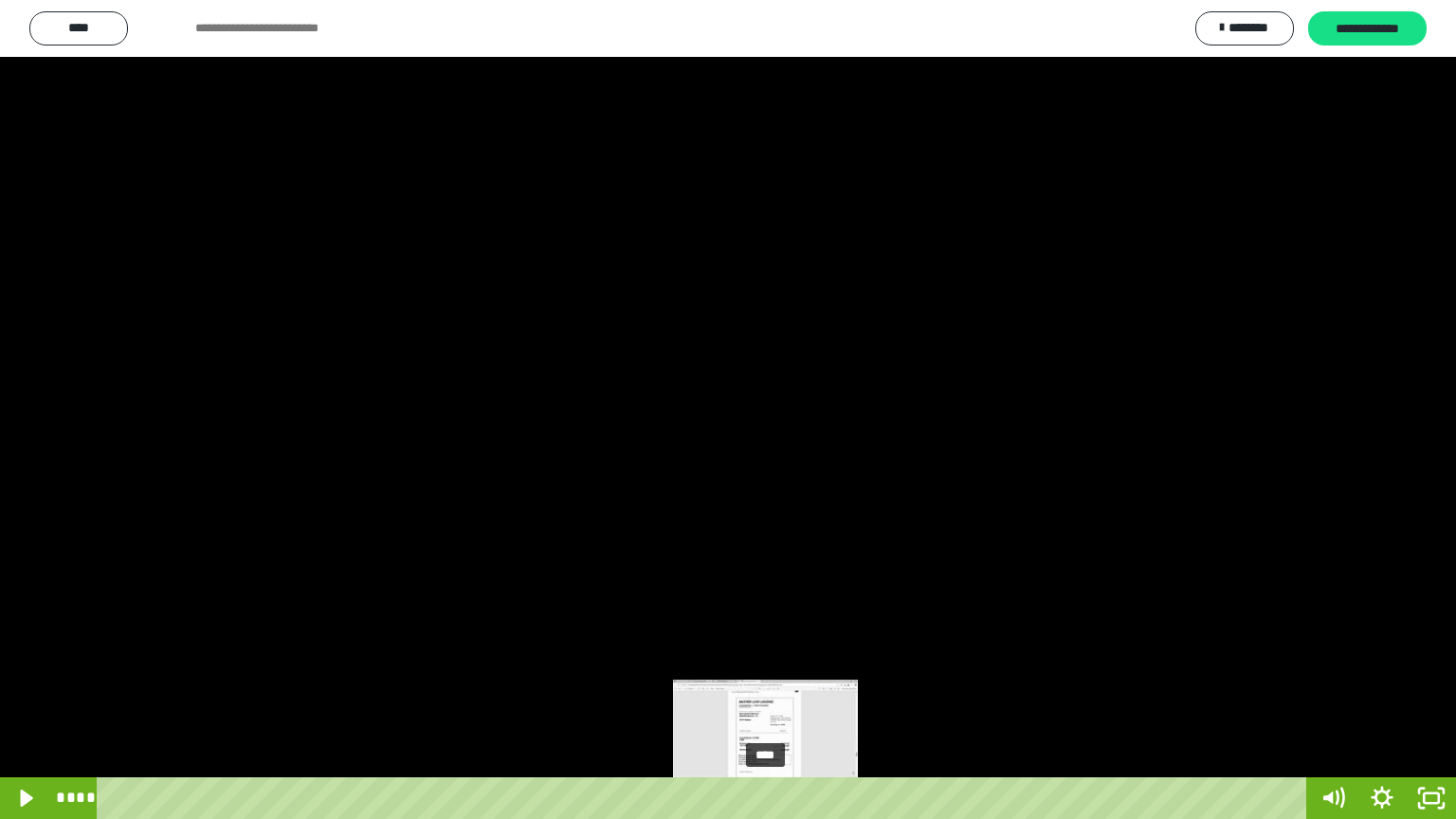 click at bounding box center (765, 798) 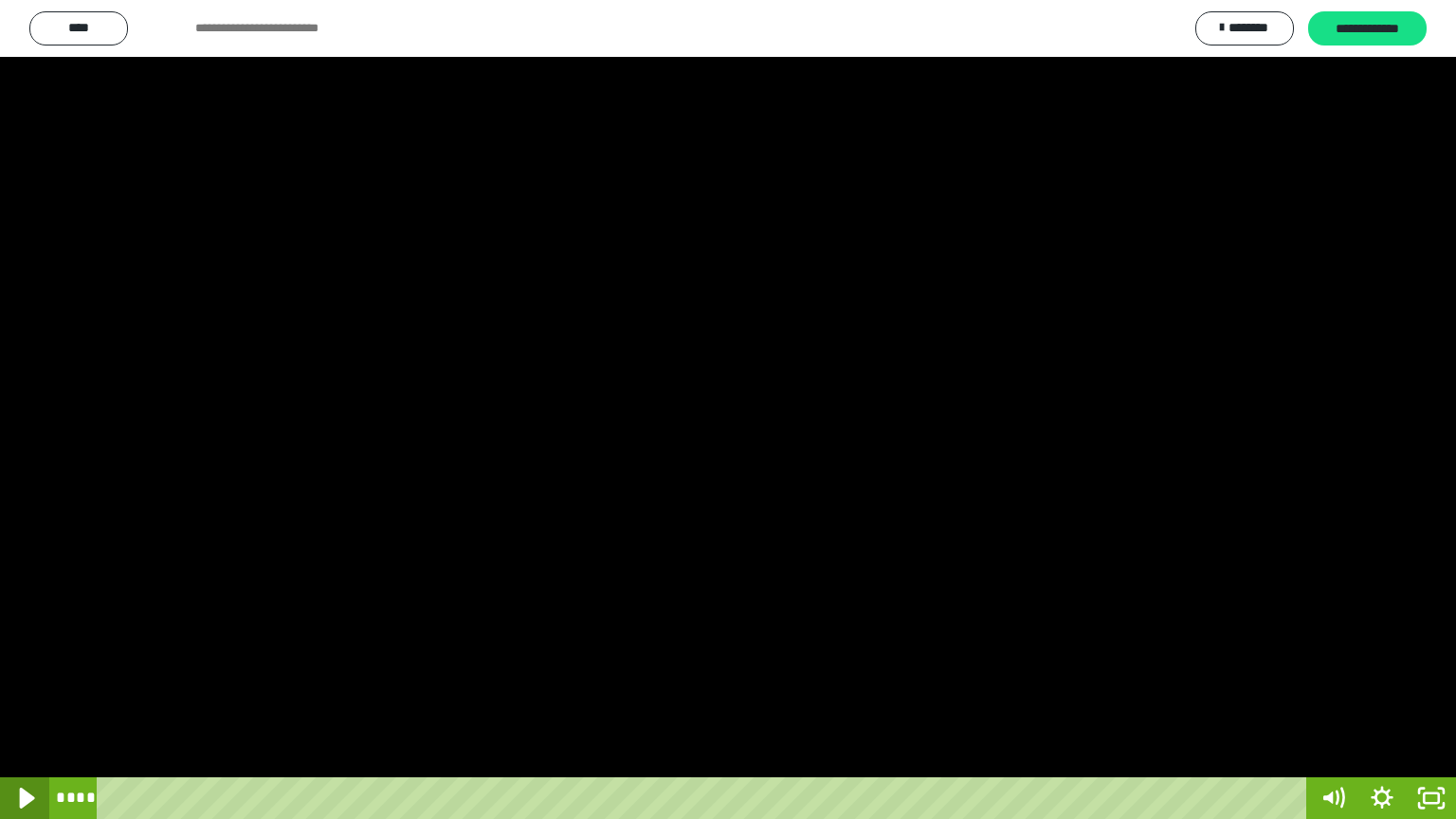 click 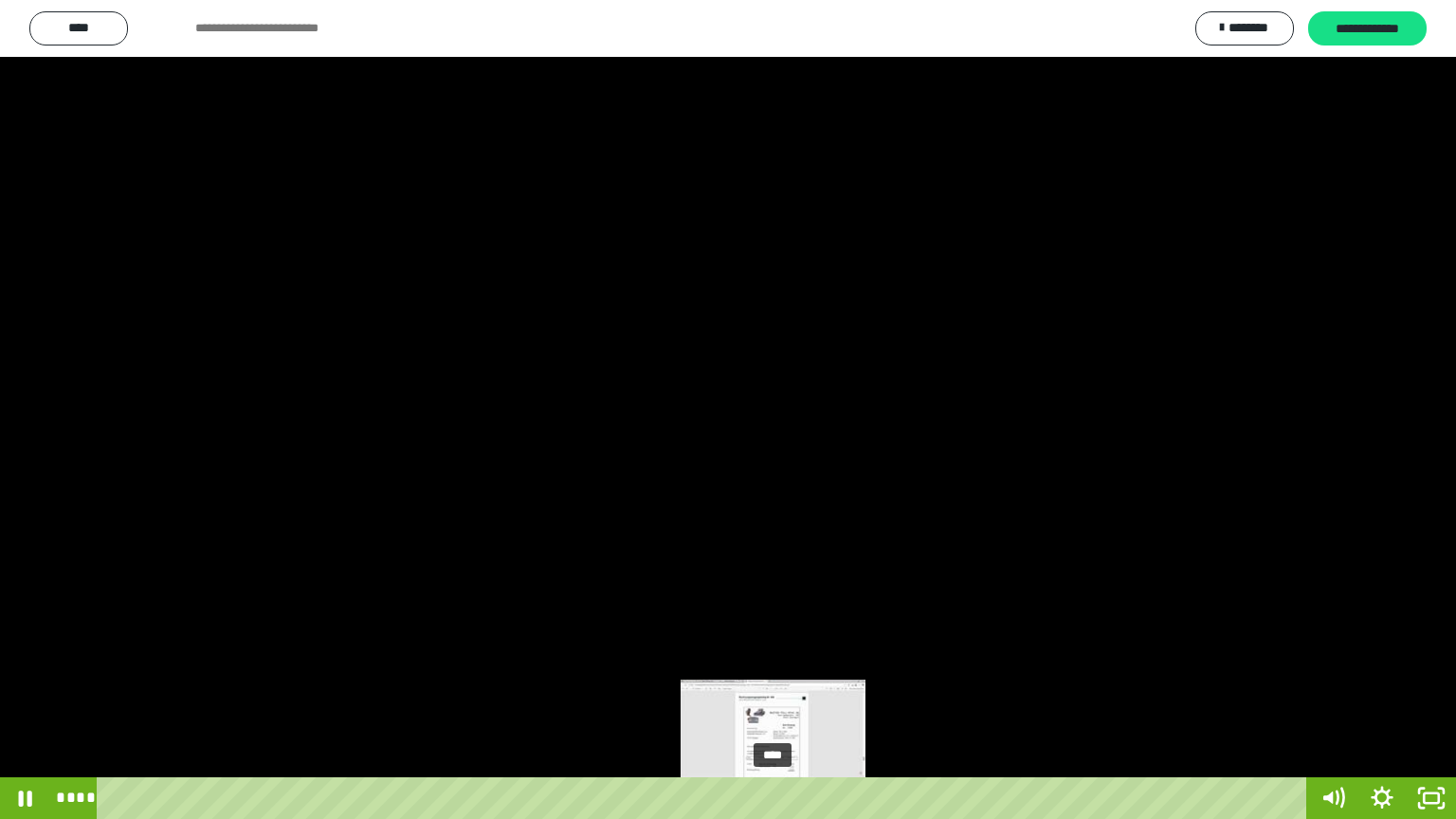 click at bounding box center (774, 798) 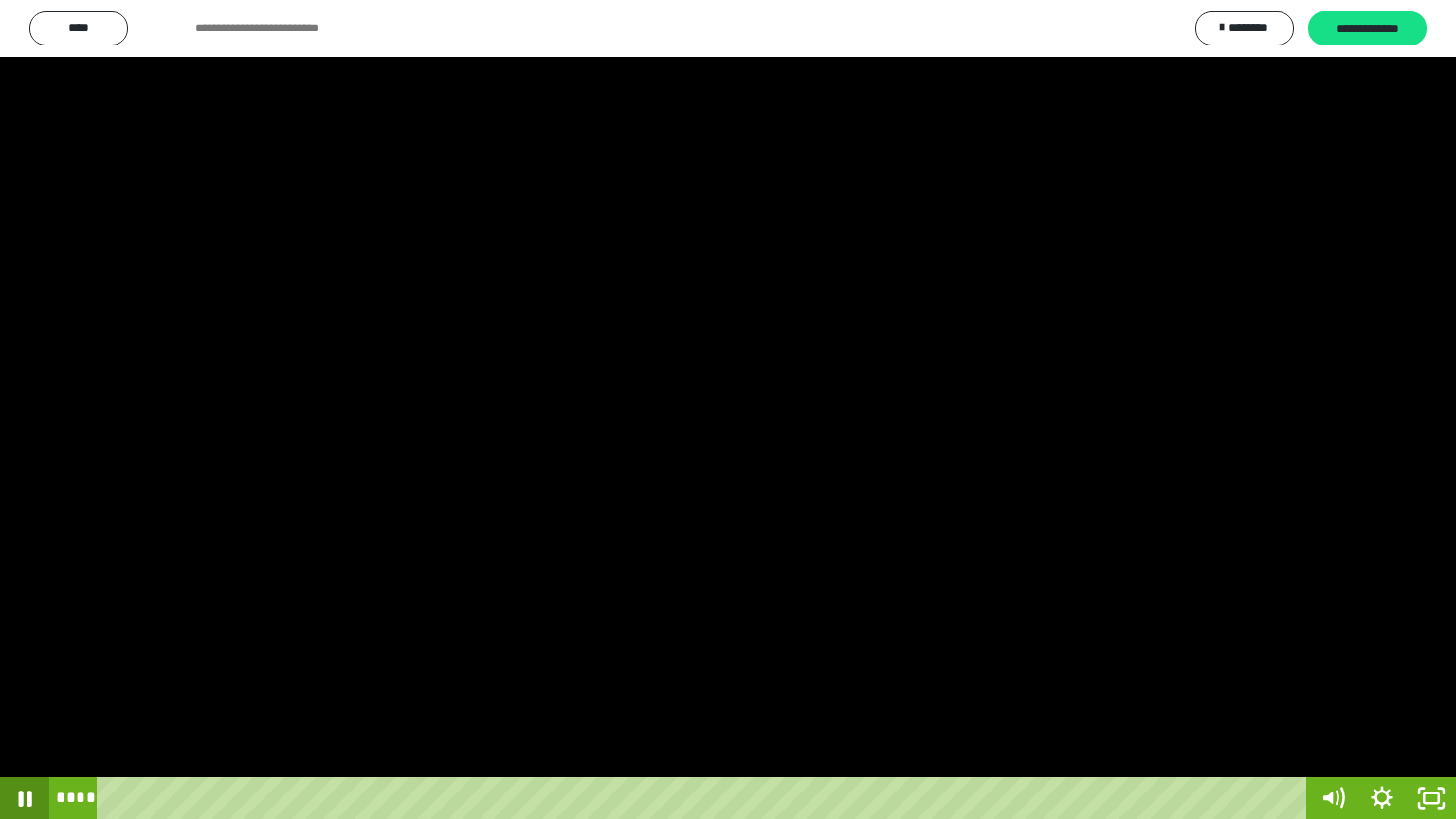 click 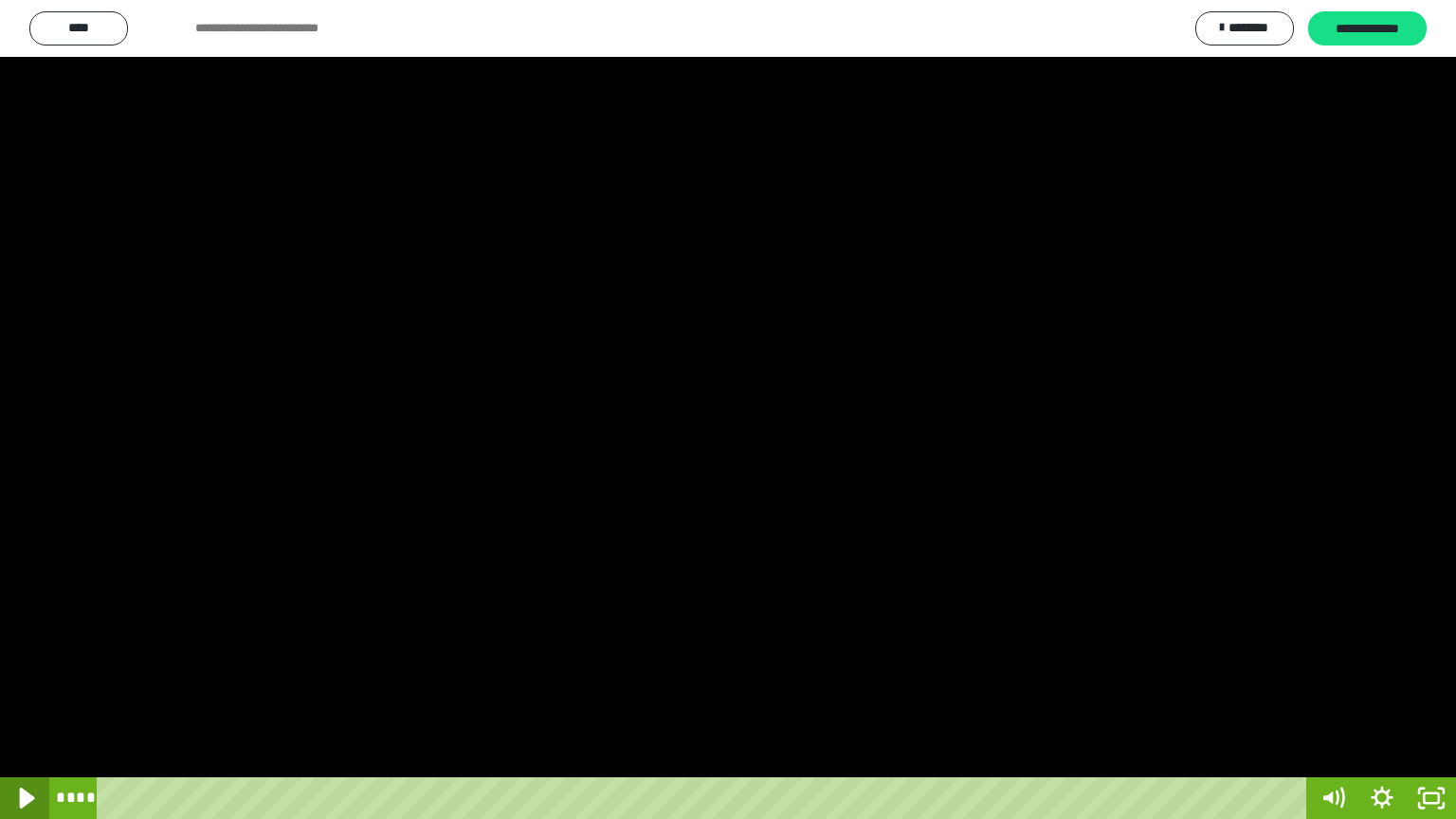 click 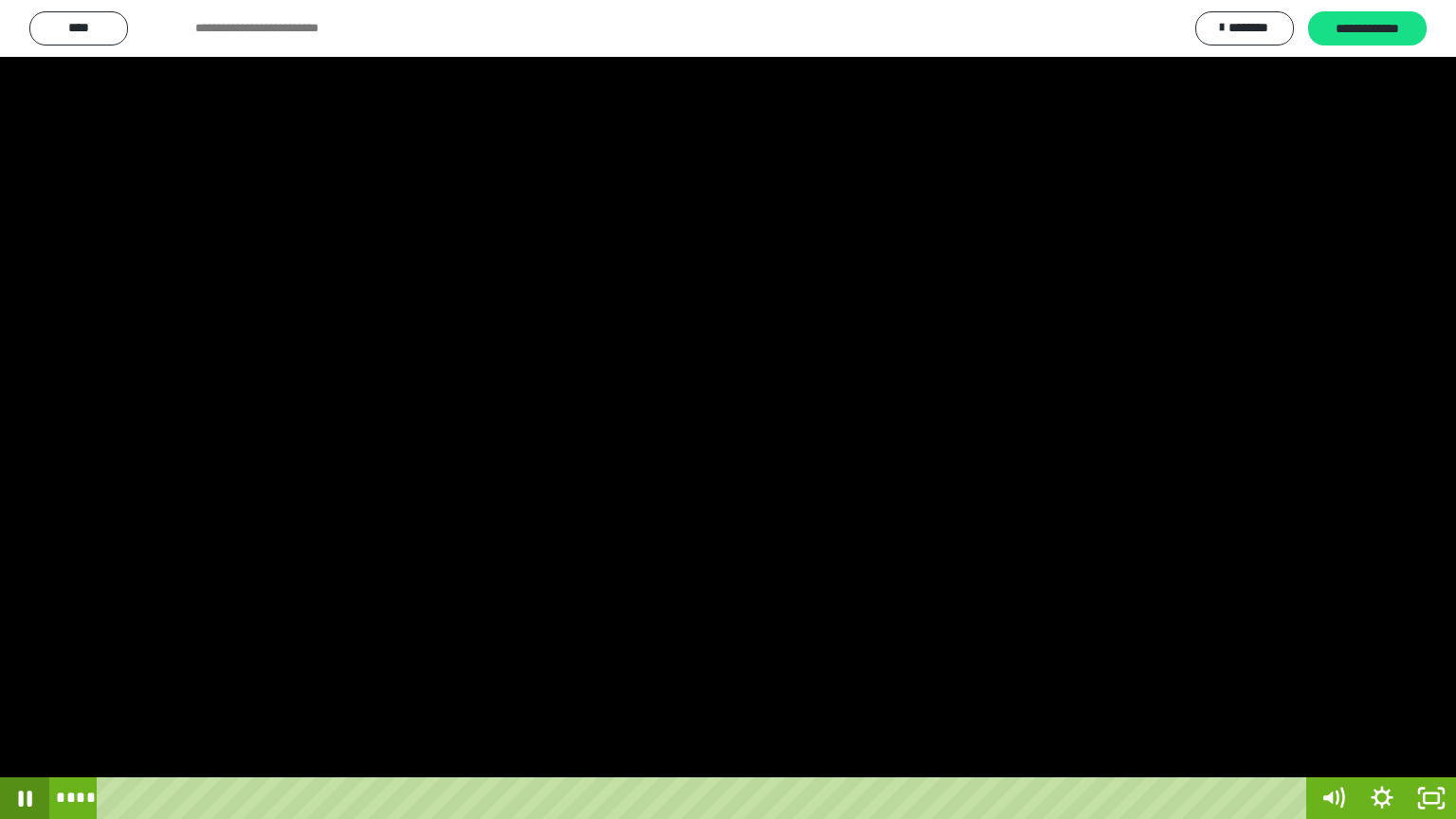 click 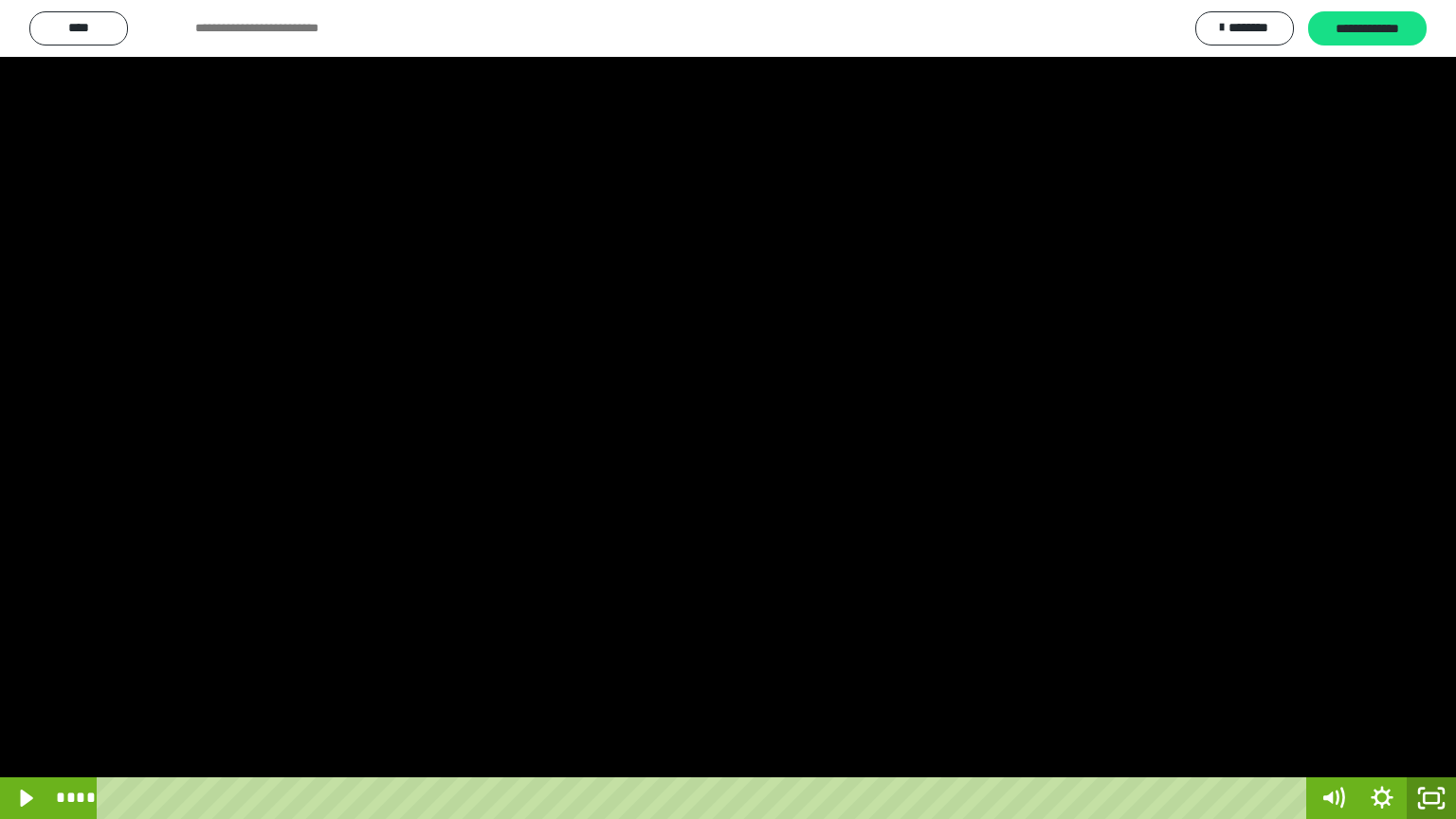 click 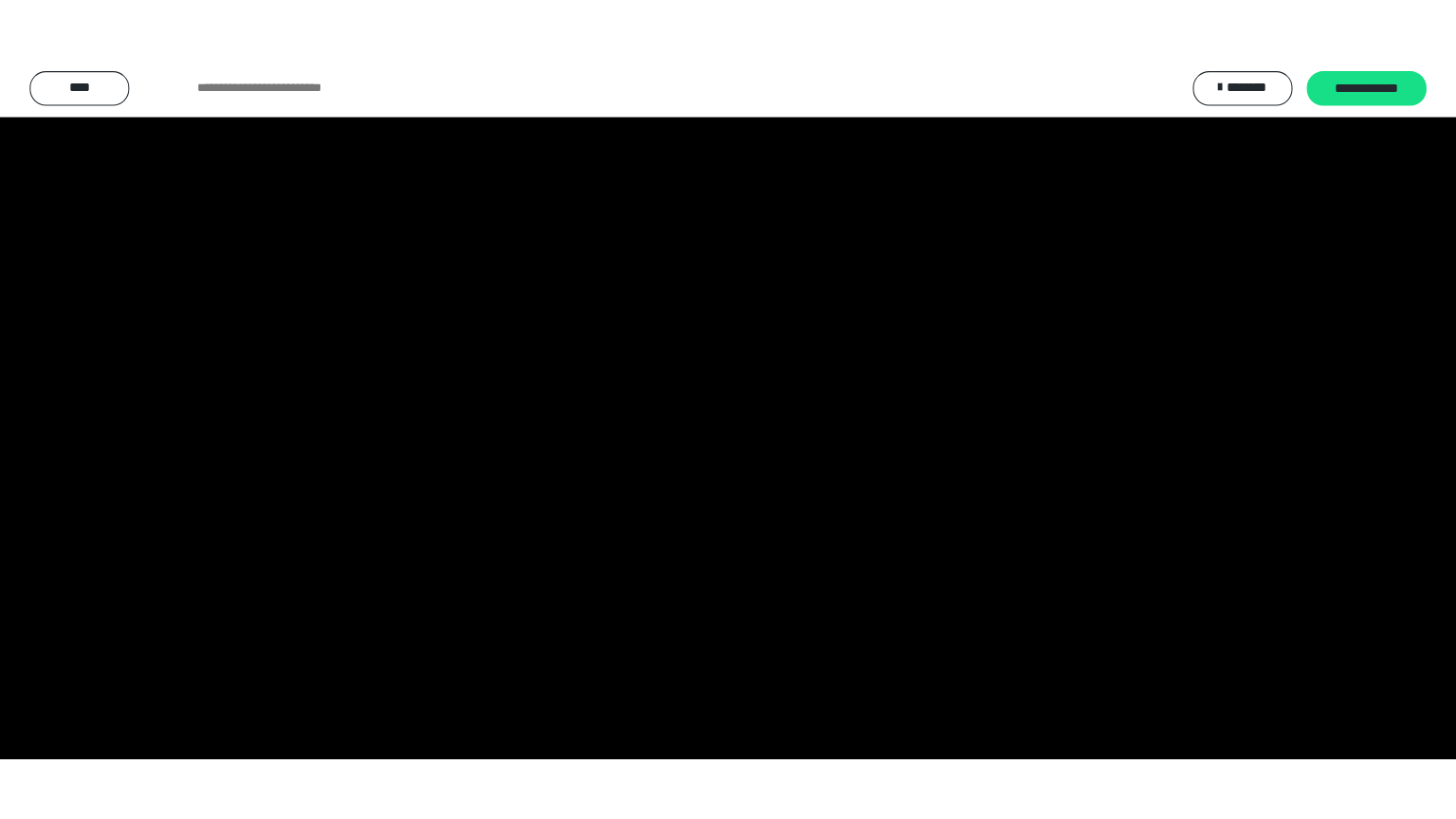 scroll, scrollTop: 3708, scrollLeft: 0, axis: vertical 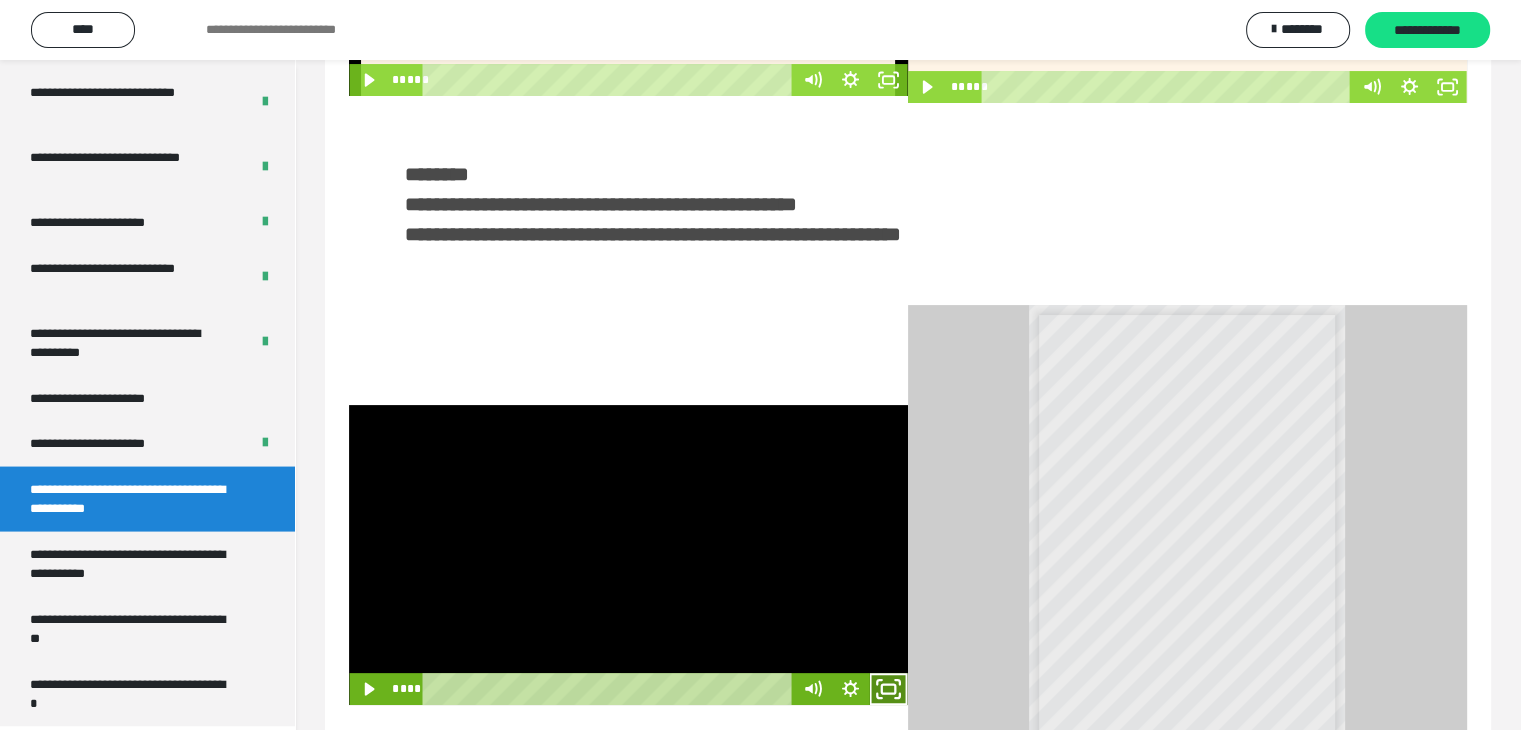 click 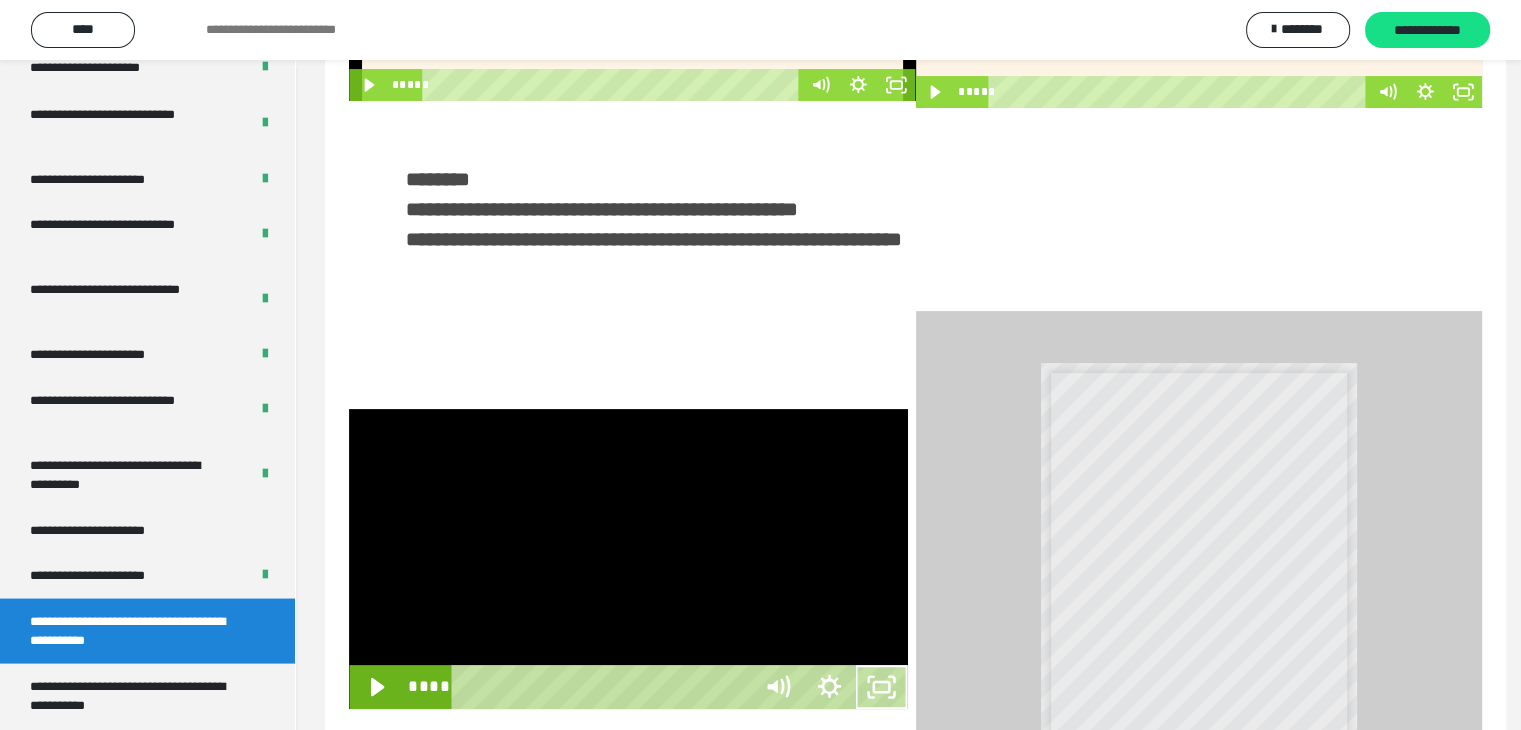 scroll, scrollTop: 3777, scrollLeft: 0, axis: vertical 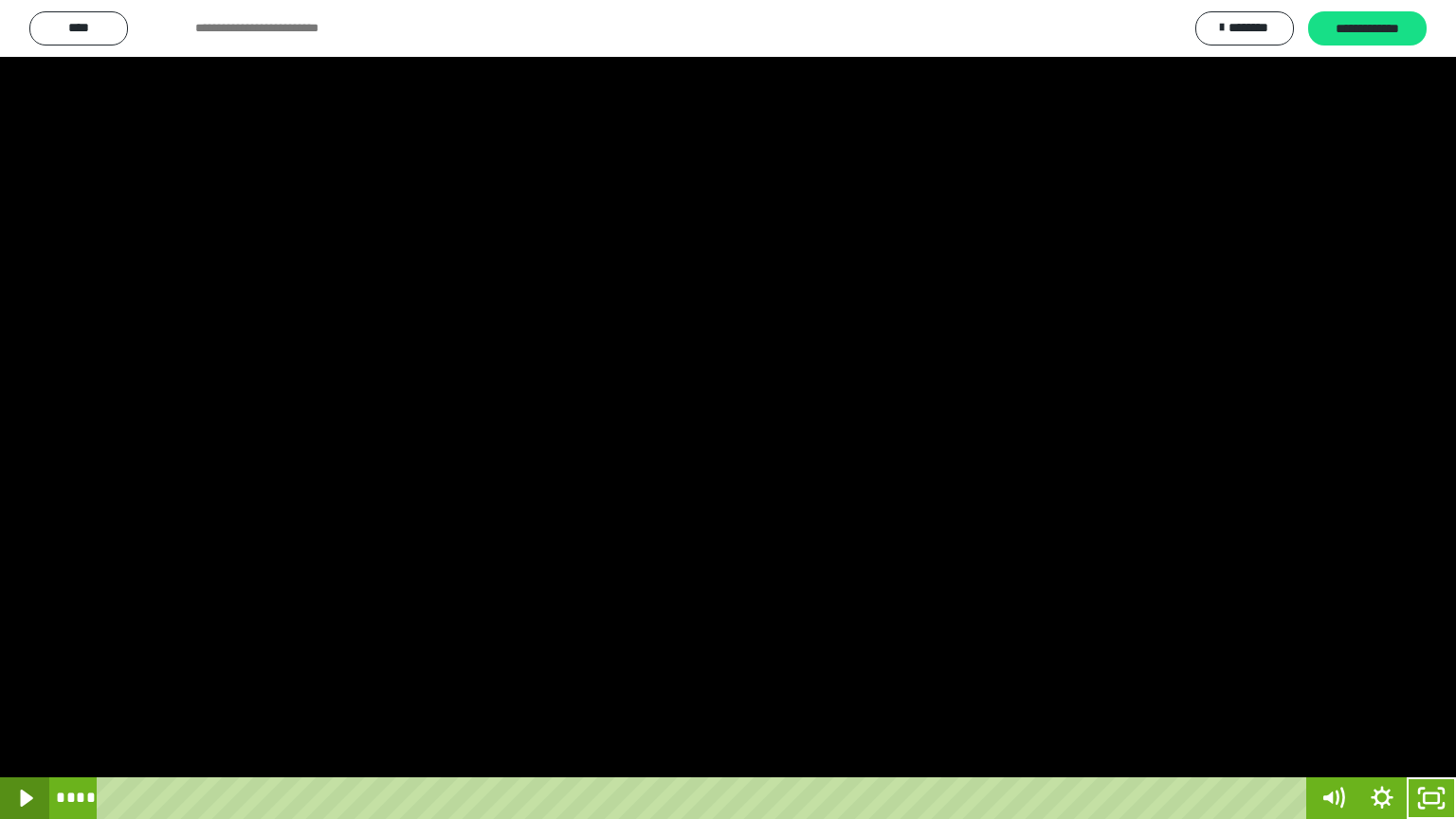 click 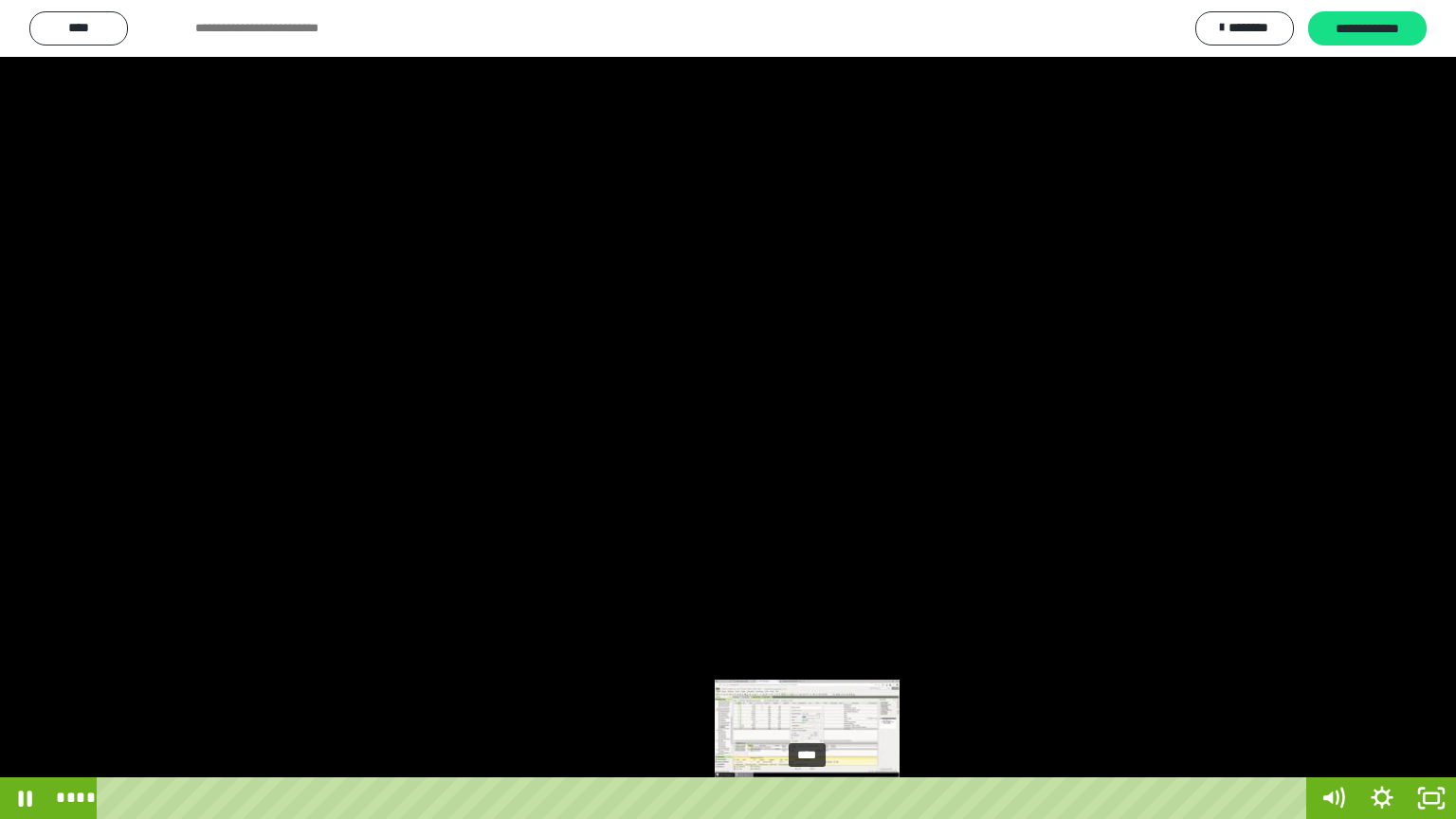 drag, startPoint x: 821, startPoint y: 800, endPoint x: 808, endPoint y: 802, distance: 13.152946 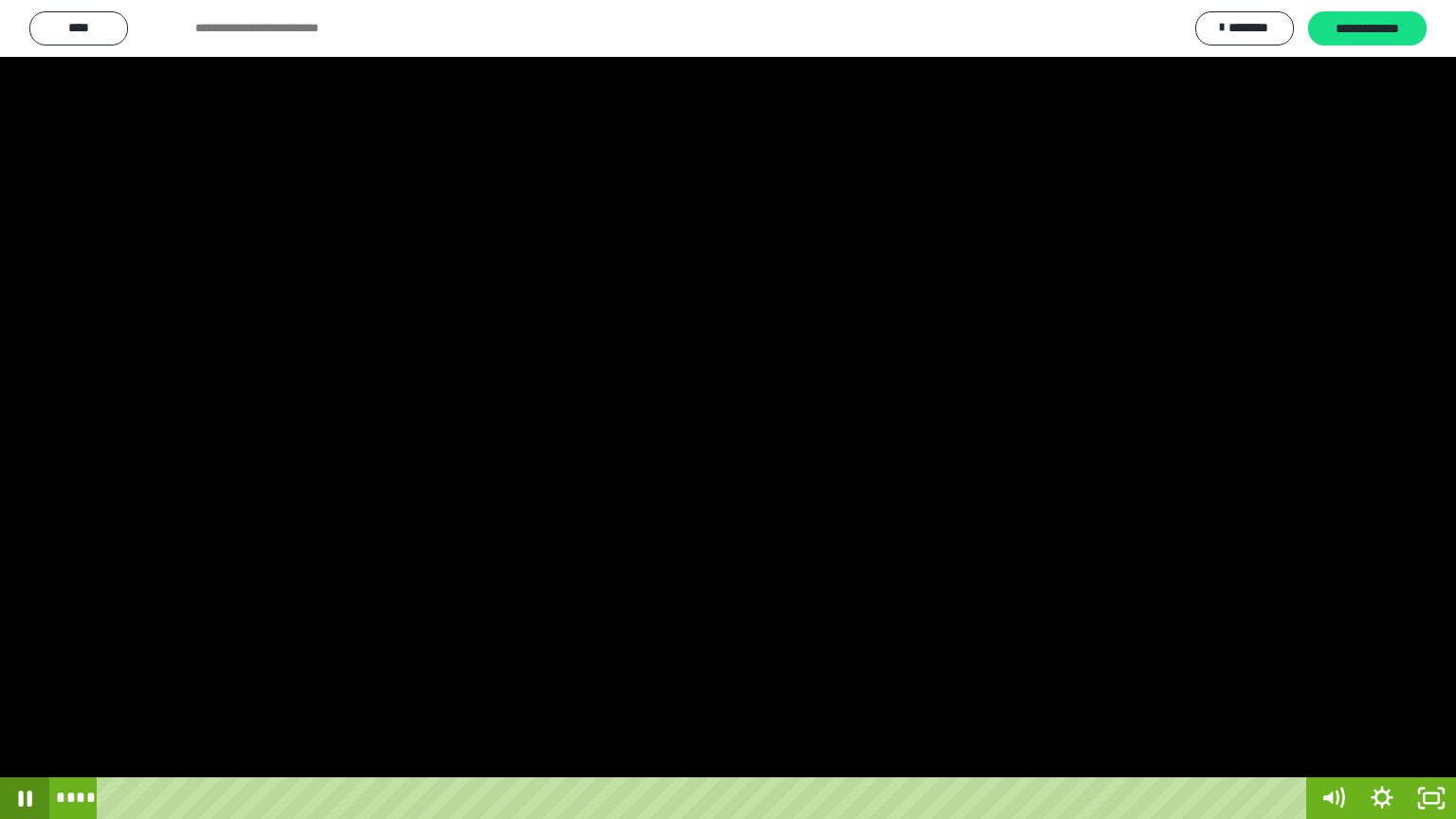click 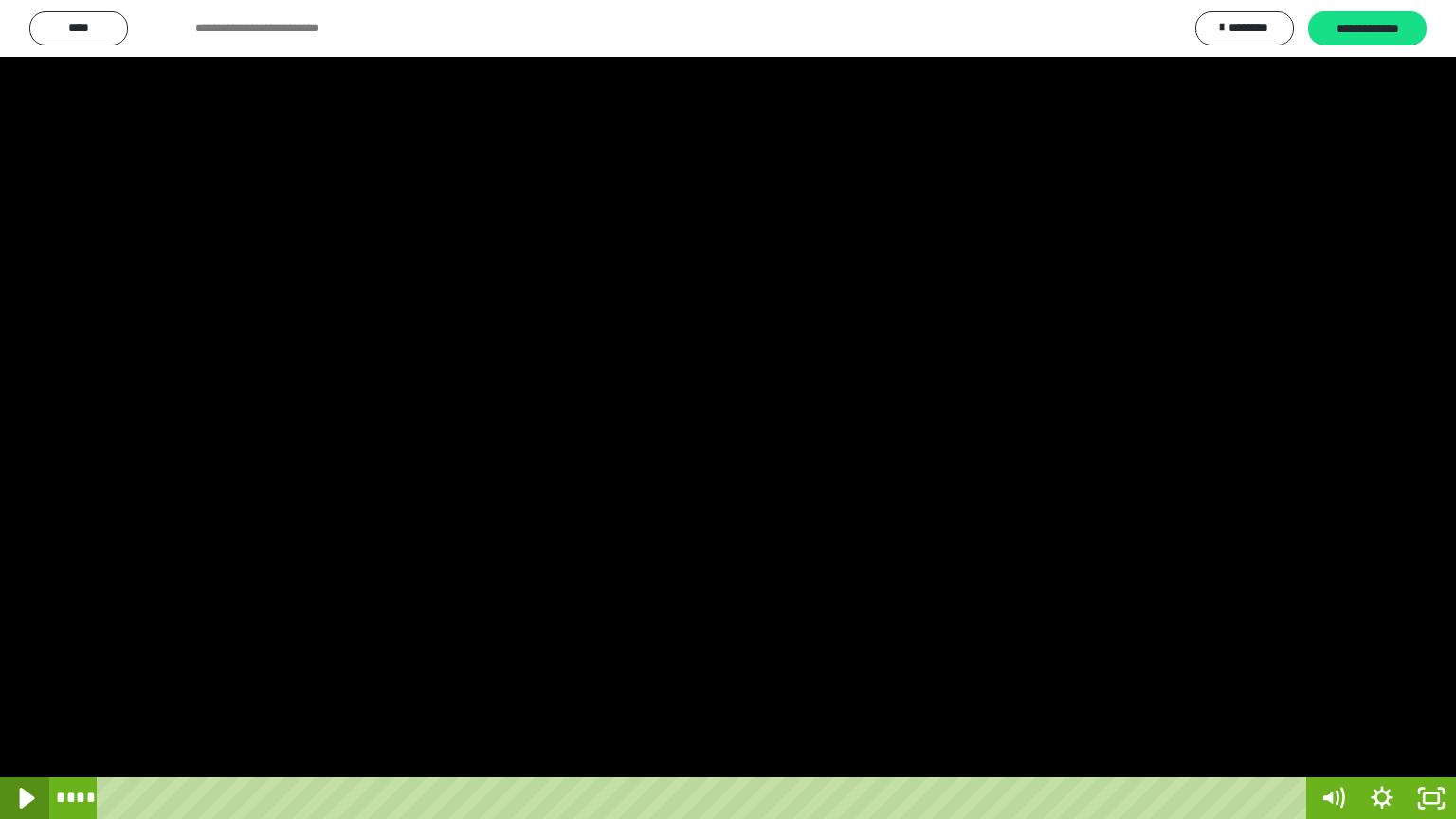 click 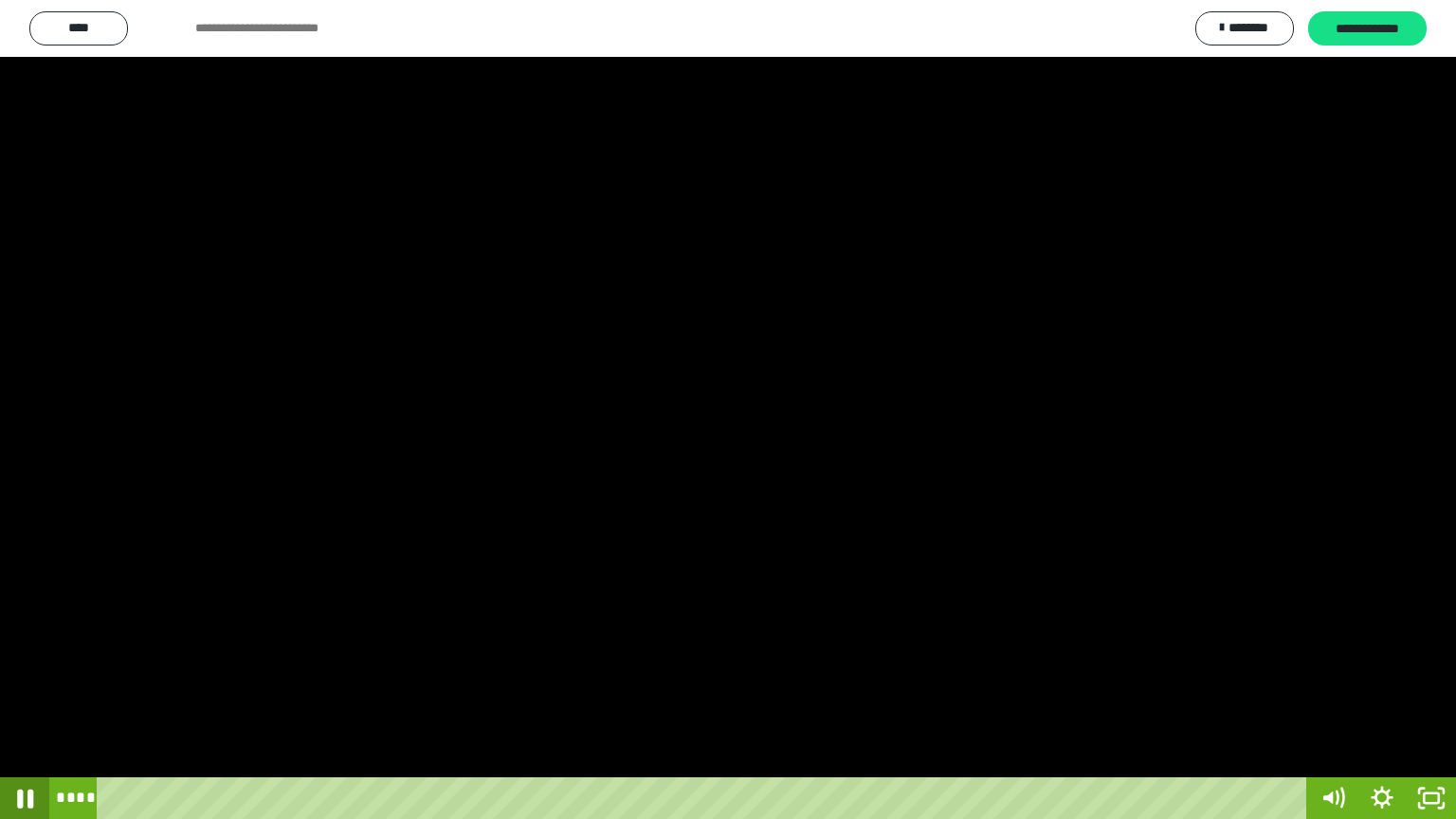 click 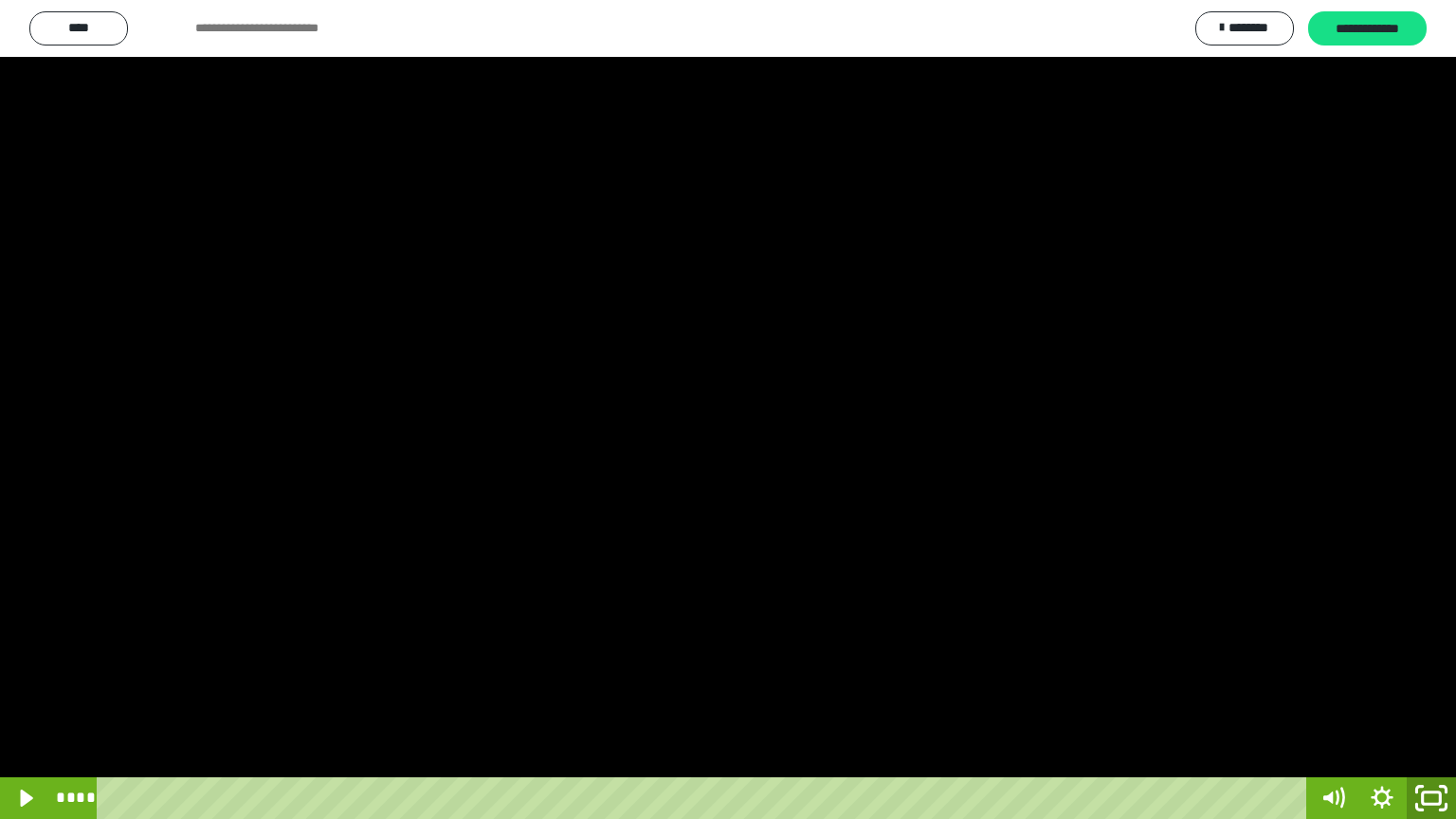 click 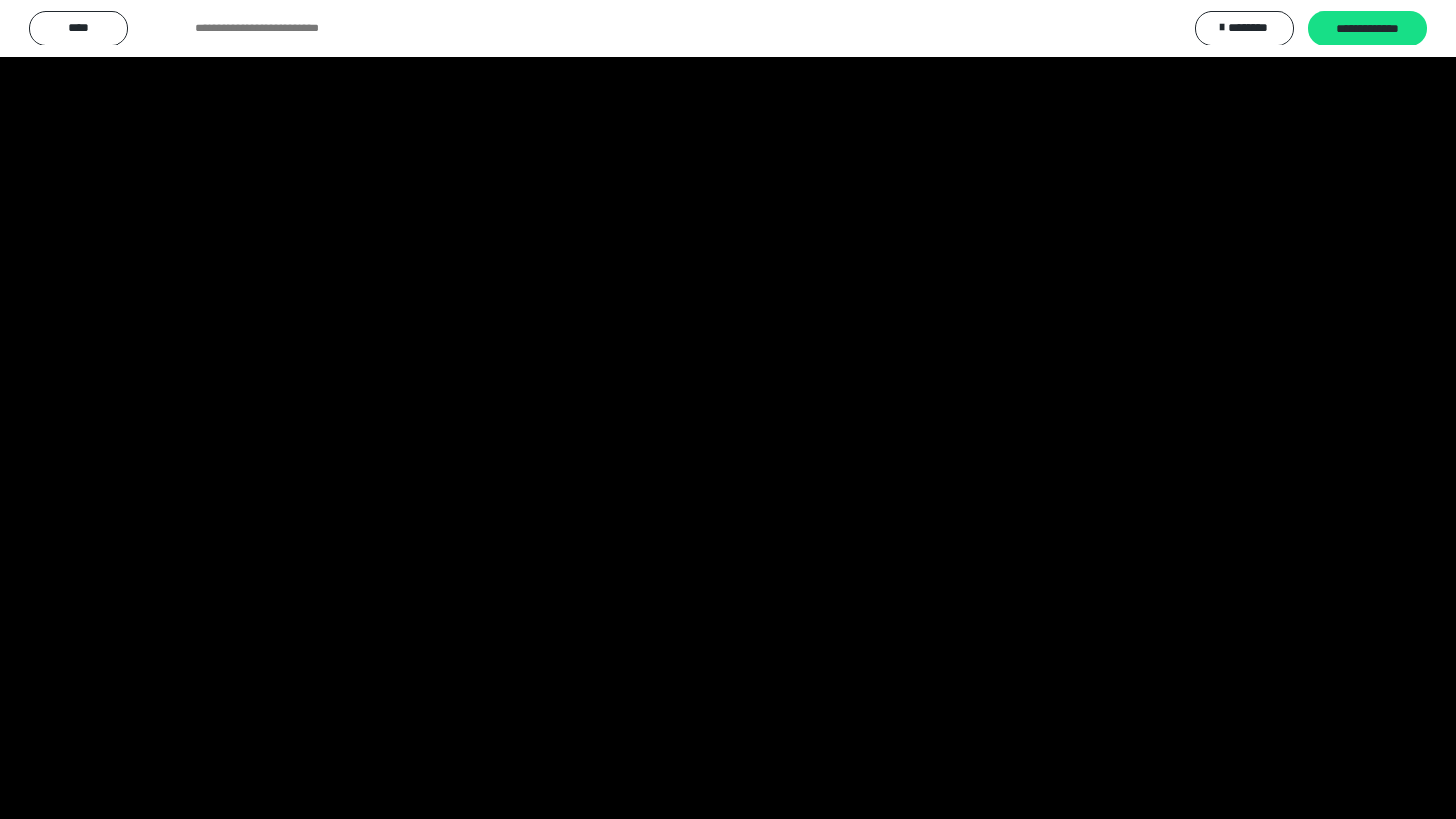 scroll, scrollTop: 3708, scrollLeft: 0, axis: vertical 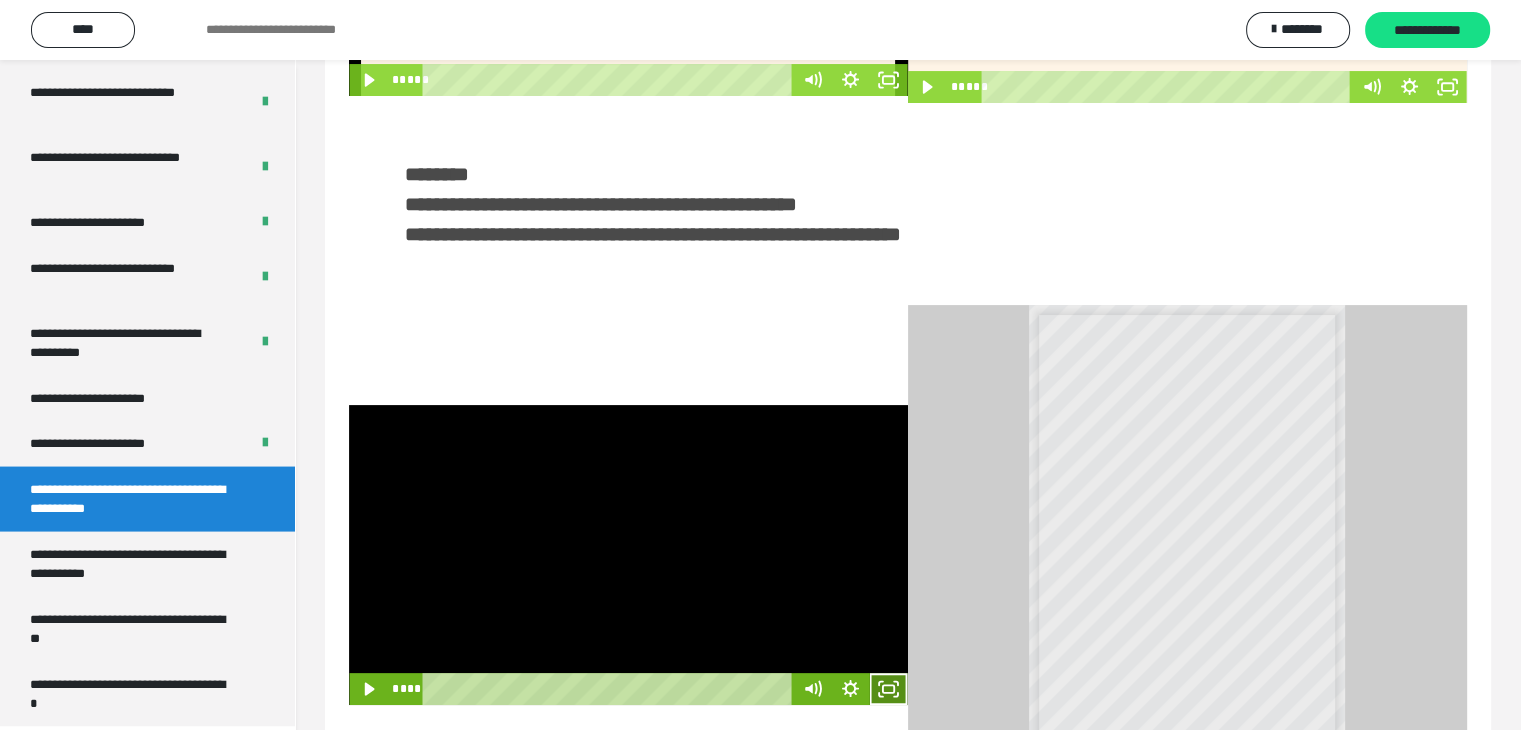 click 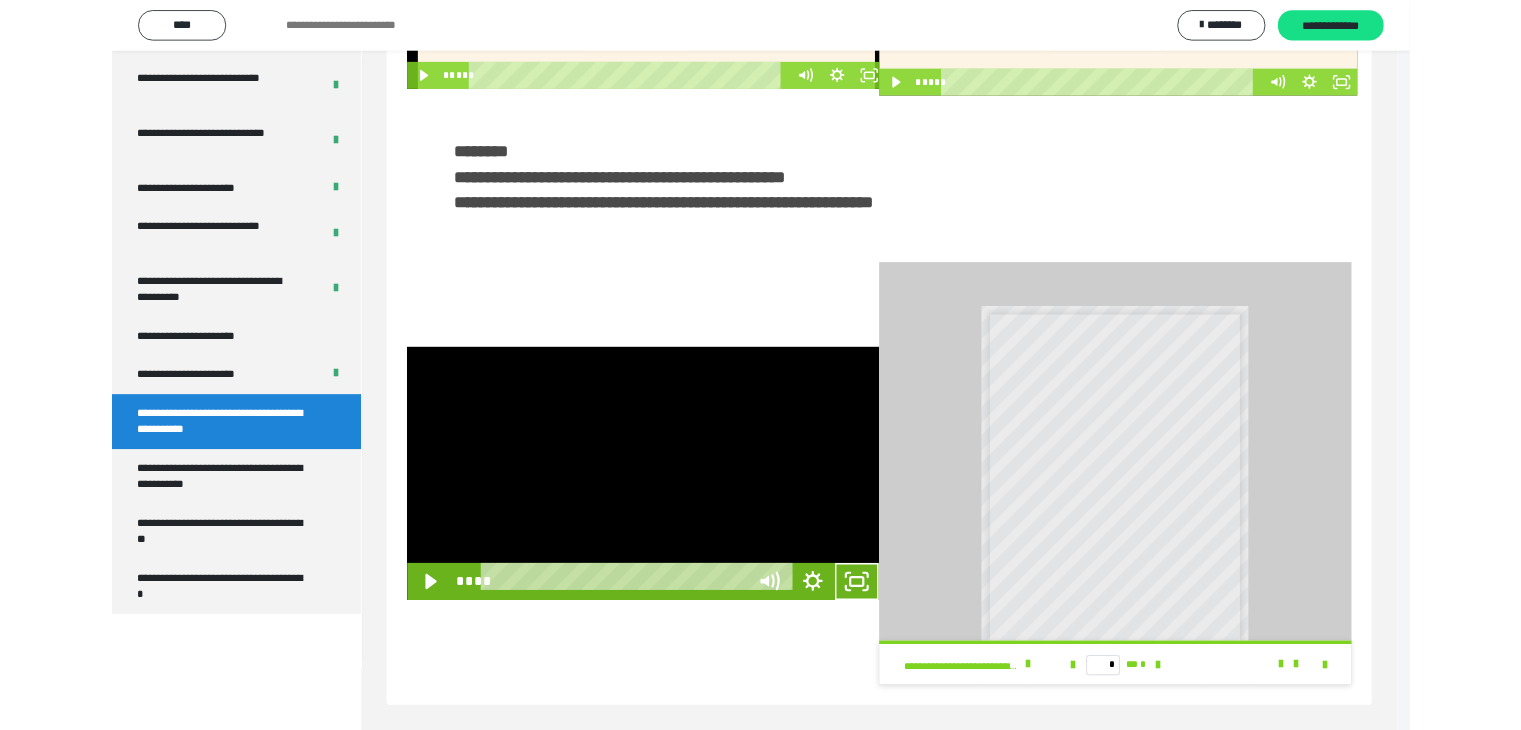 scroll, scrollTop: 3777, scrollLeft: 0, axis: vertical 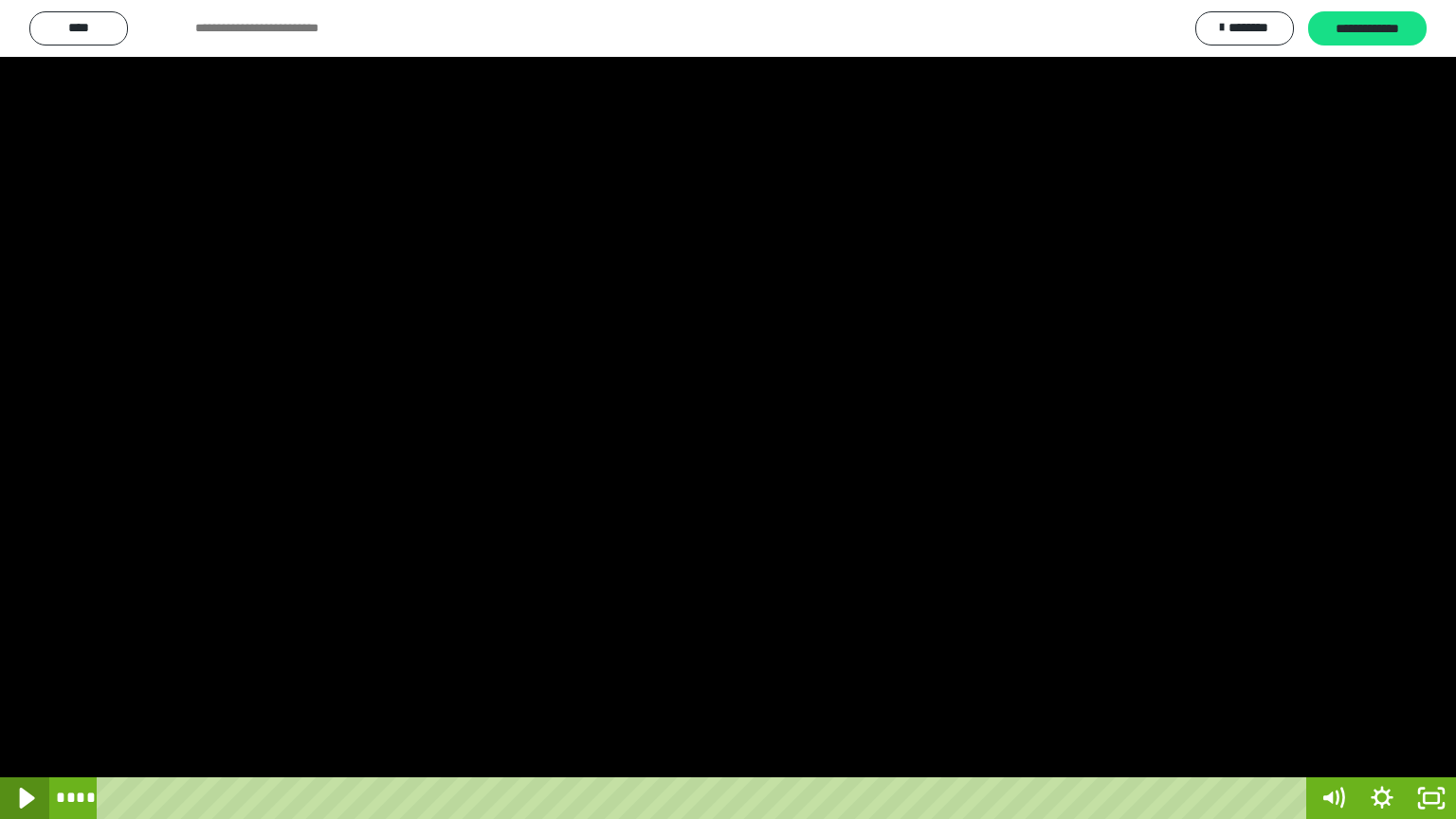 click 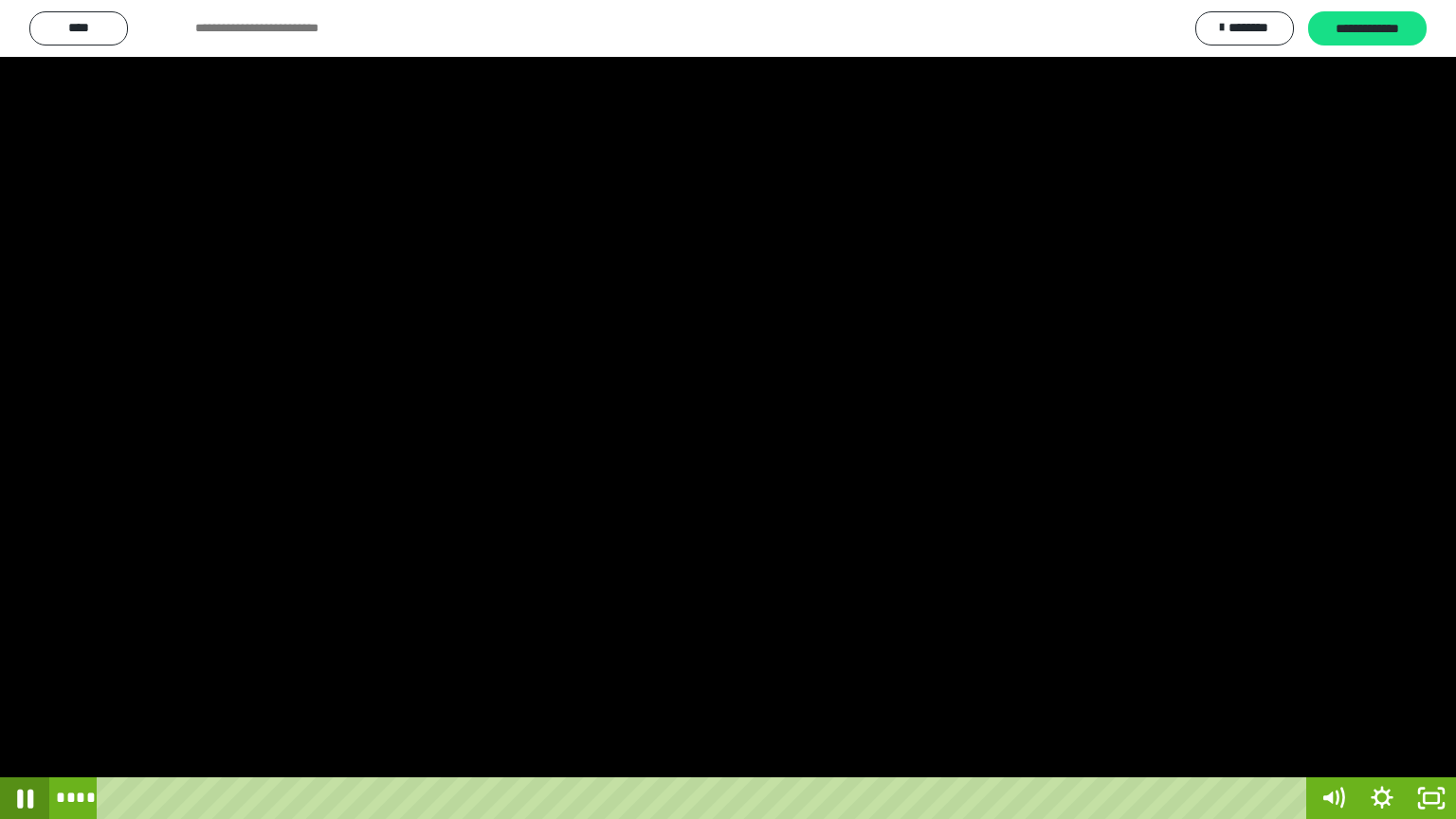 click 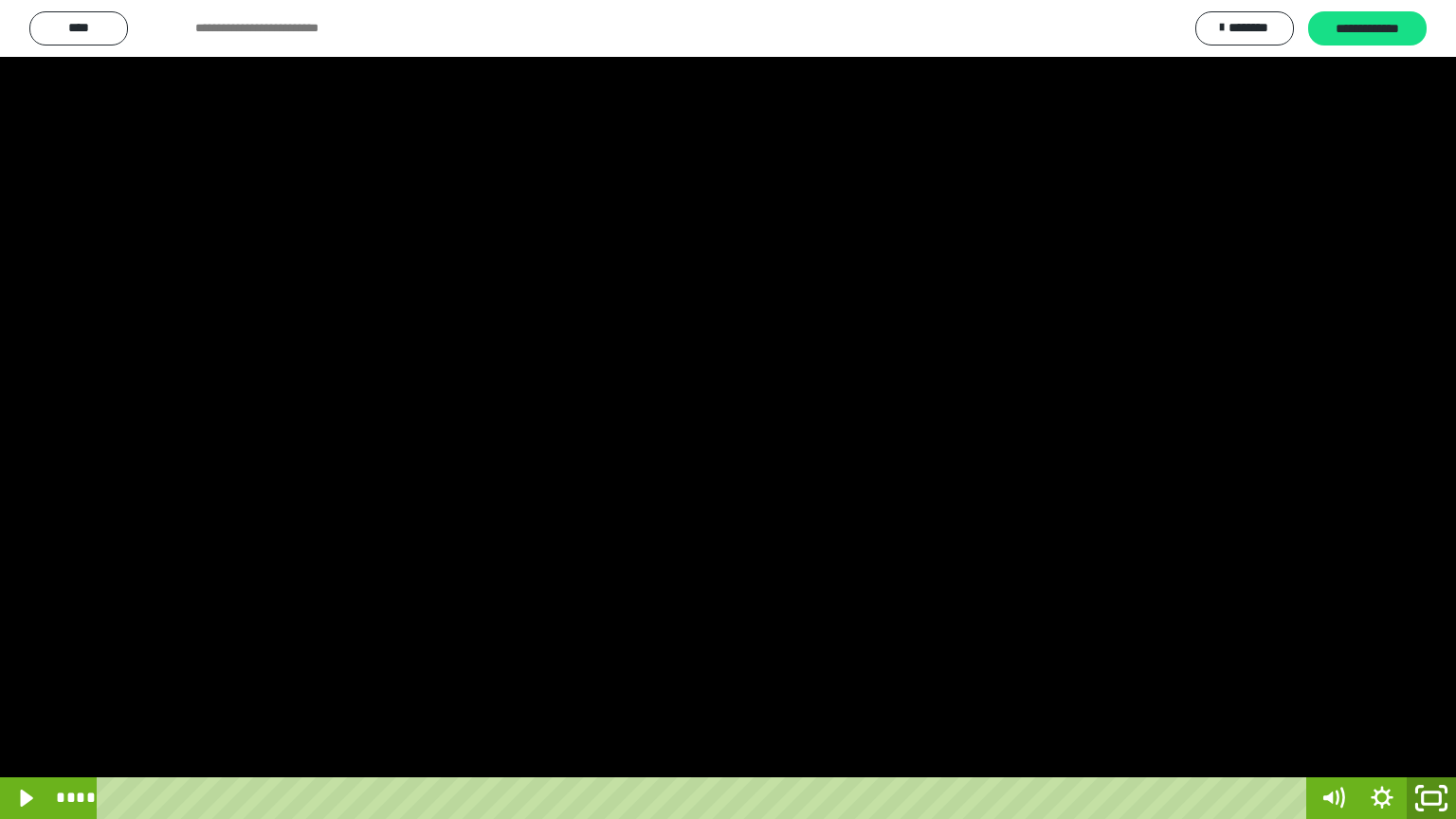 click 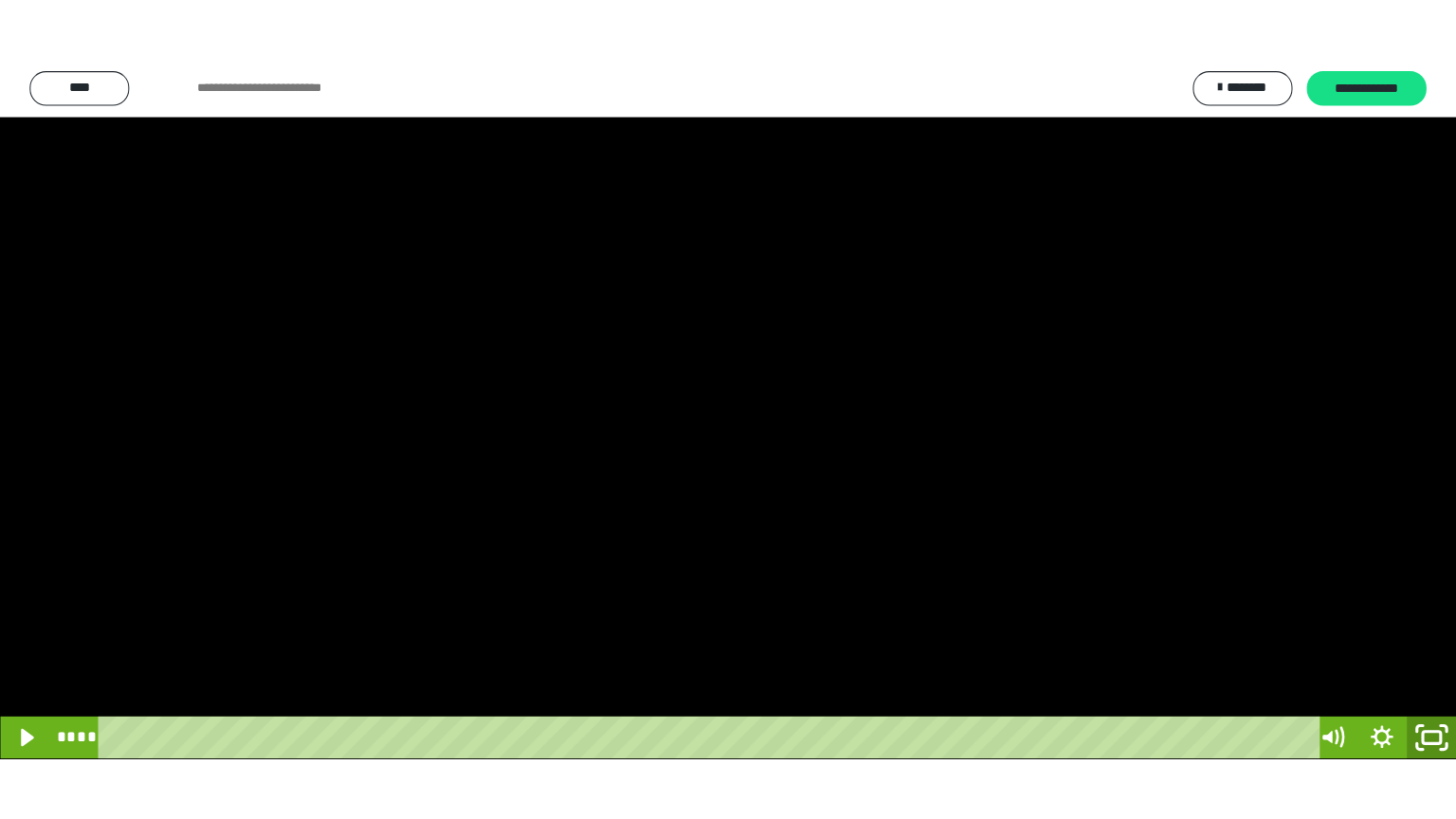 scroll, scrollTop: 3708, scrollLeft: 0, axis: vertical 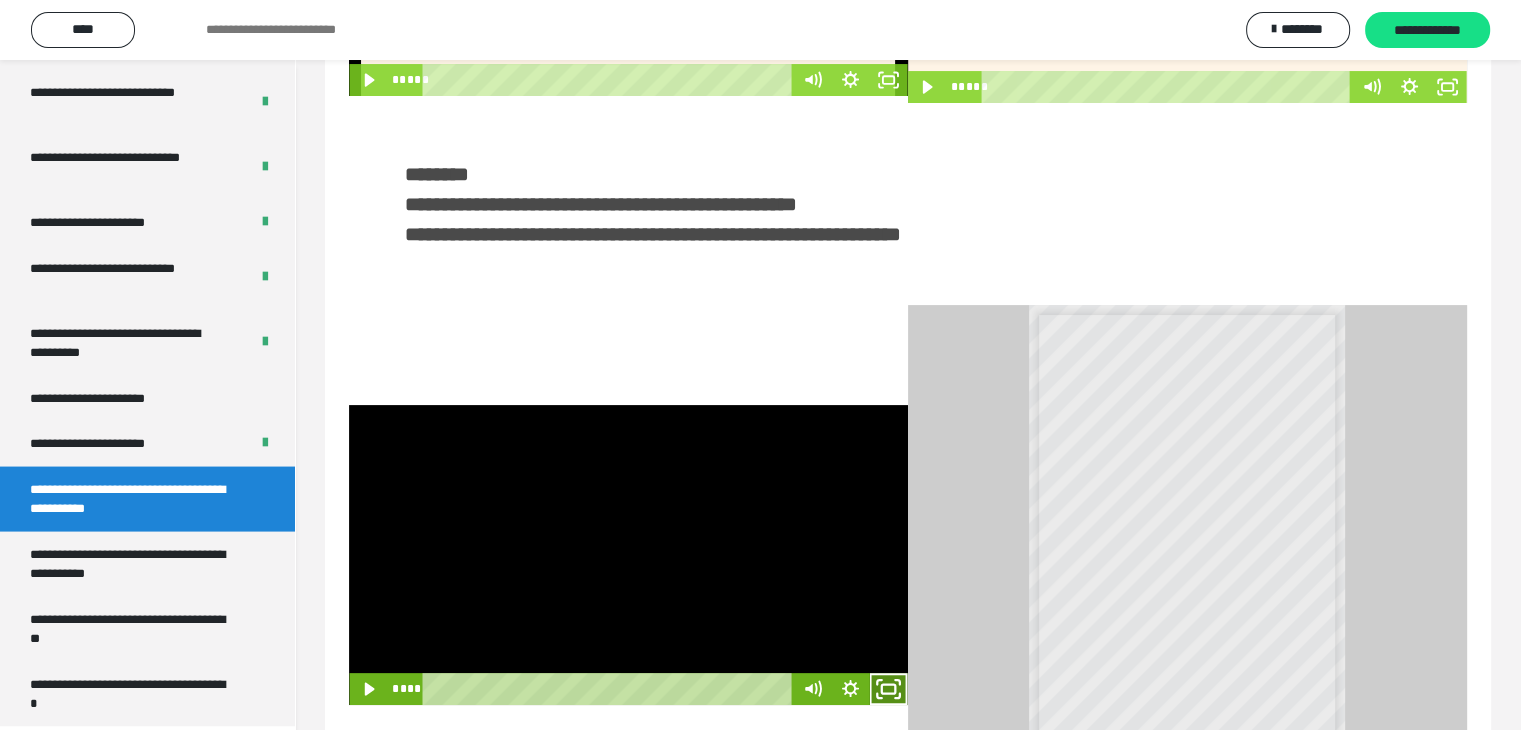 click 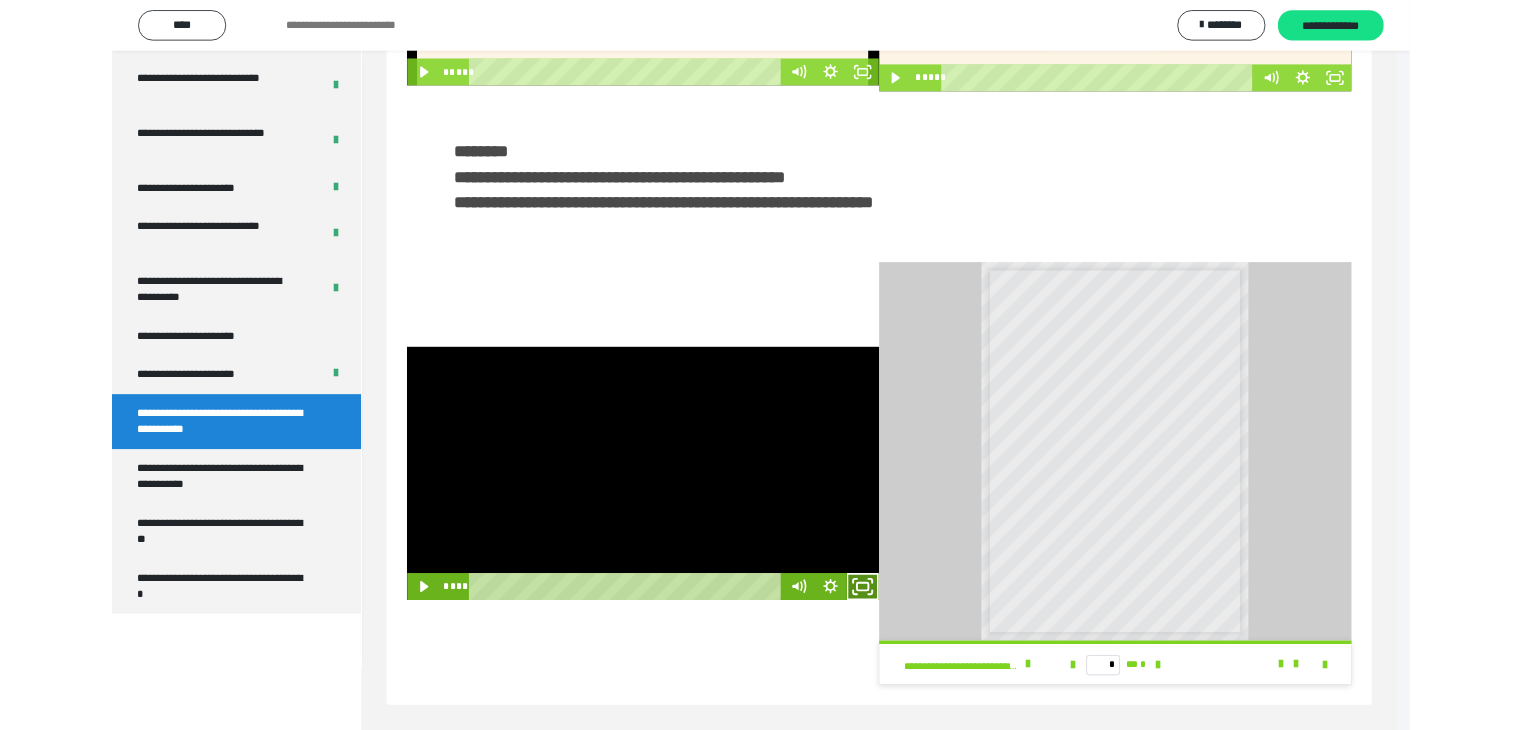 scroll, scrollTop: 3777, scrollLeft: 0, axis: vertical 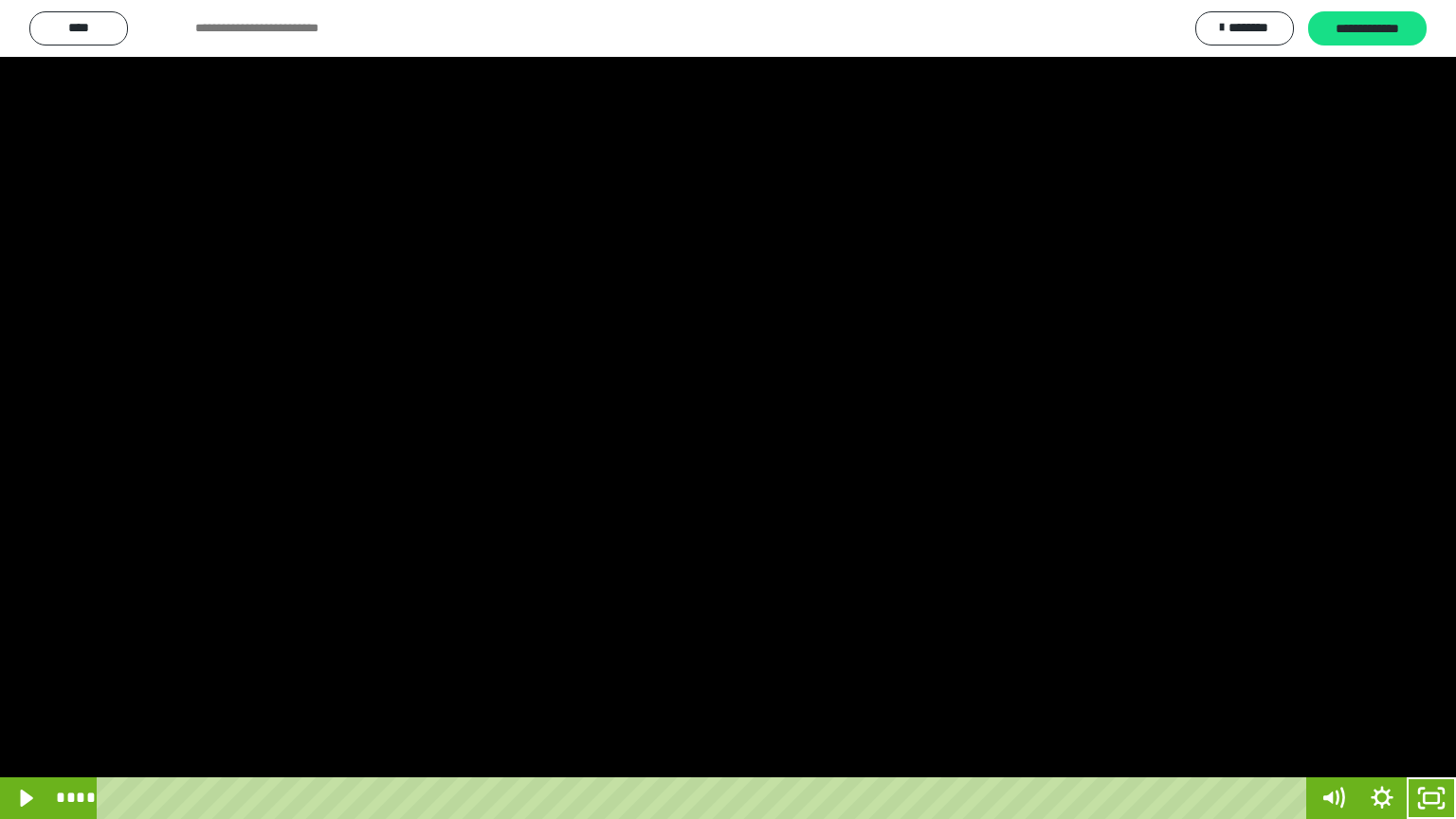 click at bounding box center [728, 410] 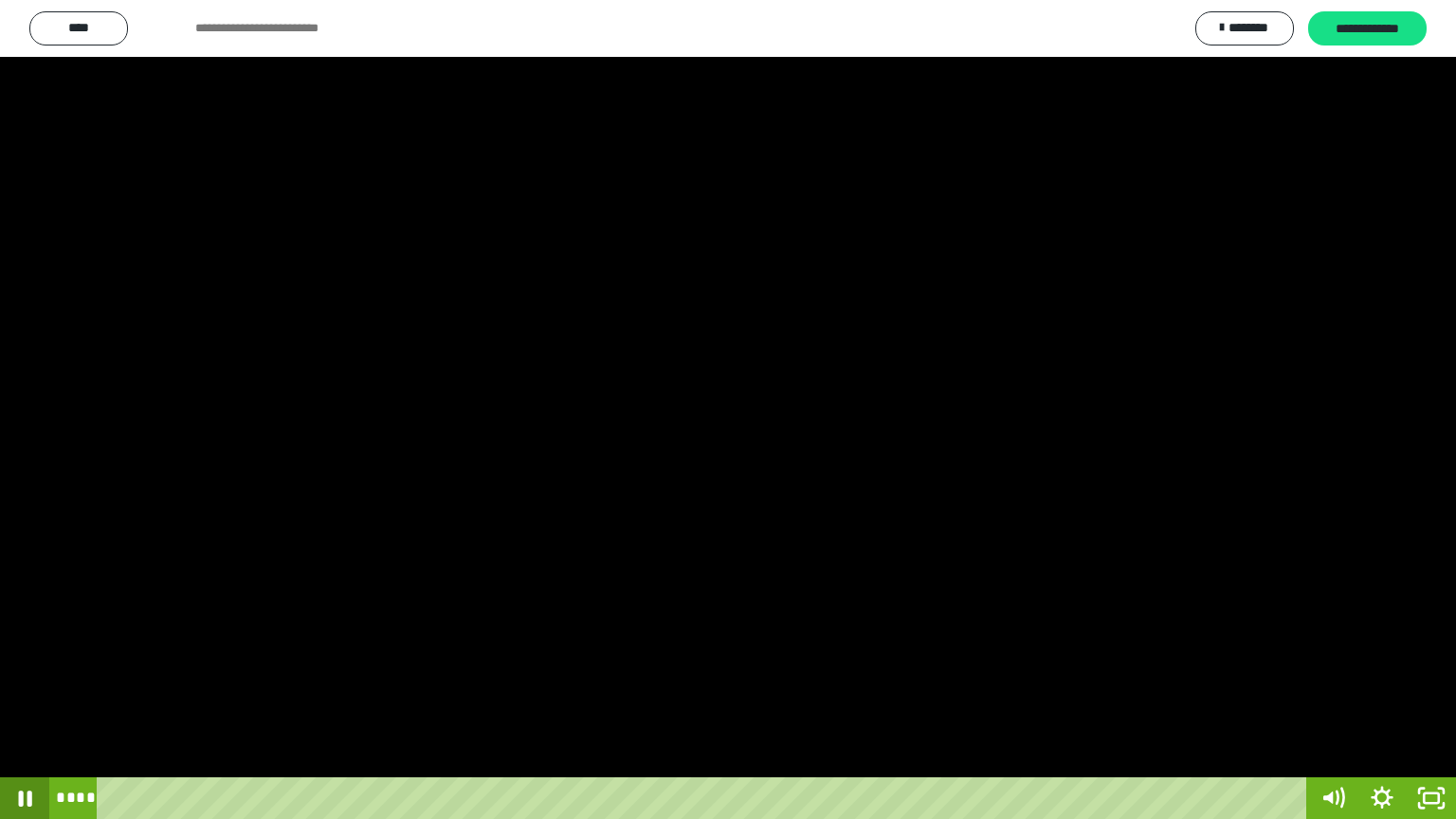 click 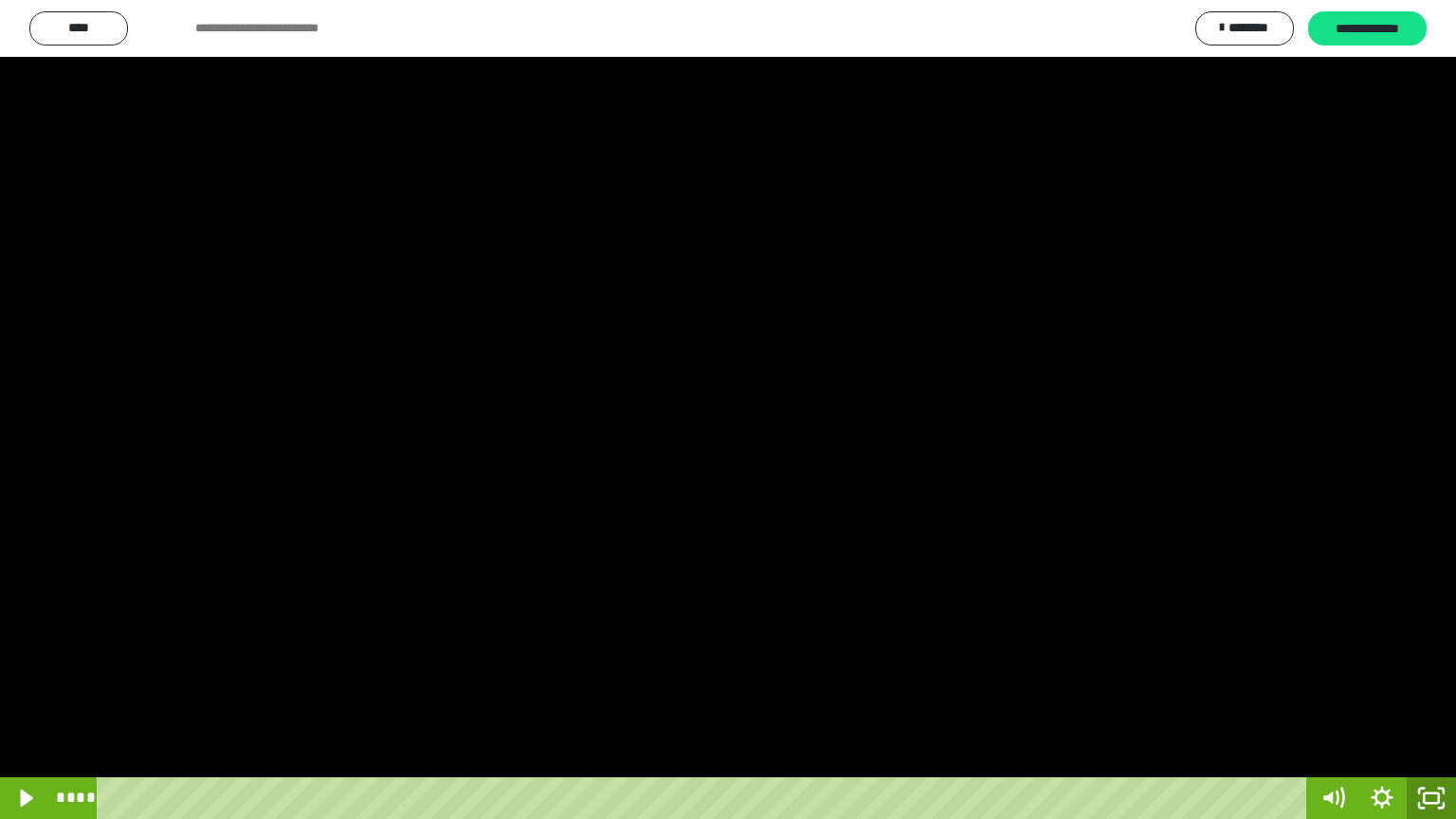 click 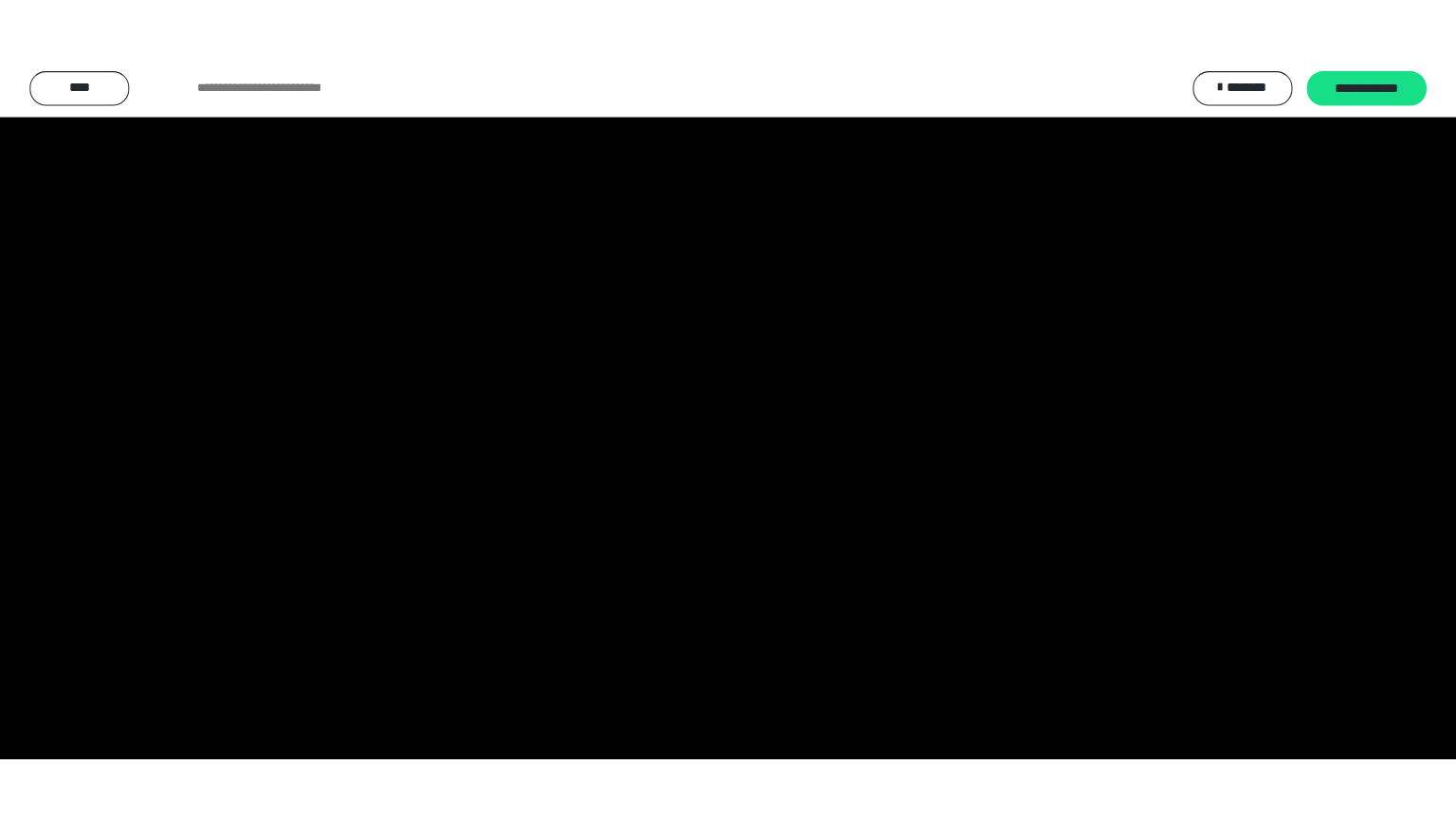 scroll, scrollTop: 3708, scrollLeft: 0, axis: vertical 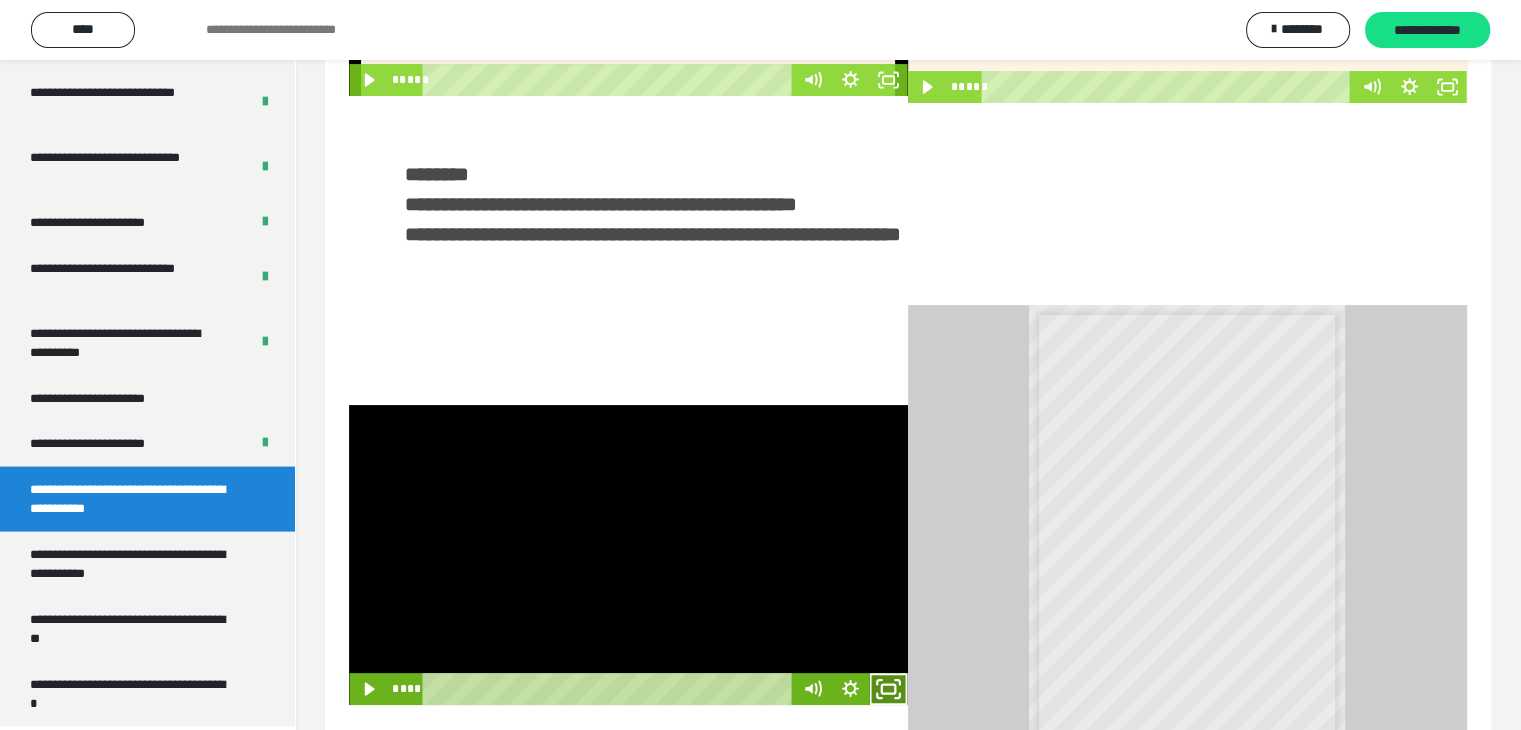 click 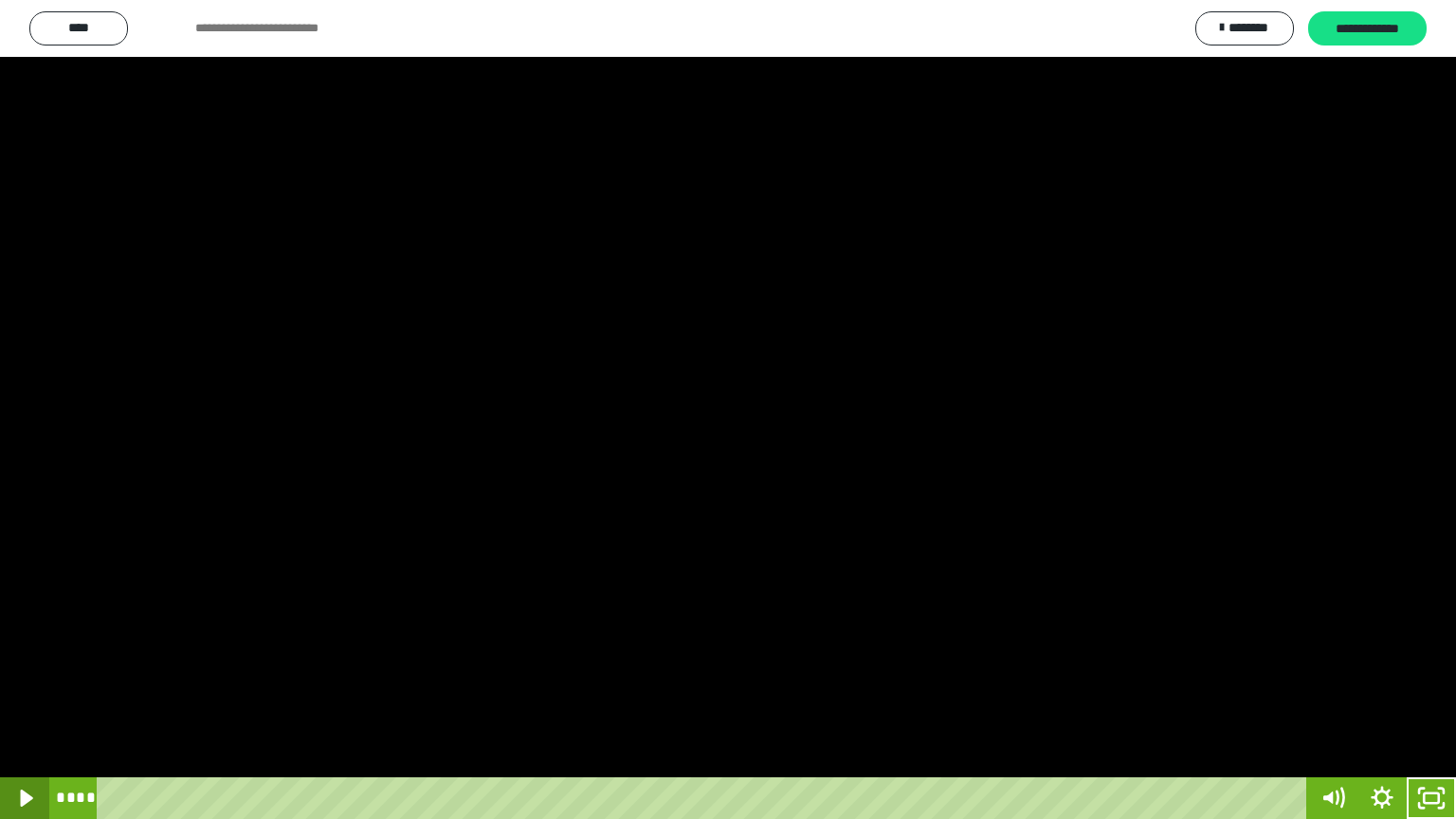 click 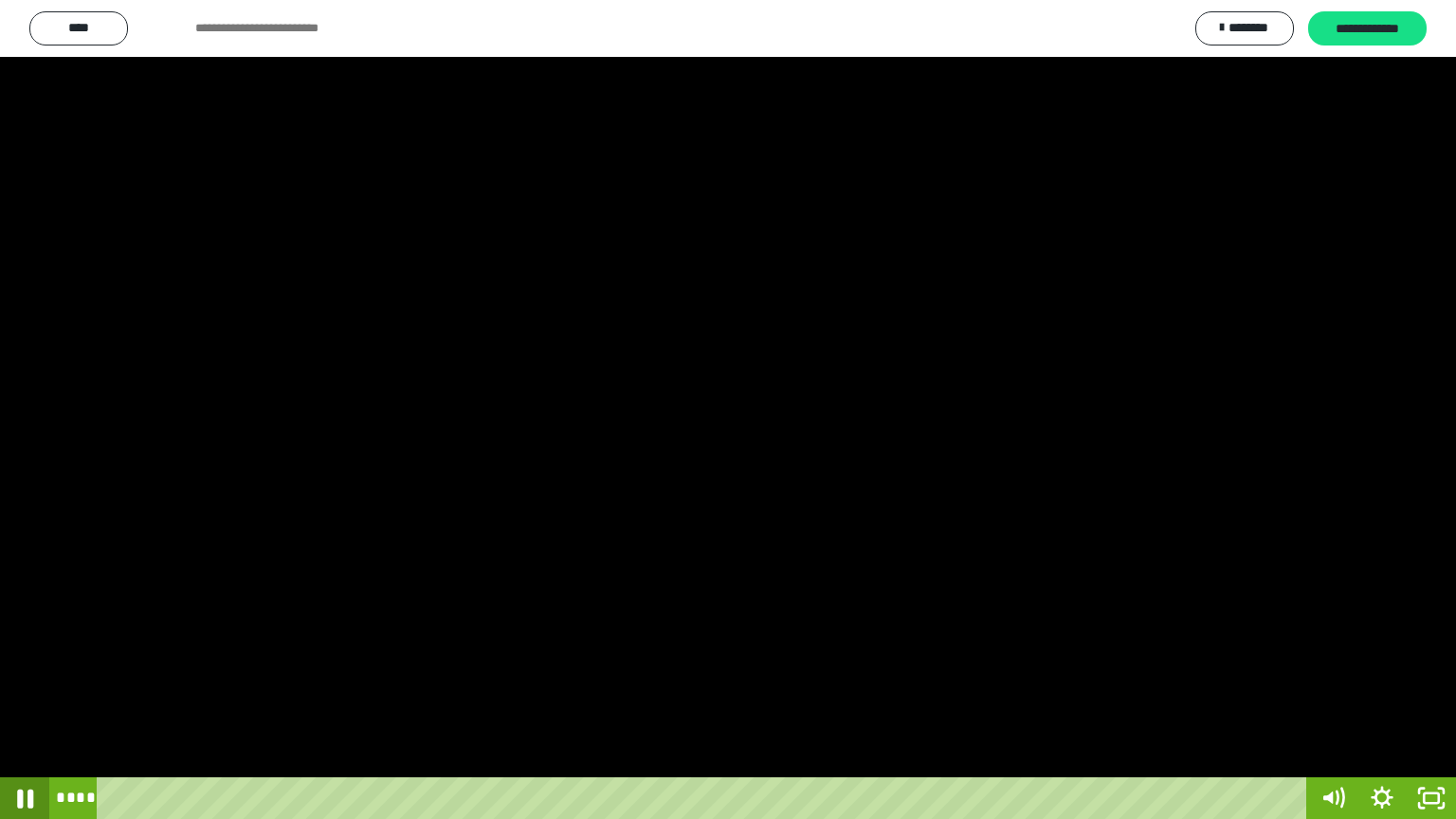 click 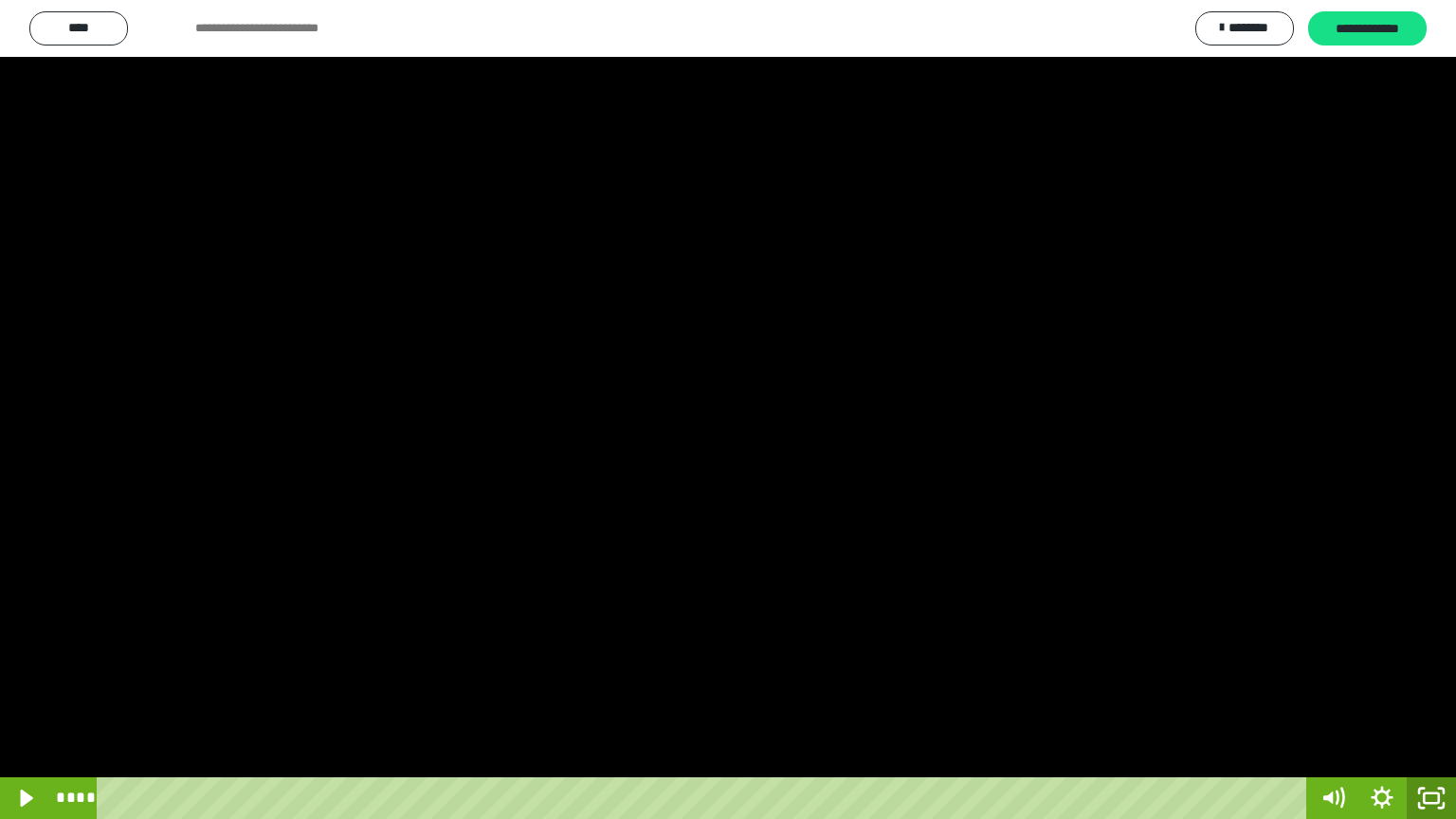 click 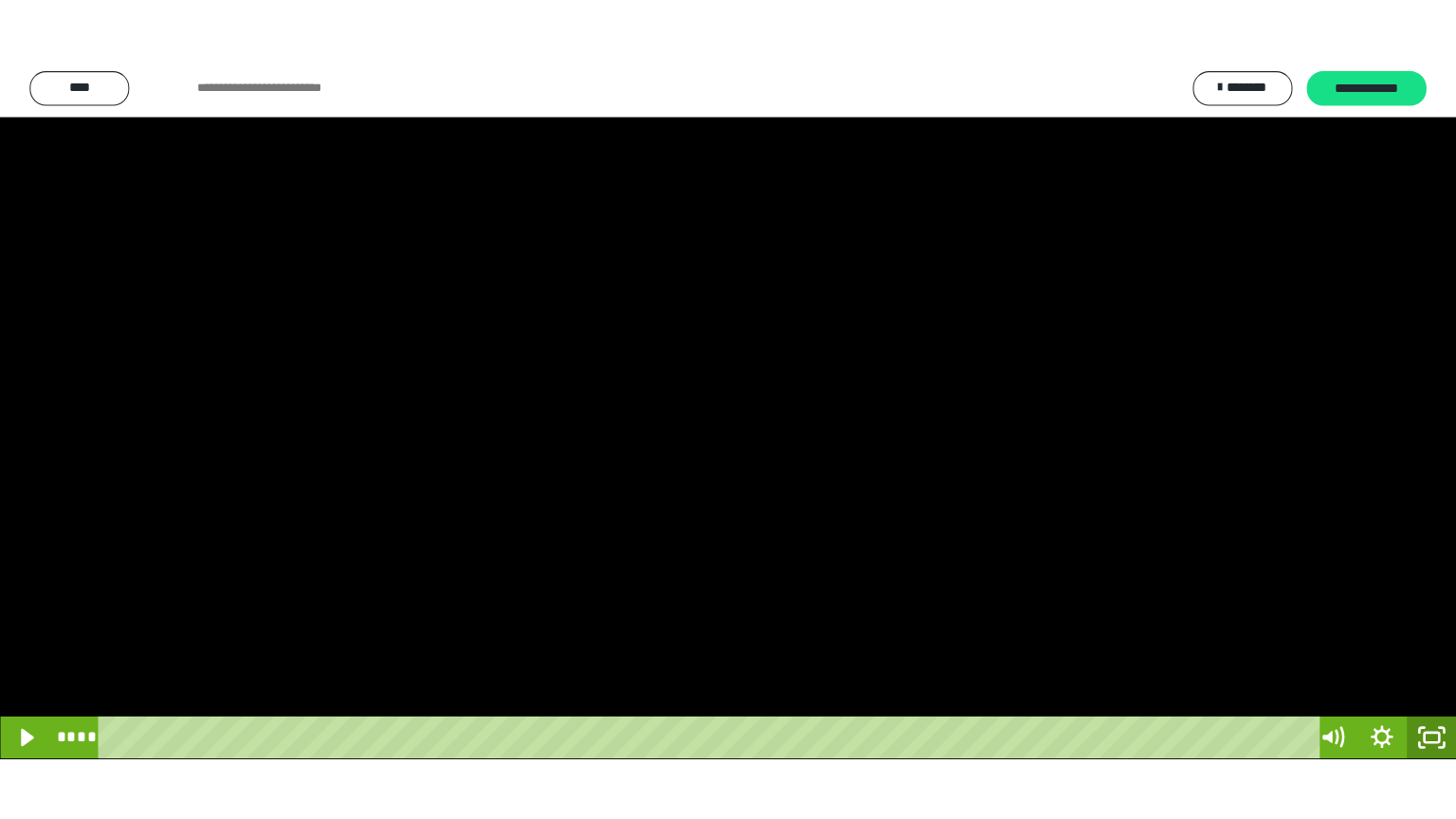 scroll, scrollTop: 3708, scrollLeft: 0, axis: vertical 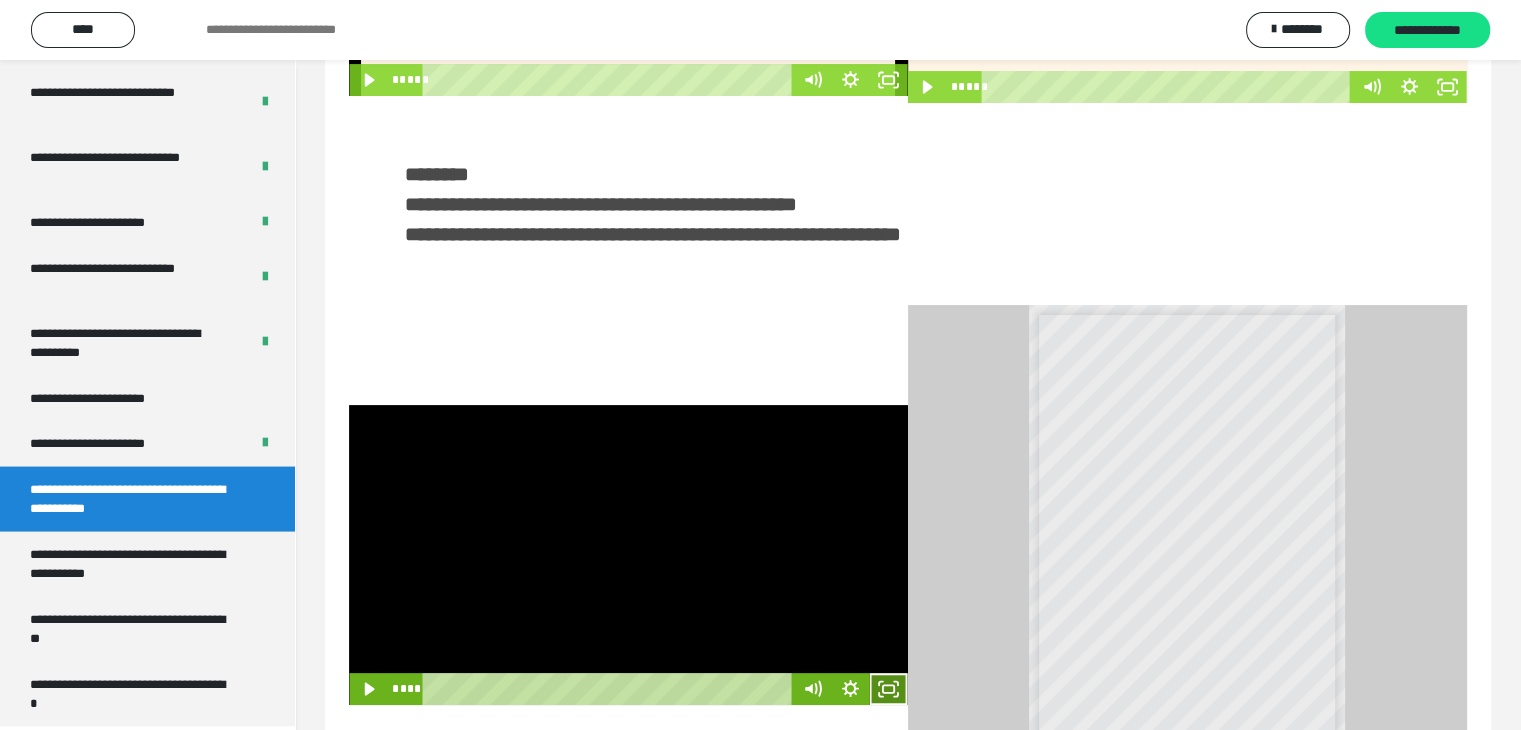 click 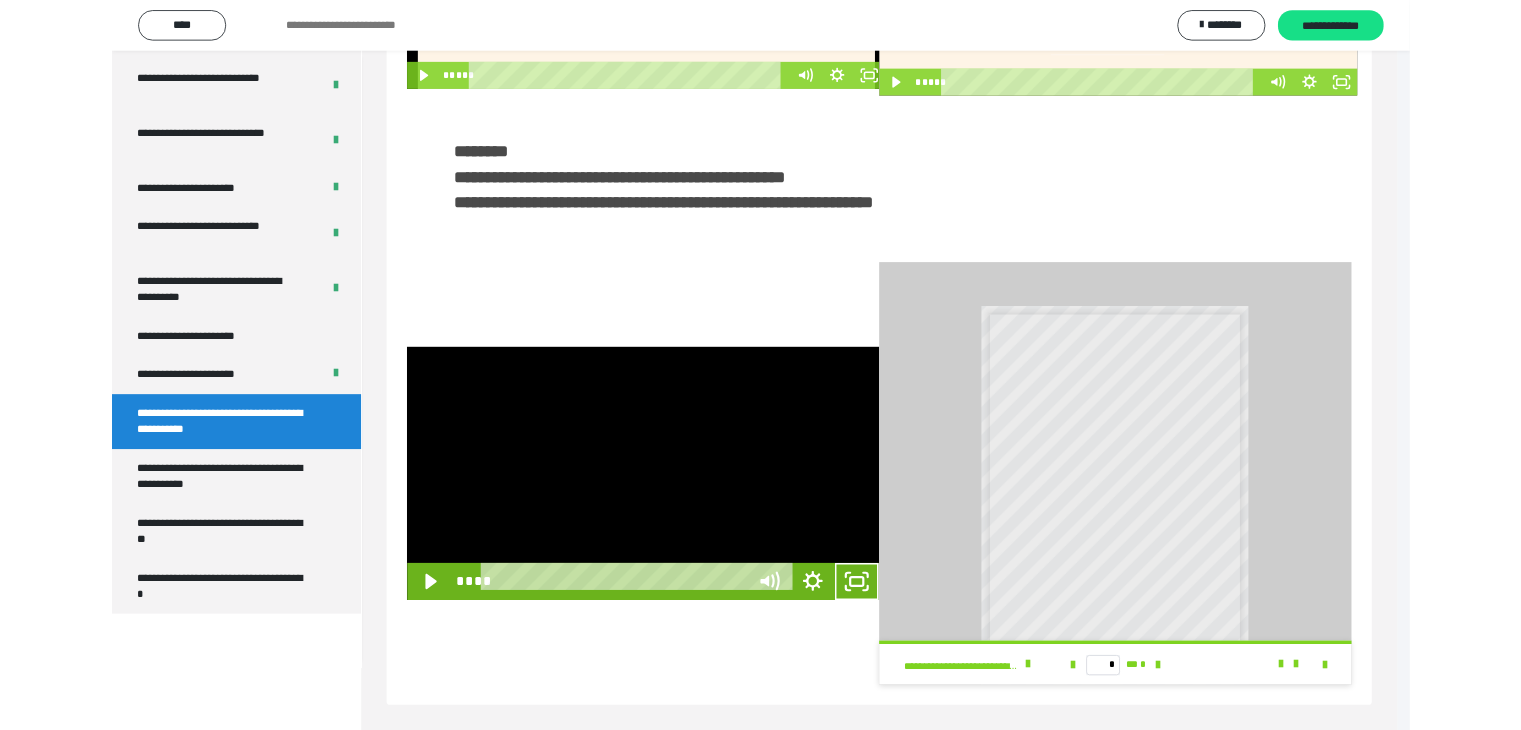 scroll, scrollTop: 3777, scrollLeft: 0, axis: vertical 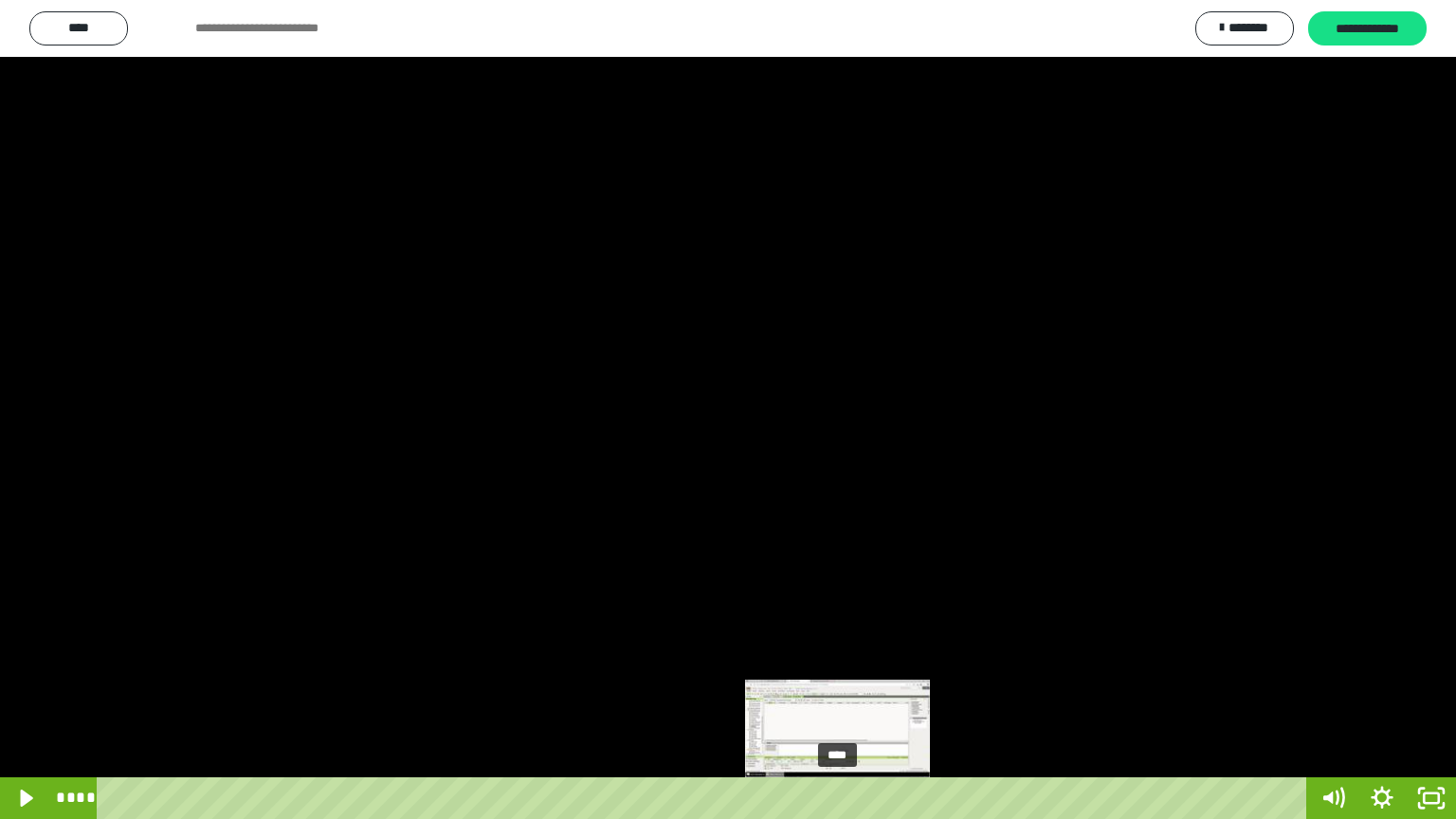 drag, startPoint x: 878, startPoint y: 799, endPoint x: 838, endPoint y: 803, distance: 40.199502 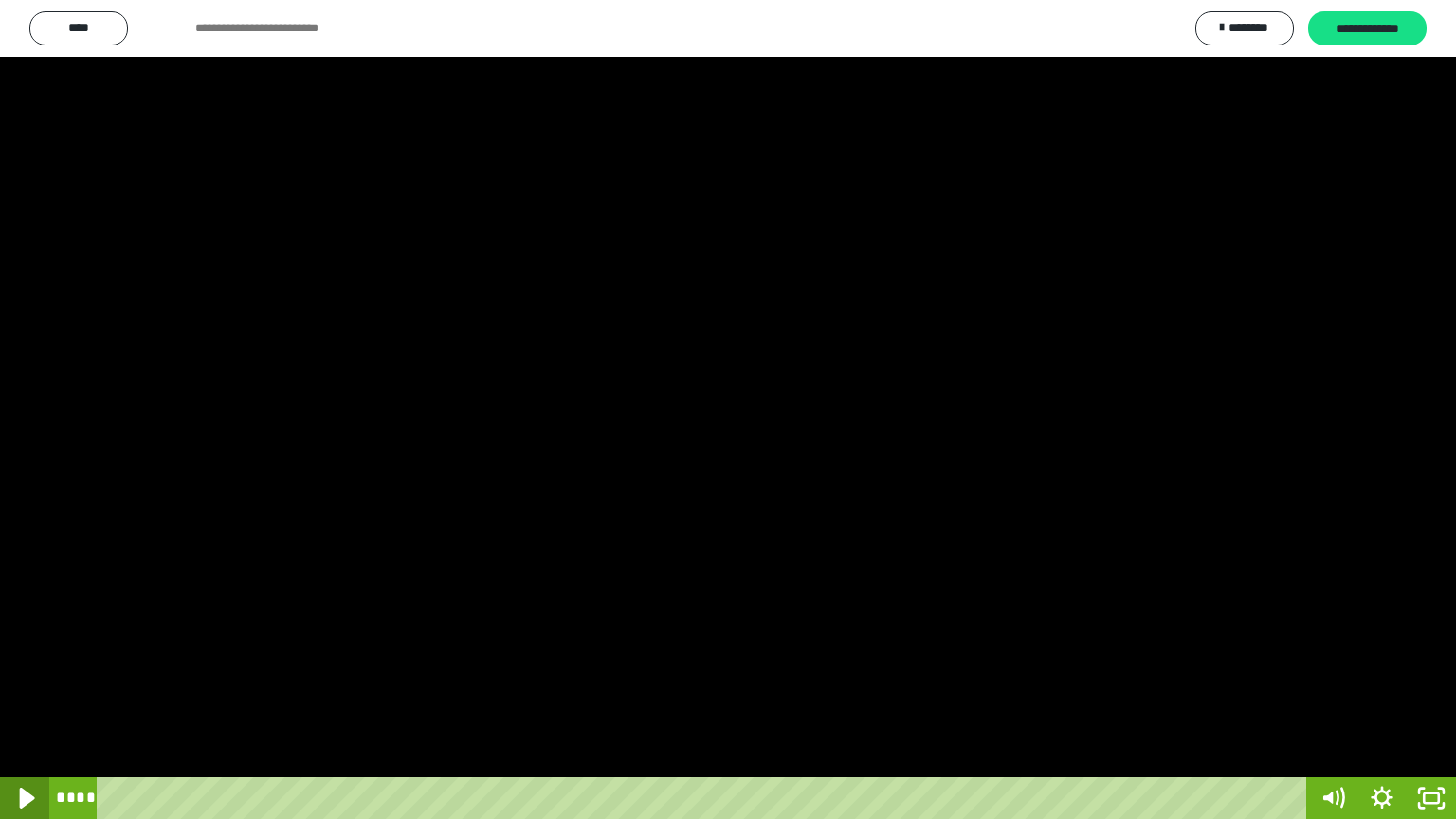 click 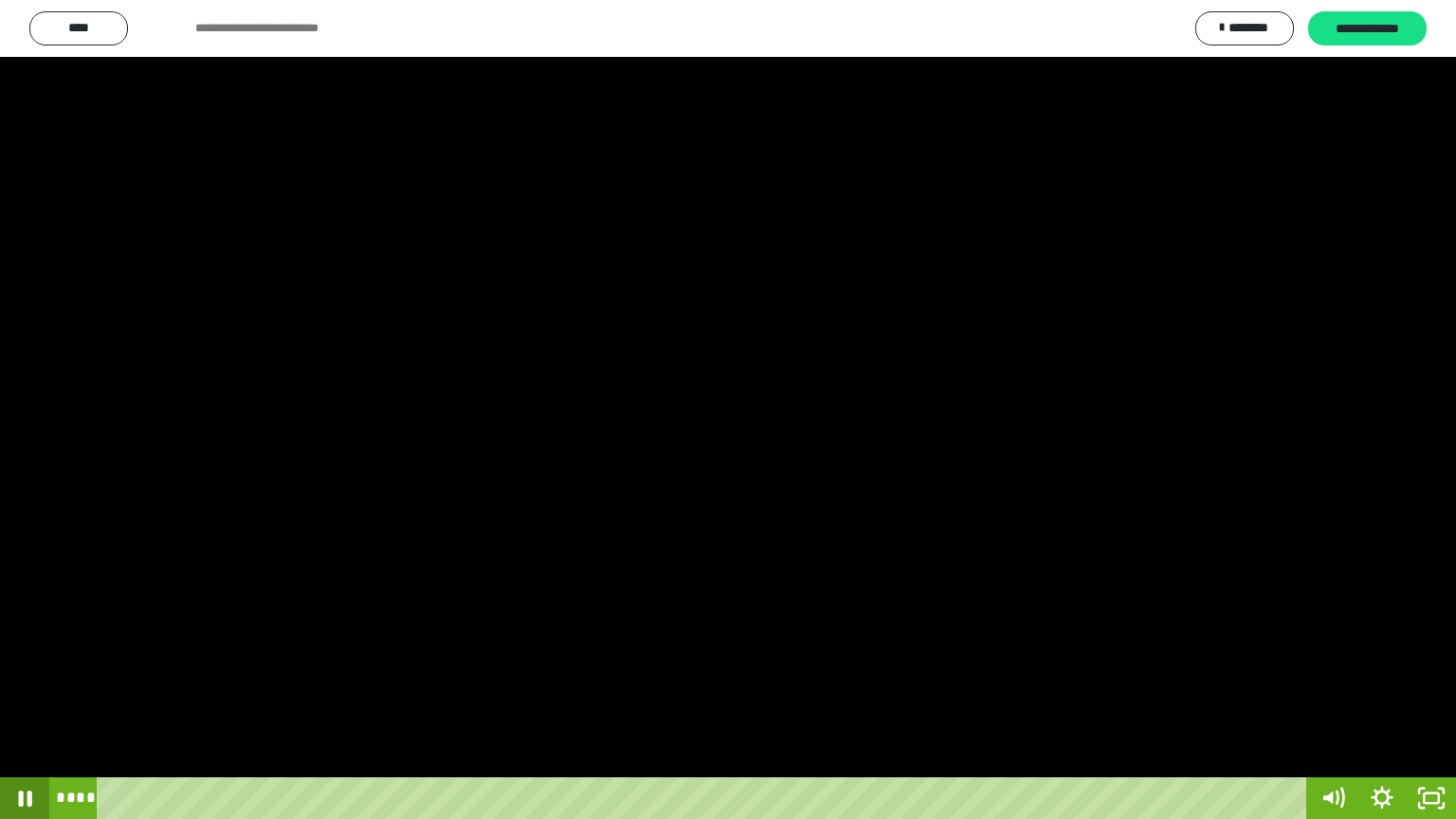 click 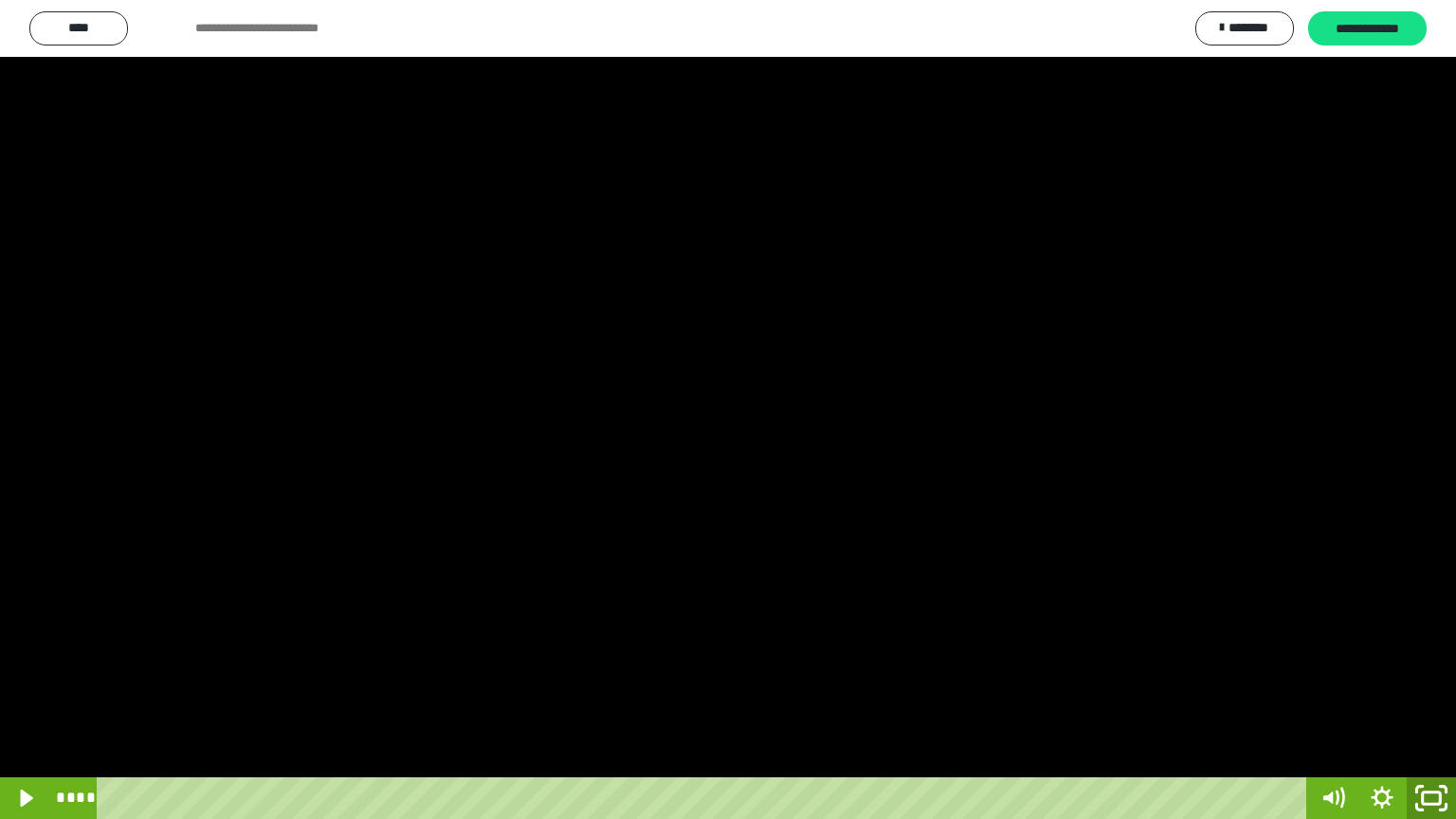 click 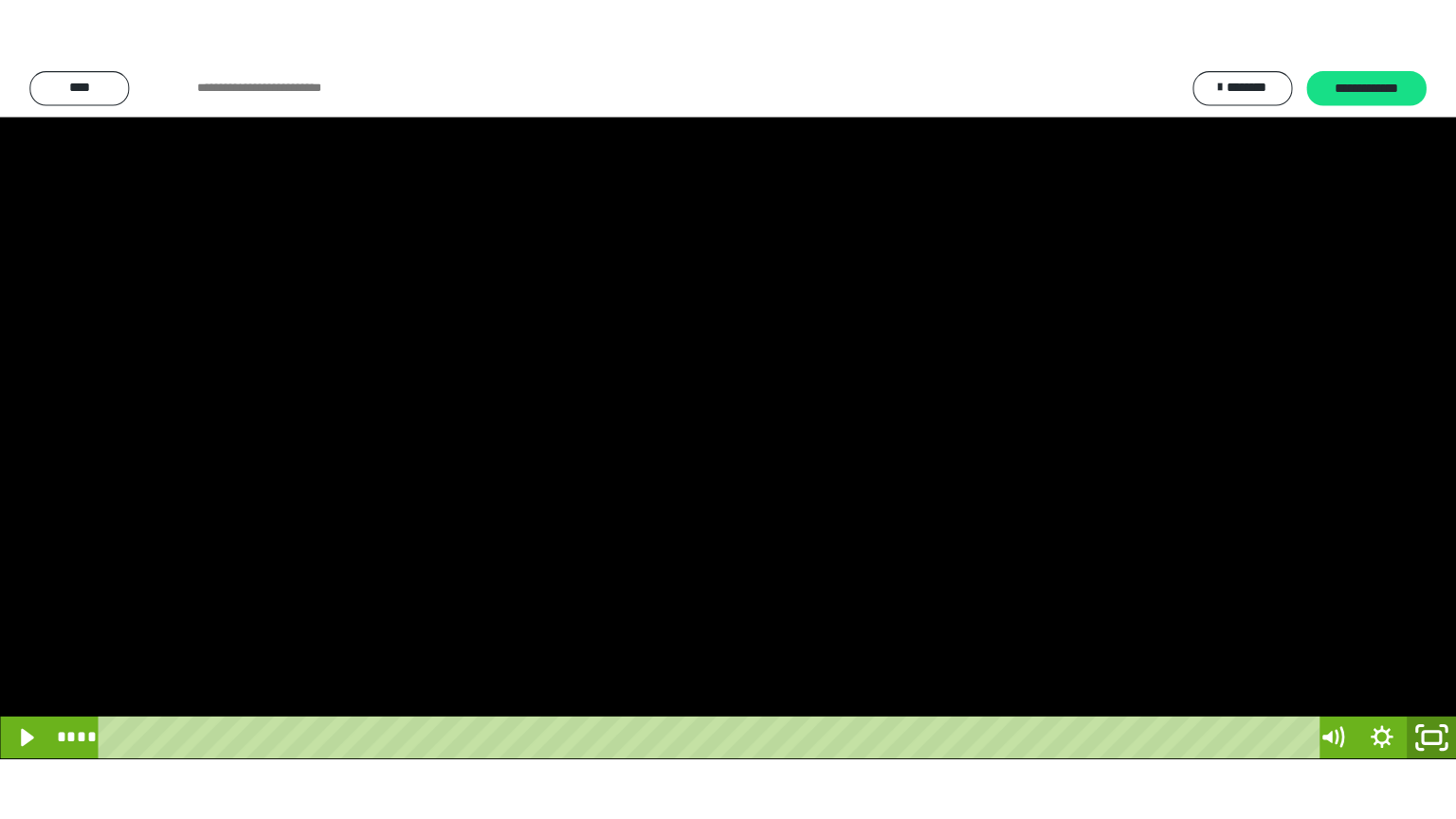 scroll, scrollTop: 3708, scrollLeft: 0, axis: vertical 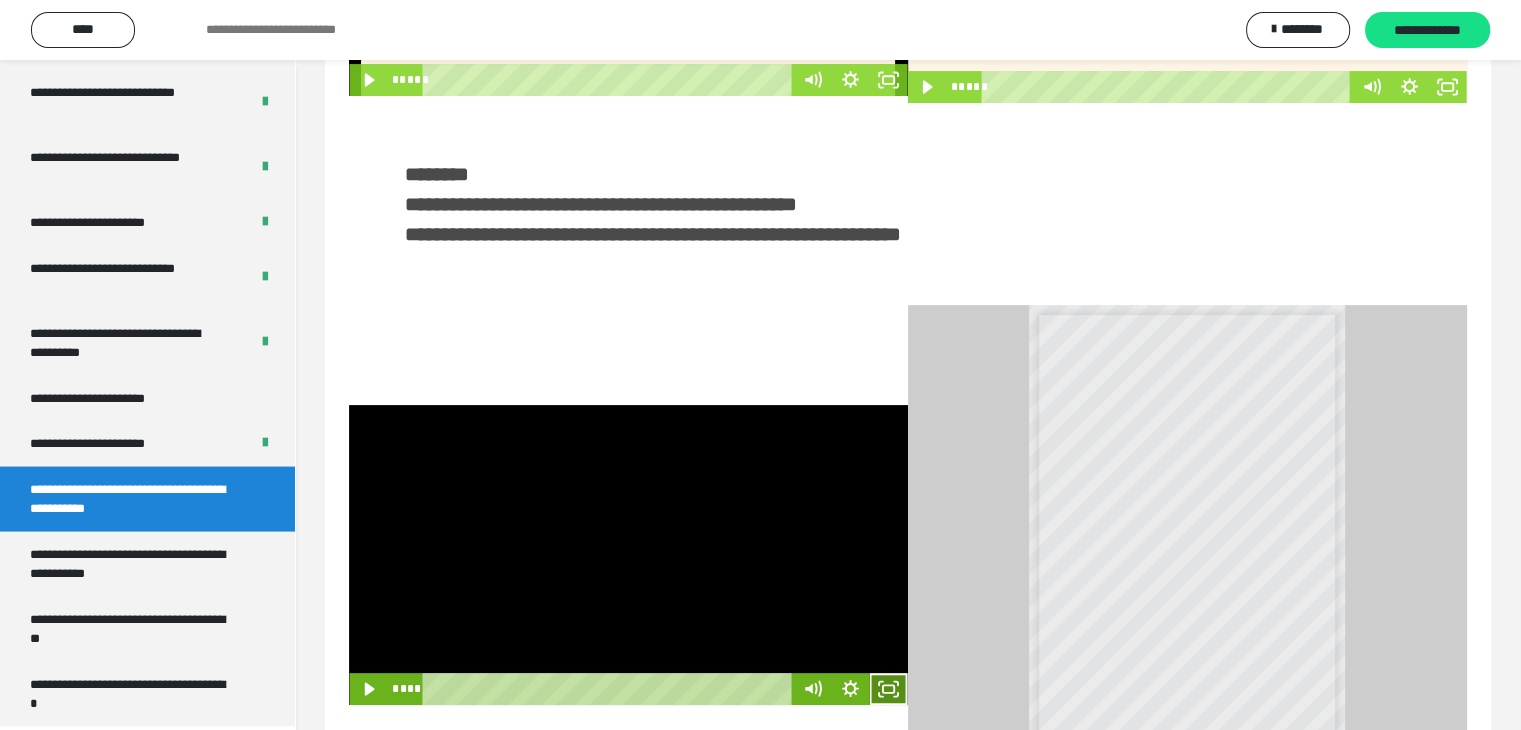click 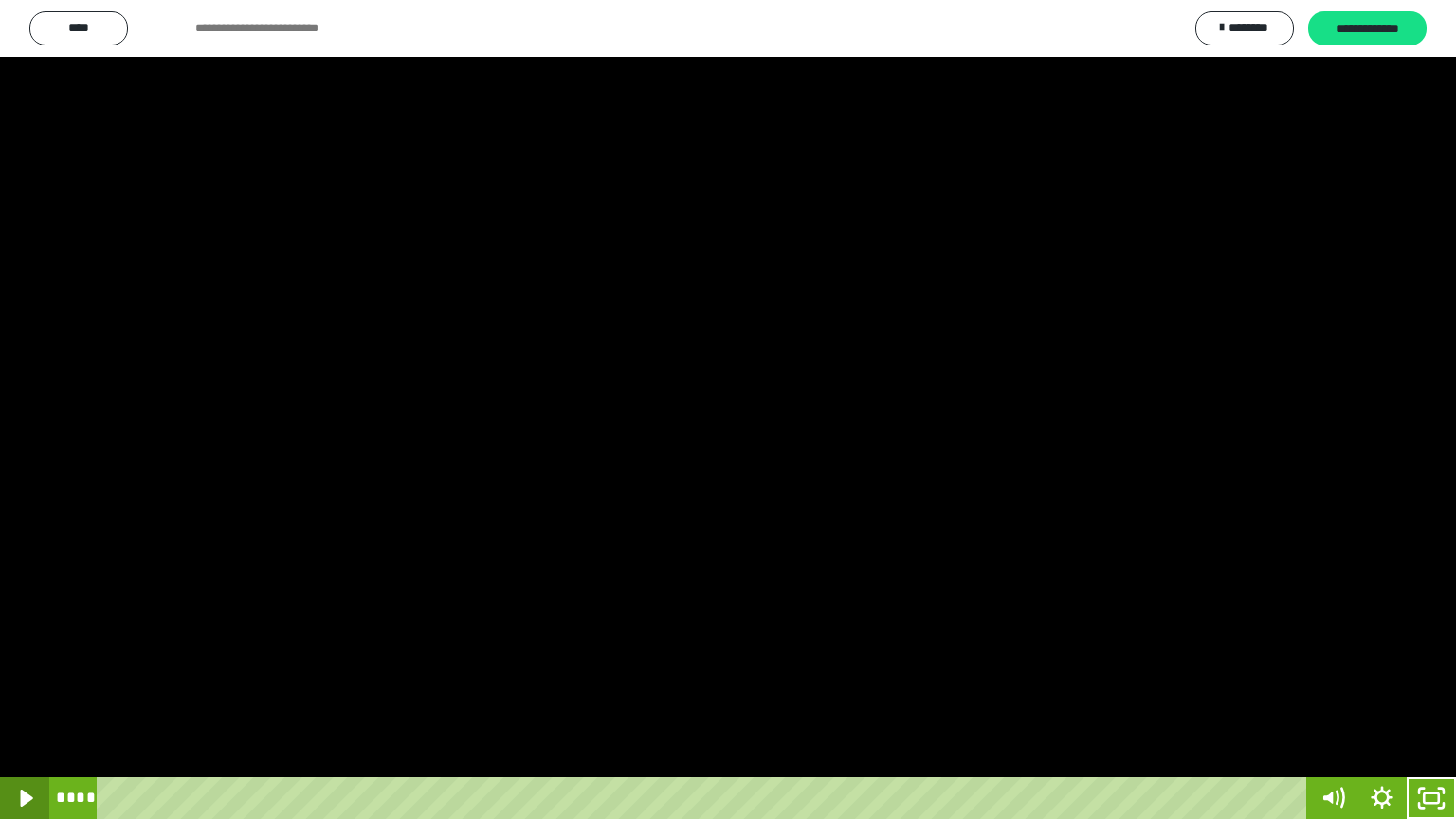 click 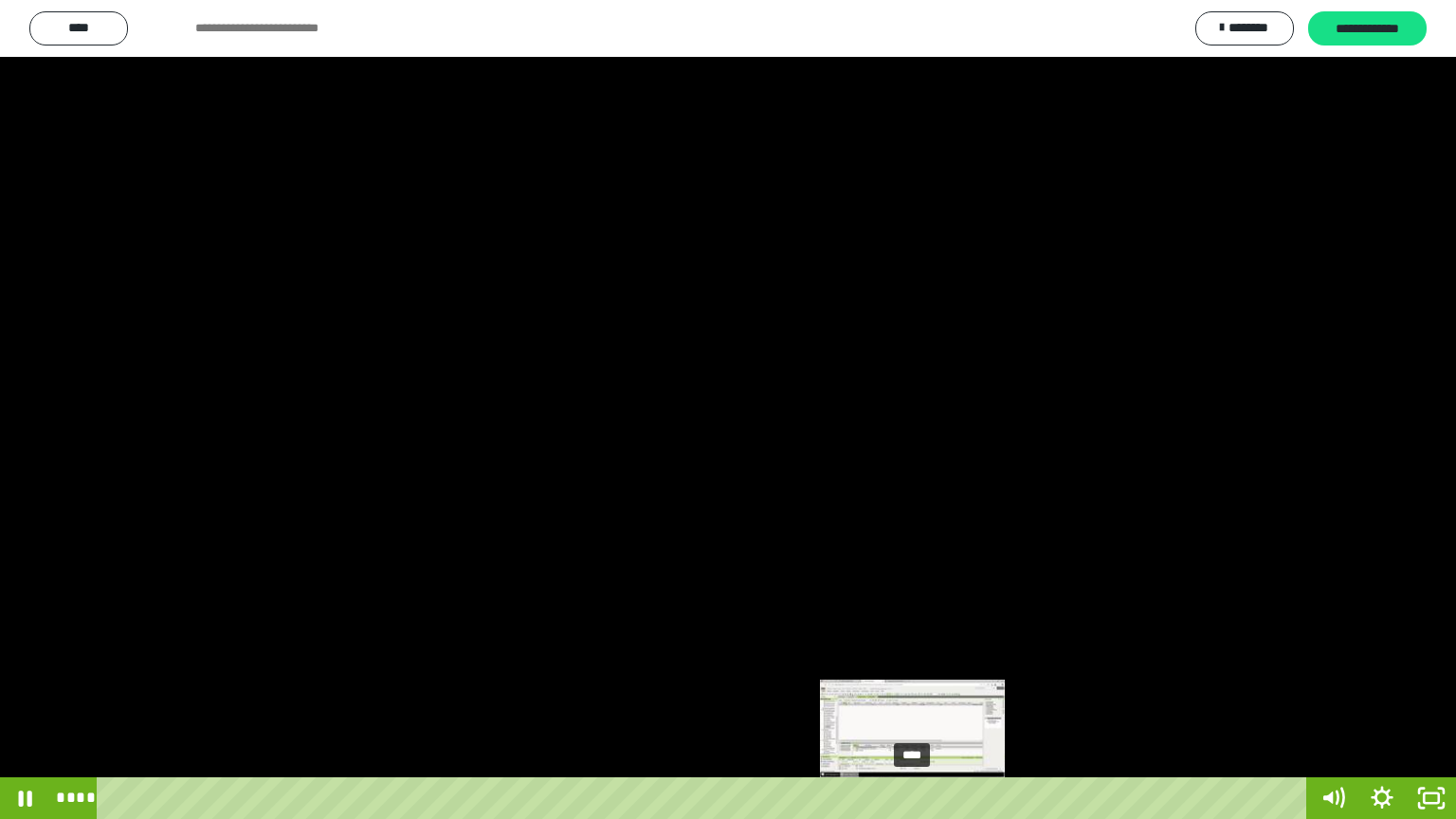 drag, startPoint x: 927, startPoint y: 799, endPoint x: 913, endPoint y: 799, distance: 14 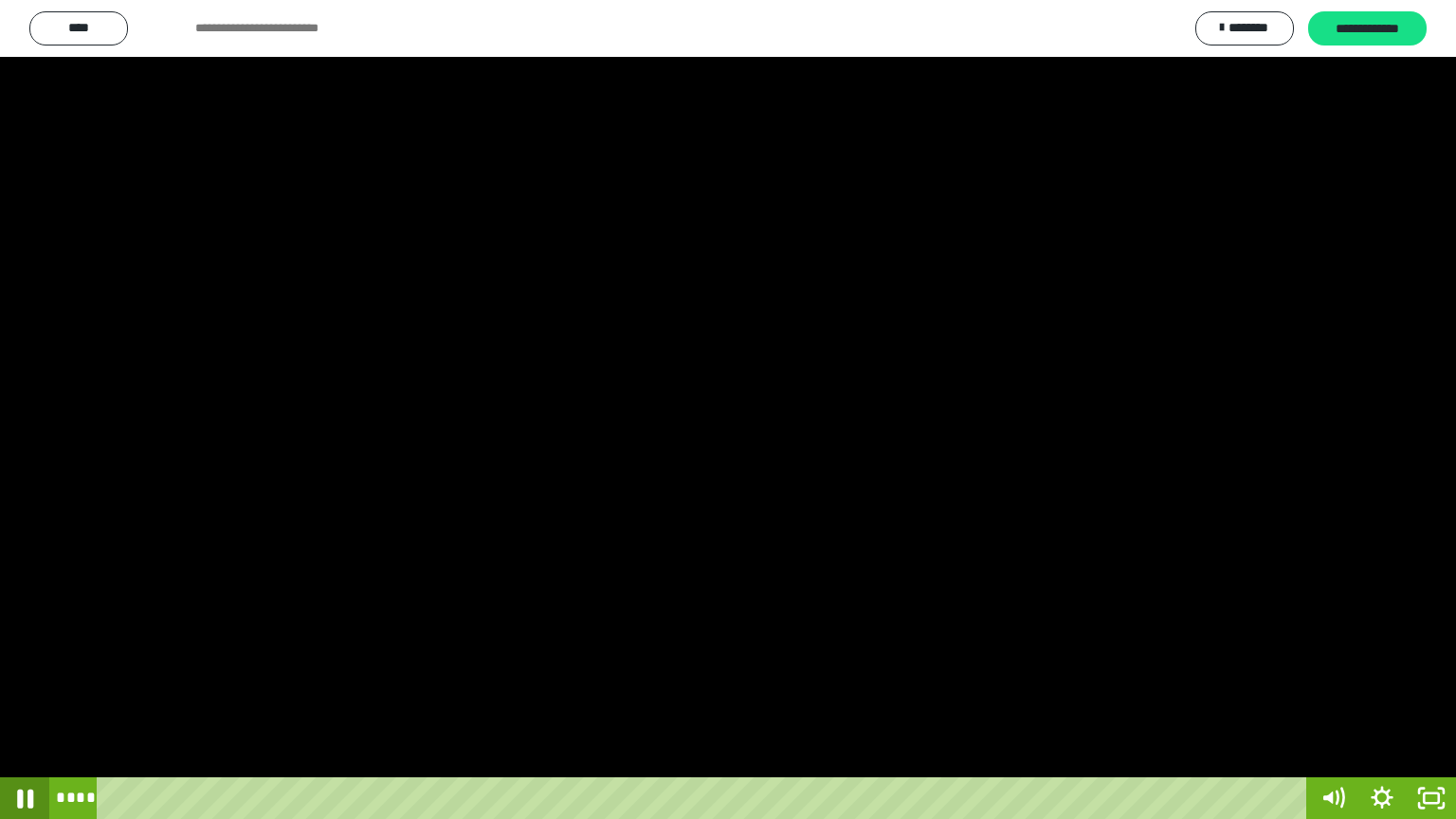 click 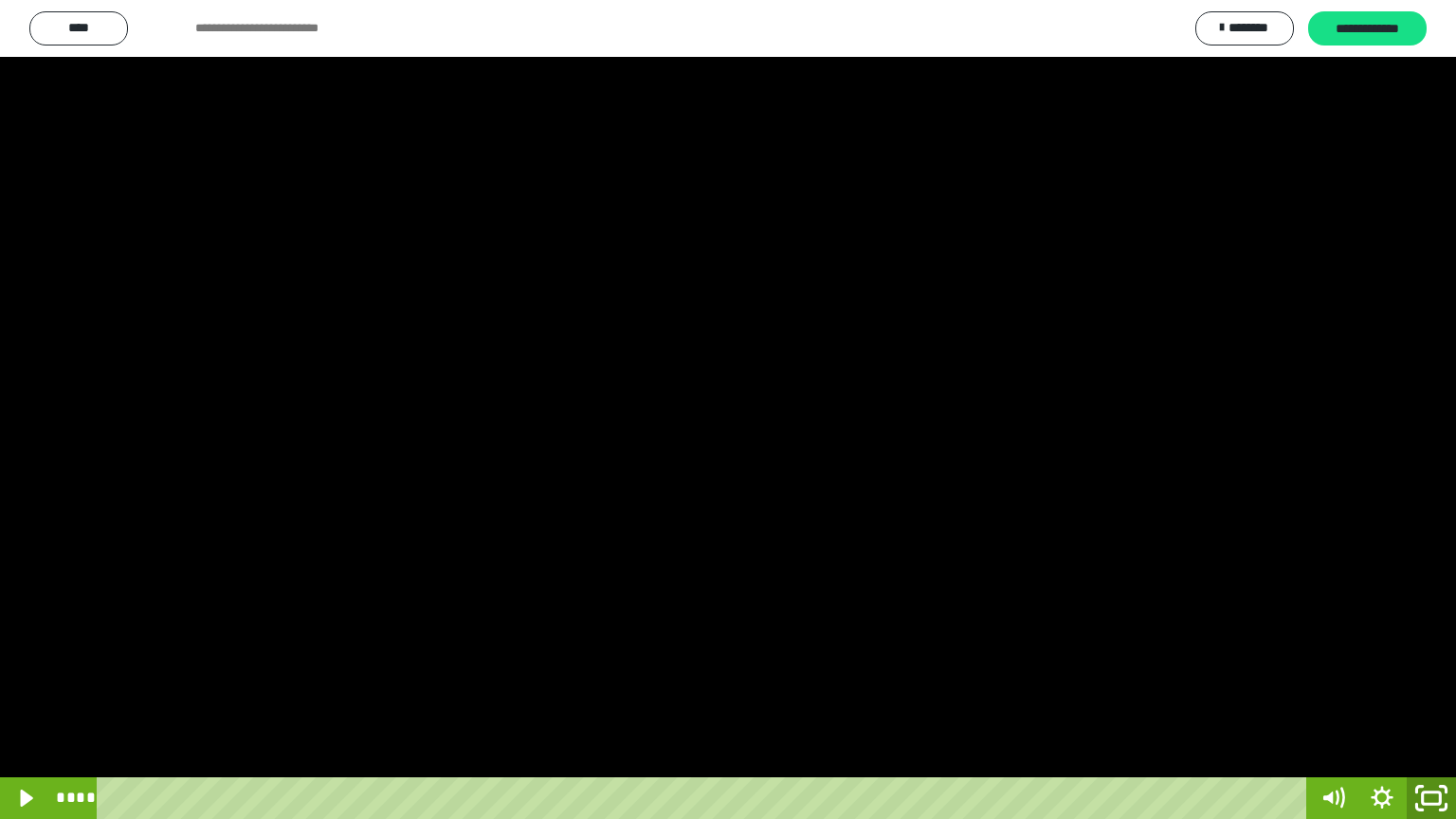click 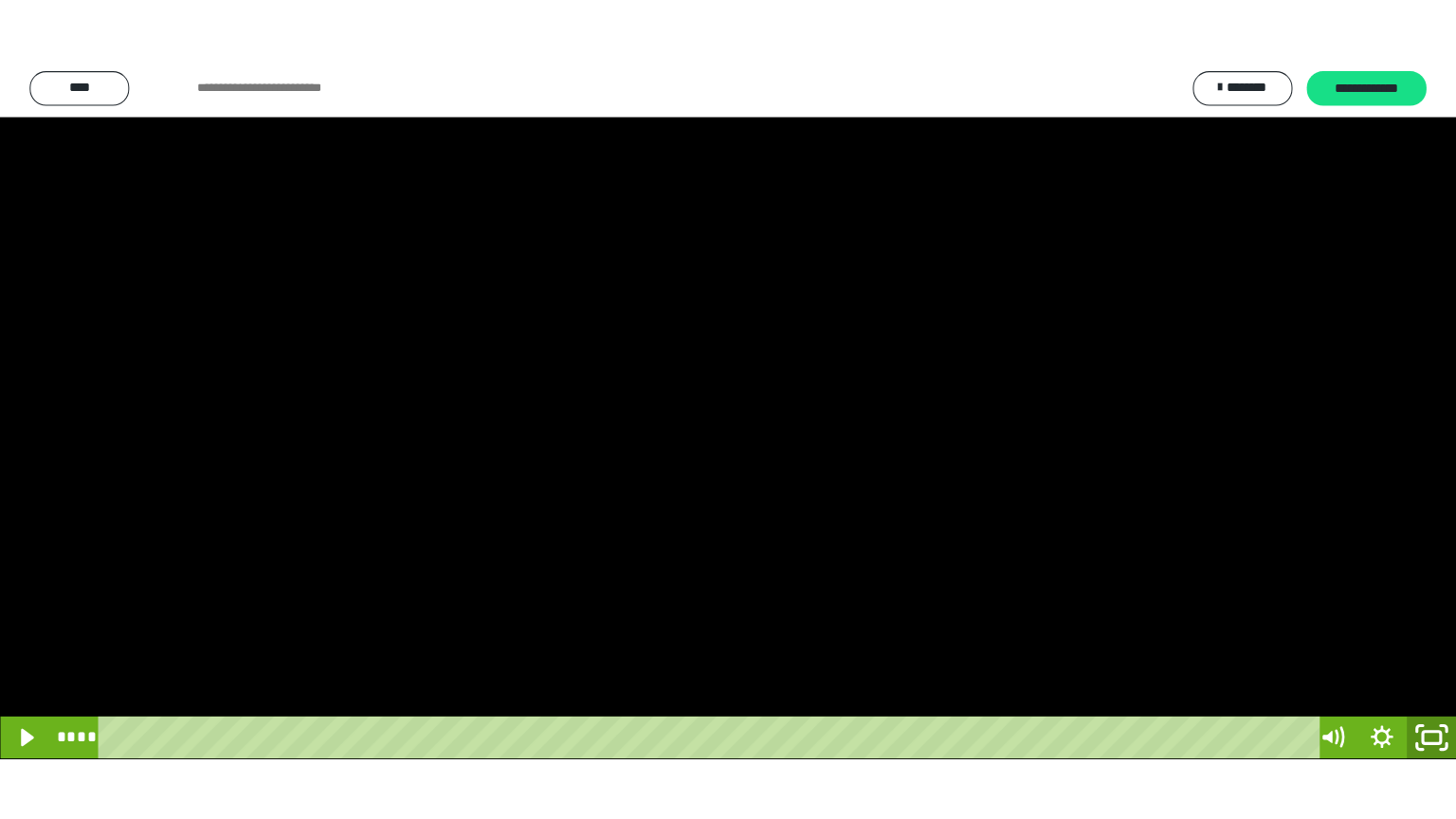 scroll, scrollTop: 3708, scrollLeft: 0, axis: vertical 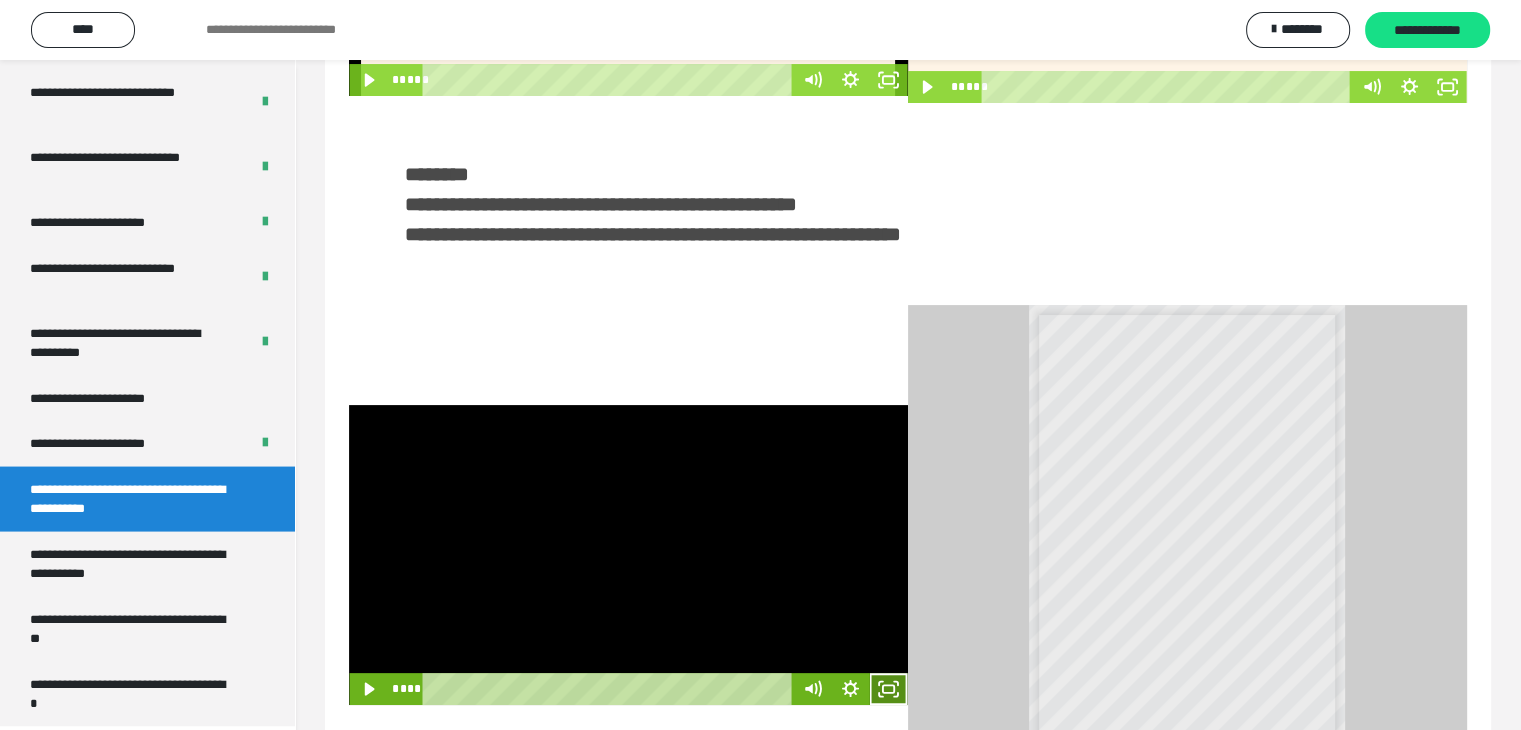 click 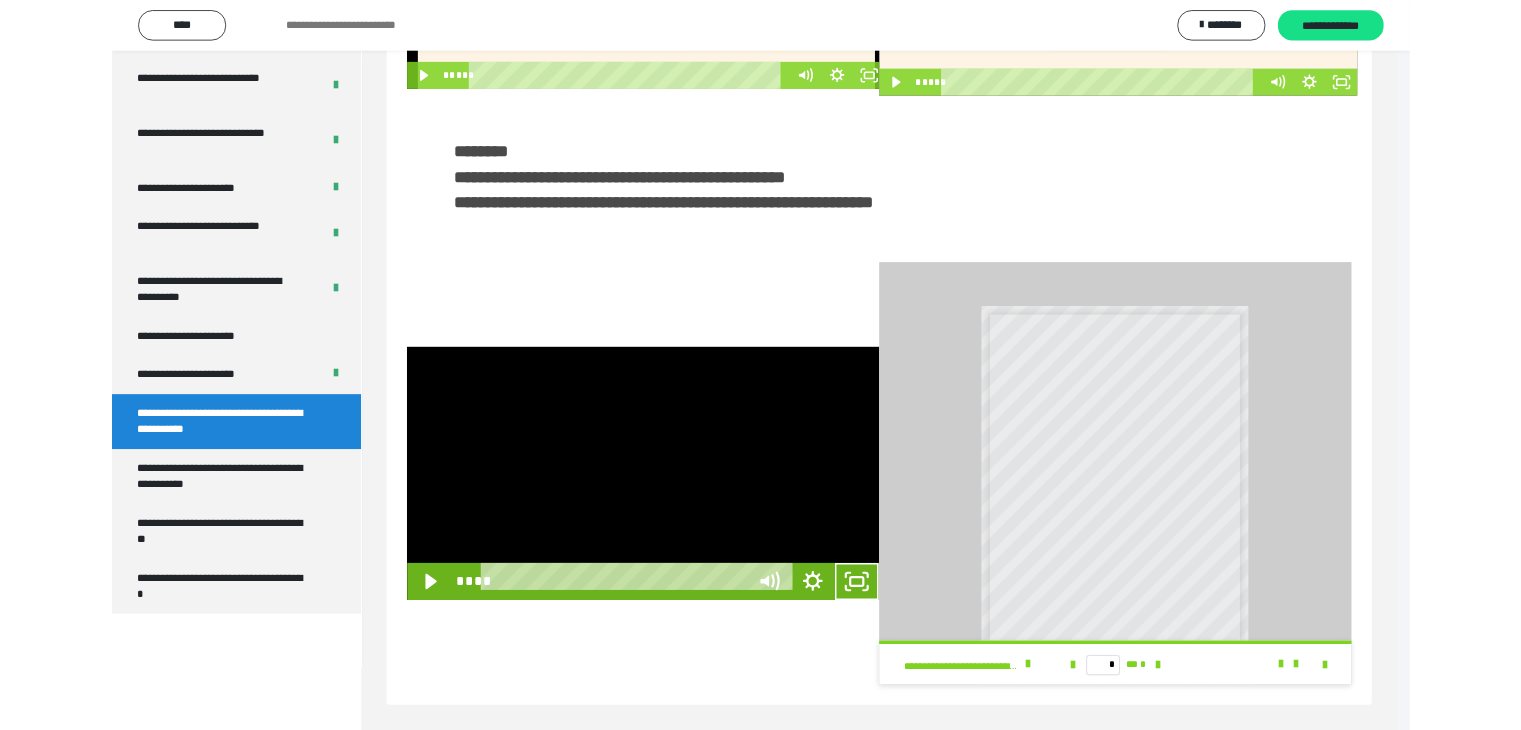scroll, scrollTop: 3777, scrollLeft: 0, axis: vertical 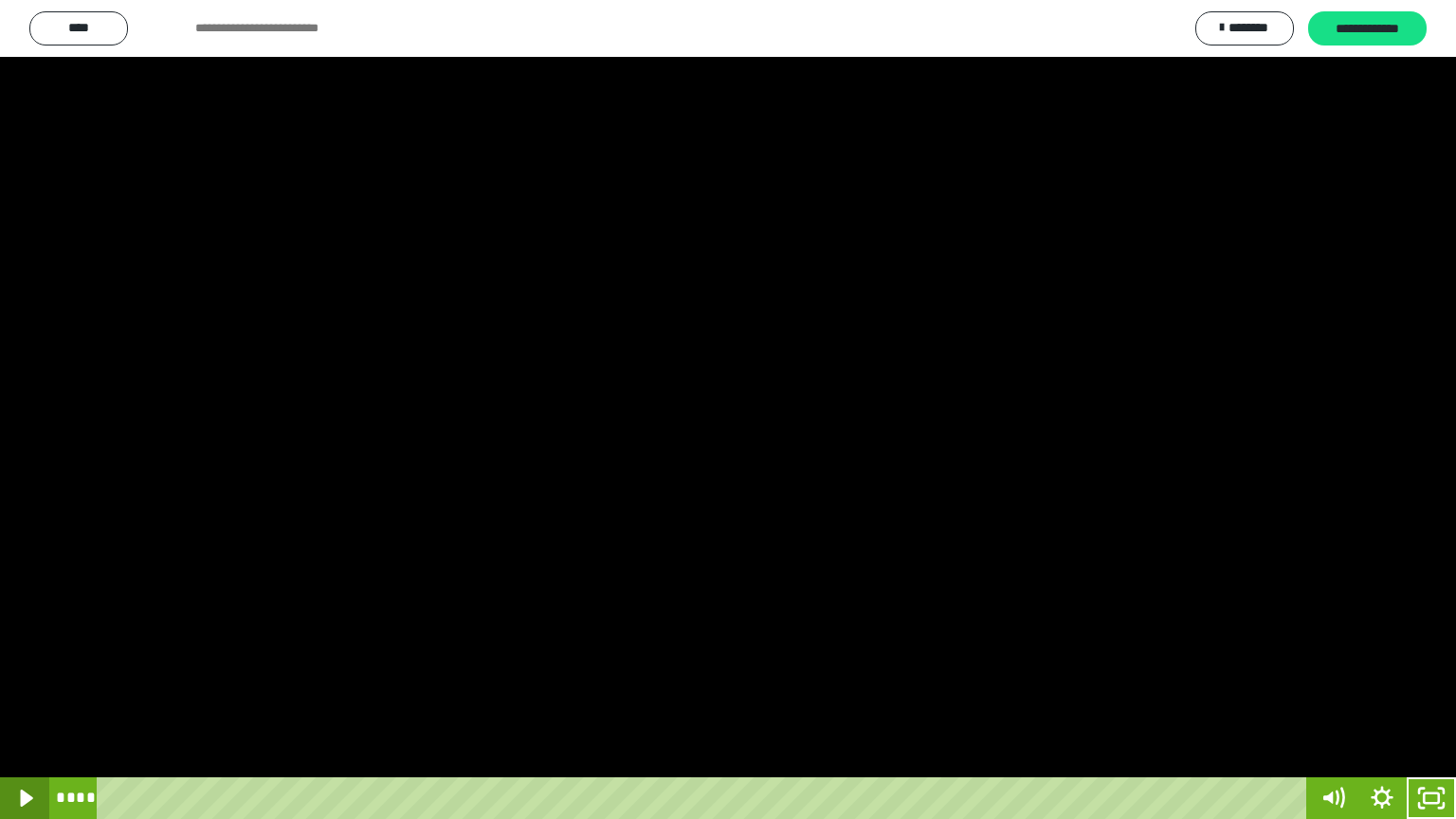 click 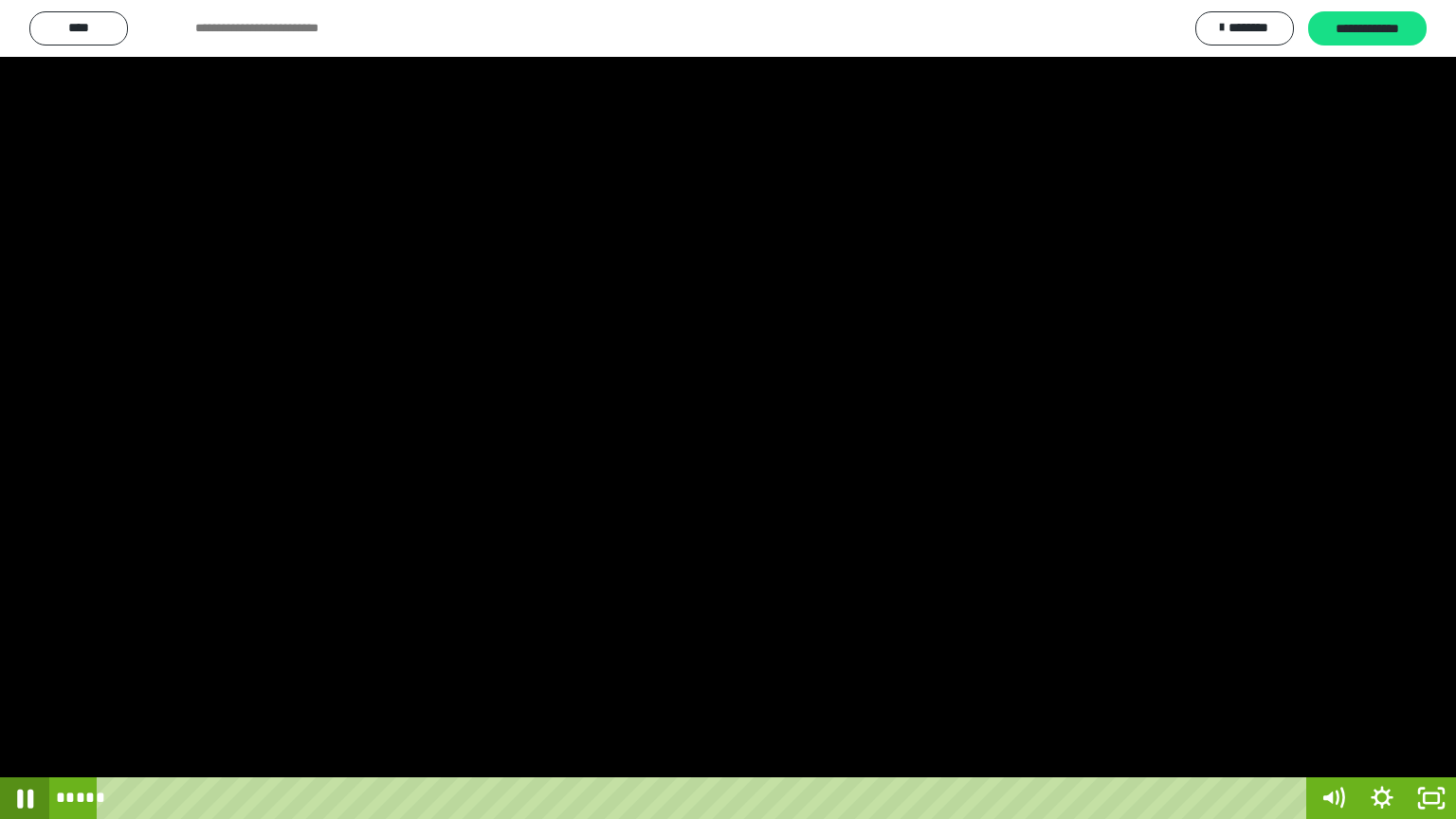 click 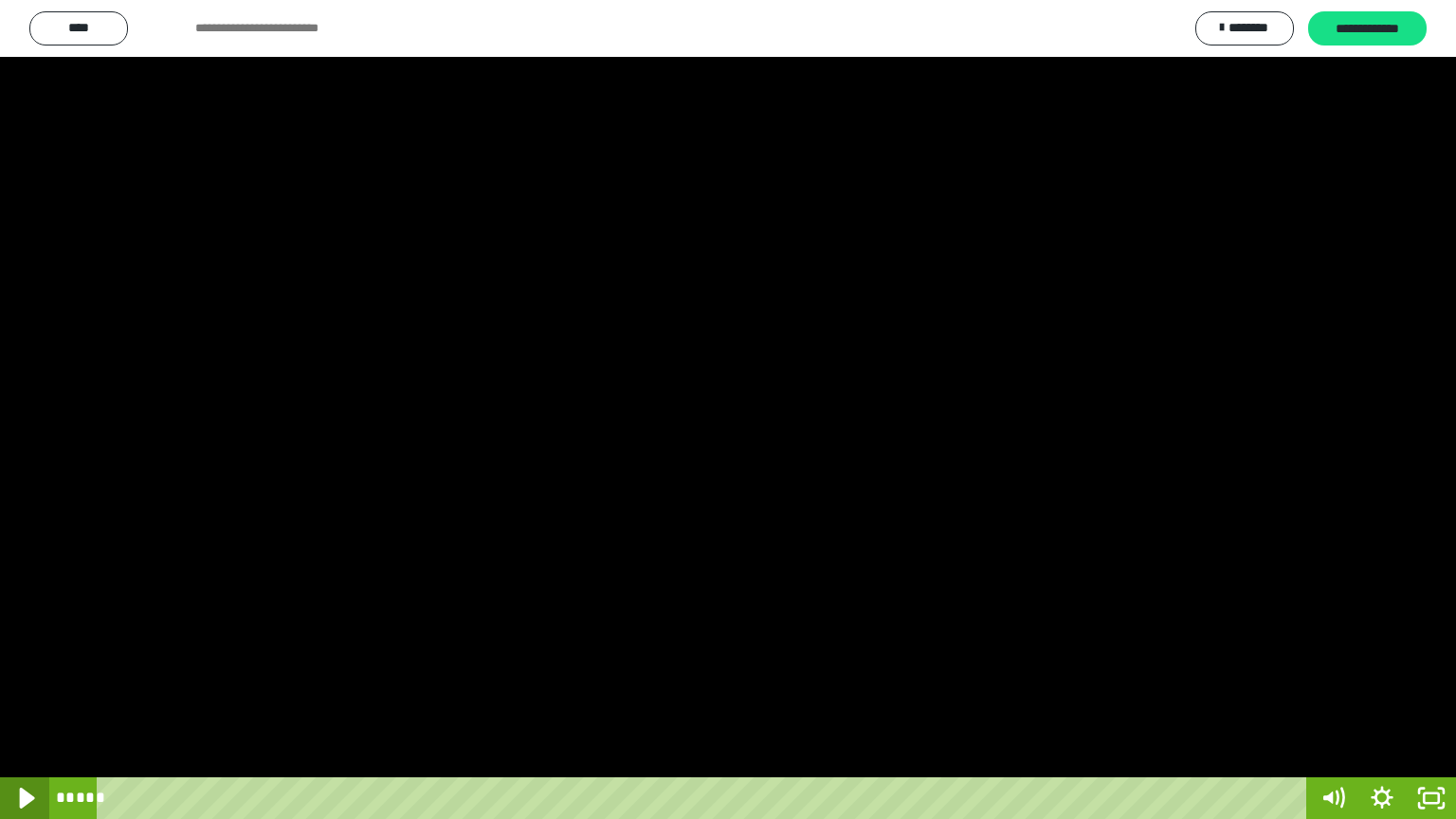click 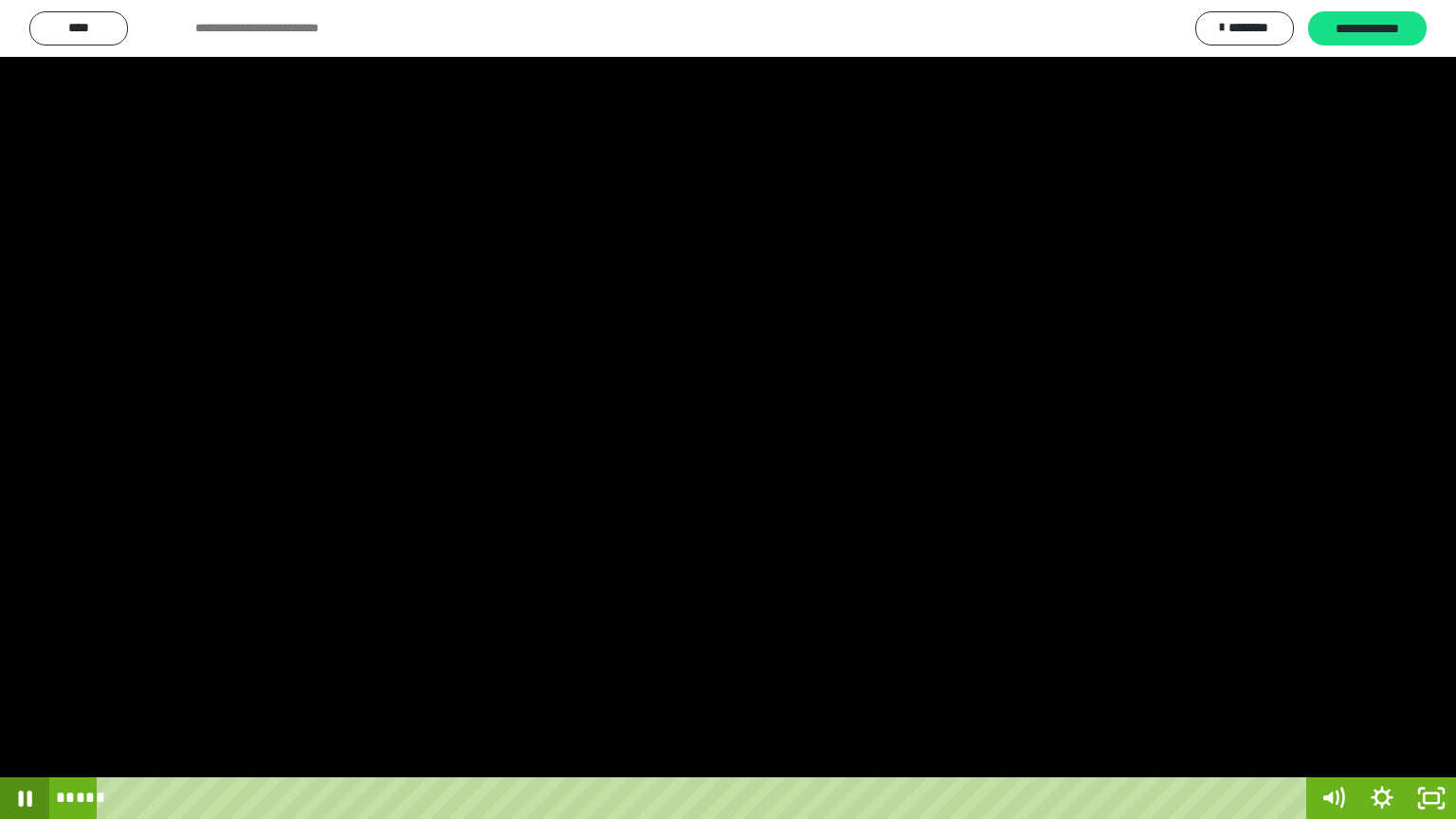 click 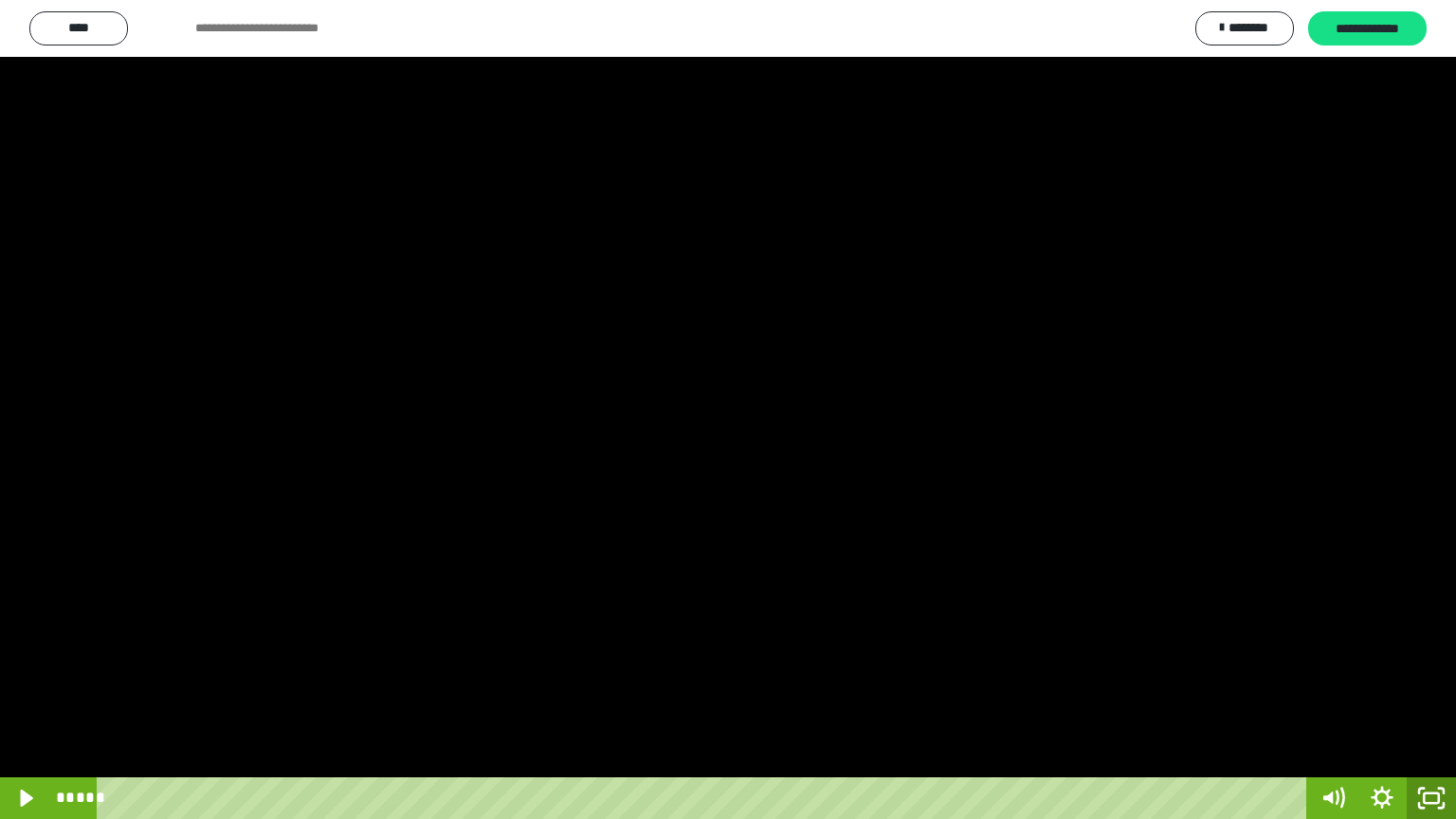 click 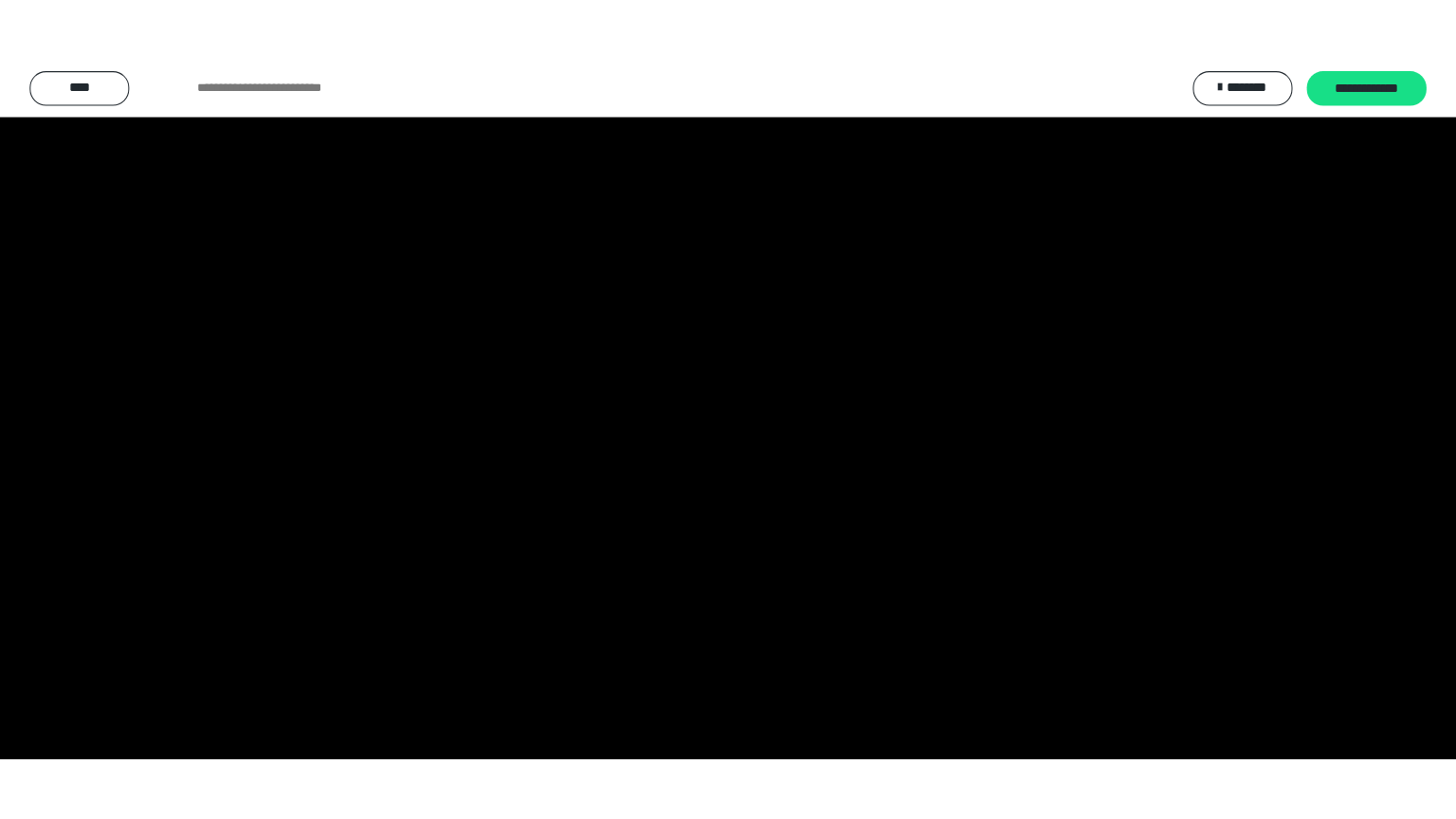 scroll, scrollTop: 3708, scrollLeft: 0, axis: vertical 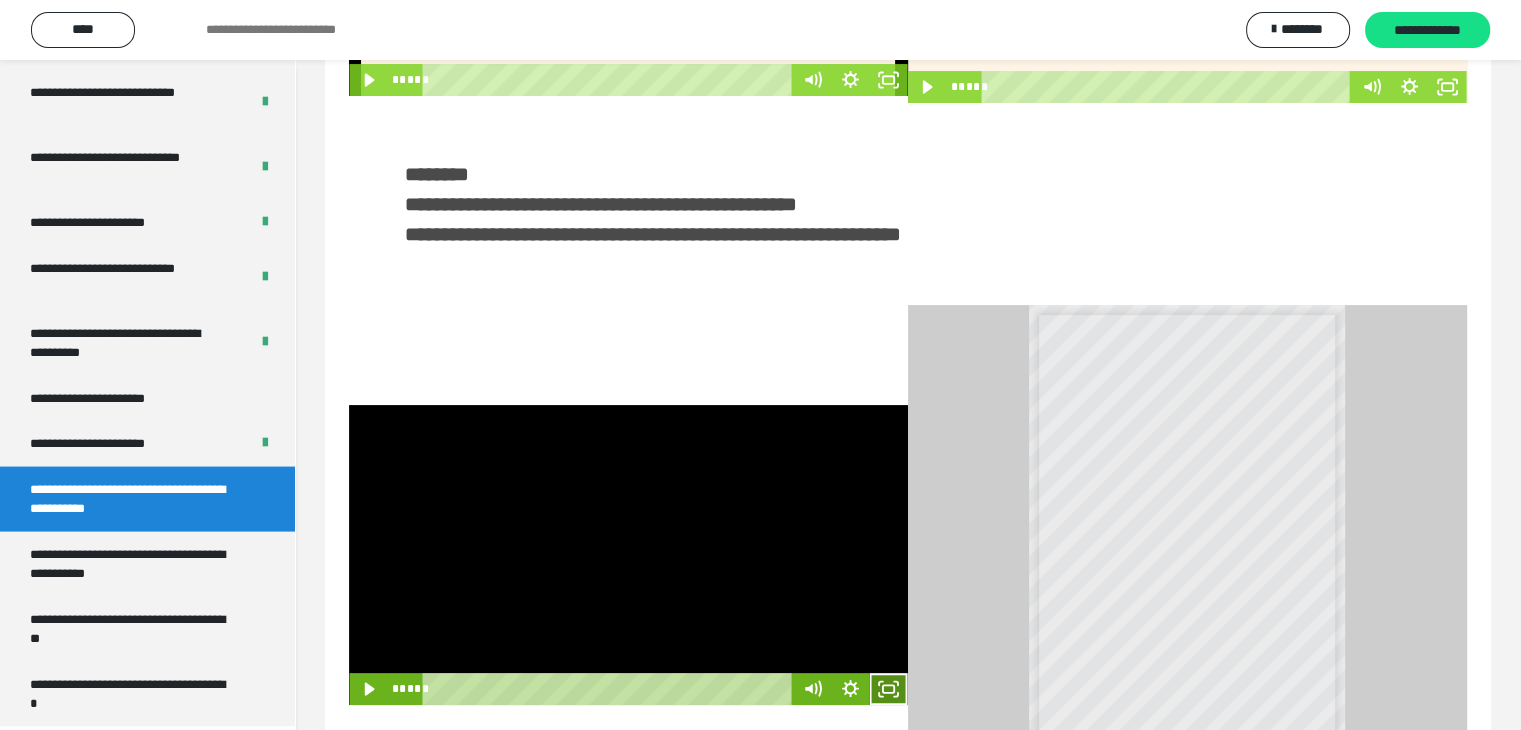 click 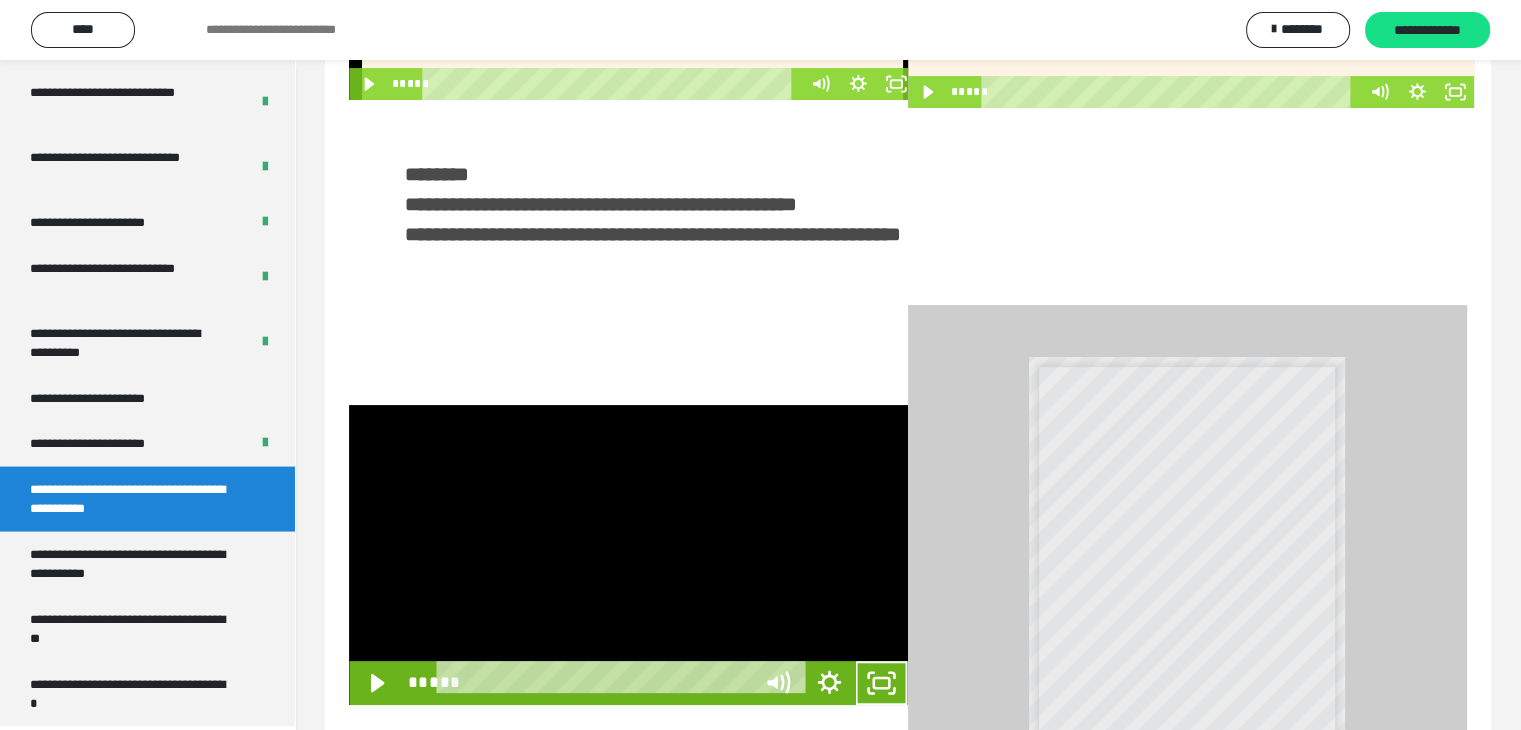 scroll, scrollTop: 3777, scrollLeft: 0, axis: vertical 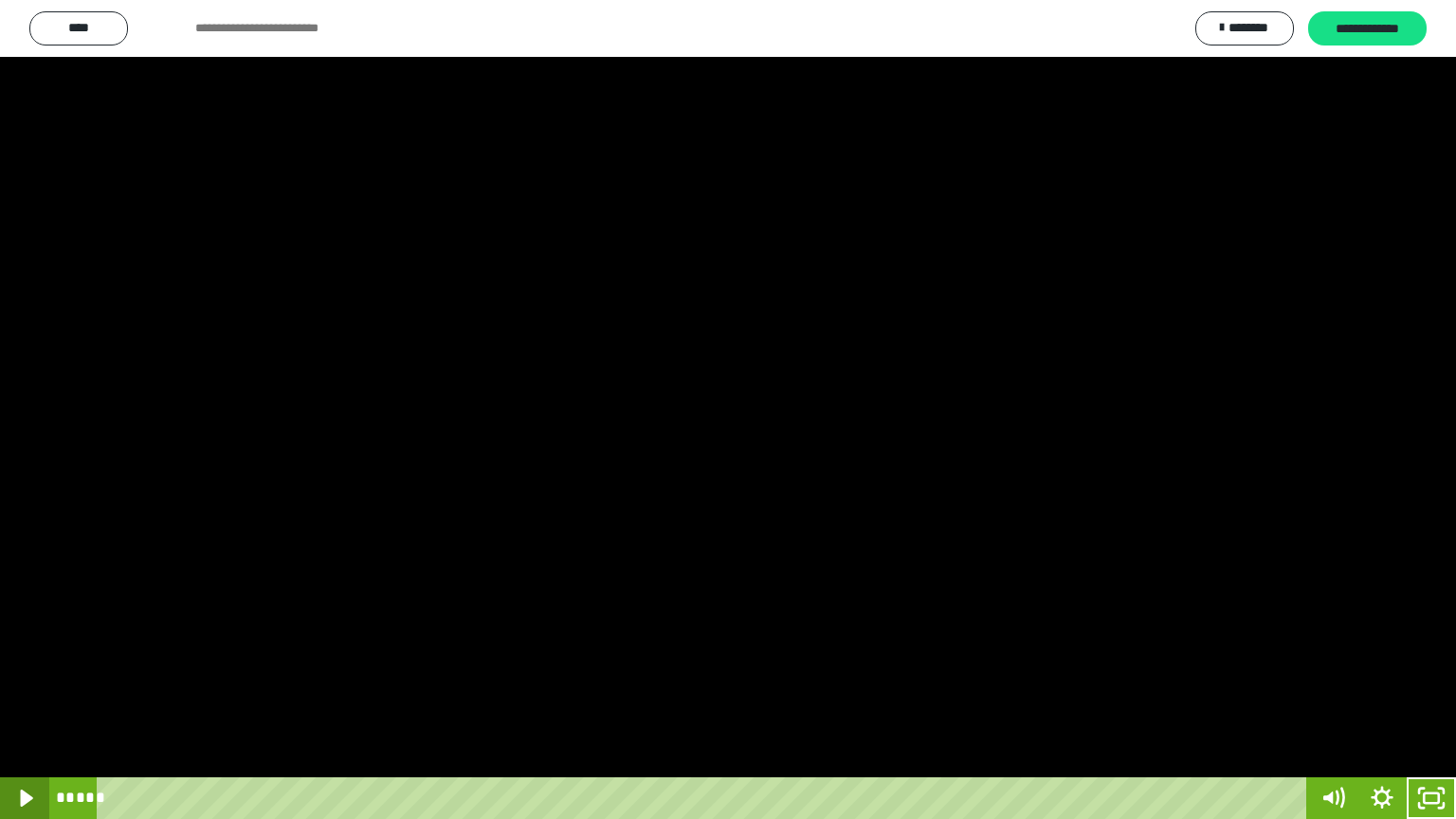 click 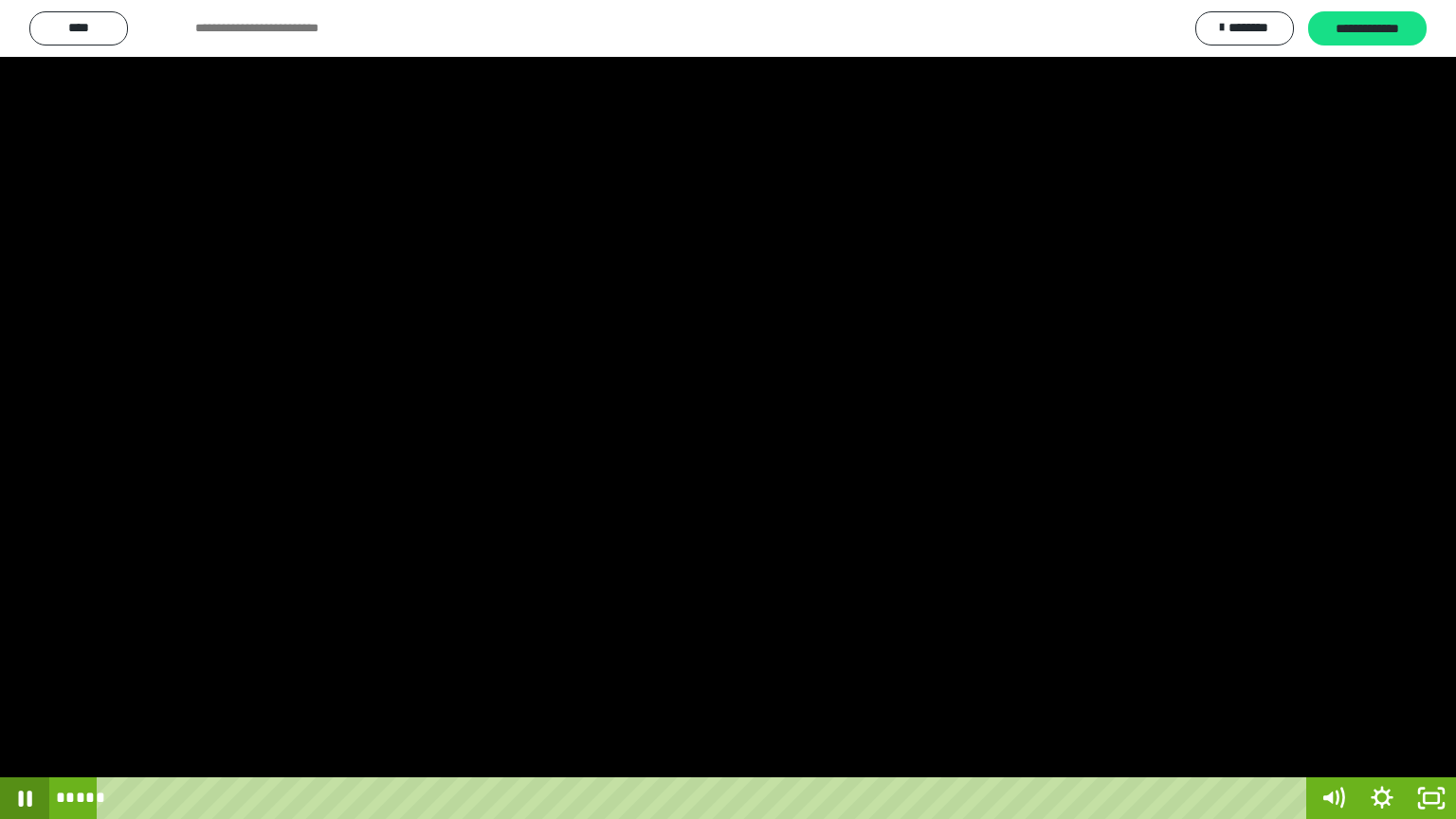 click 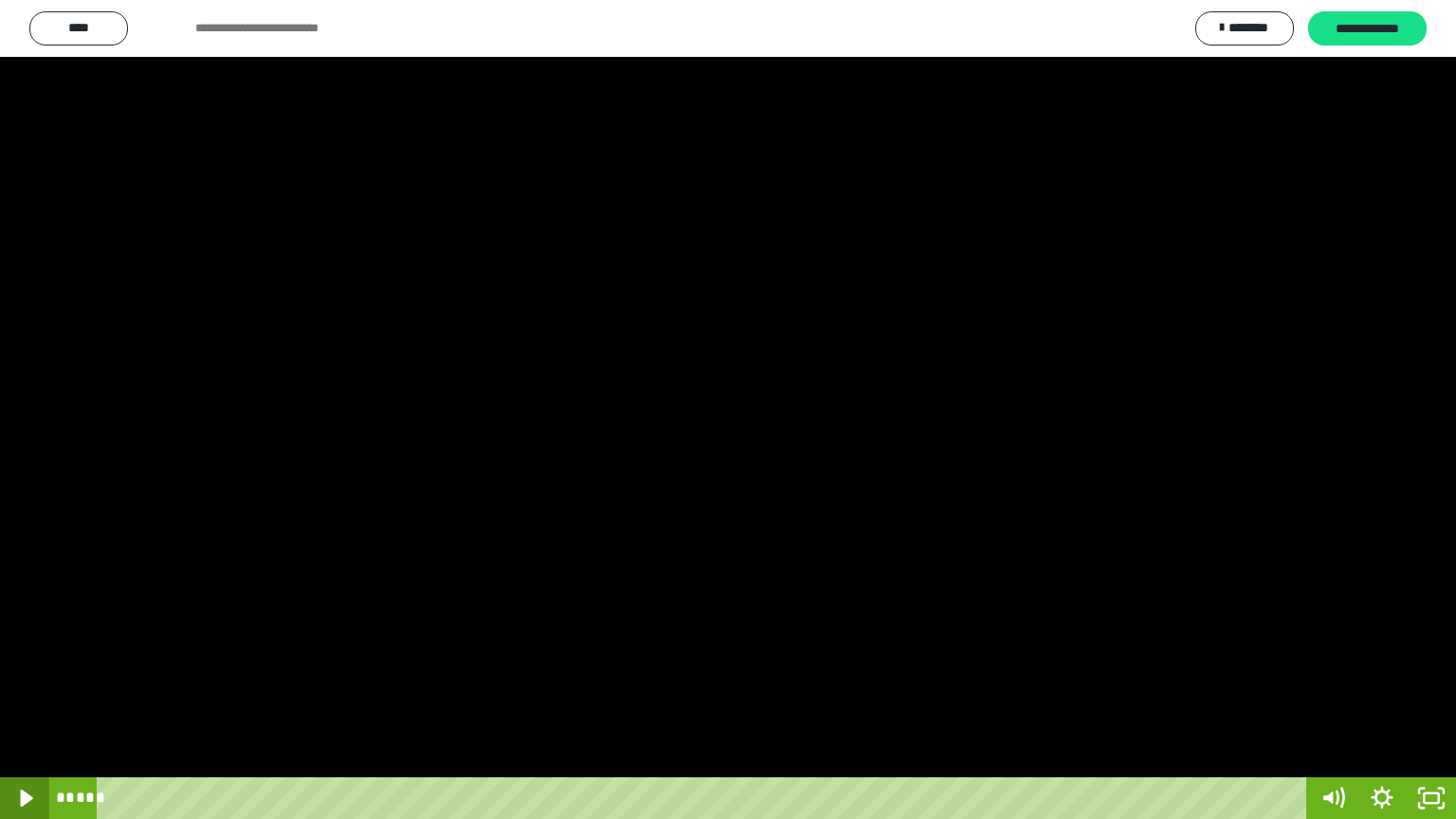 click 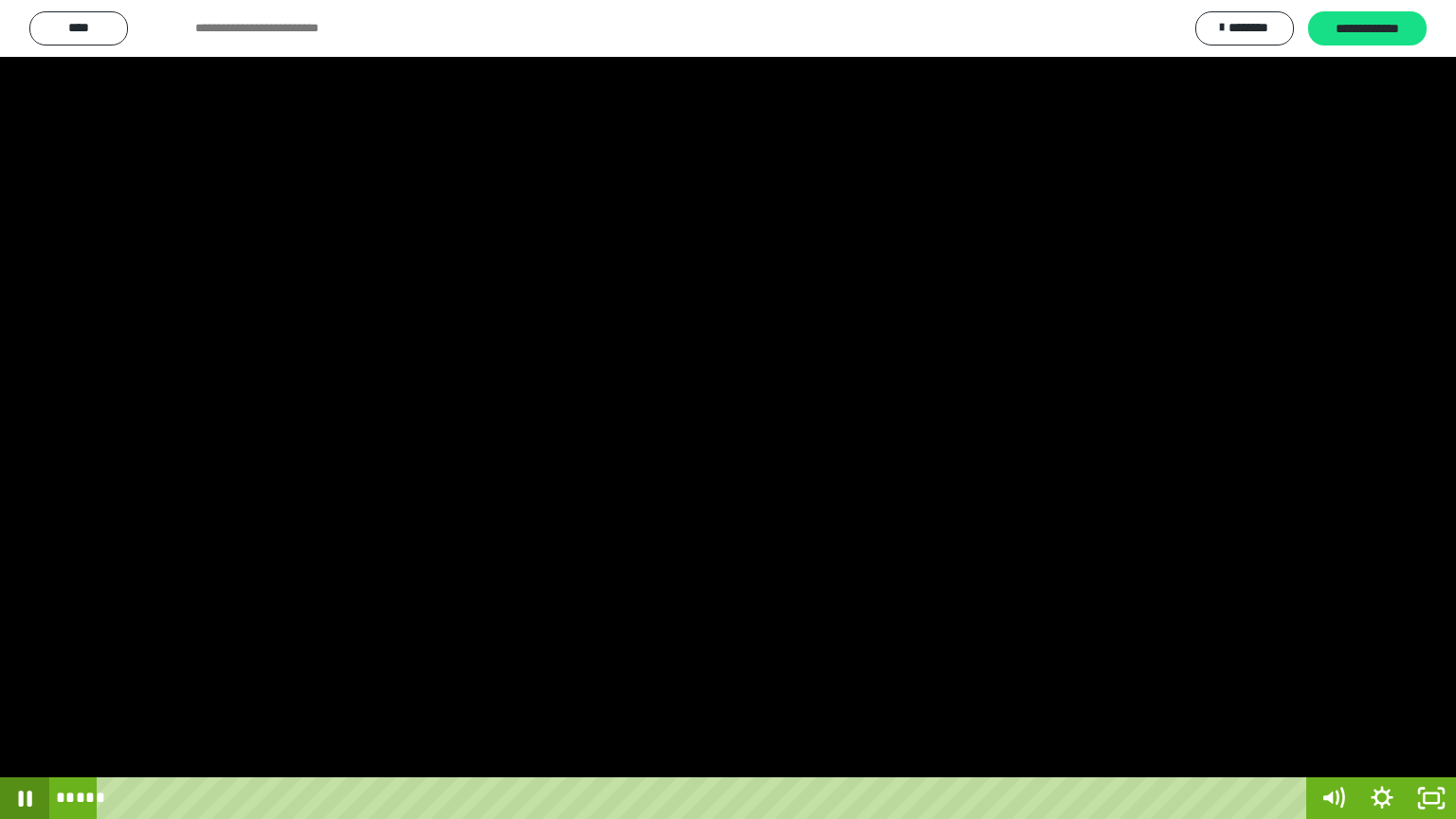 click 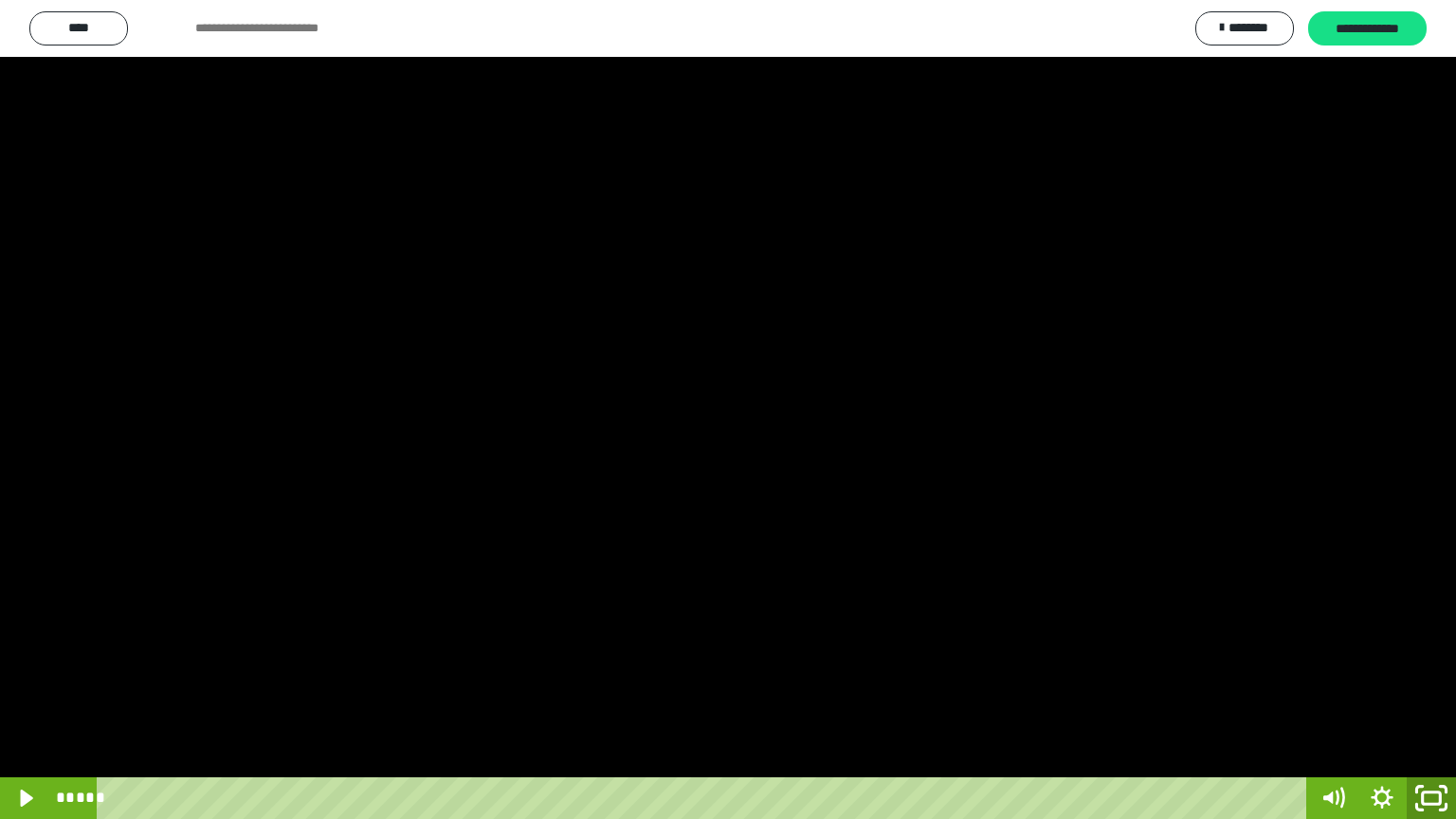 click 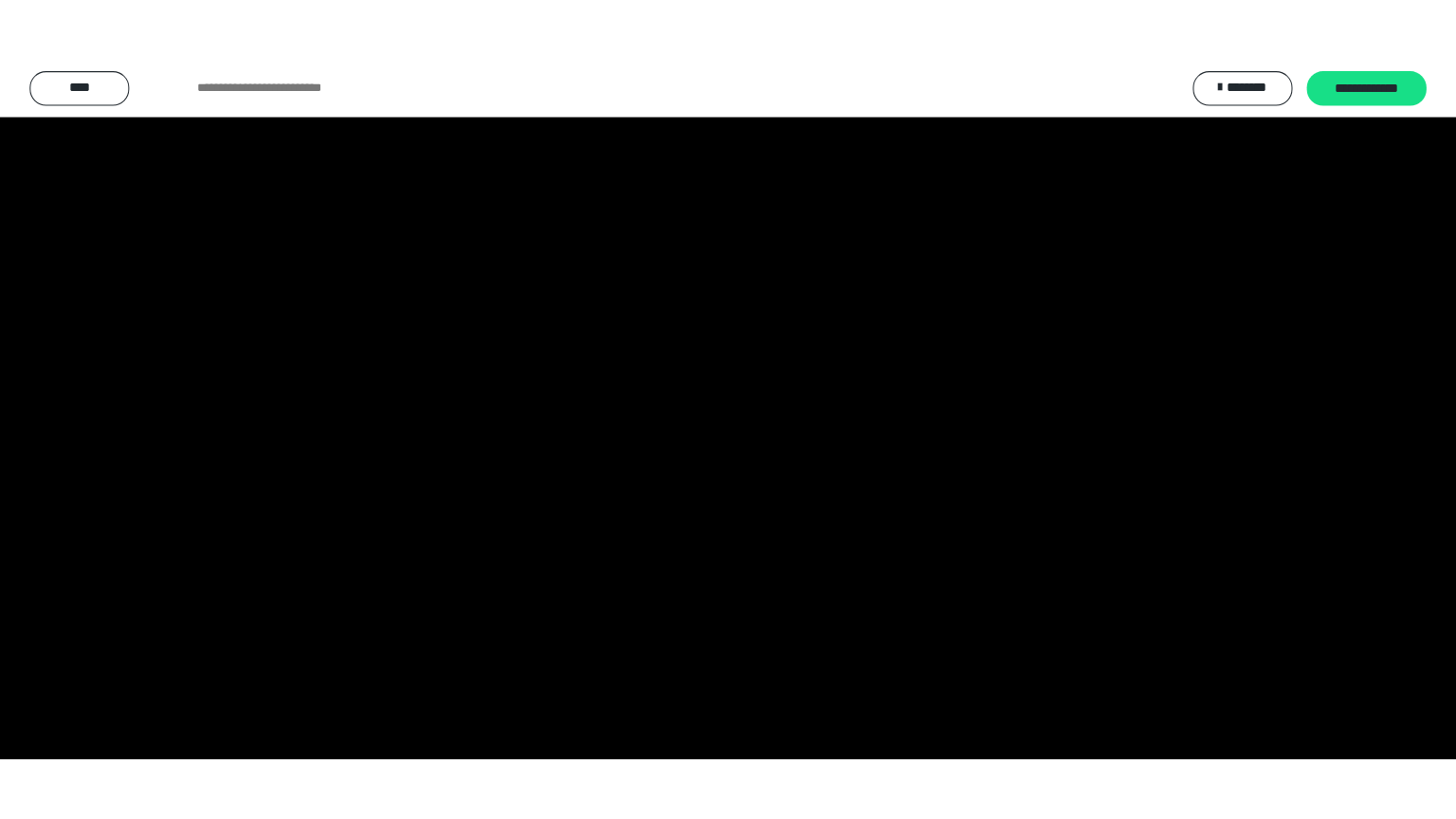 scroll, scrollTop: 3708, scrollLeft: 0, axis: vertical 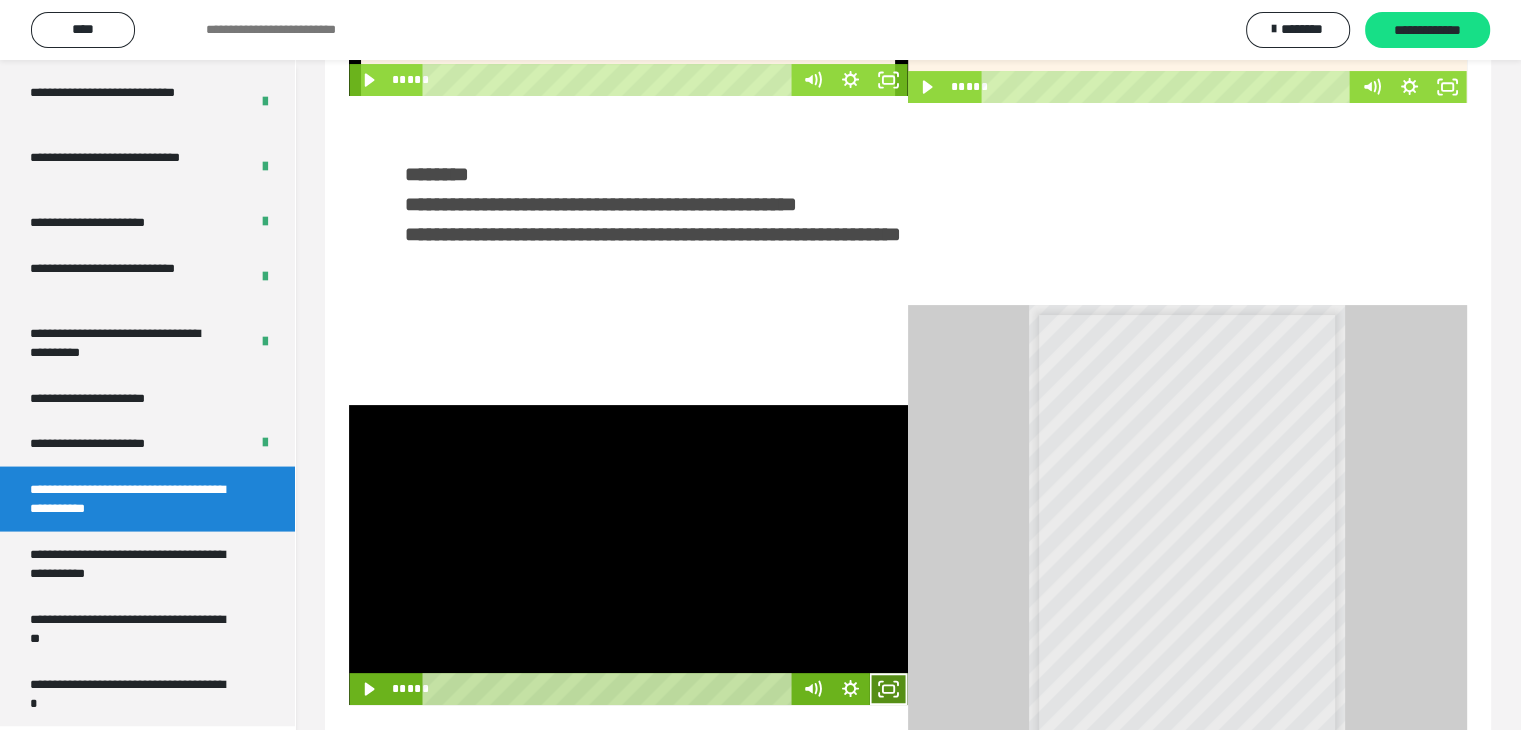 click 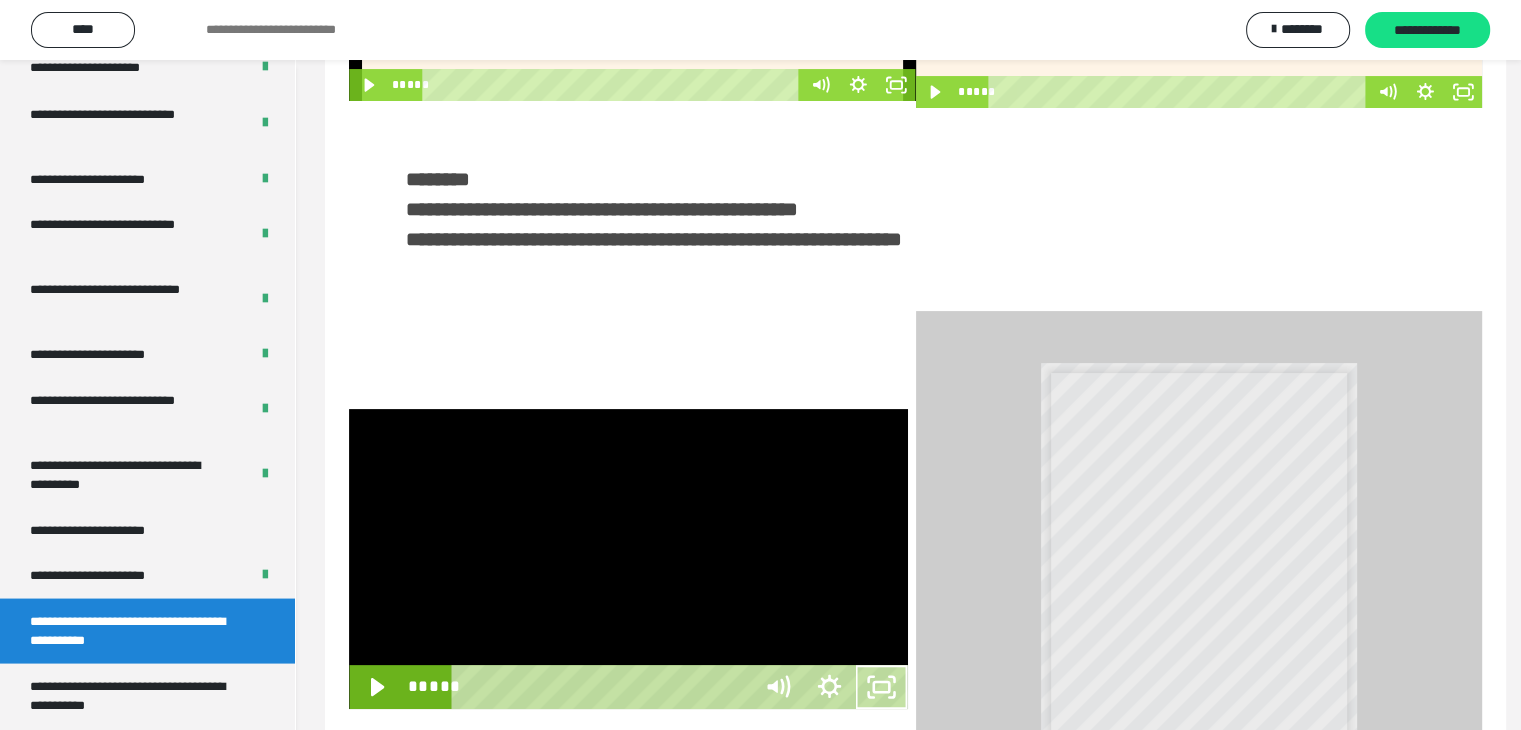 scroll, scrollTop: 3777, scrollLeft: 0, axis: vertical 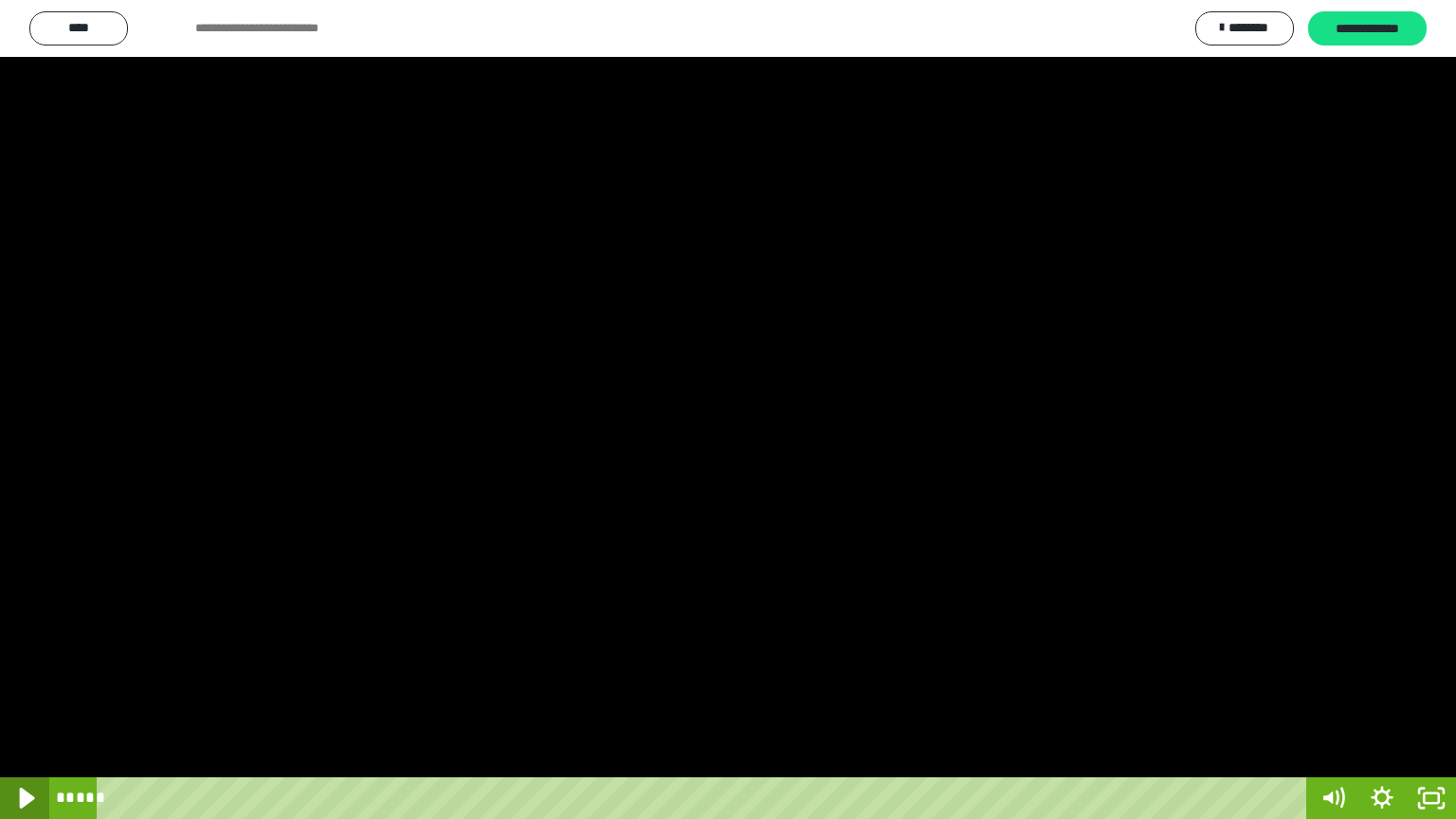 click 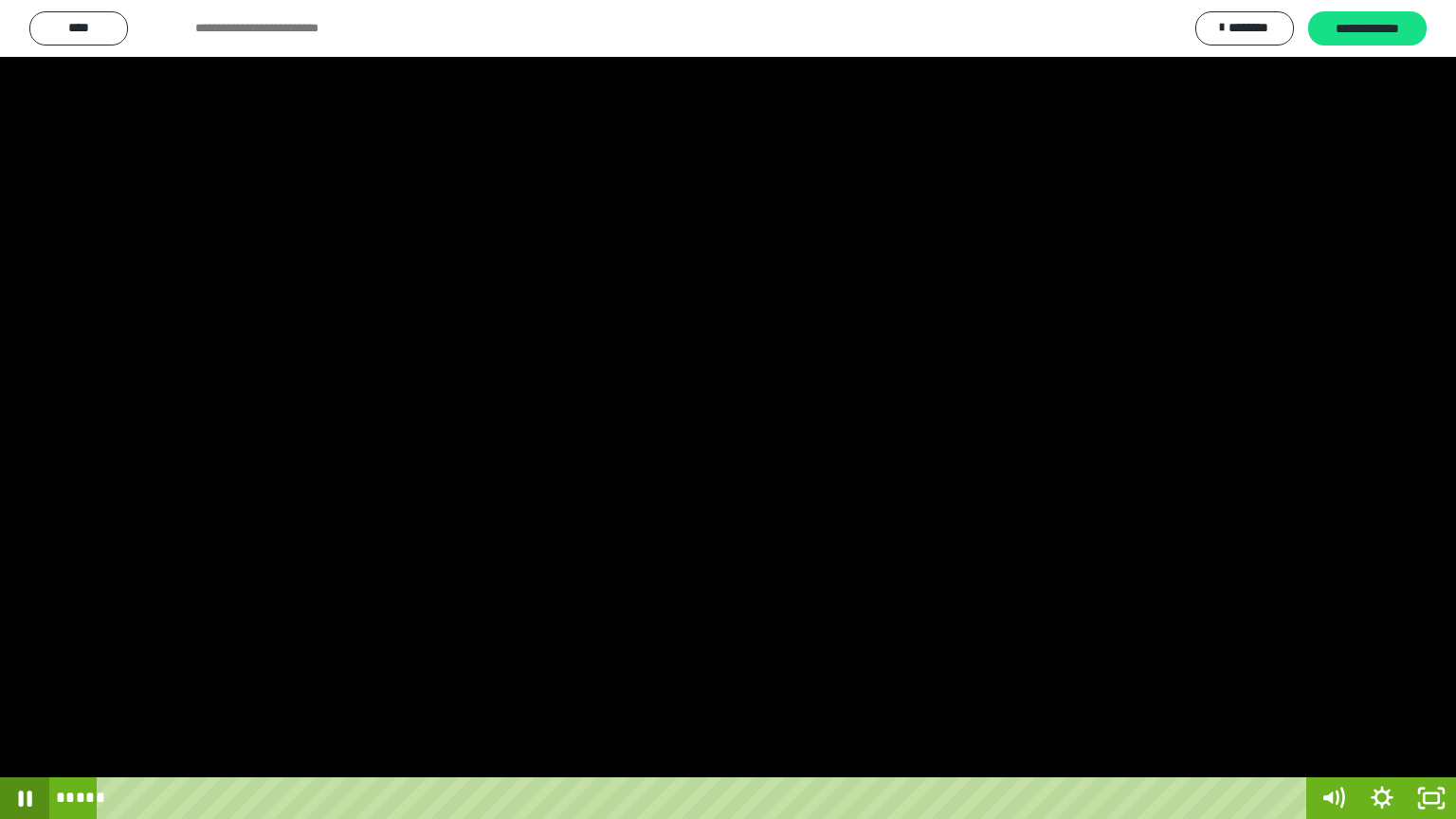 click 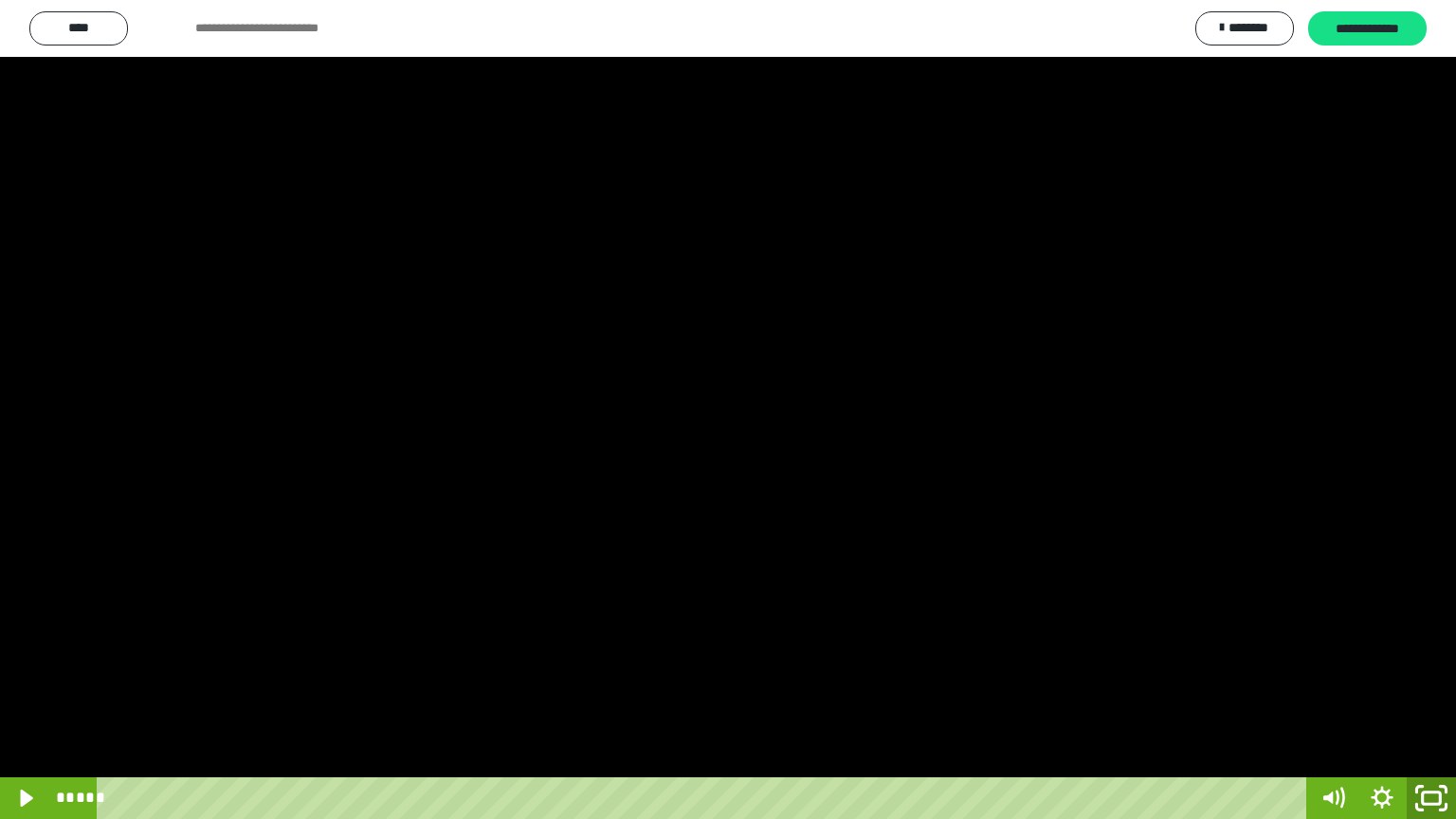 click 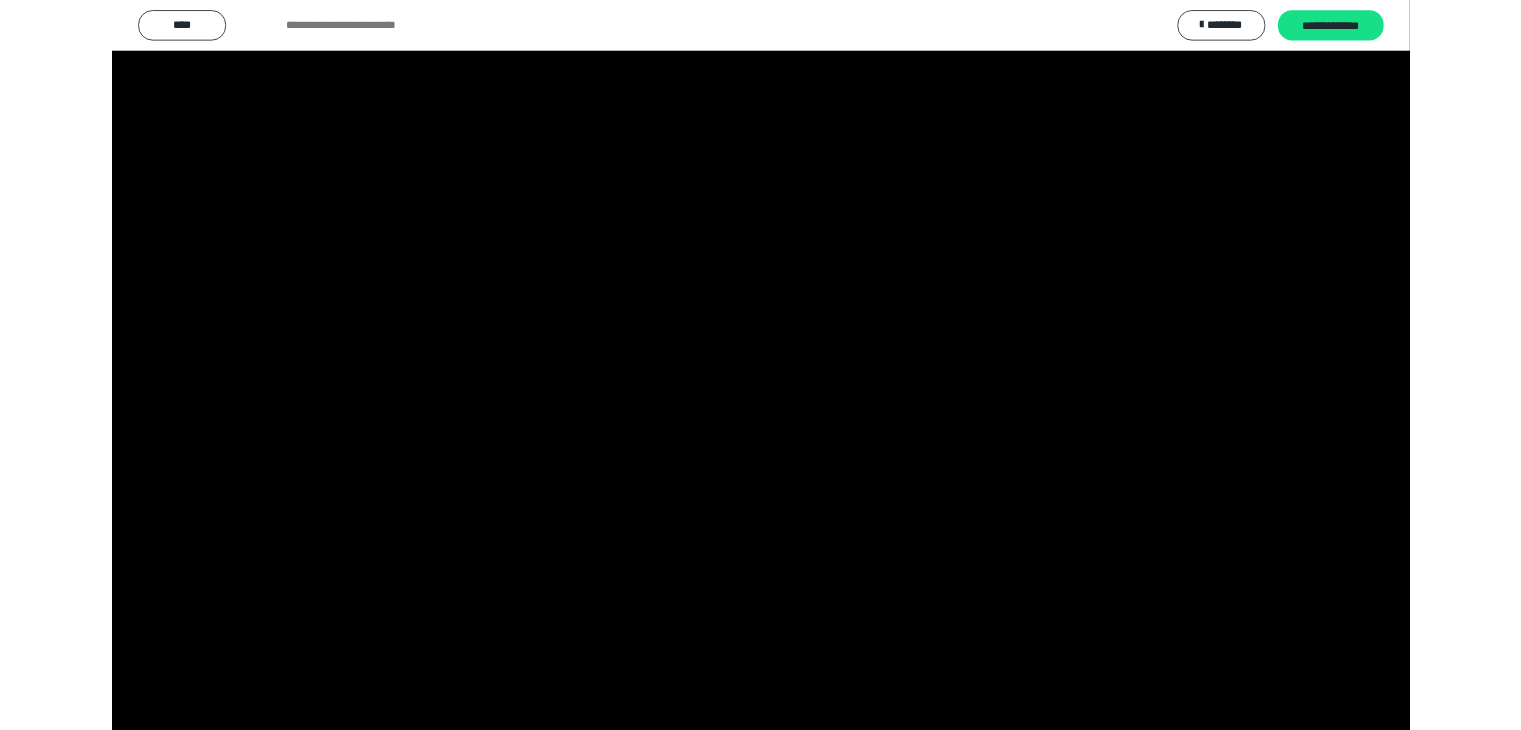 scroll, scrollTop: 3912, scrollLeft: 0, axis: vertical 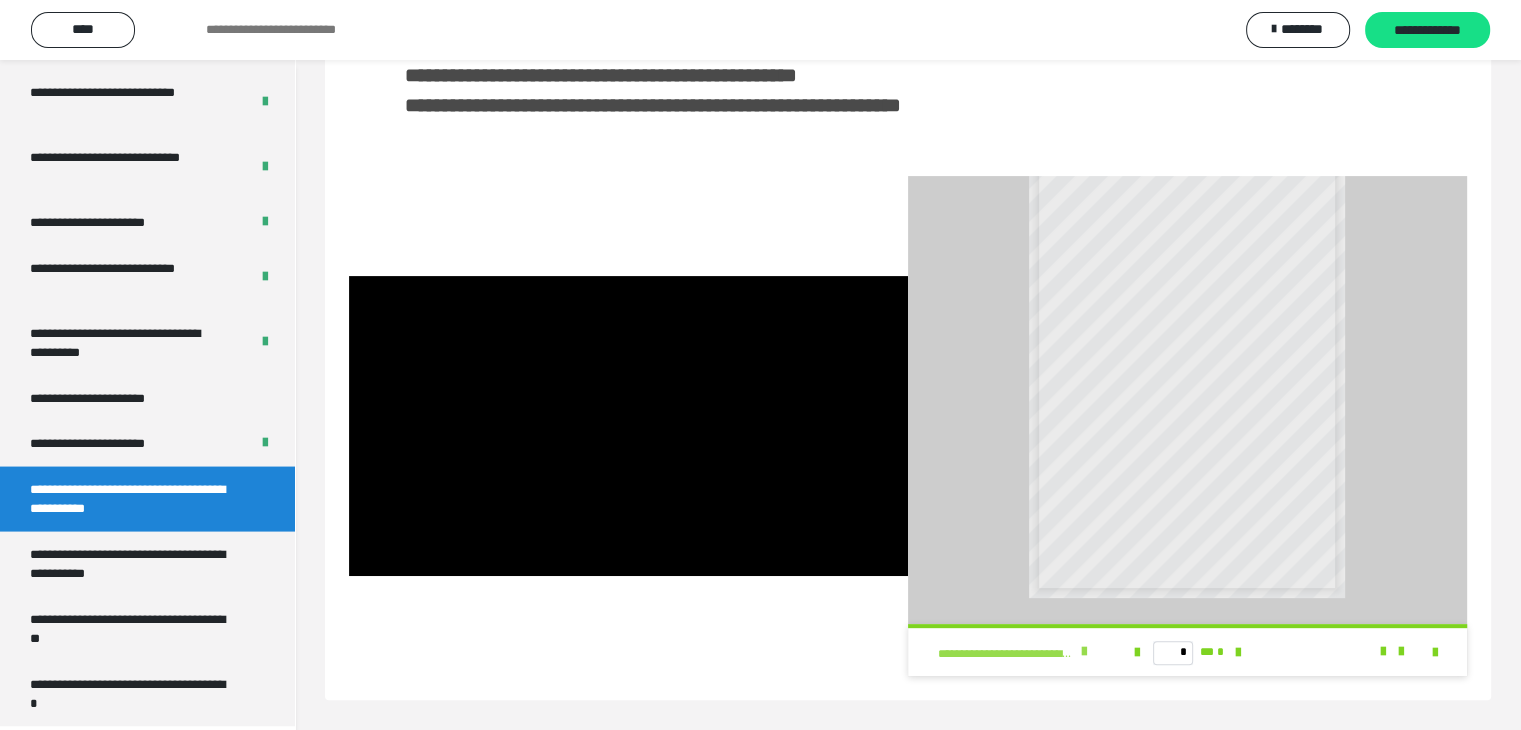click at bounding box center (1083, 652) 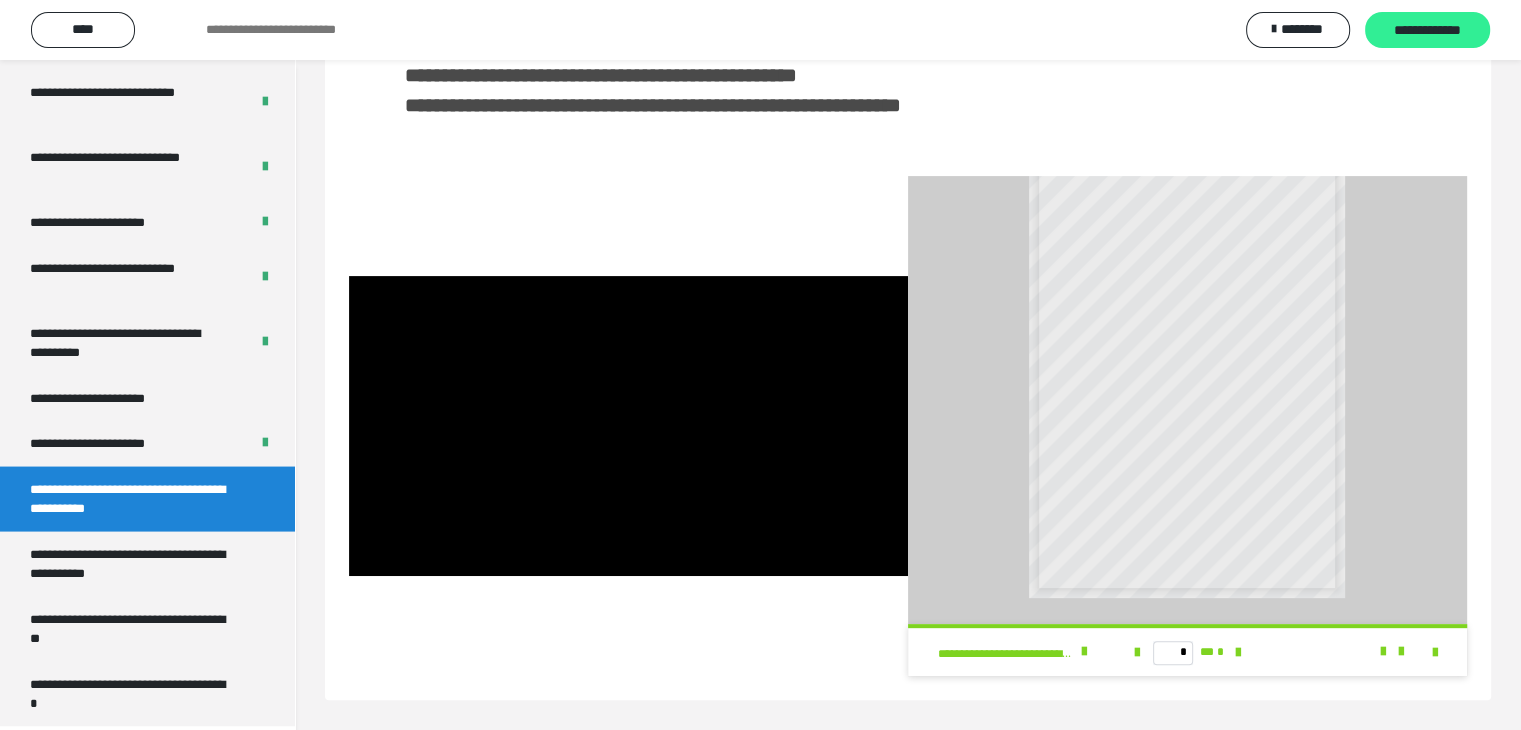 click on "**********" at bounding box center [1427, 31] 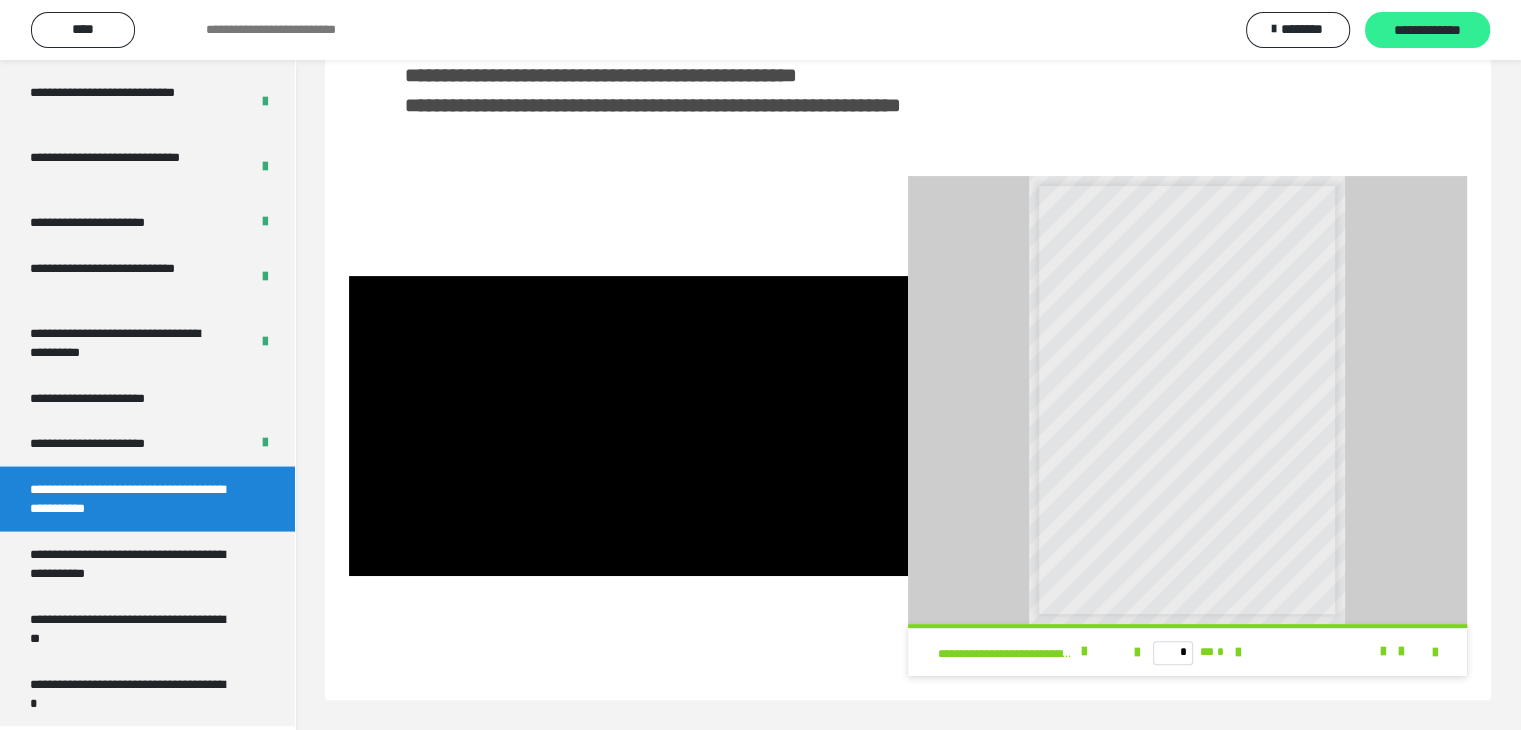 scroll, scrollTop: 0, scrollLeft: 0, axis: both 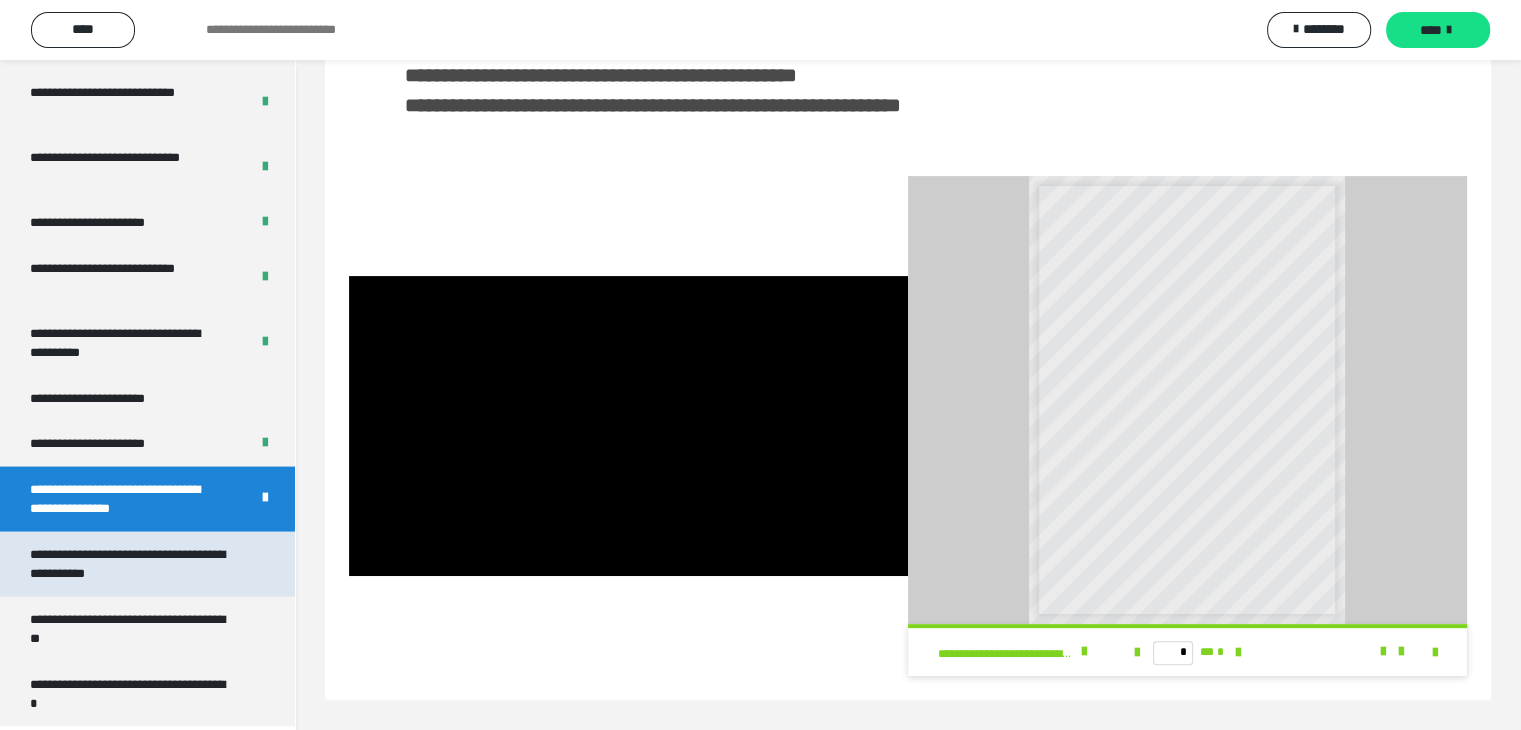 click on "**********" at bounding box center [132, 564] 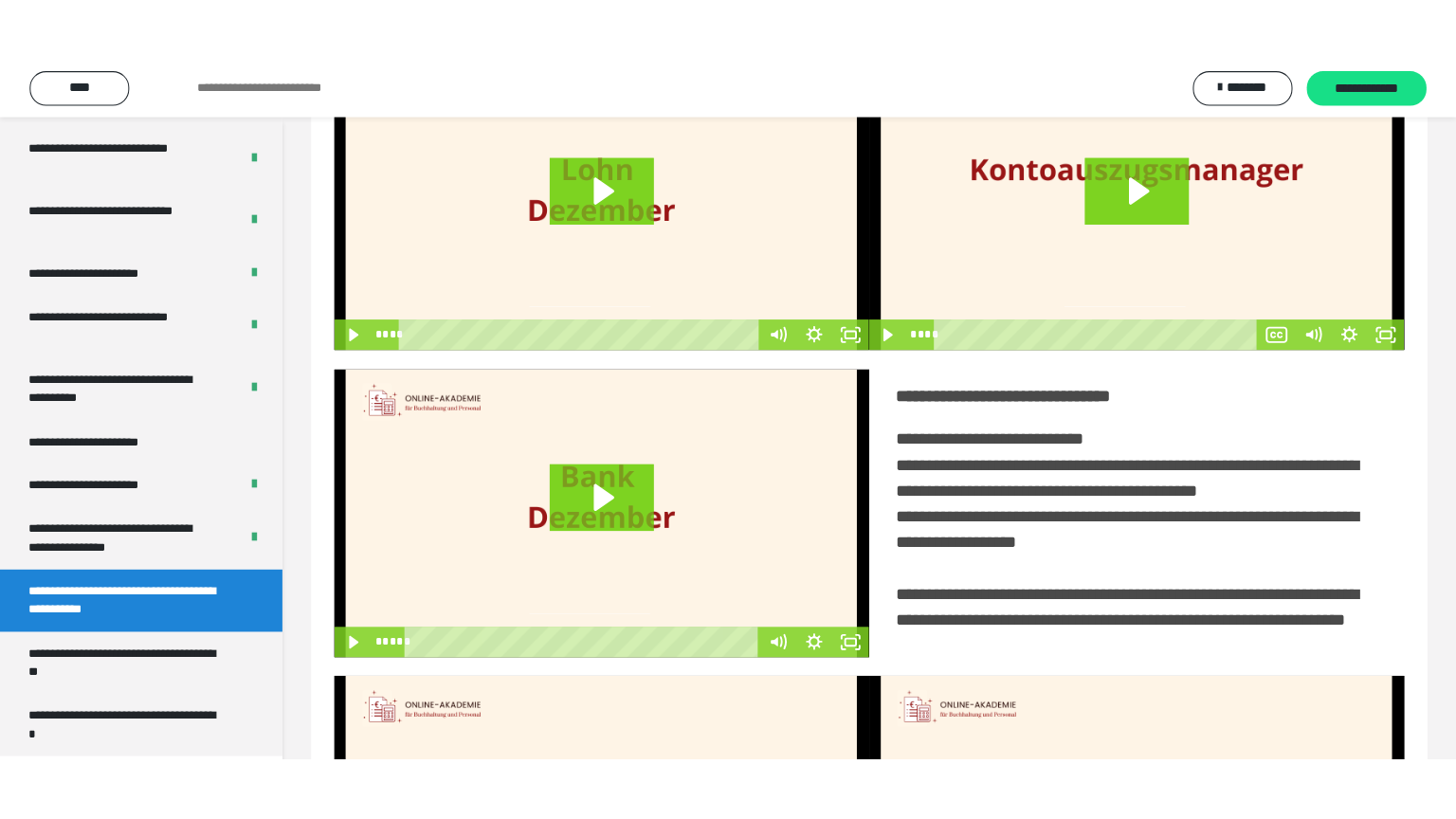 scroll, scrollTop: 0, scrollLeft: 0, axis: both 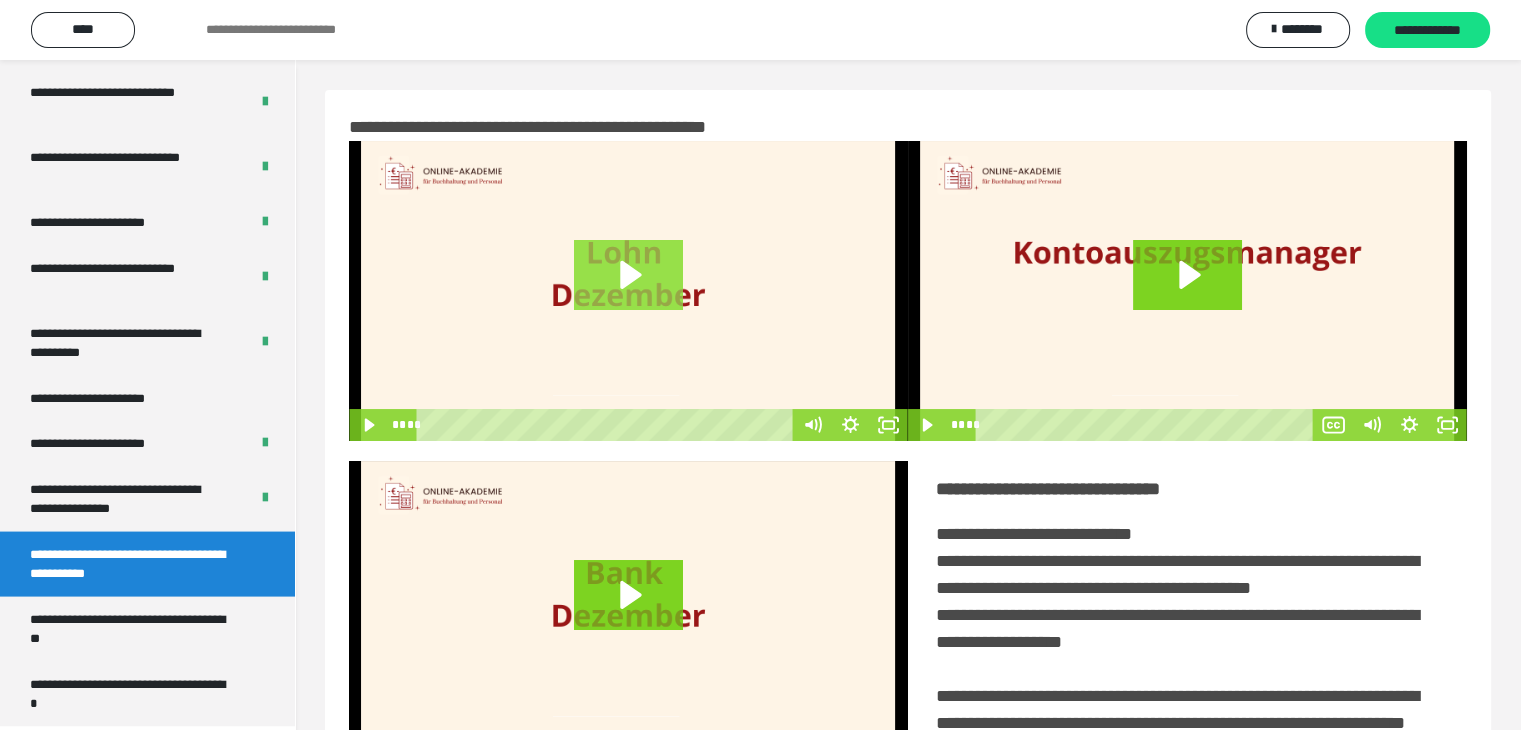 click 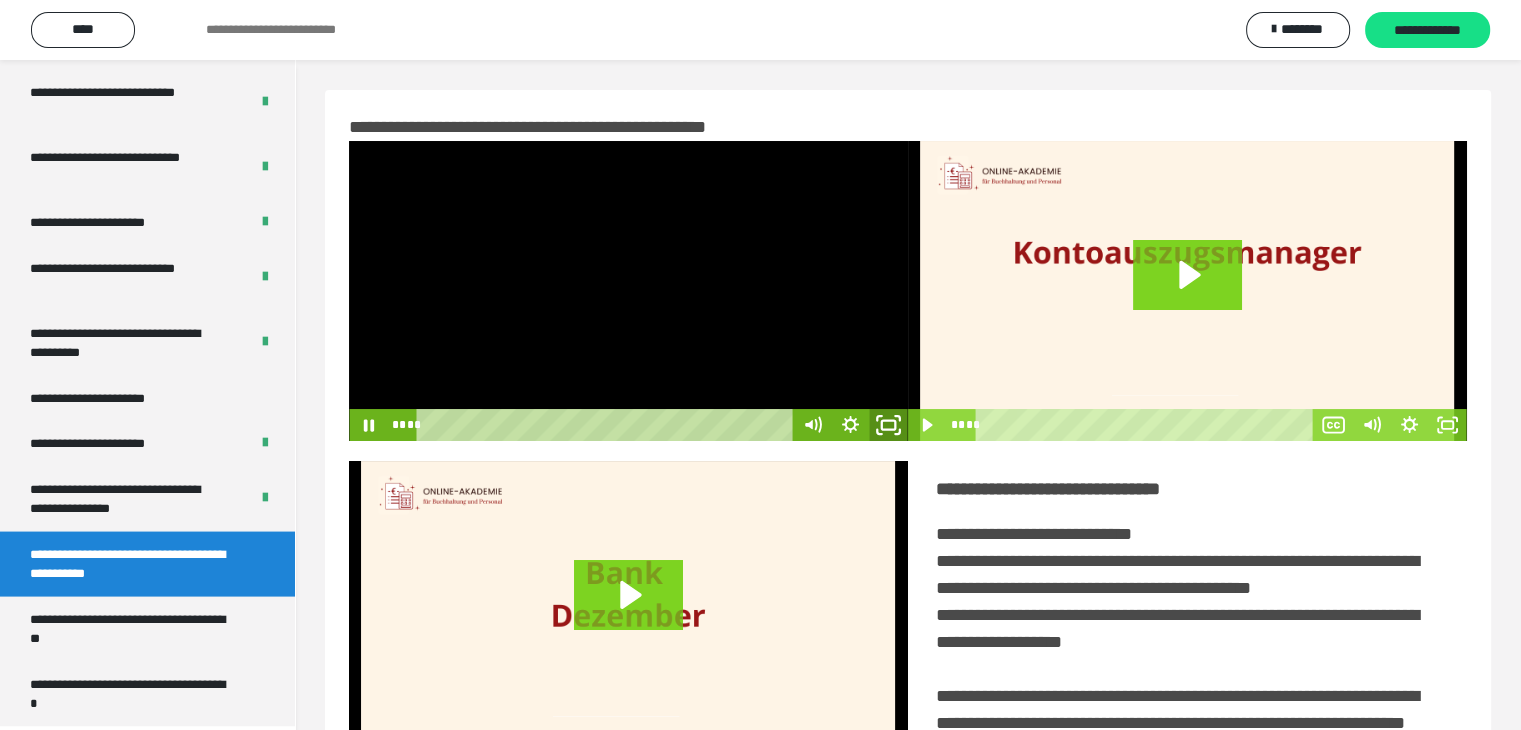 click 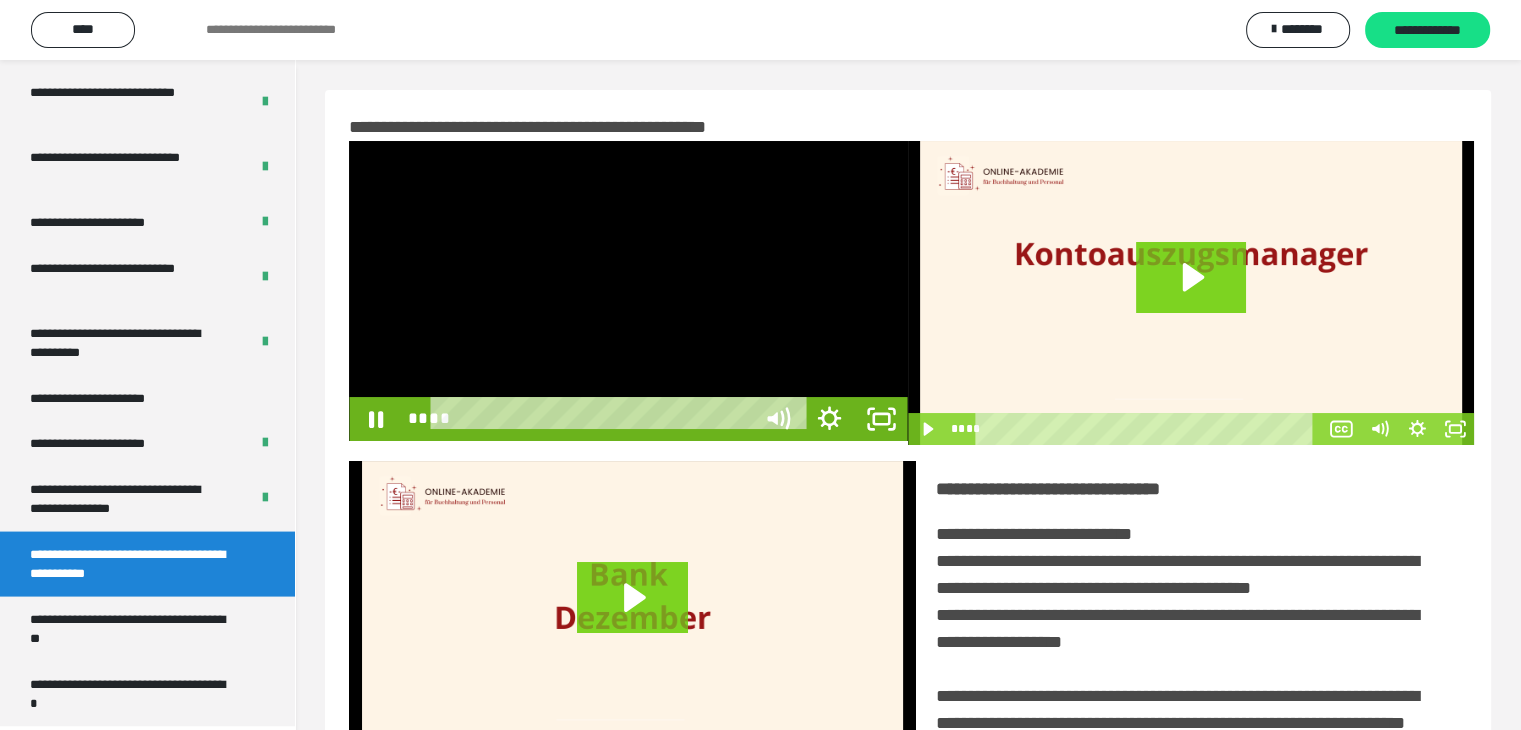 scroll, scrollTop: 3777, scrollLeft: 0, axis: vertical 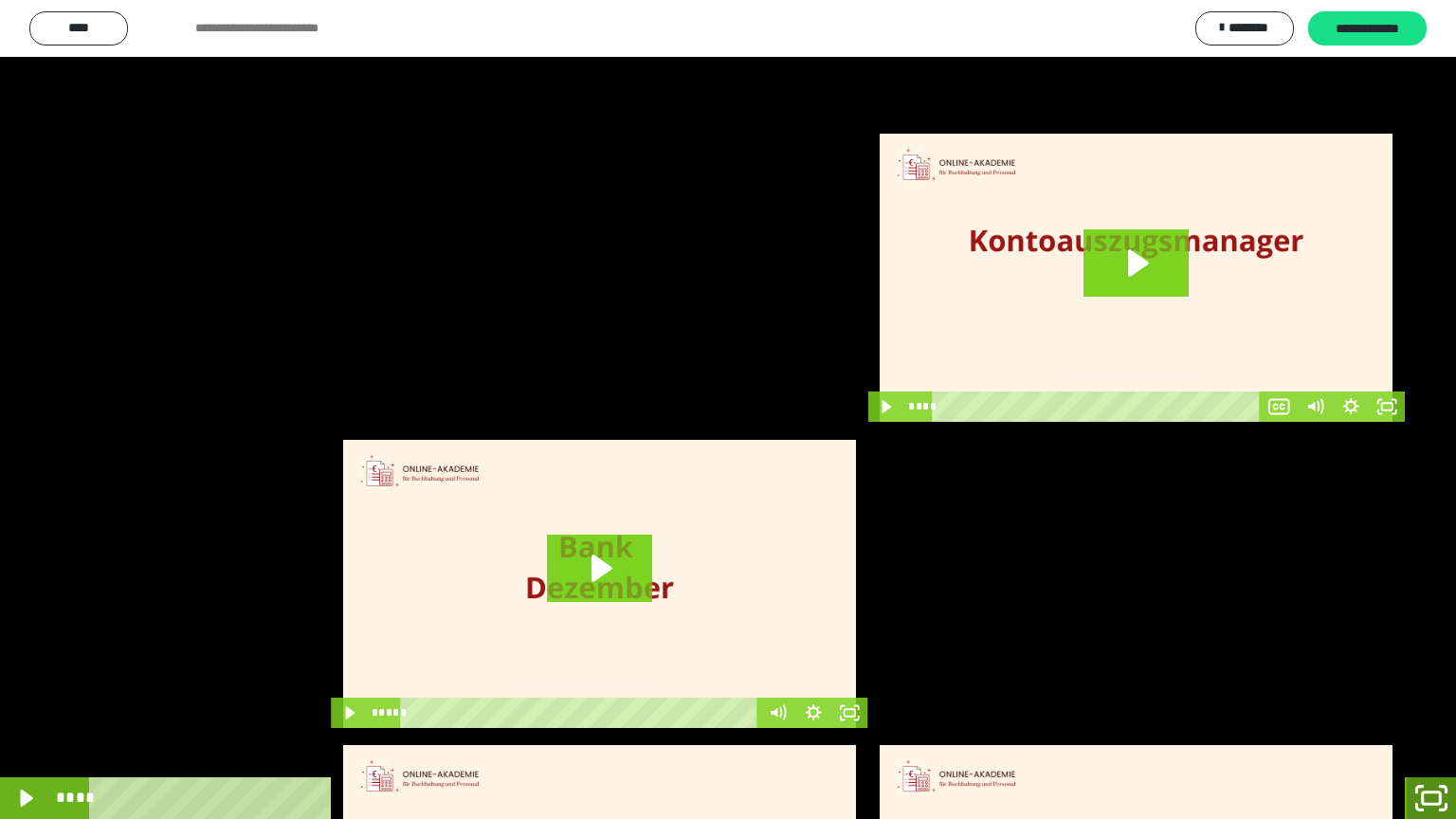 click 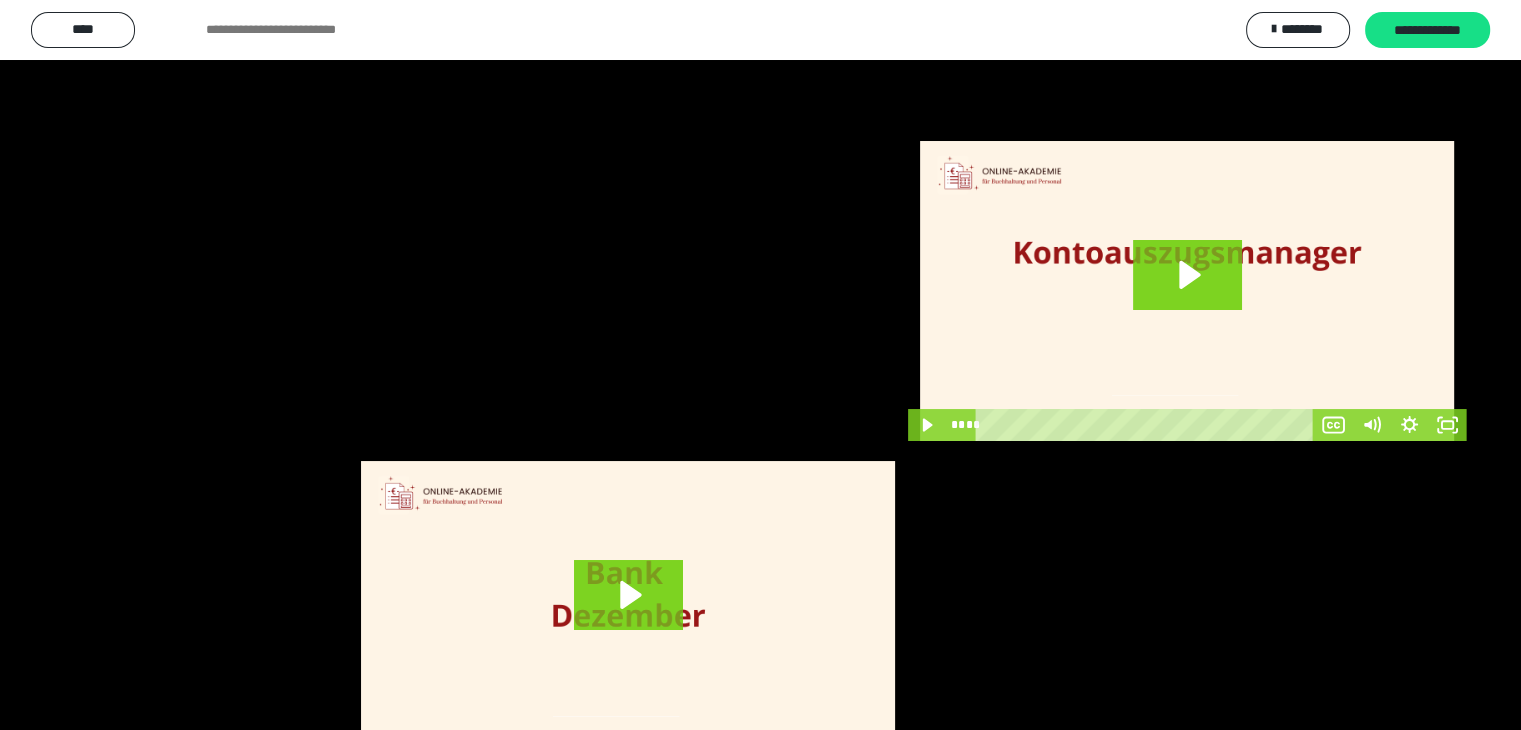 scroll, scrollTop: 3912, scrollLeft: 0, axis: vertical 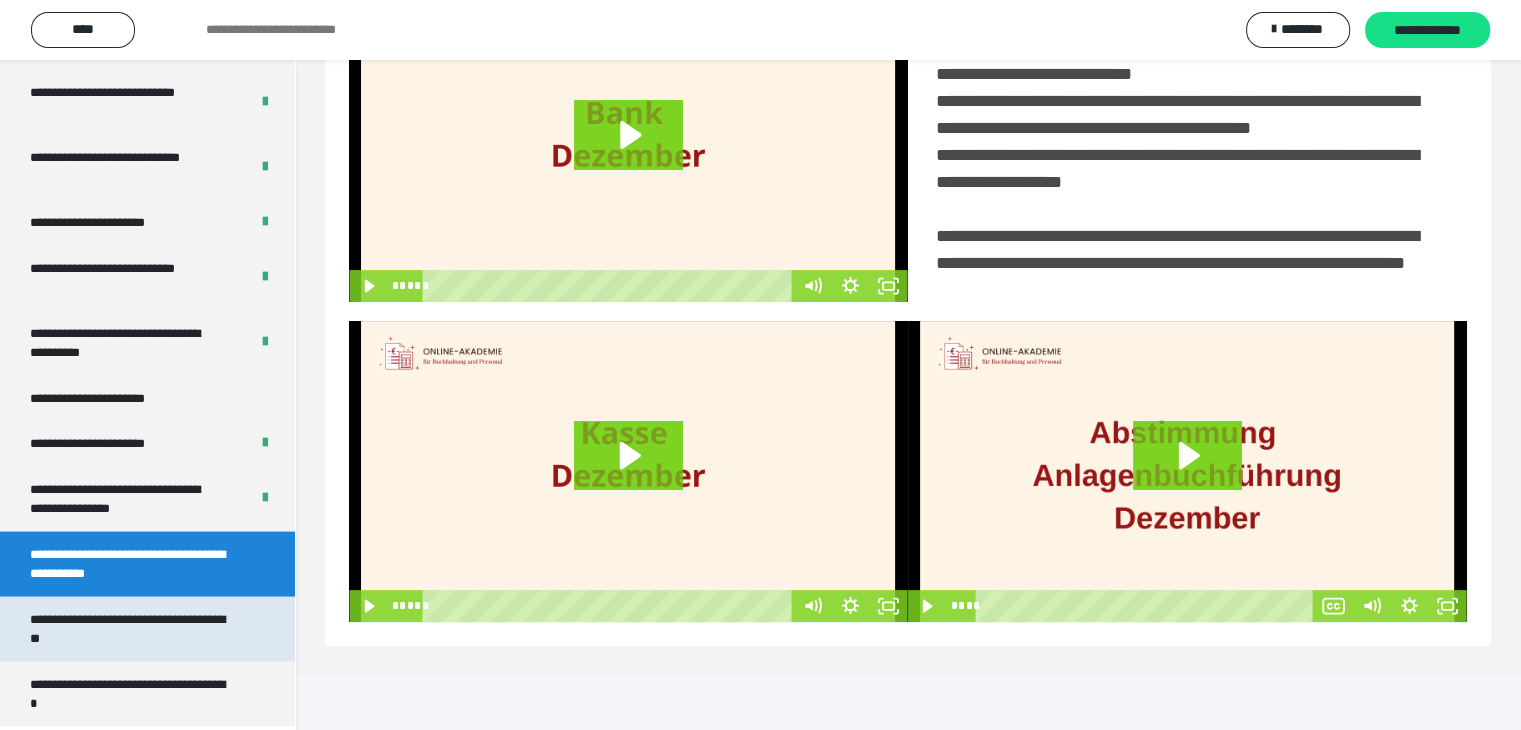 click on "**********" at bounding box center (132, 629) 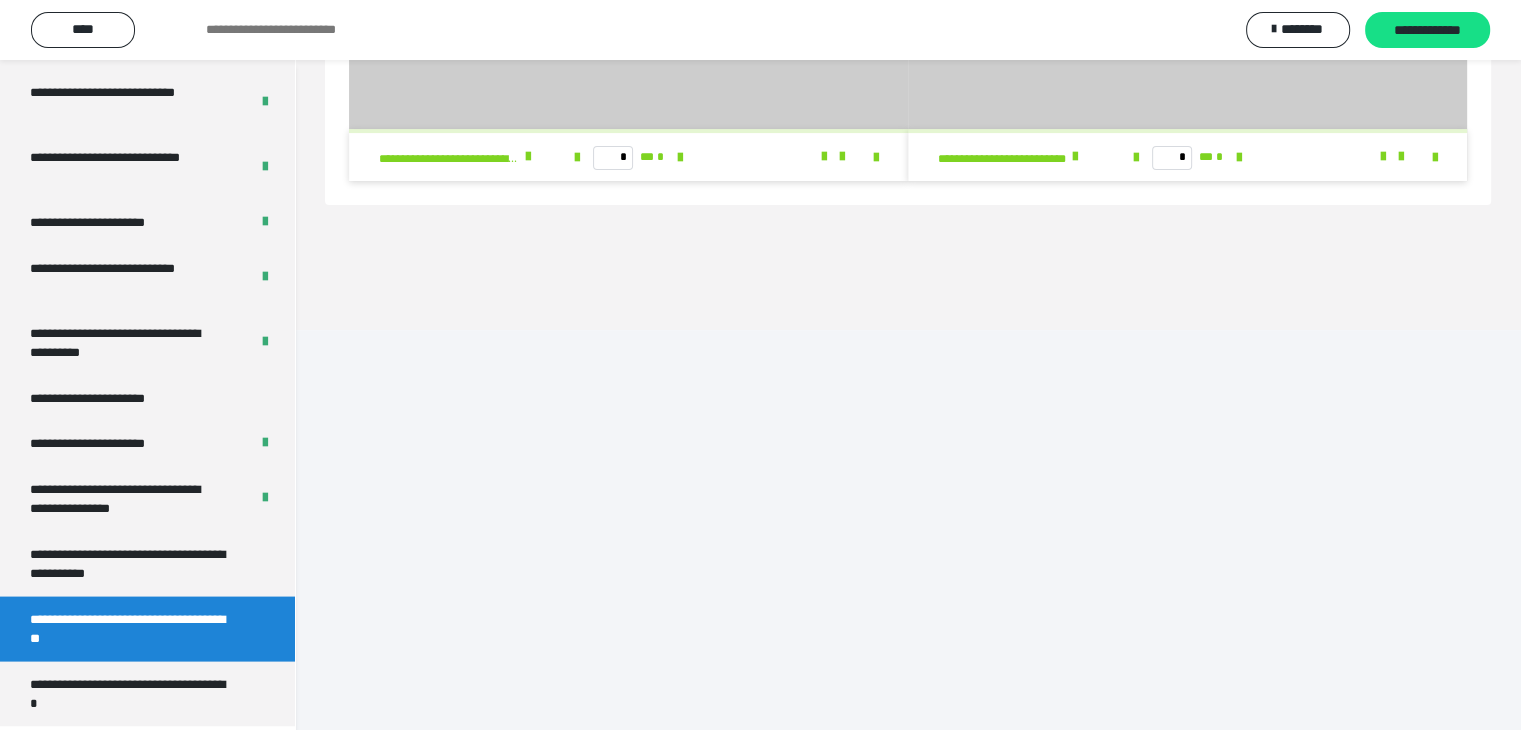 scroll, scrollTop: 60, scrollLeft: 0, axis: vertical 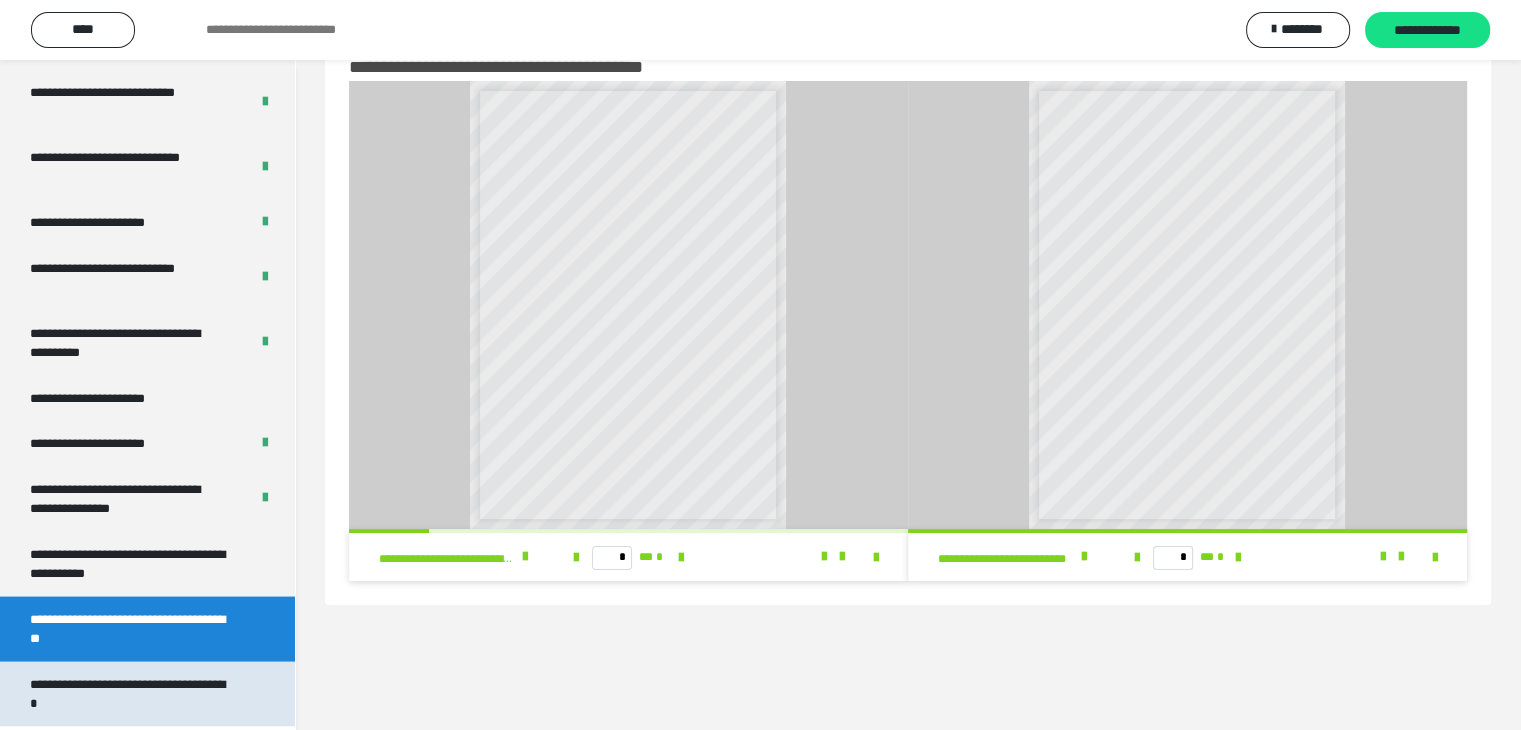 click on "**********" at bounding box center [132, 694] 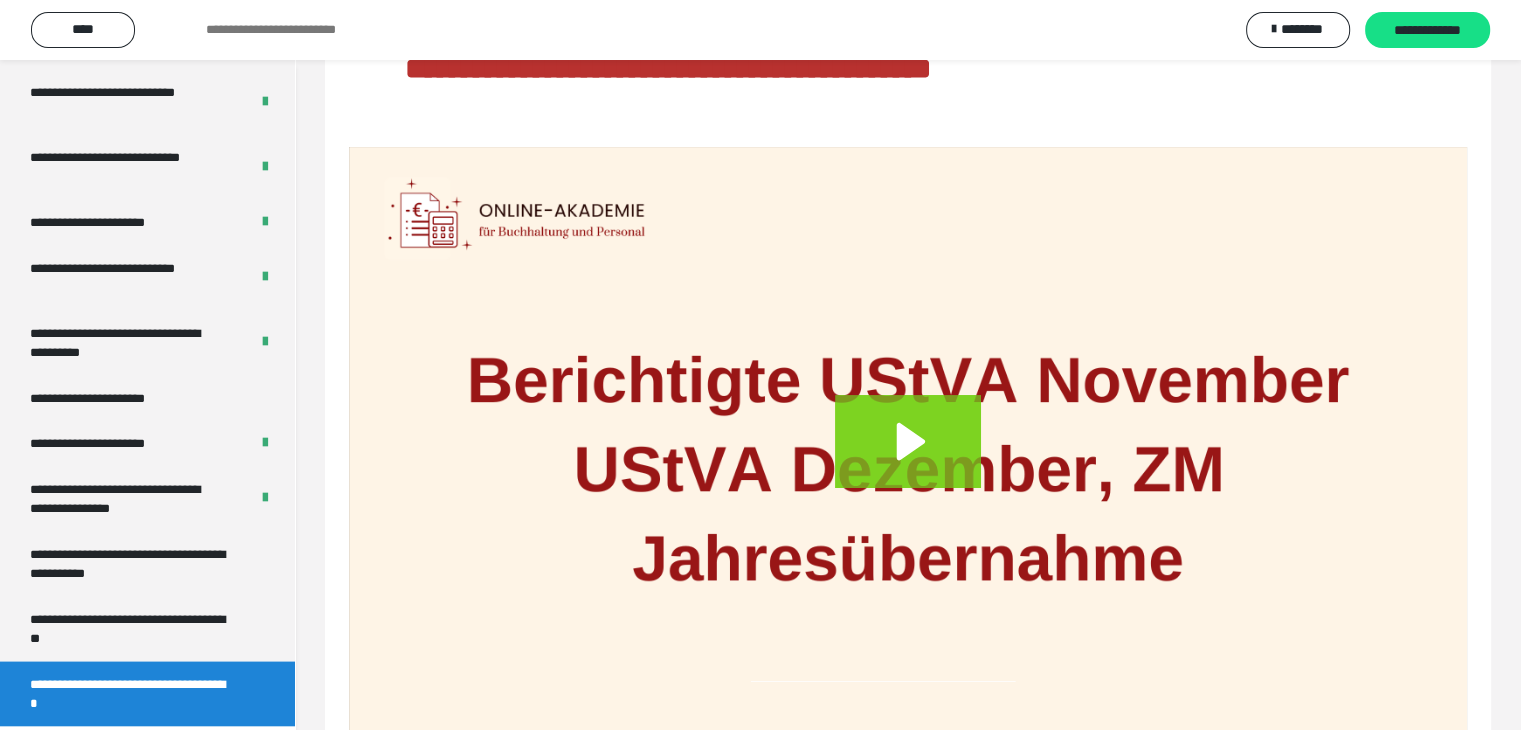 scroll, scrollTop: 112, scrollLeft: 0, axis: vertical 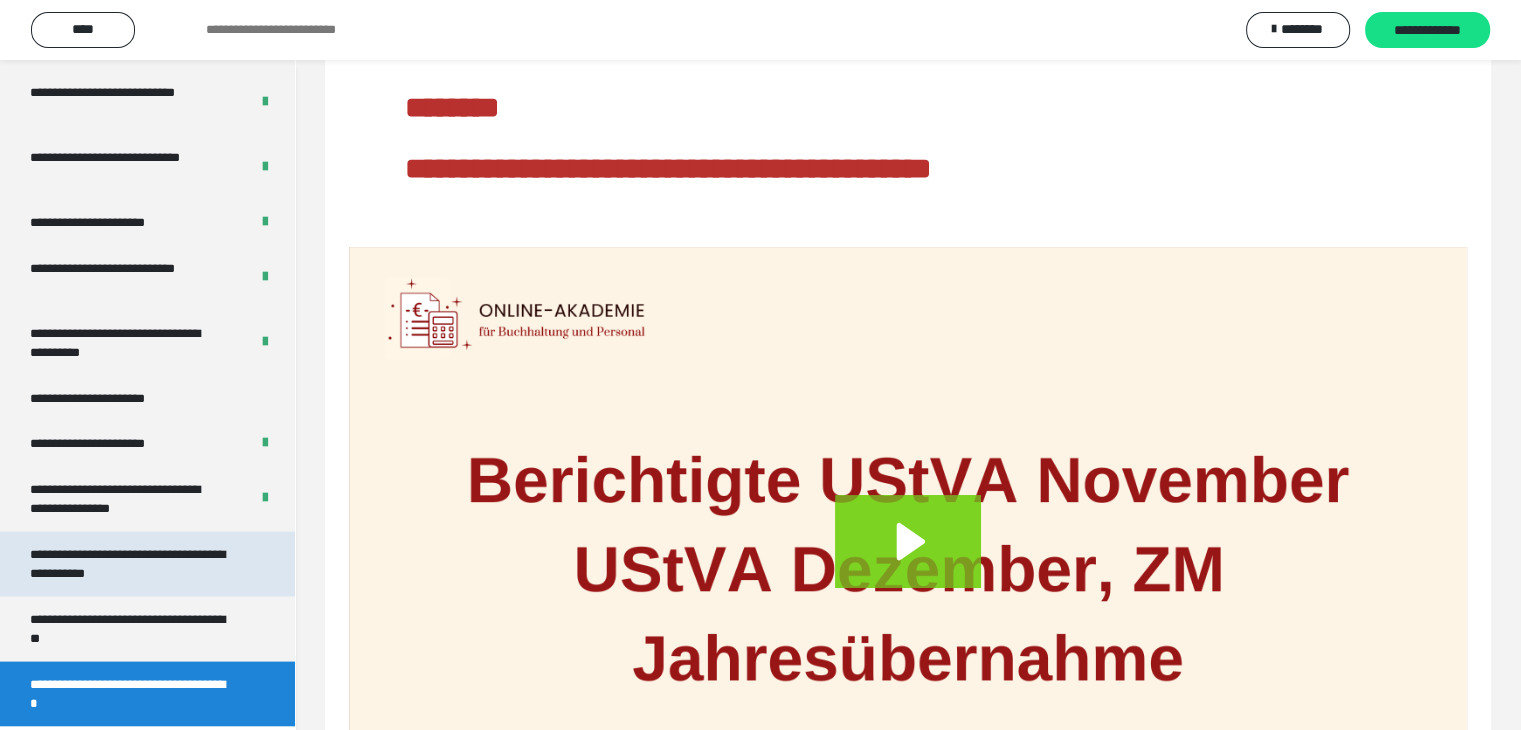 click on "**********" at bounding box center [132, 564] 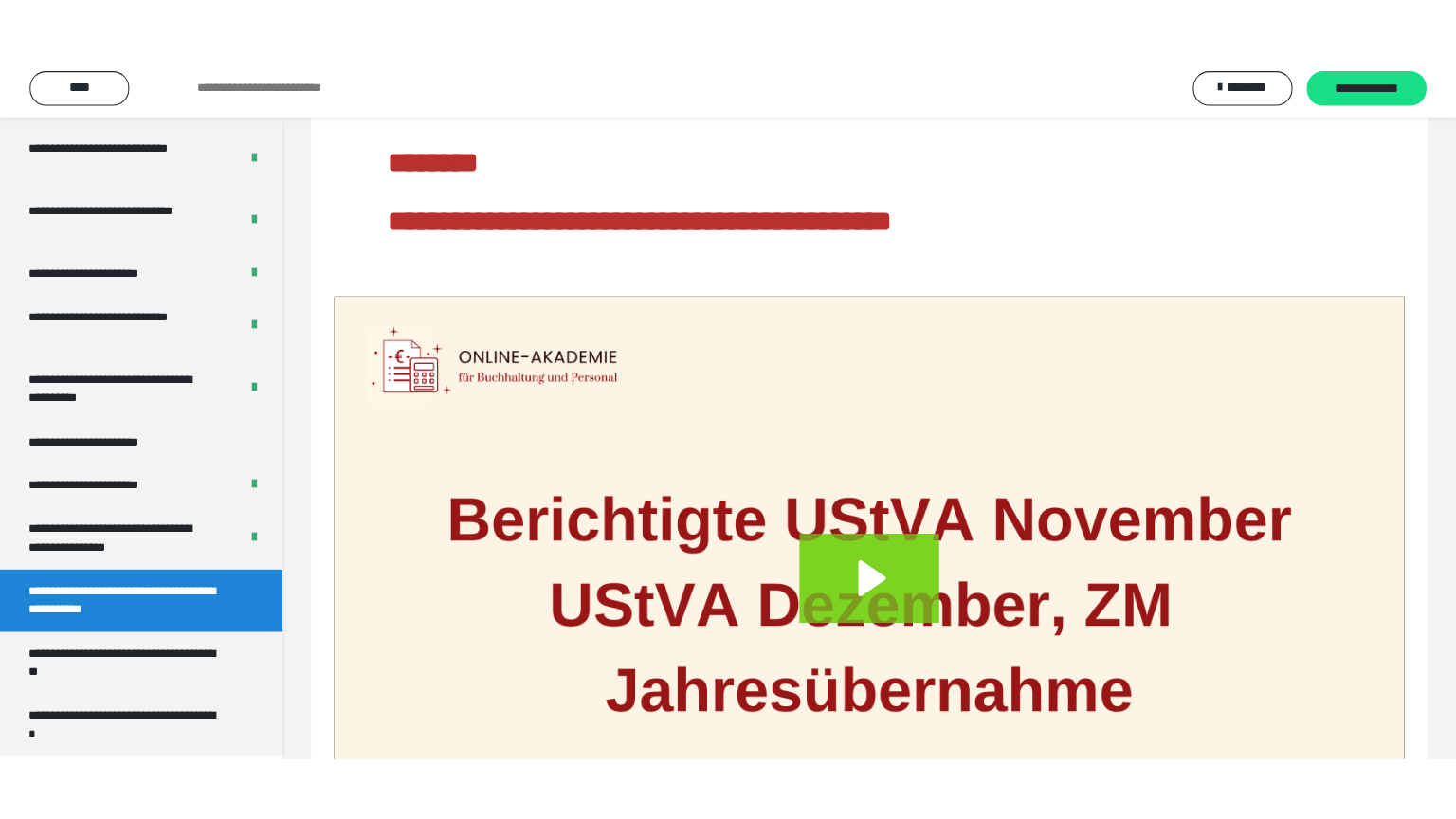 scroll, scrollTop: 57, scrollLeft: 0, axis: vertical 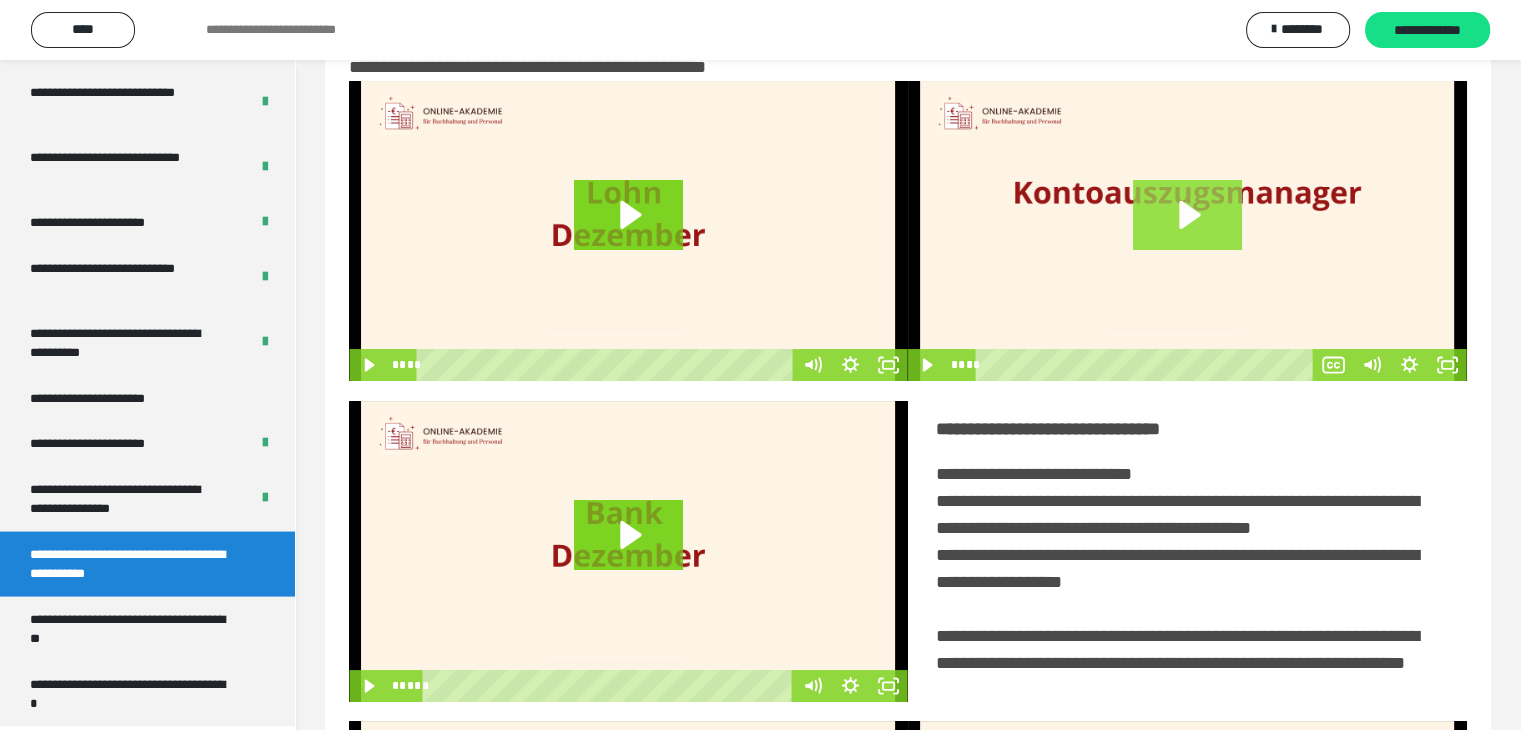 click 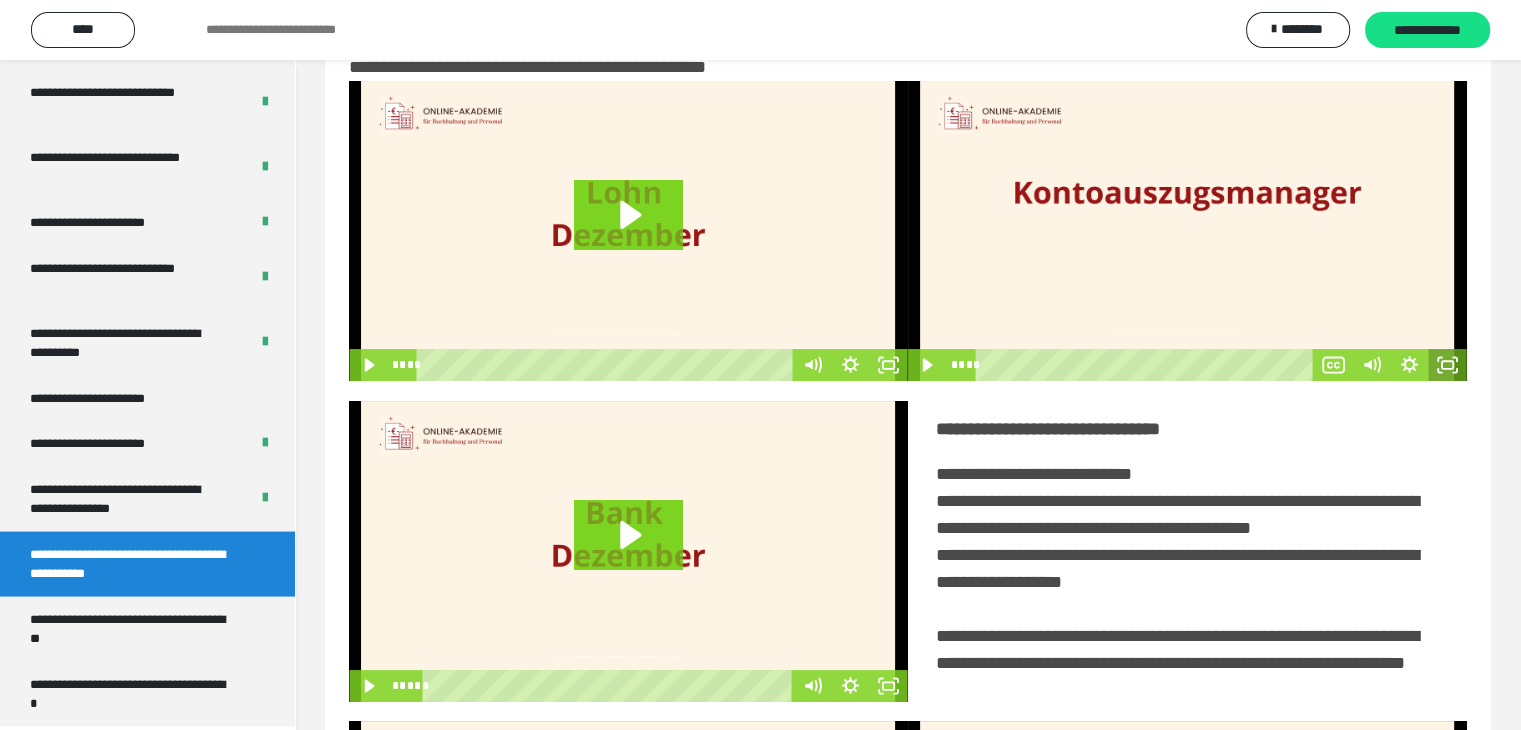 click 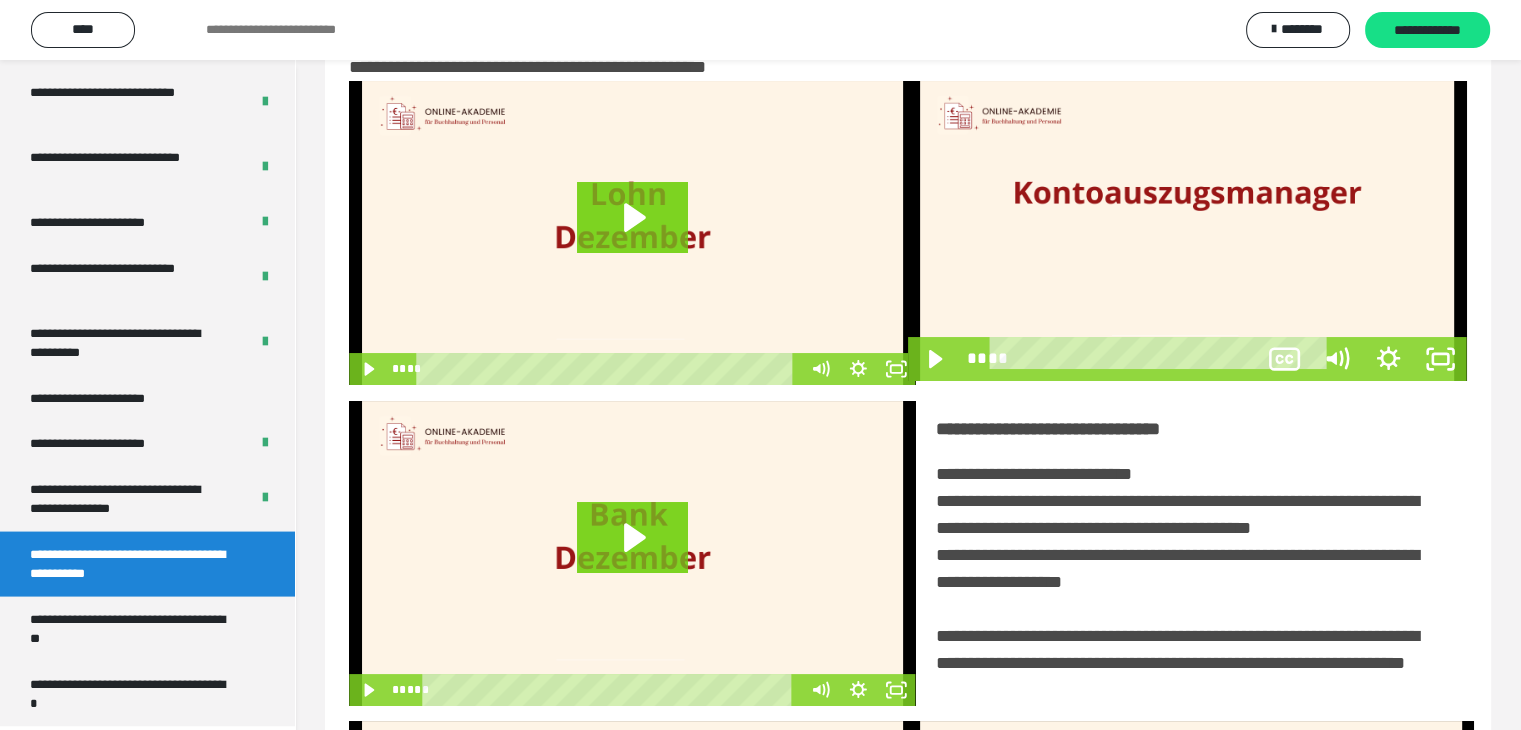 scroll, scrollTop: 3777, scrollLeft: 0, axis: vertical 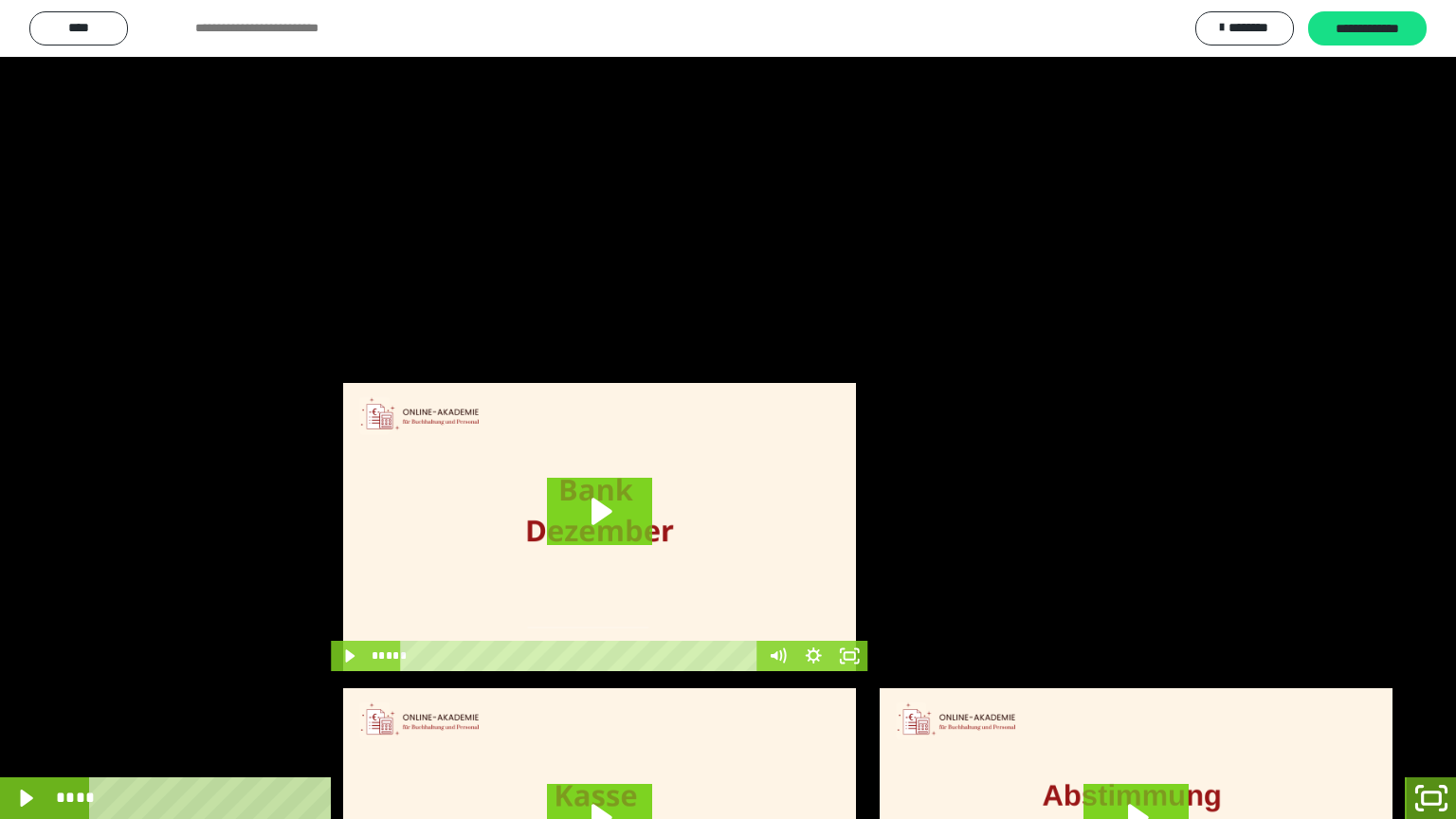 click 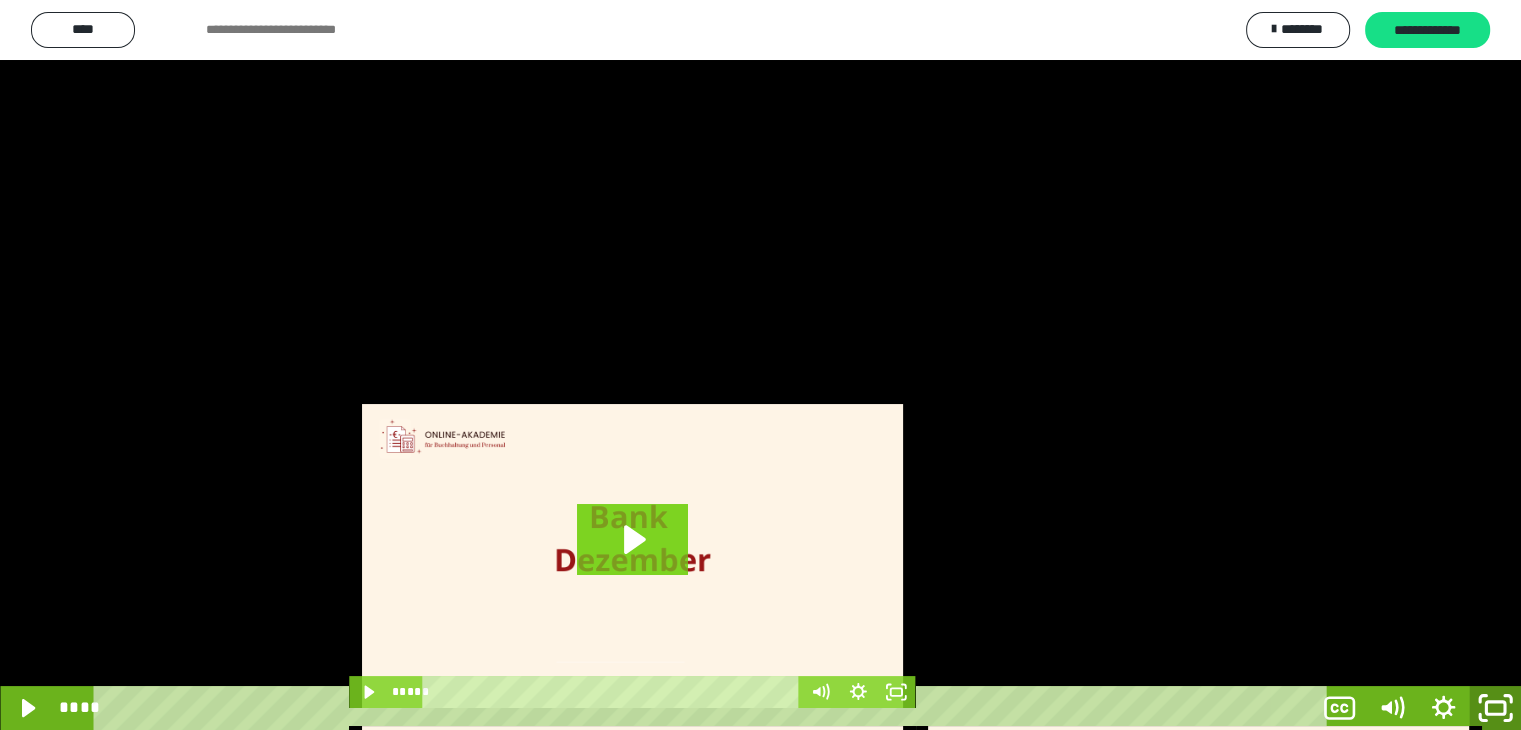 scroll, scrollTop: 3912, scrollLeft: 0, axis: vertical 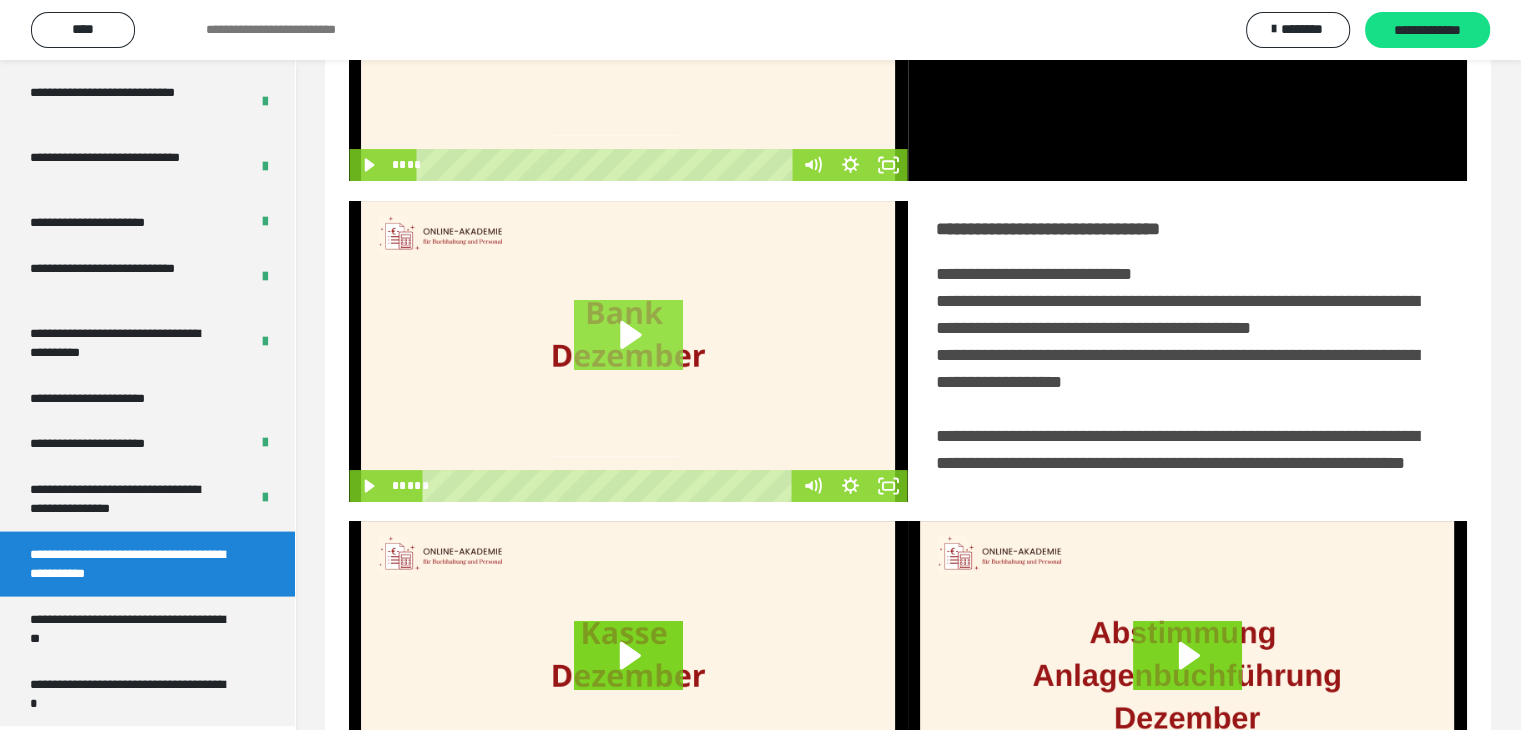 click 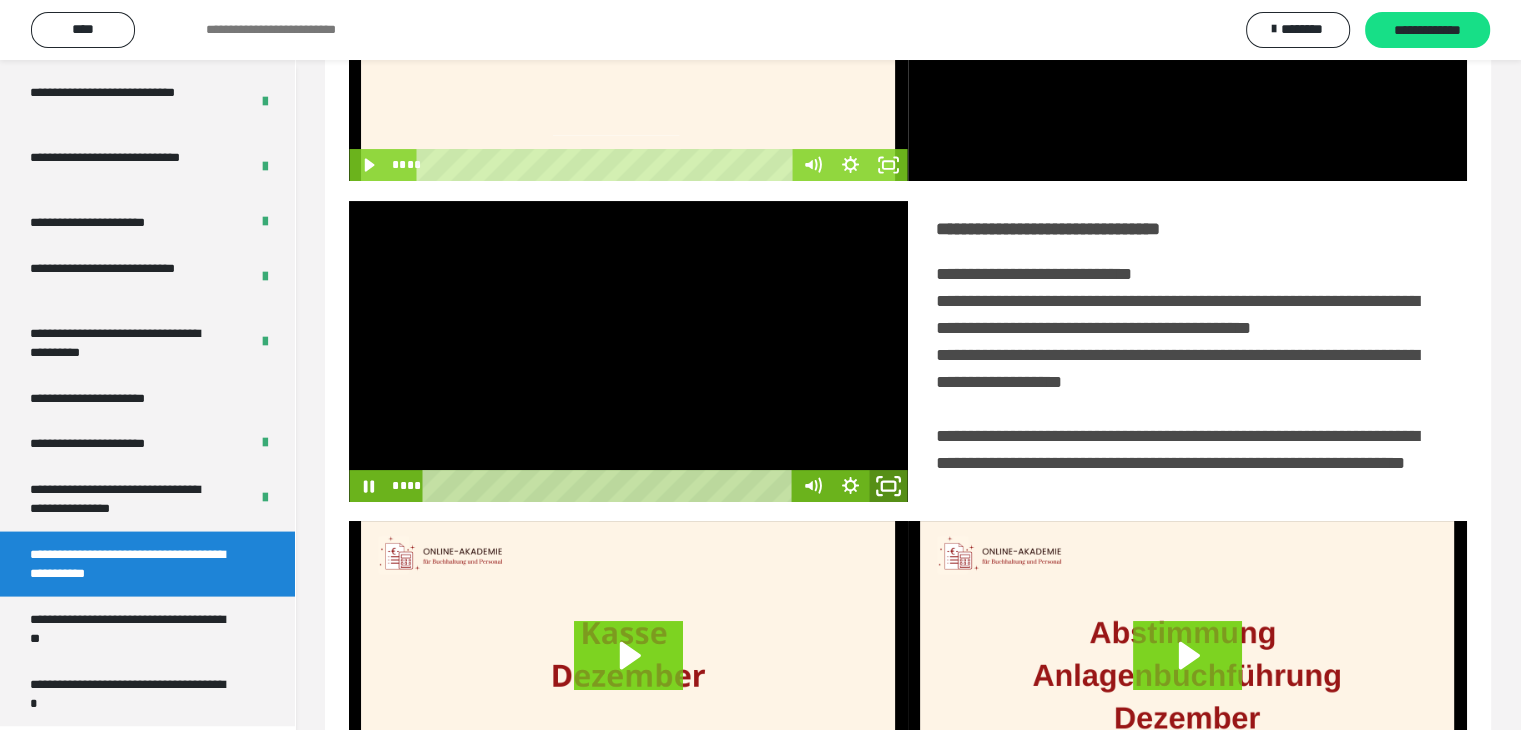 click 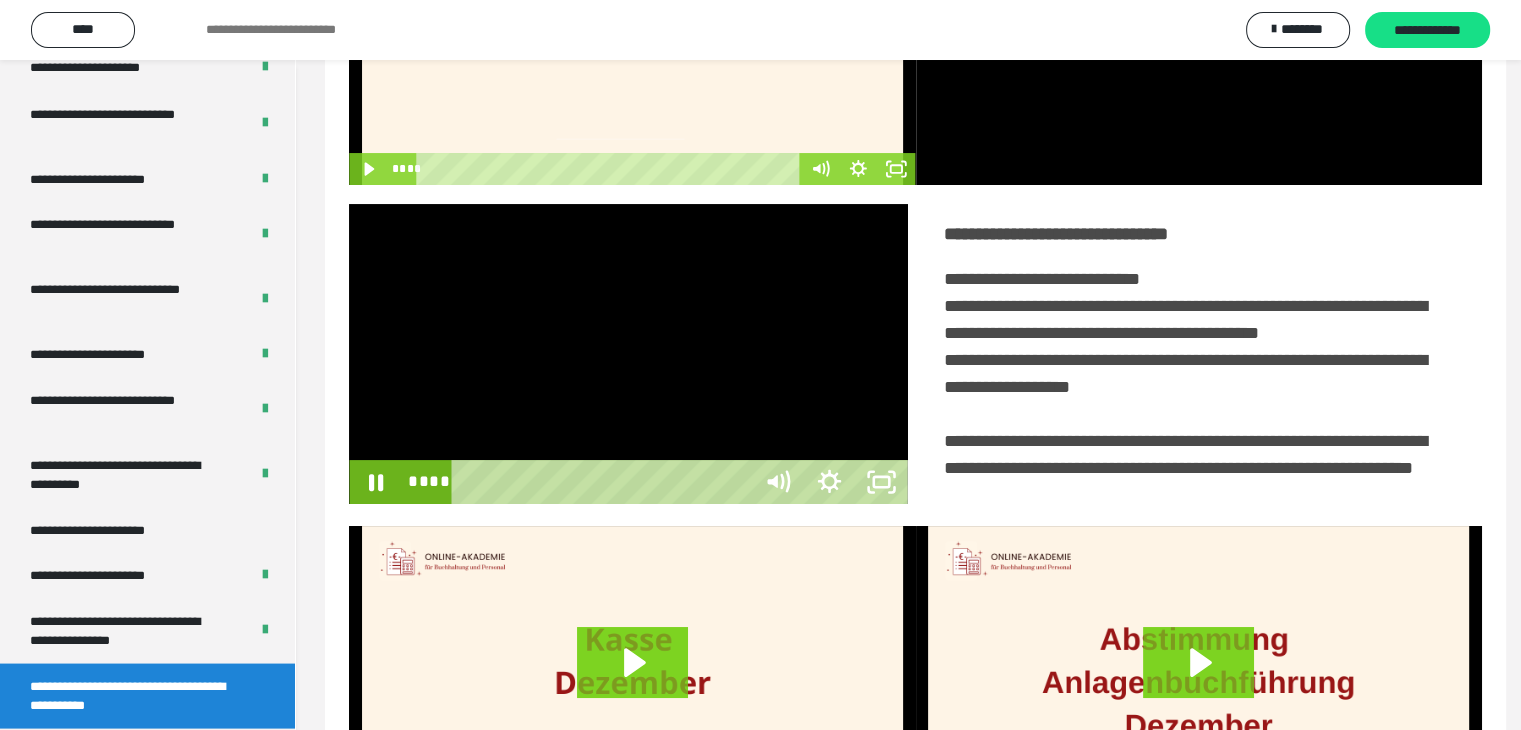 scroll, scrollTop: 3777, scrollLeft: 0, axis: vertical 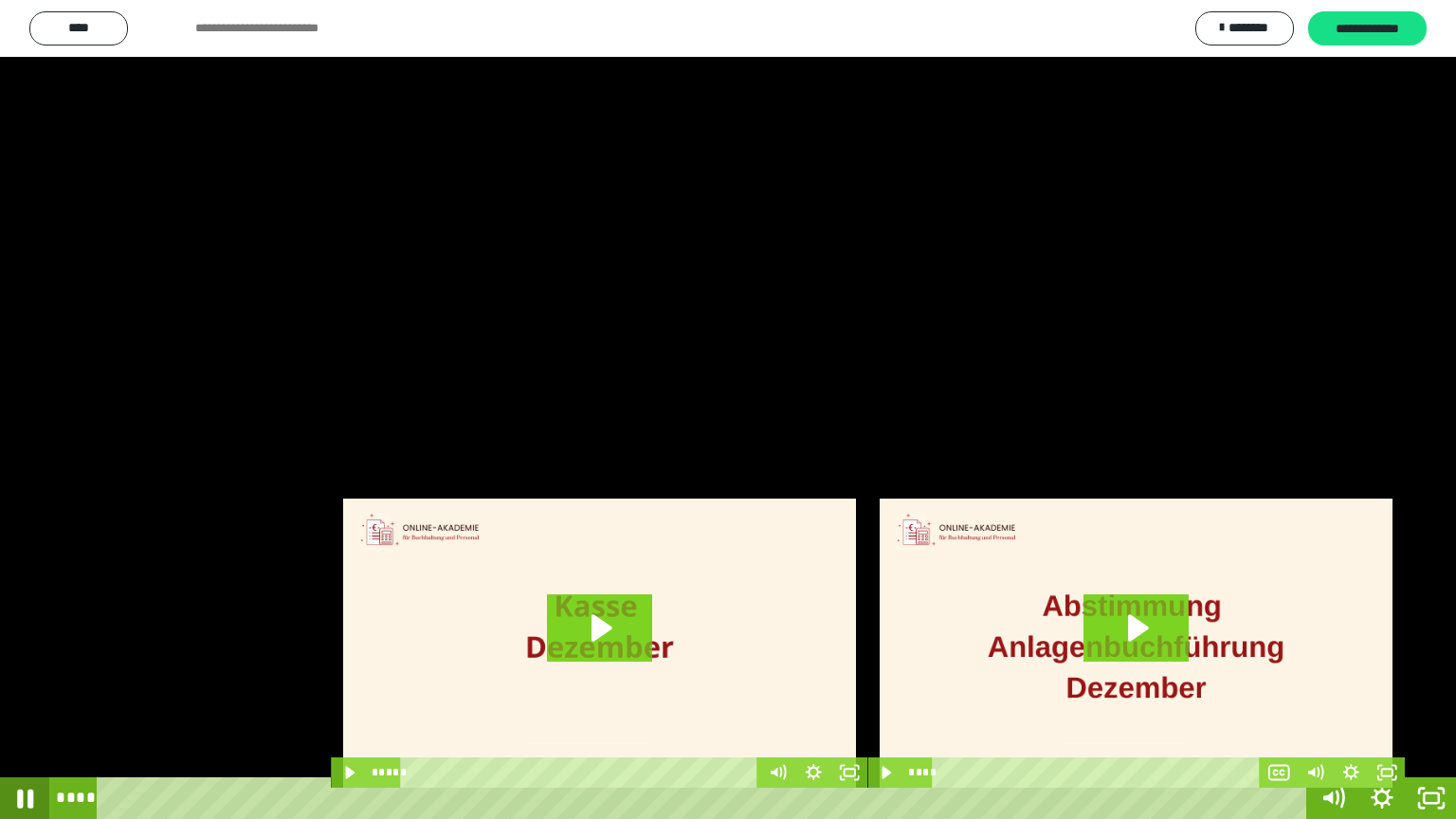 click 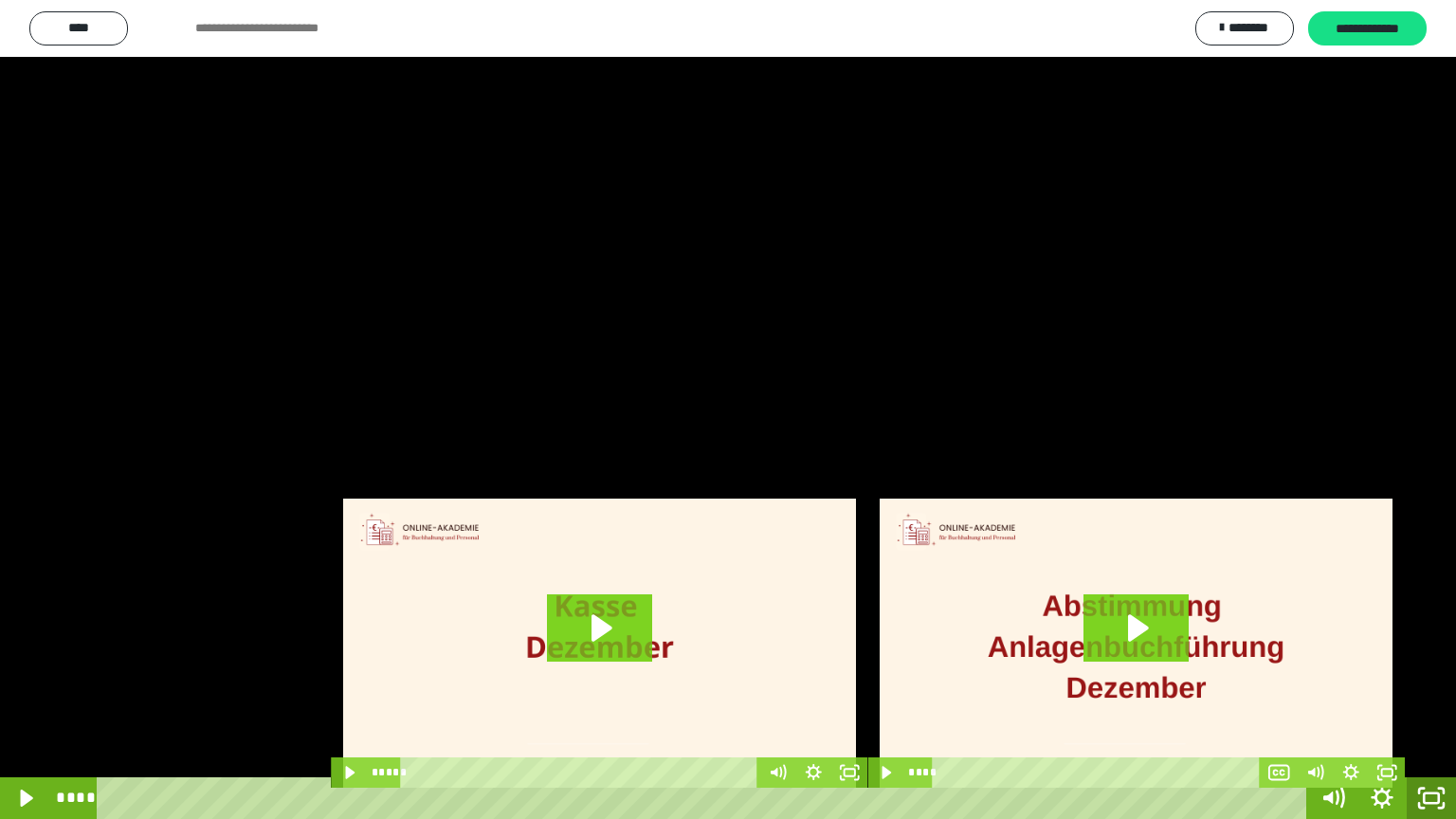 click 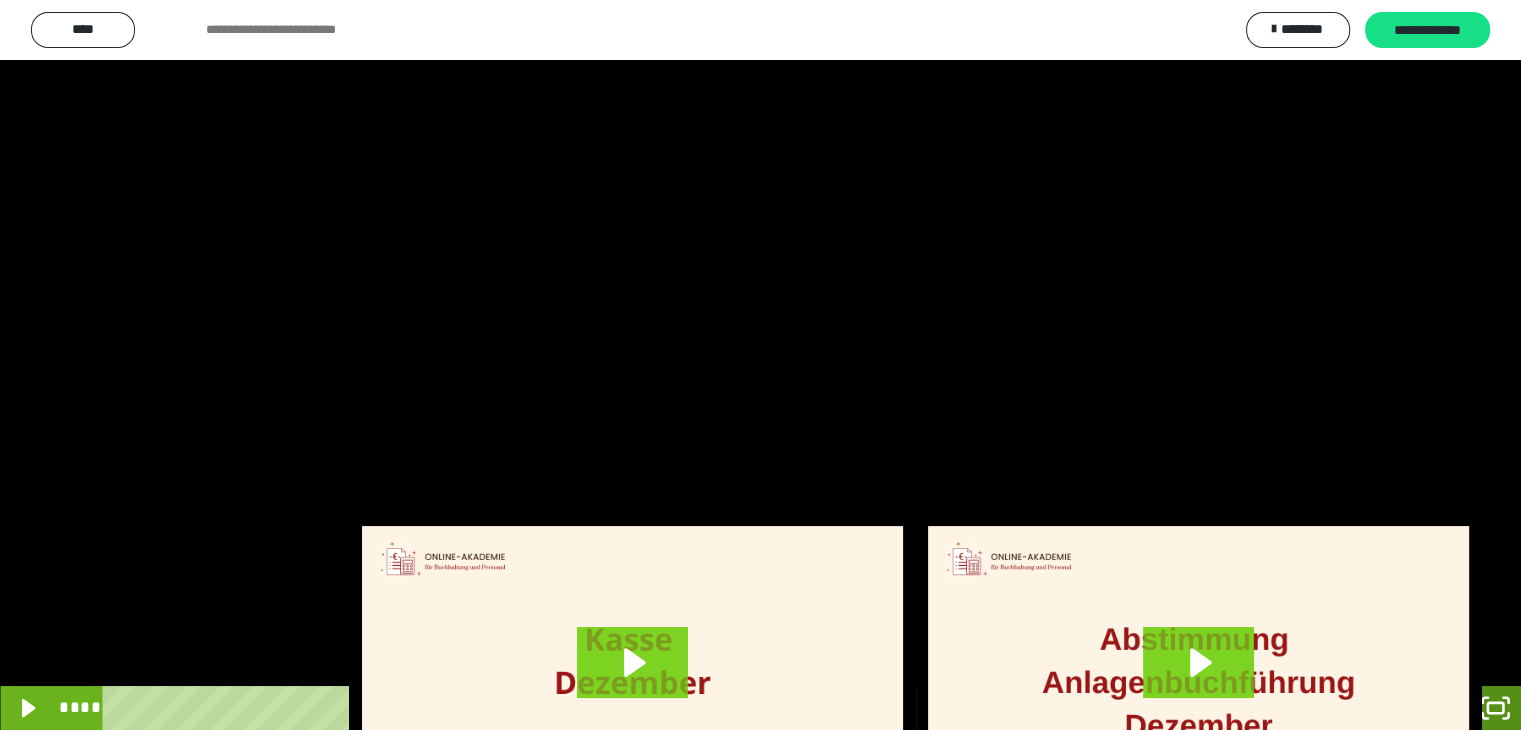 scroll, scrollTop: 3912, scrollLeft: 0, axis: vertical 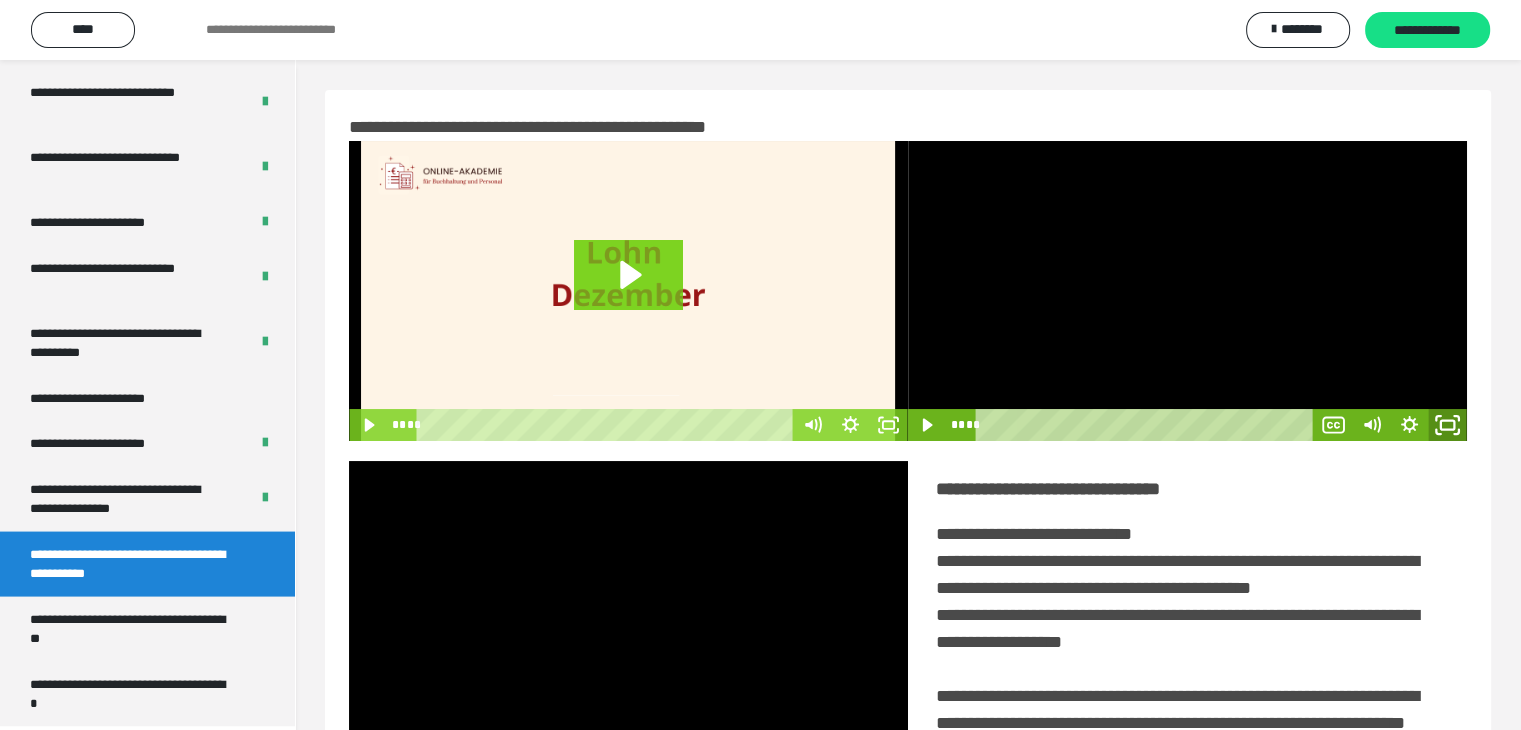 click 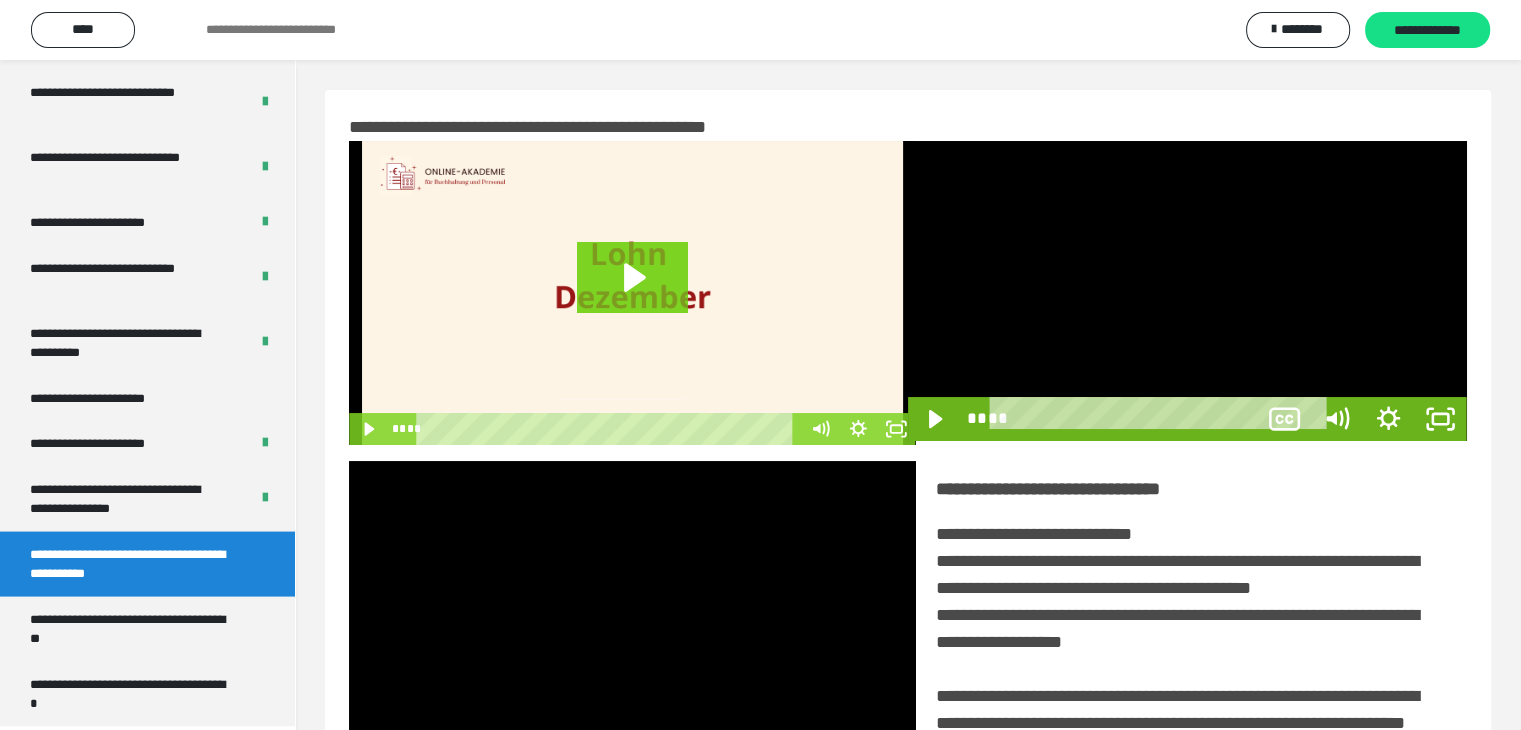 scroll, scrollTop: 3777, scrollLeft: 0, axis: vertical 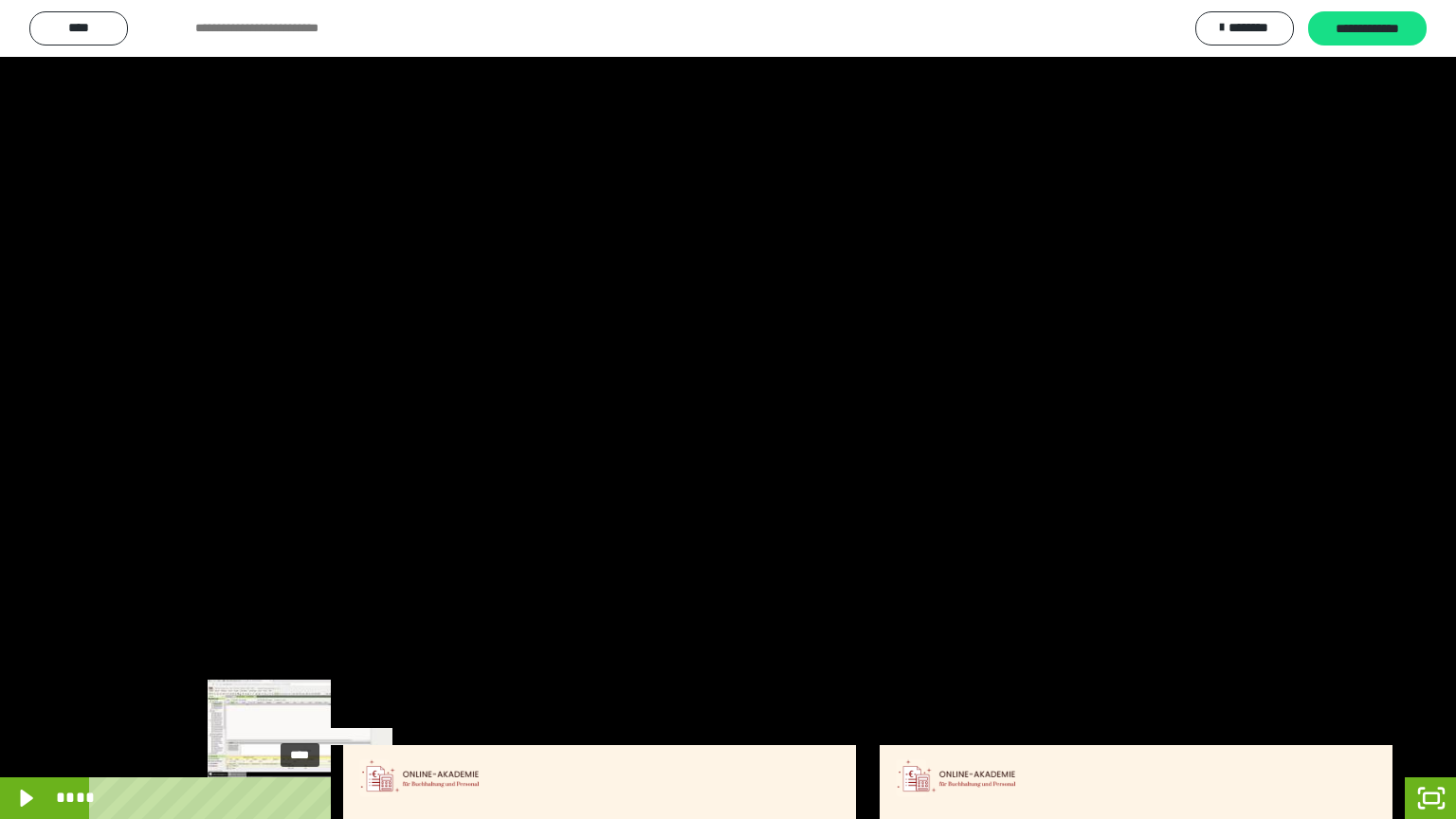 drag, startPoint x: 1244, startPoint y: 796, endPoint x: 300, endPoint y: 792, distance: 944.0085 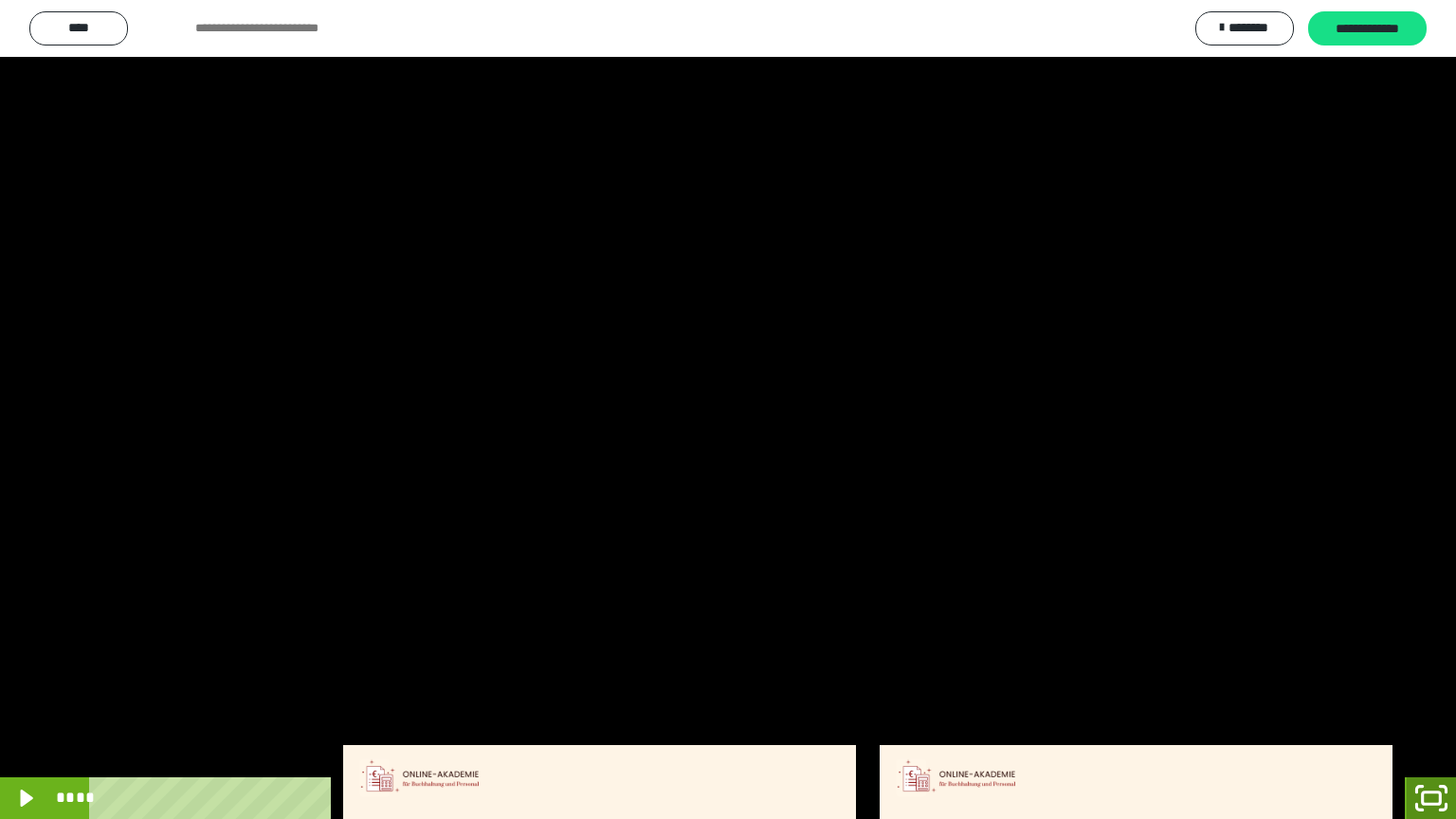 click 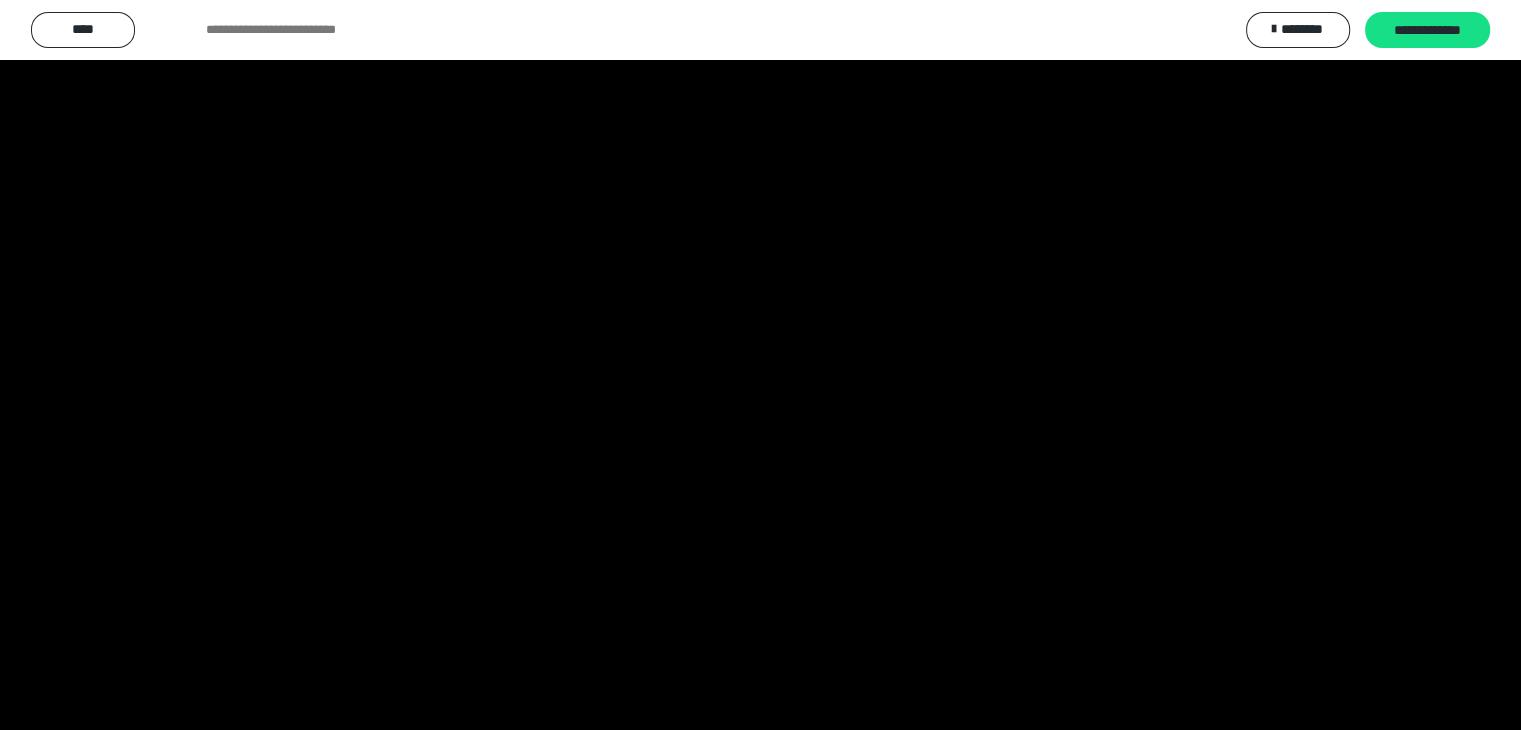 scroll, scrollTop: 3912, scrollLeft: 0, axis: vertical 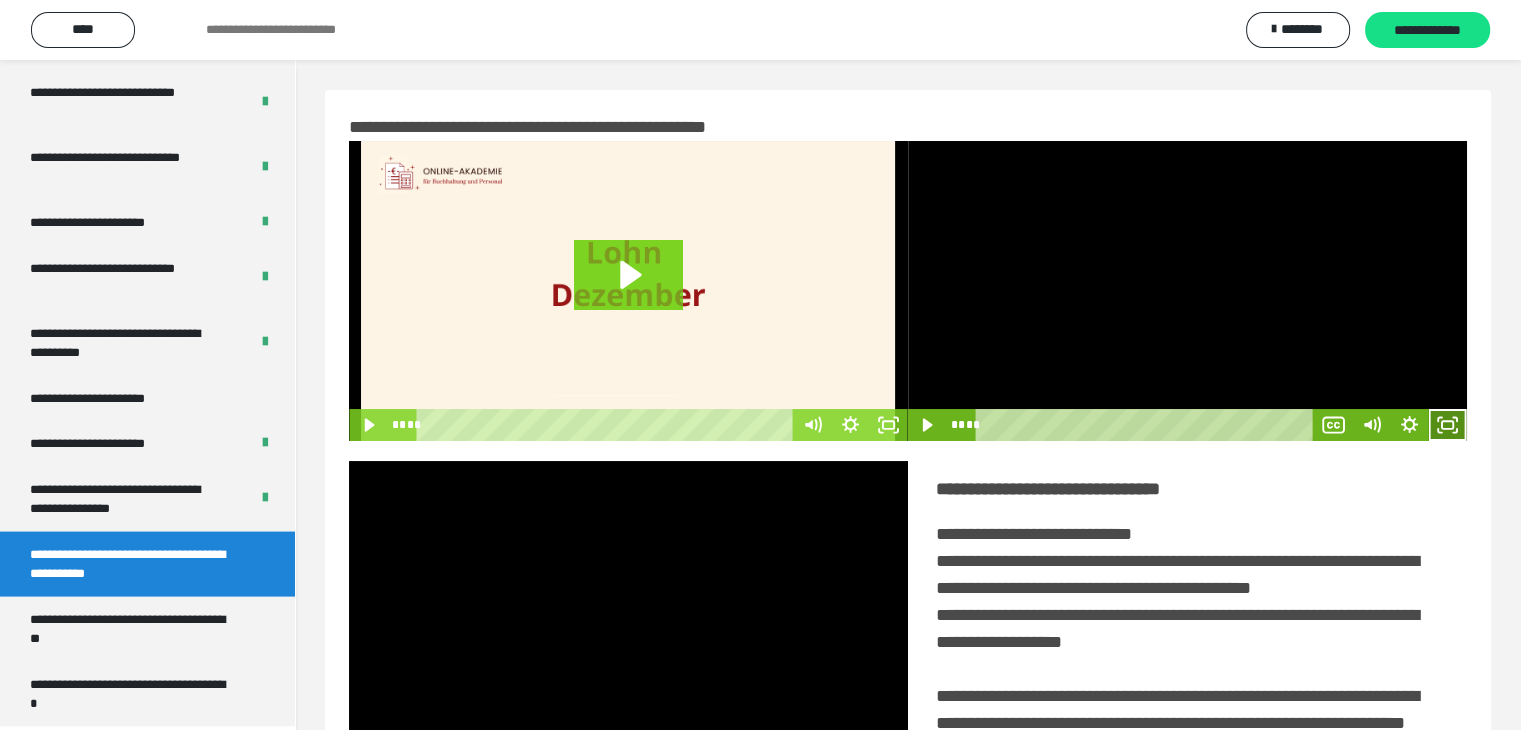 click 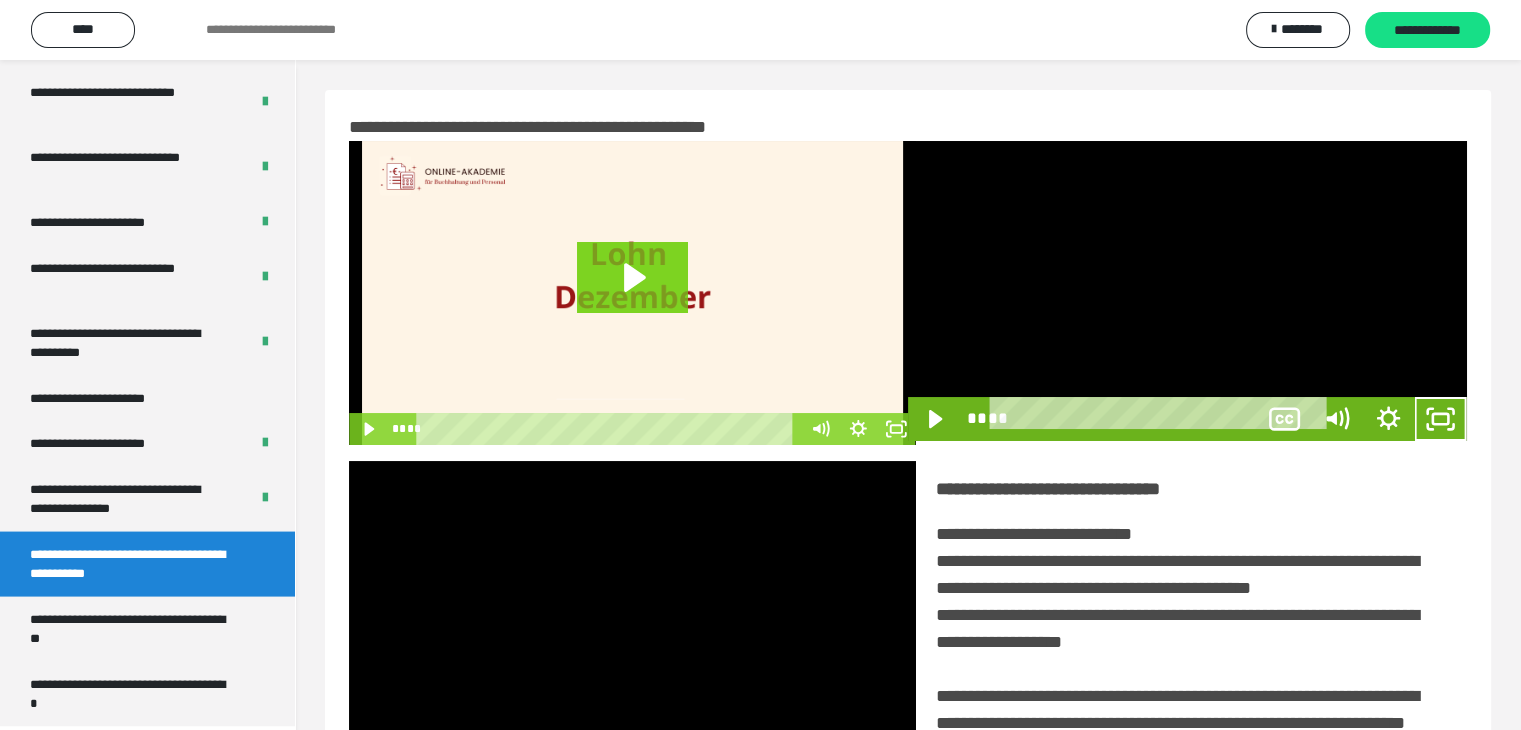 scroll, scrollTop: 3777, scrollLeft: 0, axis: vertical 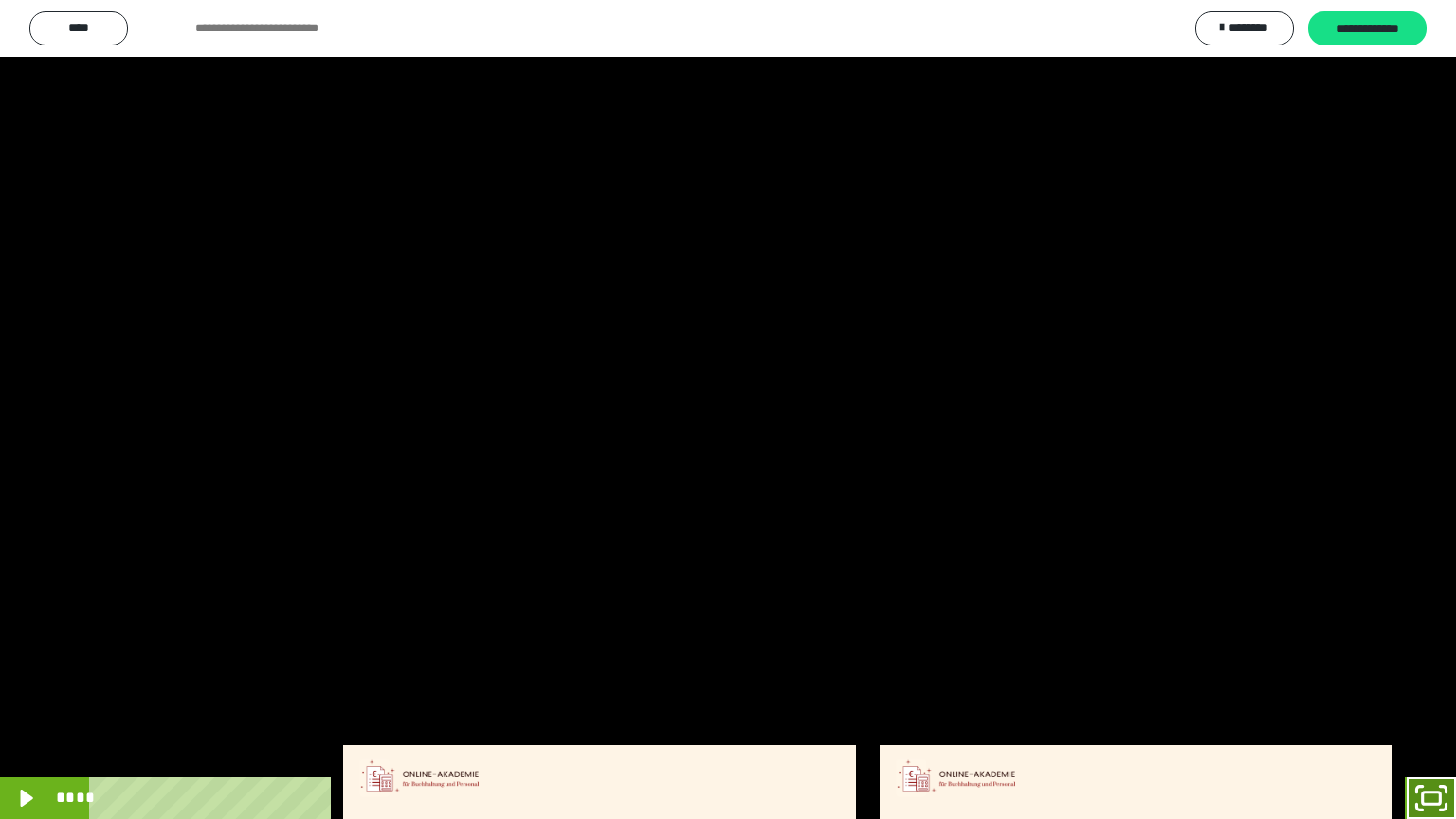 click 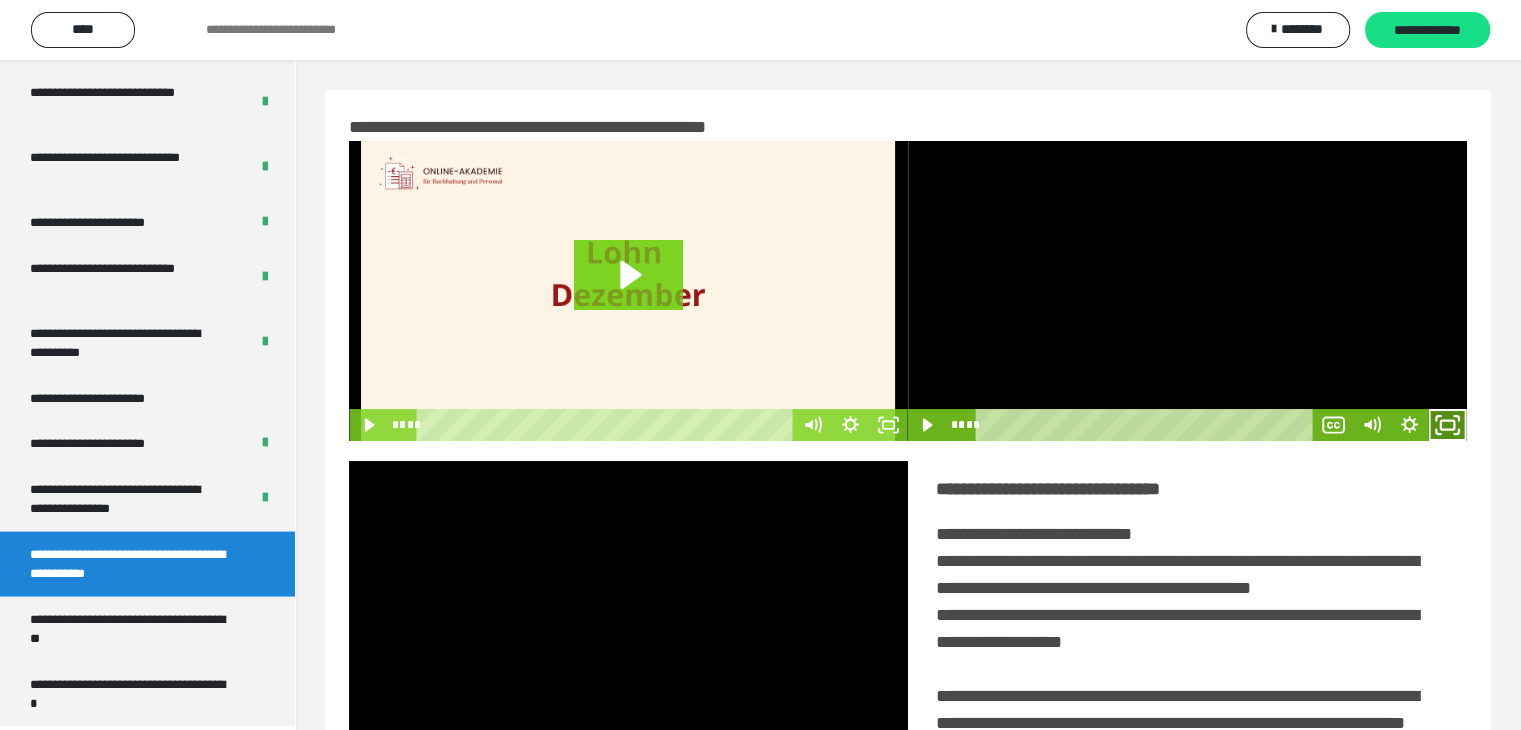 click 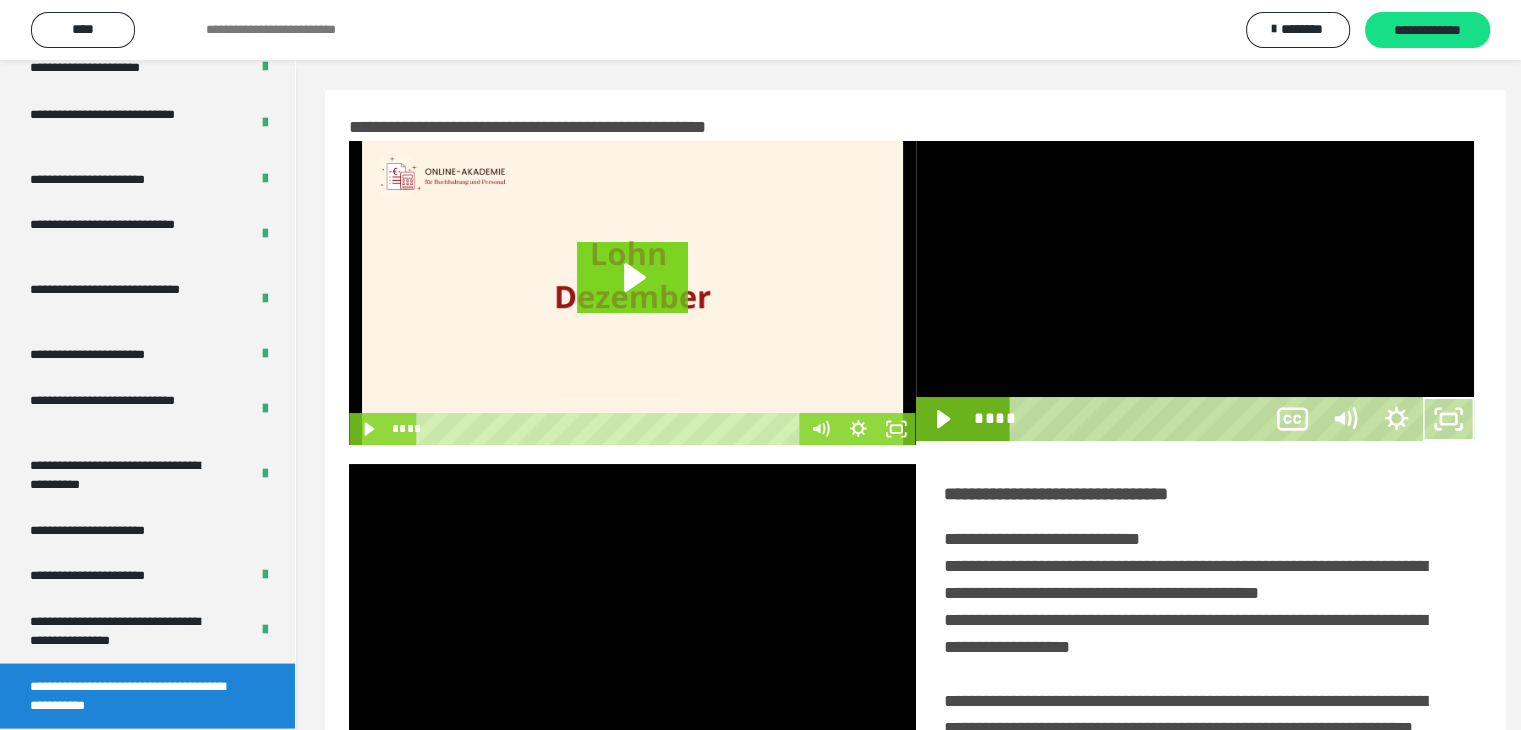 scroll, scrollTop: 3777, scrollLeft: 0, axis: vertical 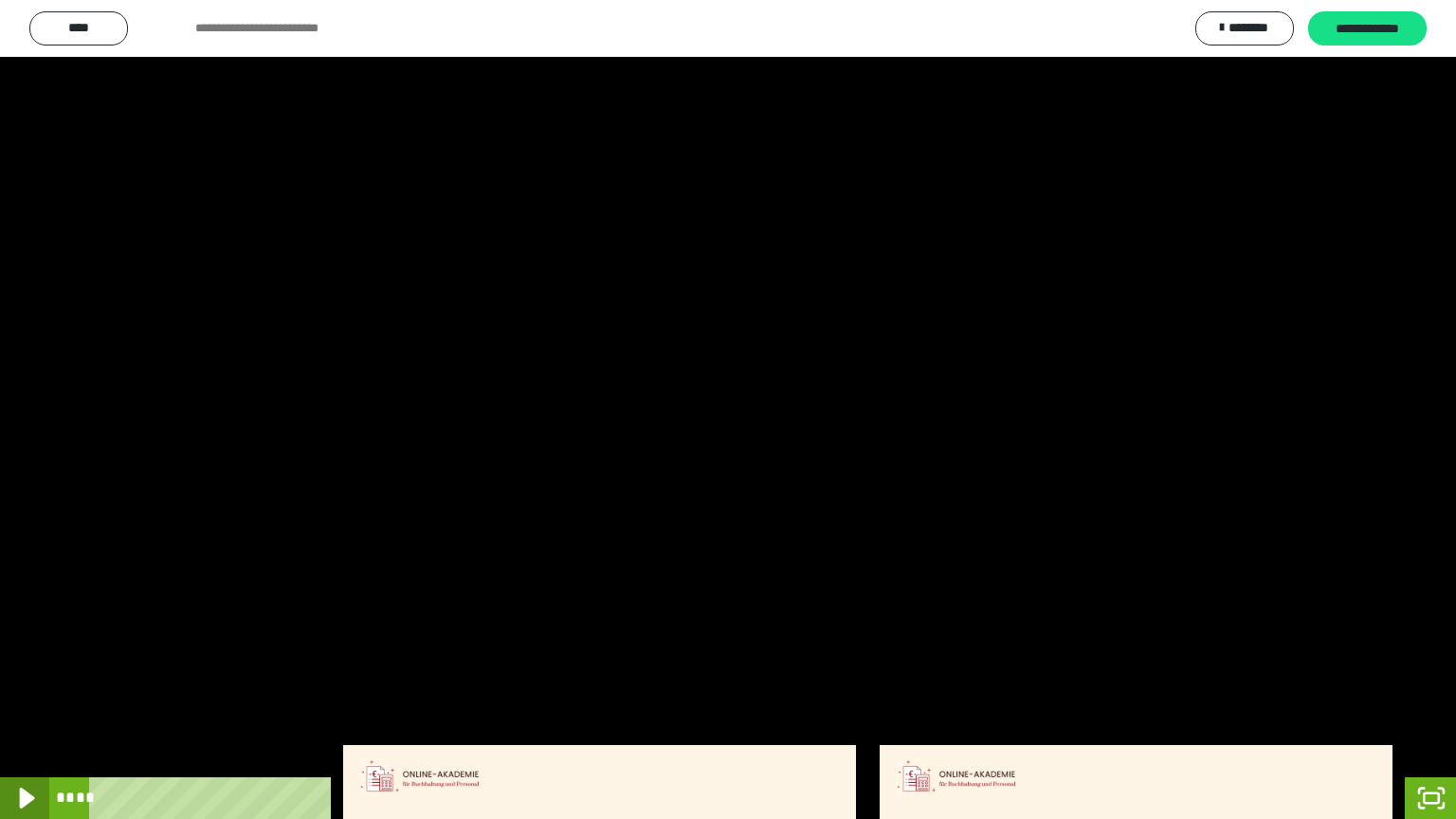 click 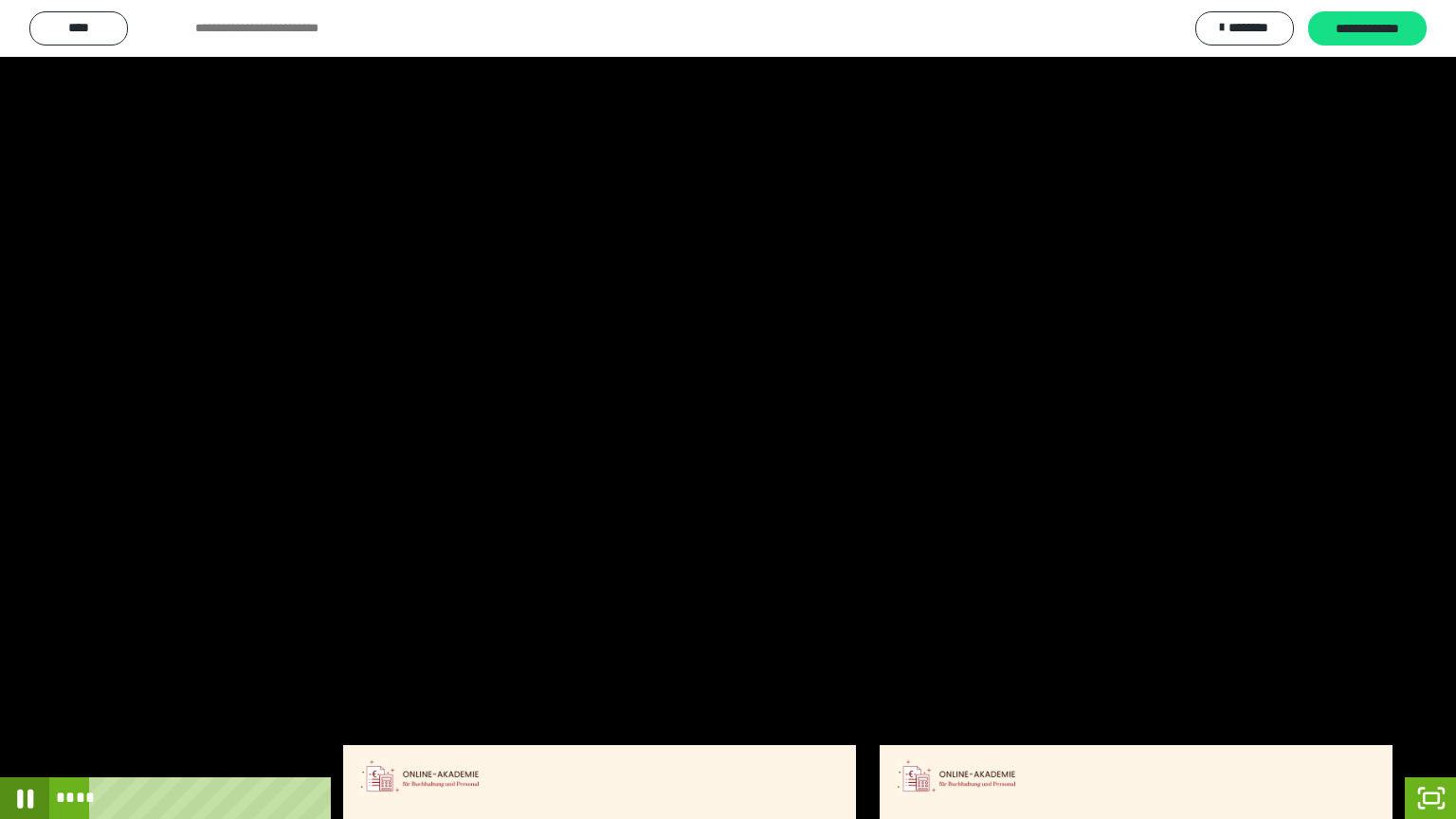 click 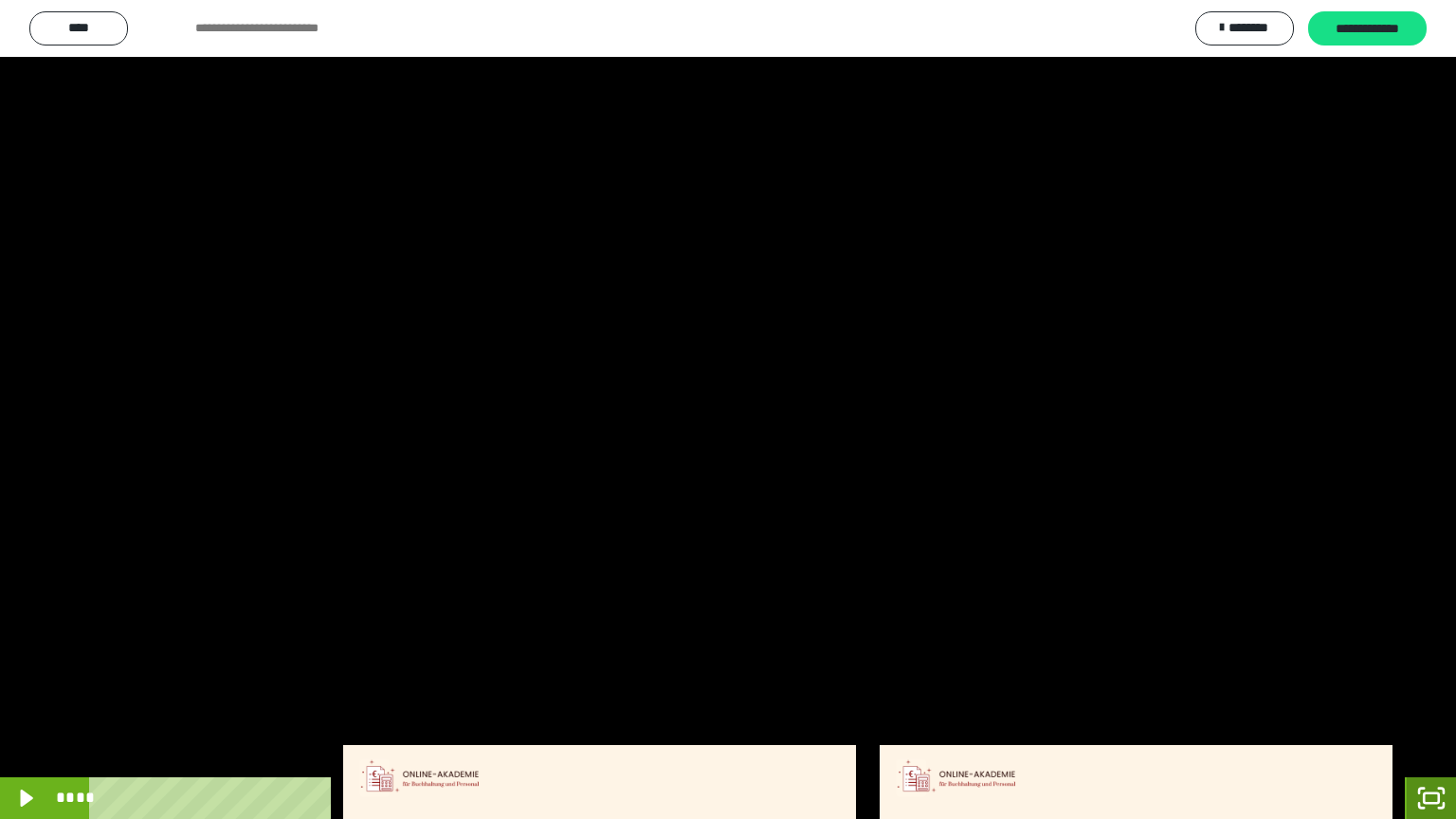 click 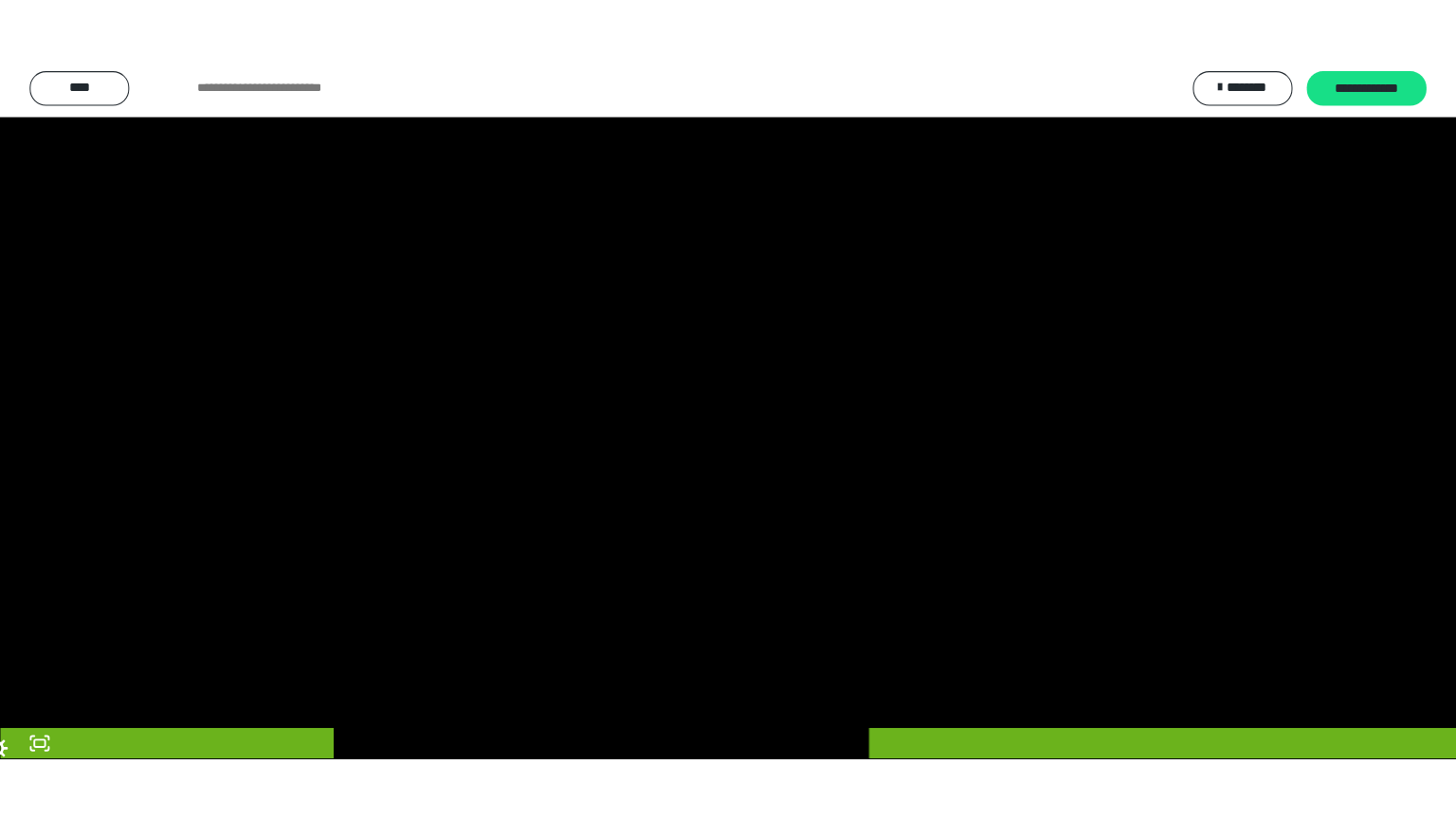 scroll, scrollTop: 3708, scrollLeft: 0, axis: vertical 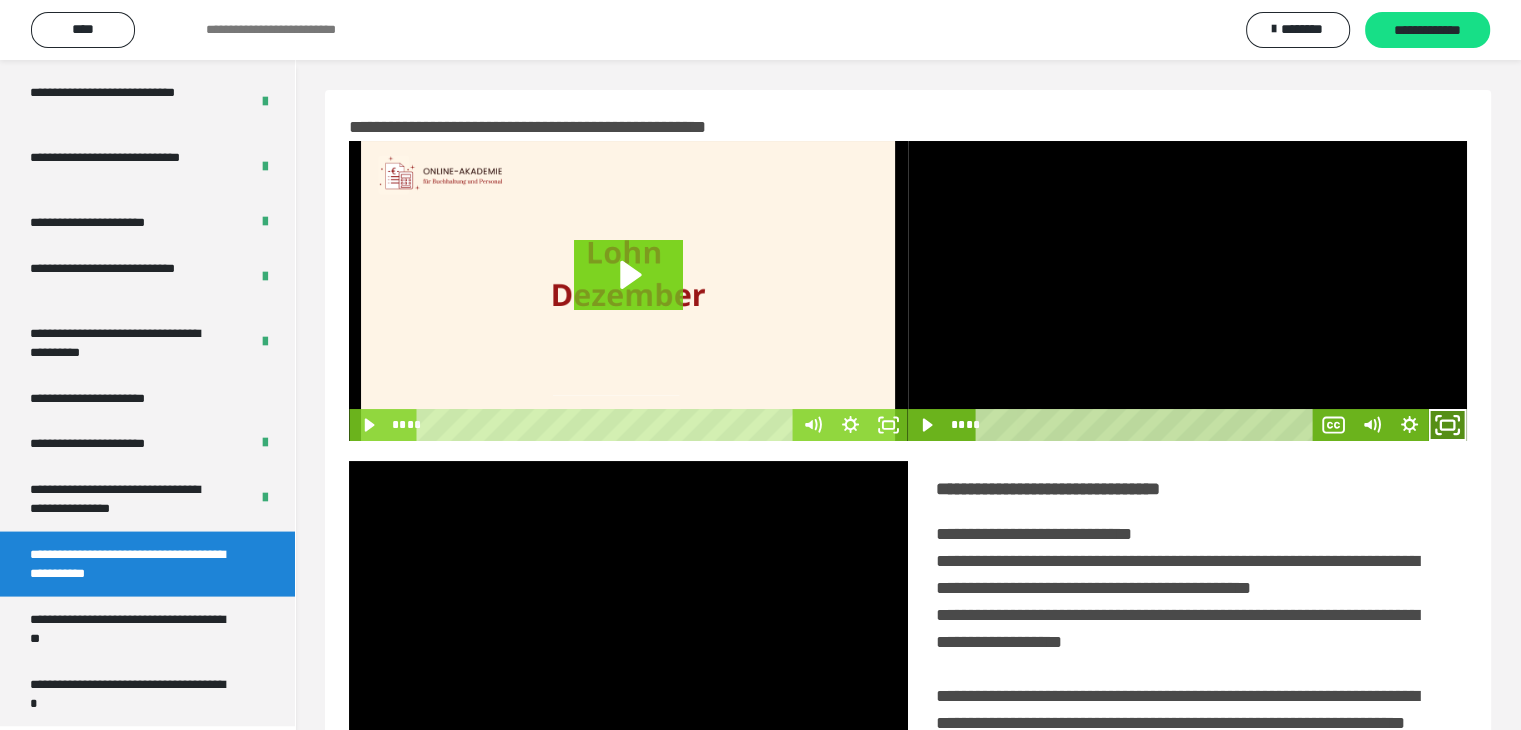click 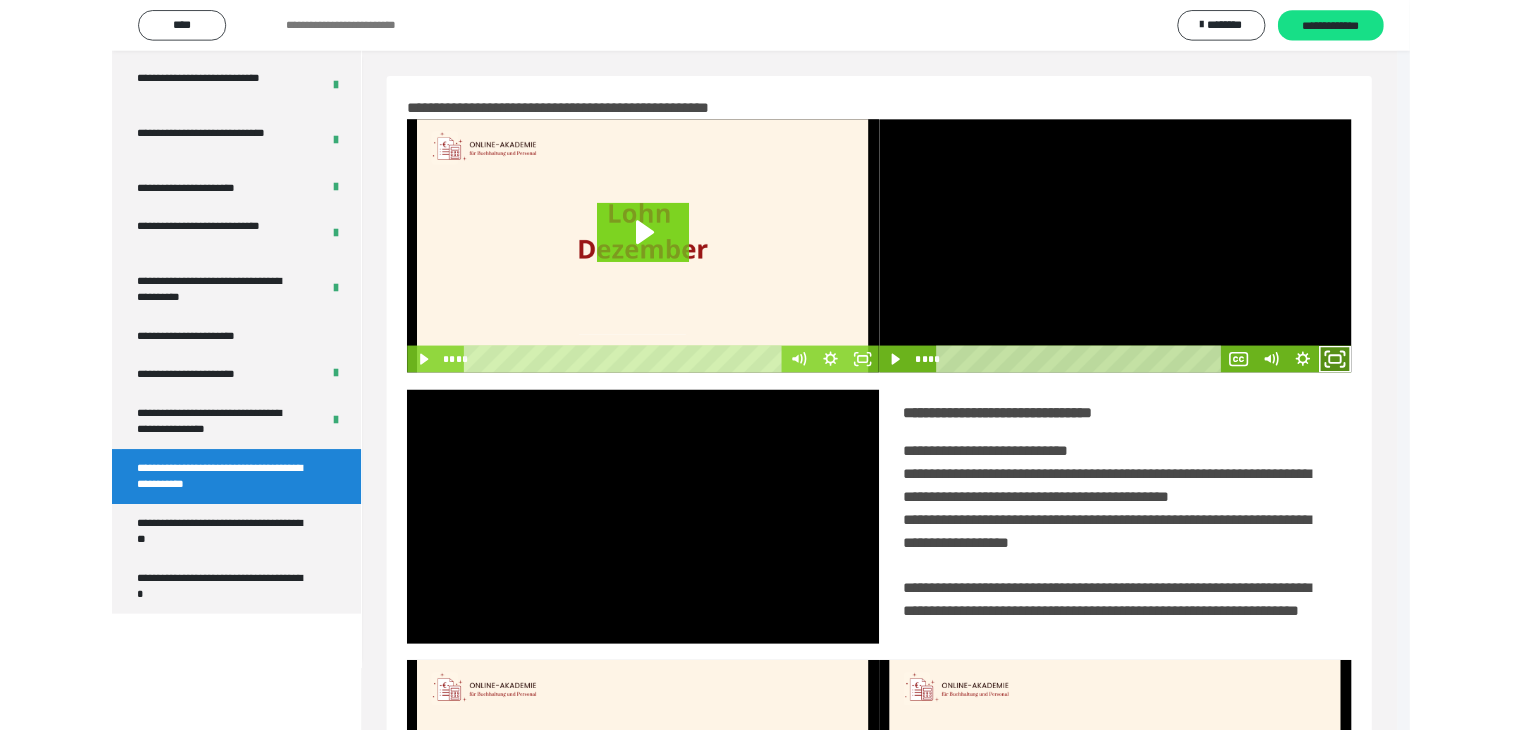 scroll, scrollTop: 3777, scrollLeft: 0, axis: vertical 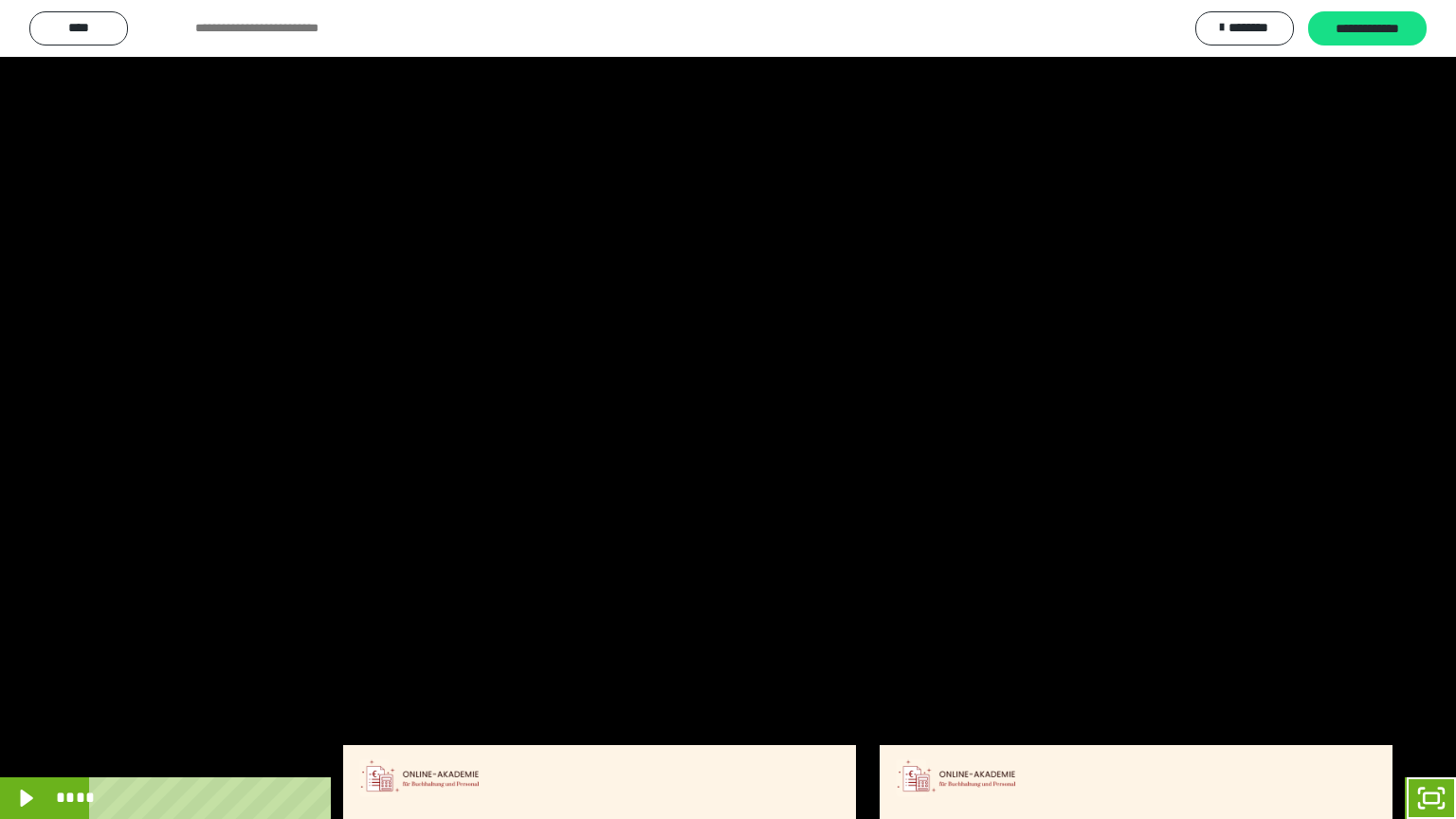 type 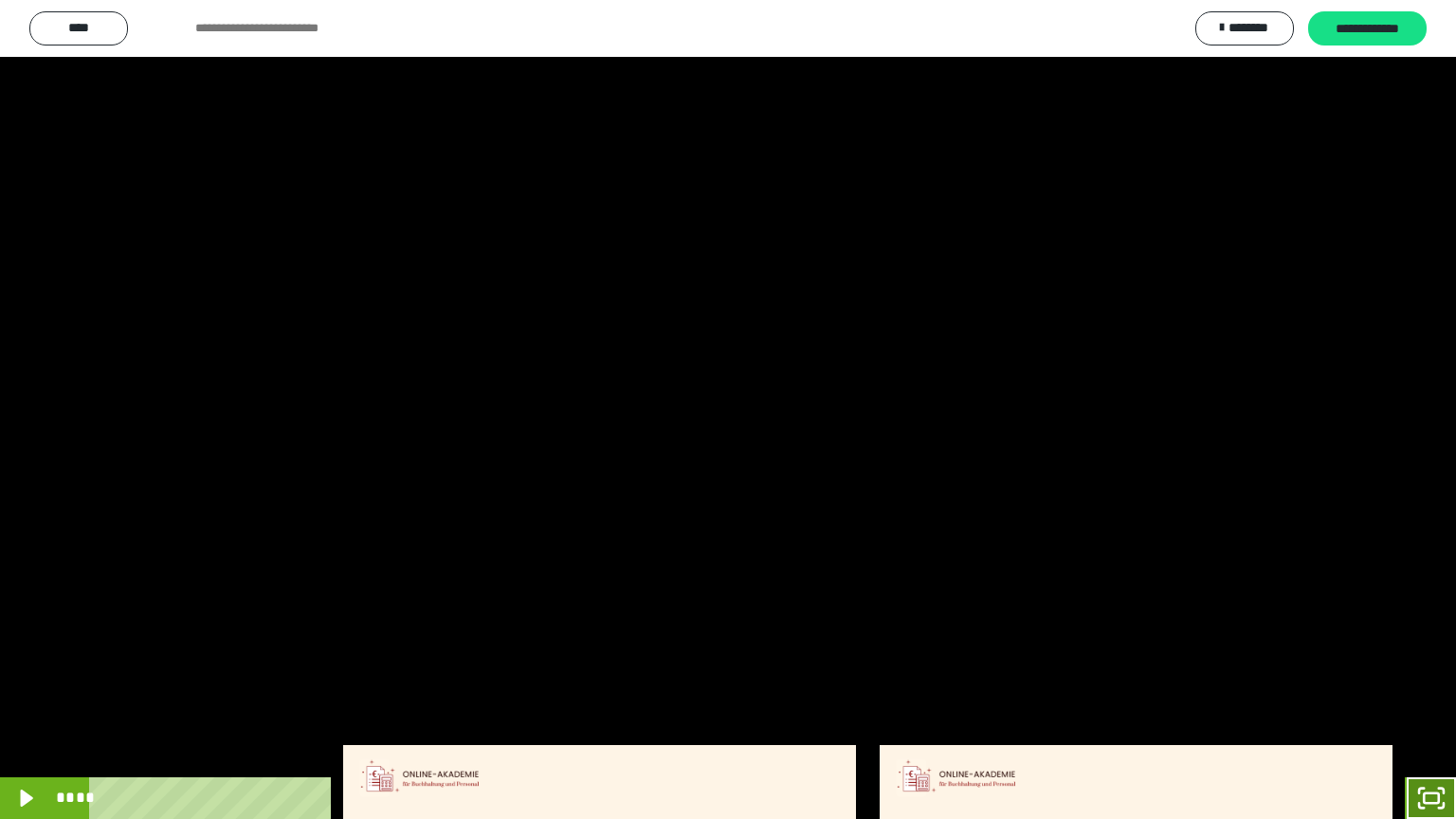 click 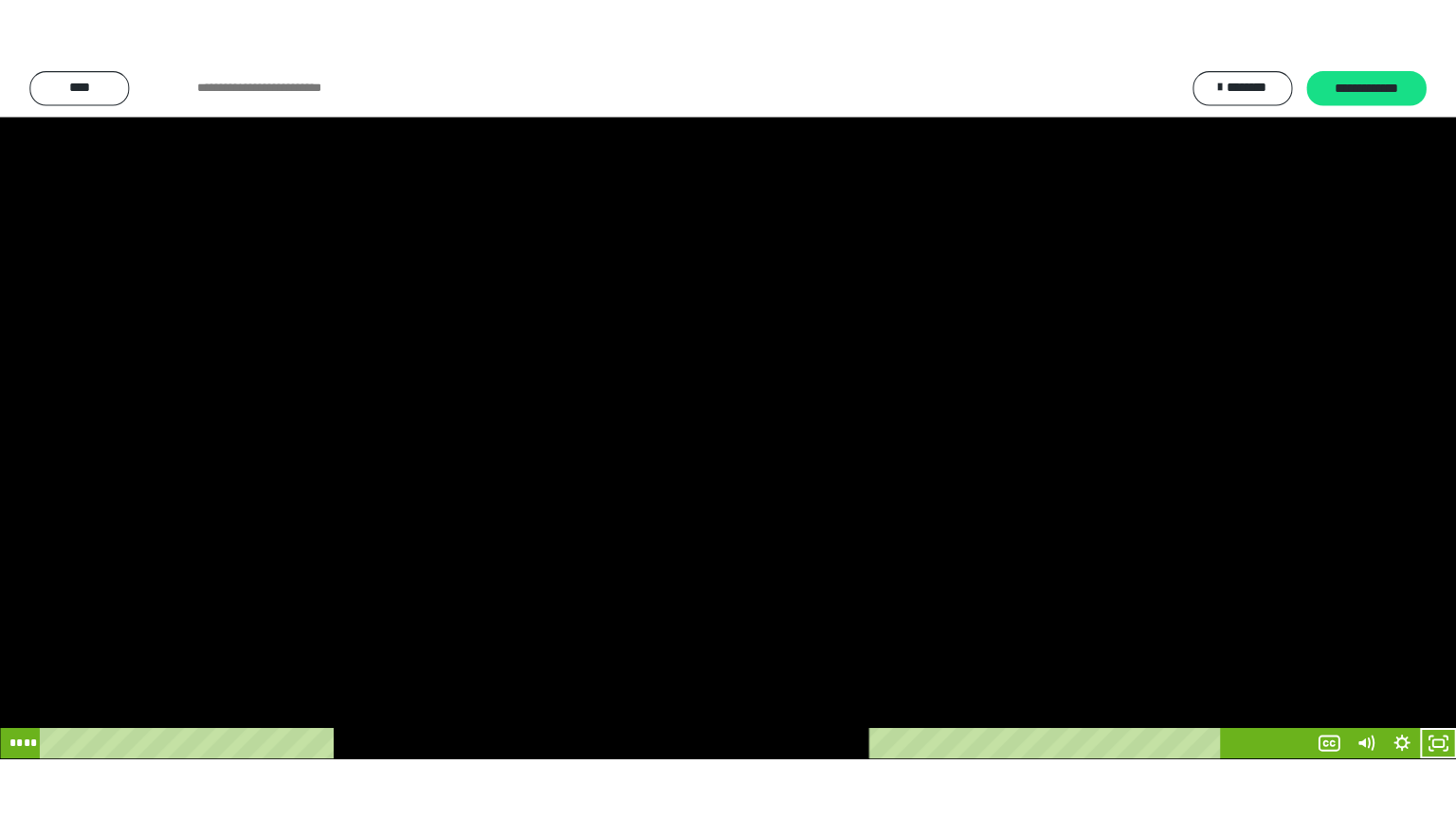 scroll, scrollTop: 3708, scrollLeft: 0, axis: vertical 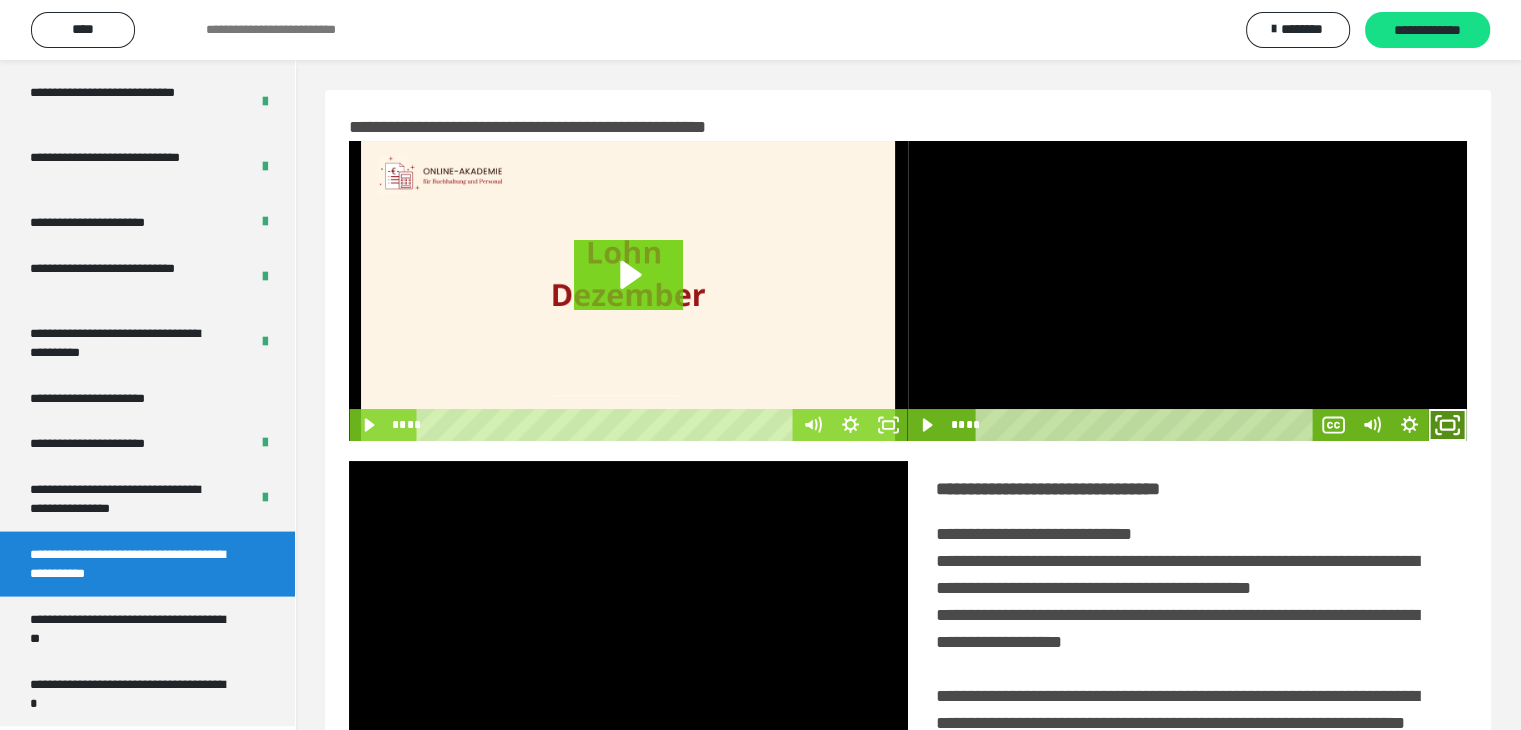 click 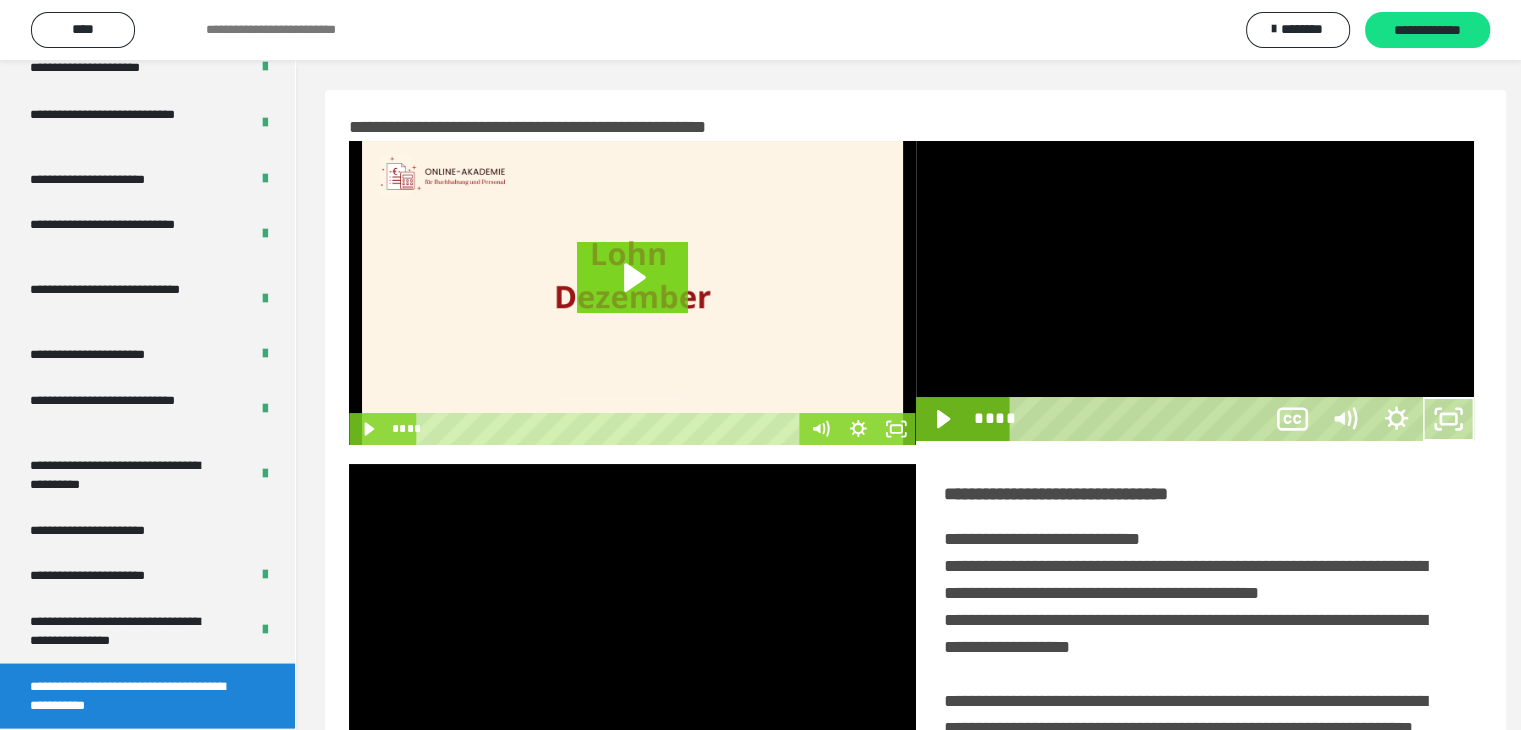 scroll, scrollTop: 3777, scrollLeft: 0, axis: vertical 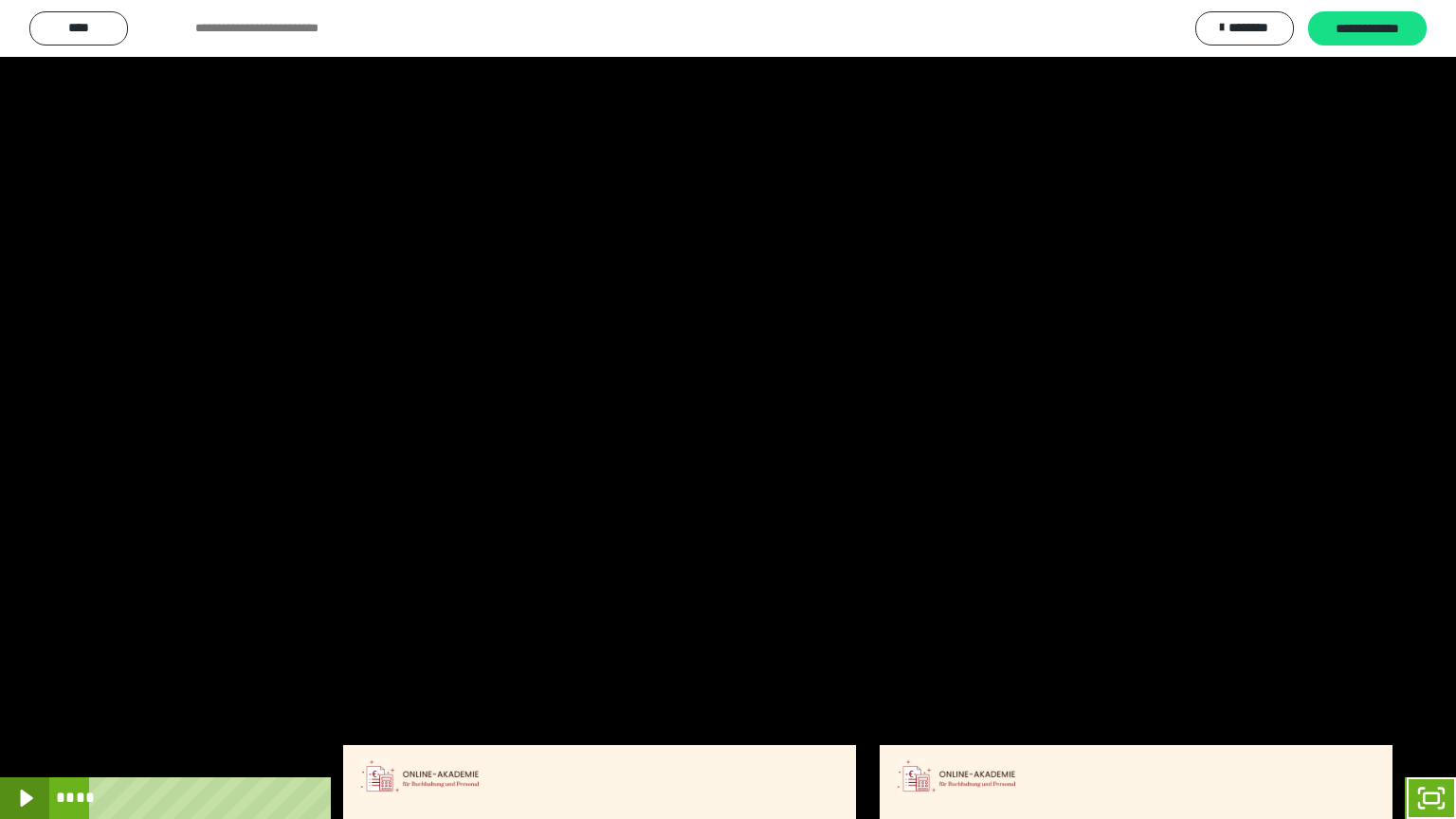 click 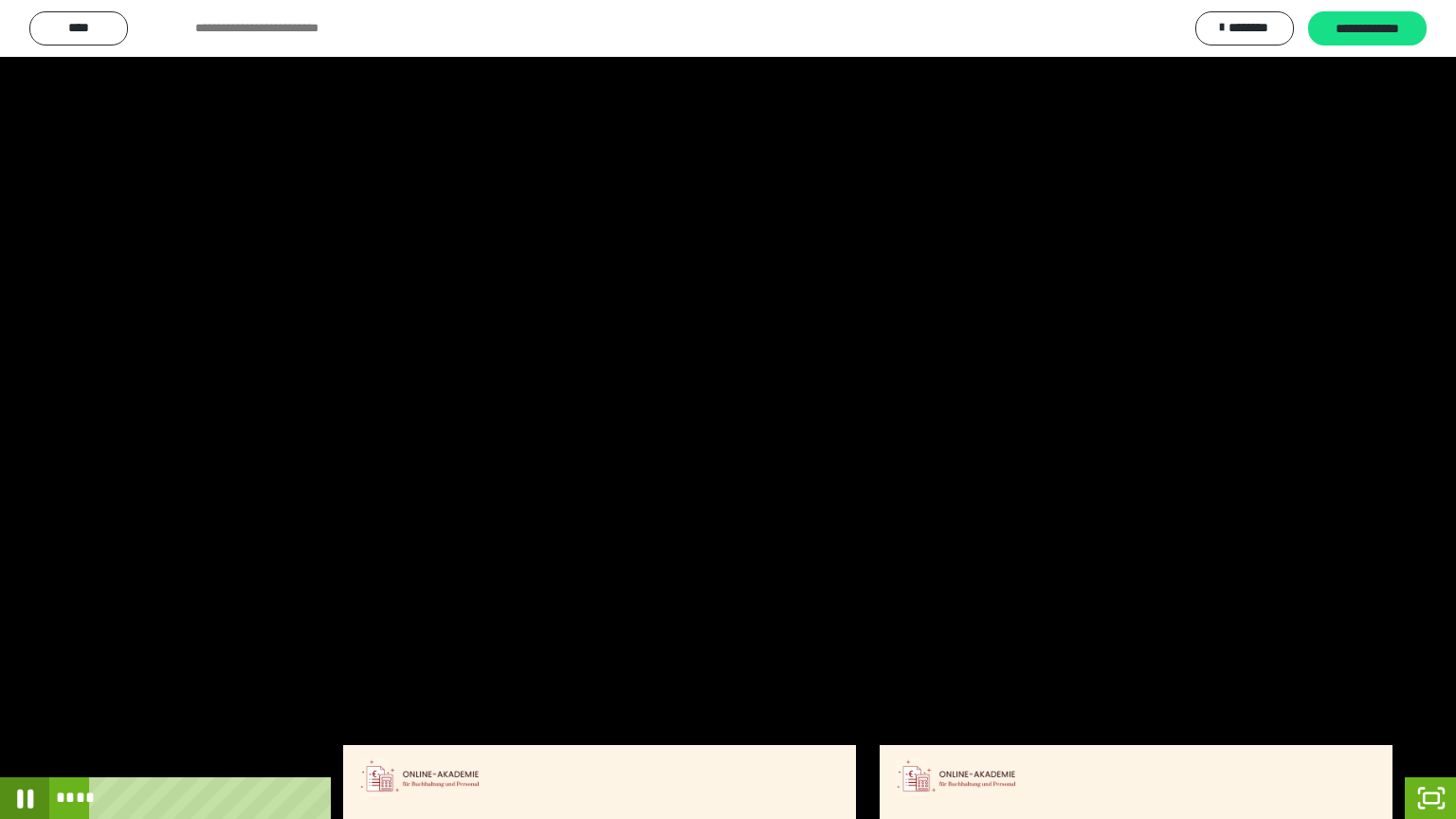 click 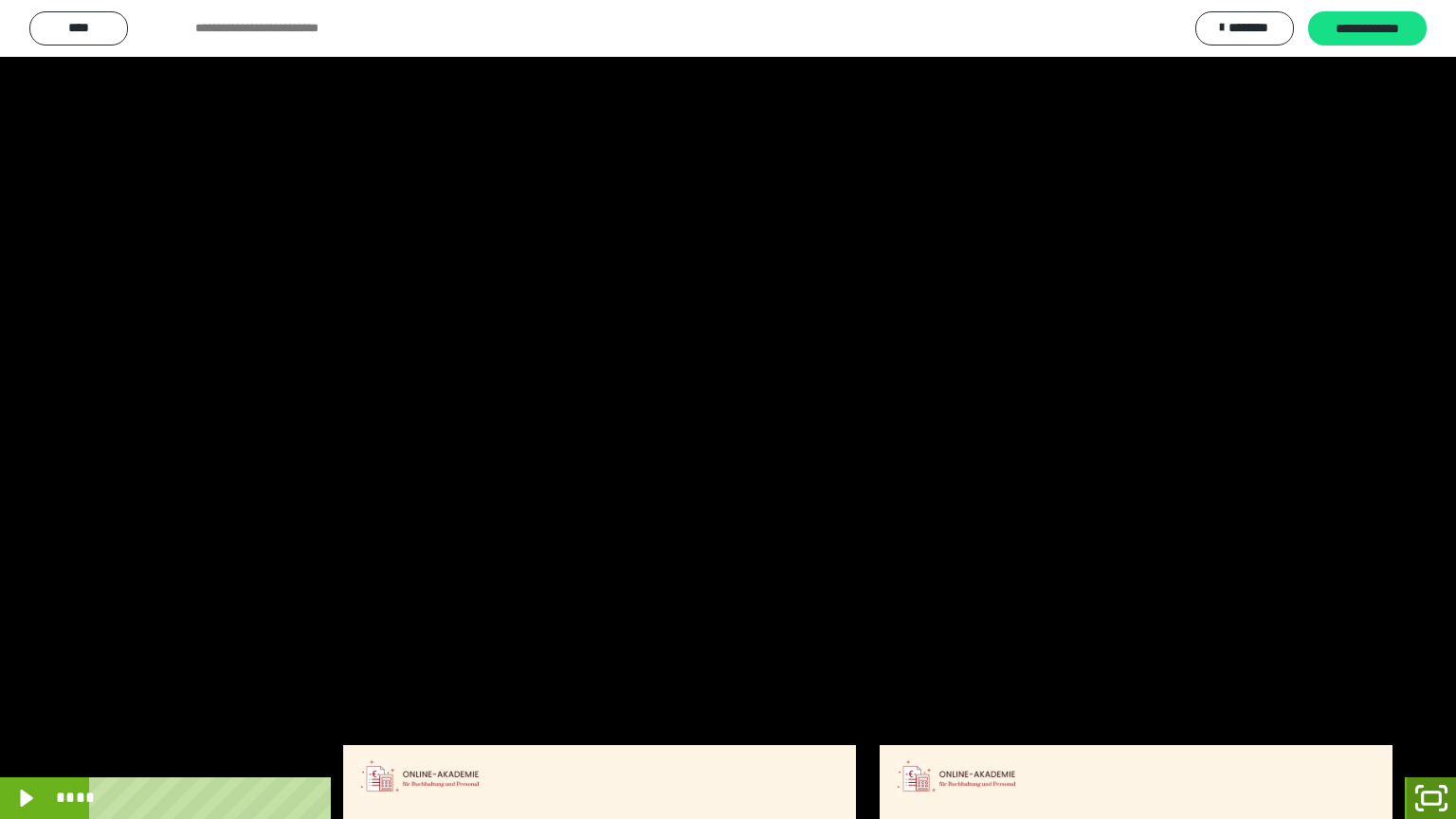 click 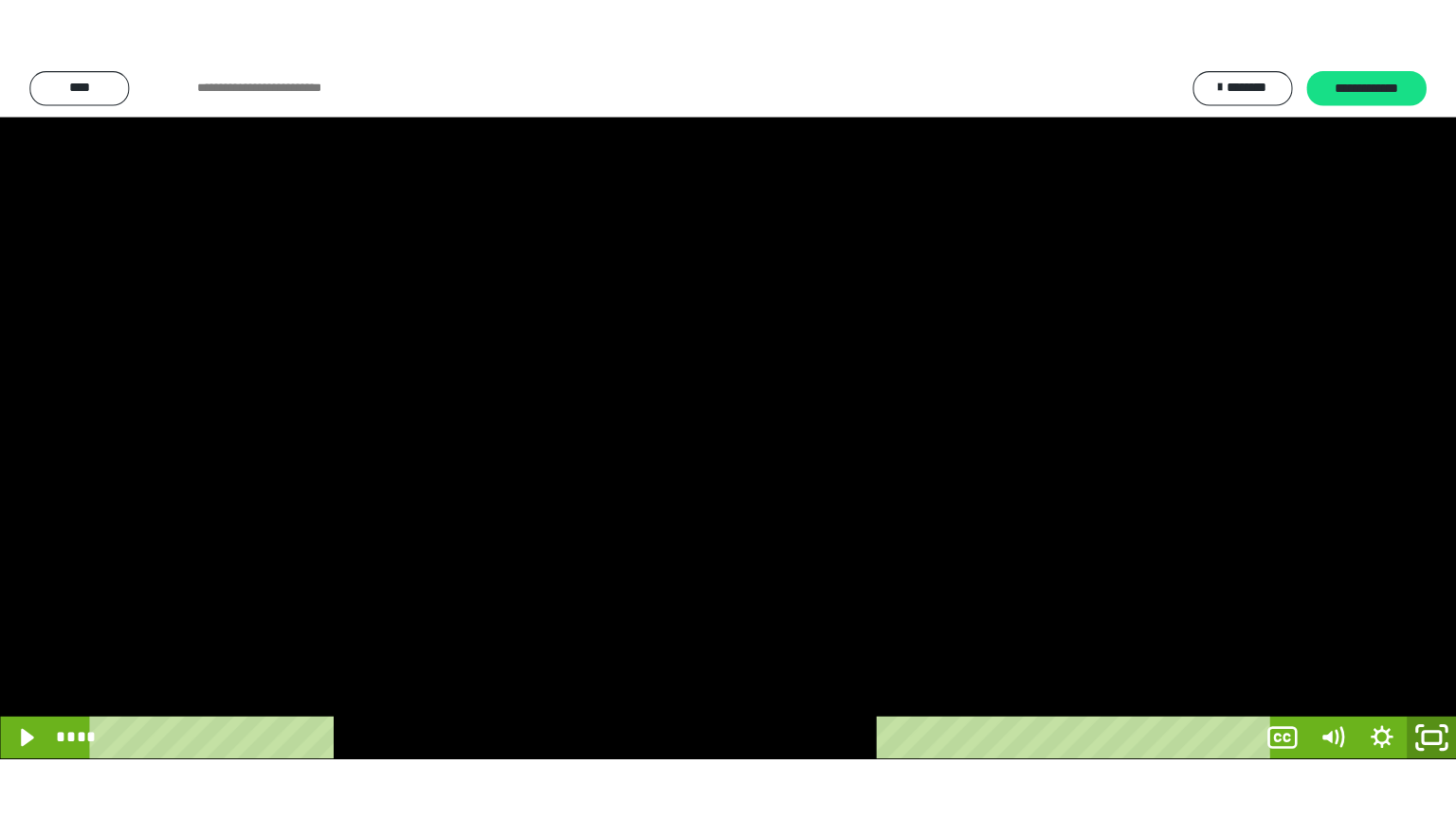scroll, scrollTop: 3708, scrollLeft: 0, axis: vertical 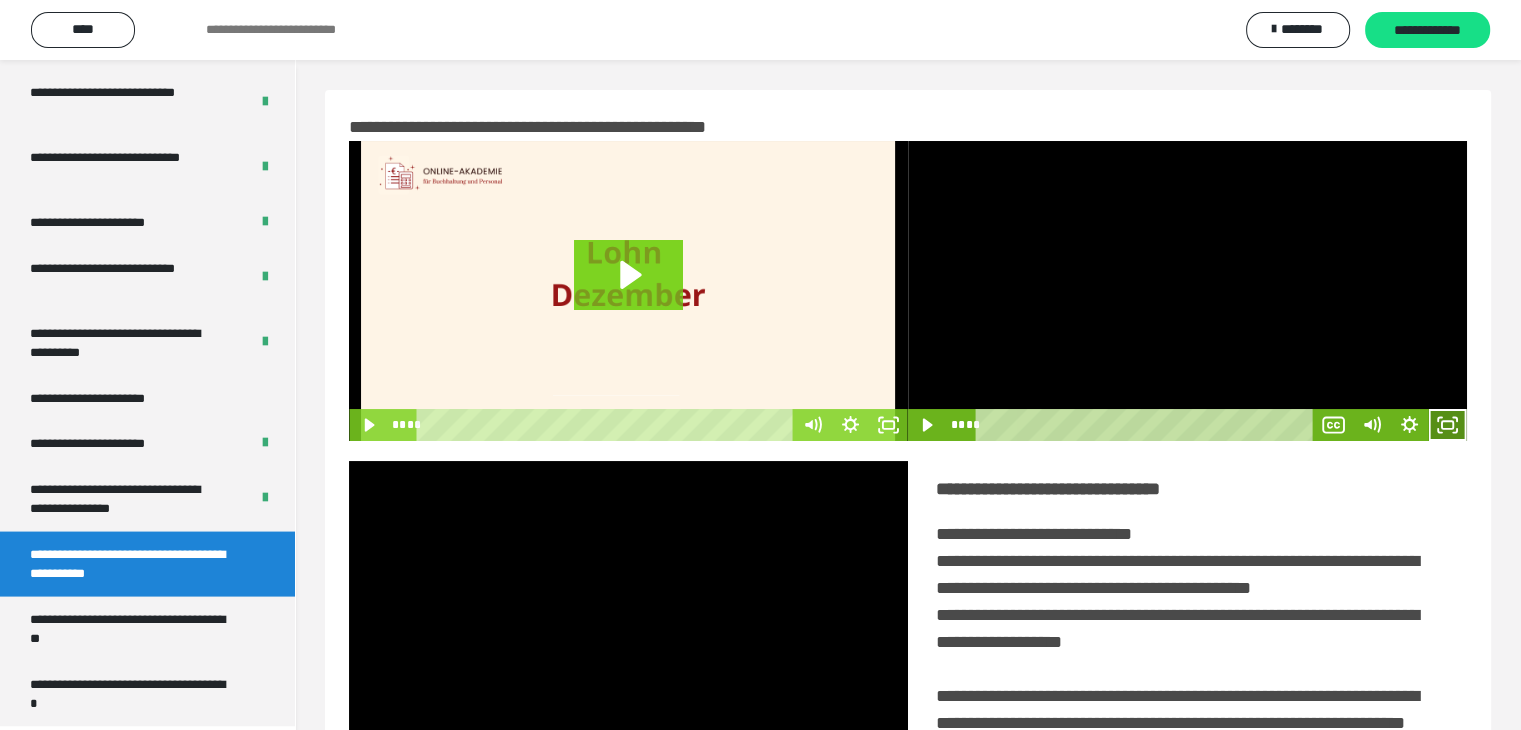 click 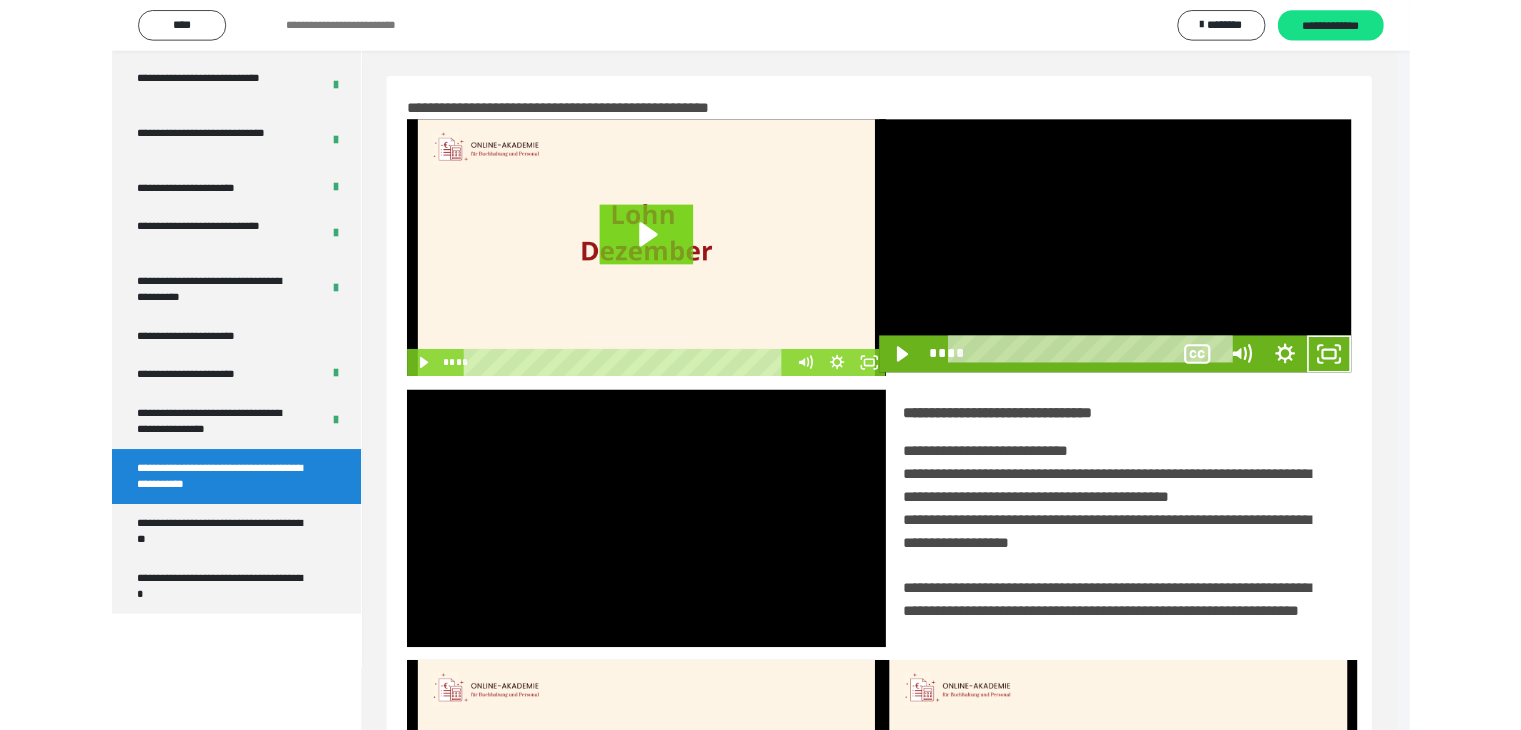 scroll, scrollTop: 3777, scrollLeft: 0, axis: vertical 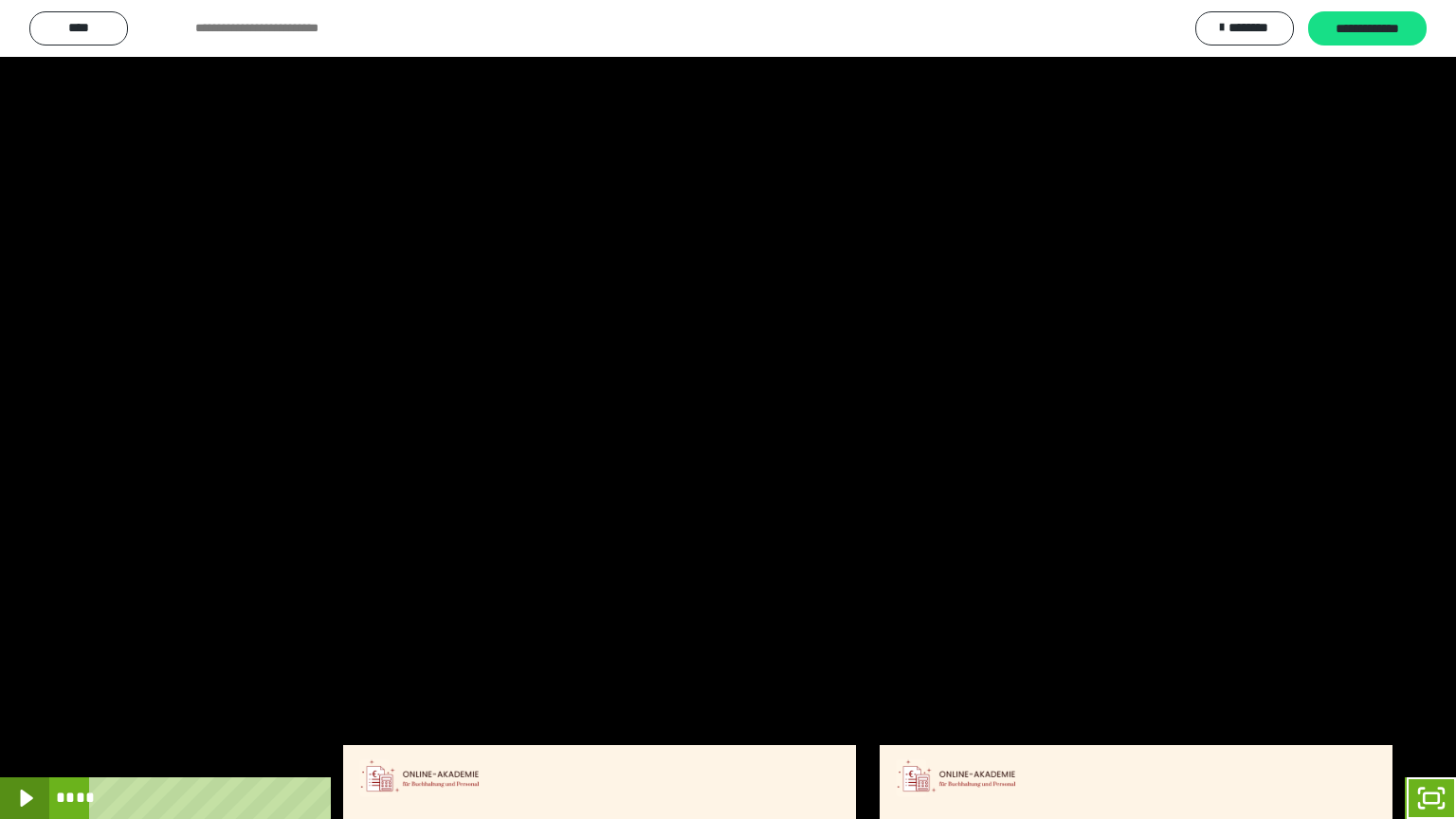 click 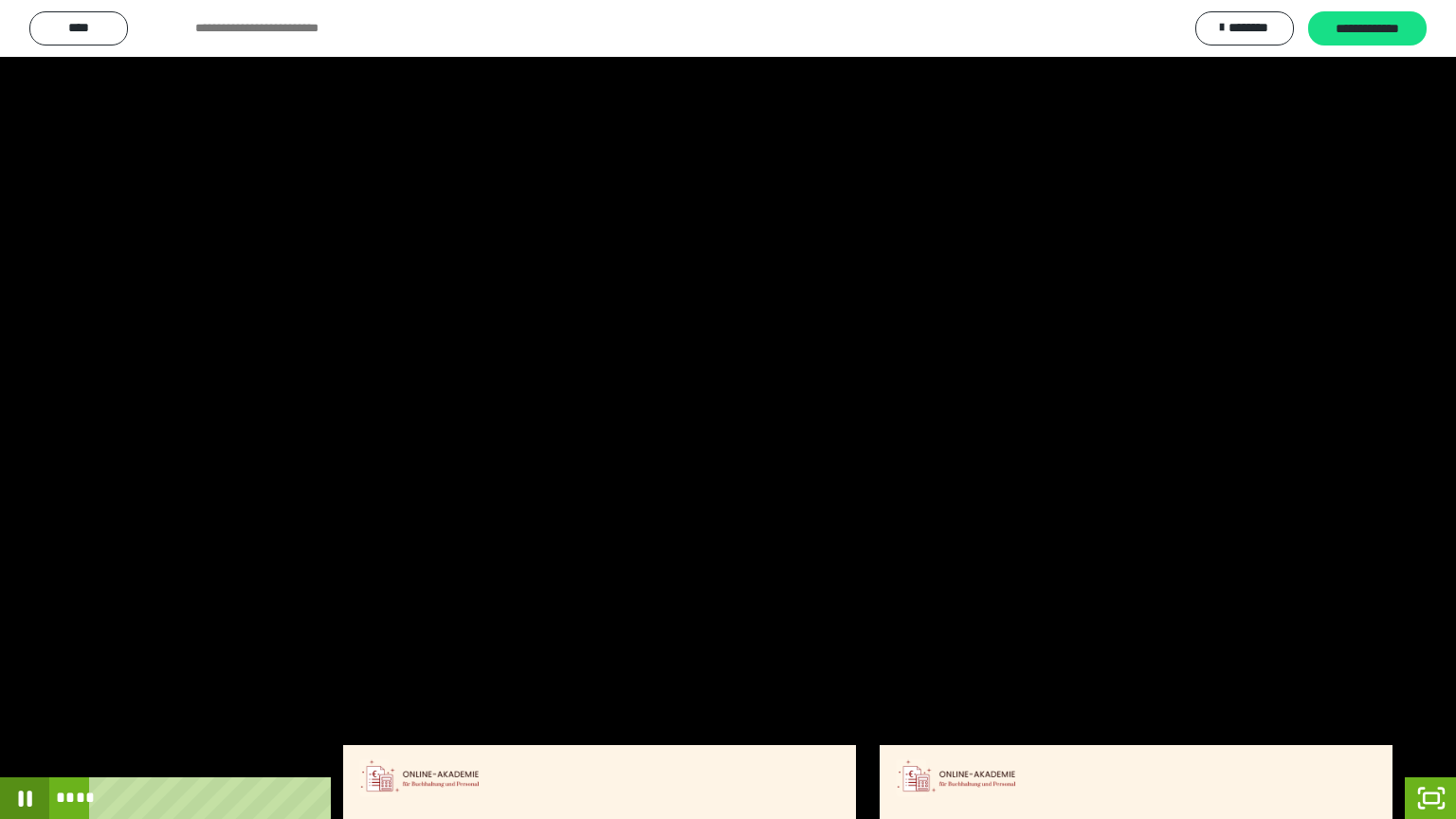click 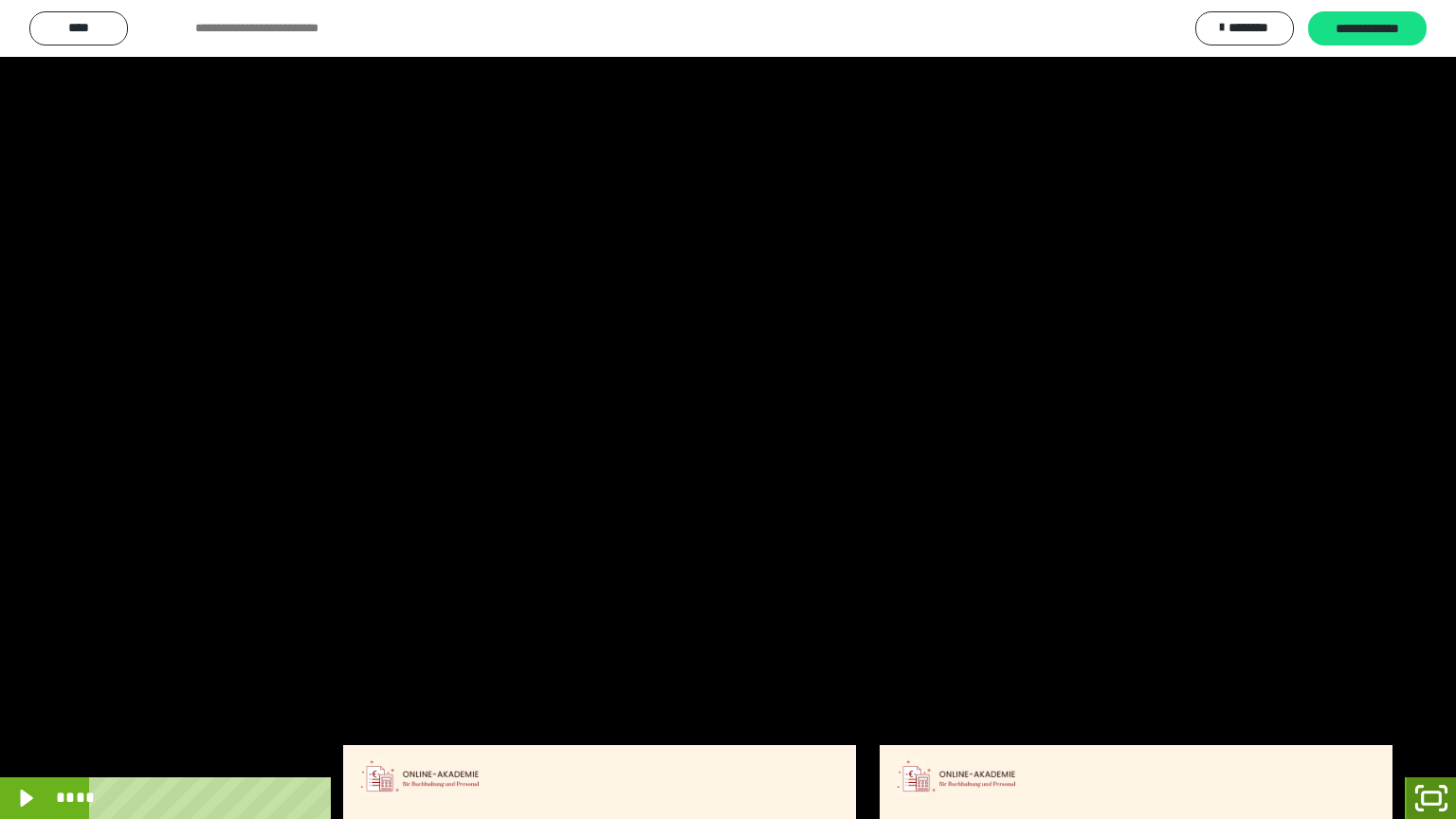 click 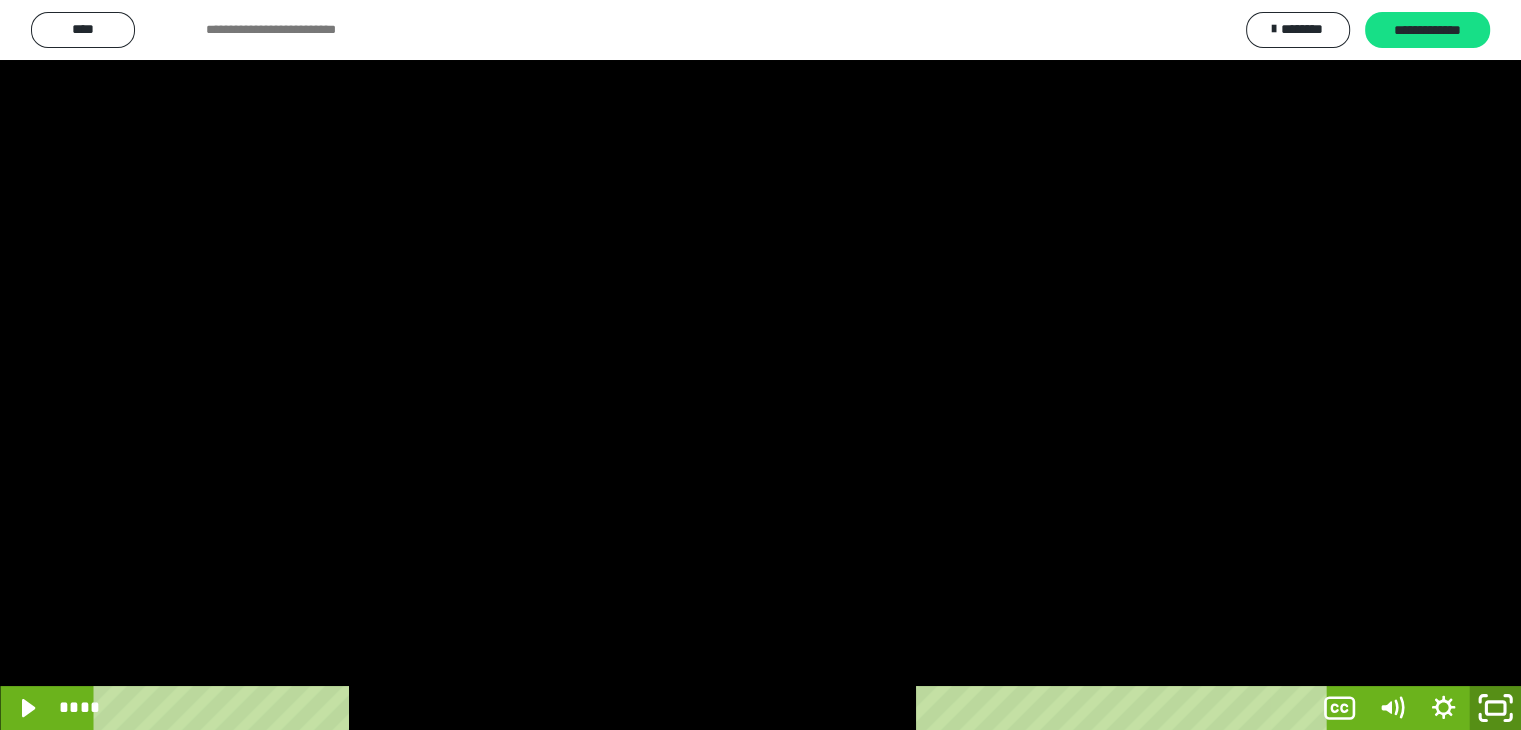 scroll, scrollTop: 3912, scrollLeft: 0, axis: vertical 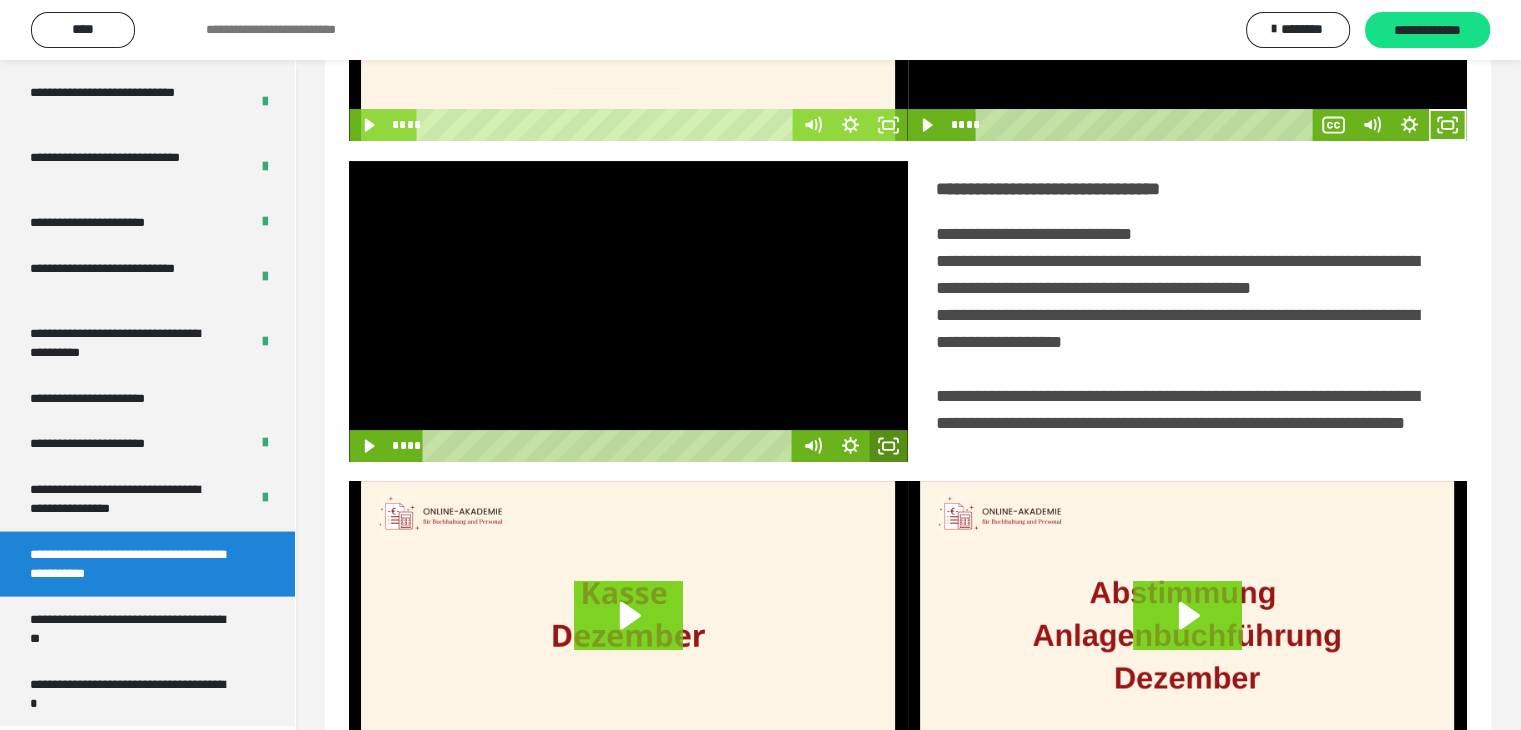 click 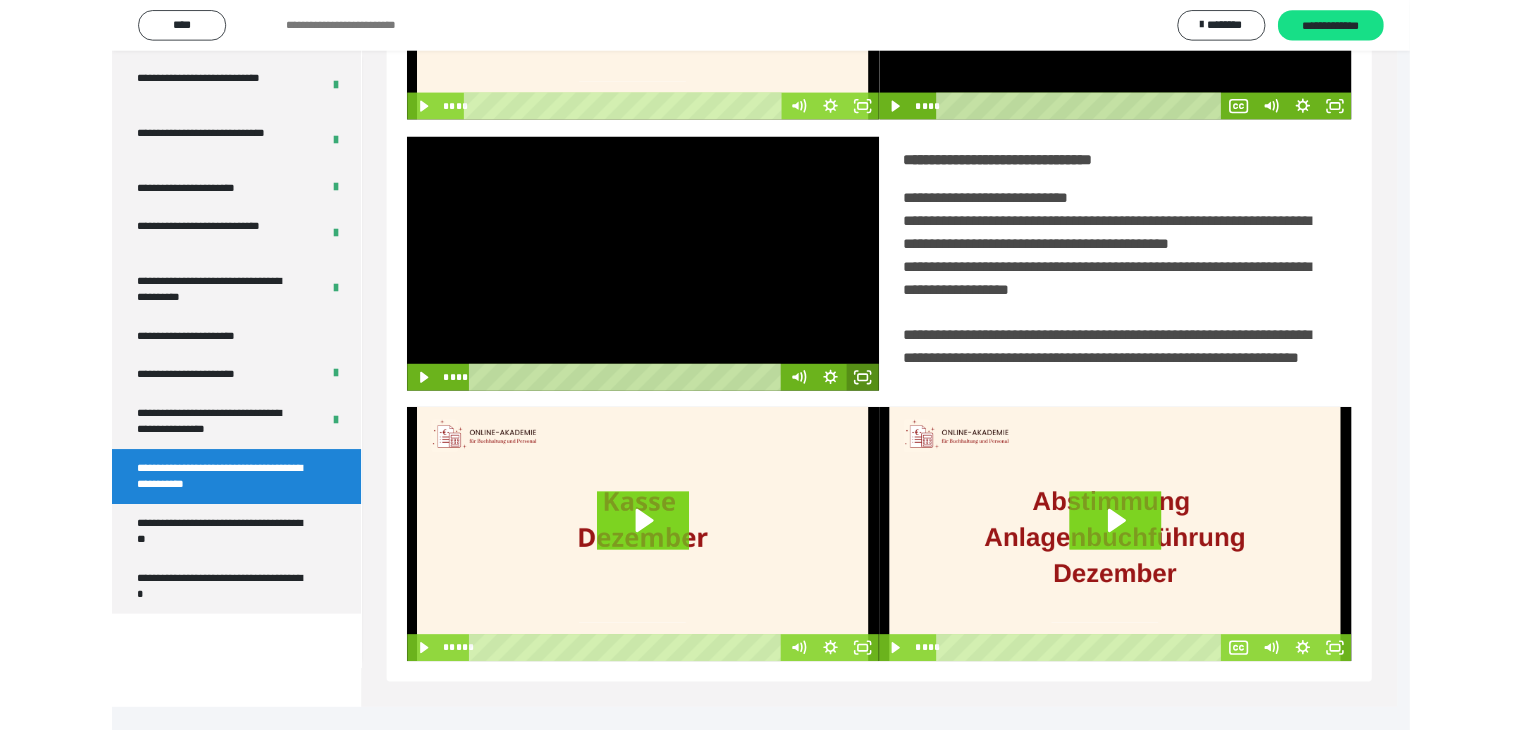 scroll, scrollTop: 3777, scrollLeft: 0, axis: vertical 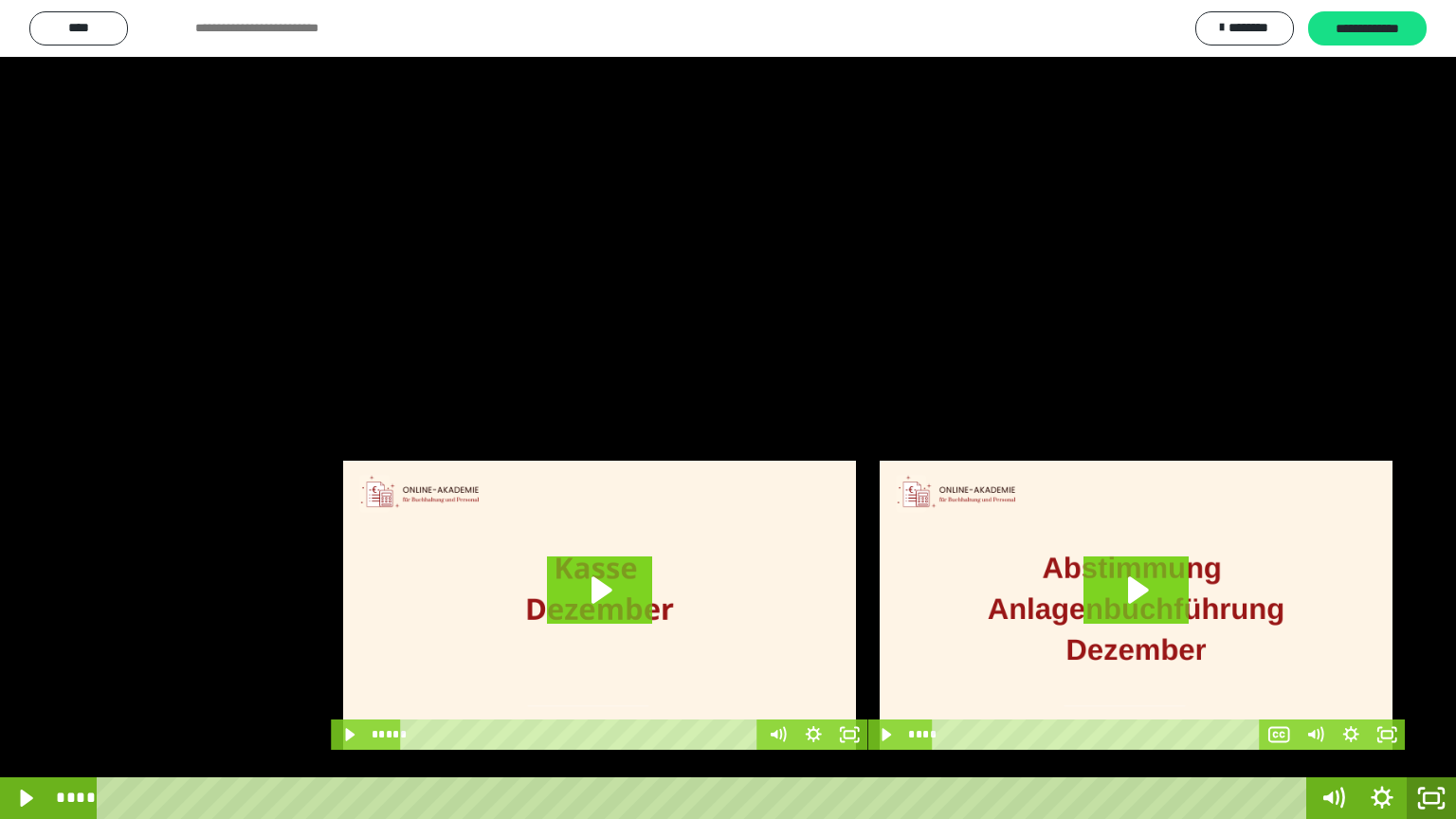 click 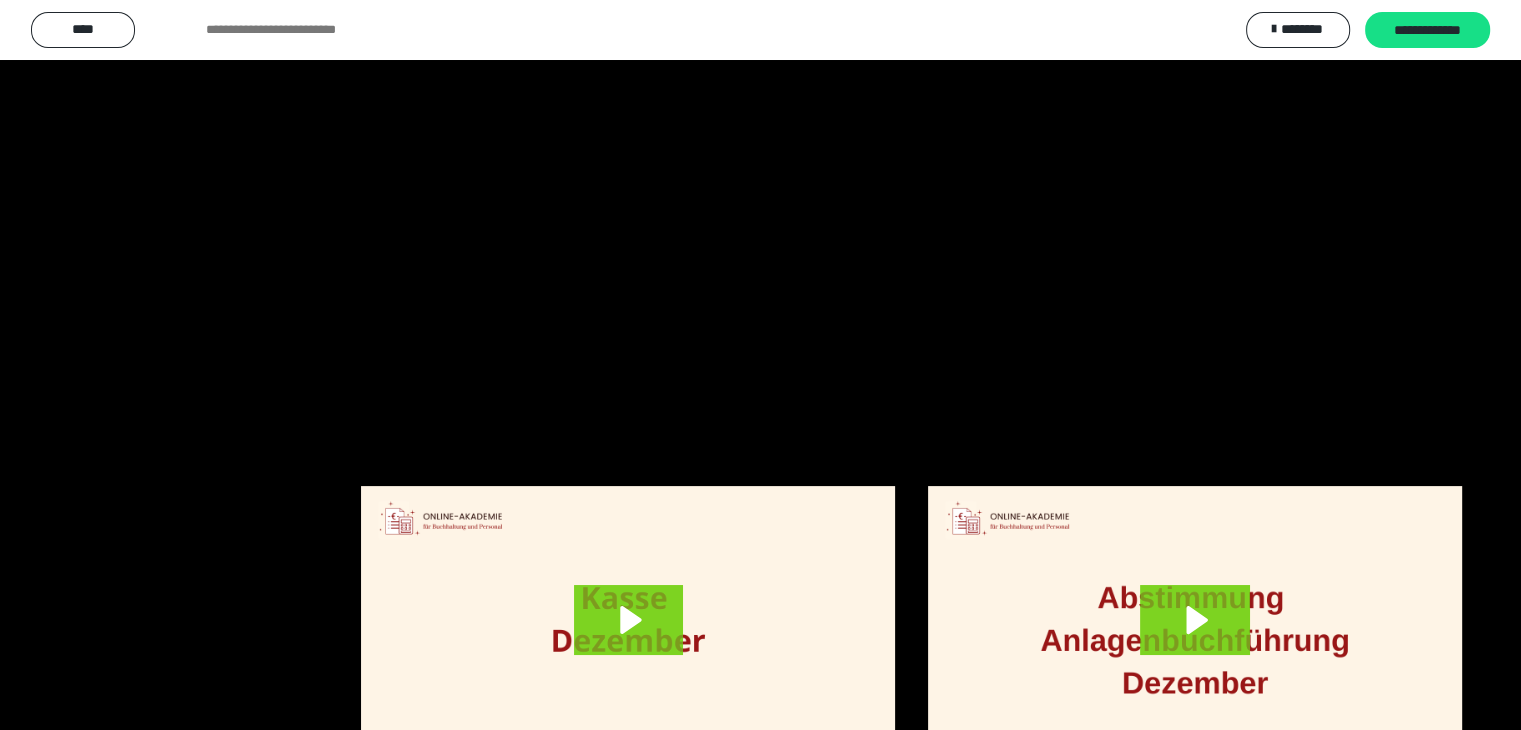 scroll, scrollTop: 3912, scrollLeft: 0, axis: vertical 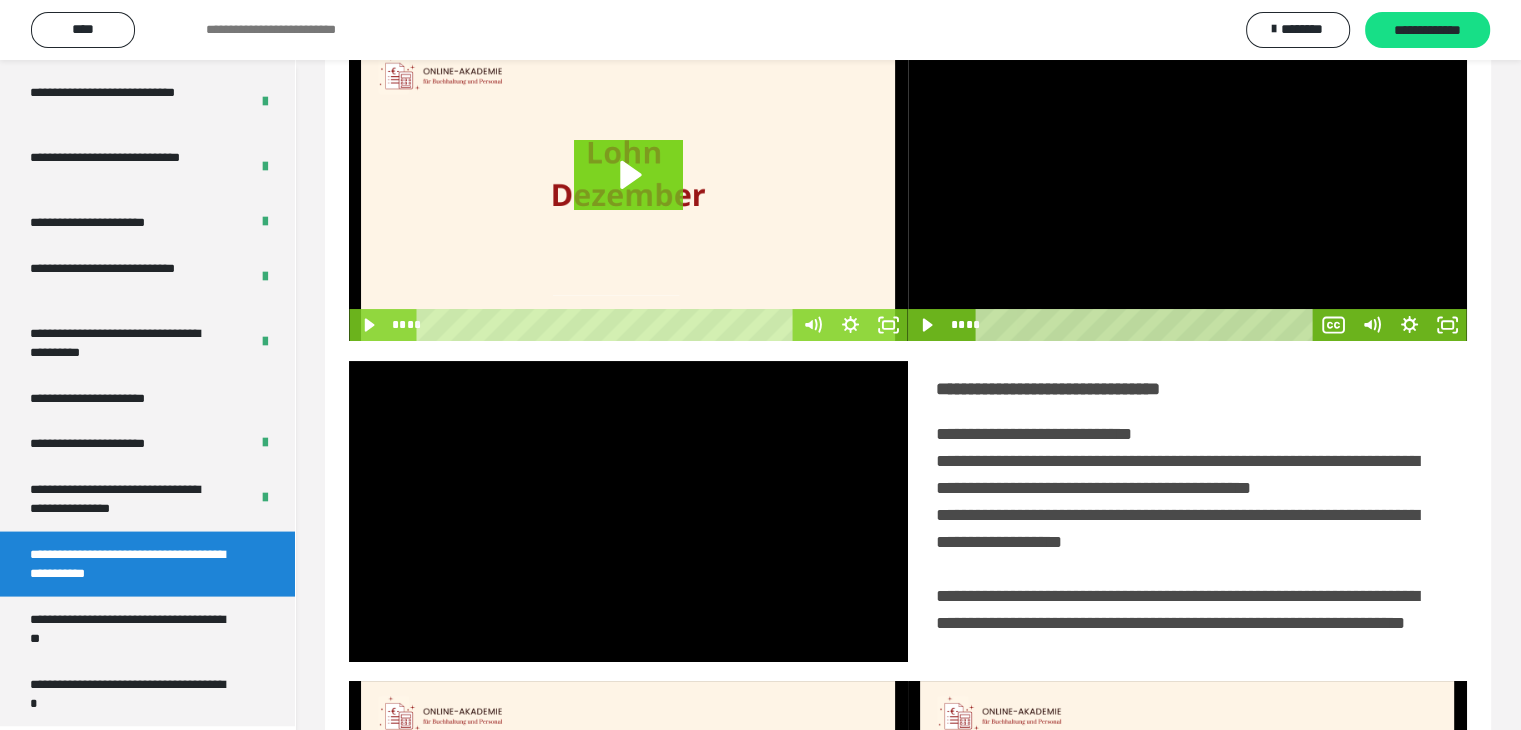 click at bounding box center [1187, 191] 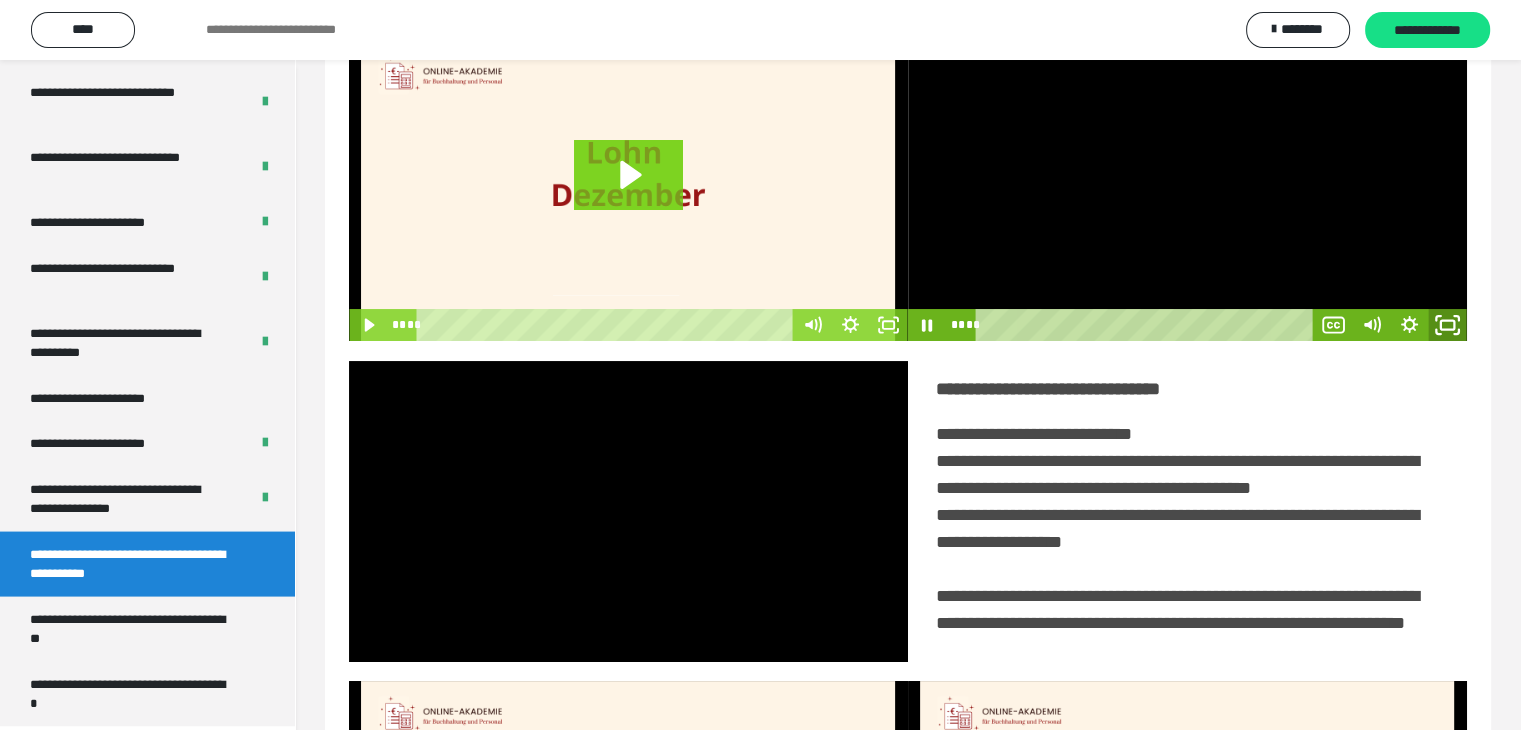 click 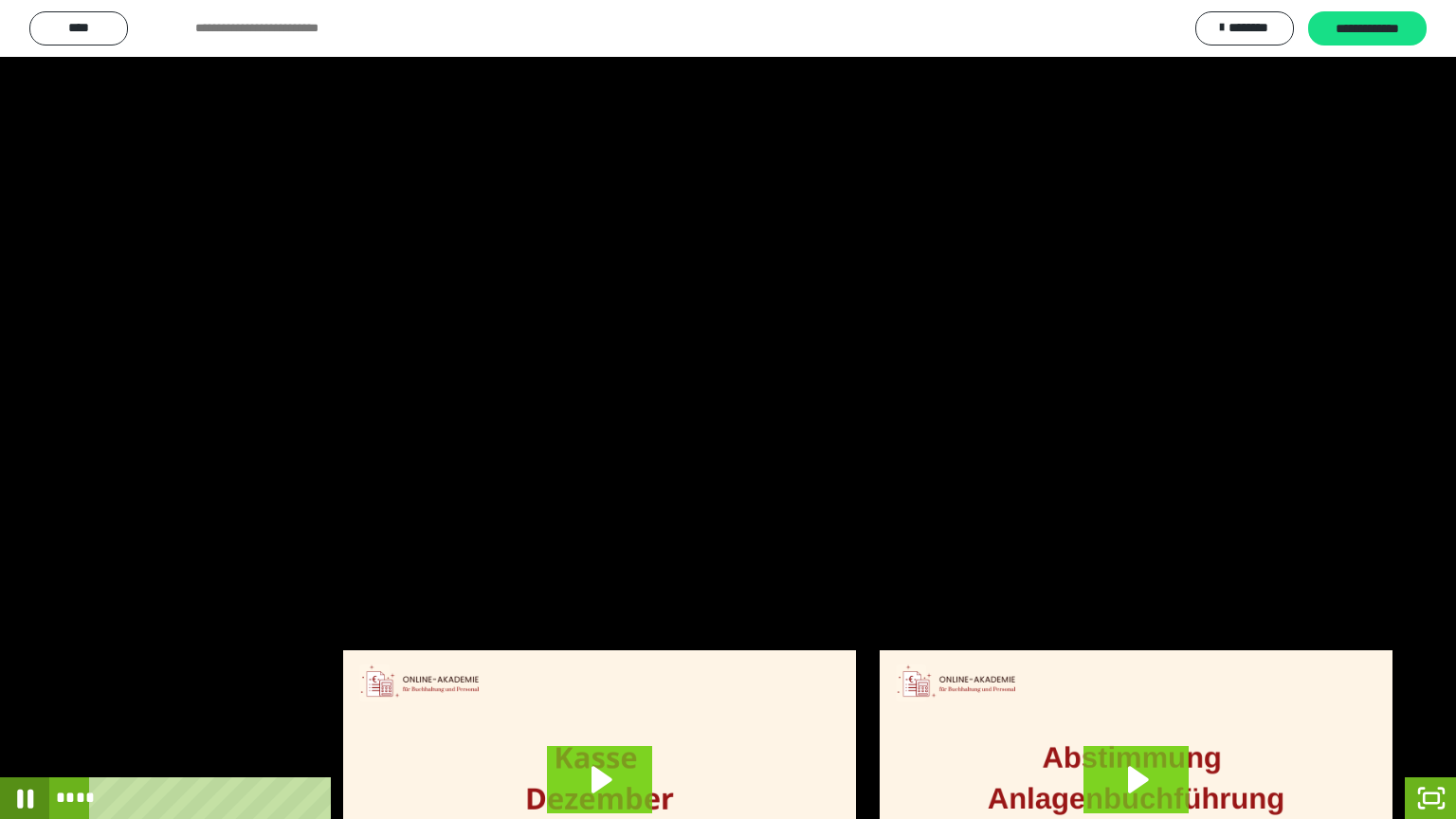 click 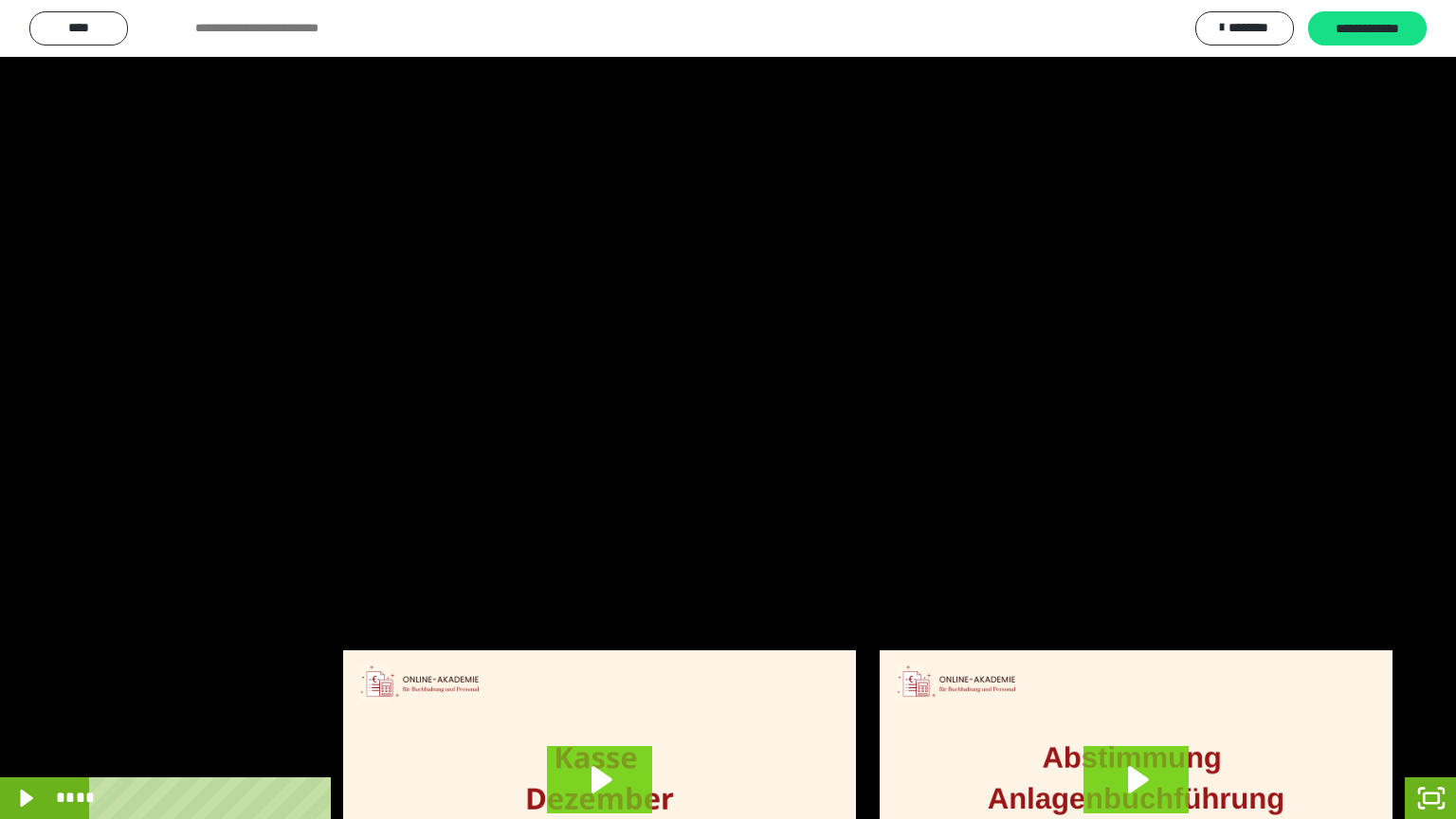 type 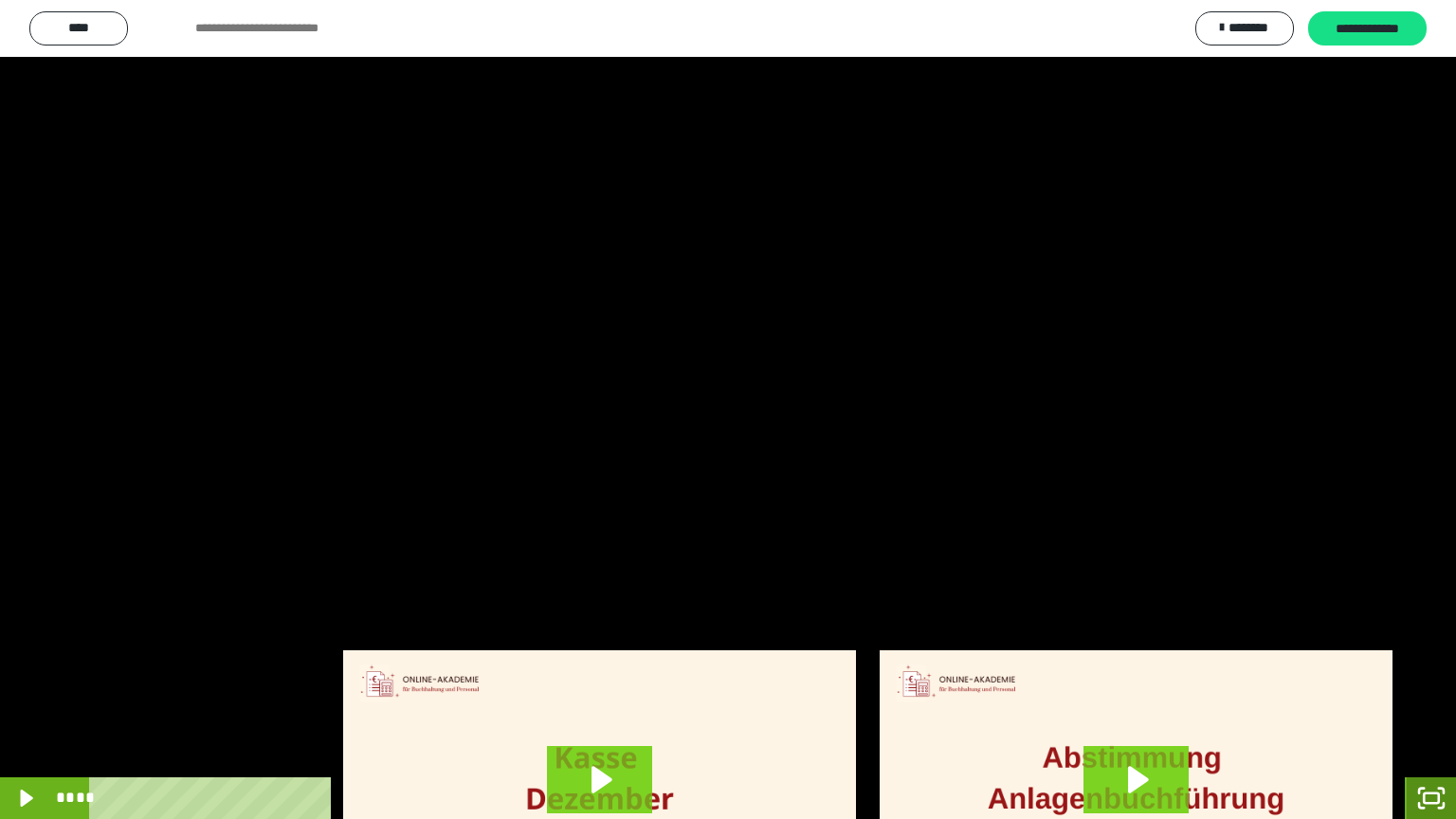 click 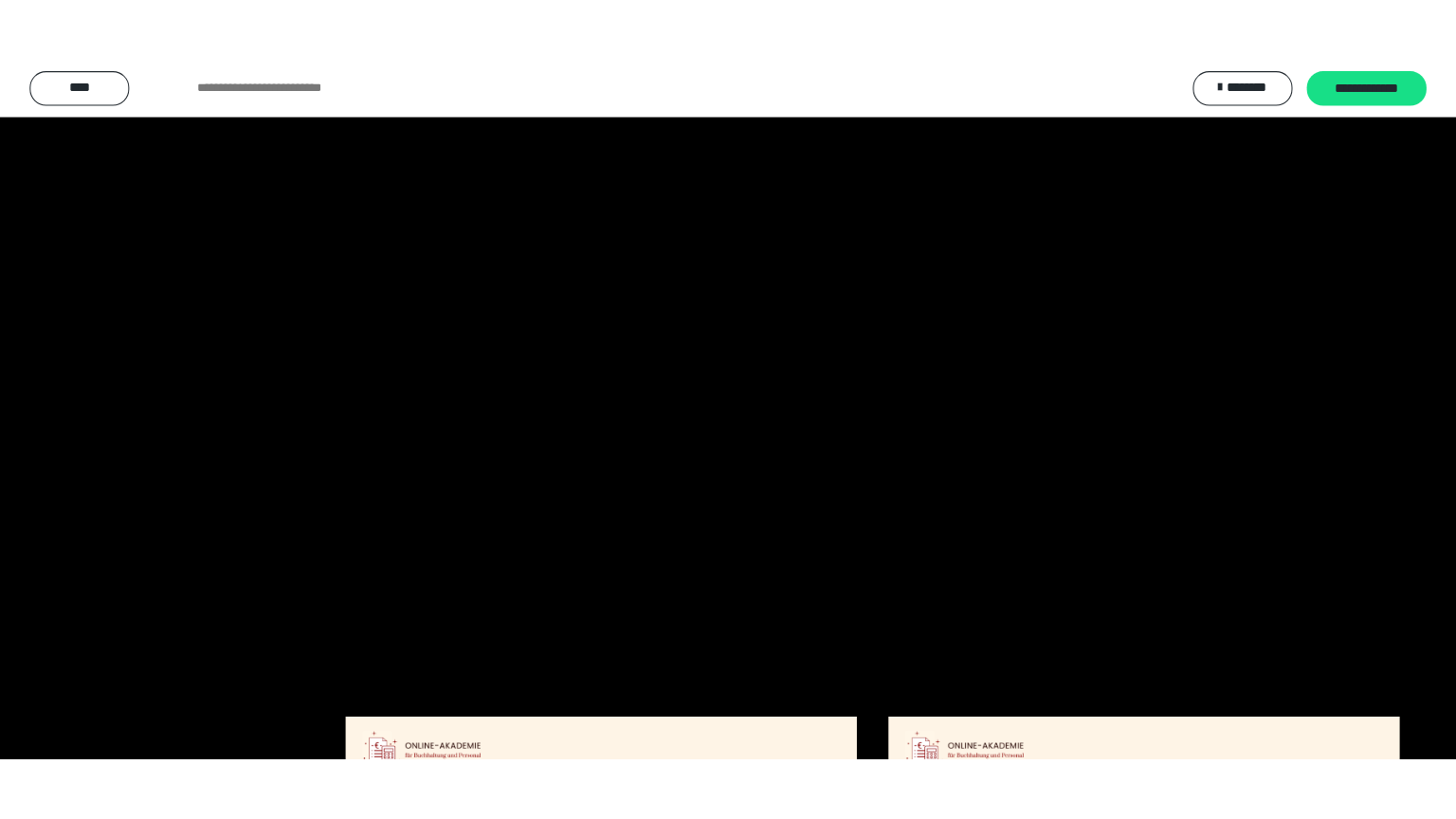 scroll, scrollTop: 3708, scrollLeft: 0, axis: vertical 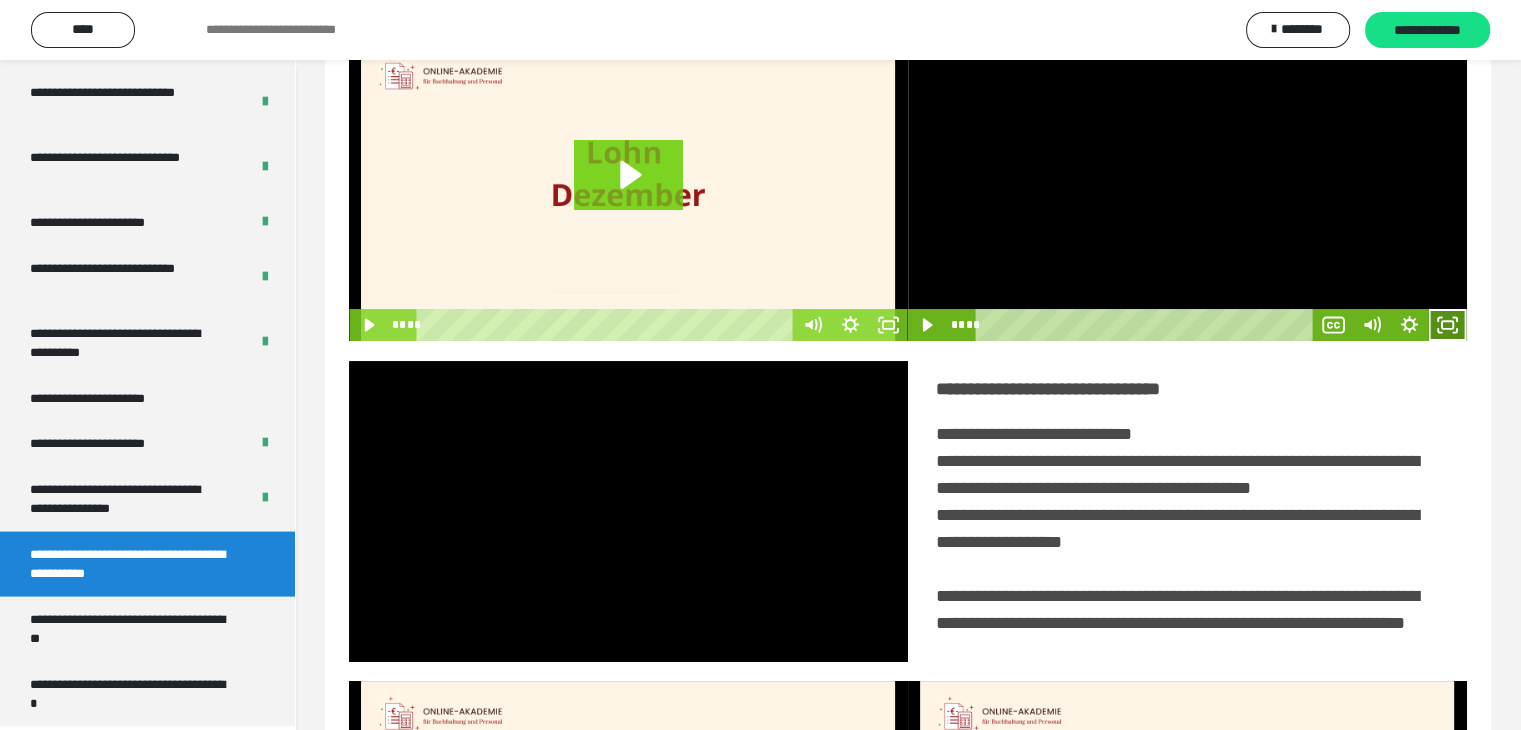 click 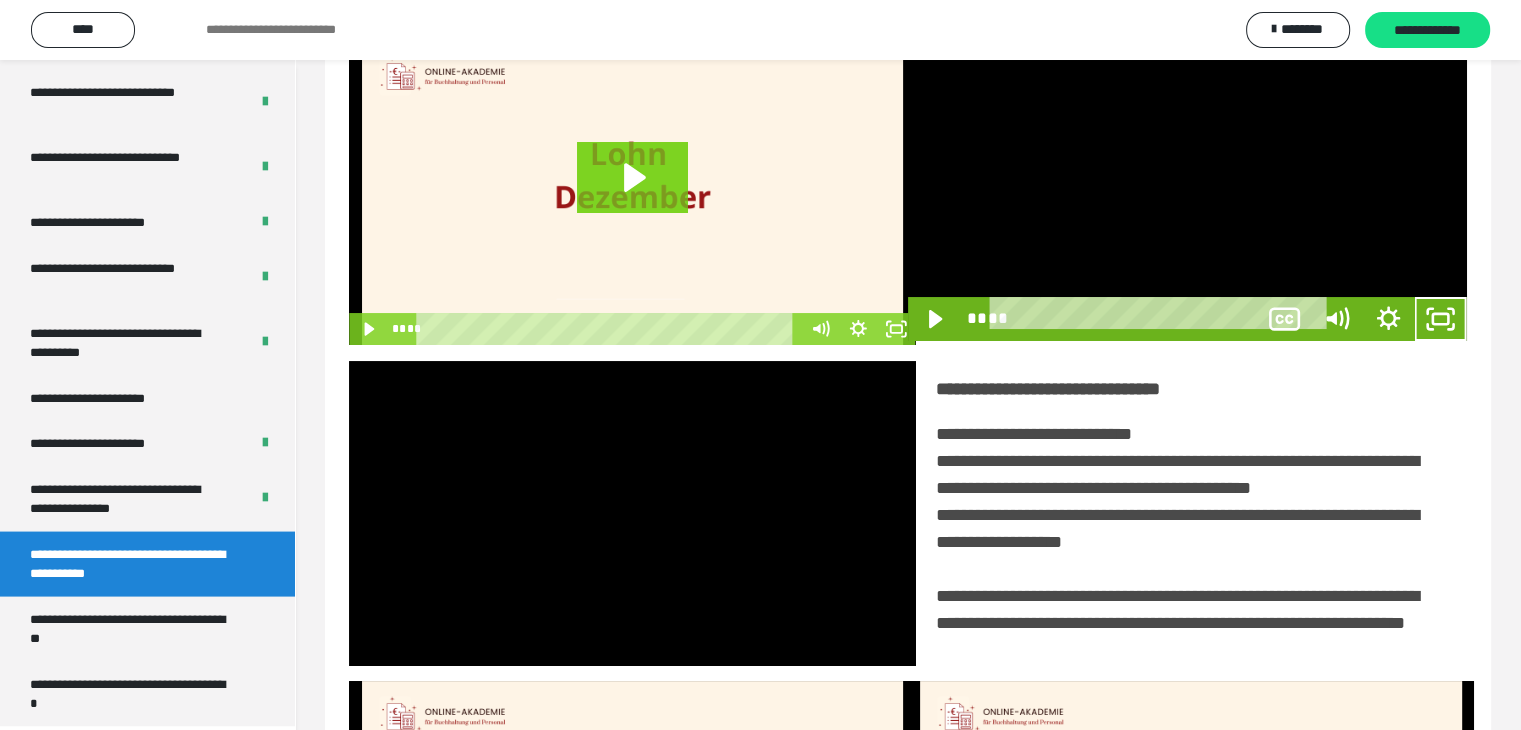 scroll, scrollTop: 3777, scrollLeft: 0, axis: vertical 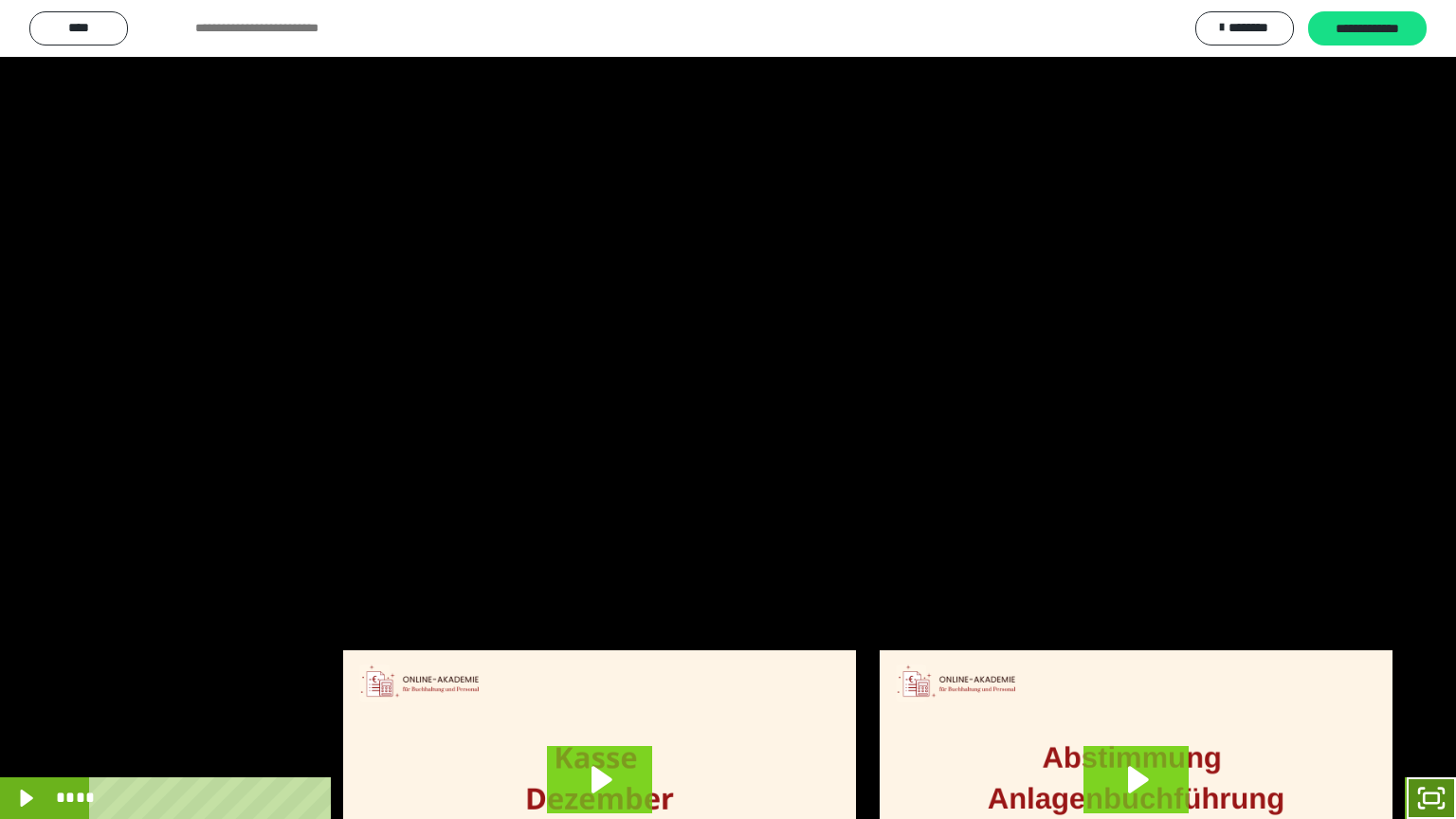 click 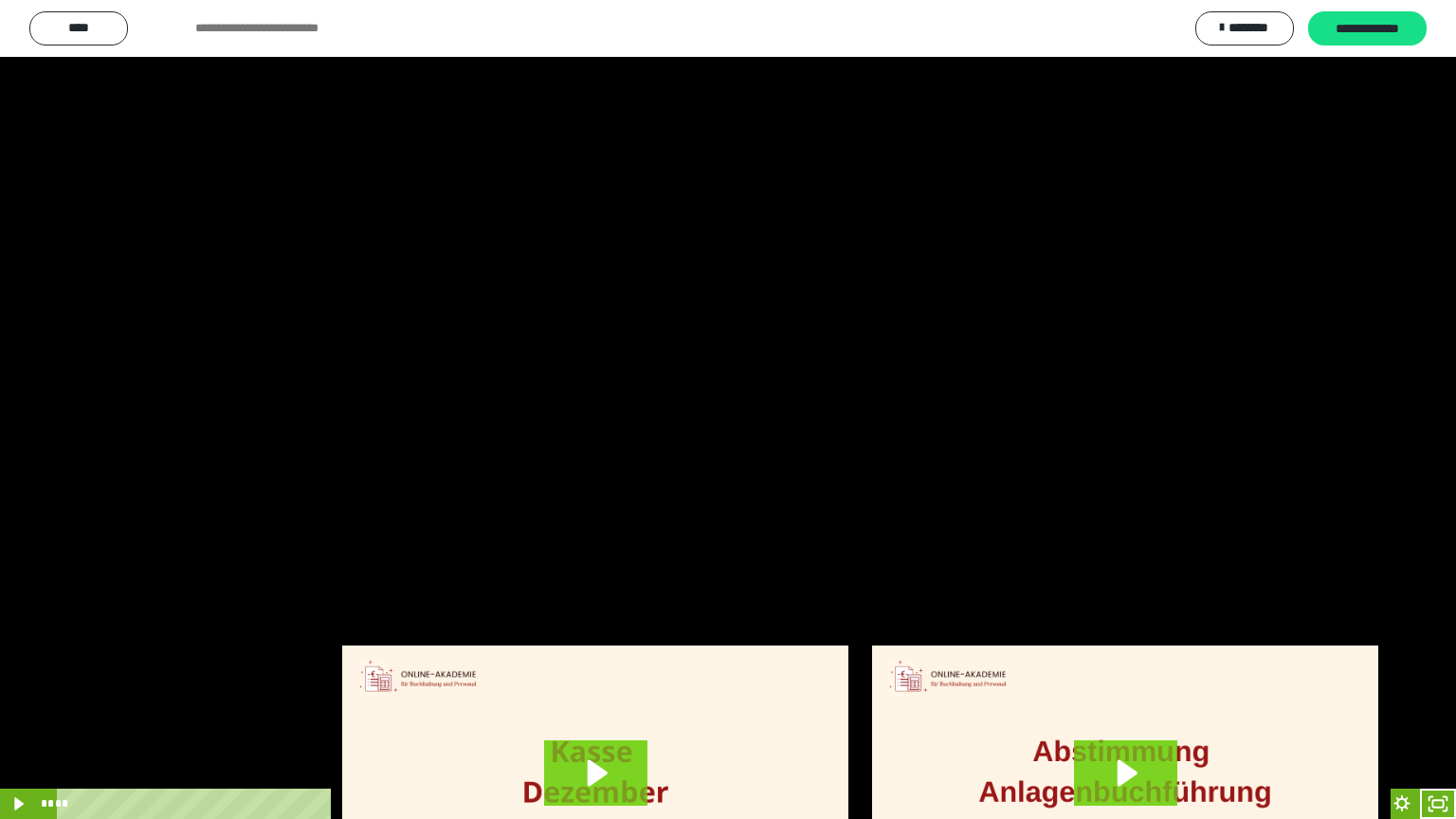 scroll, scrollTop: 3708, scrollLeft: 0, axis: vertical 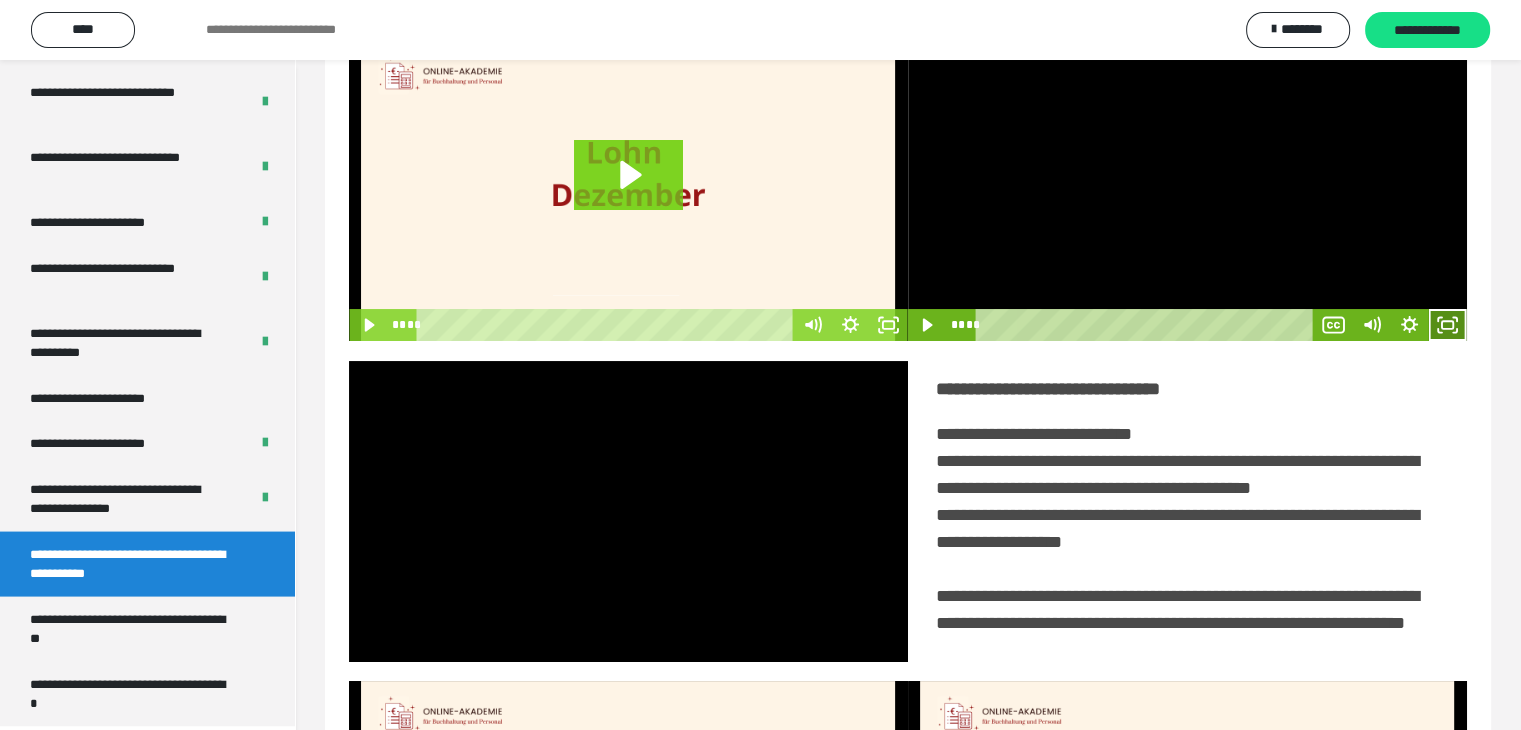 click 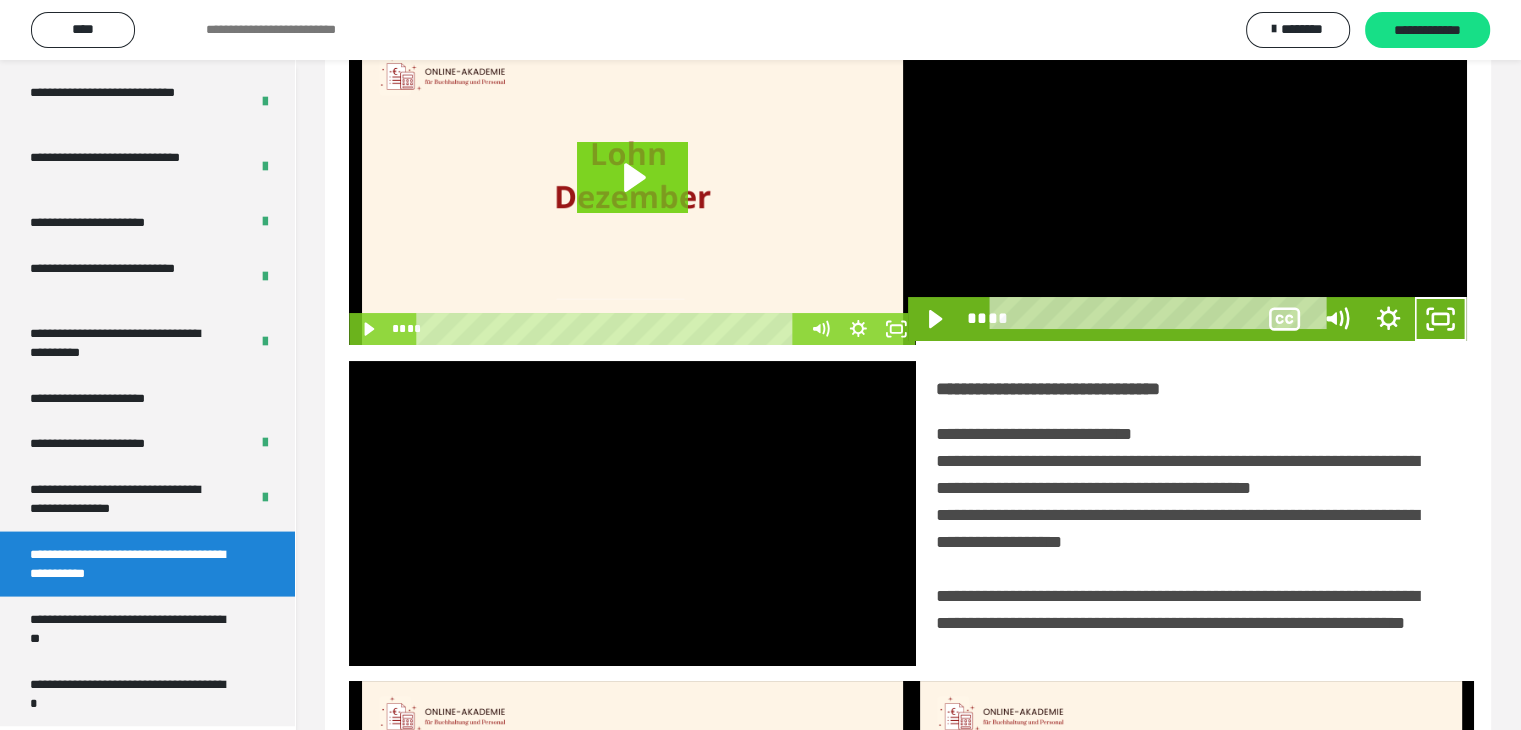 scroll, scrollTop: 3777, scrollLeft: 0, axis: vertical 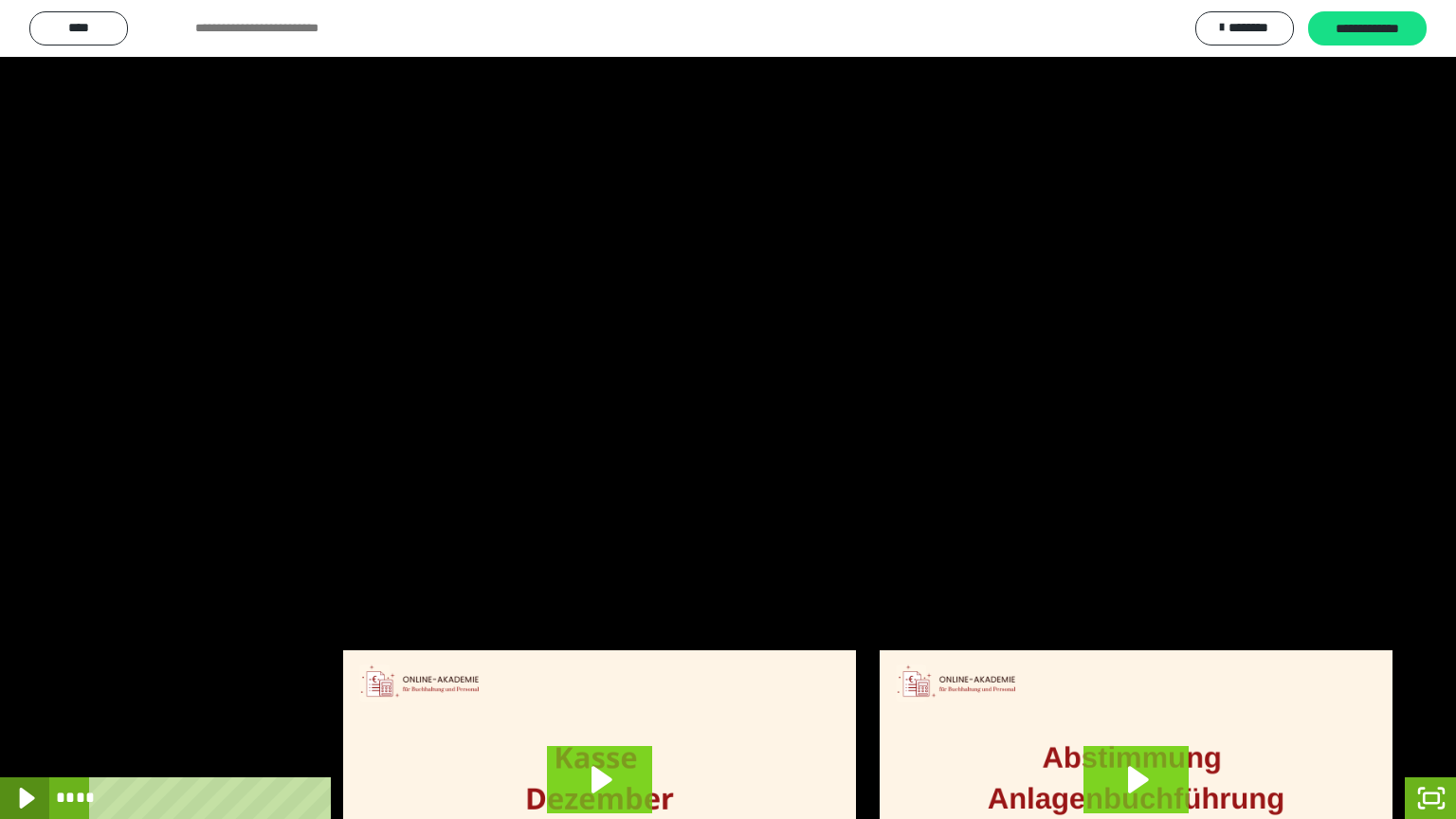 click 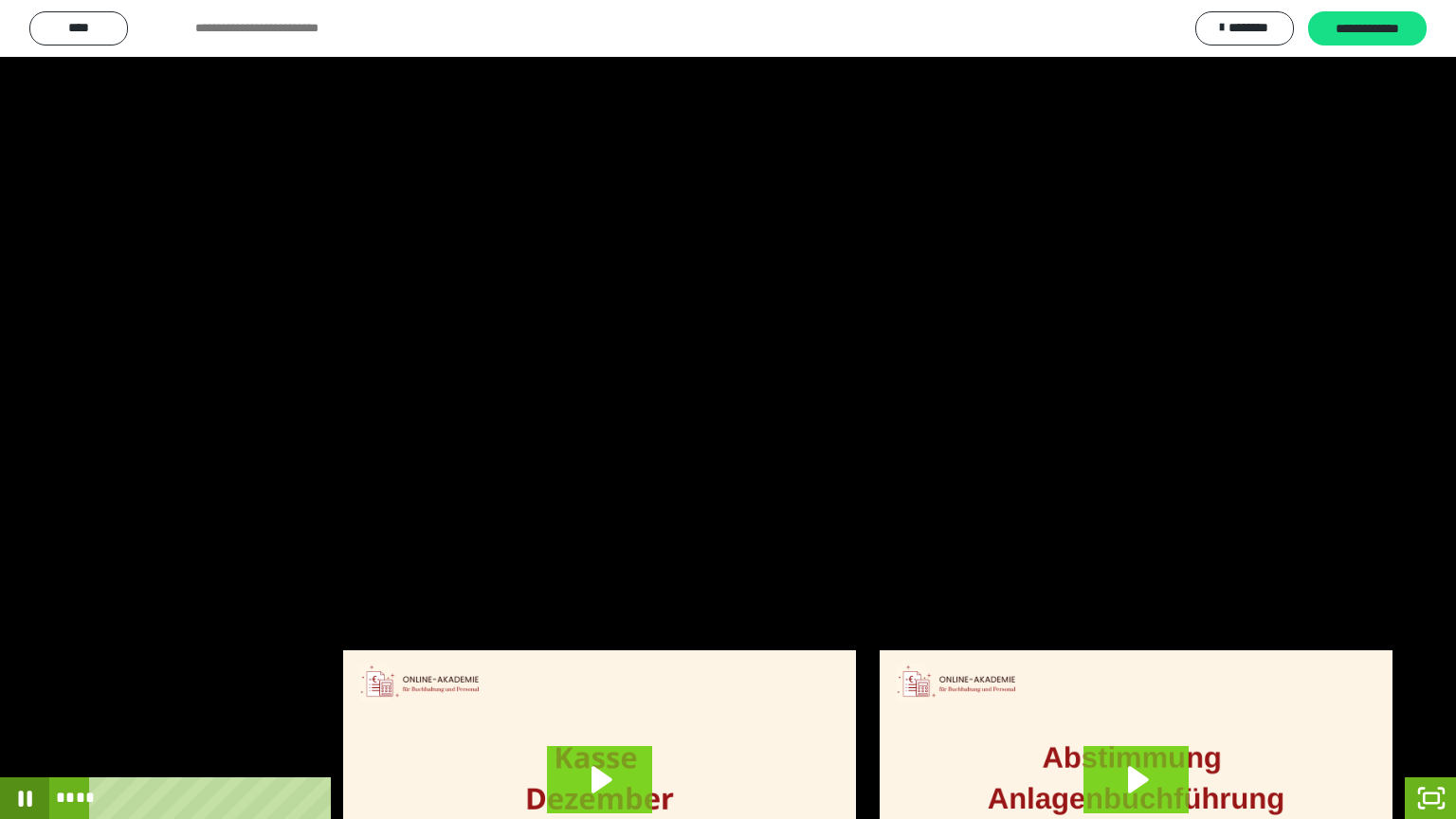 click 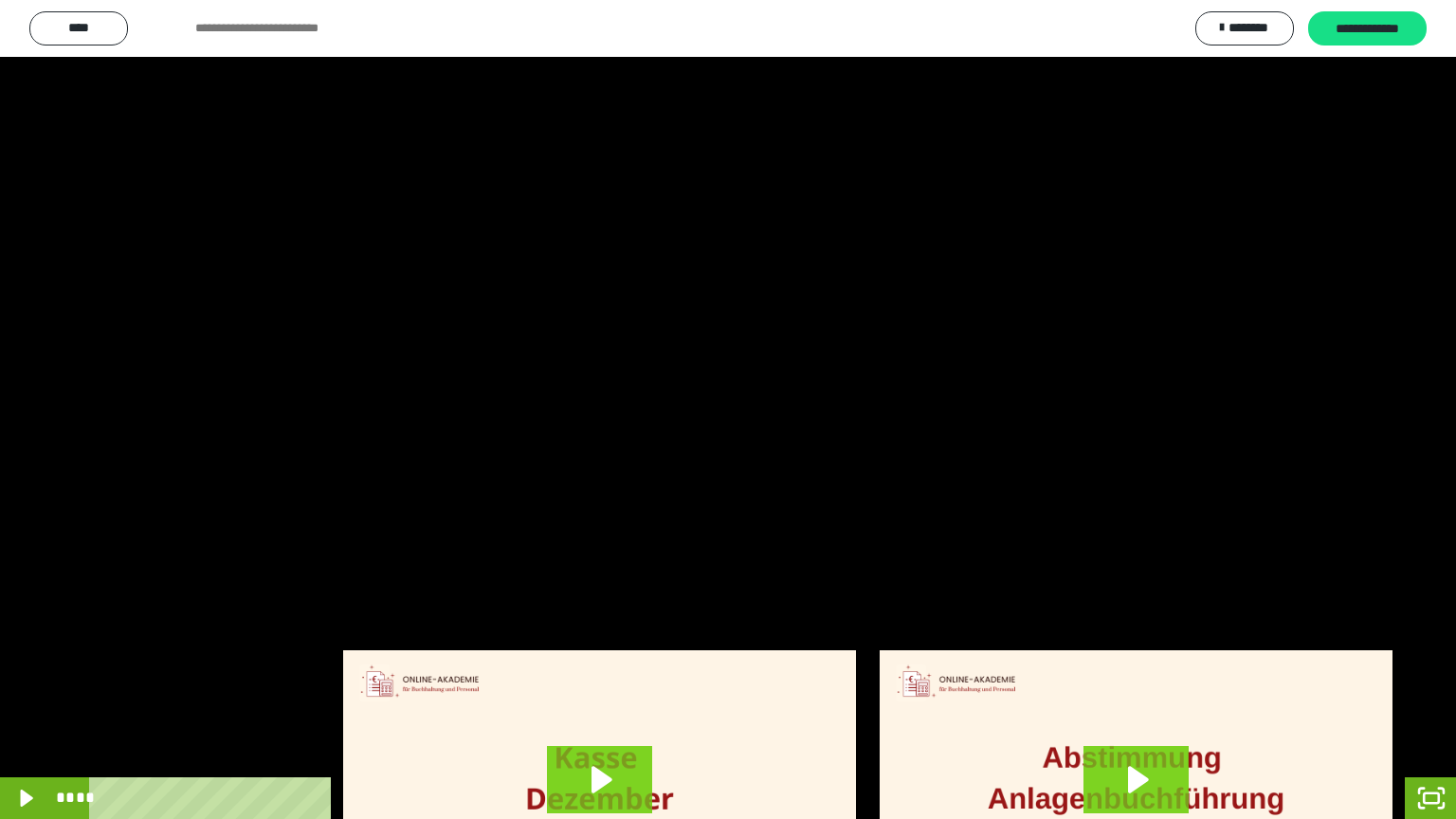 click at bounding box center [465, 798] 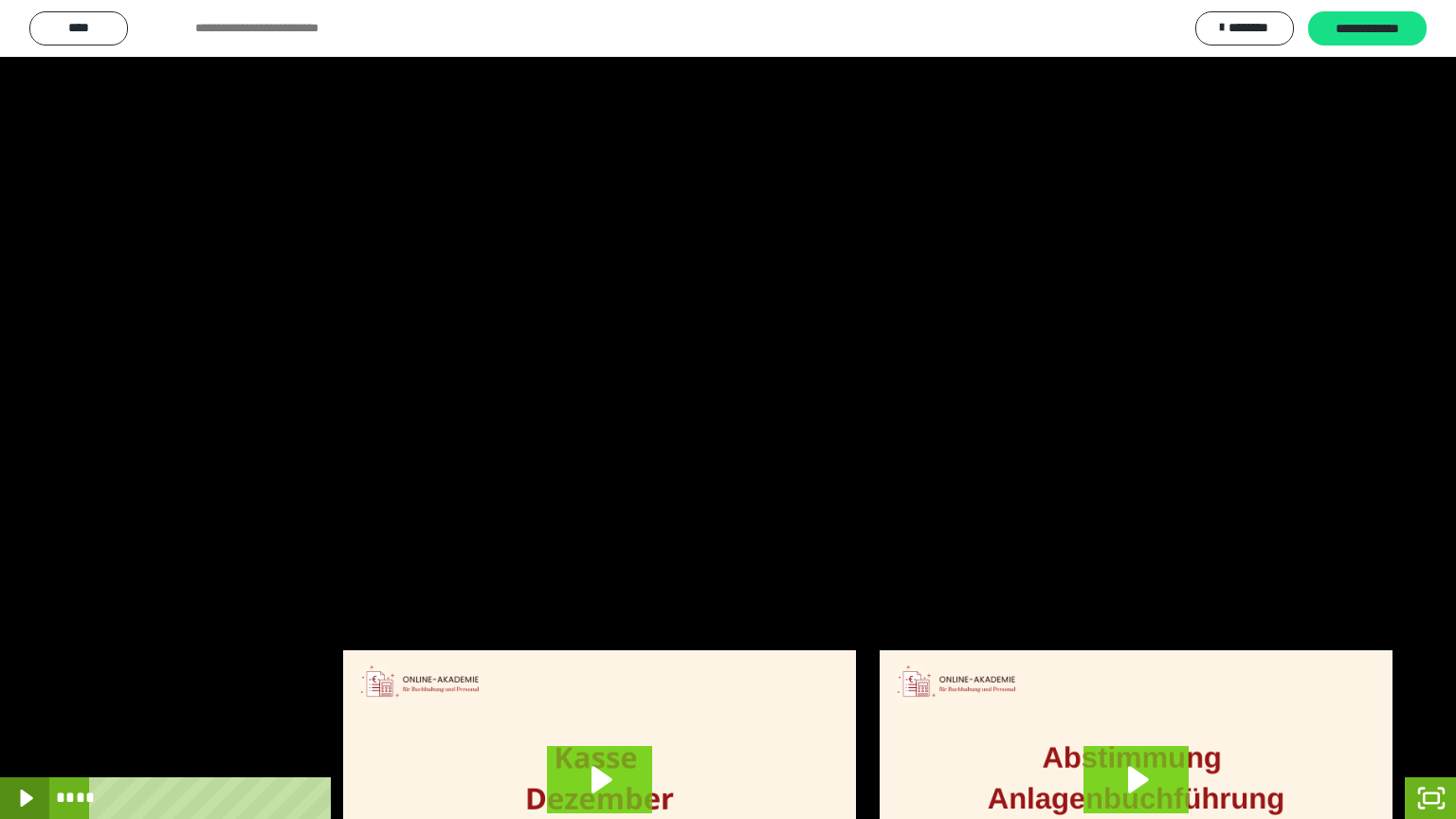 click 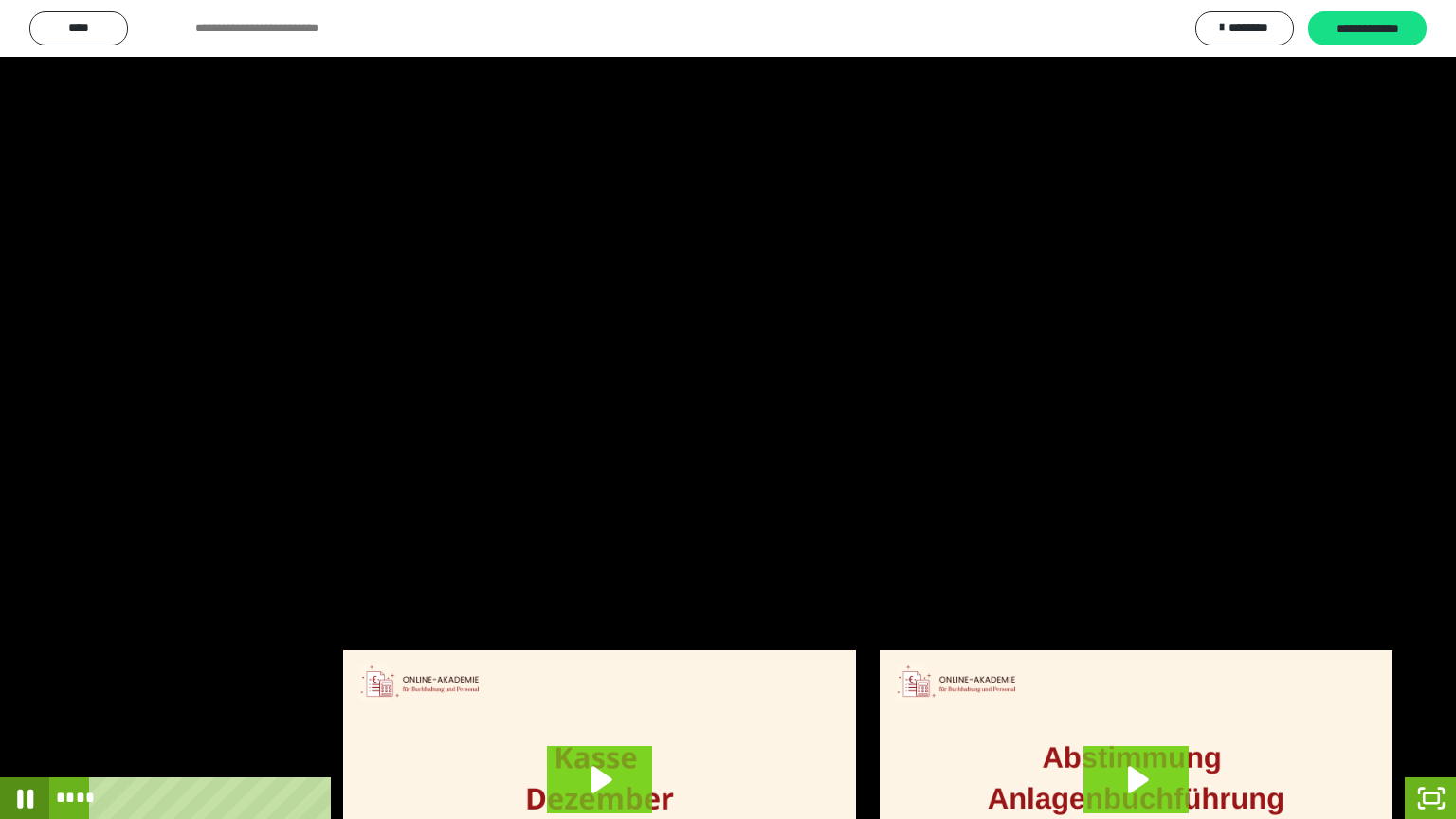 click 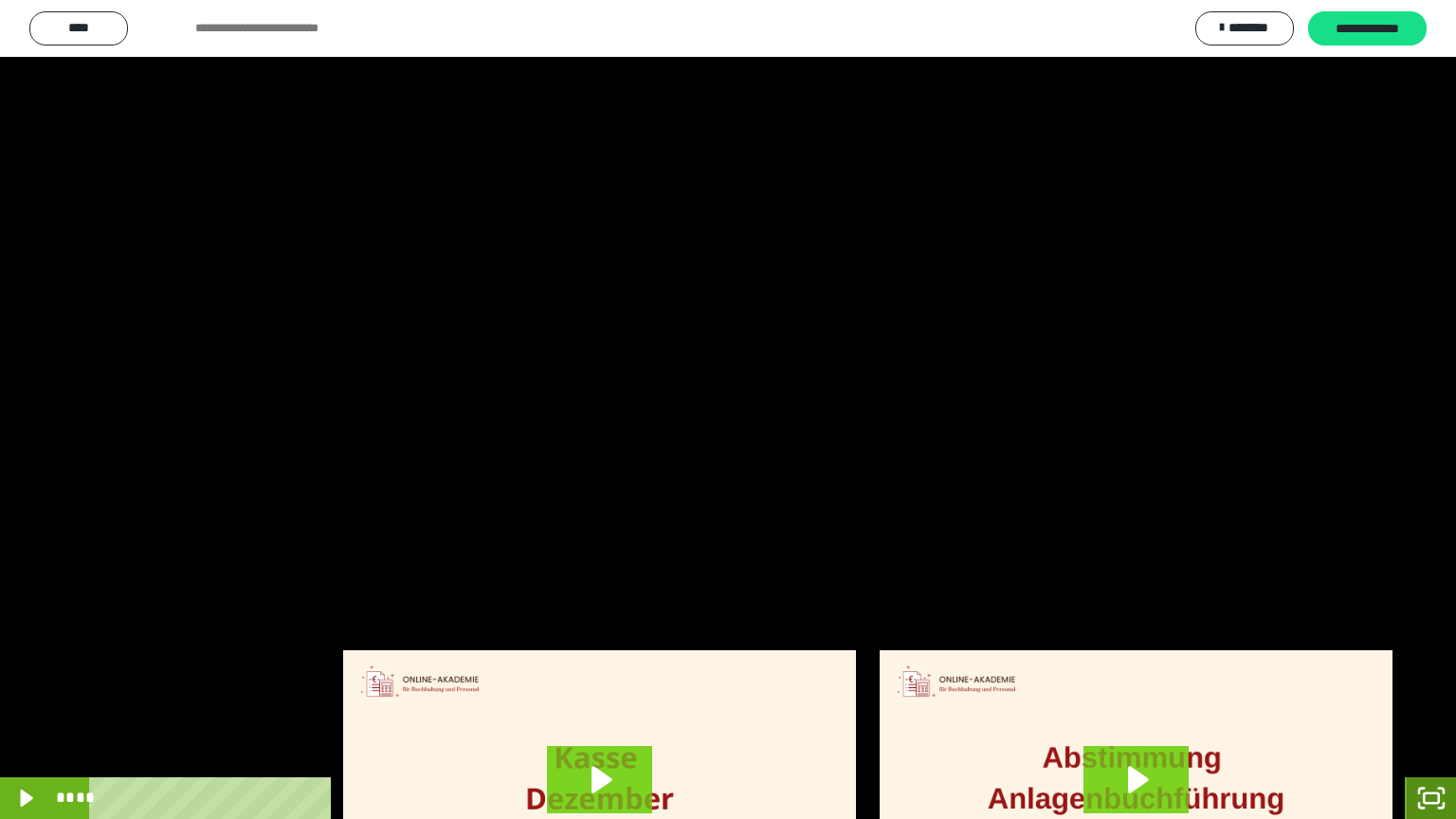 click 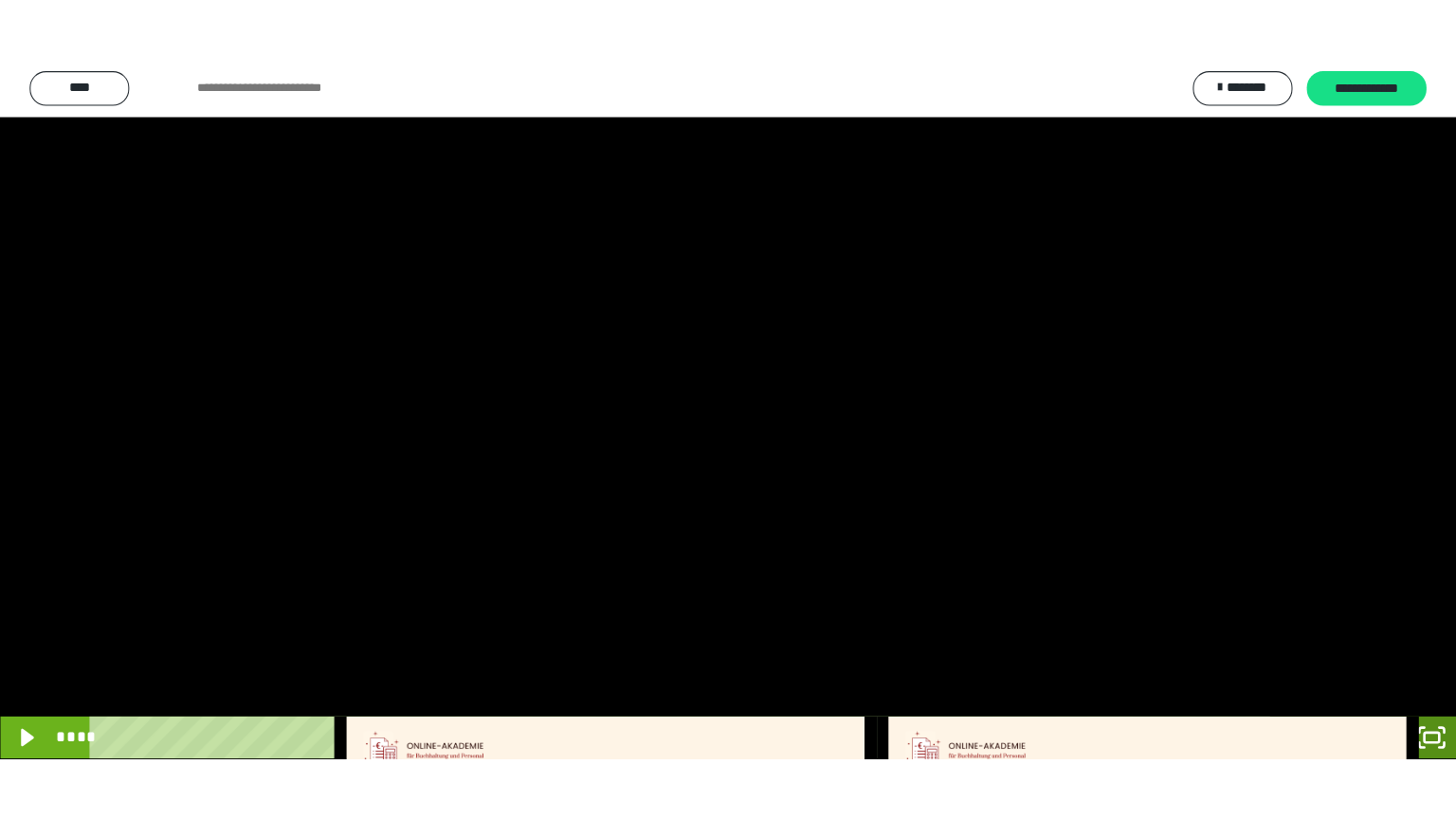 scroll, scrollTop: 3708, scrollLeft: 0, axis: vertical 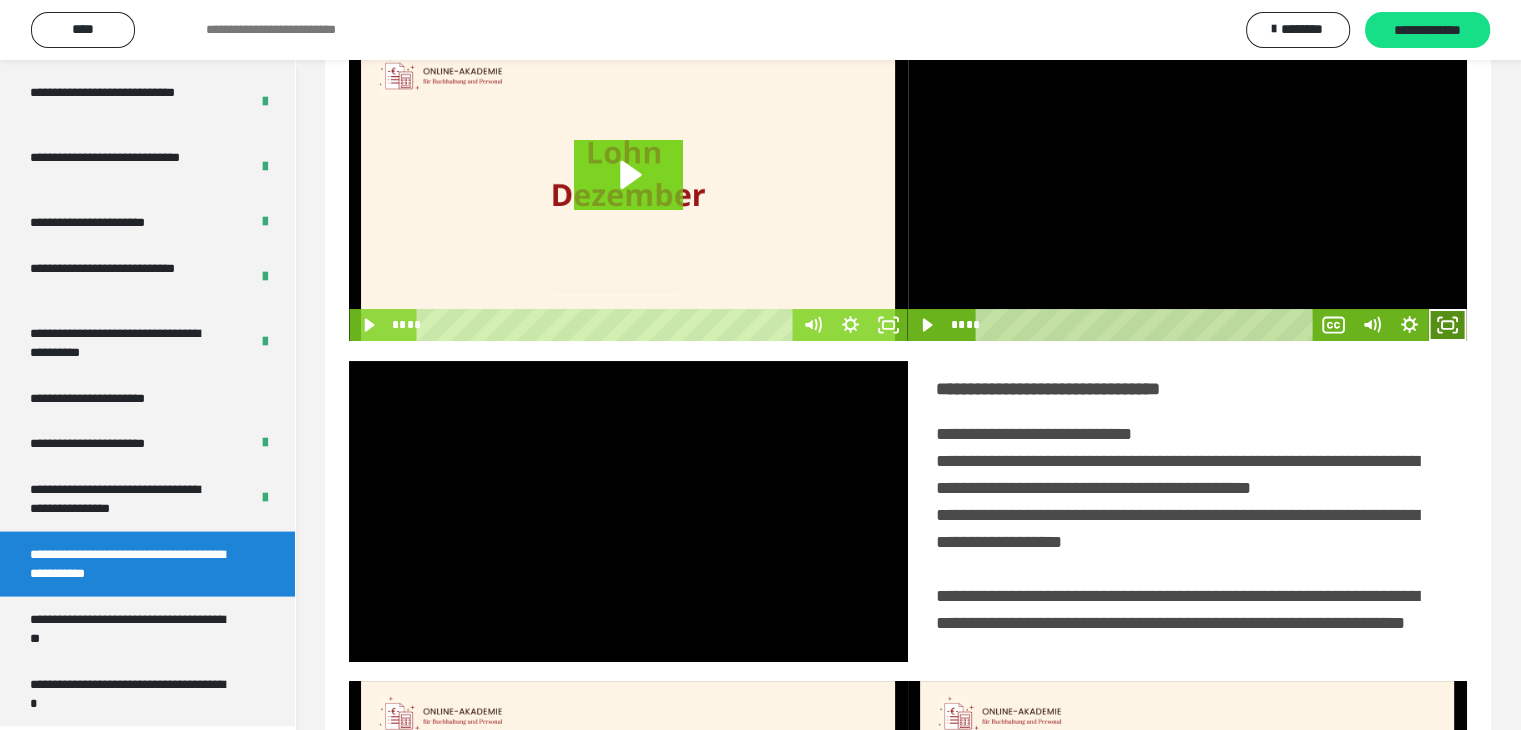 click 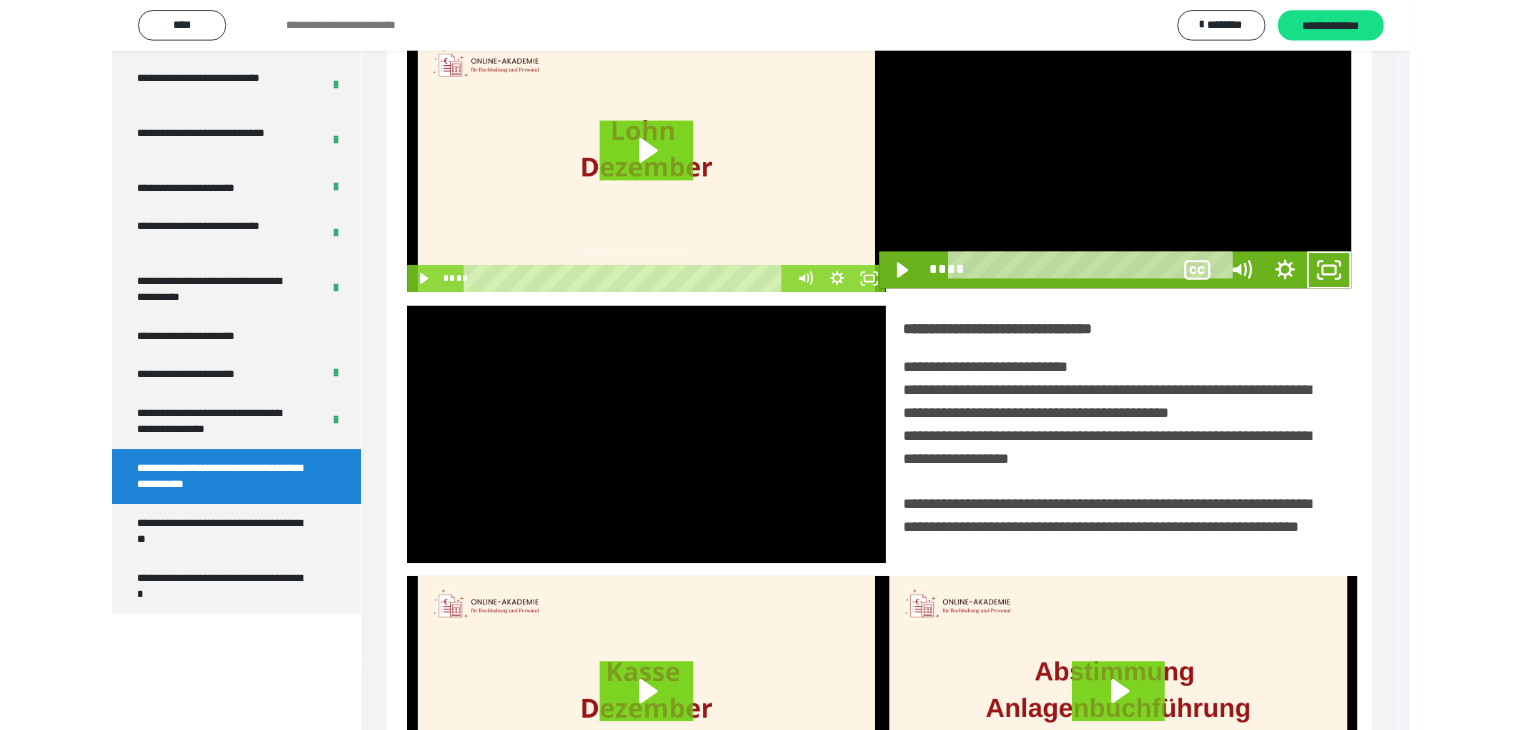 scroll, scrollTop: 3777, scrollLeft: 0, axis: vertical 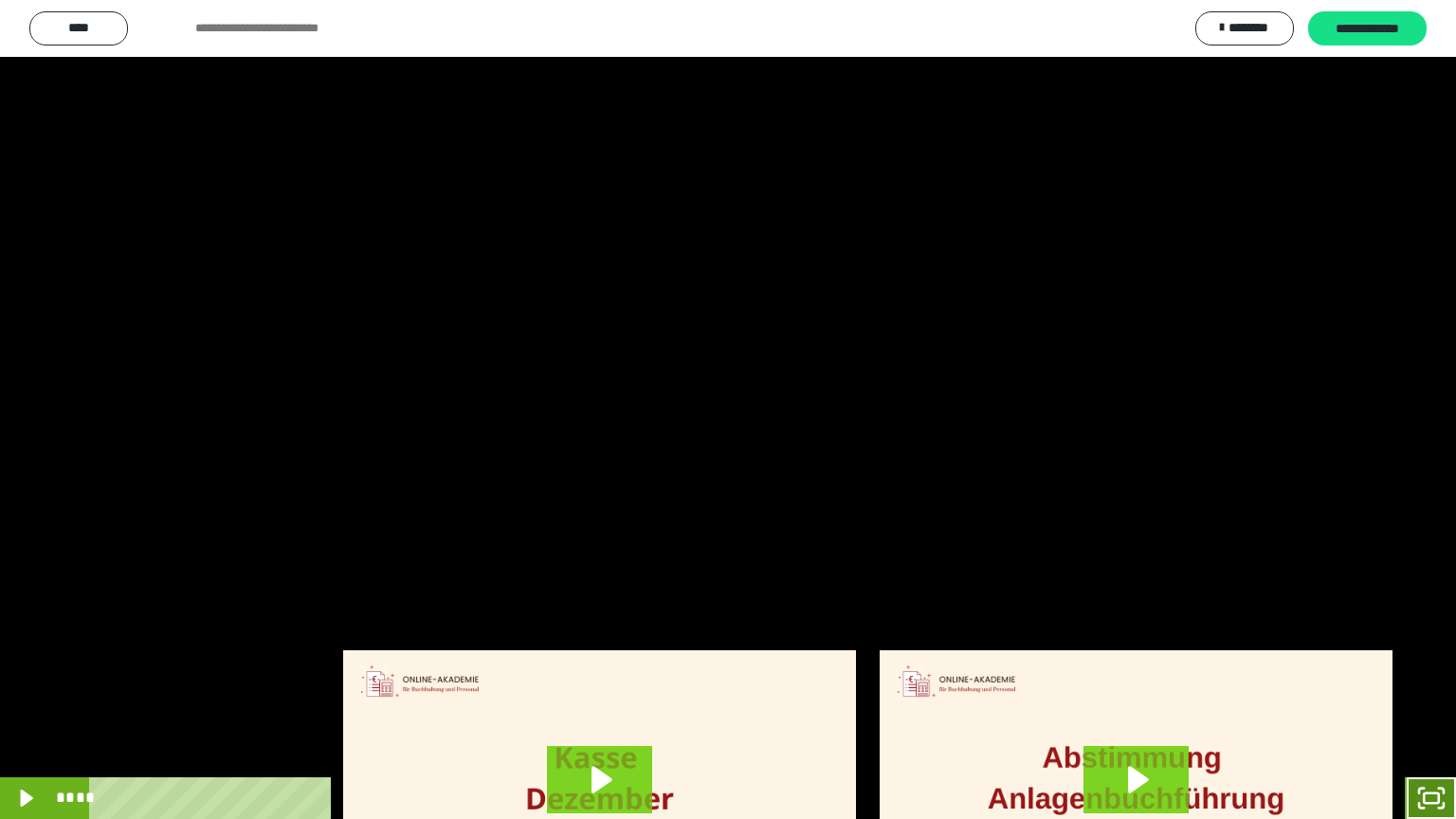 click 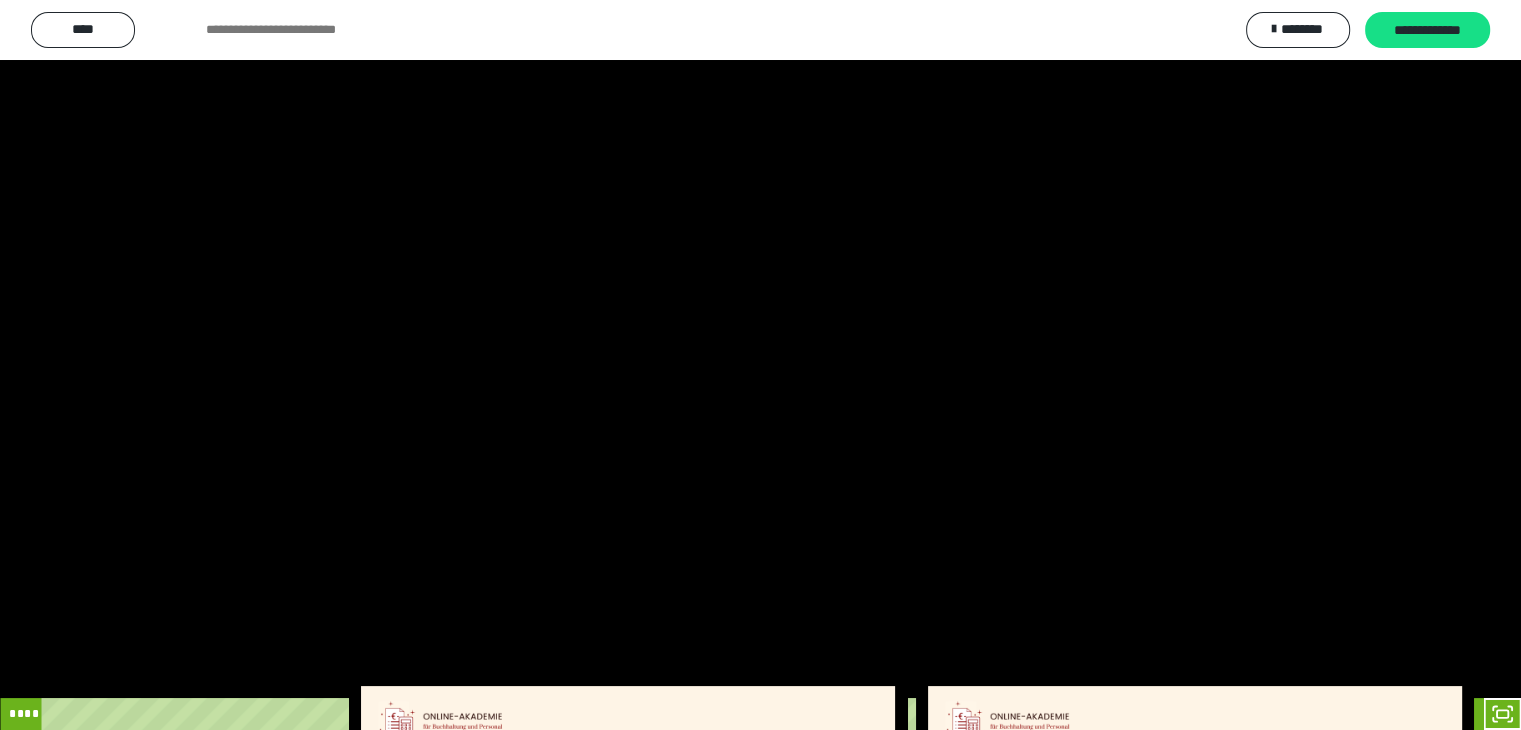scroll, scrollTop: 3912, scrollLeft: 0, axis: vertical 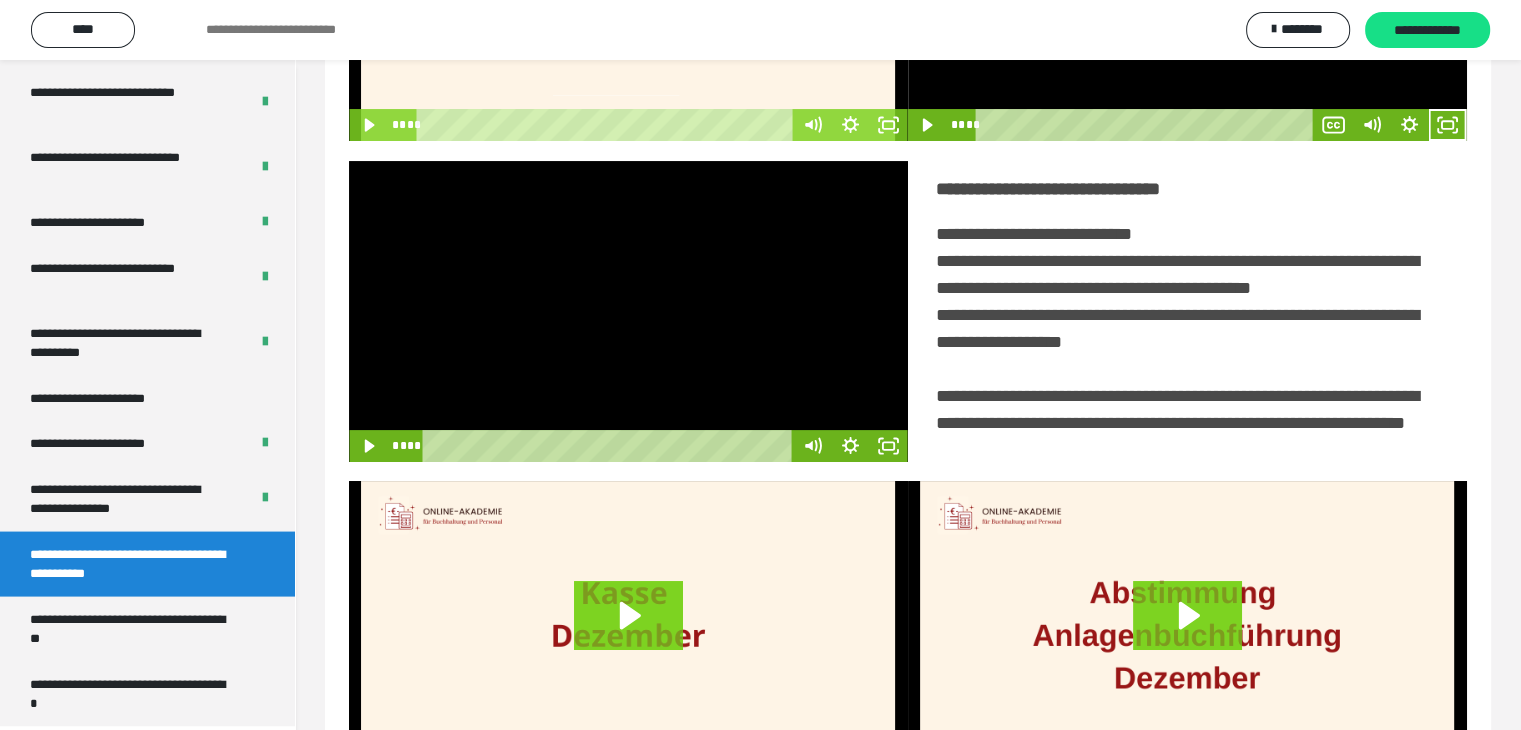 click at bounding box center (628, 311) 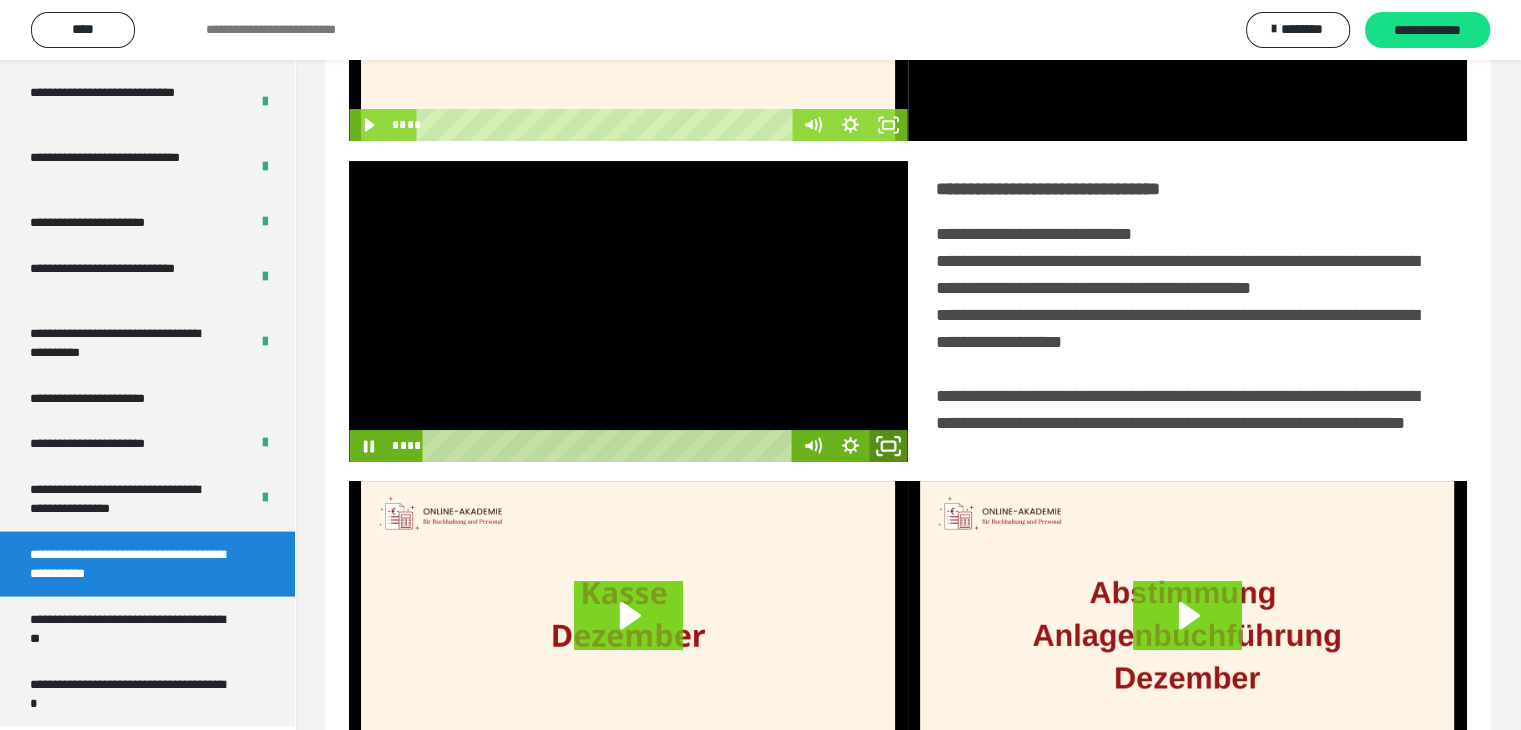 click 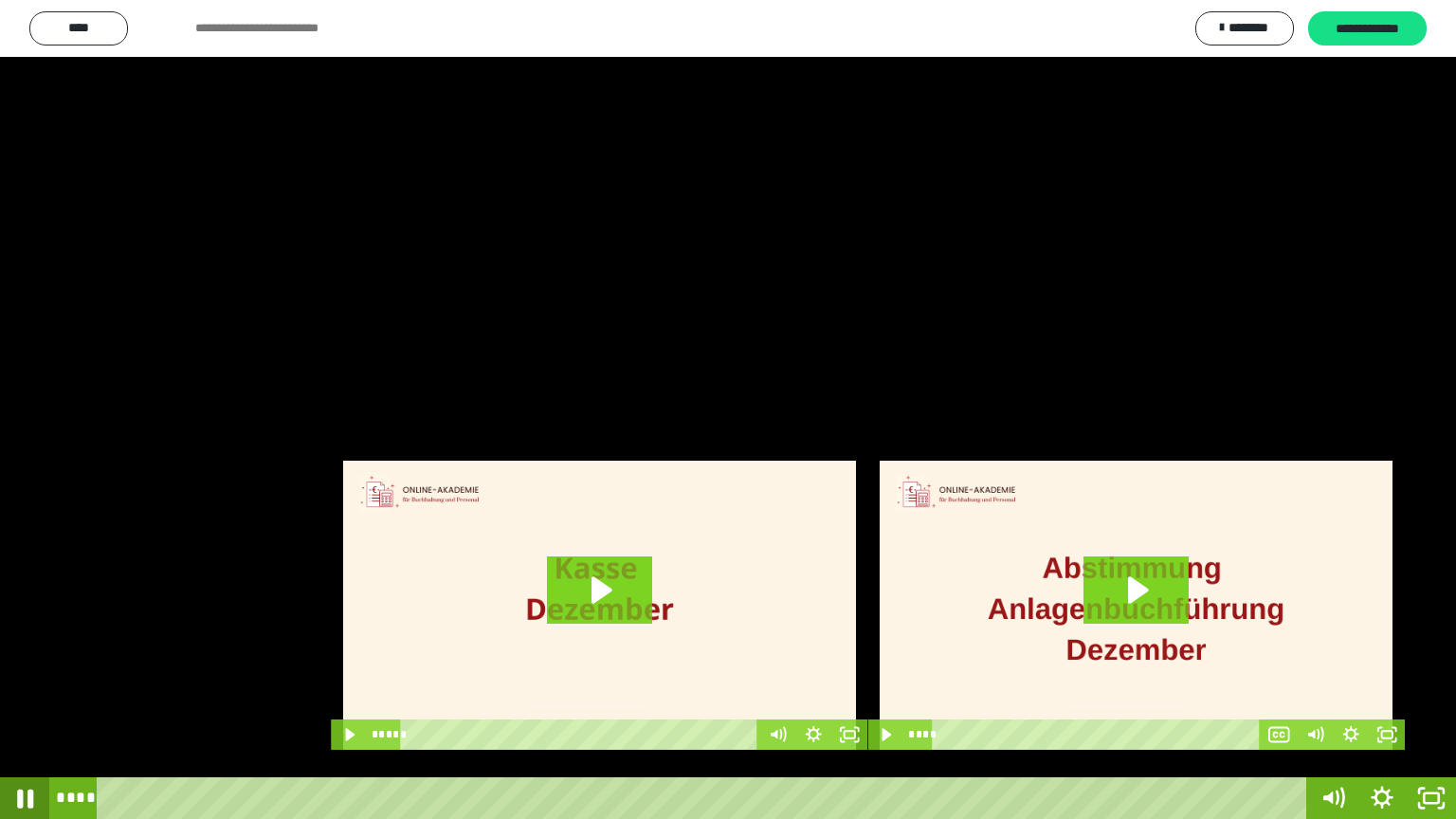 click 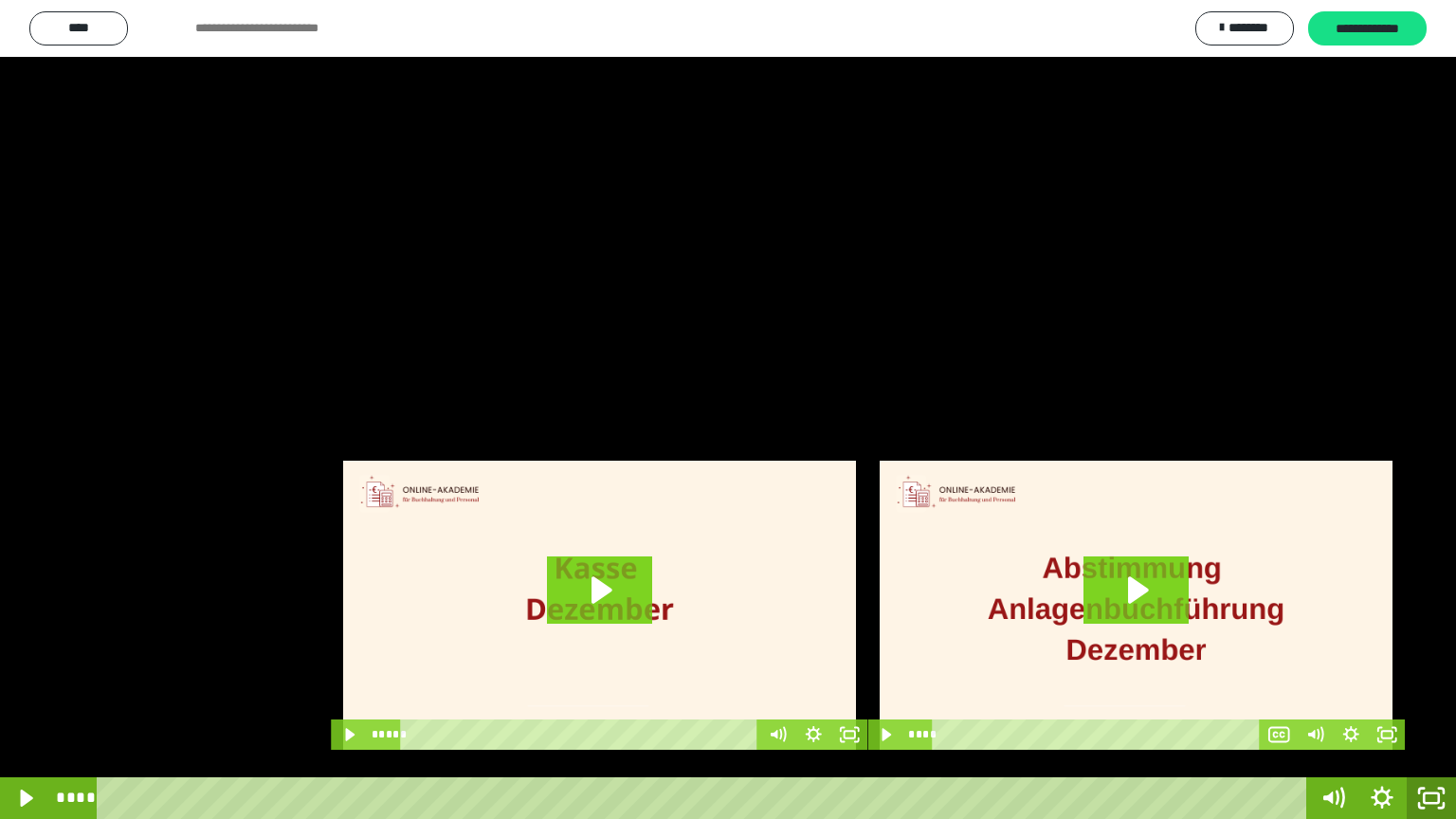 click 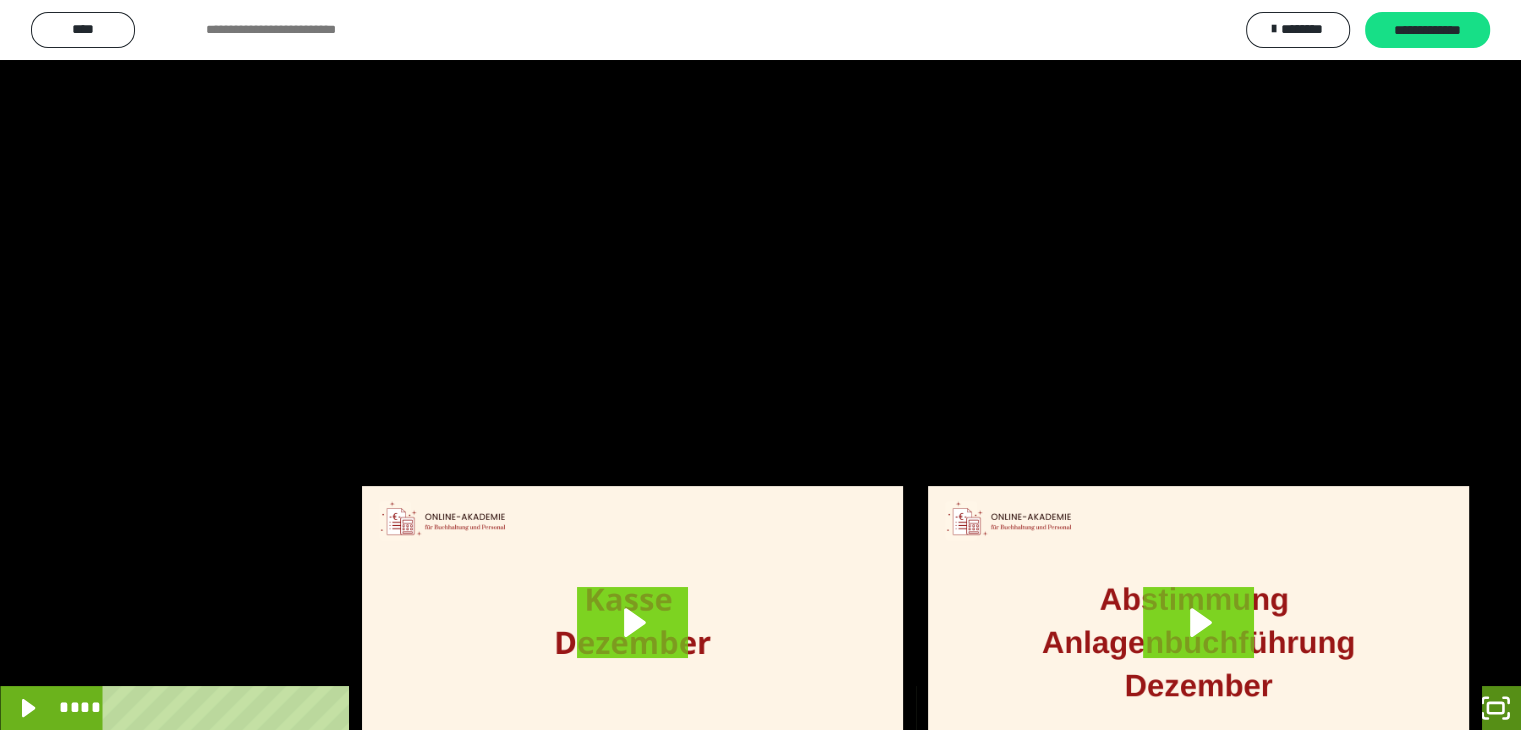 scroll, scrollTop: 3912, scrollLeft: 0, axis: vertical 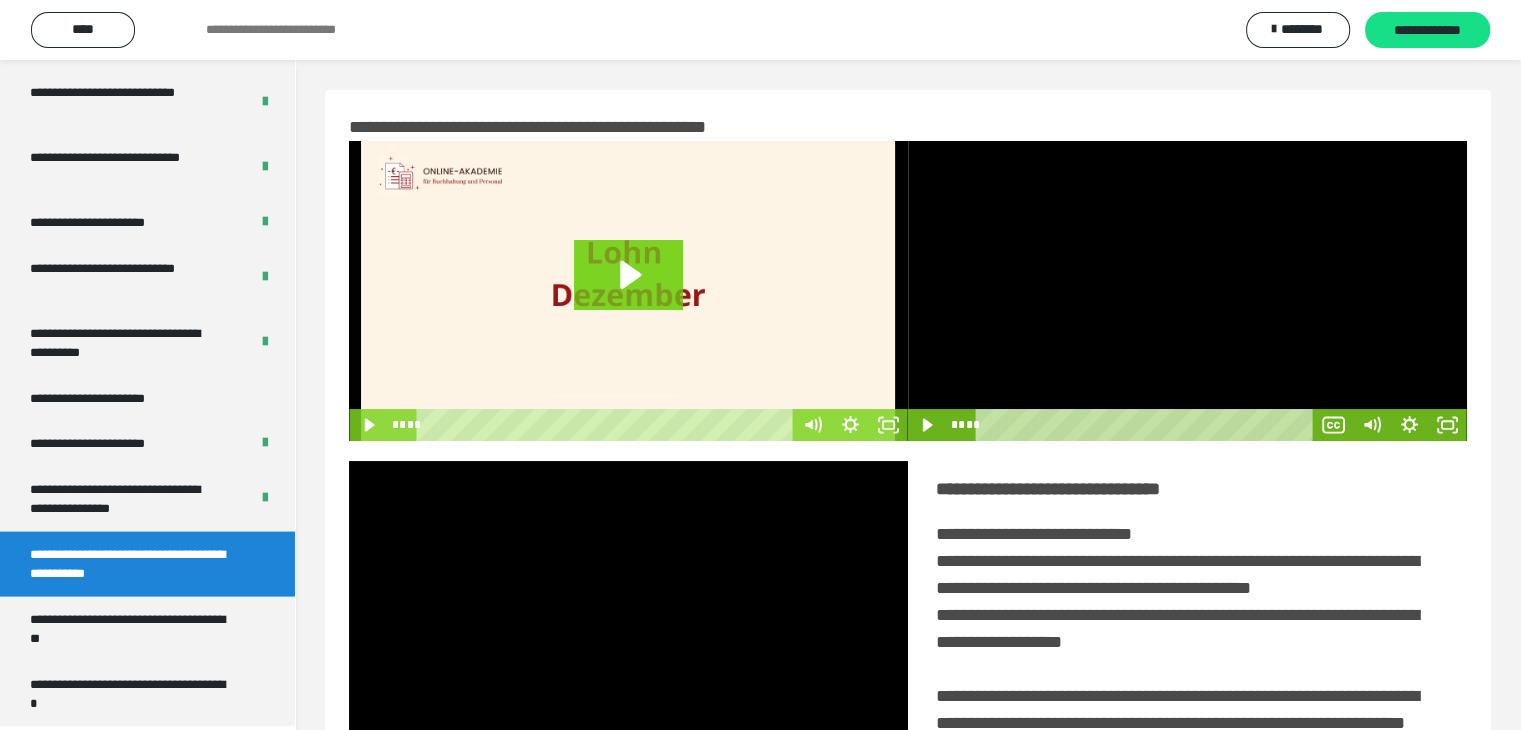 click at bounding box center [1187, 291] 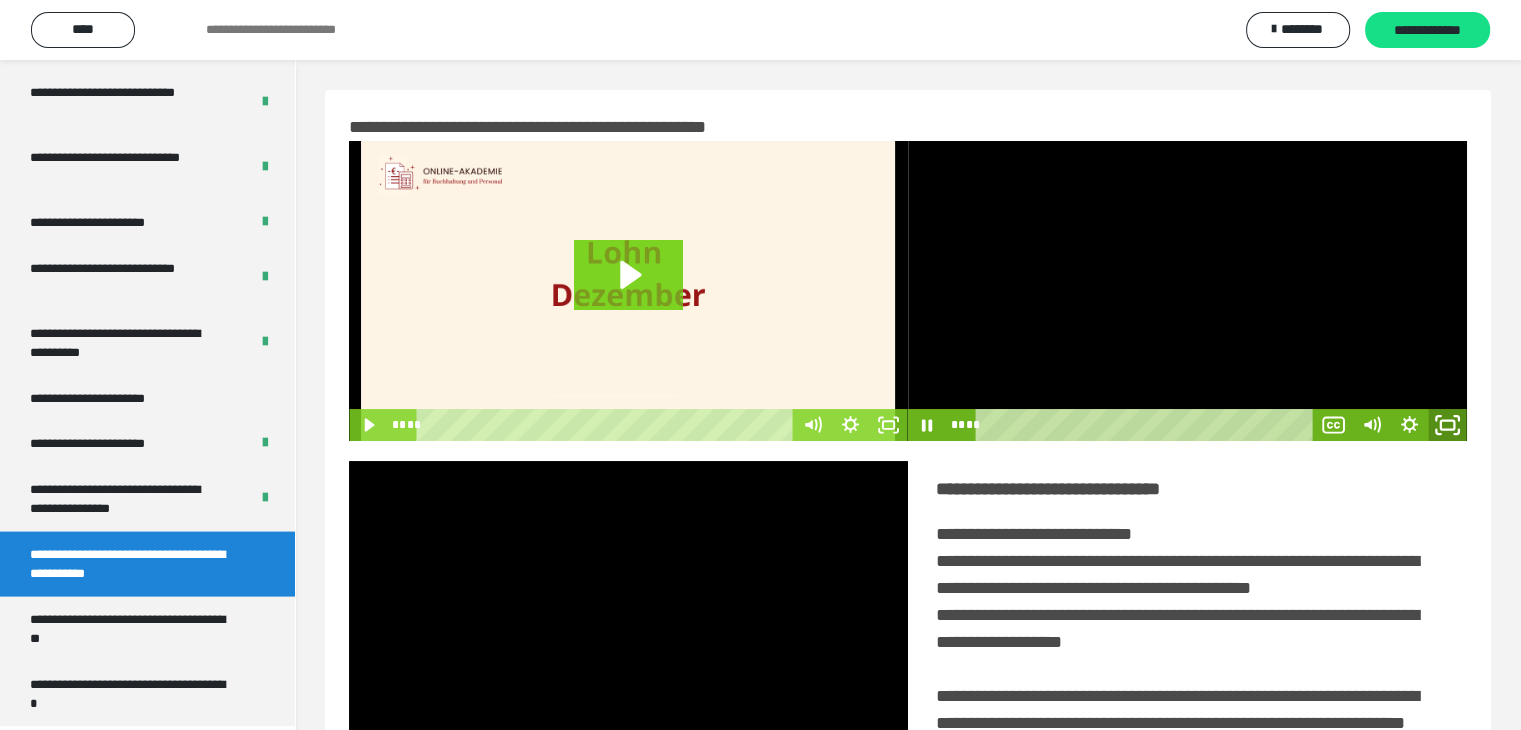click 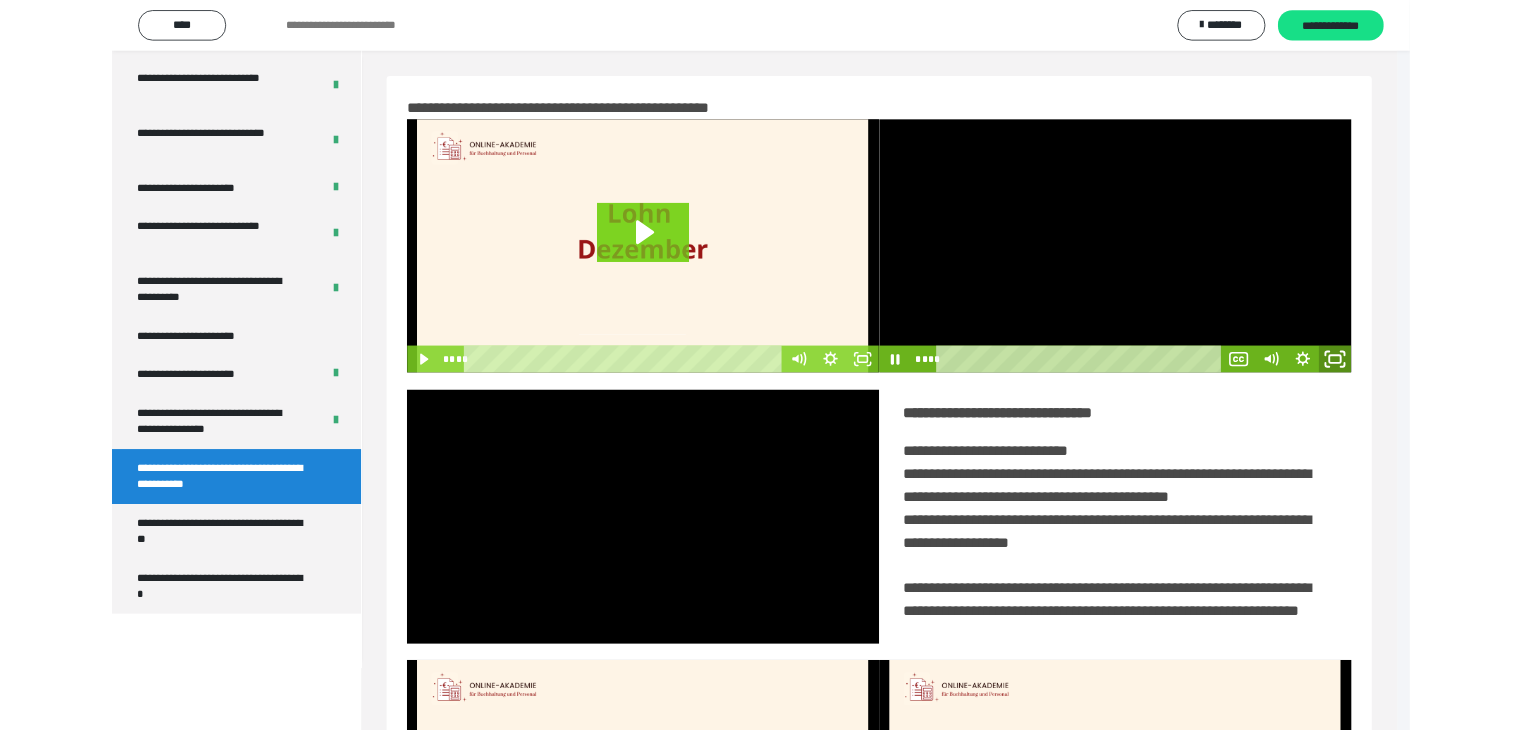 scroll, scrollTop: 3777, scrollLeft: 0, axis: vertical 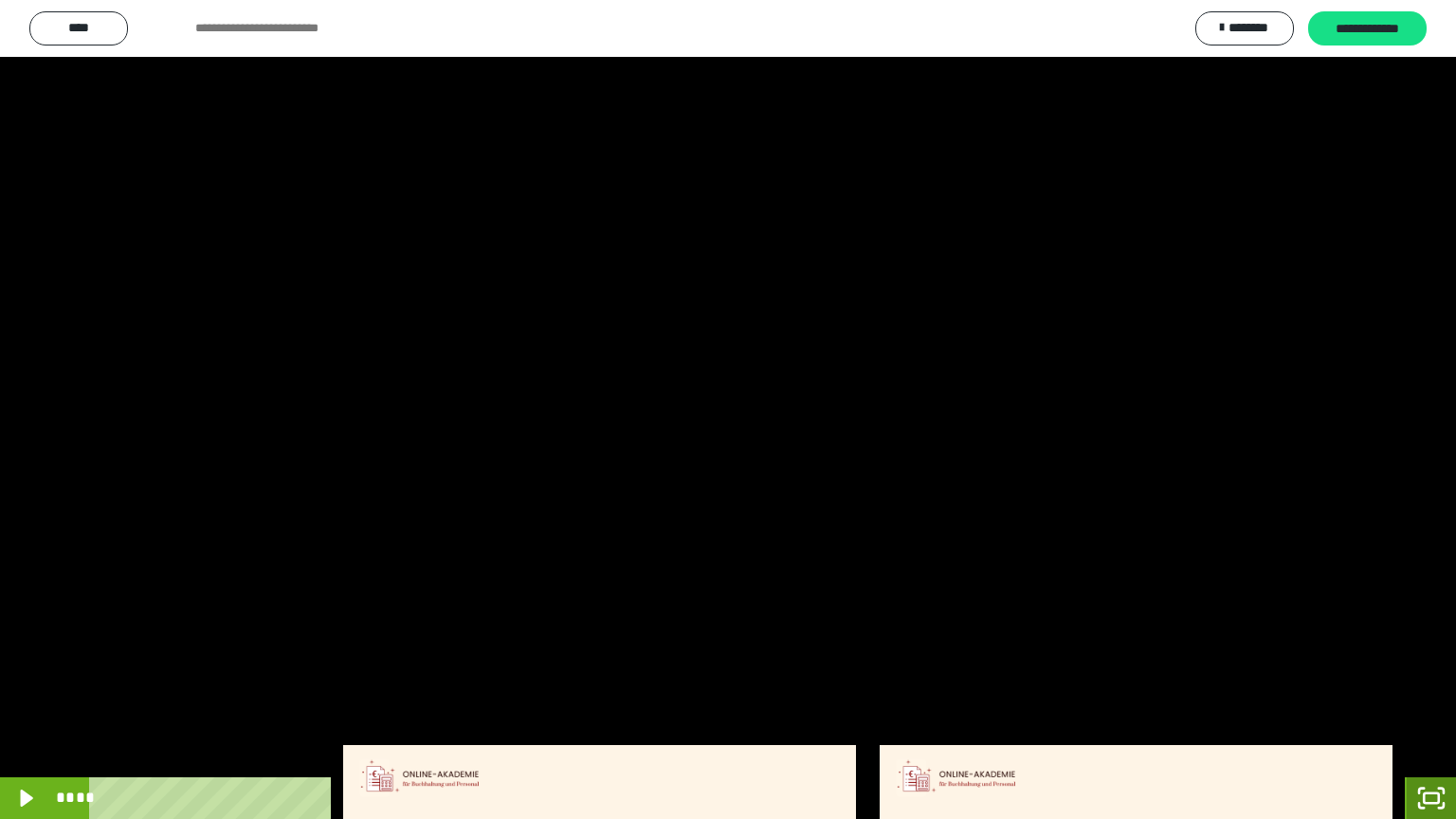 click 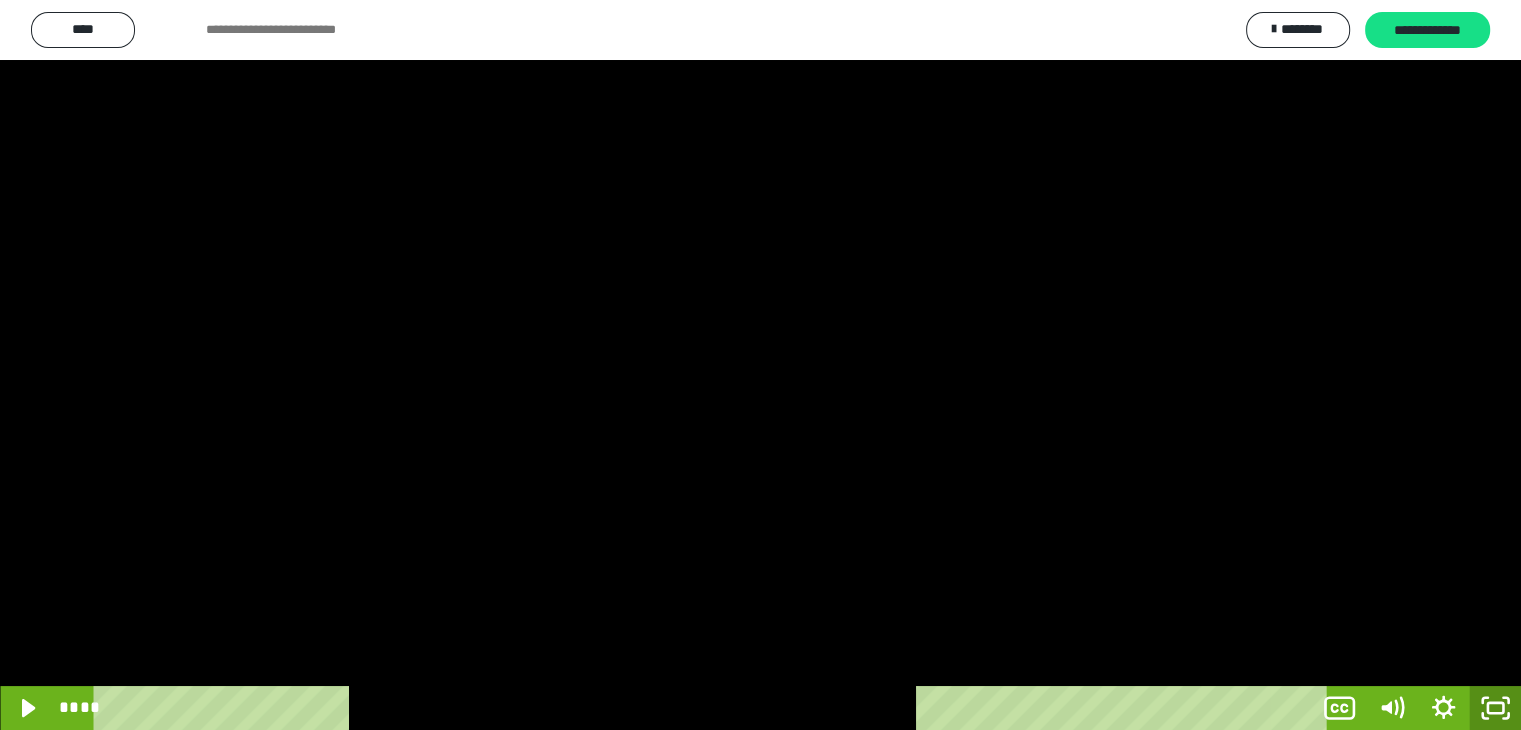 scroll, scrollTop: 3912, scrollLeft: 0, axis: vertical 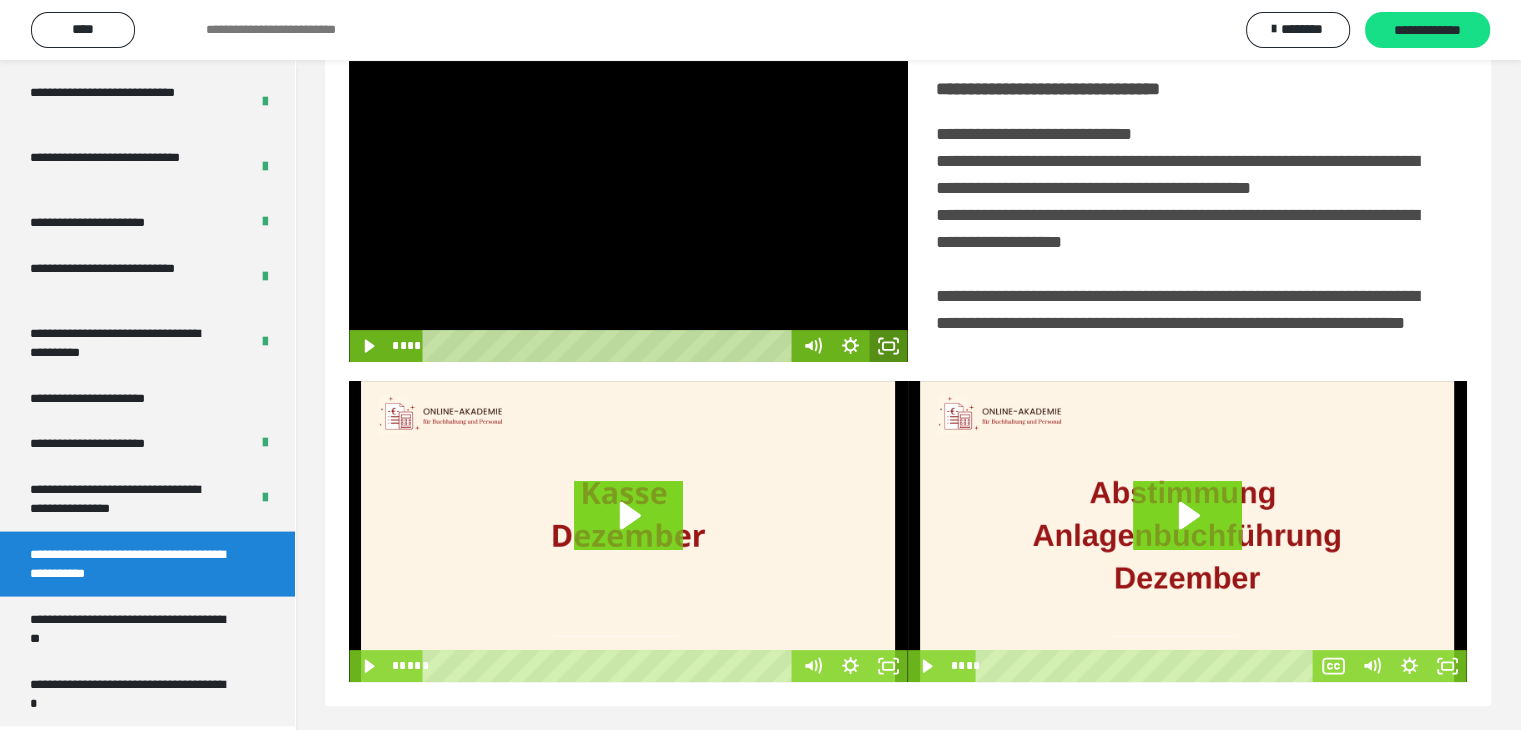 click 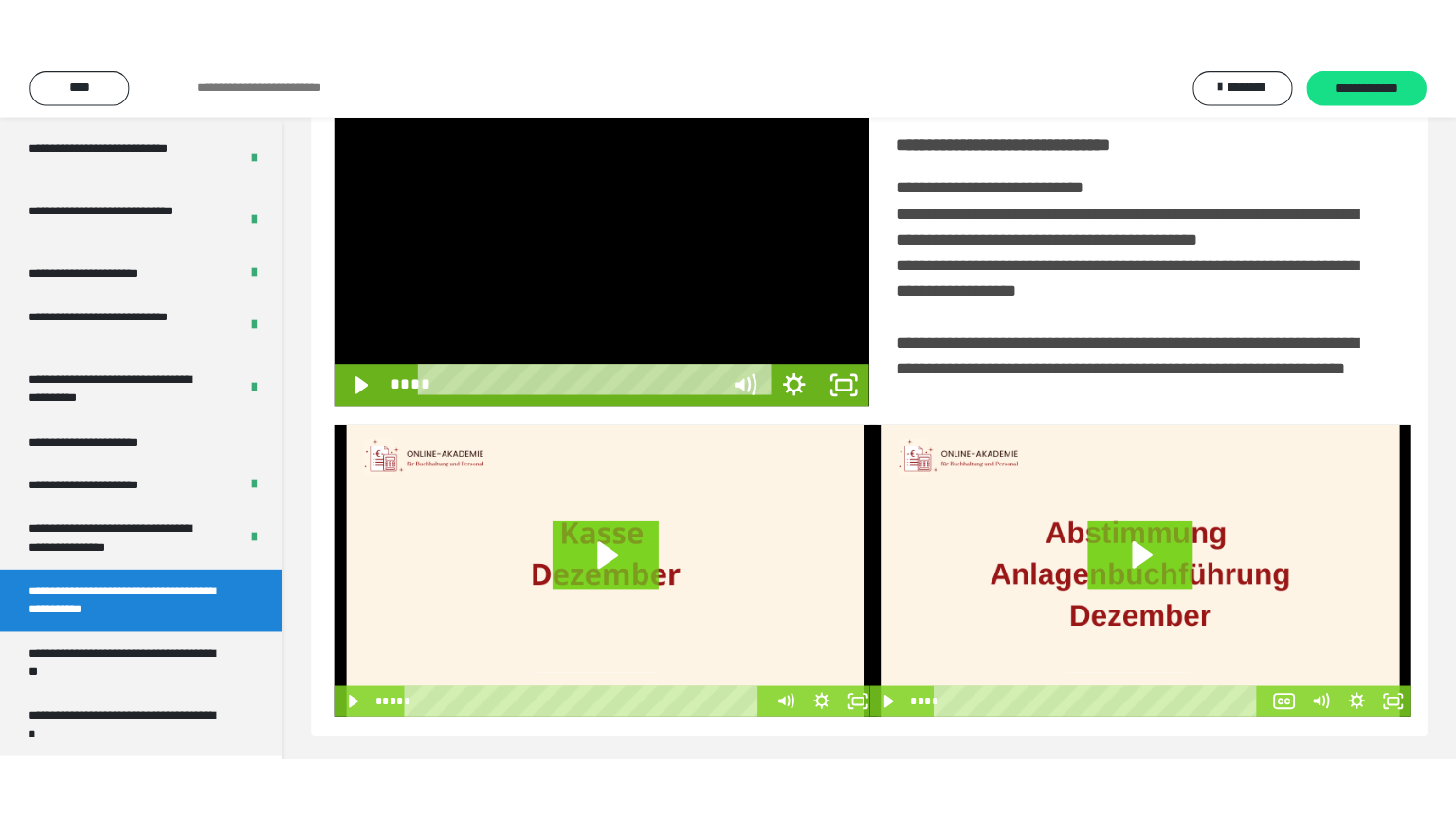 scroll, scrollTop: 317, scrollLeft: 0, axis: vertical 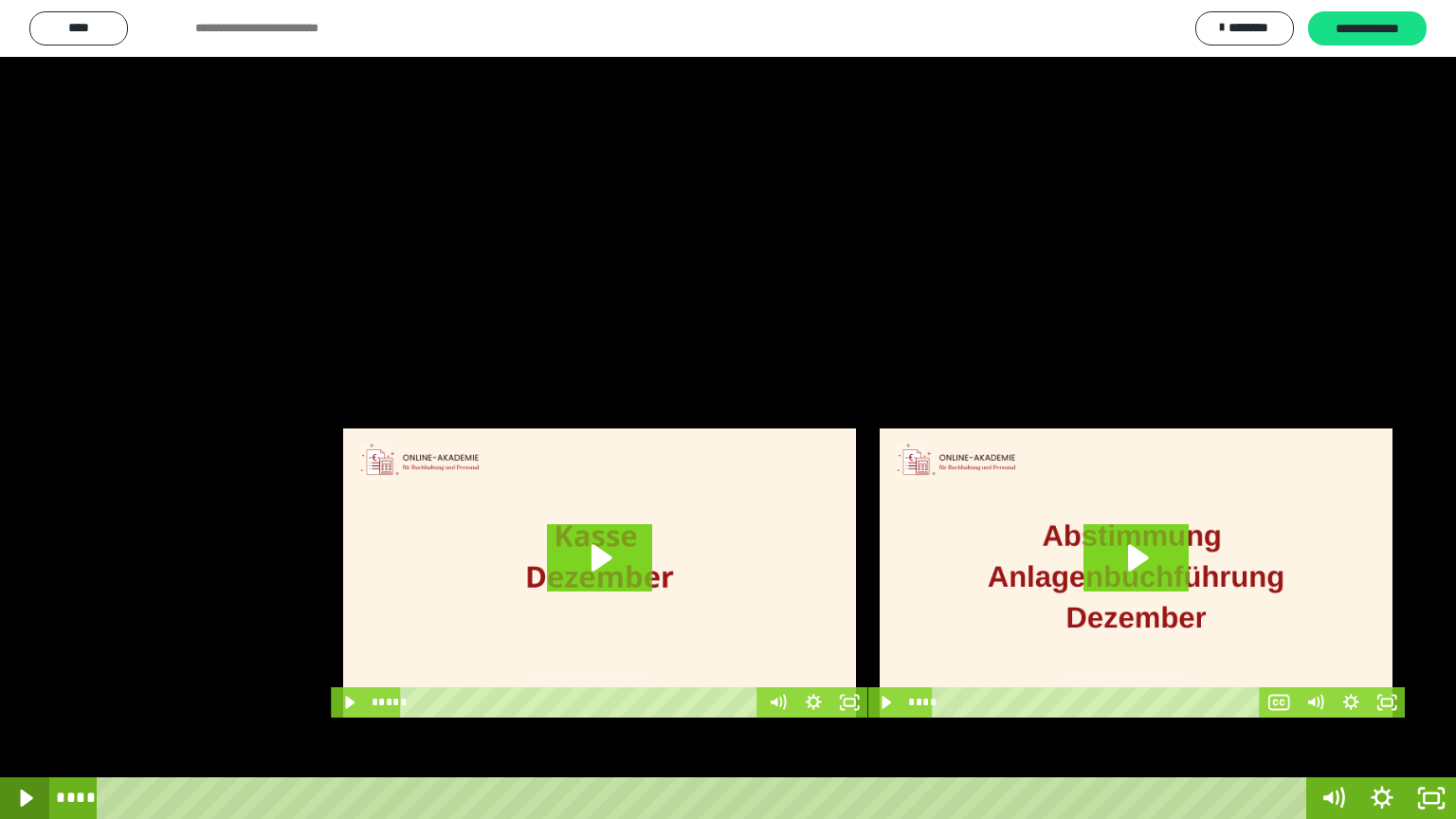 click 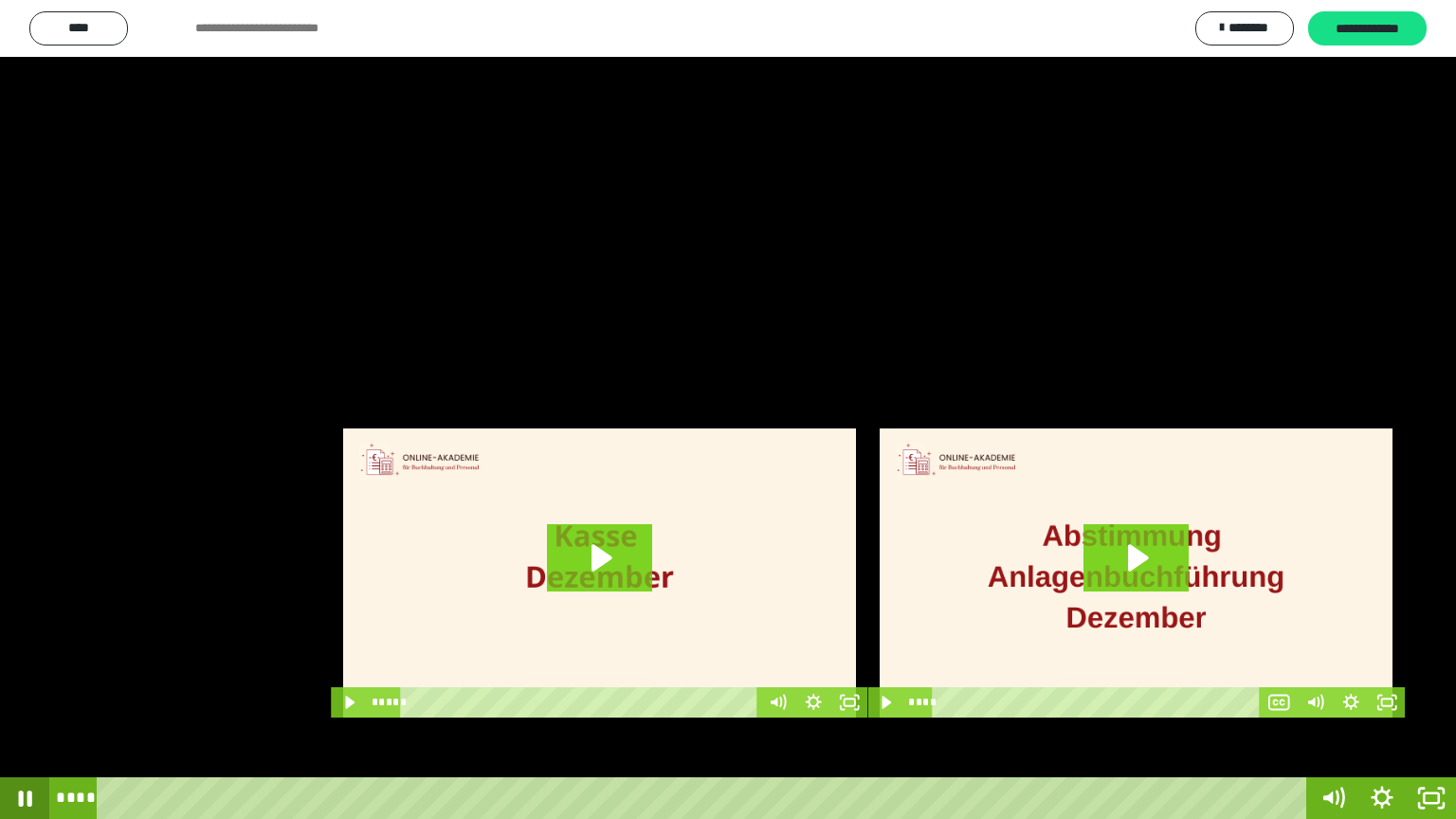 click 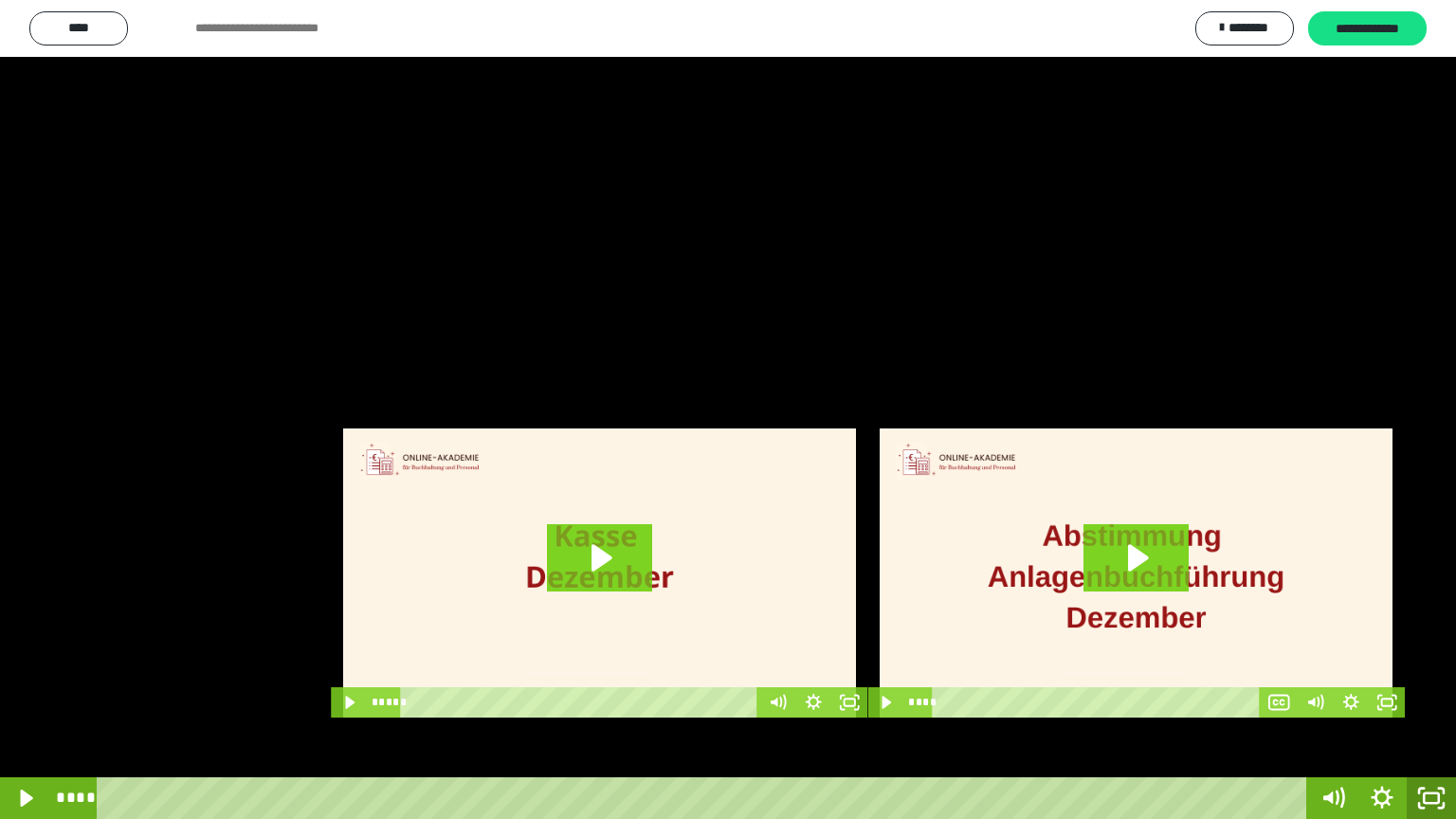 click 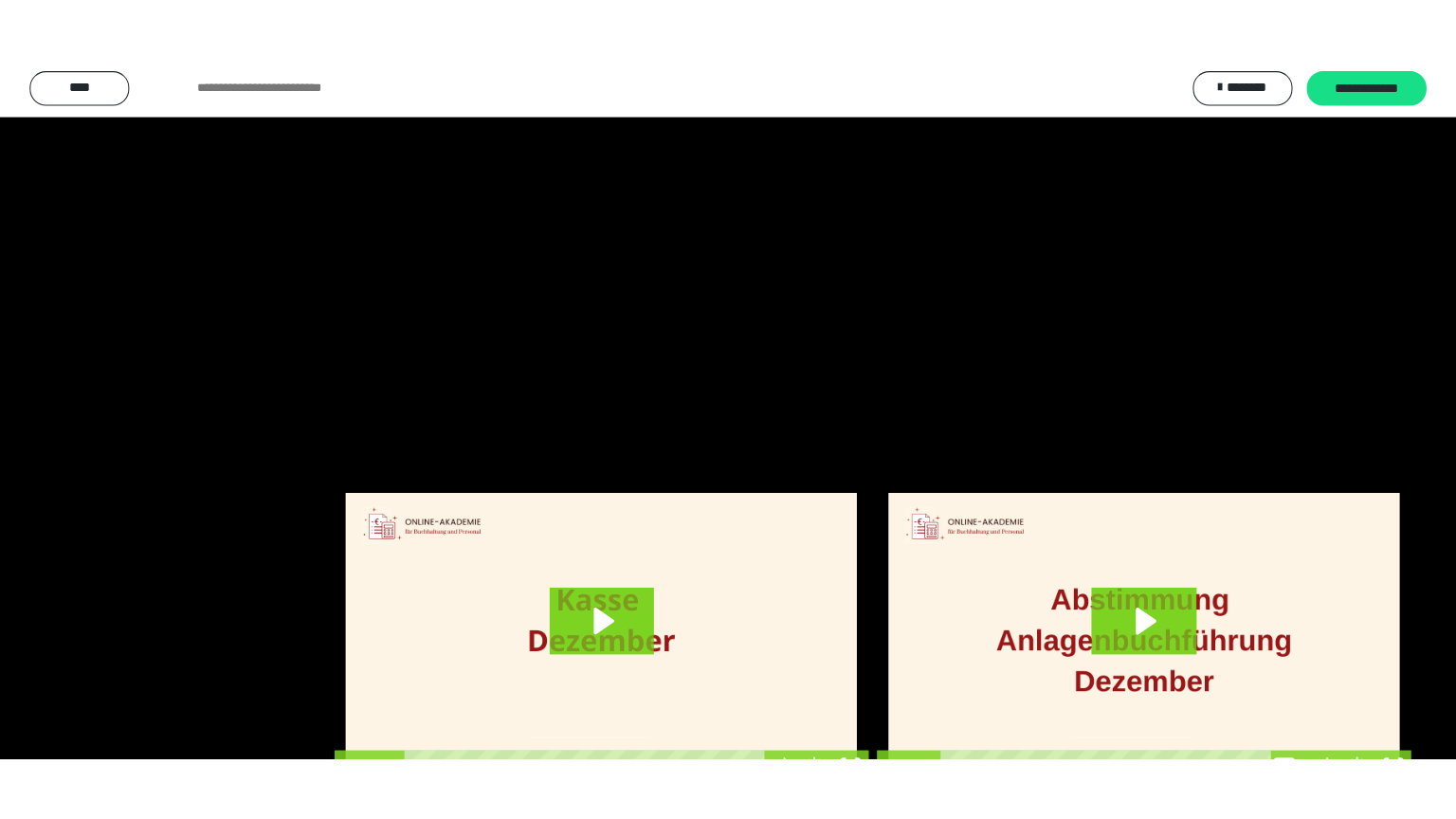 scroll, scrollTop: 3708, scrollLeft: 0, axis: vertical 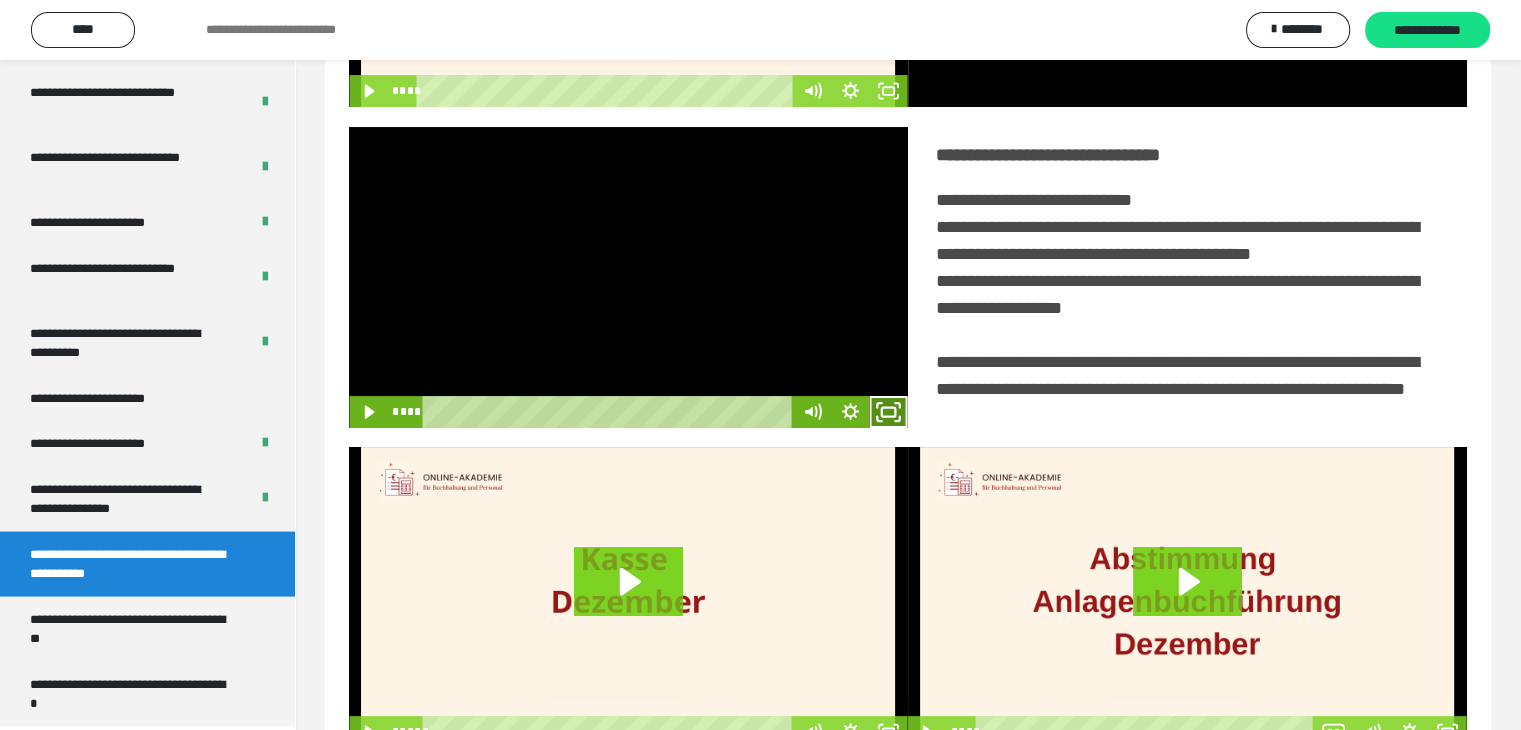 click 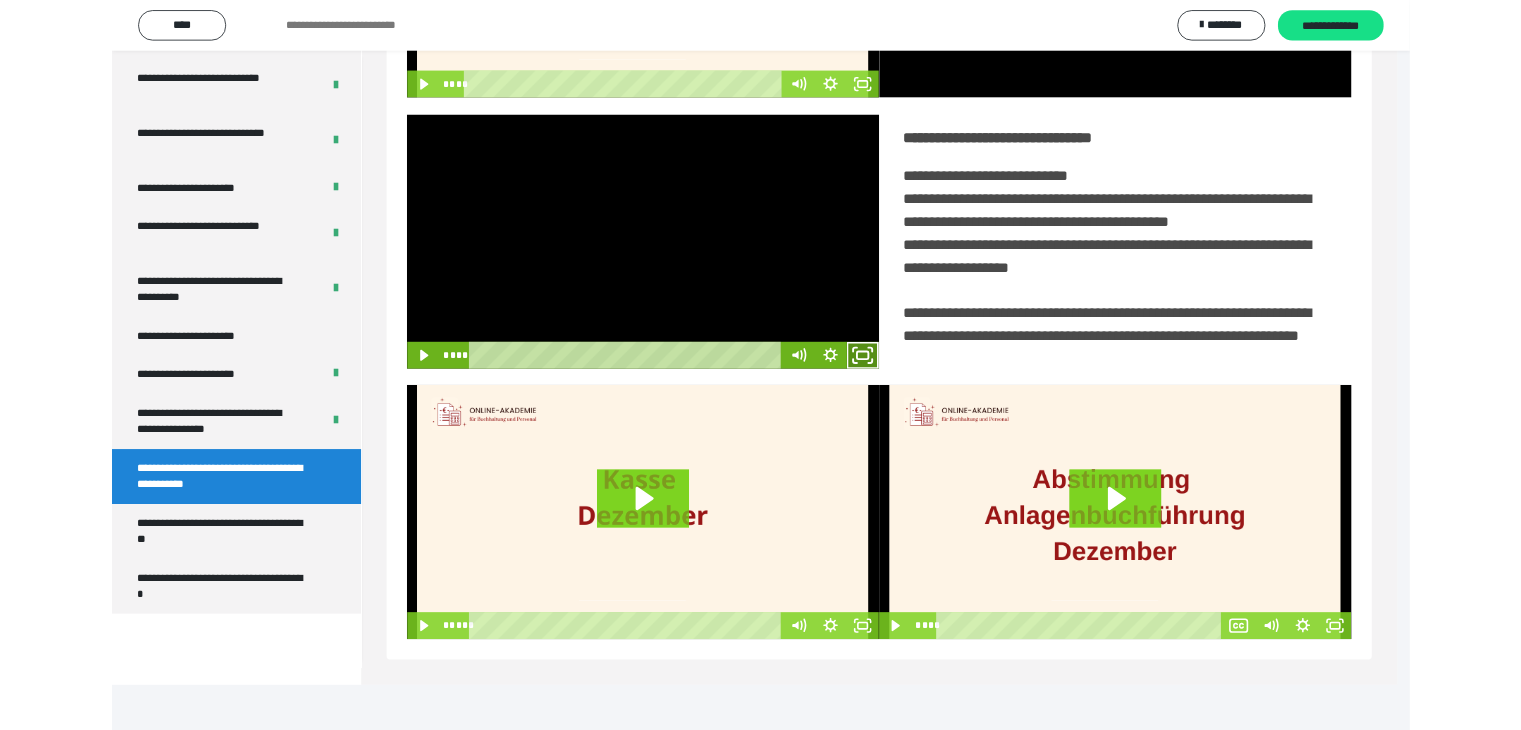 scroll, scrollTop: 3777, scrollLeft: 0, axis: vertical 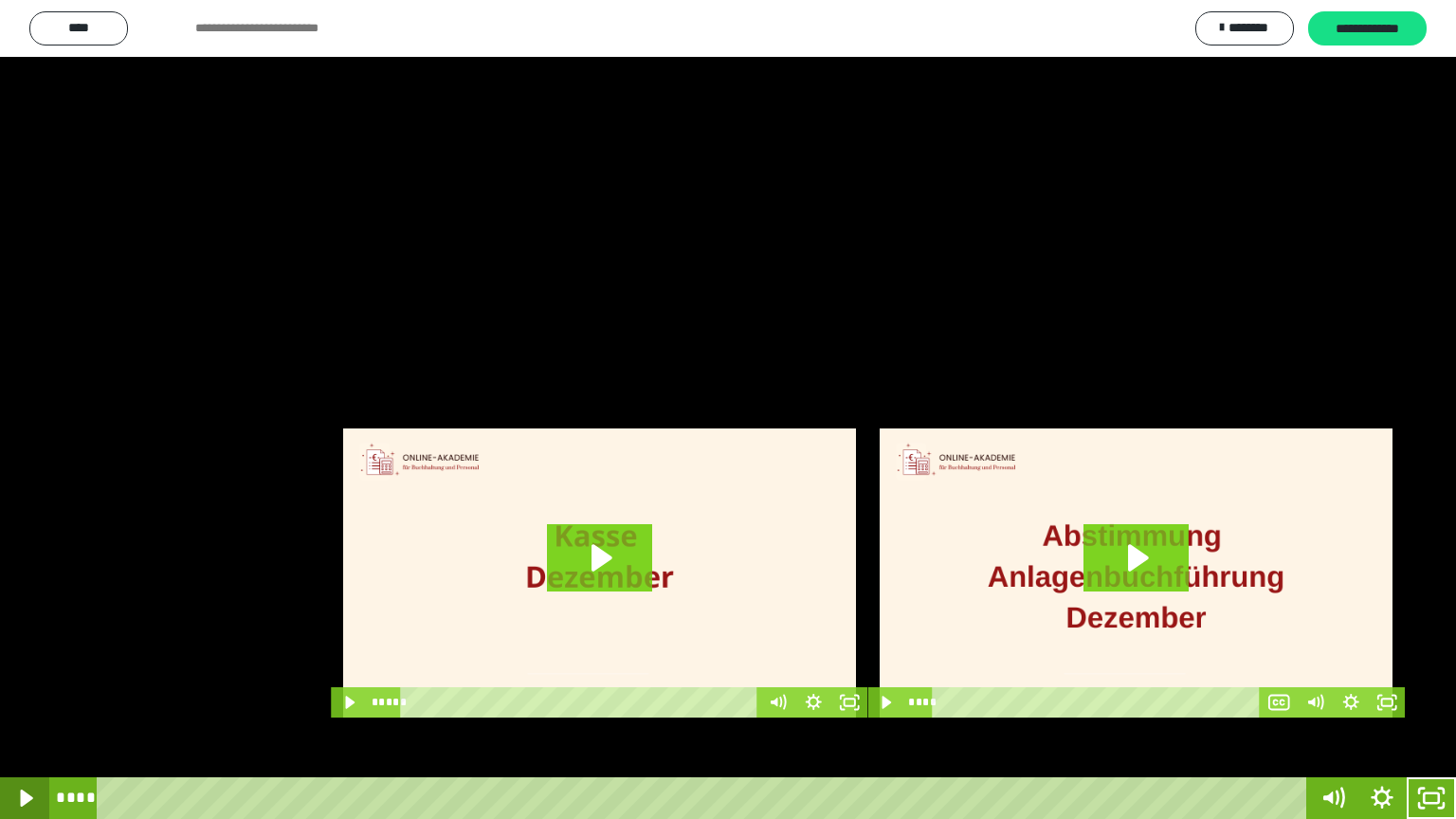 click 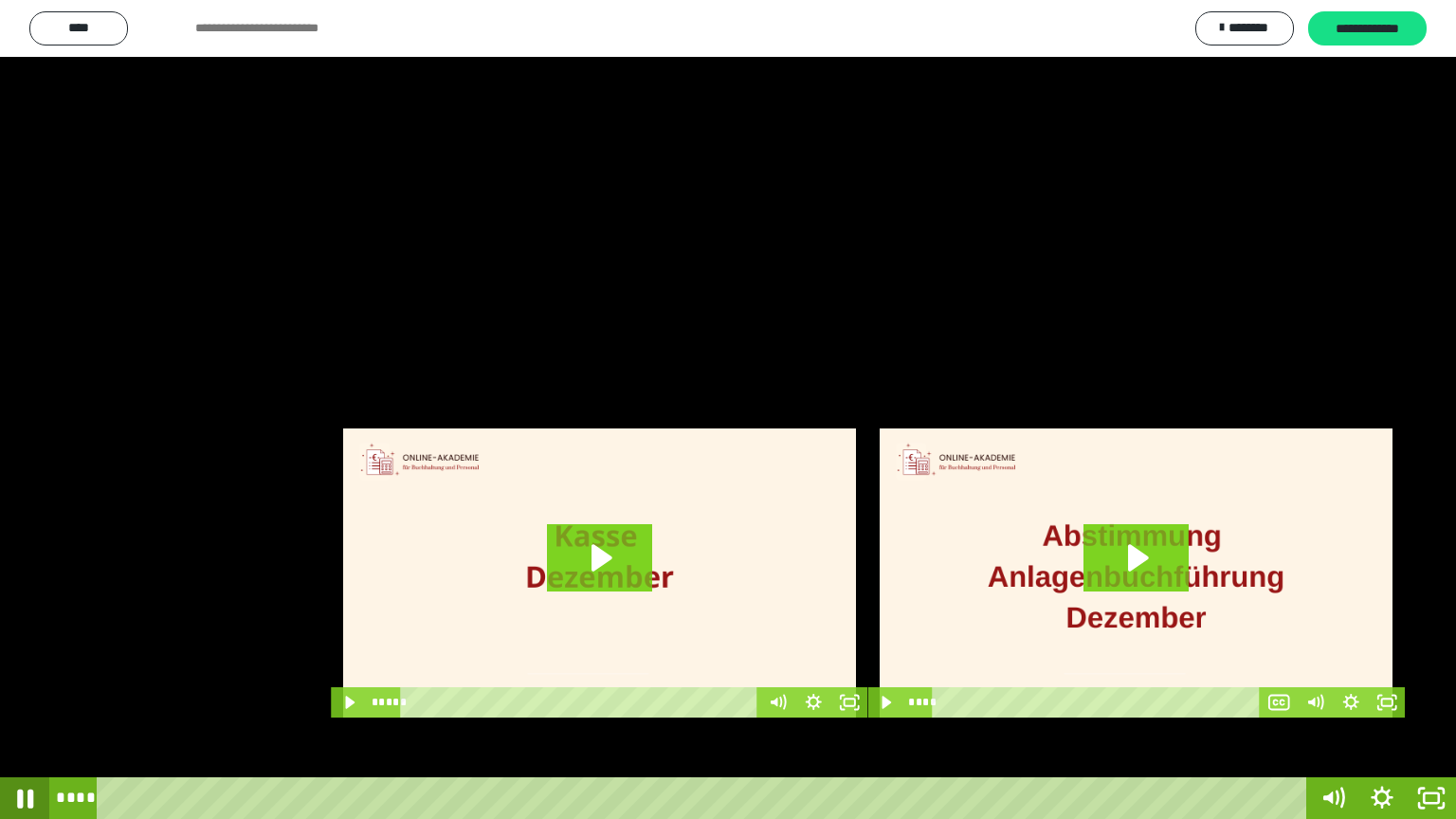 click 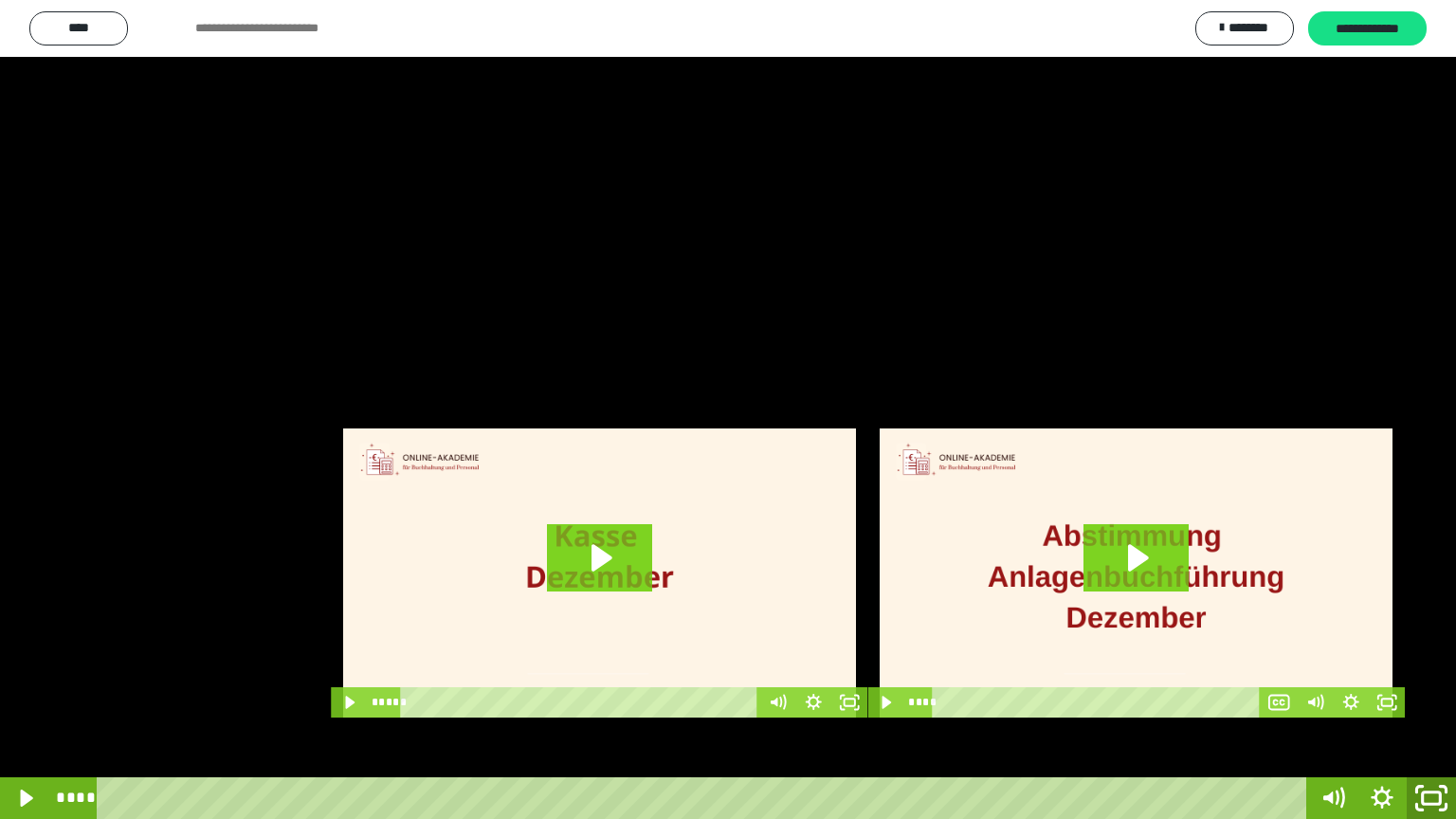 click 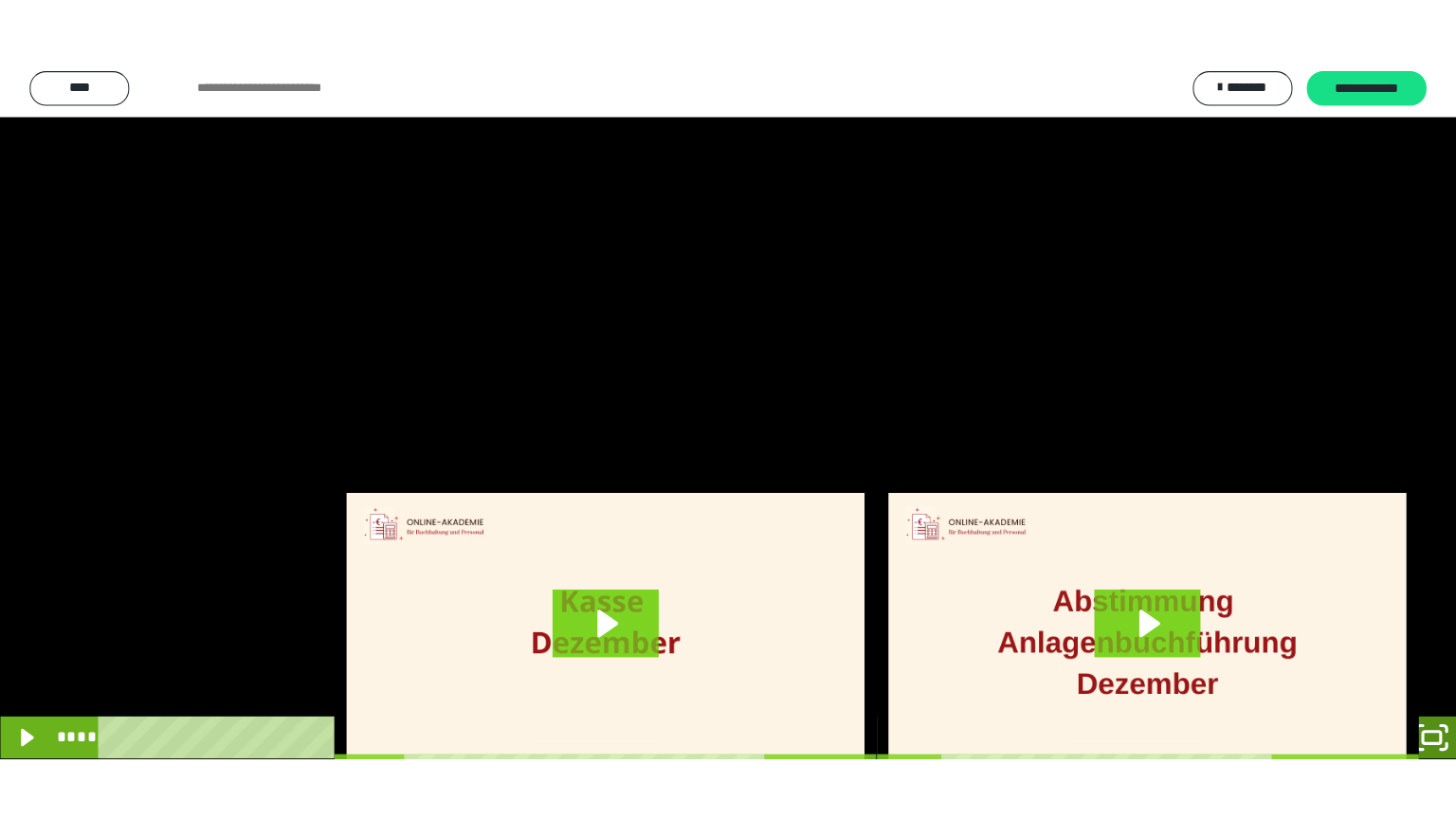 scroll, scrollTop: 3708, scrollLeft: 0, axis: vertical 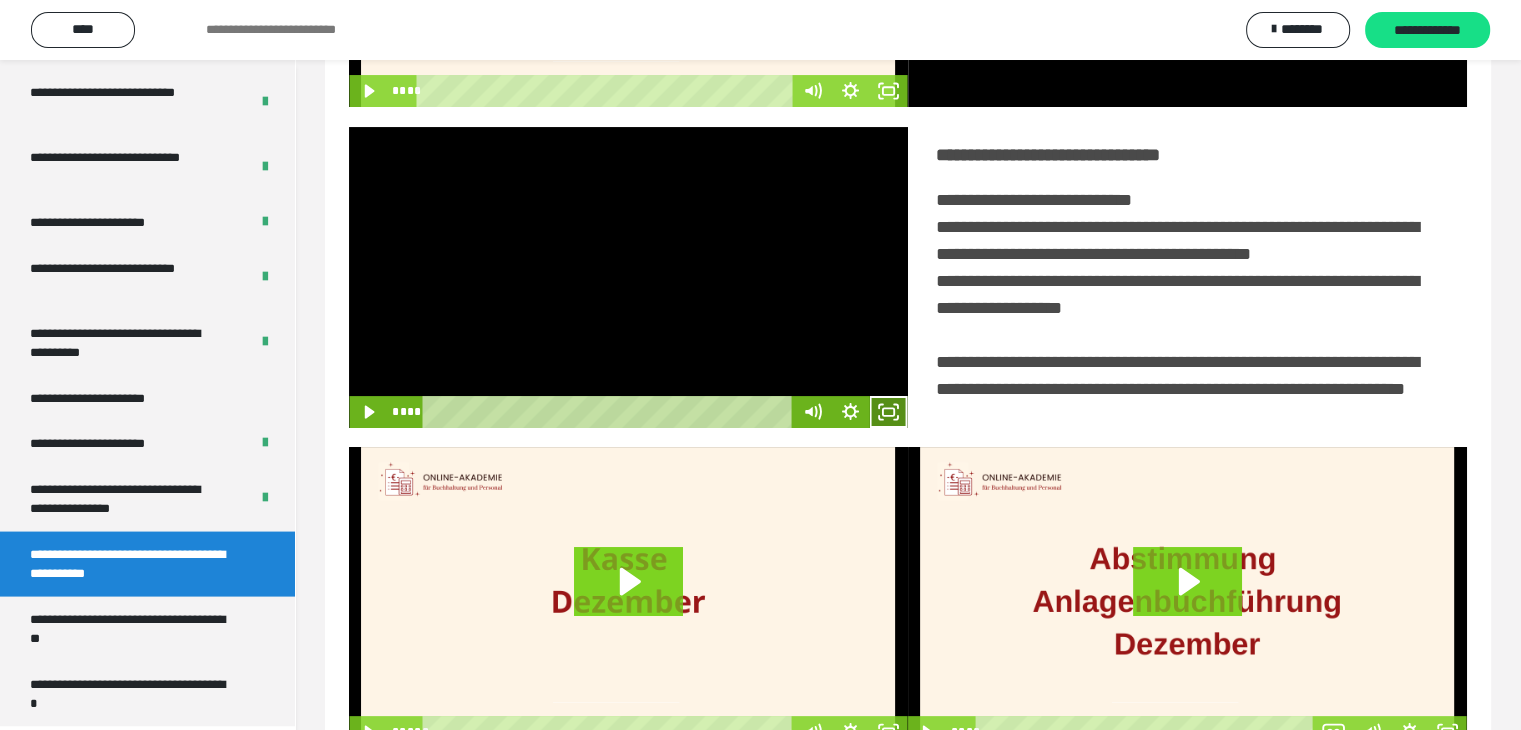 click 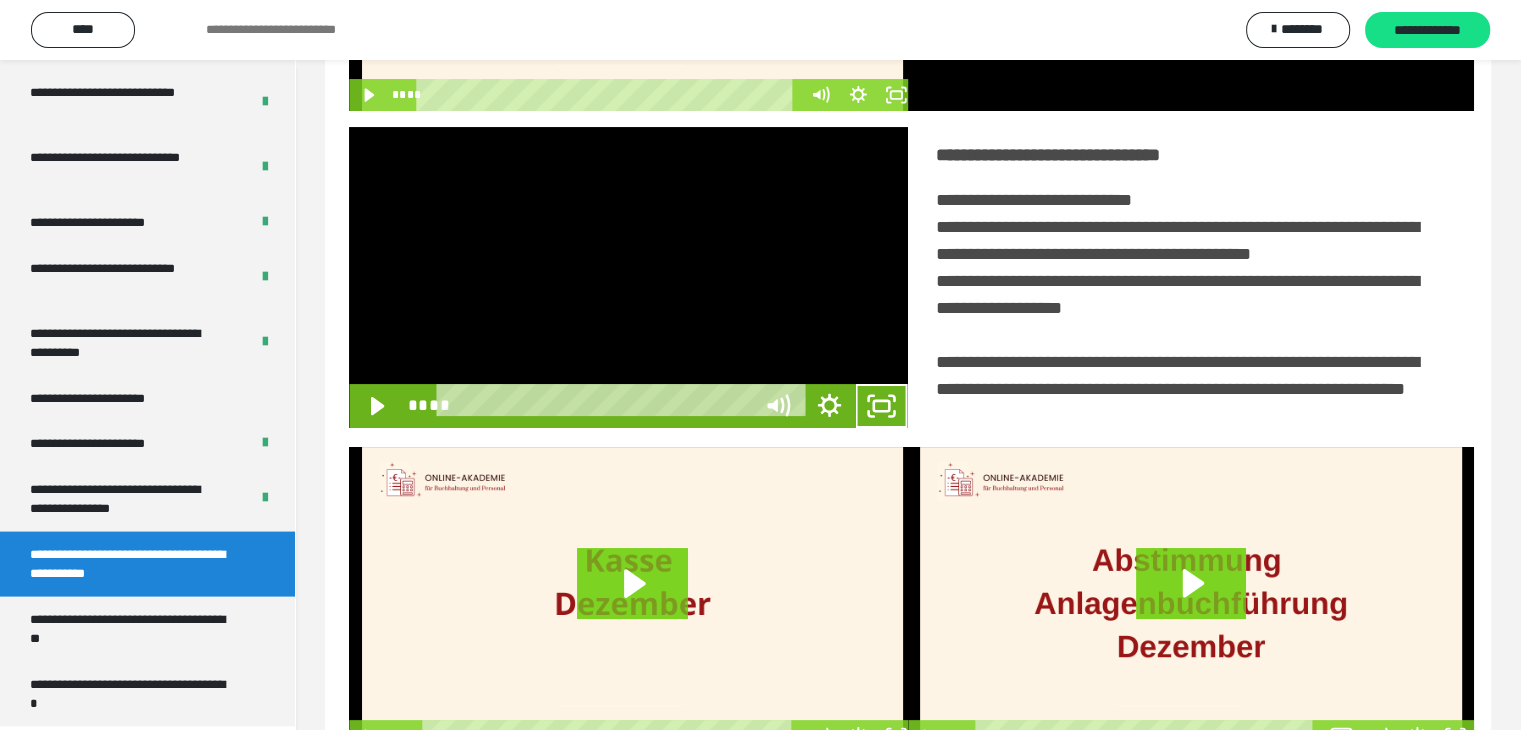 scroll, scrollTop: 3777, scrollLeft: 0, axis: vertical 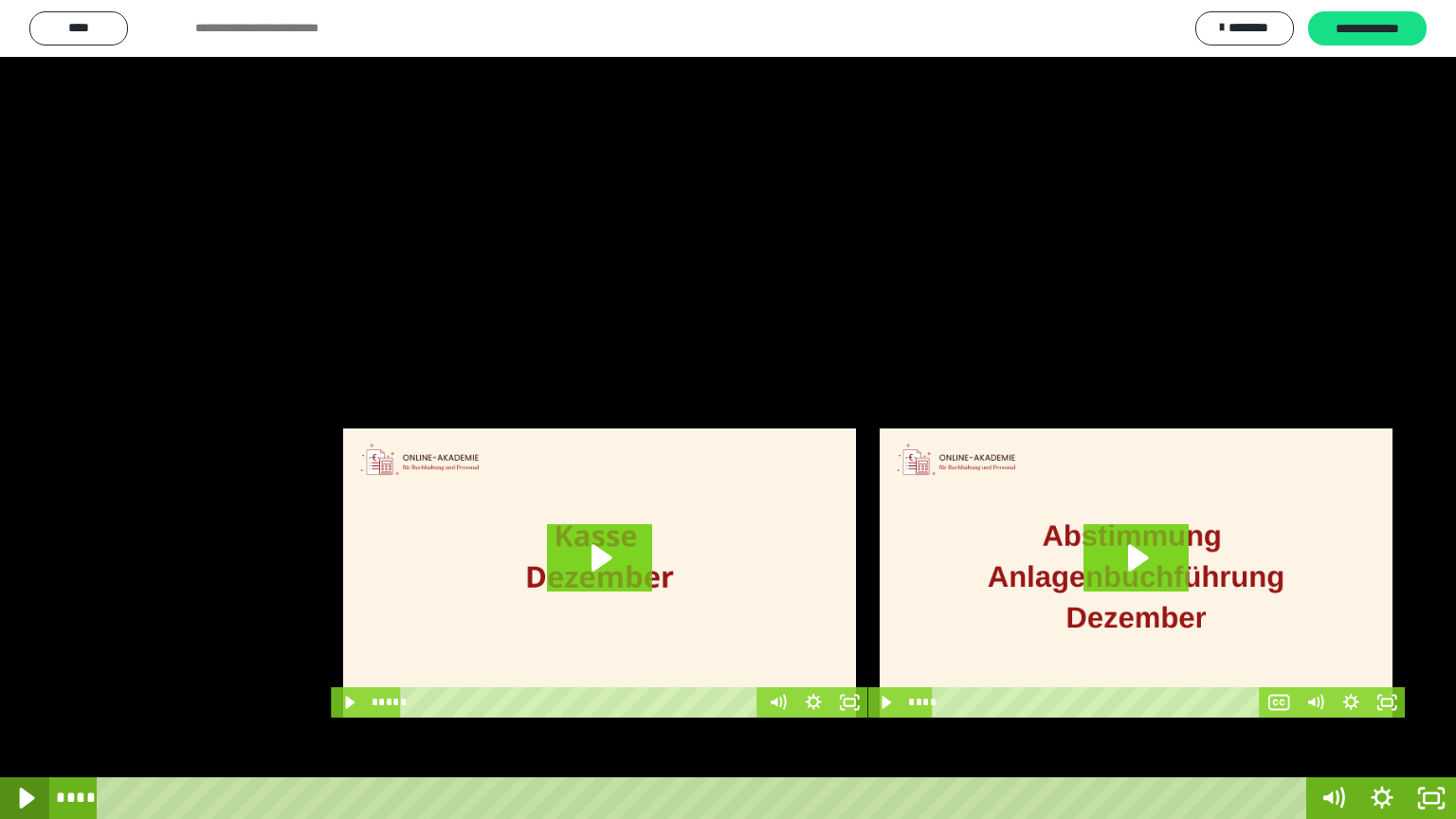 click 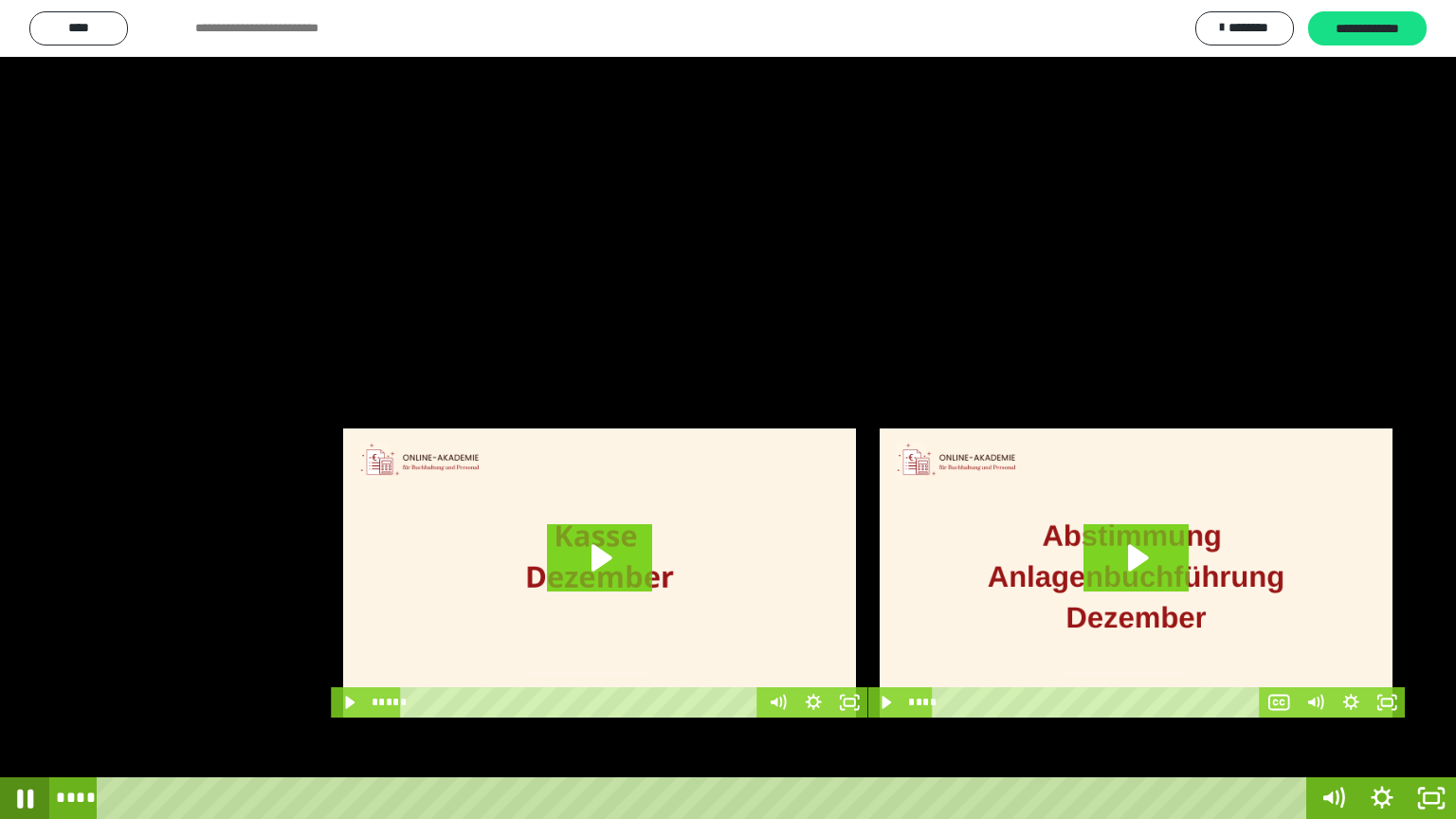 click 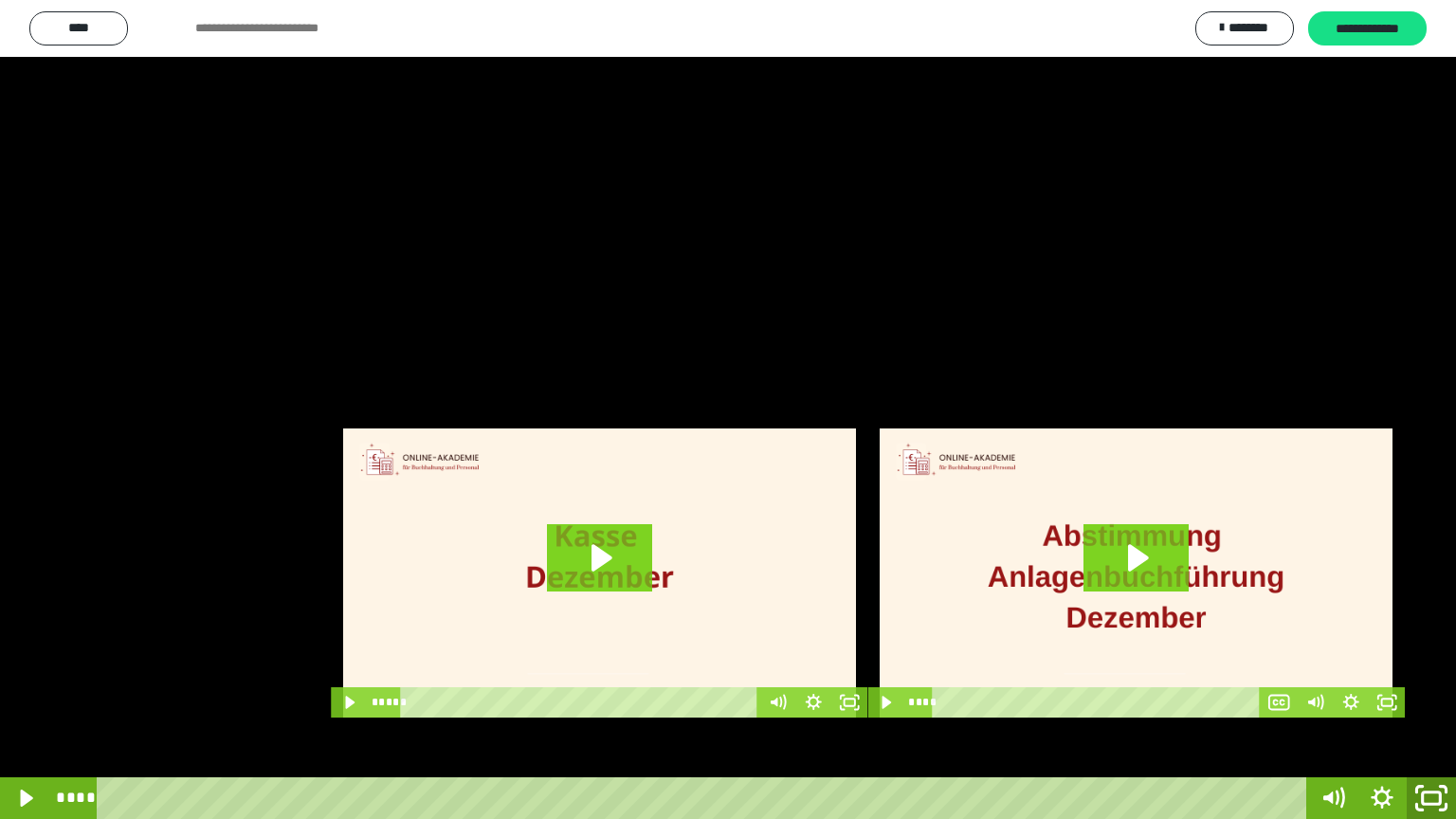 click 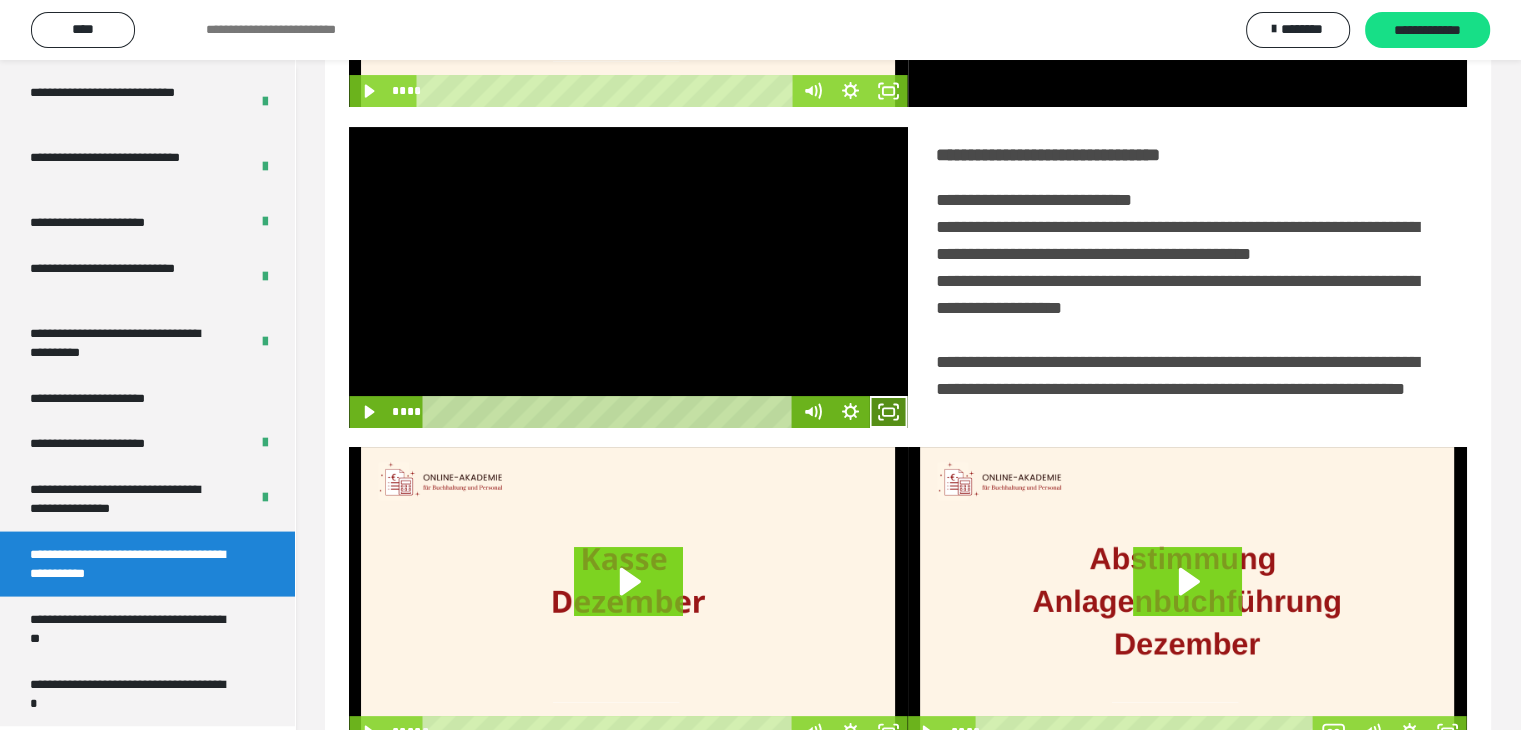 click 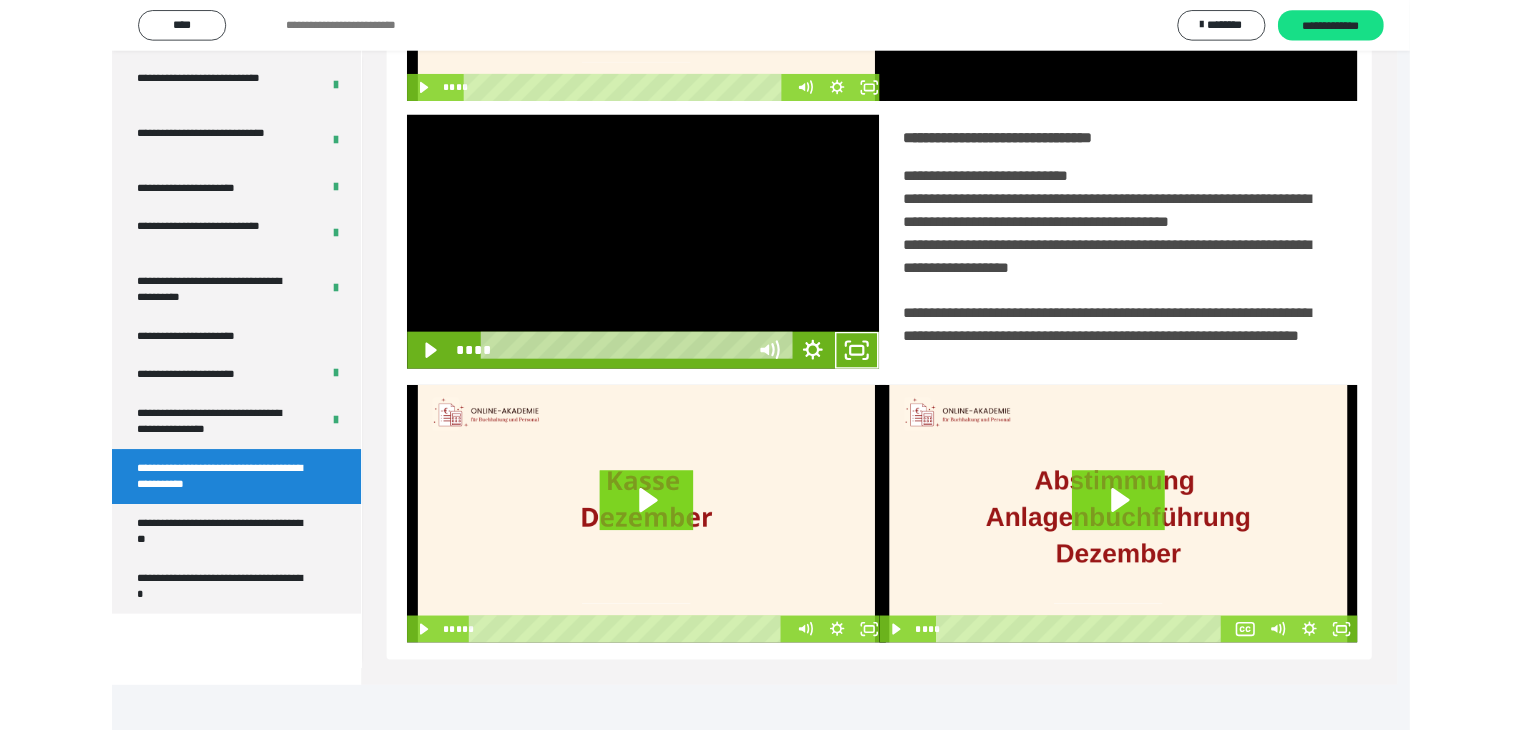 scroll, scrollTop: 3777, scrollLeft: 0, axis: vertical 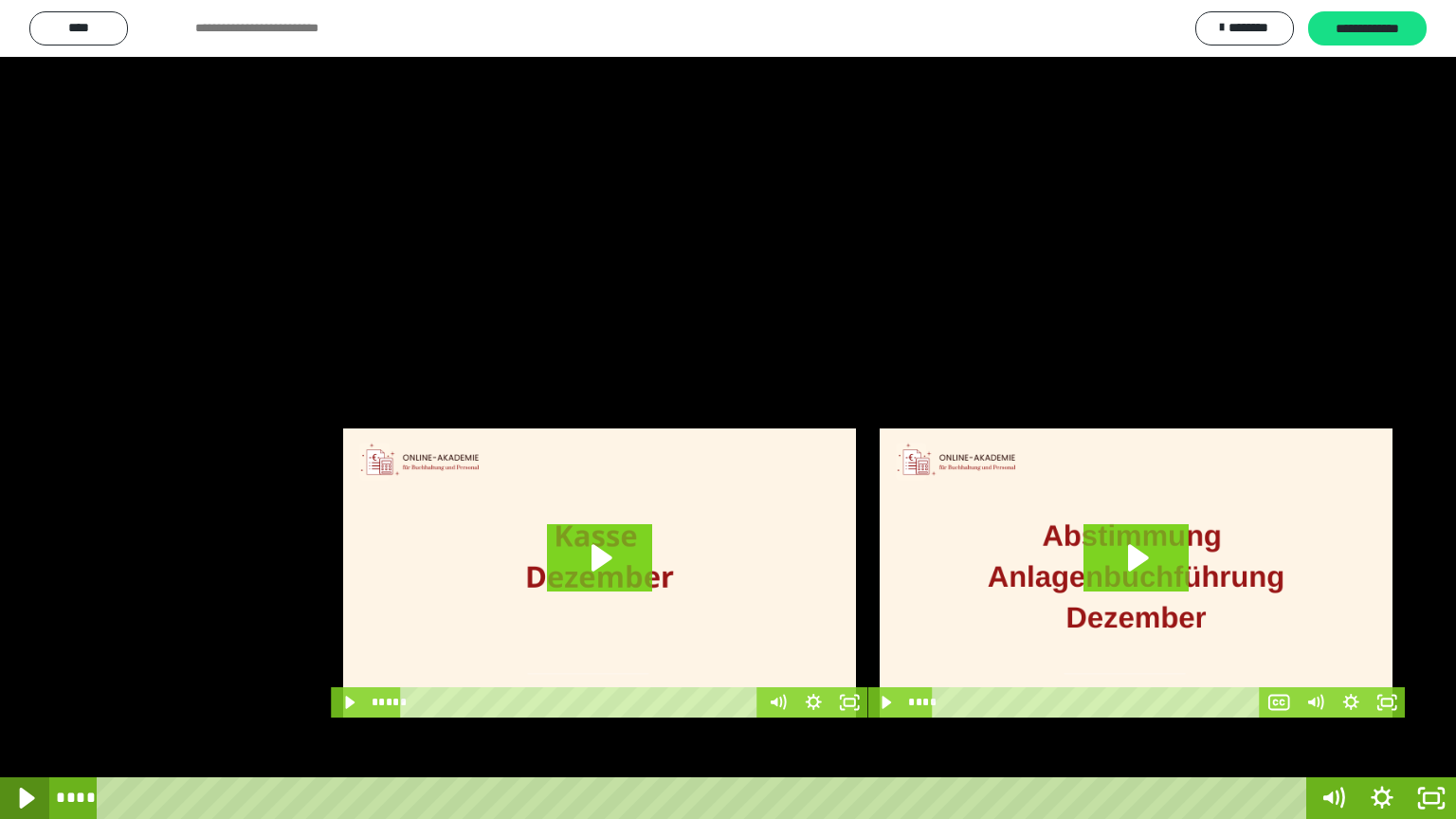 click 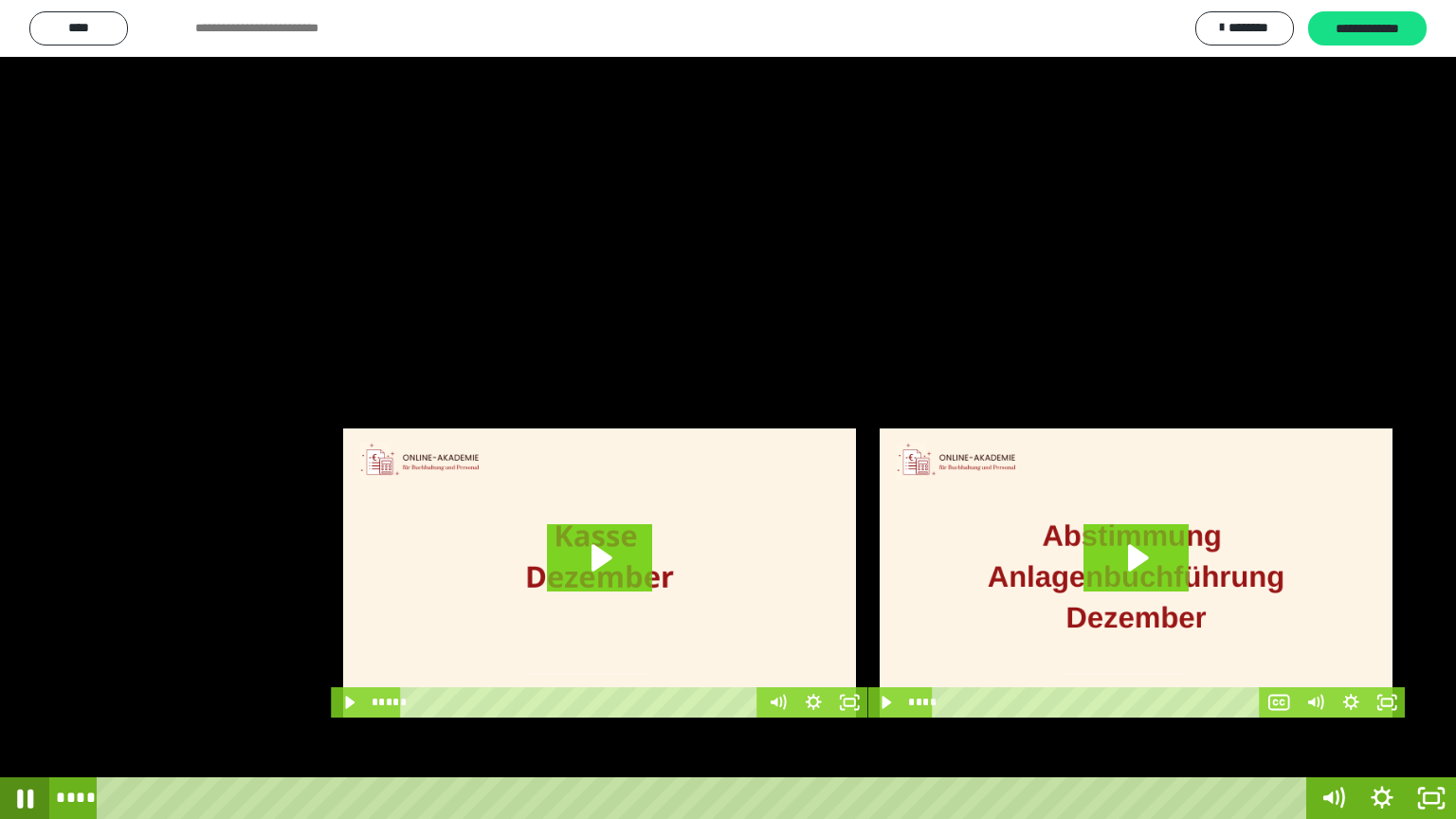 click 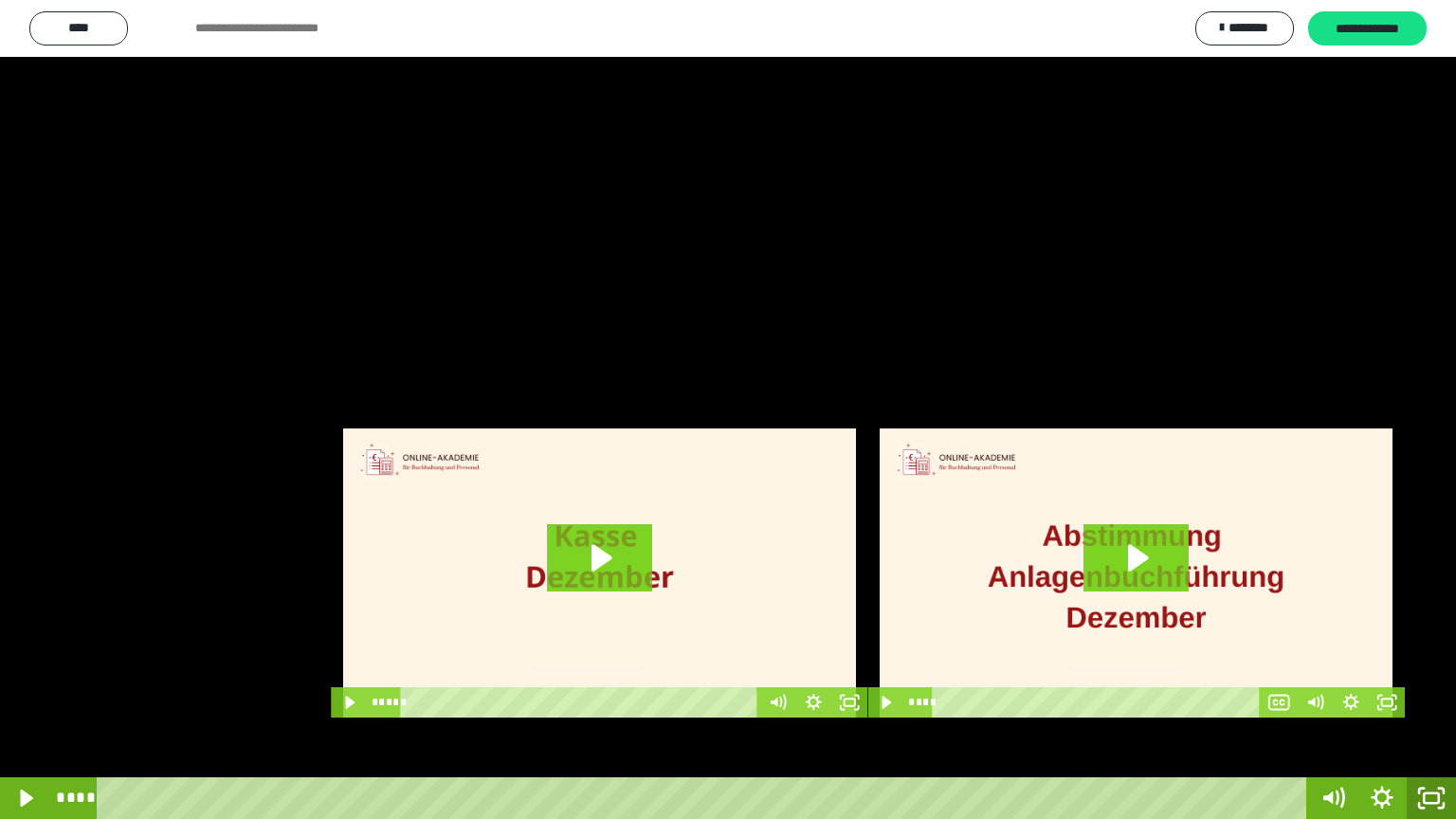 click 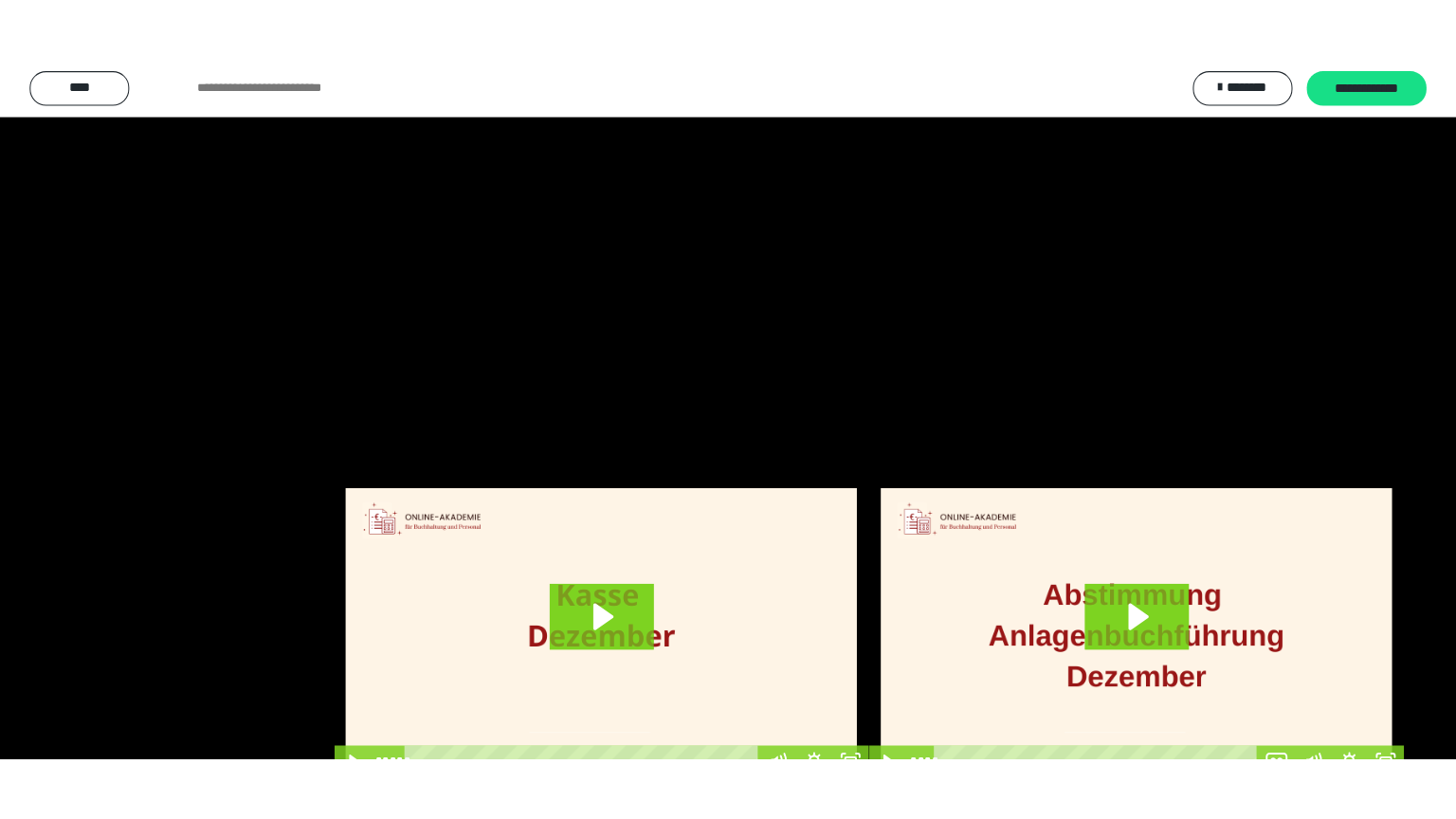 scroll, scrollTop: 3708, scrollLeft: 0, axis: vertical 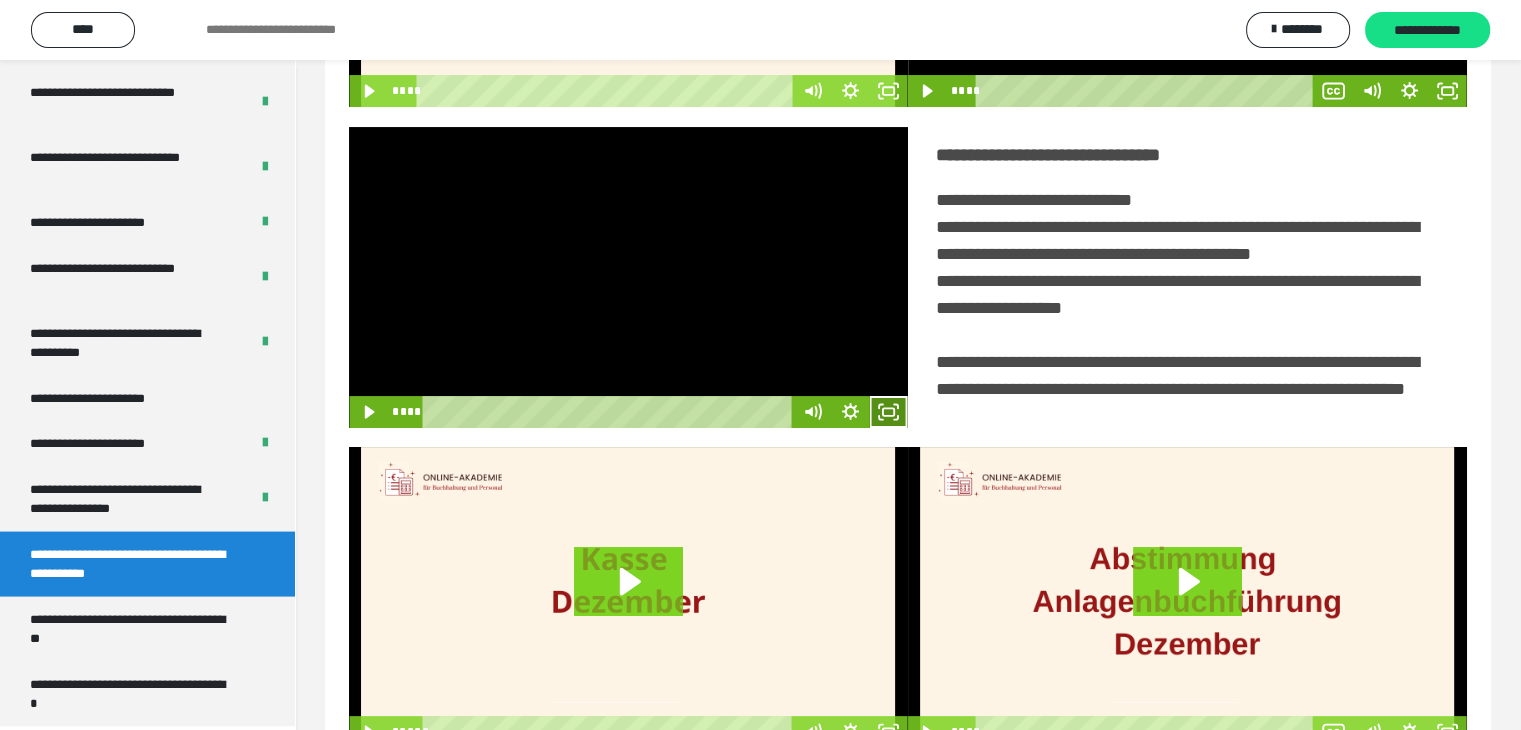 click 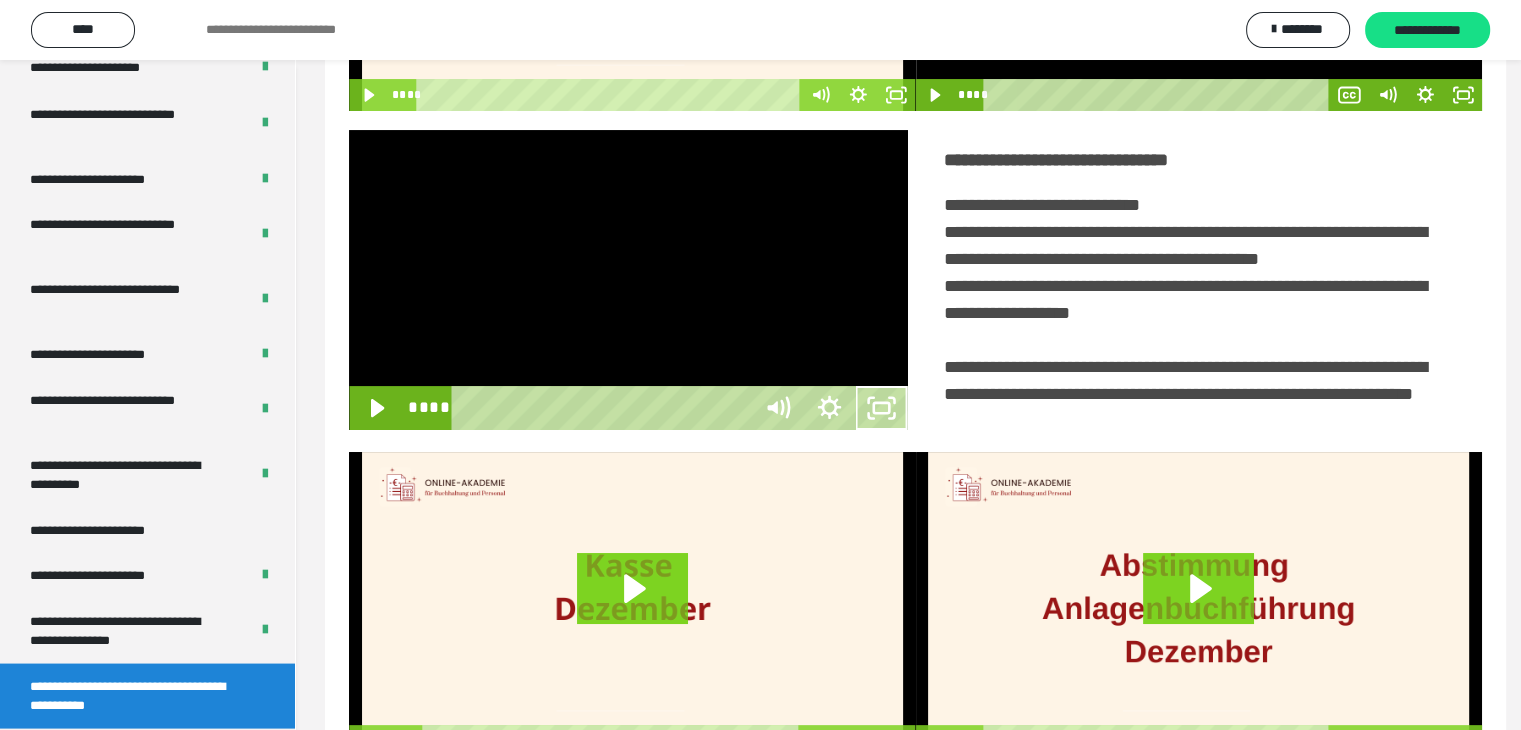 scroll, scrollTop: 3777, scrollLeft: 0, axis: vertical 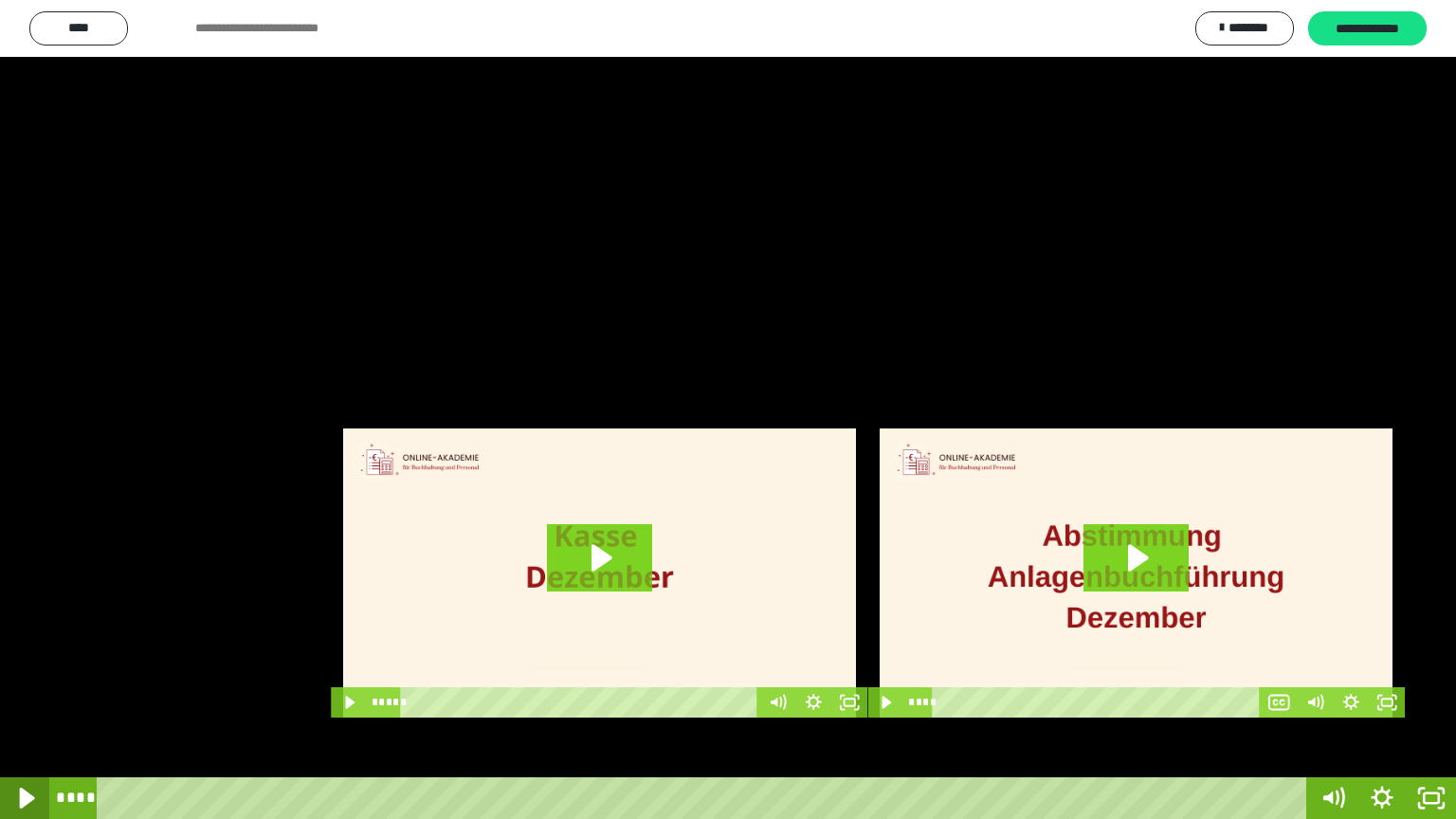 click 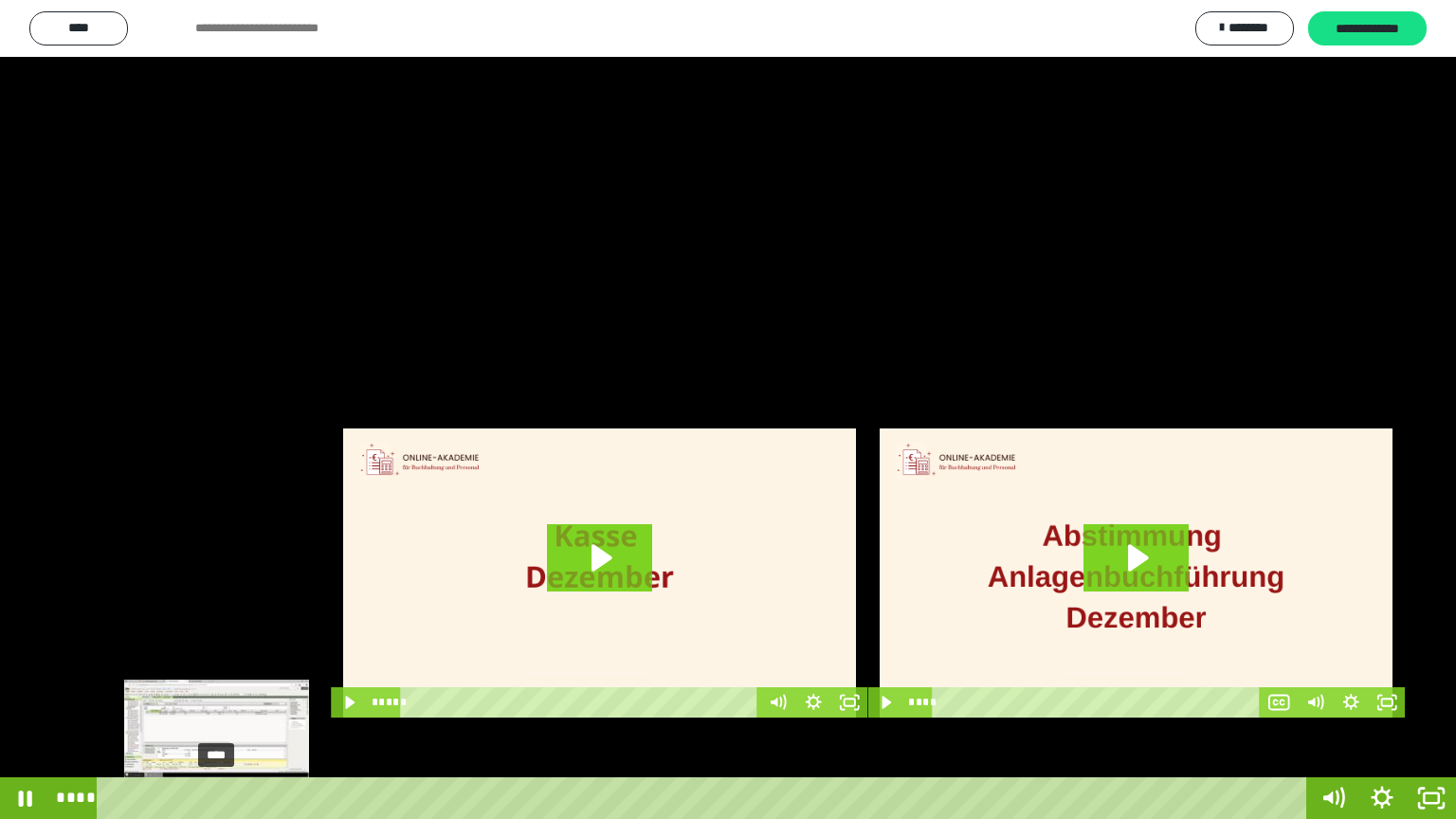 drag, startPoint x: 265, startPoint y: 799, endPoint x: 217, endPoint y: 799, distance: 48 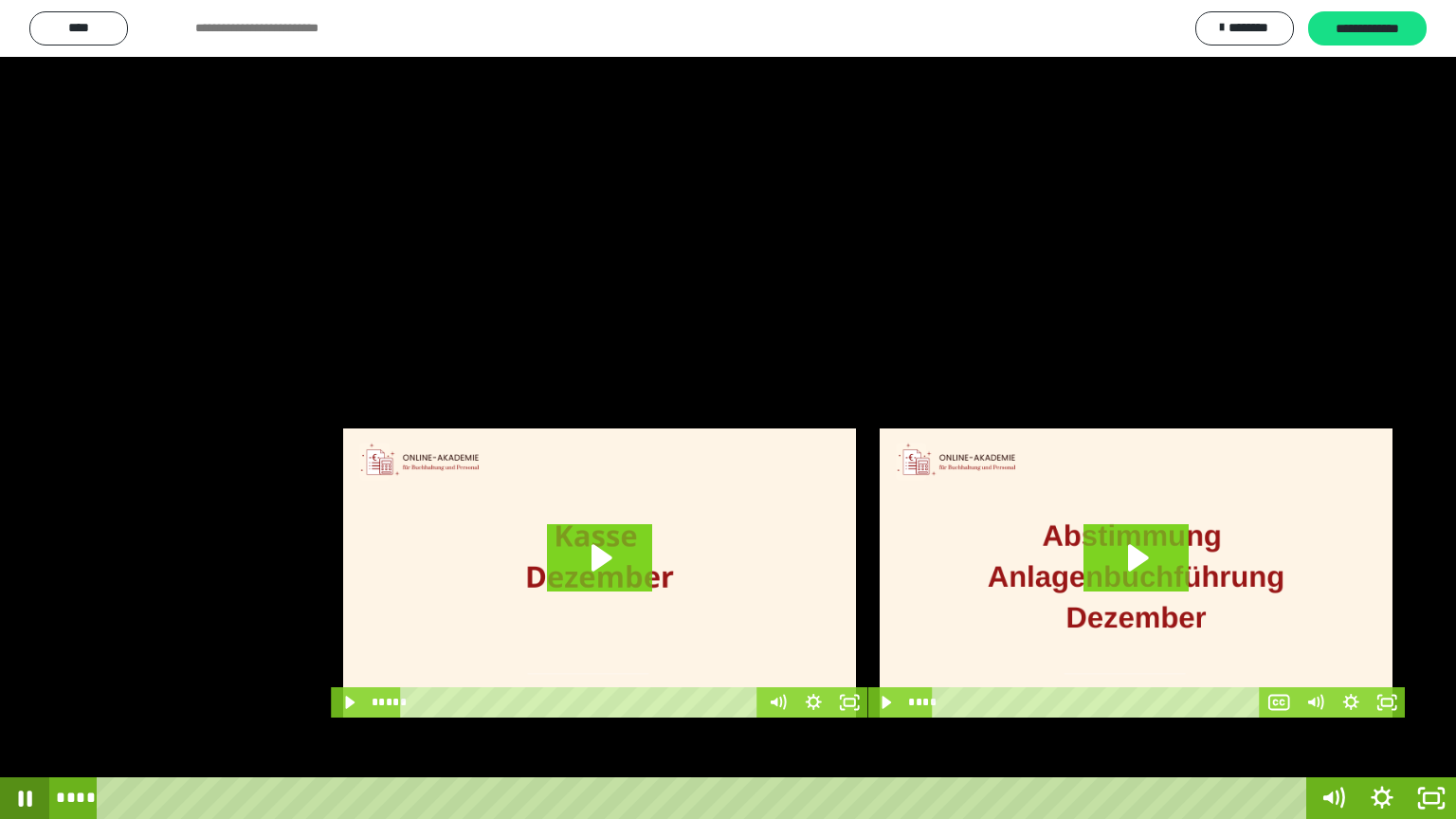 click 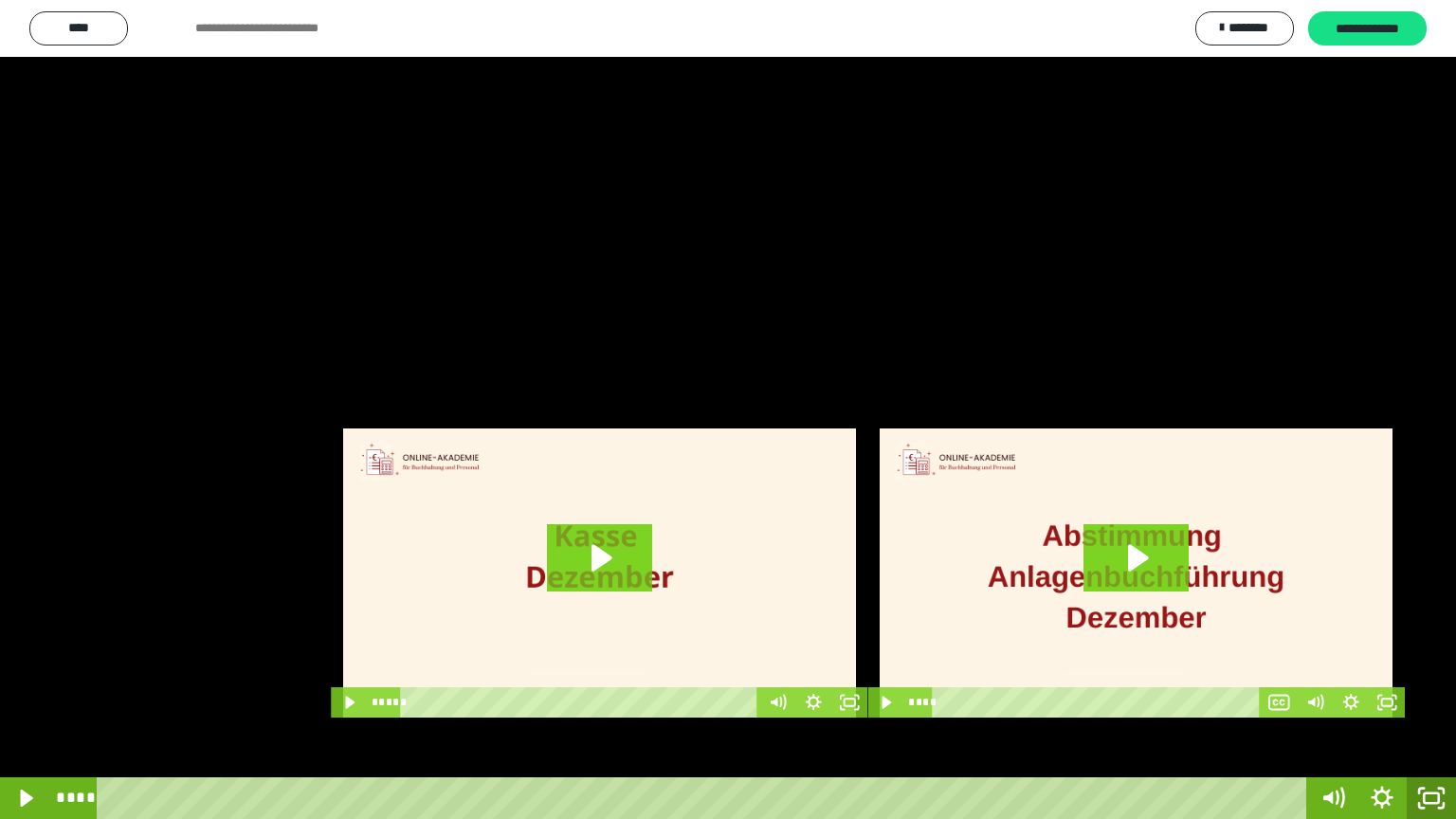 click 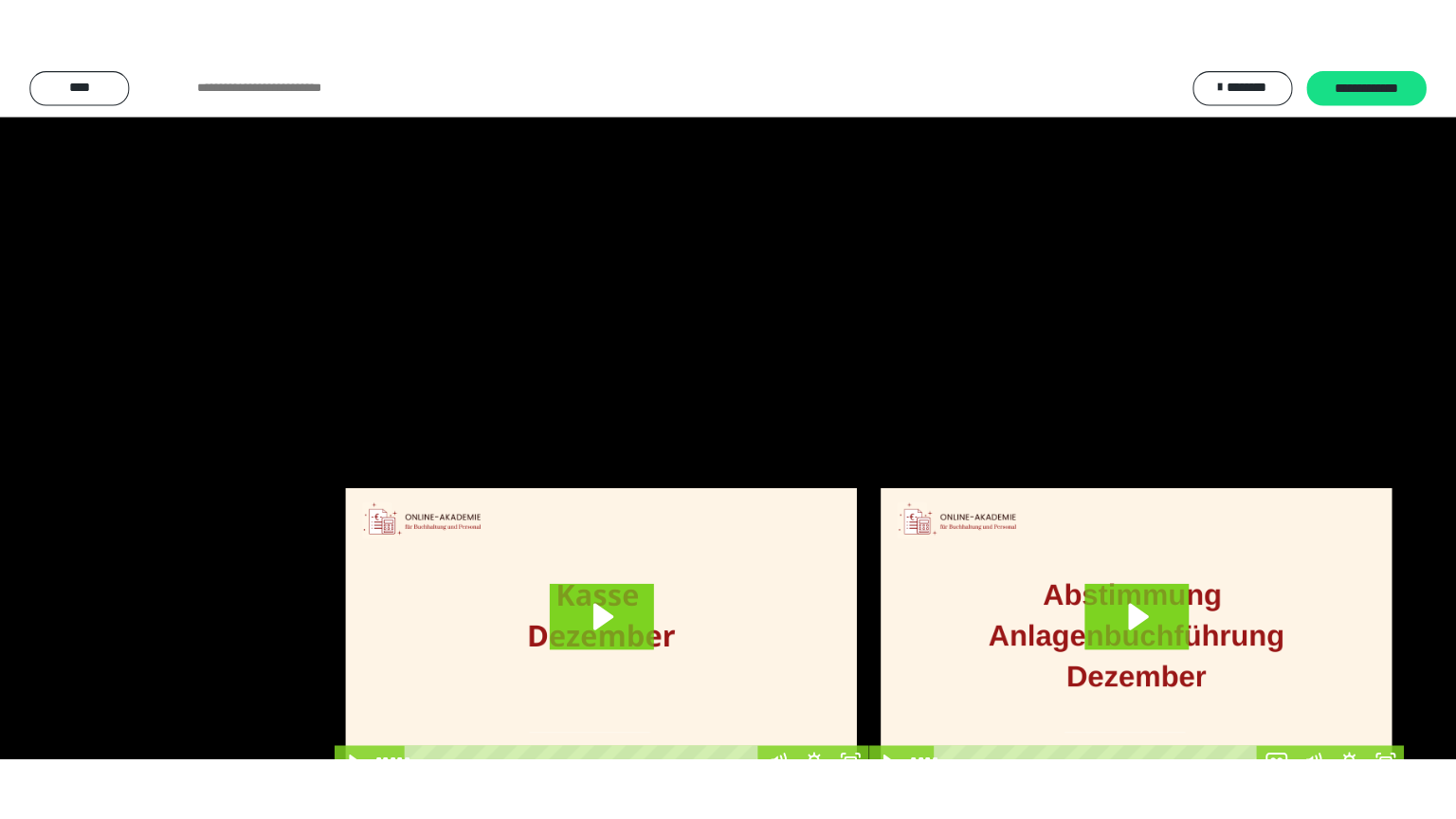scroll, scrollTop: 3708, scrollLeft: 0, axis: vertical 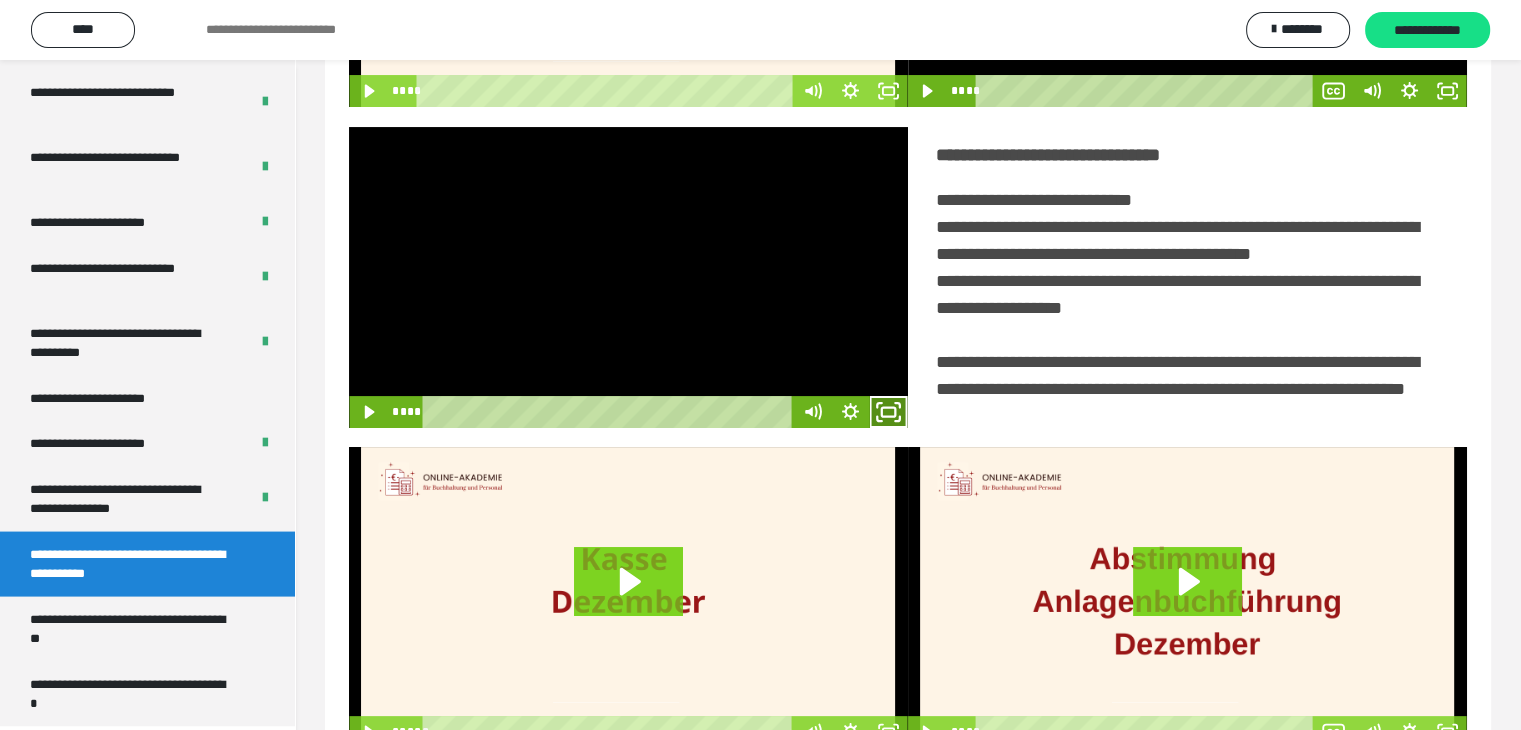 click 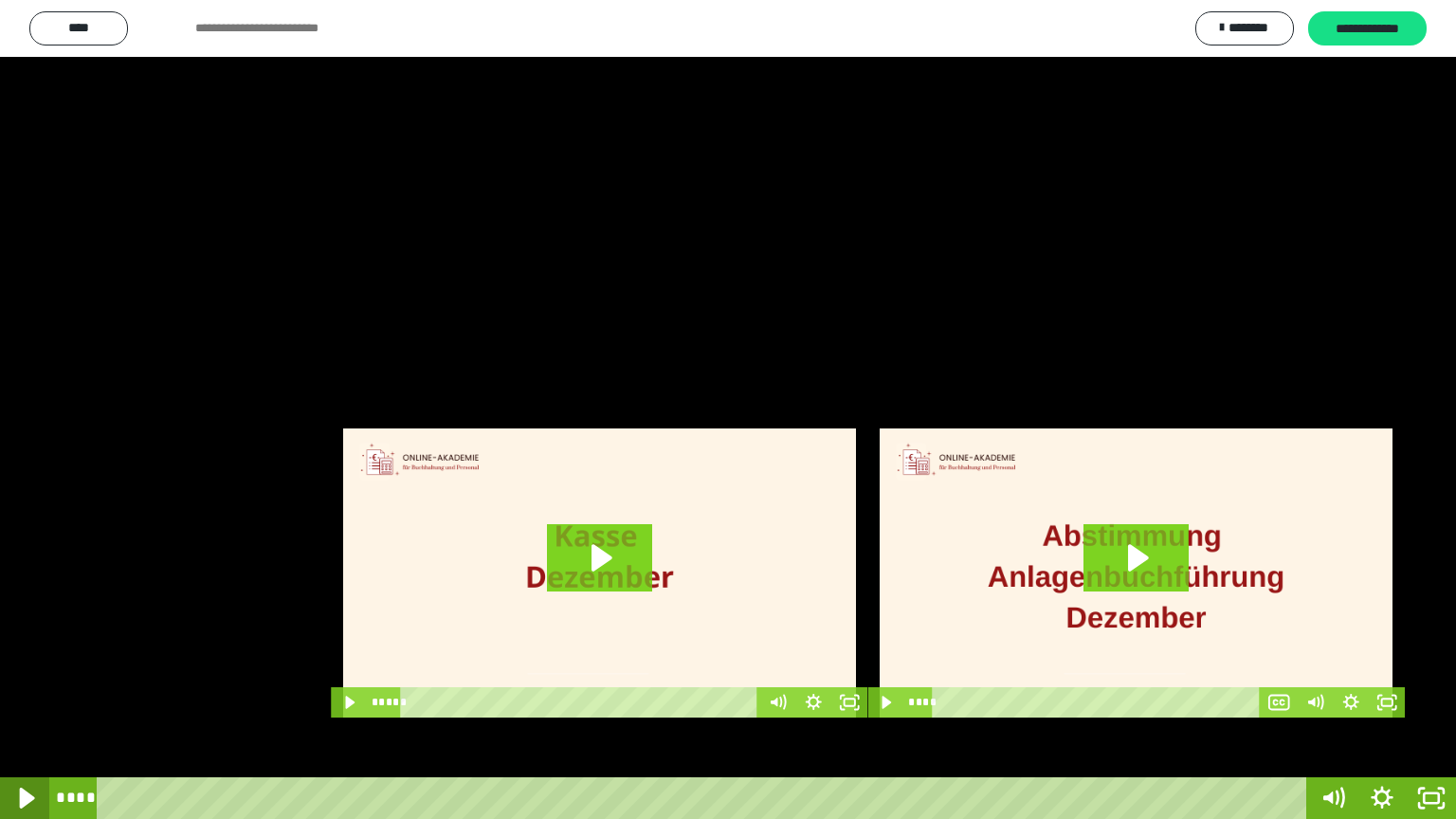 click 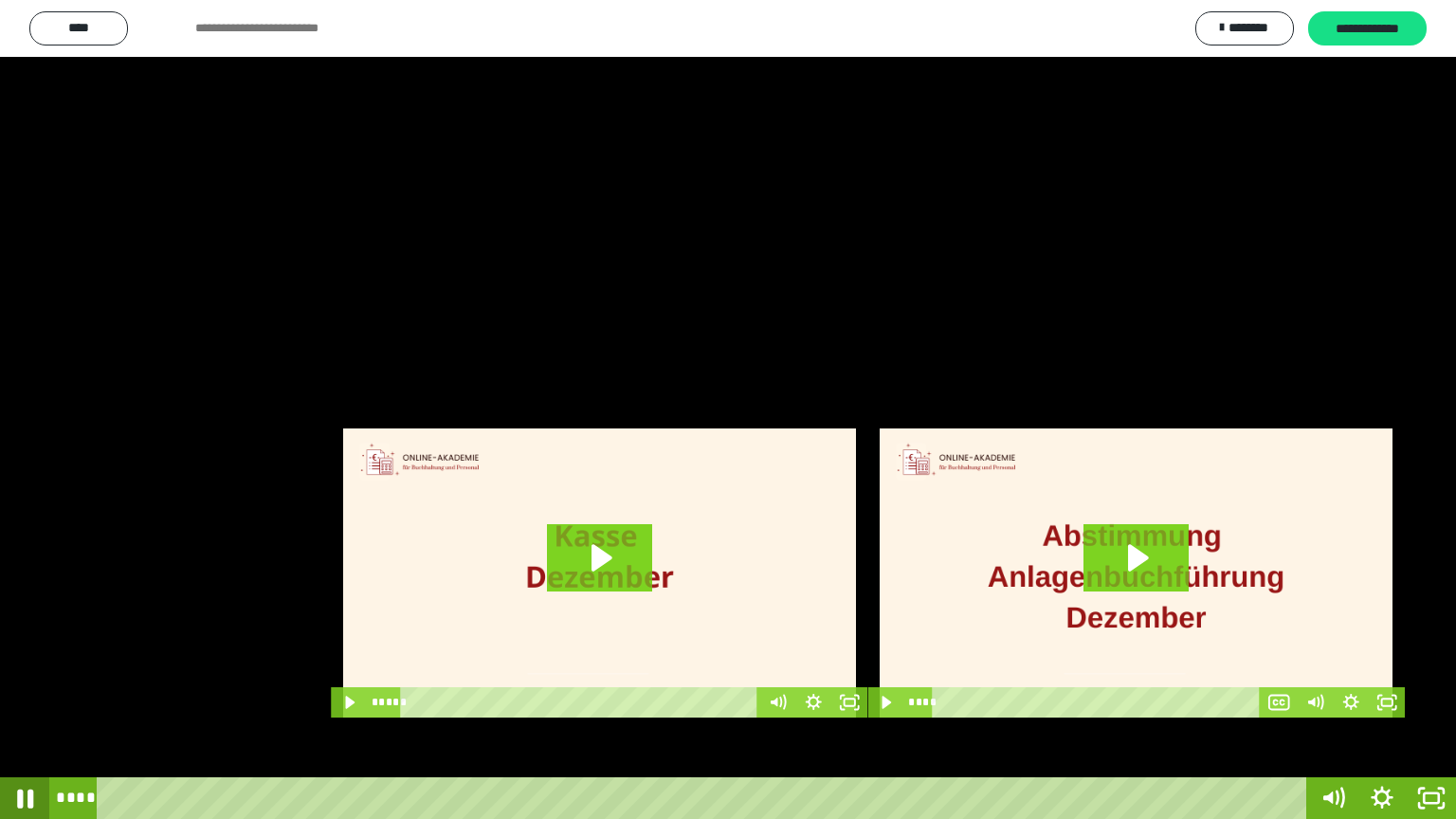 click 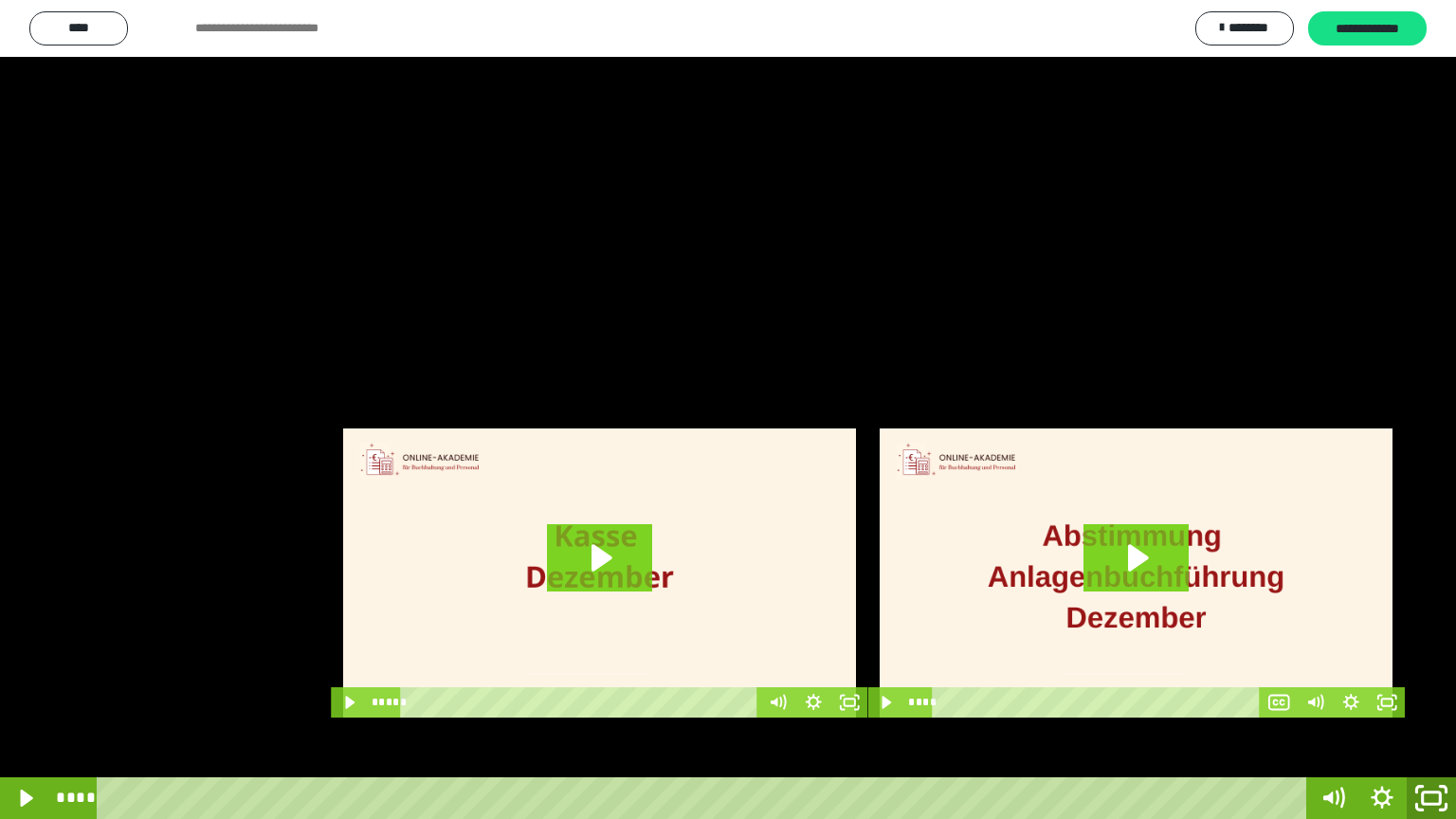 click 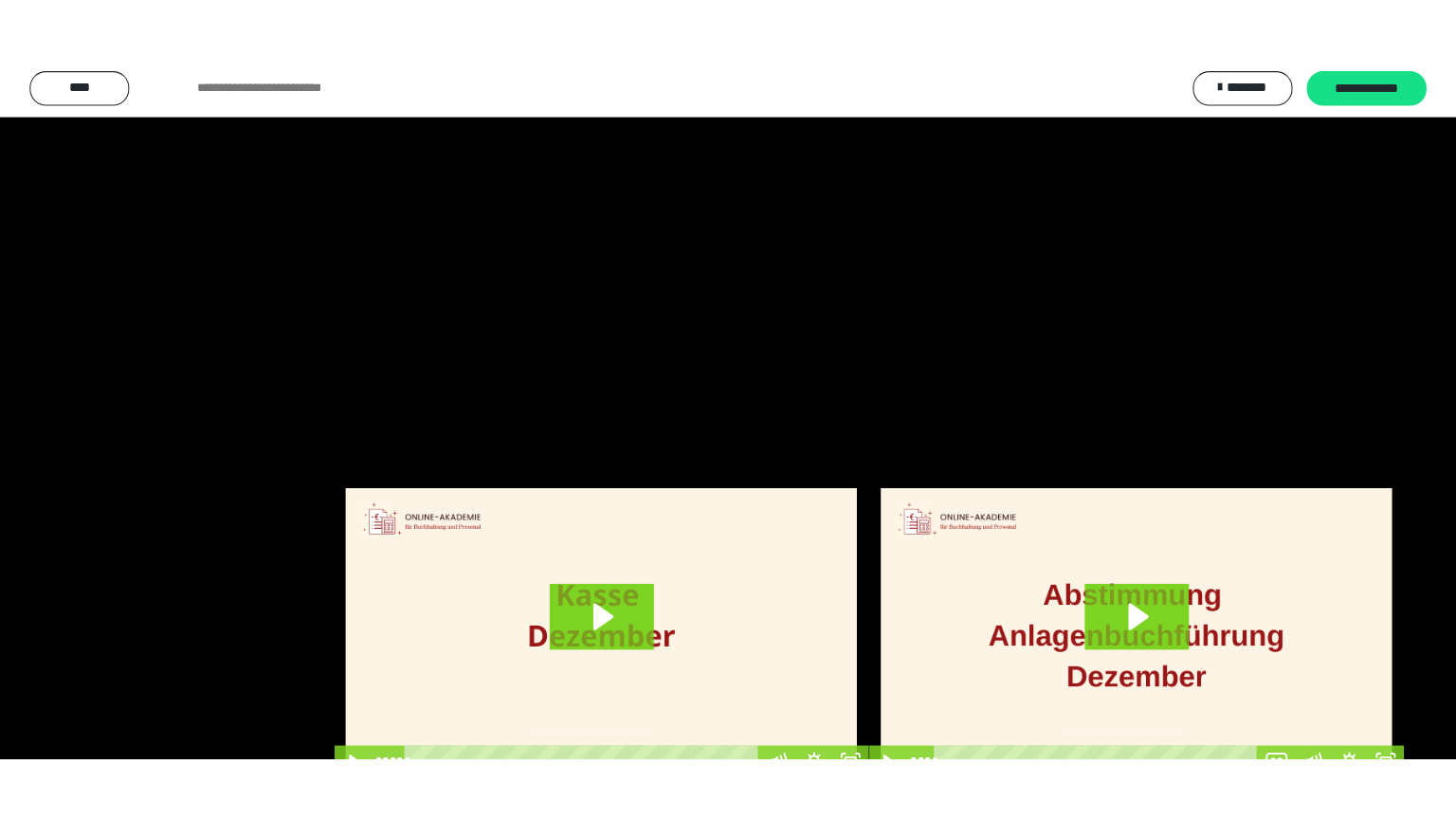 scroll, scrollTop: 3708, scrollLeft: 0, axis: vertical 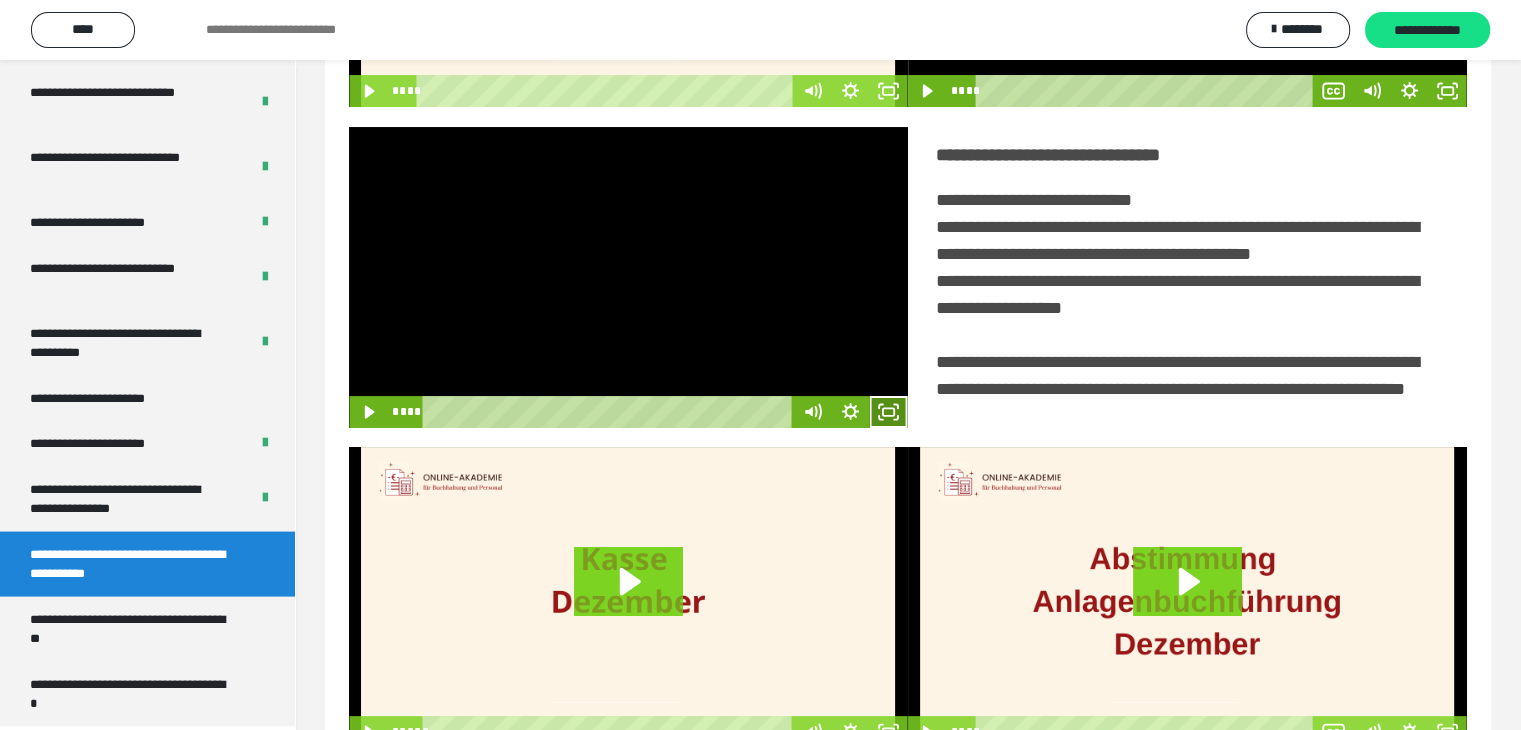 click 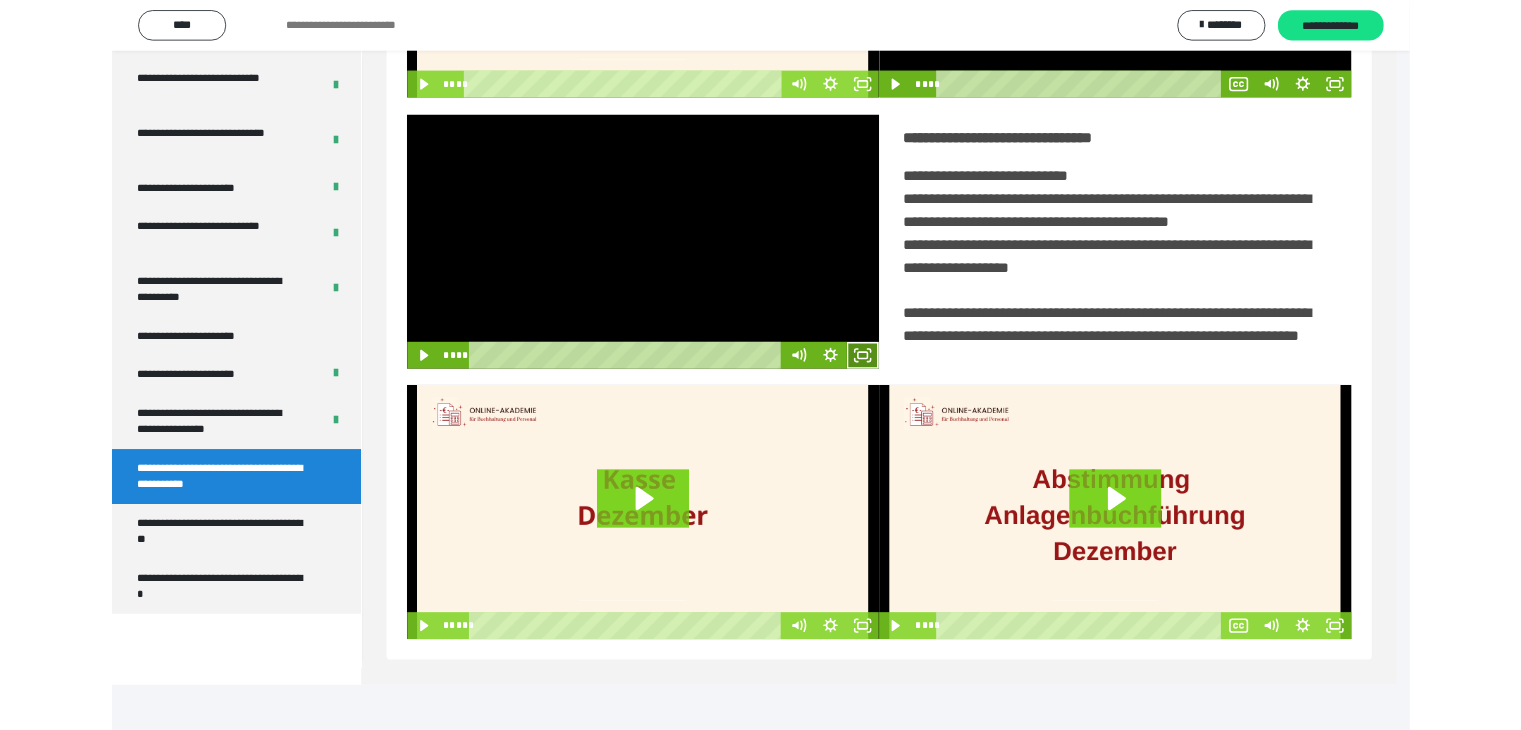 scroll, scrollTop: 3777, scrollLeft: 0, axis: vertical 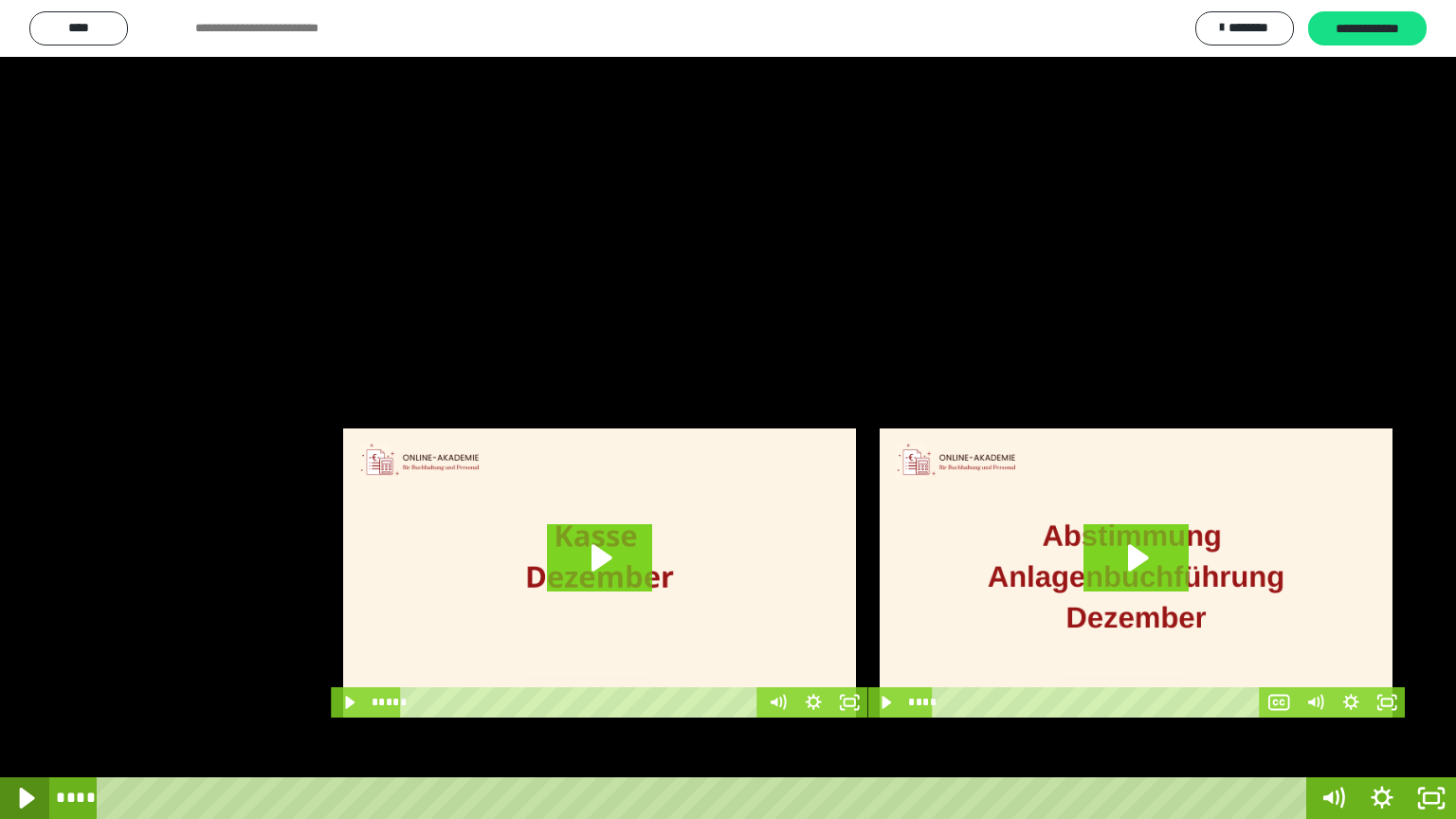 click 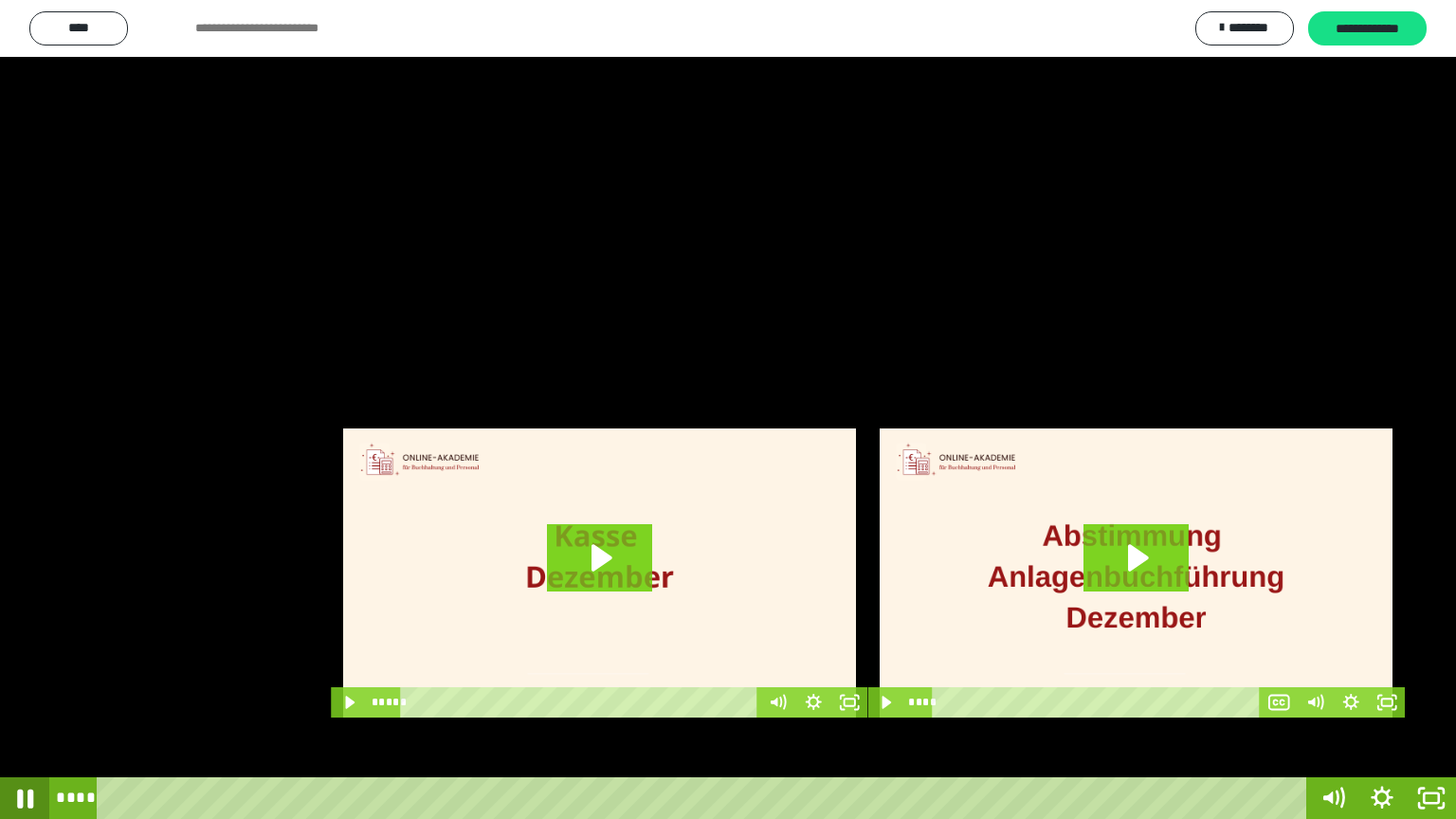 click 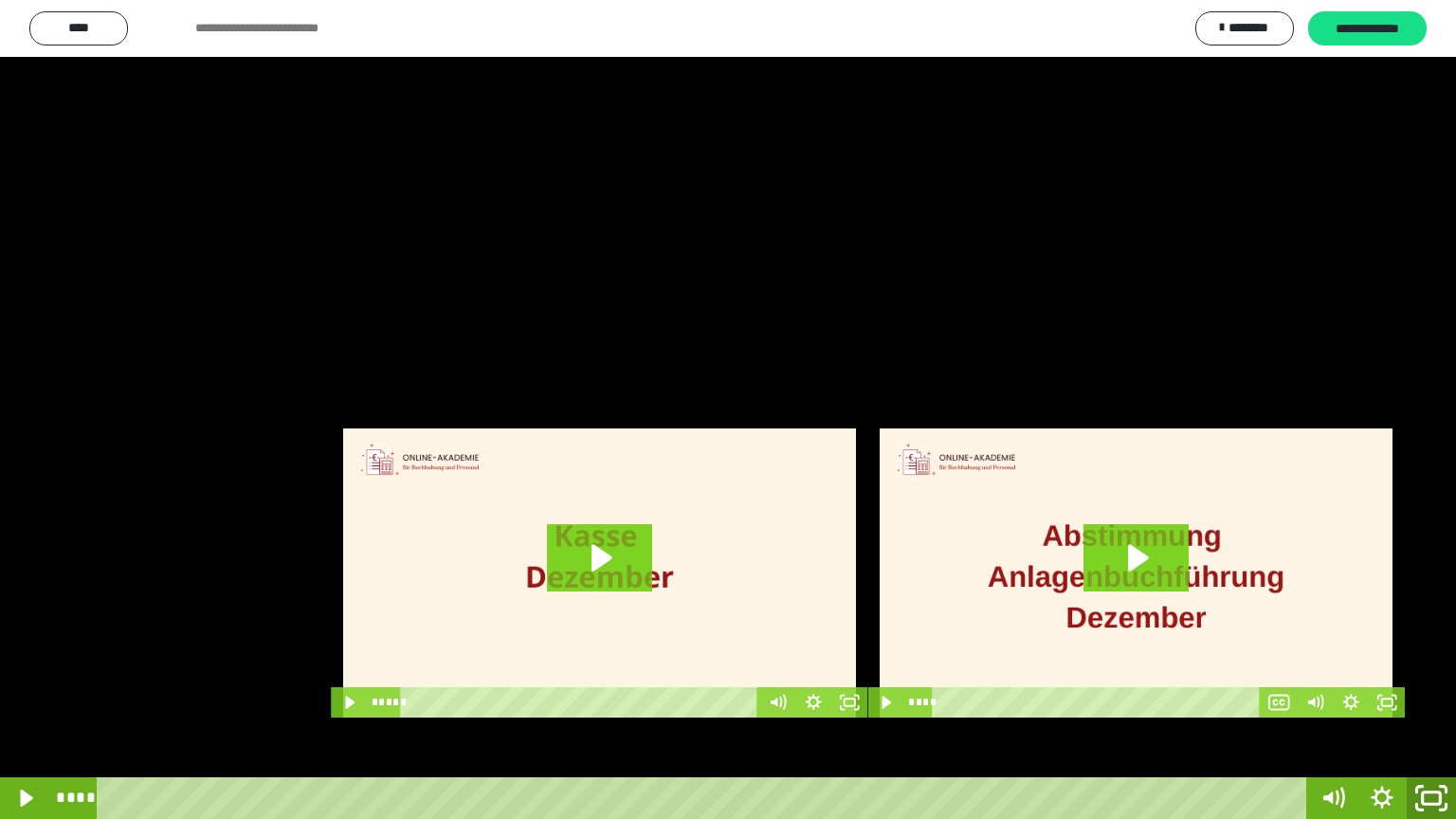 click 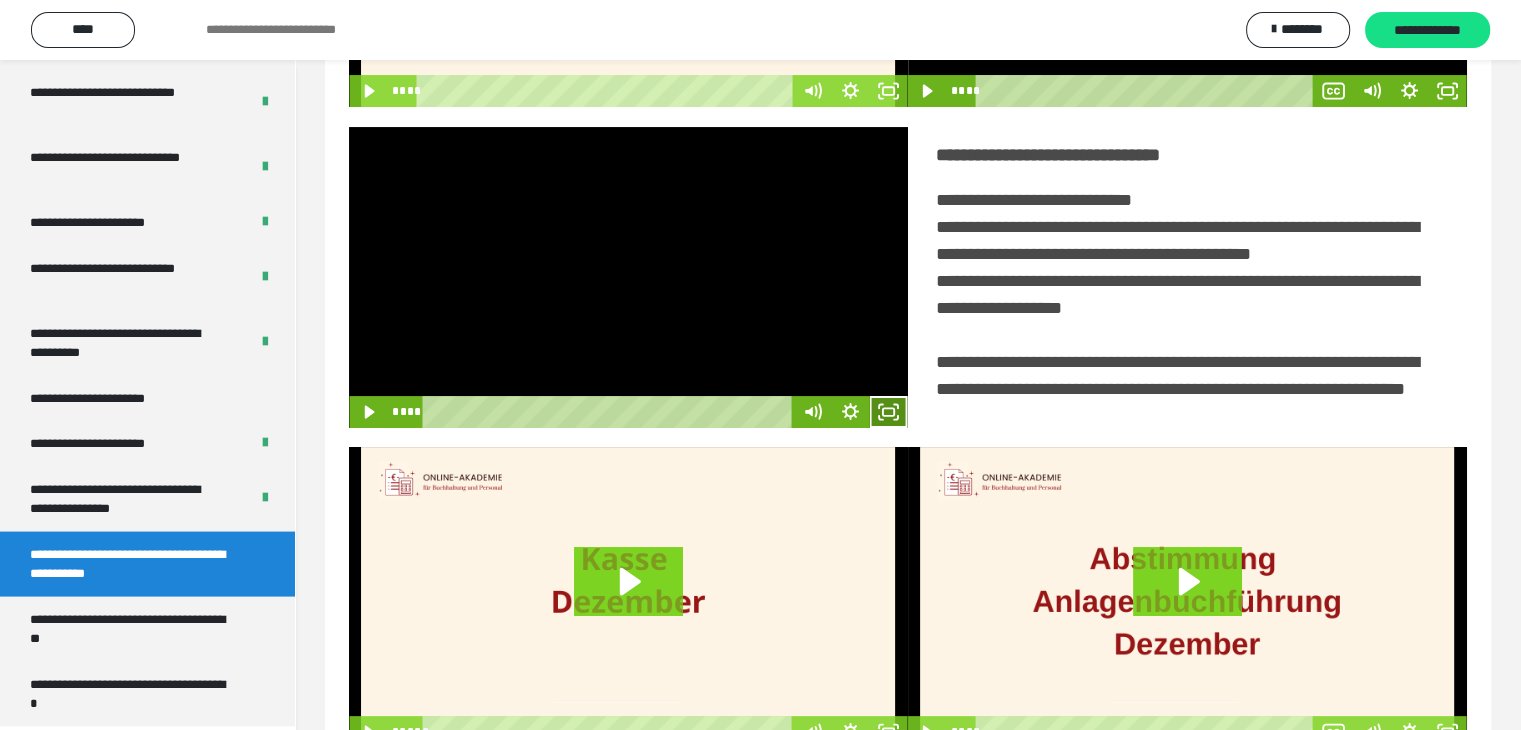 click 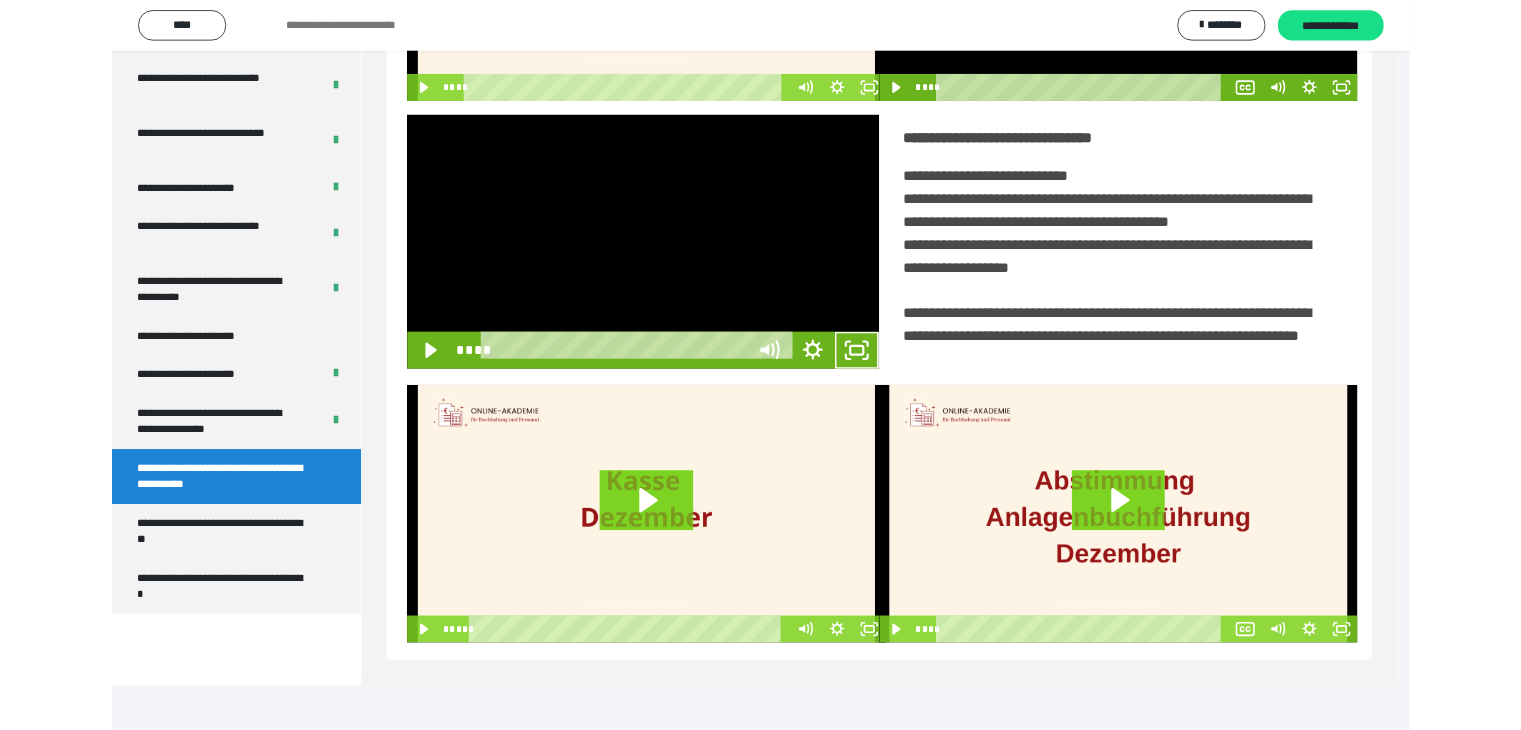 scroll, scrollTop: 3777, scrollLeft: 0, axis: vertical 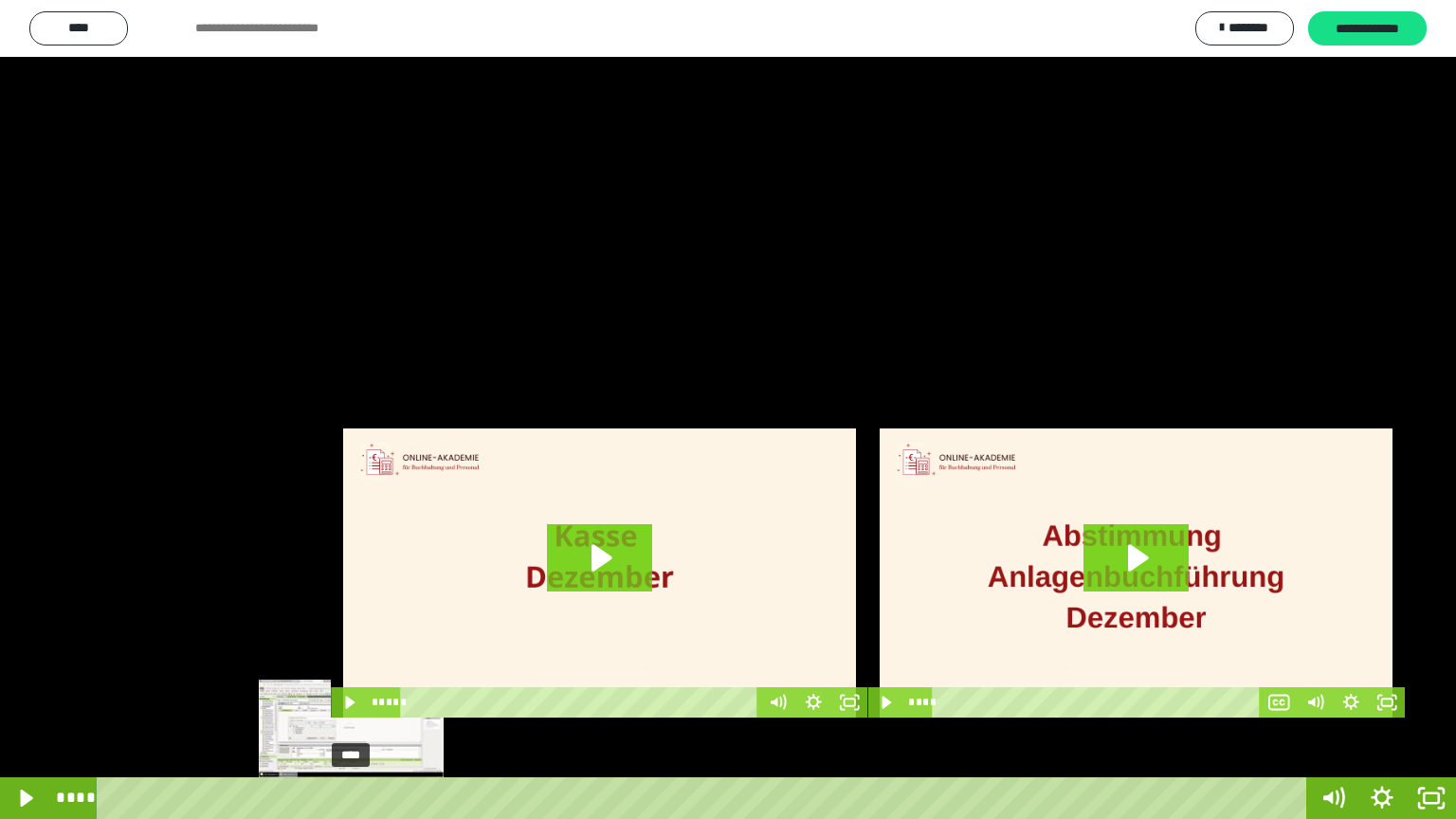 click at bounding box center [351, 798] 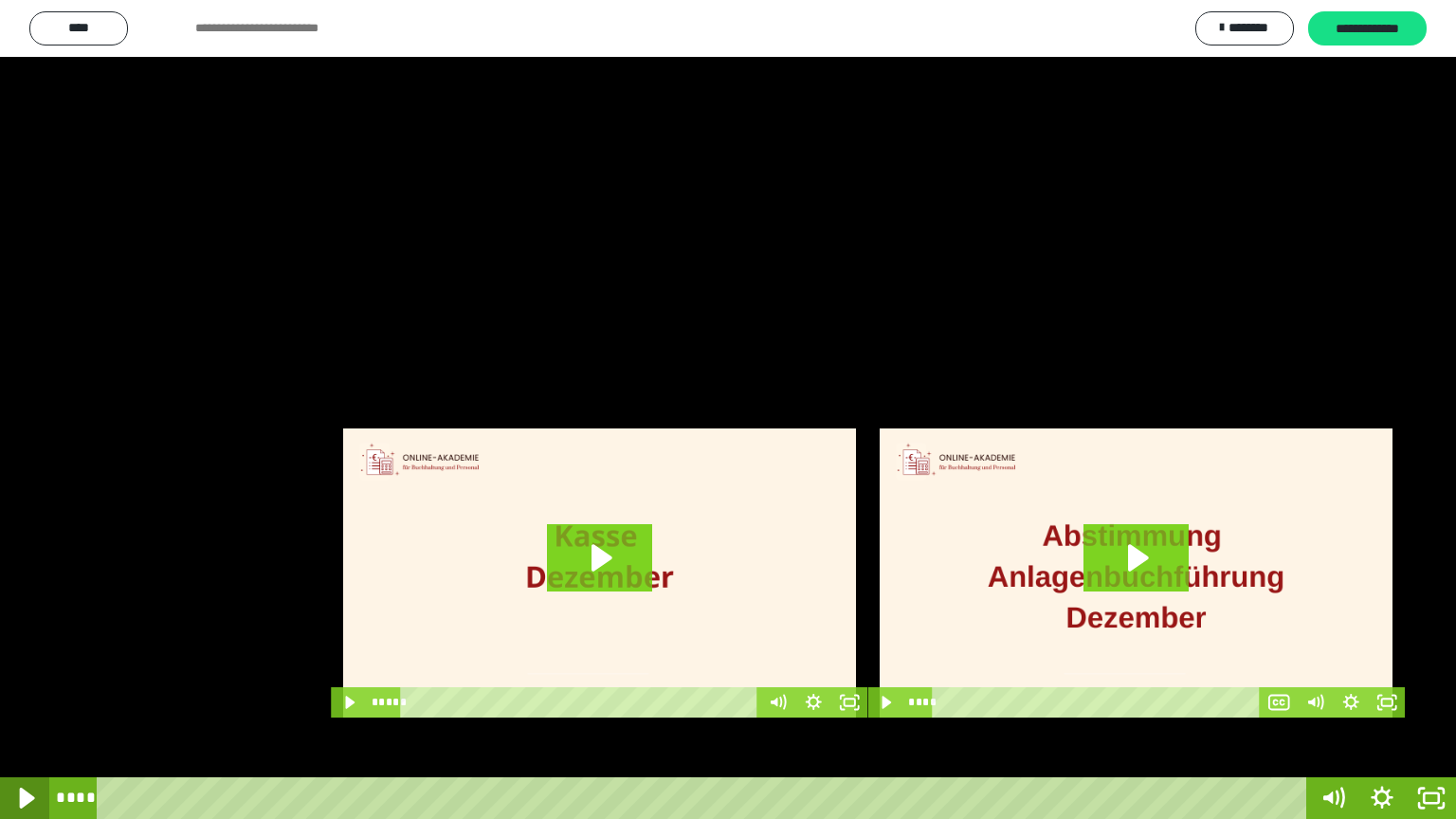 click 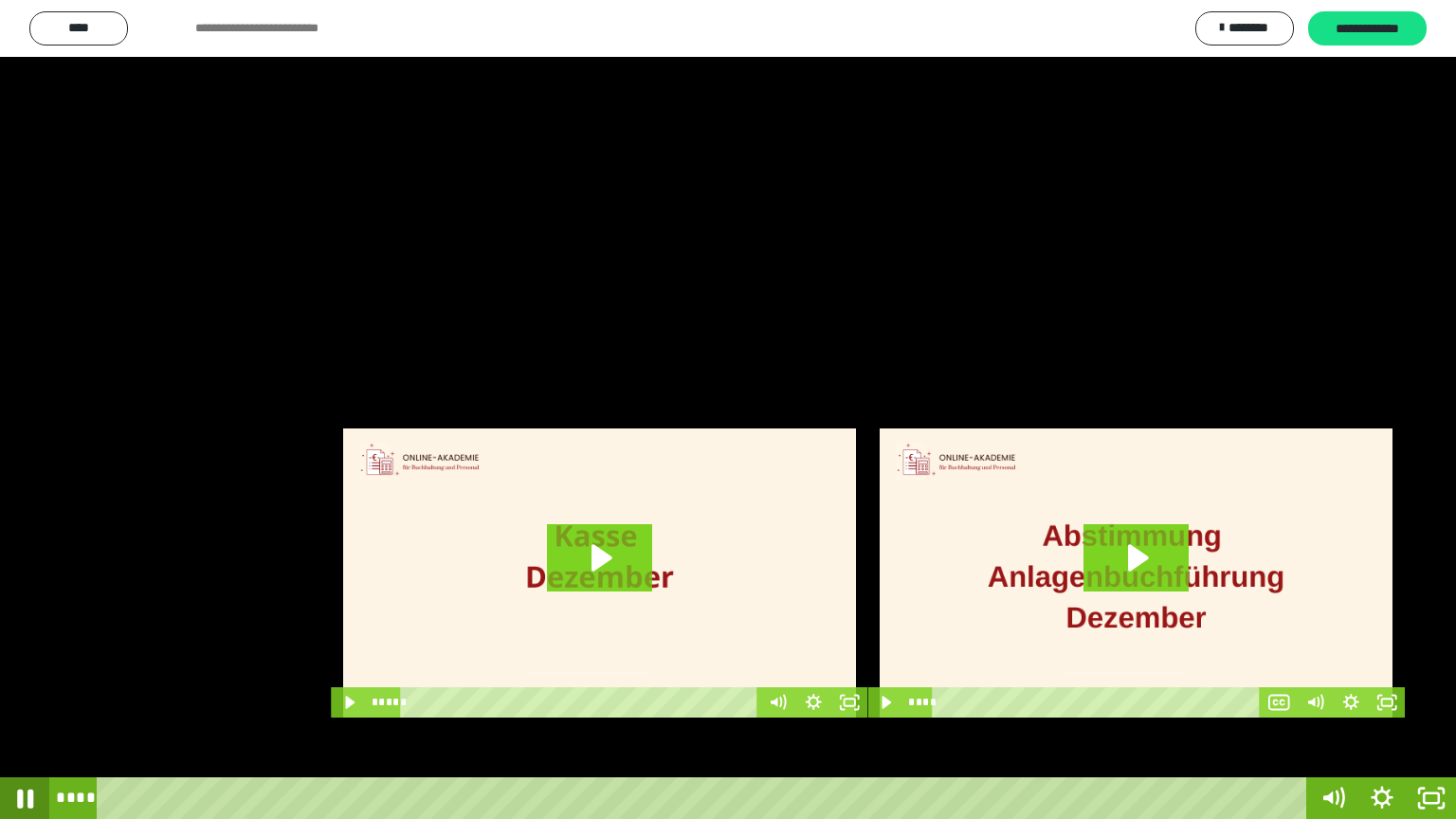 click 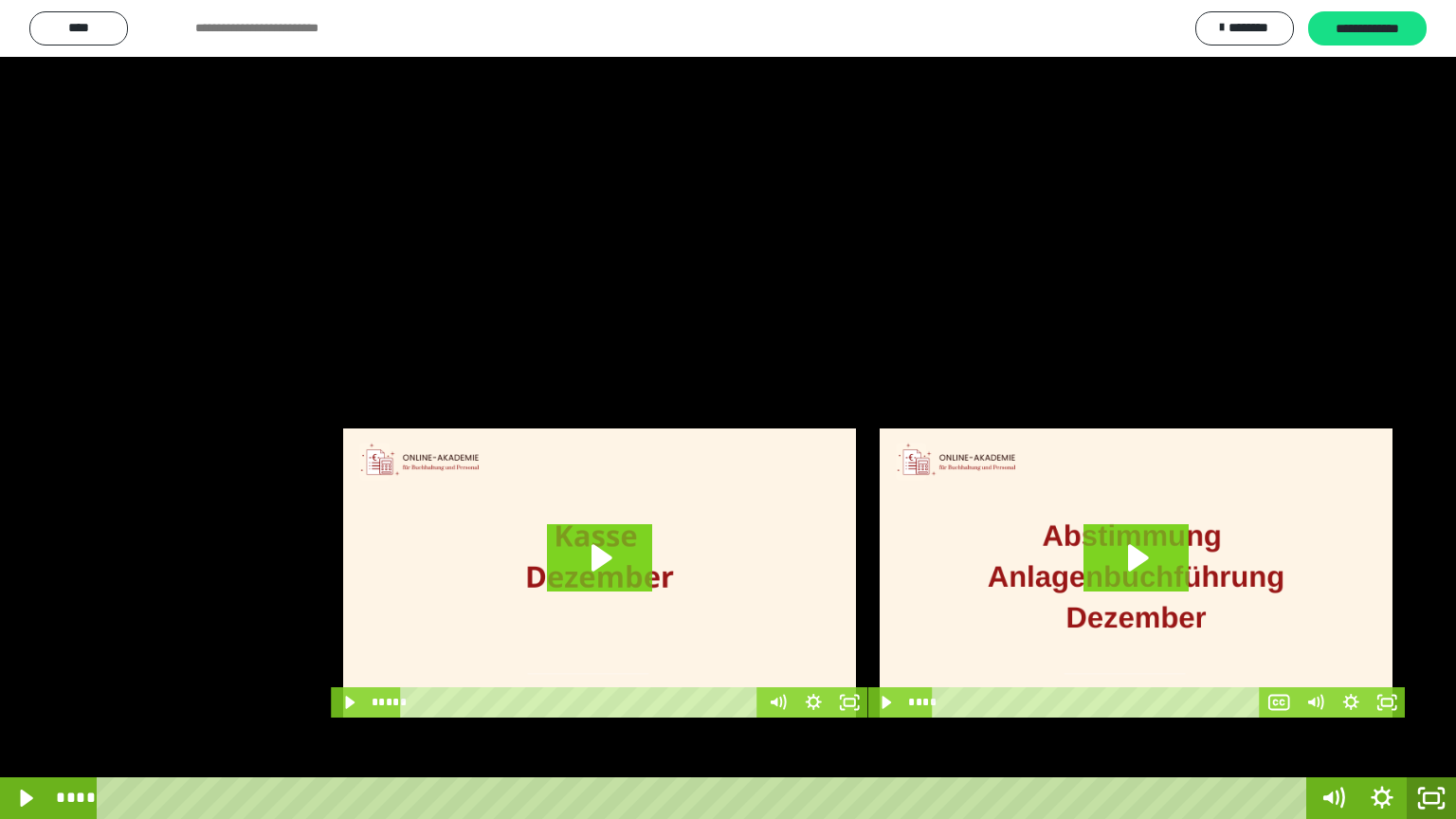 click 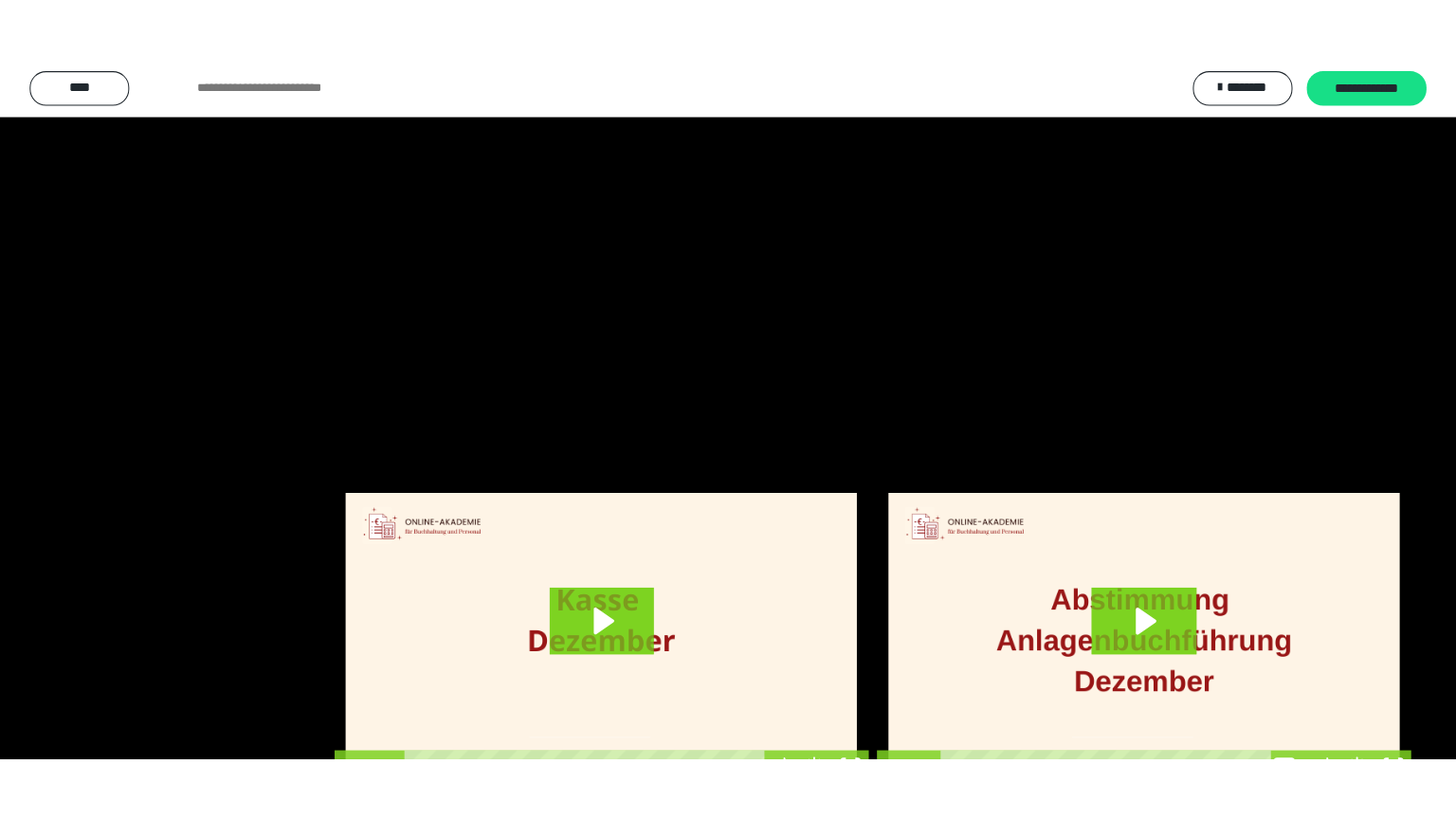 scroll, scrollTop: 3708, scrollLeft: 0, axis: vertical 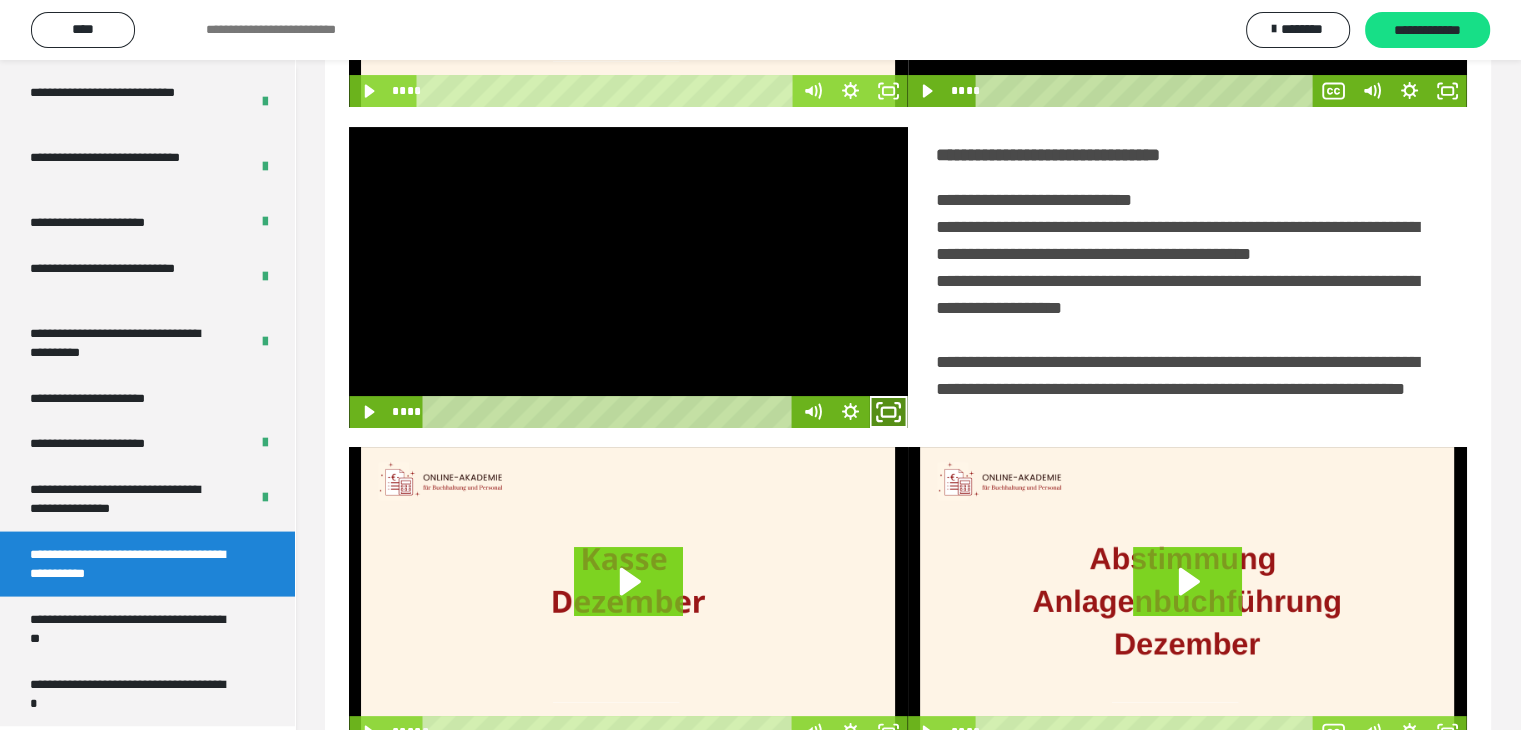 click 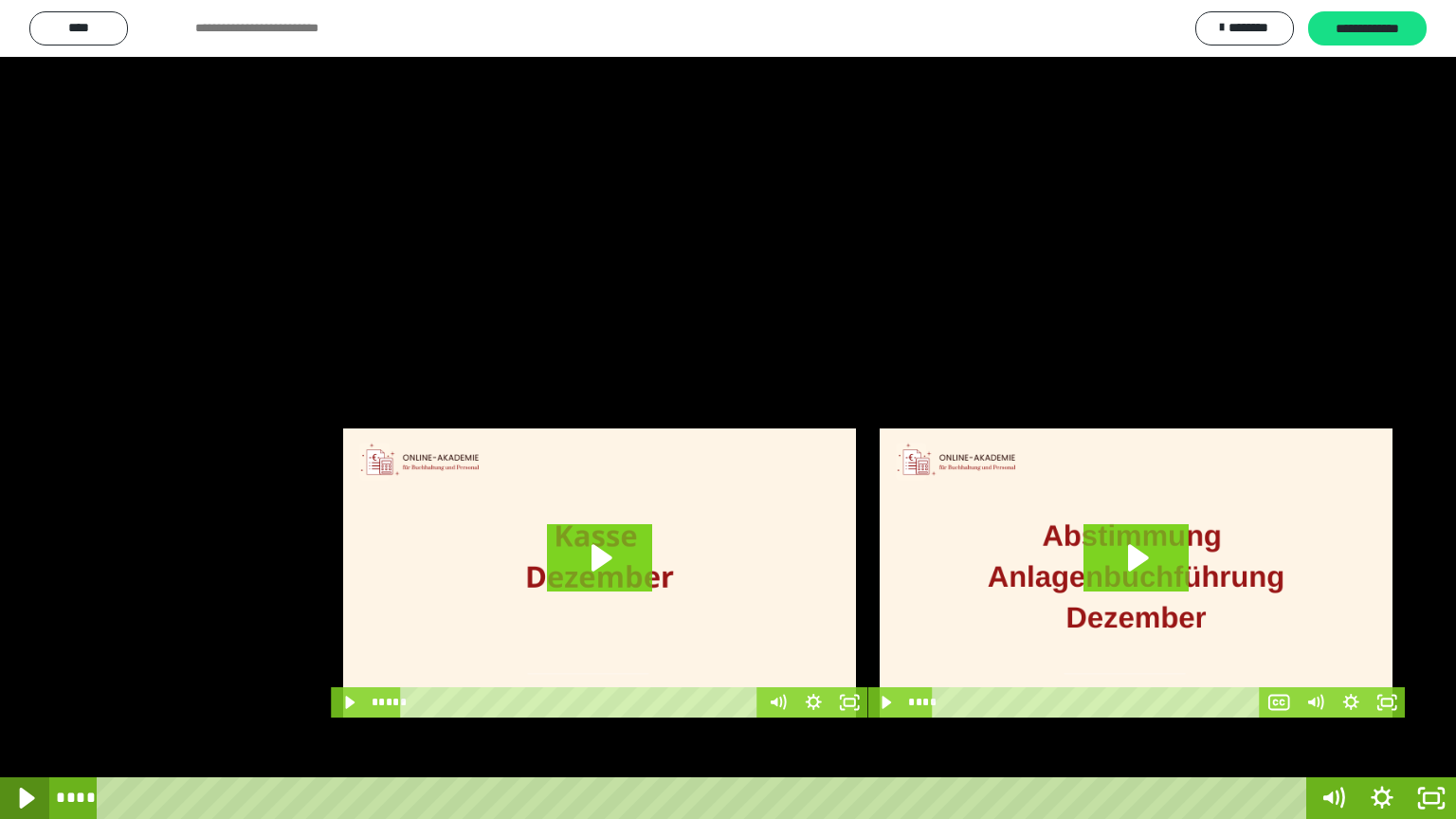 click 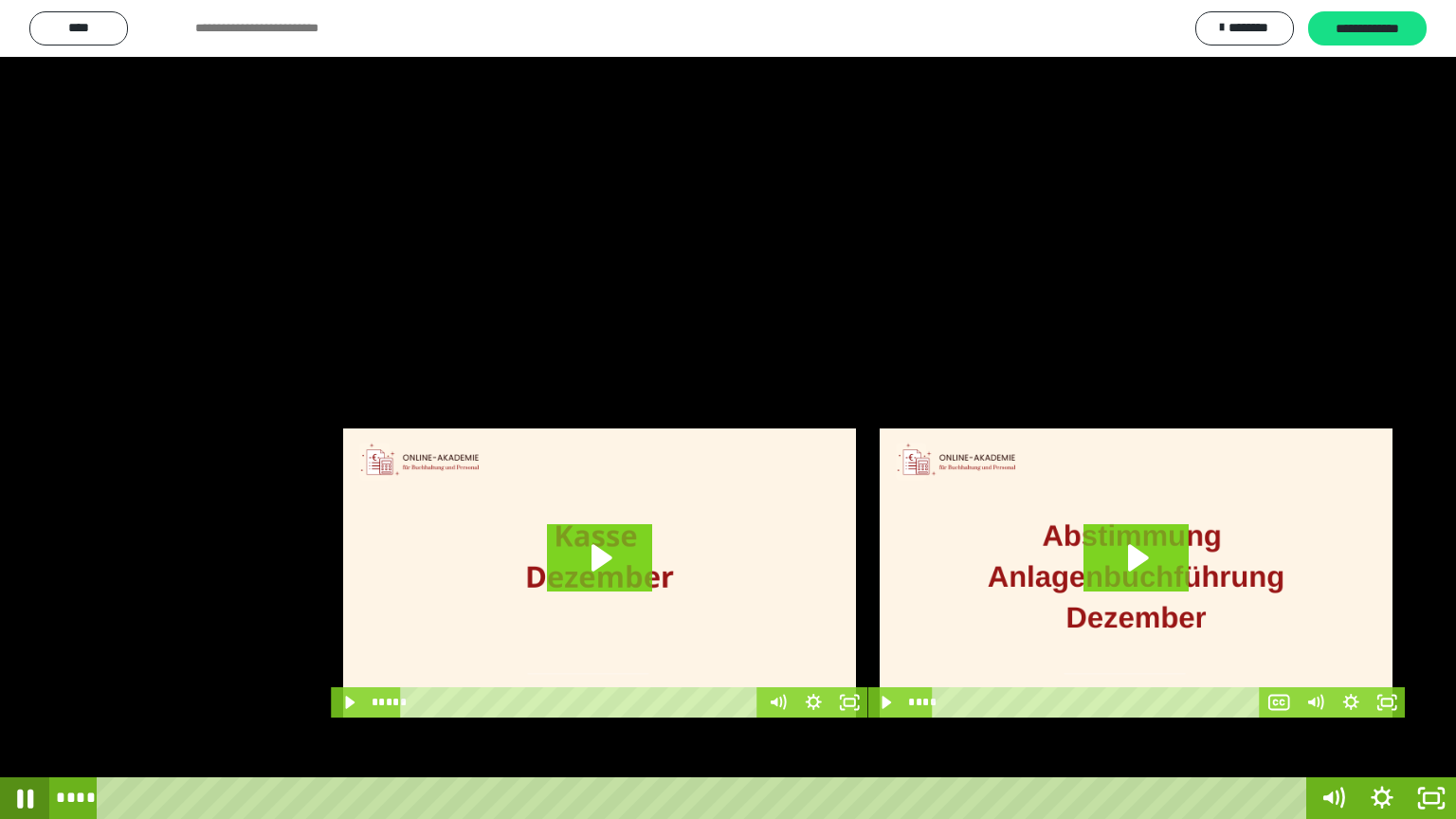 click 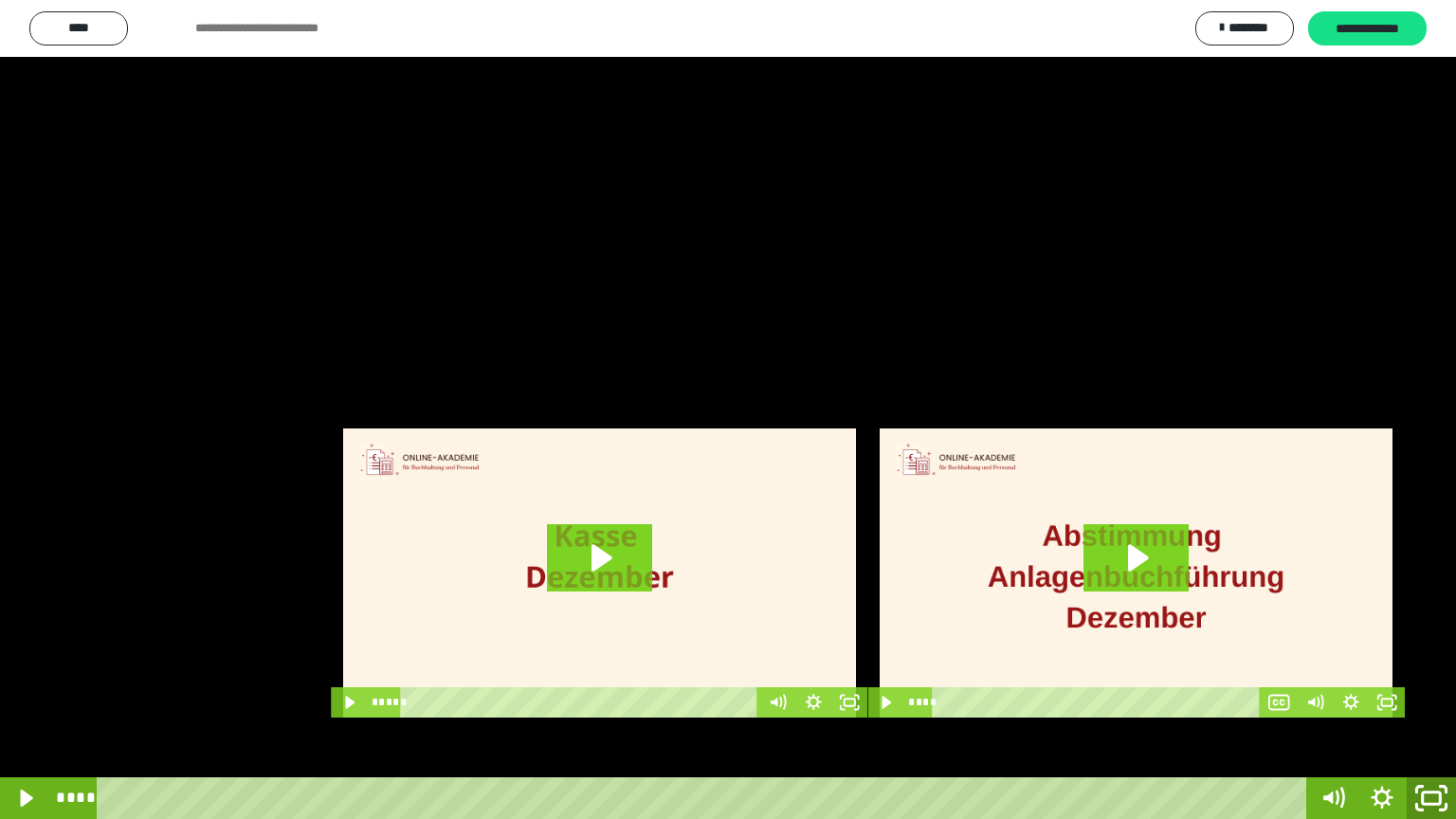 click 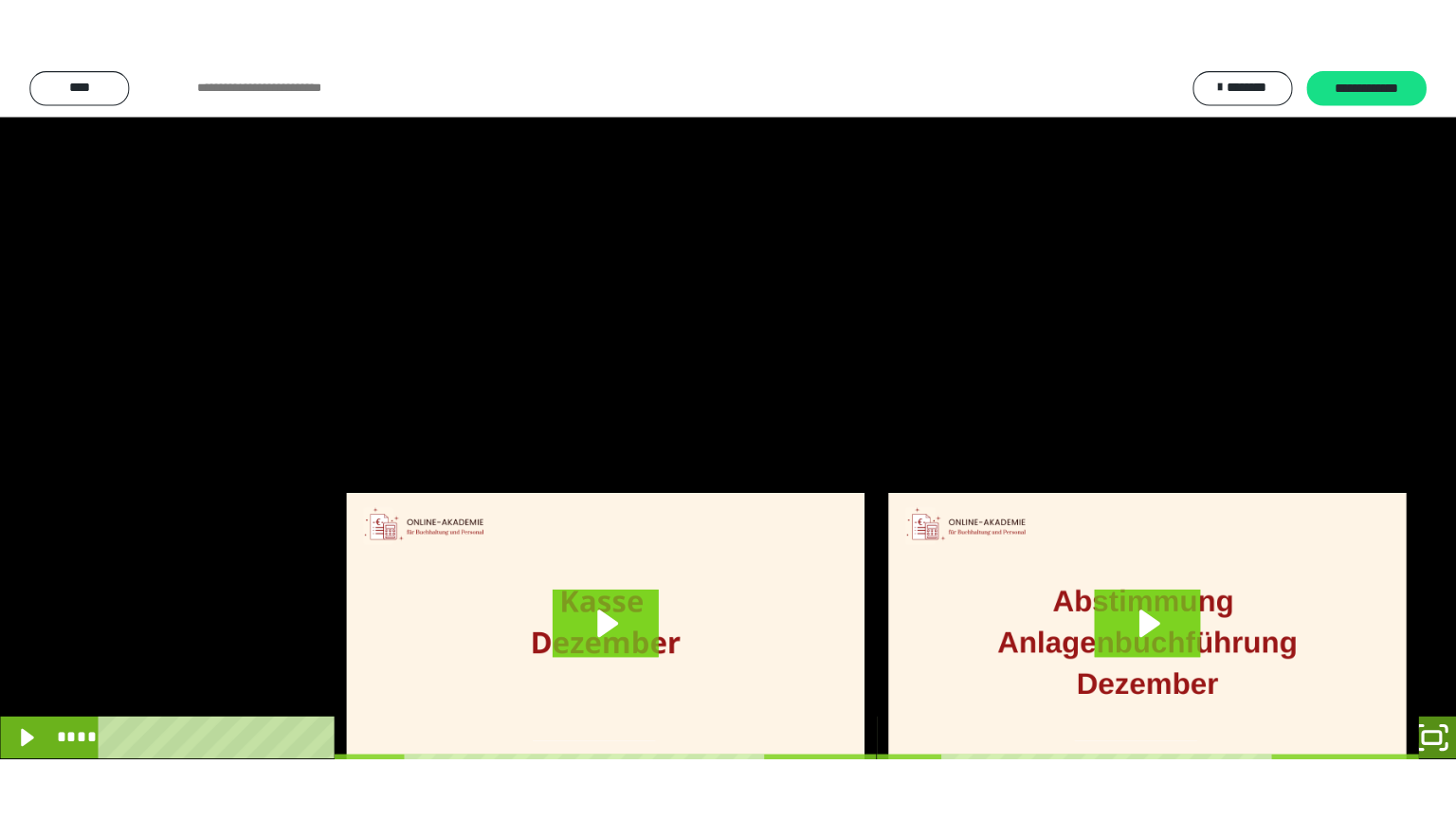 scroll, scrollTop: 3708, scrollLeft: 0, axis: vertical 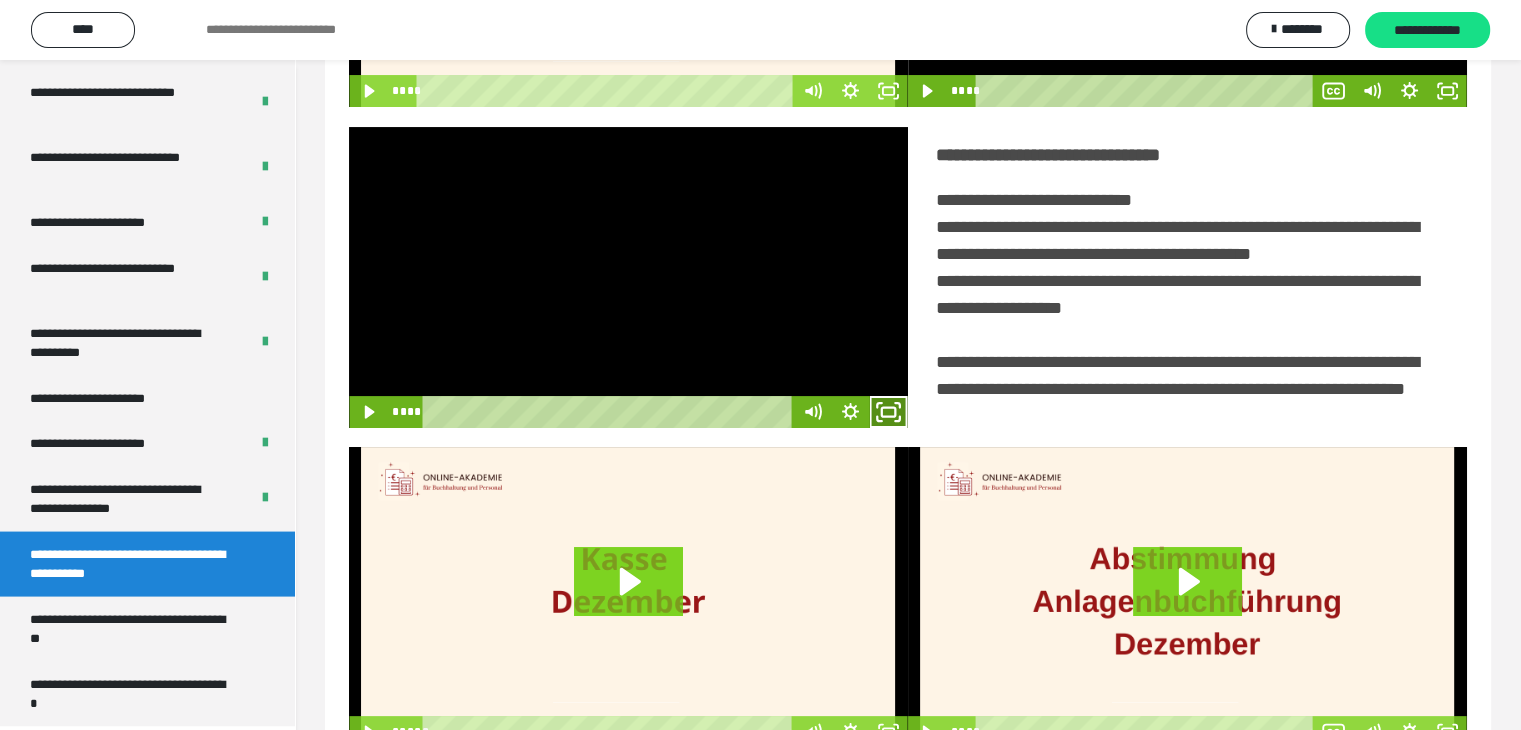 click 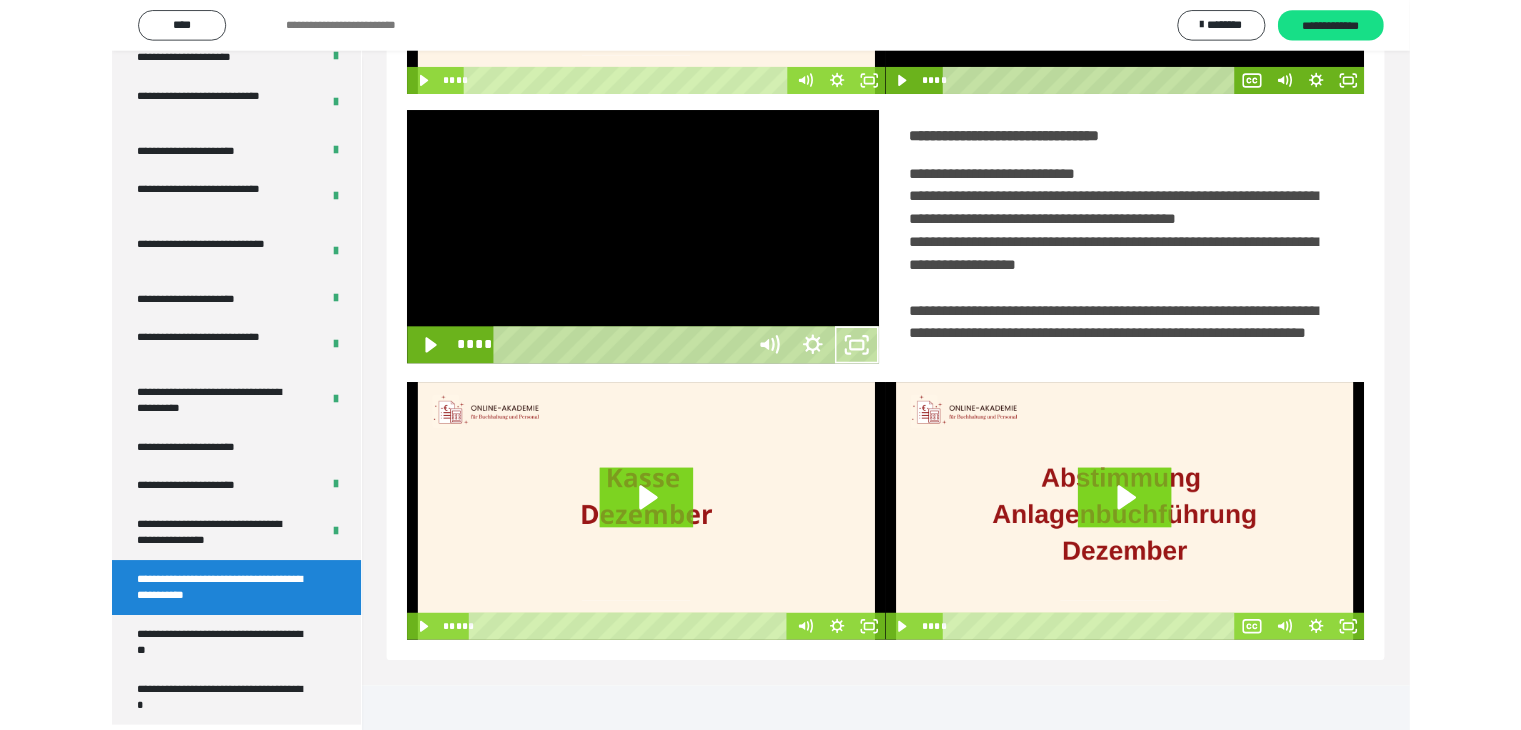 scroll, scrollTop: 3777, scrollLeft: 0, axis: vertical 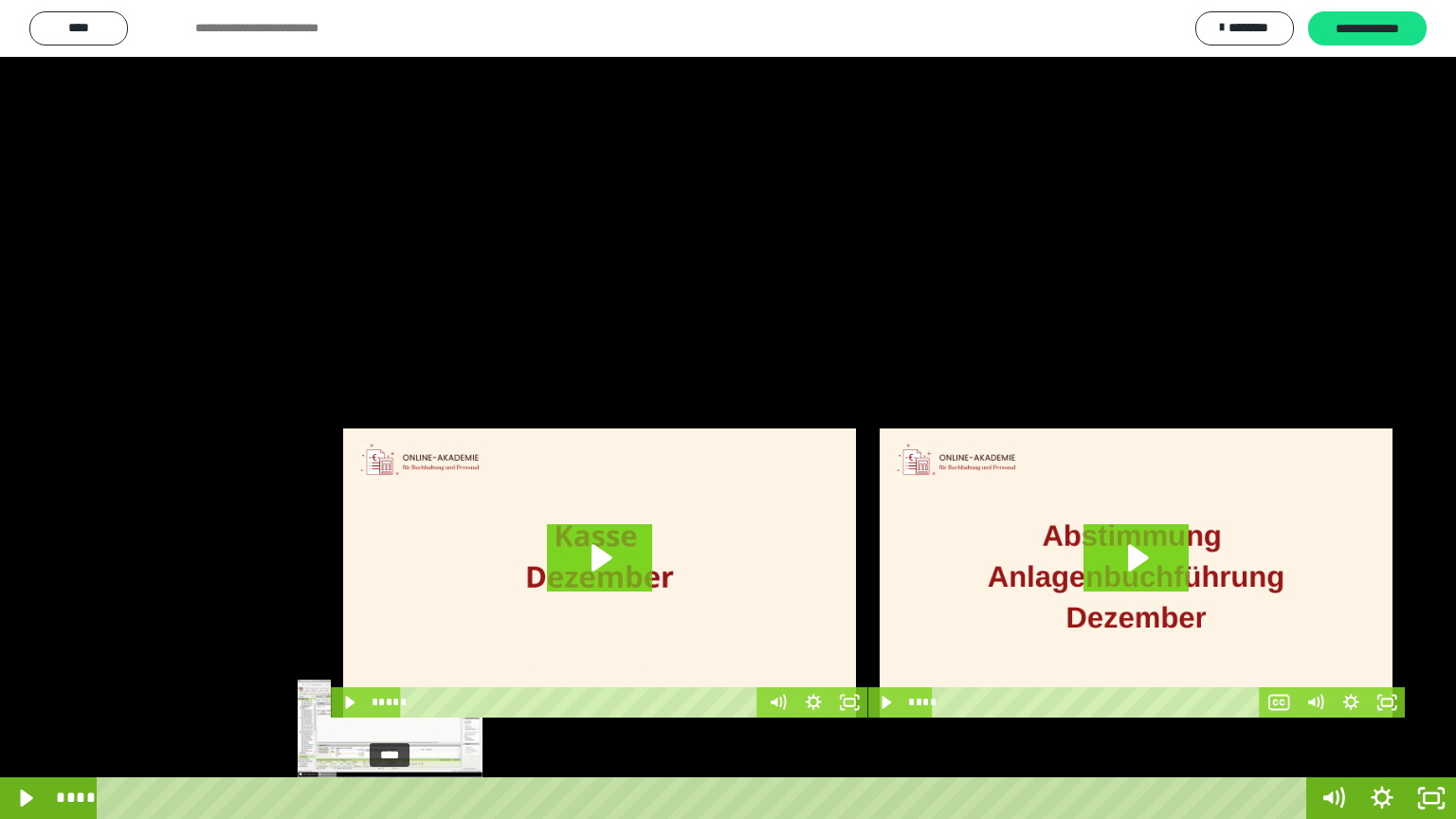 click at bounding box center [390, 798] 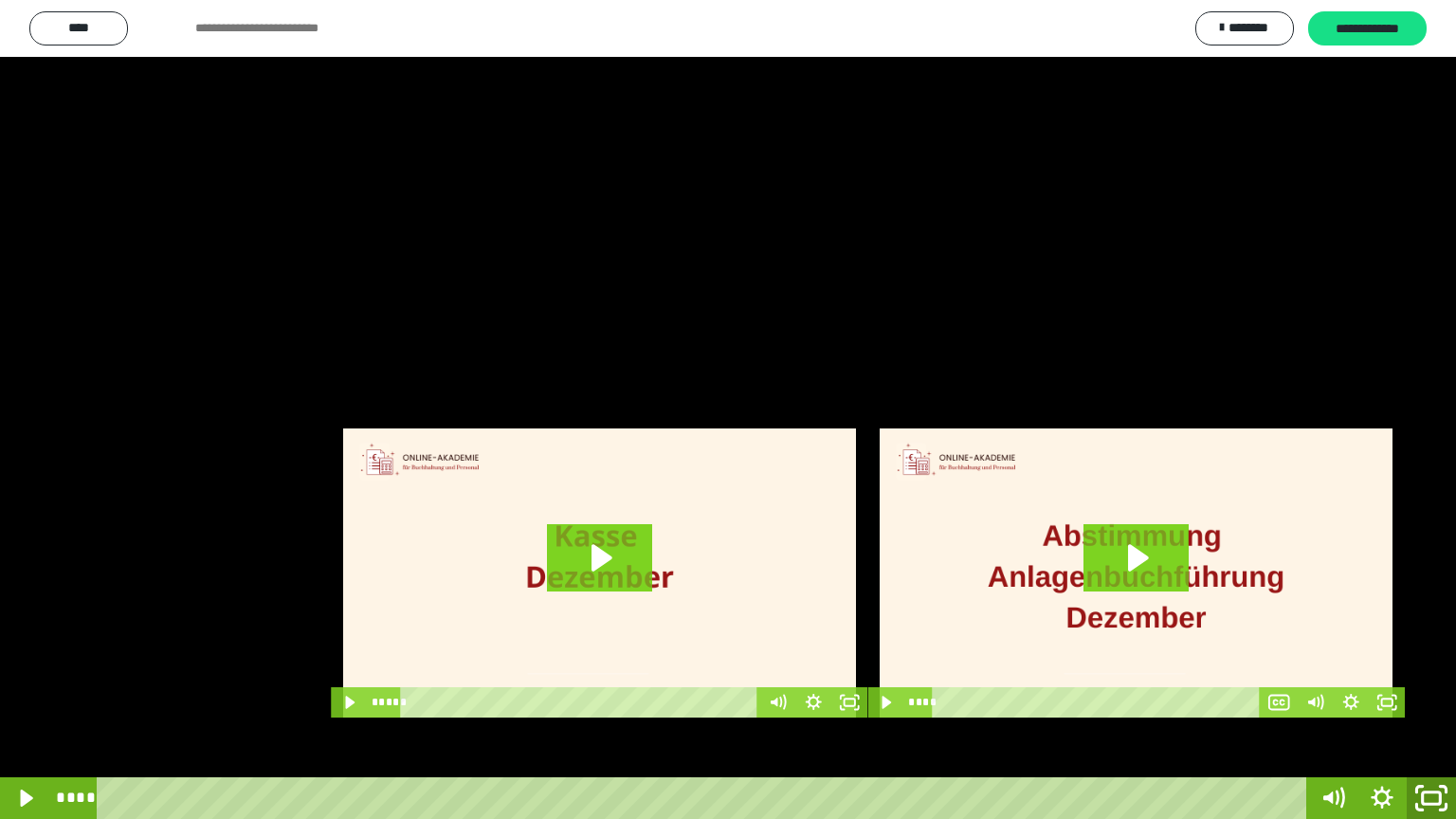 click 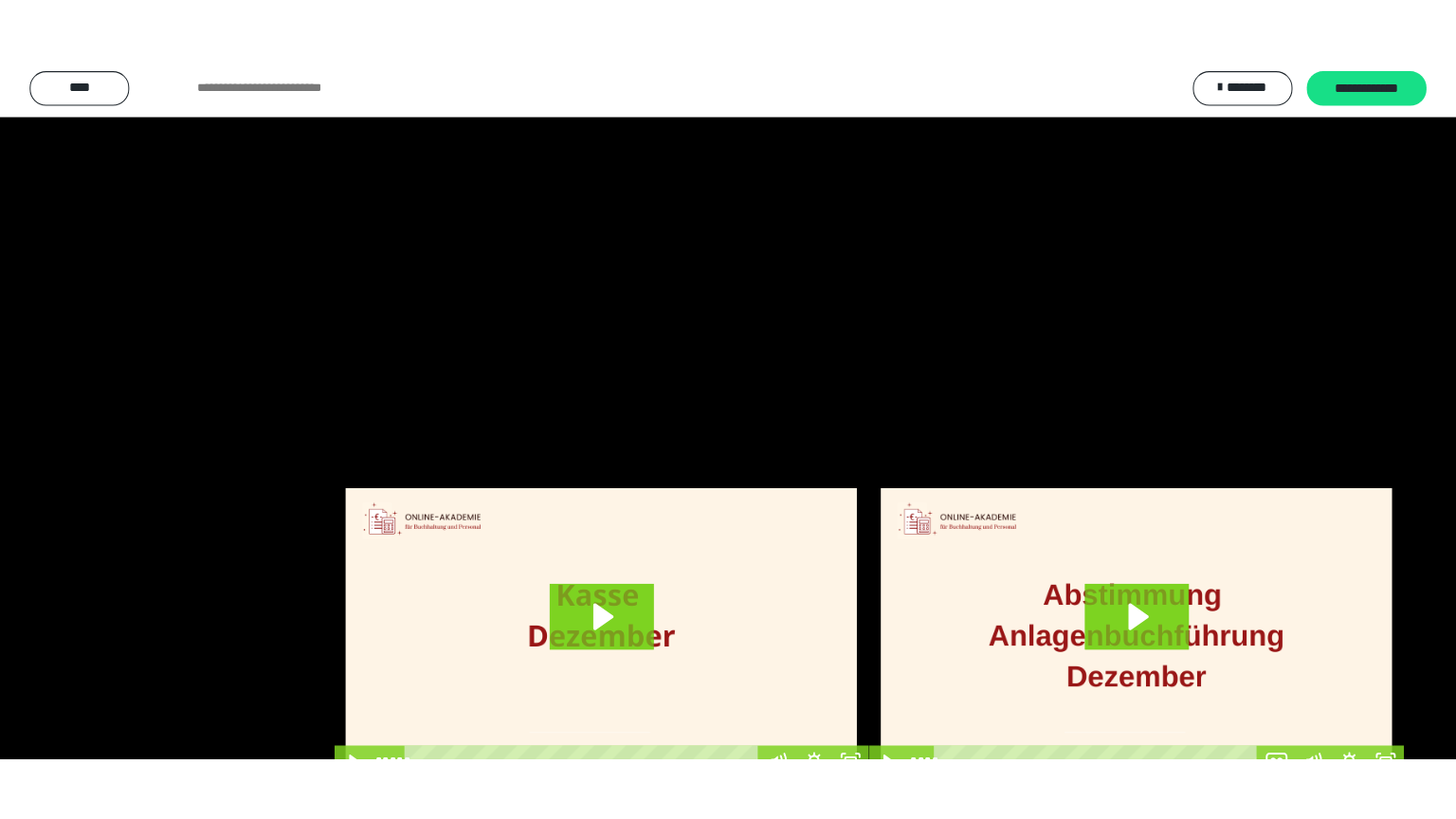 scroll, scrollTop: 3708, scrollLeft: 0, axis: vertical 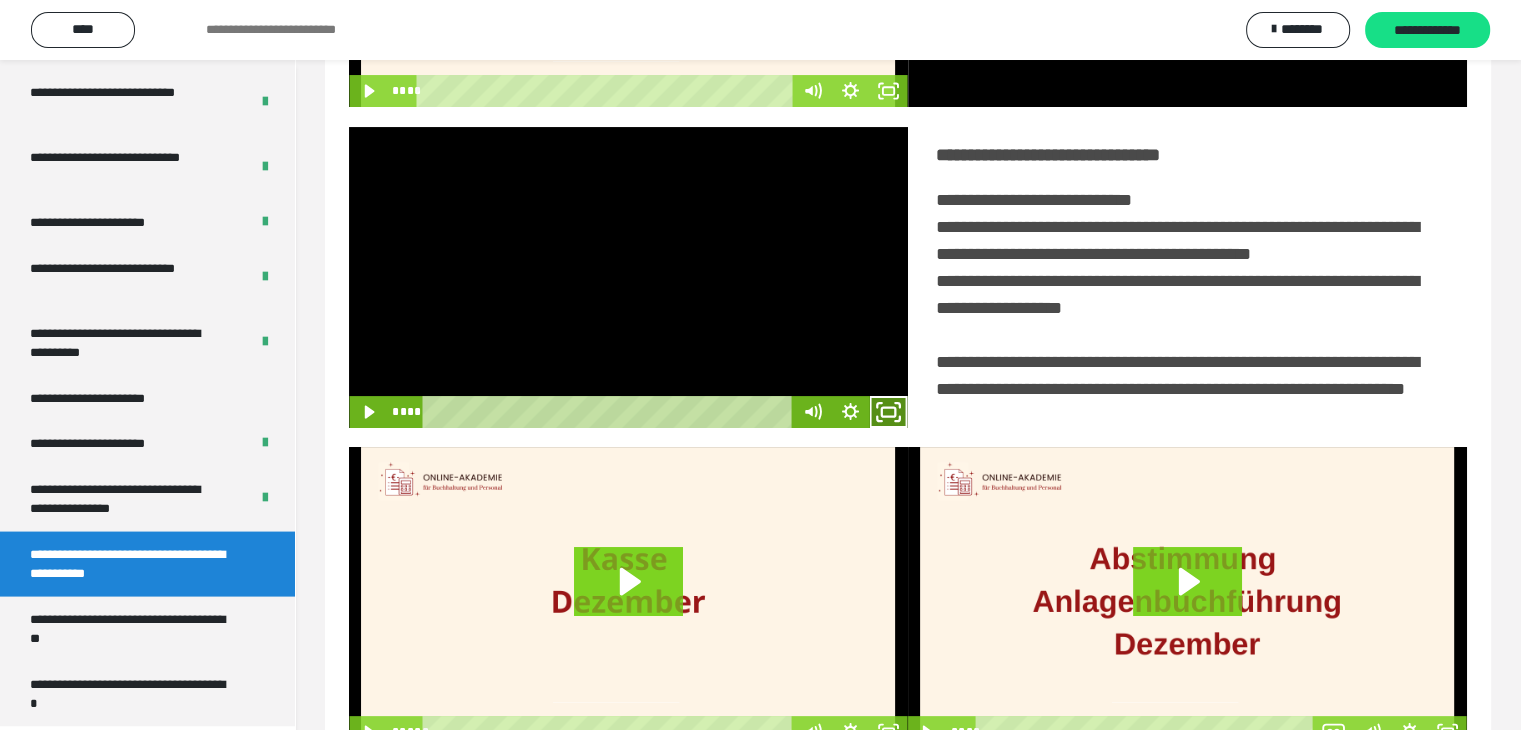 click 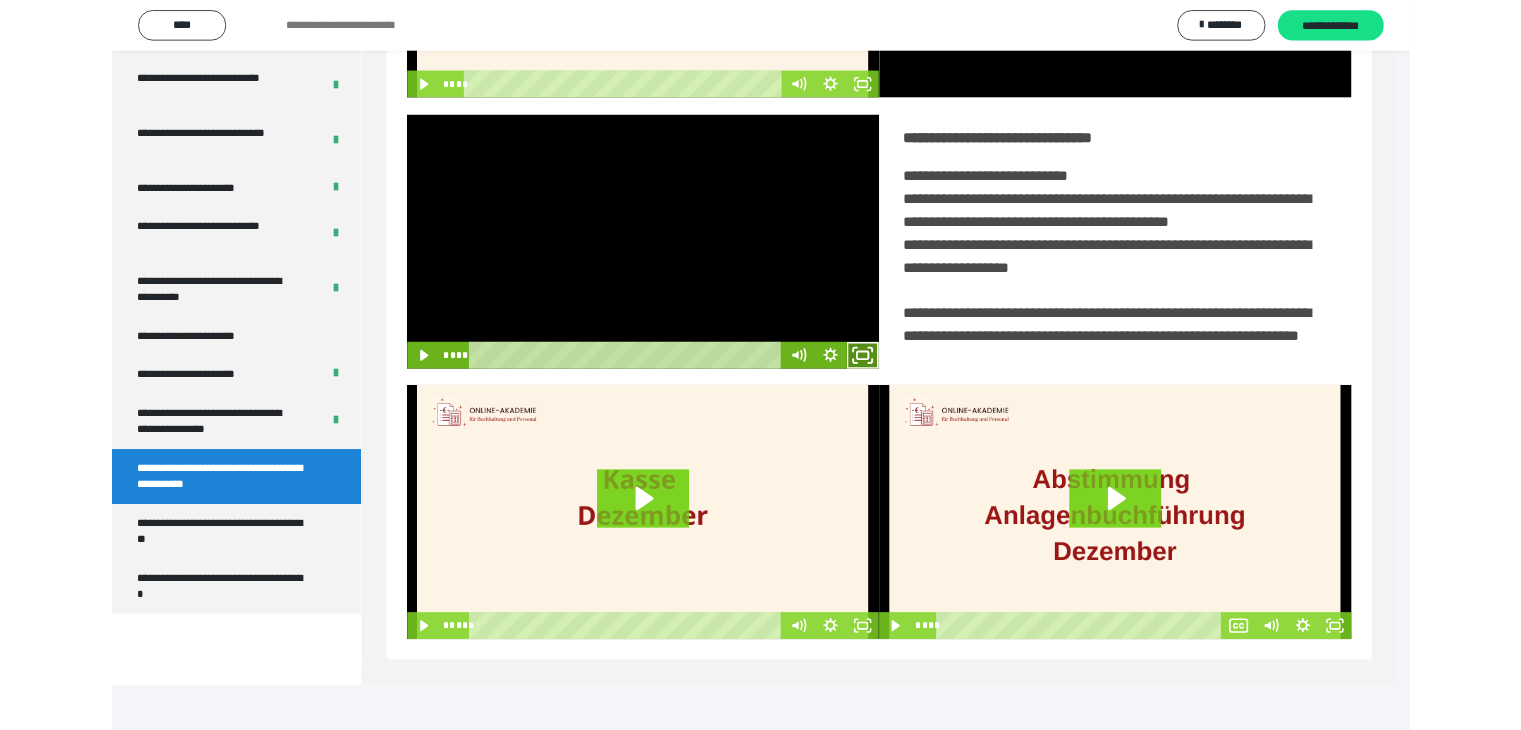 scroll, scrollTop: 3777, scrollLeft: 0, axis: vertical 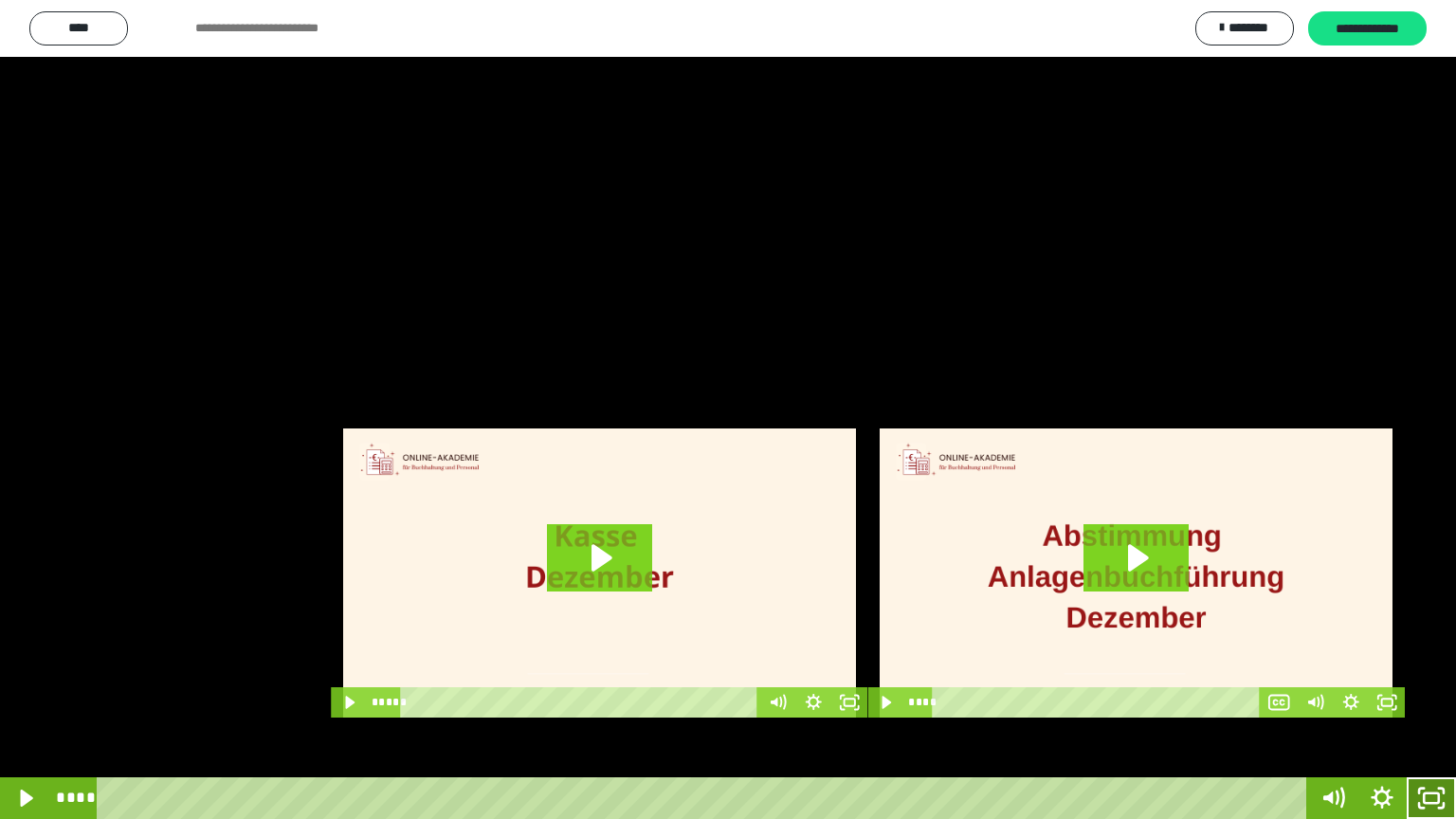 click 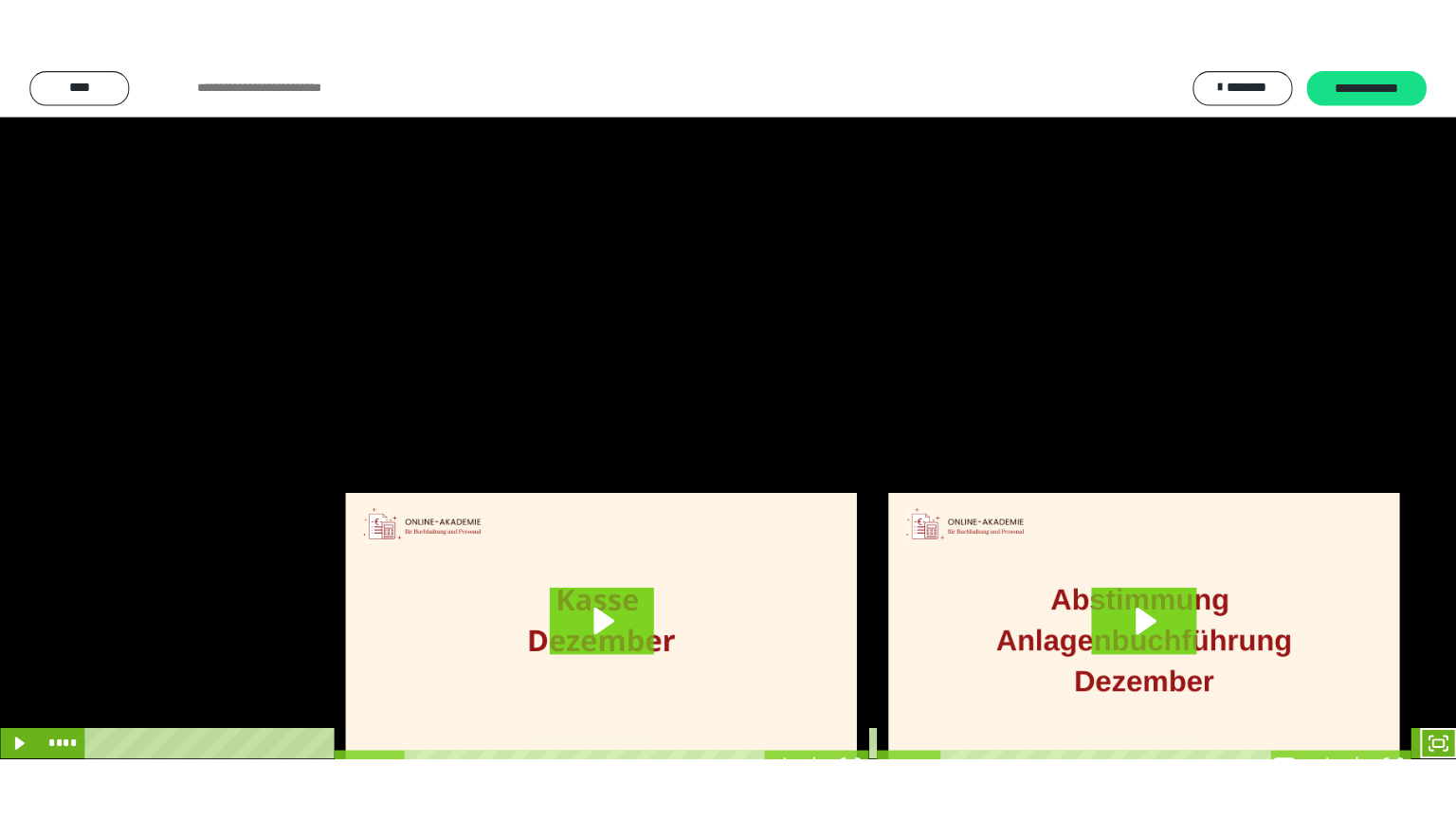 scroll, scrollTop: 3708, scrollLeft: 0, axis: vertical 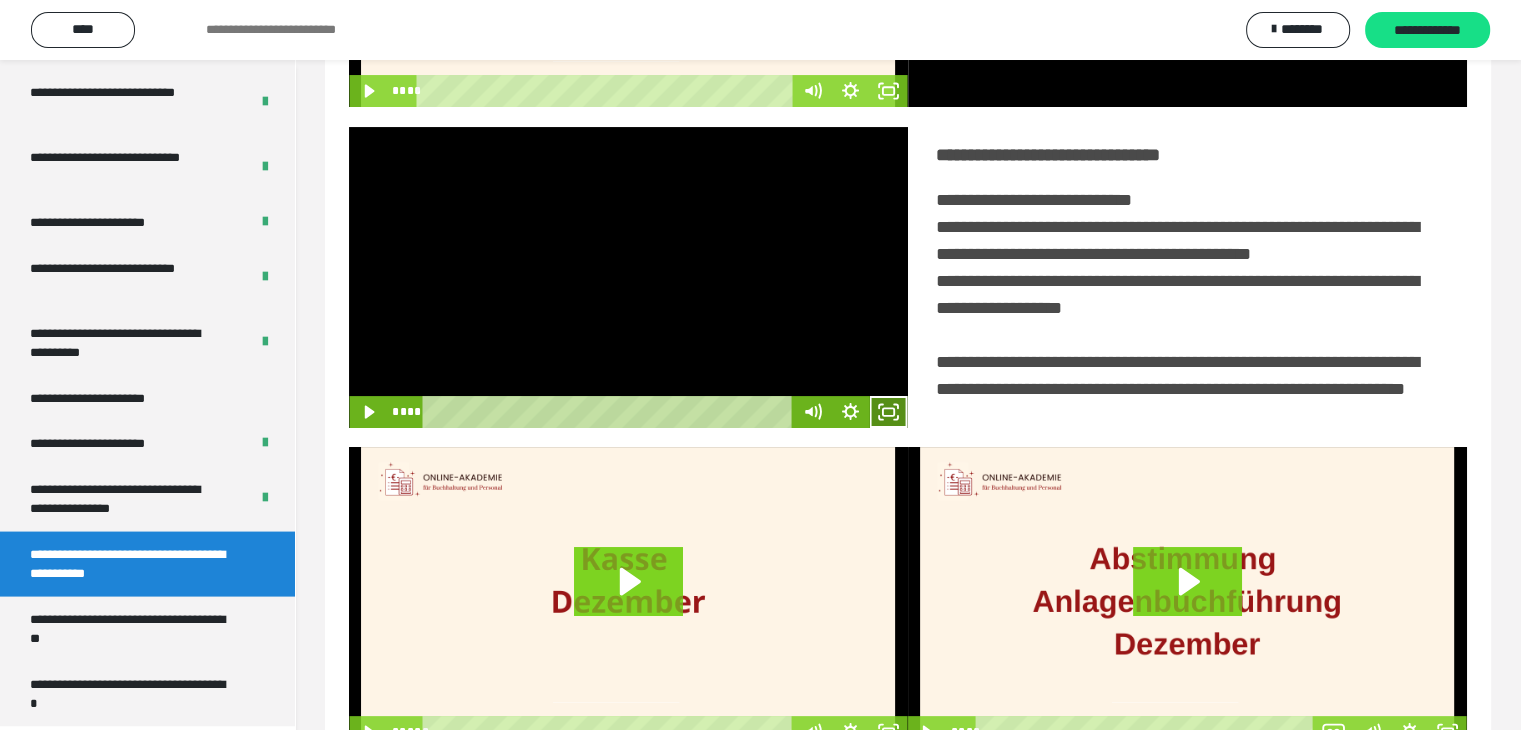 click 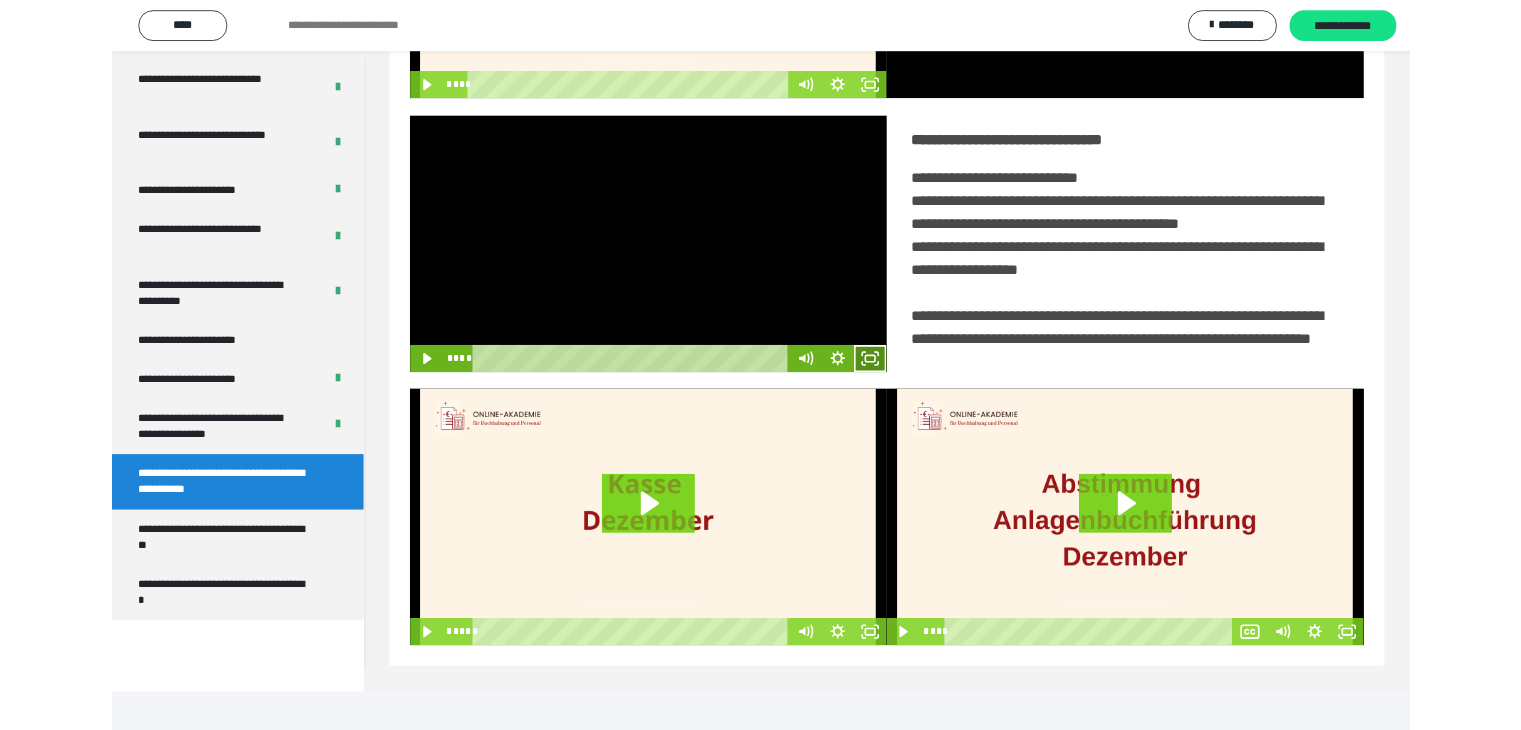scroll, scrollTop: 3777, scrollLeft: 0, axis: vertical 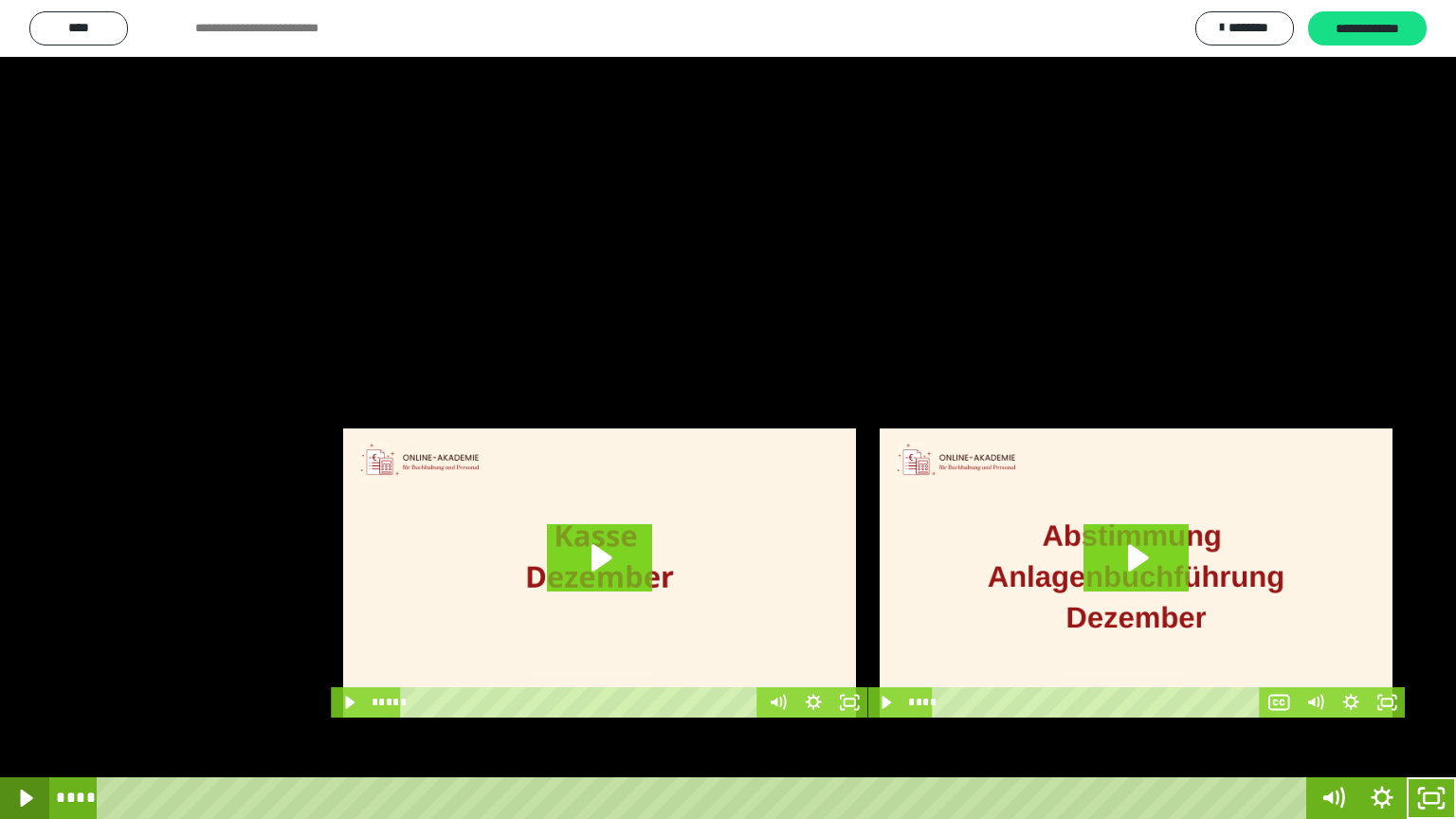 click 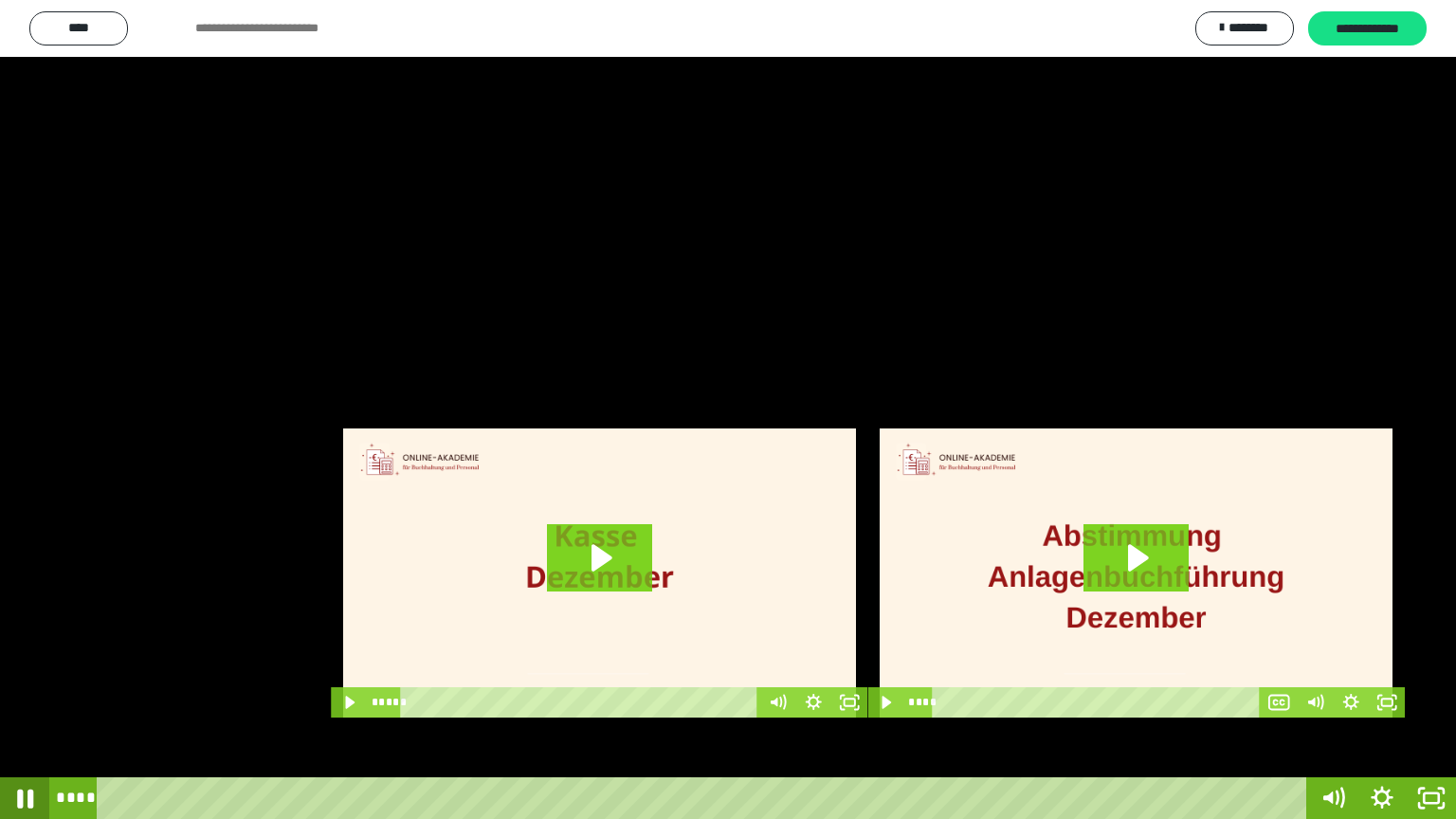 click 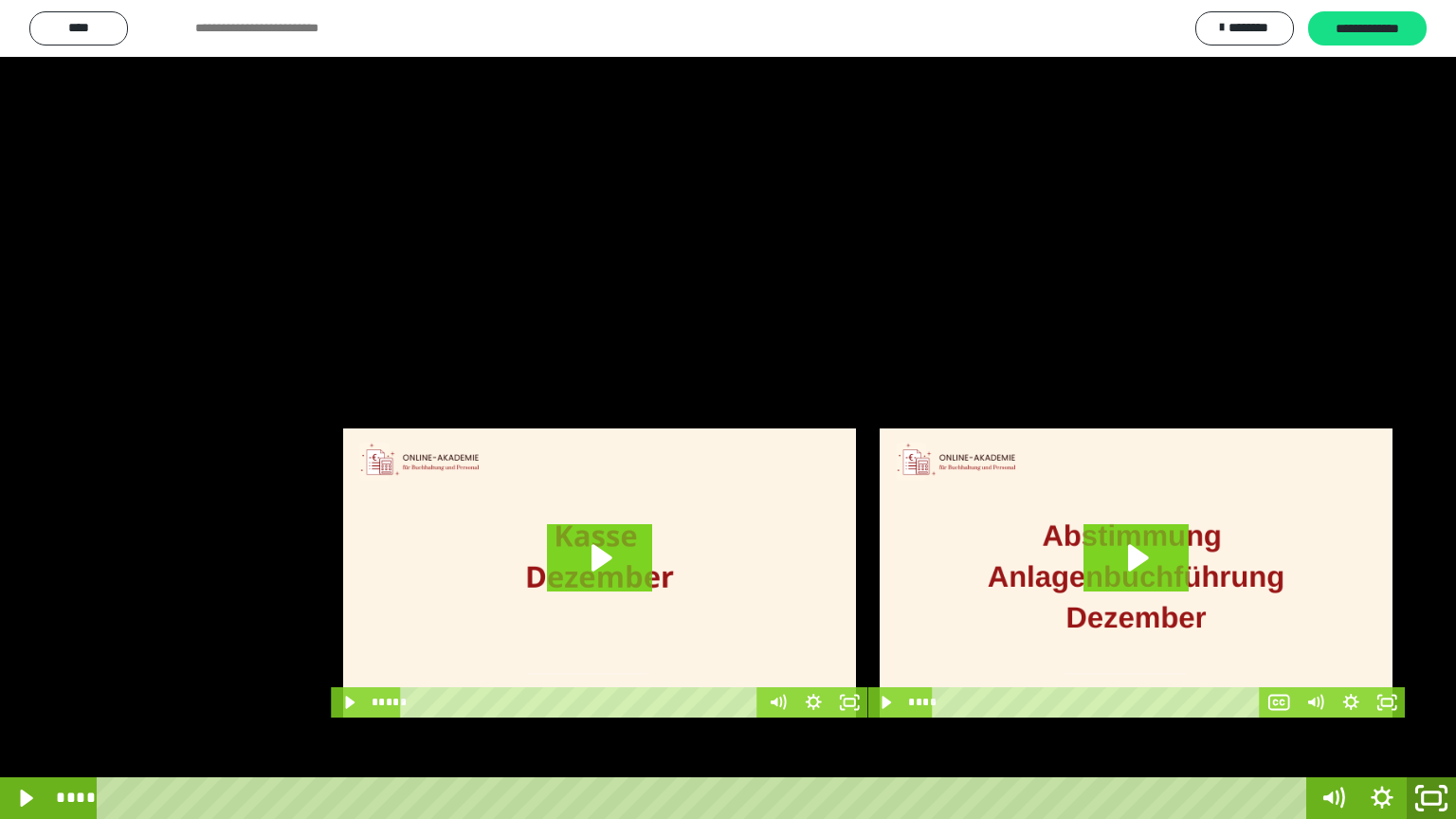 click 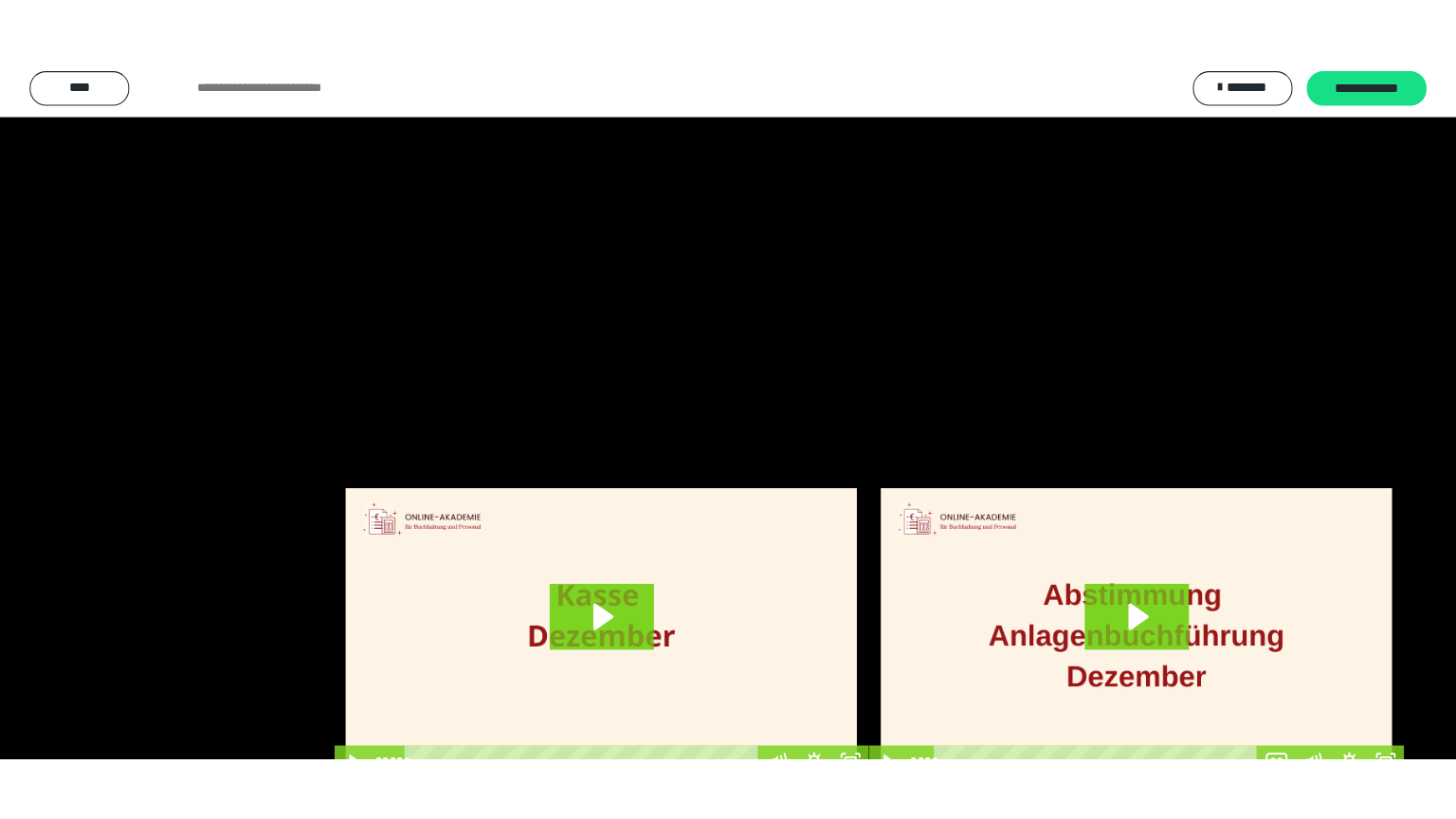 scroll, scrollTop: 3708, scrollLeft: 0, axis: vertical 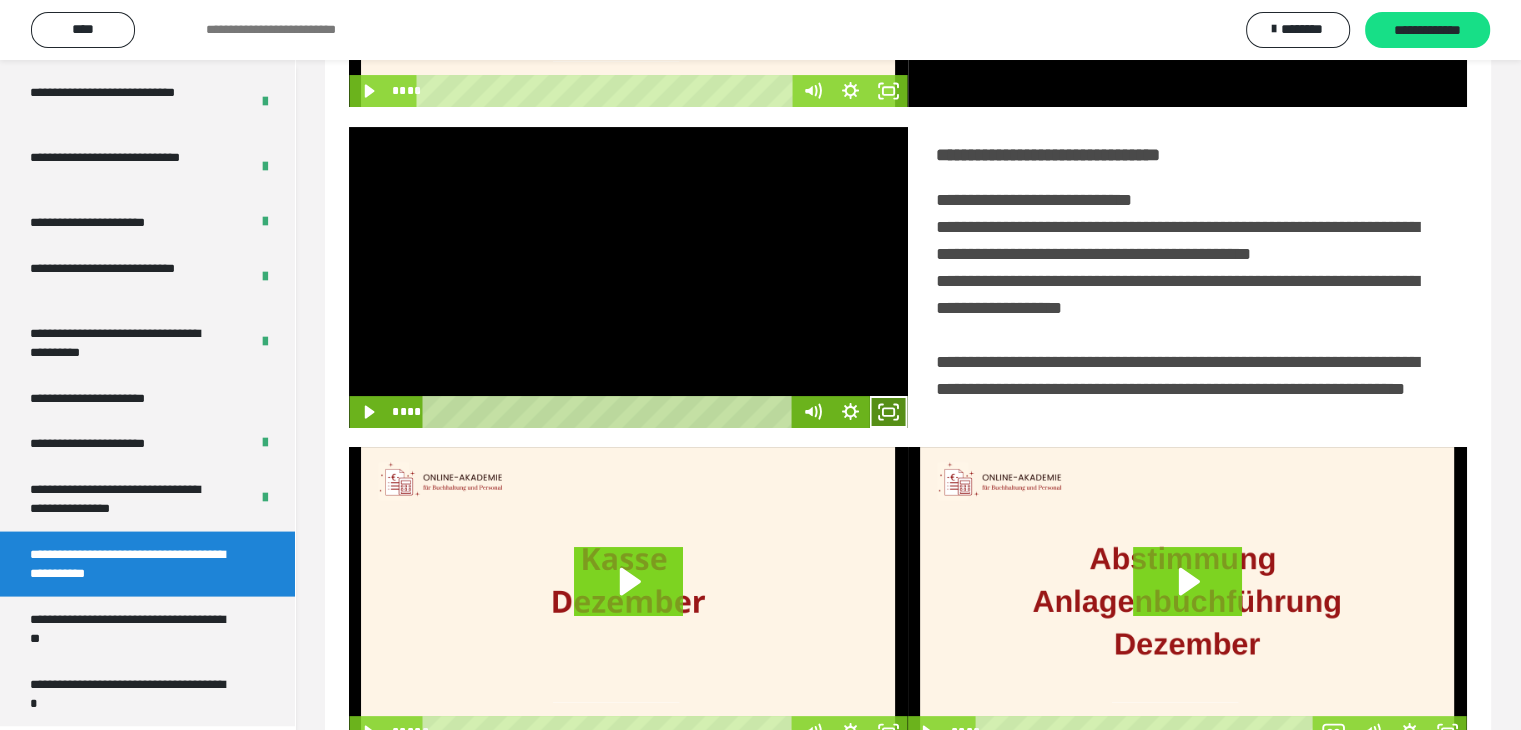 click 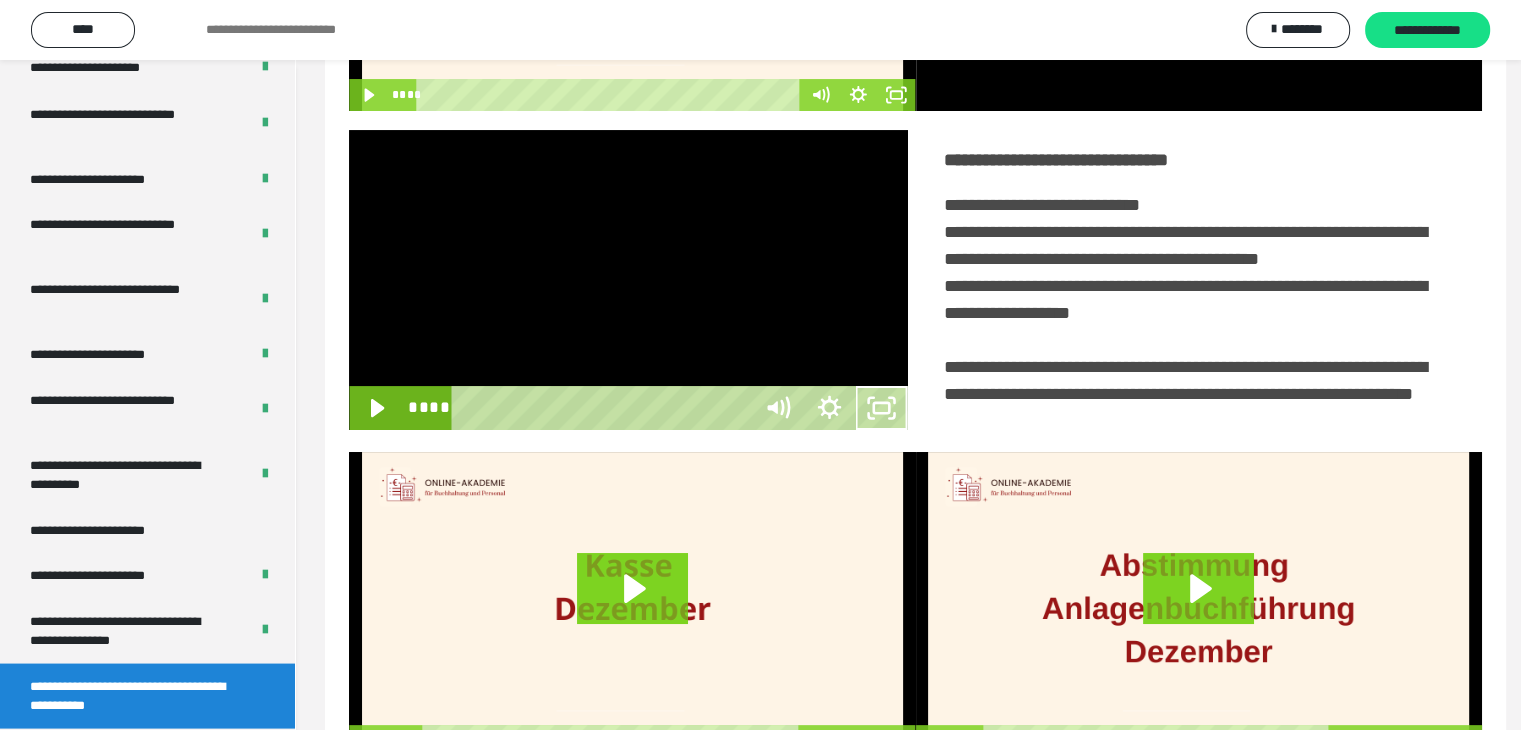 scroll, scrollTop: 3777, scrollLeft: 0, axis: vertical 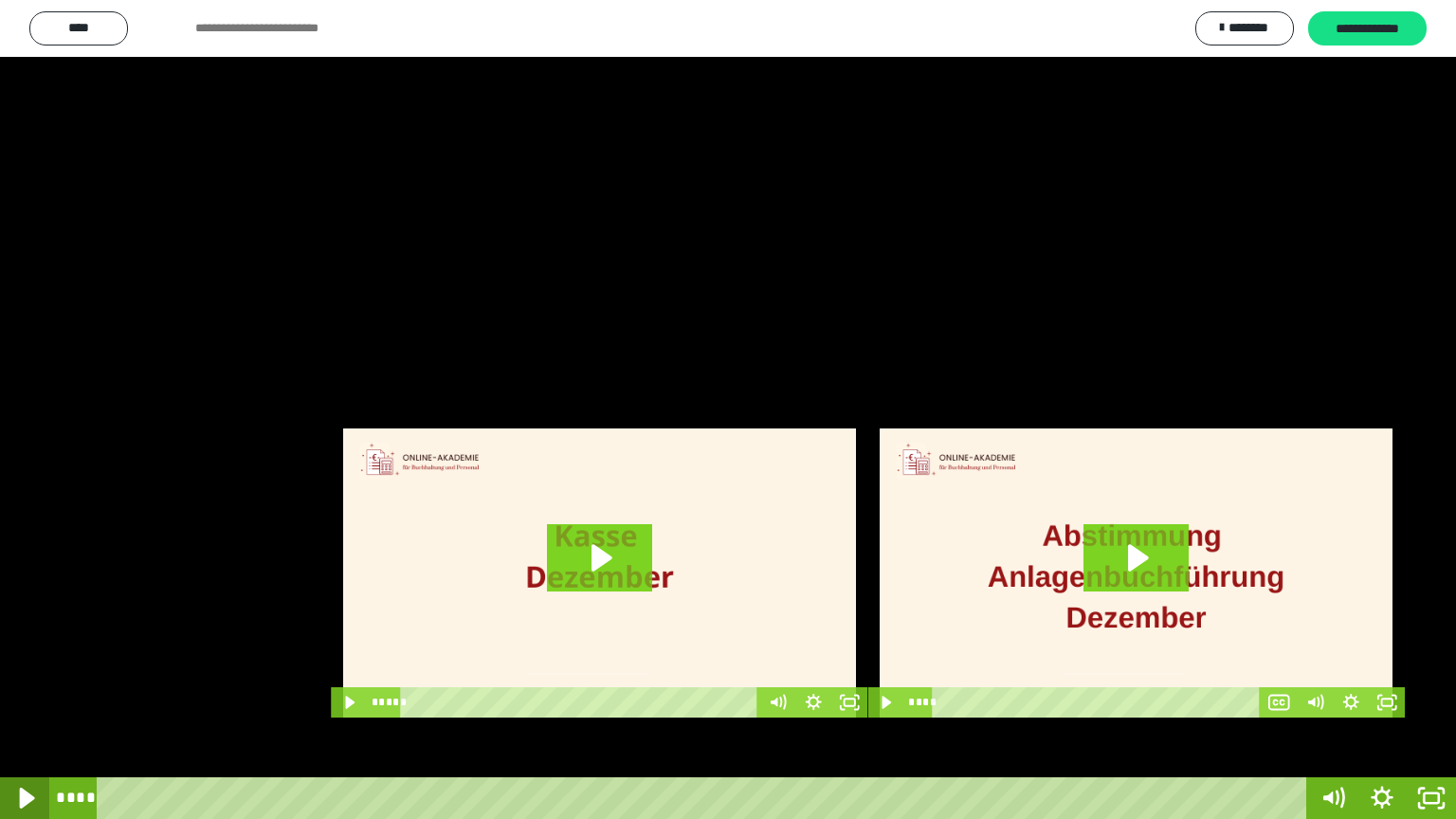 click 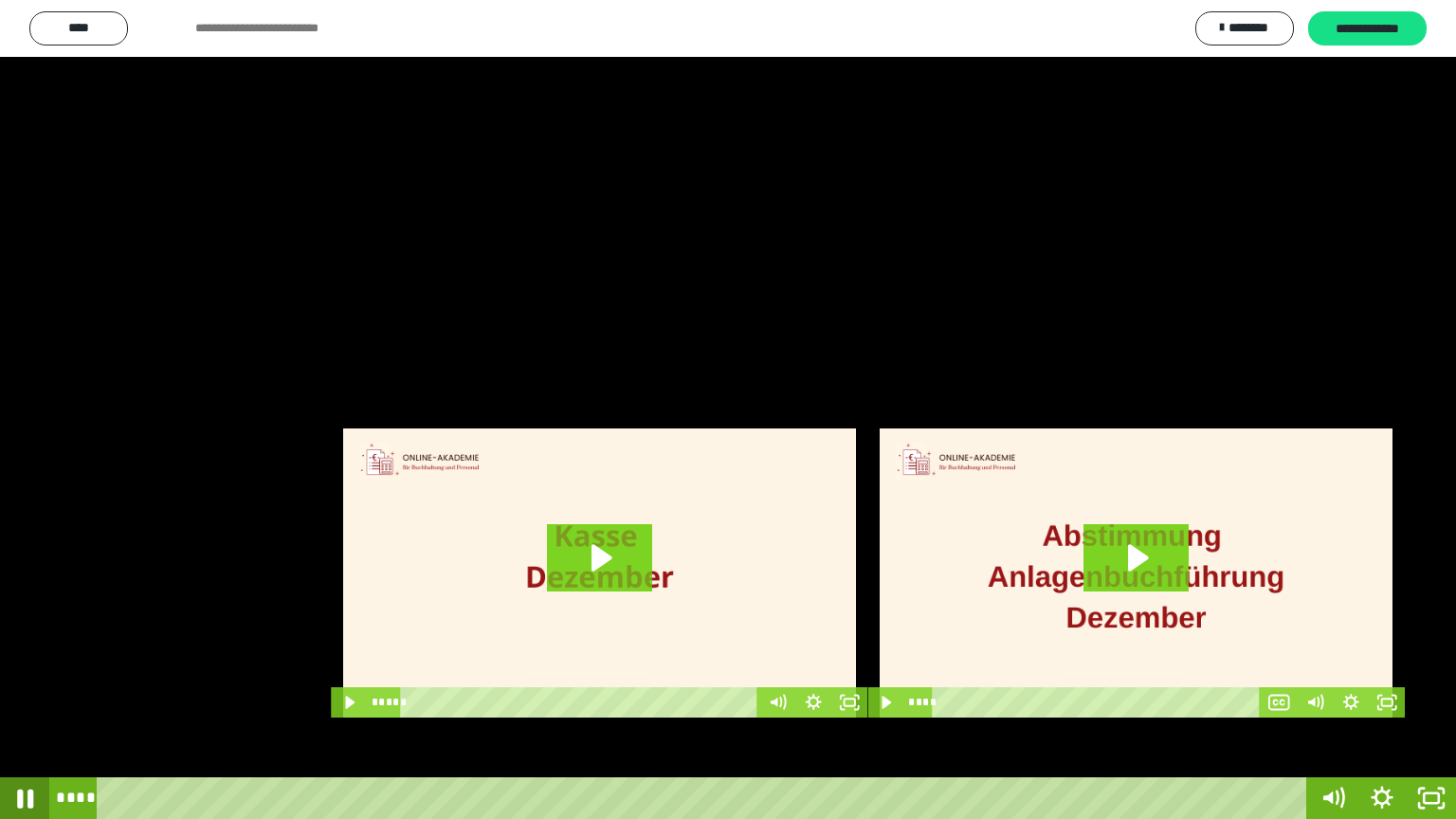 click 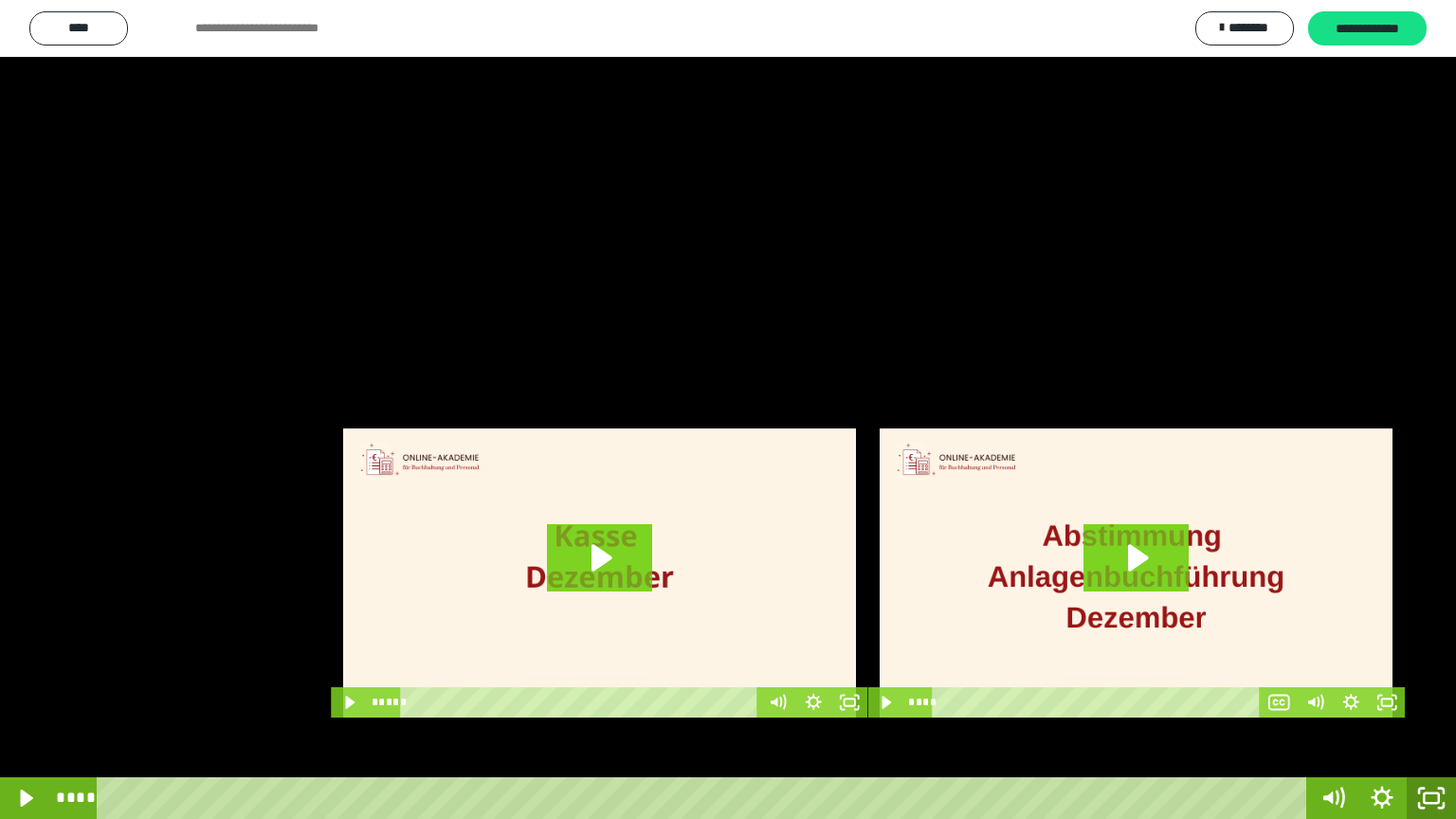 click 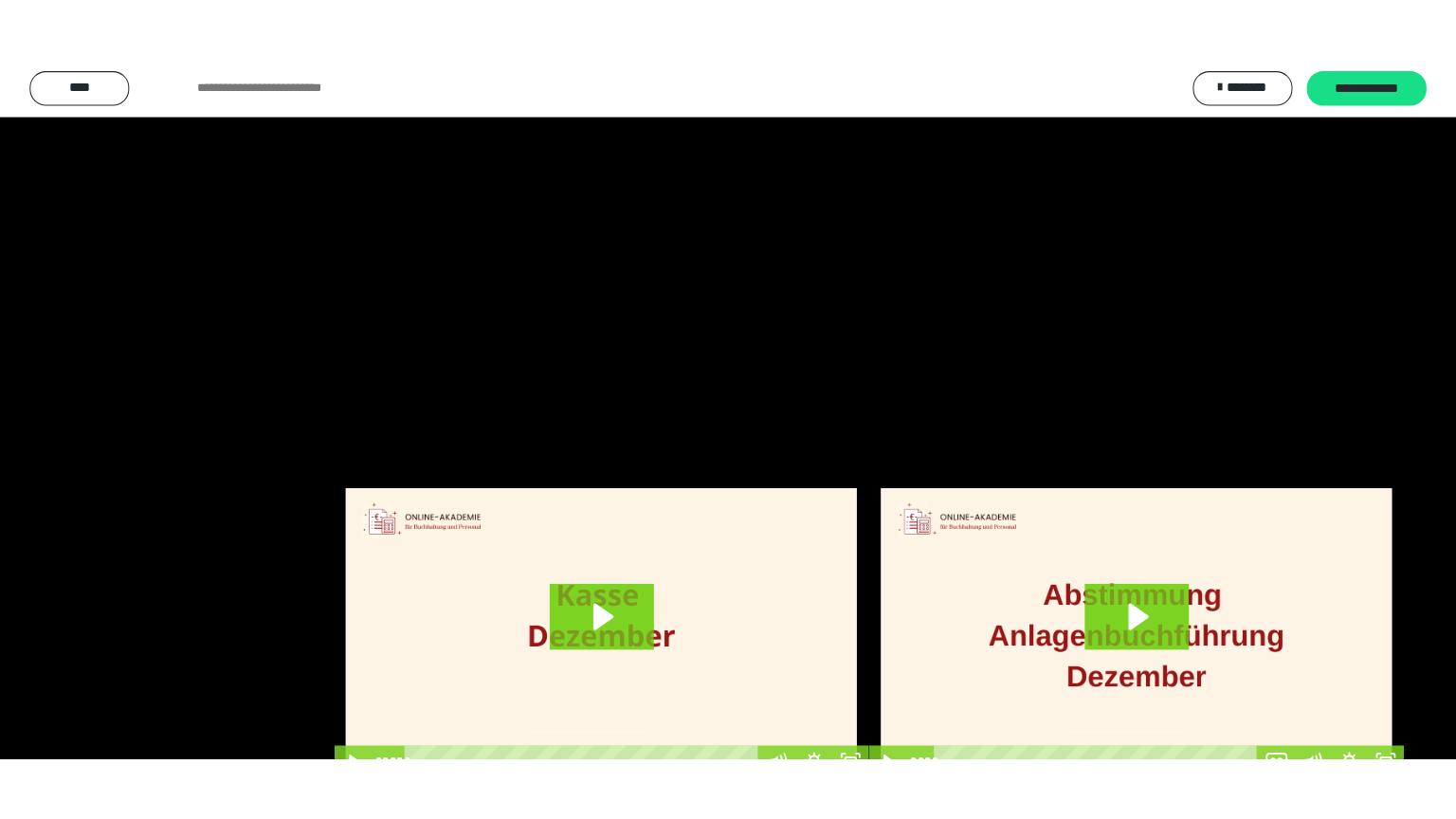 scroll, scrollTop: 3708, scrollLeft: 0, axis: vertical 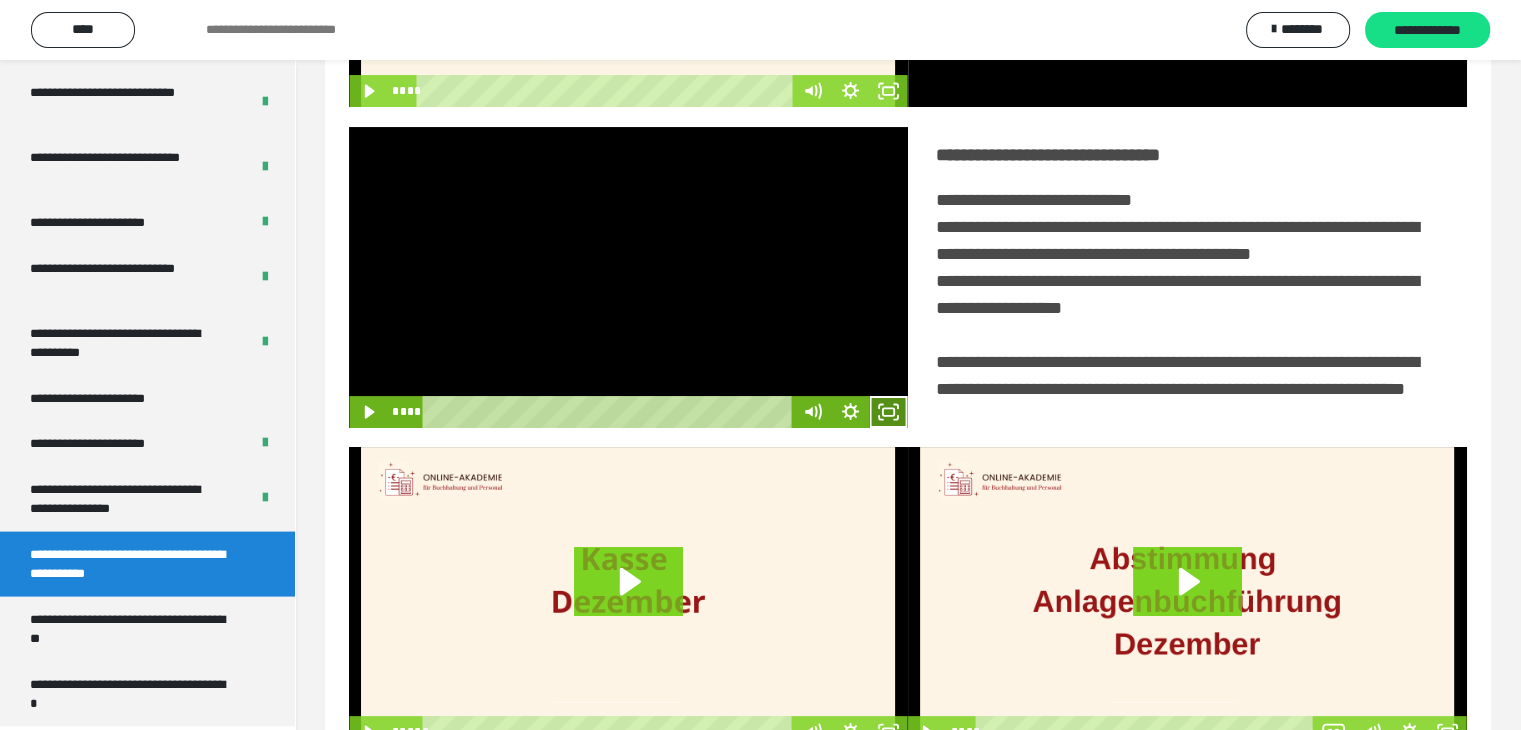 click 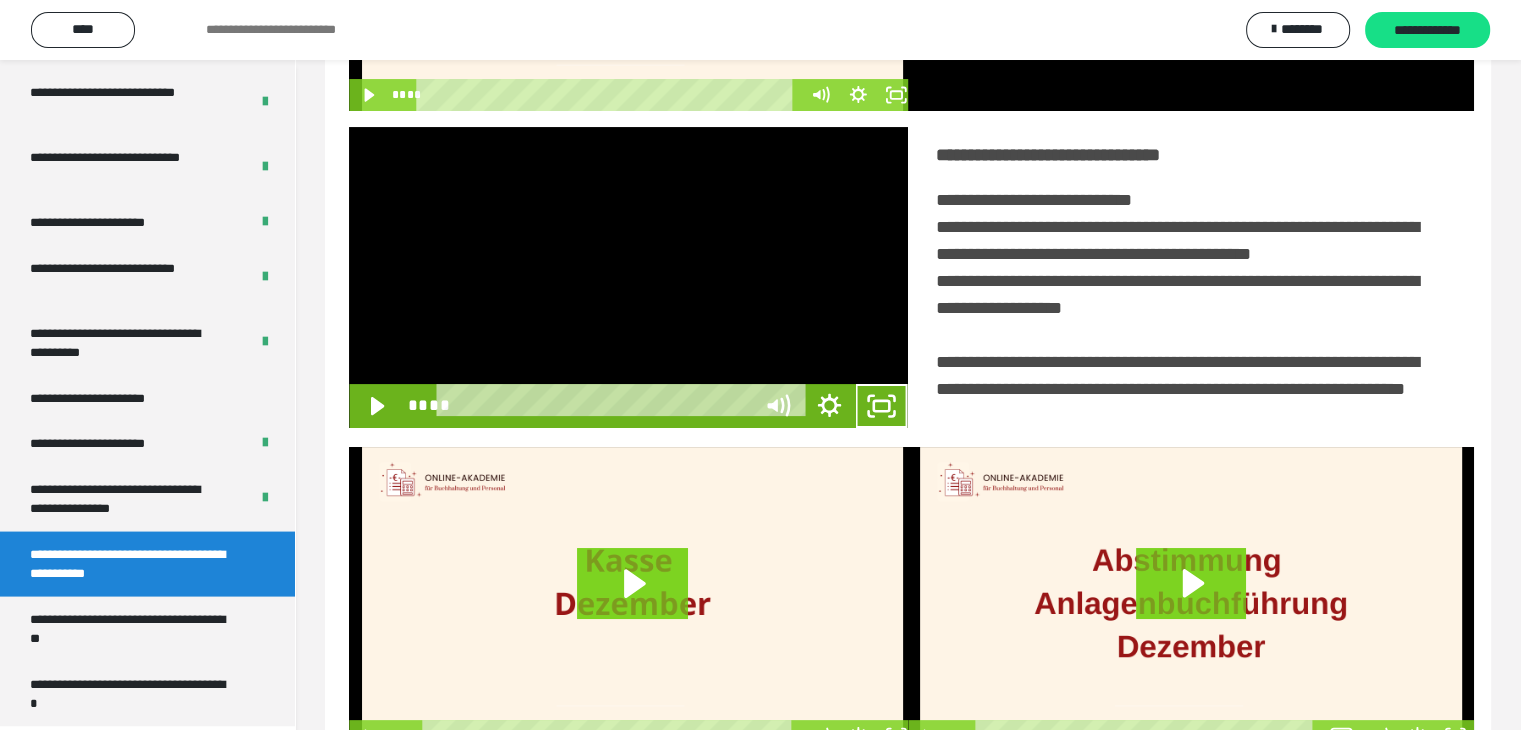 scroll, scrollTop: 3777, scrollLeft: 0, axis: vertical 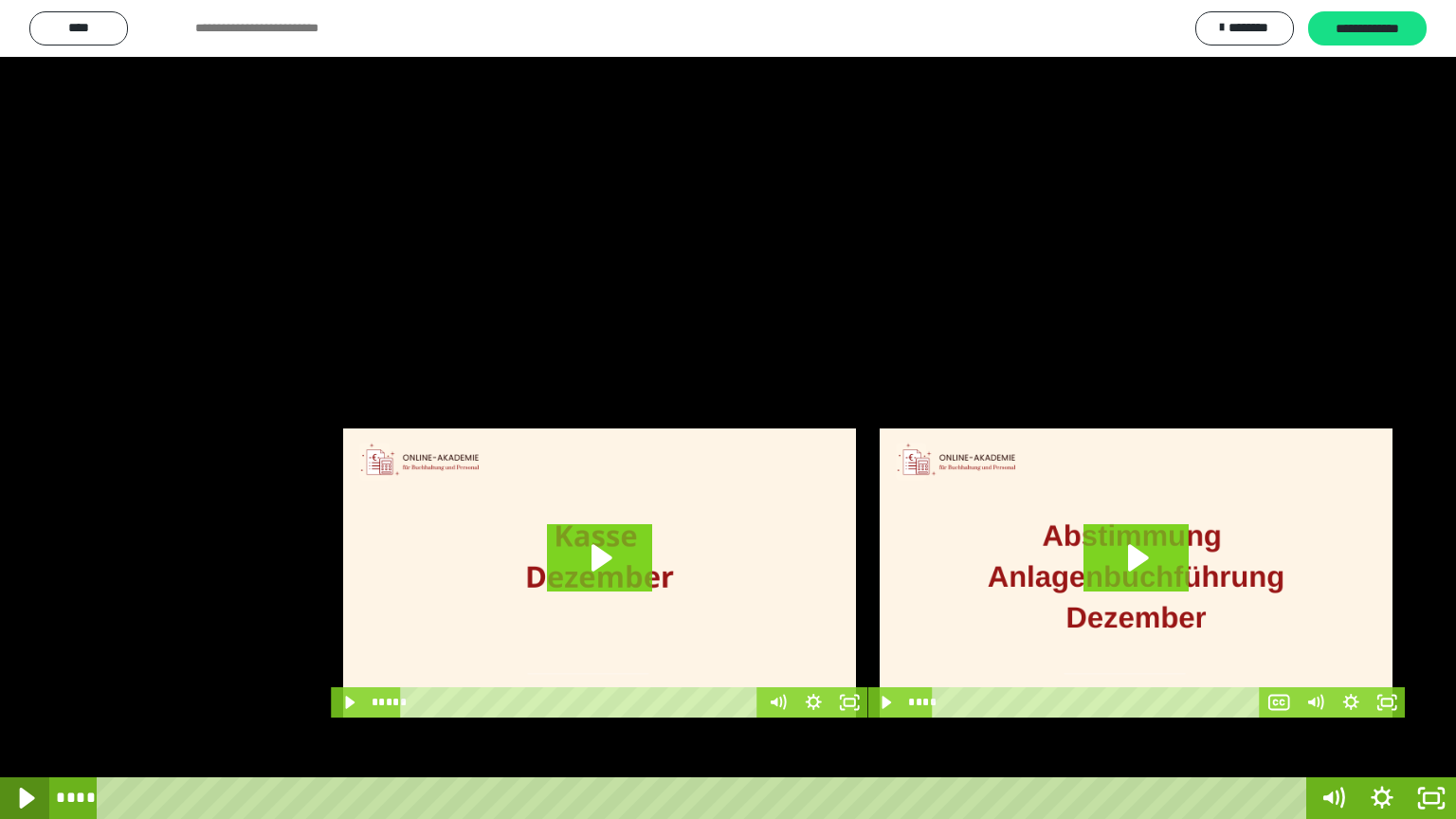 click 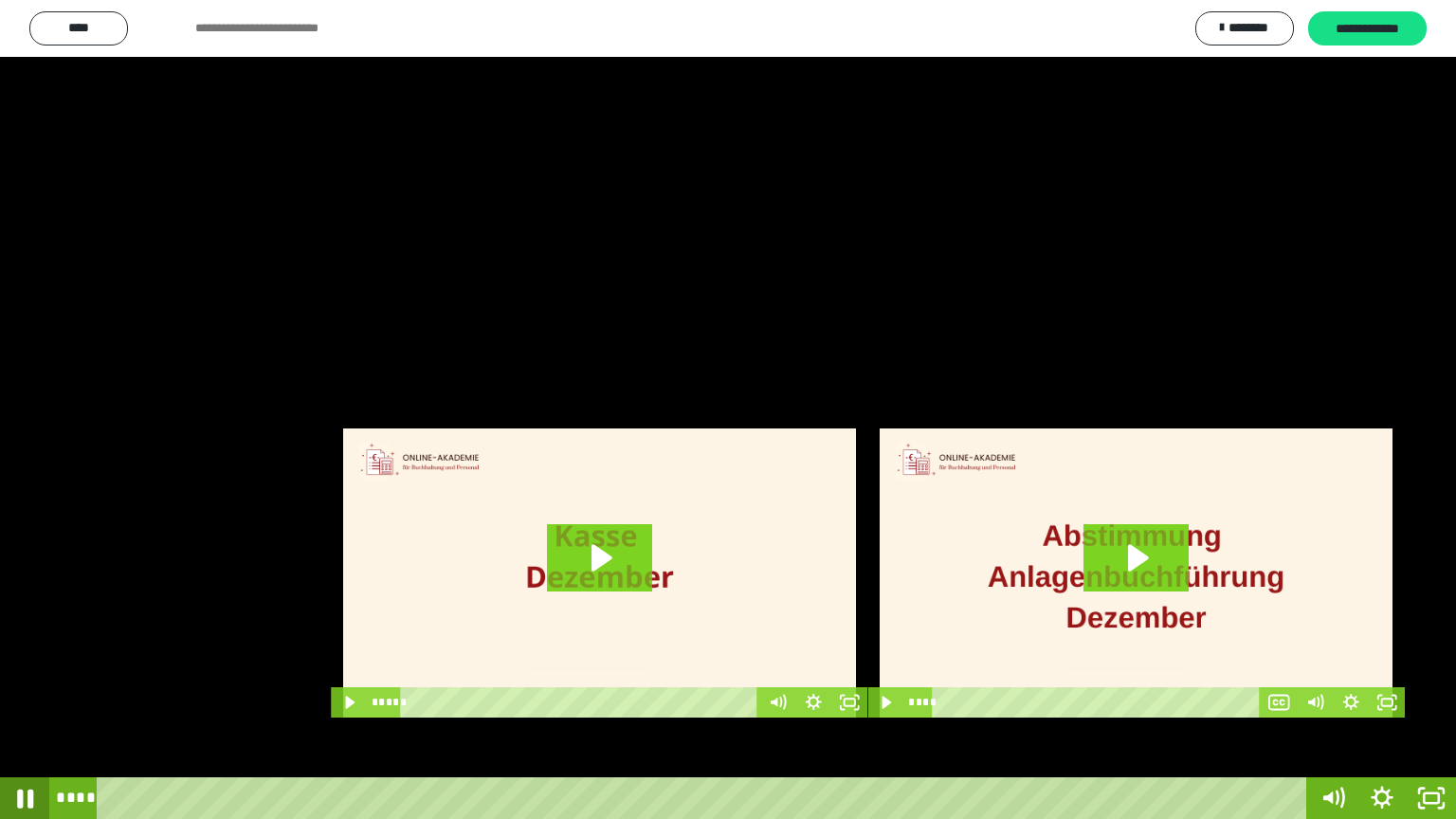 click 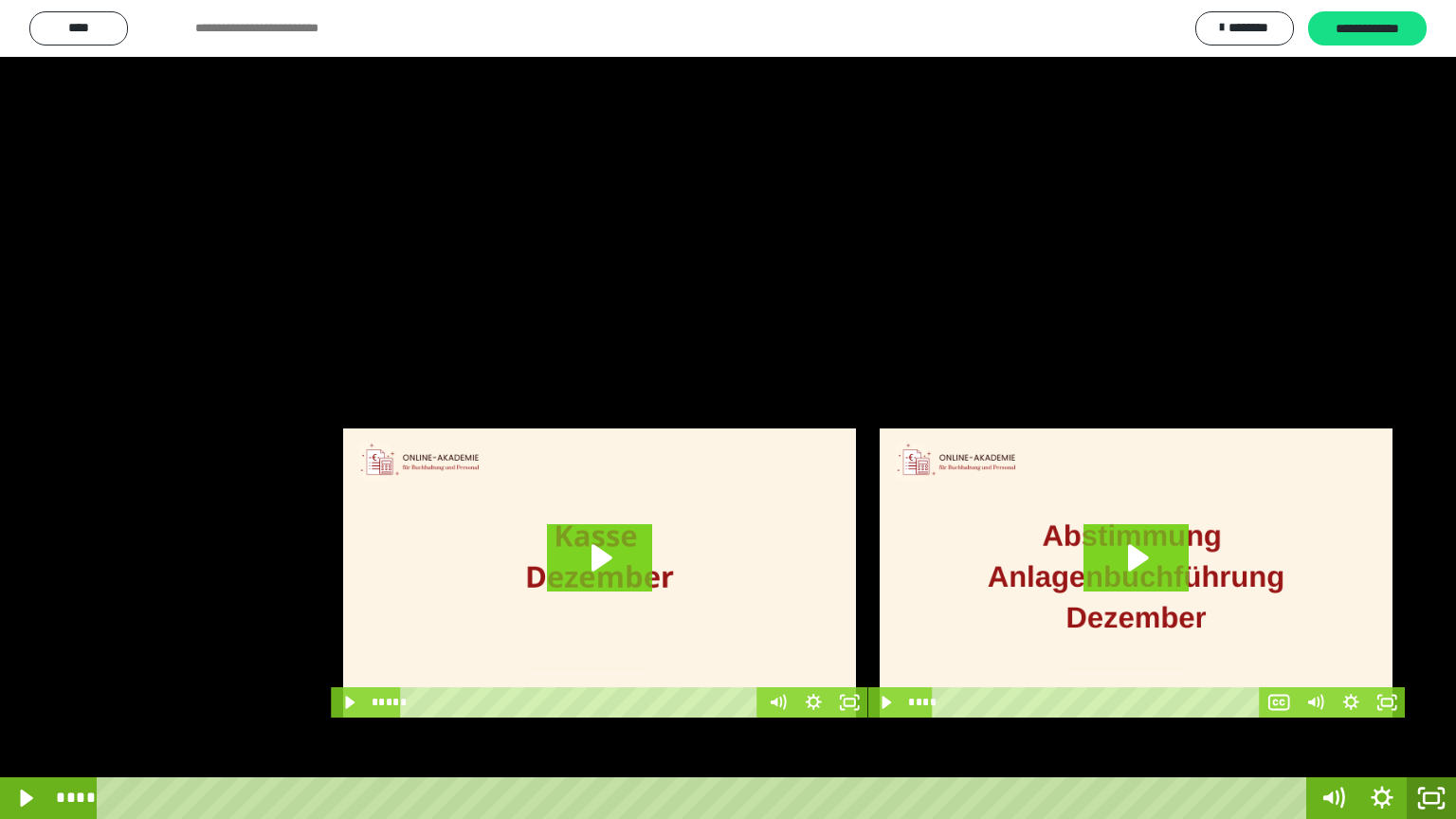 click 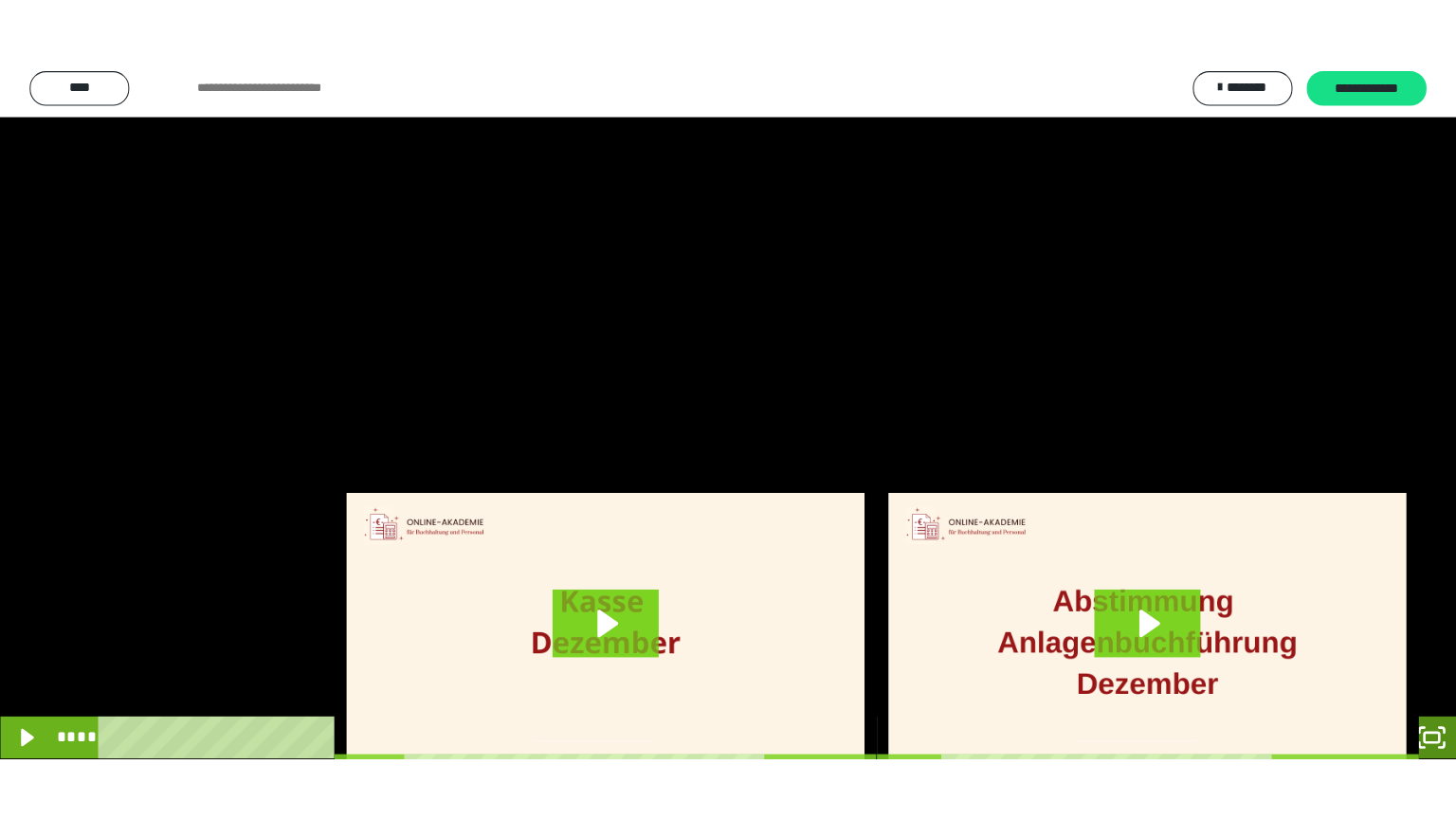 scroll, scrollTop: 3708, scrollLeft: 0, axis: vertical 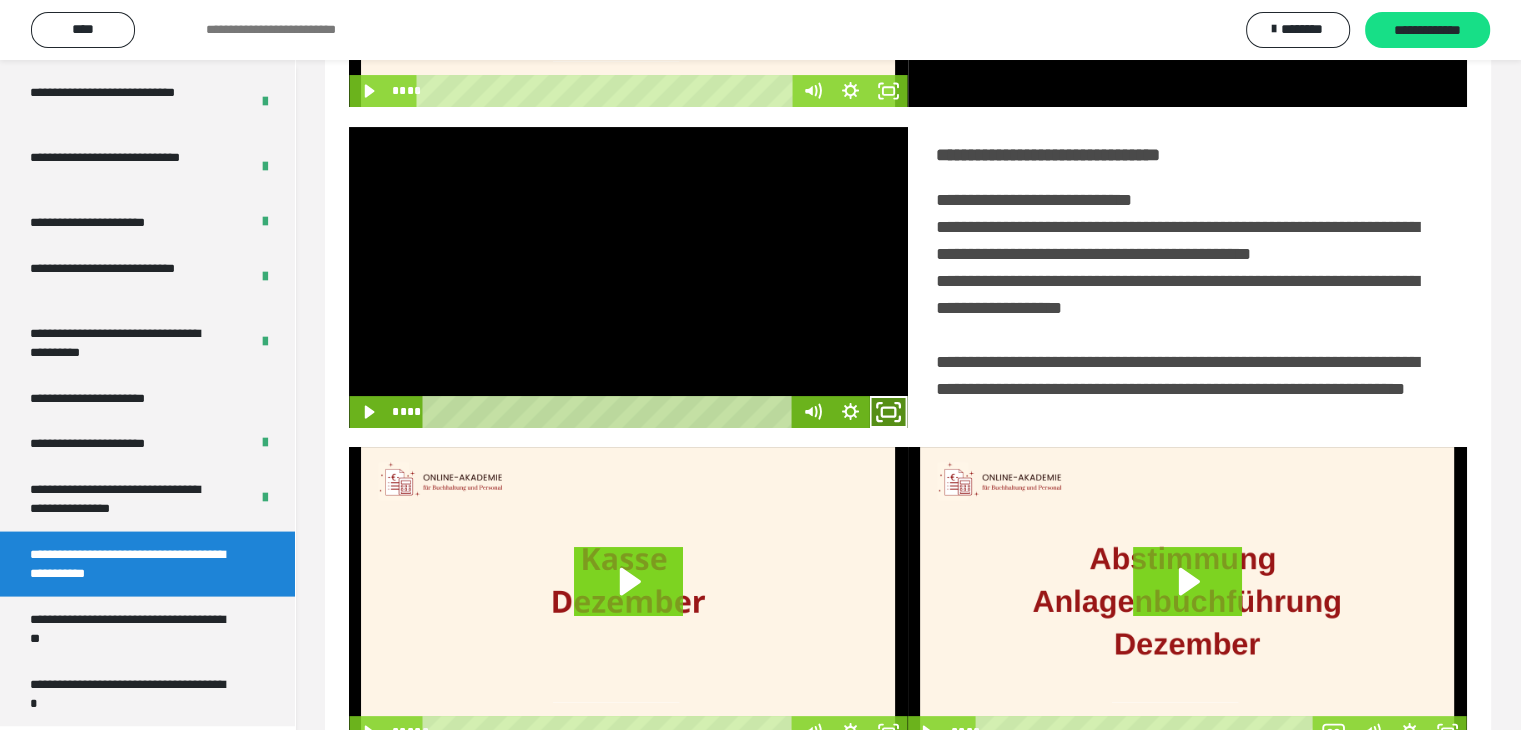 click 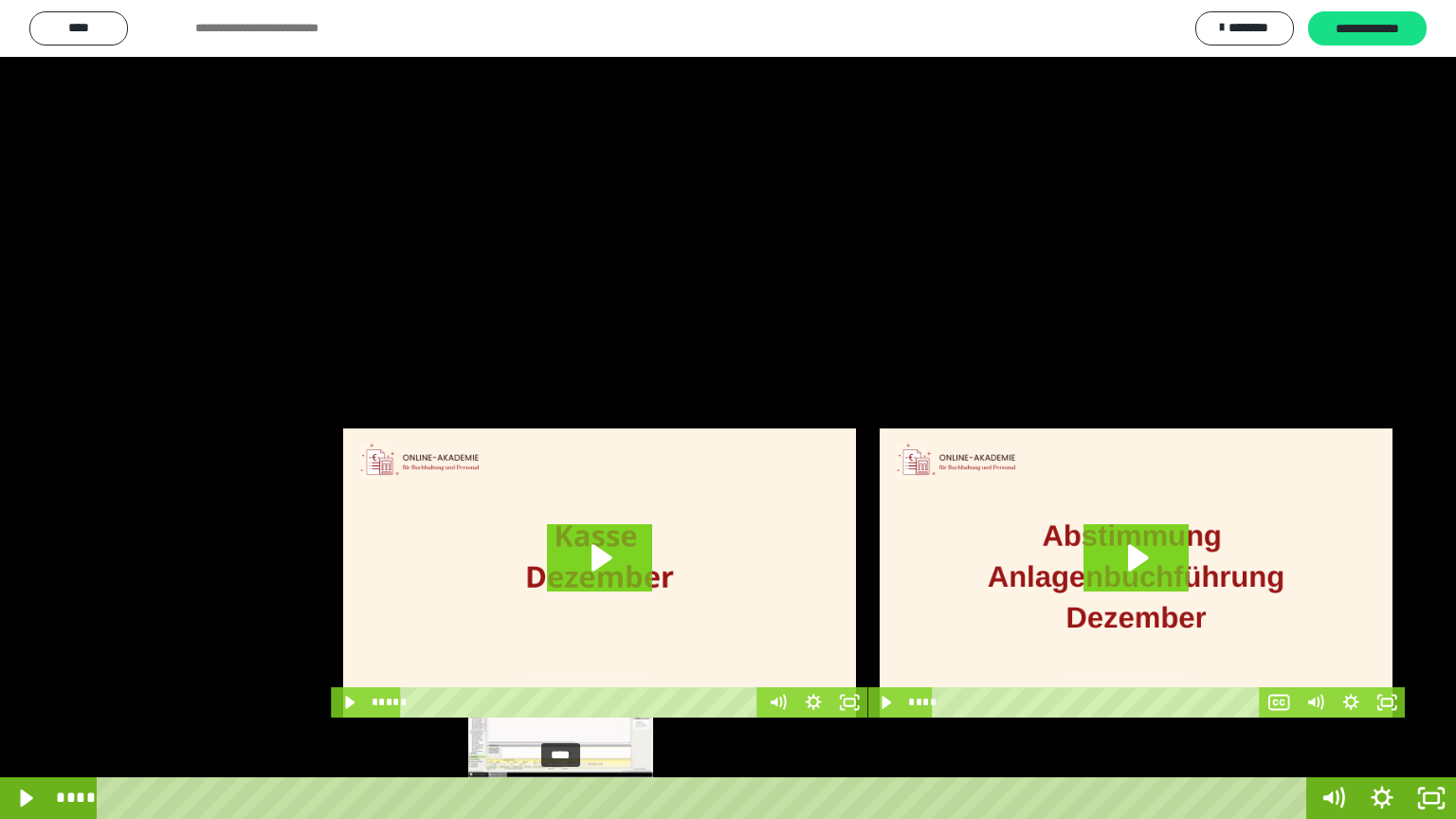 click at bounding box center (560, 798) 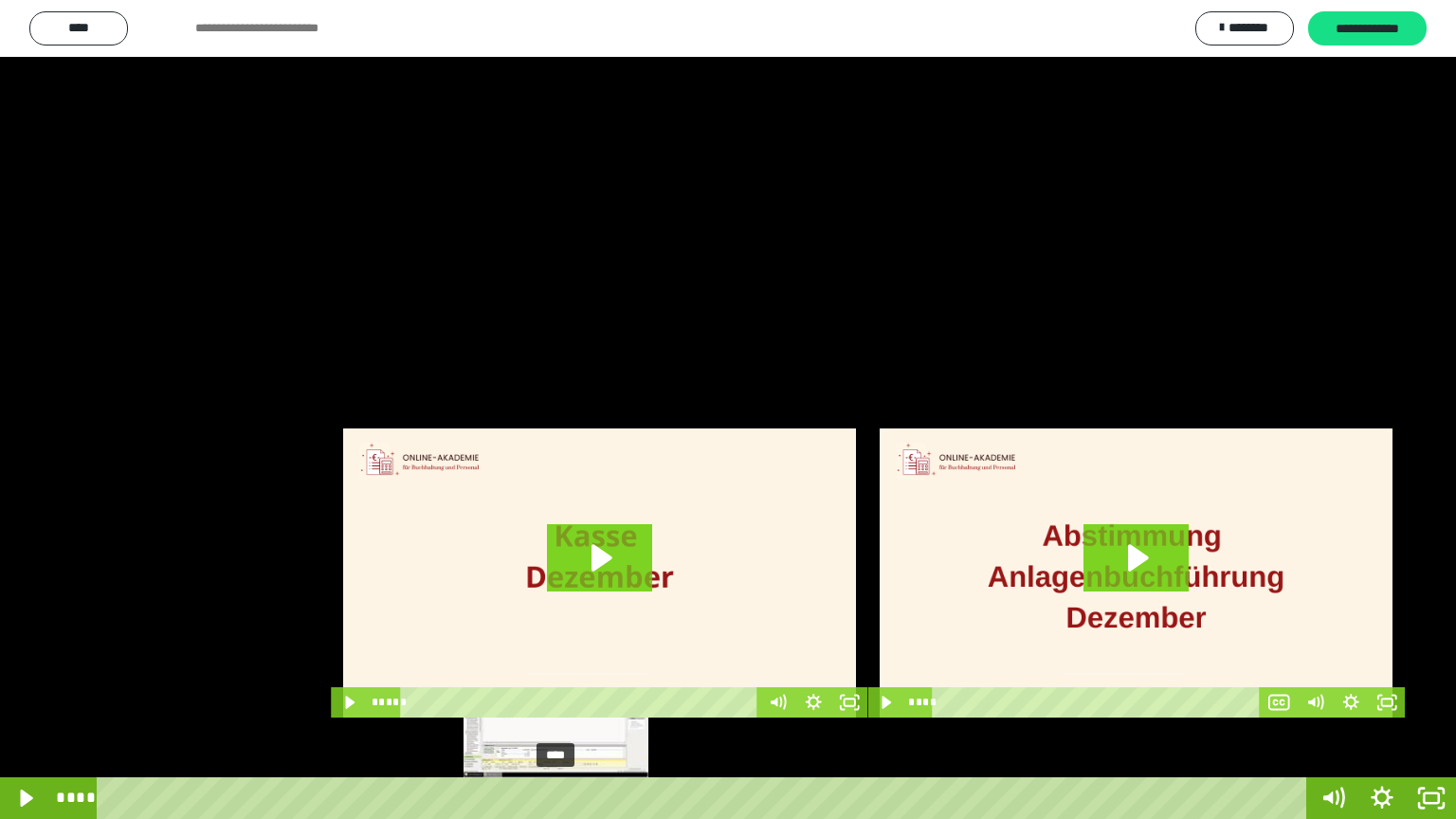 click at bounding box center [555, 798] 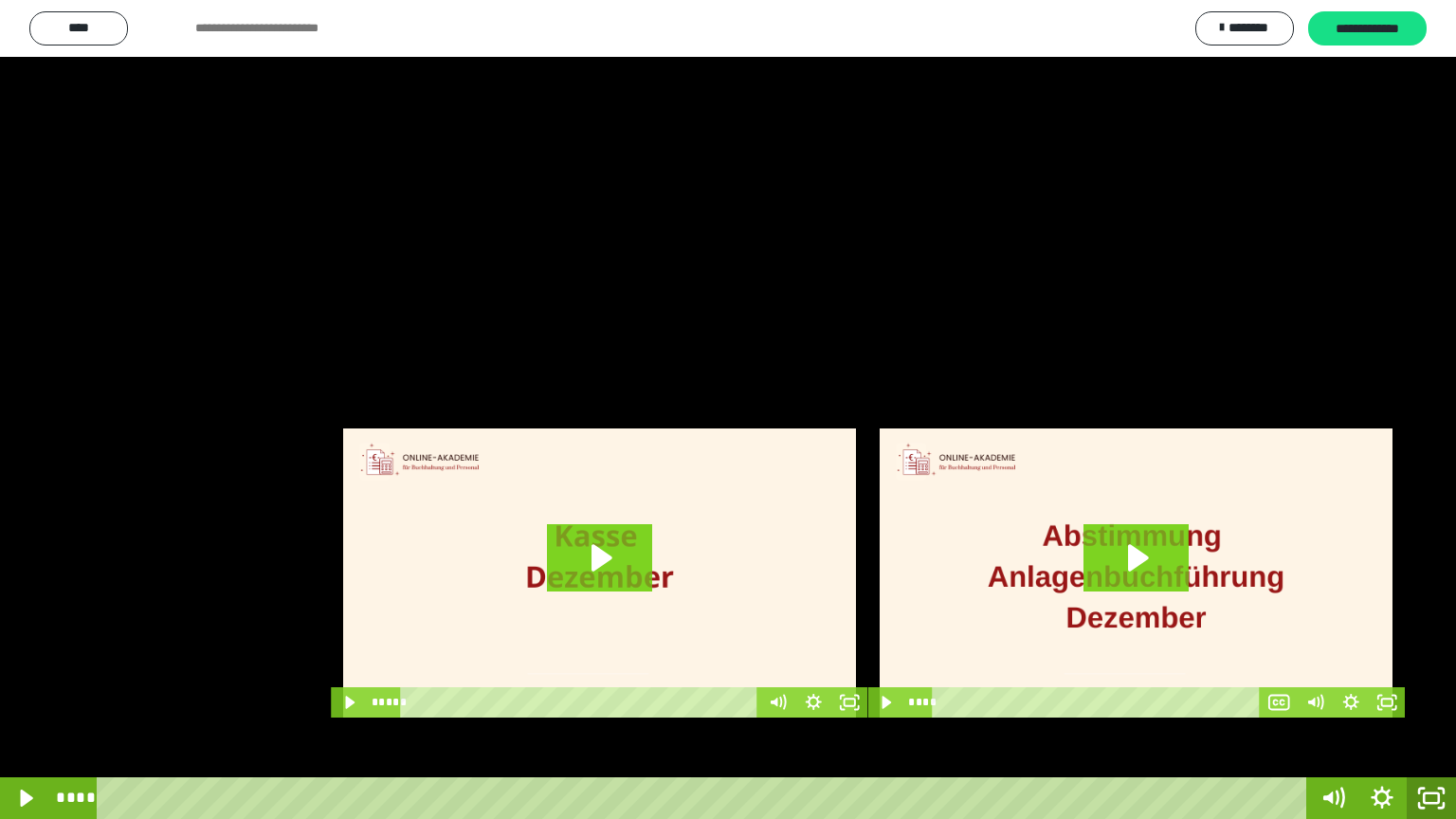click 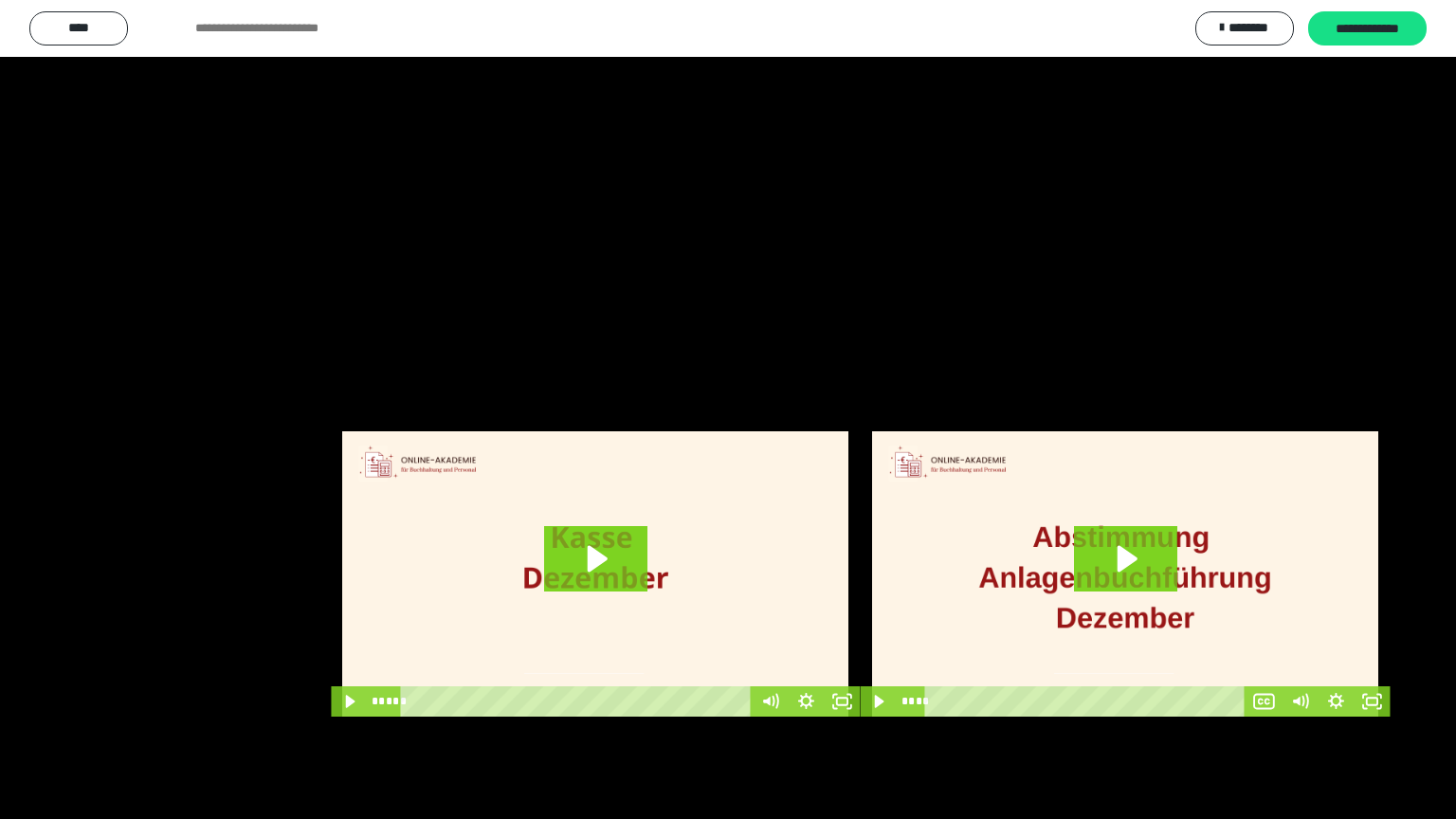 scroll, scrollTop: 3708, scrollLeft: 0, axis: vertical 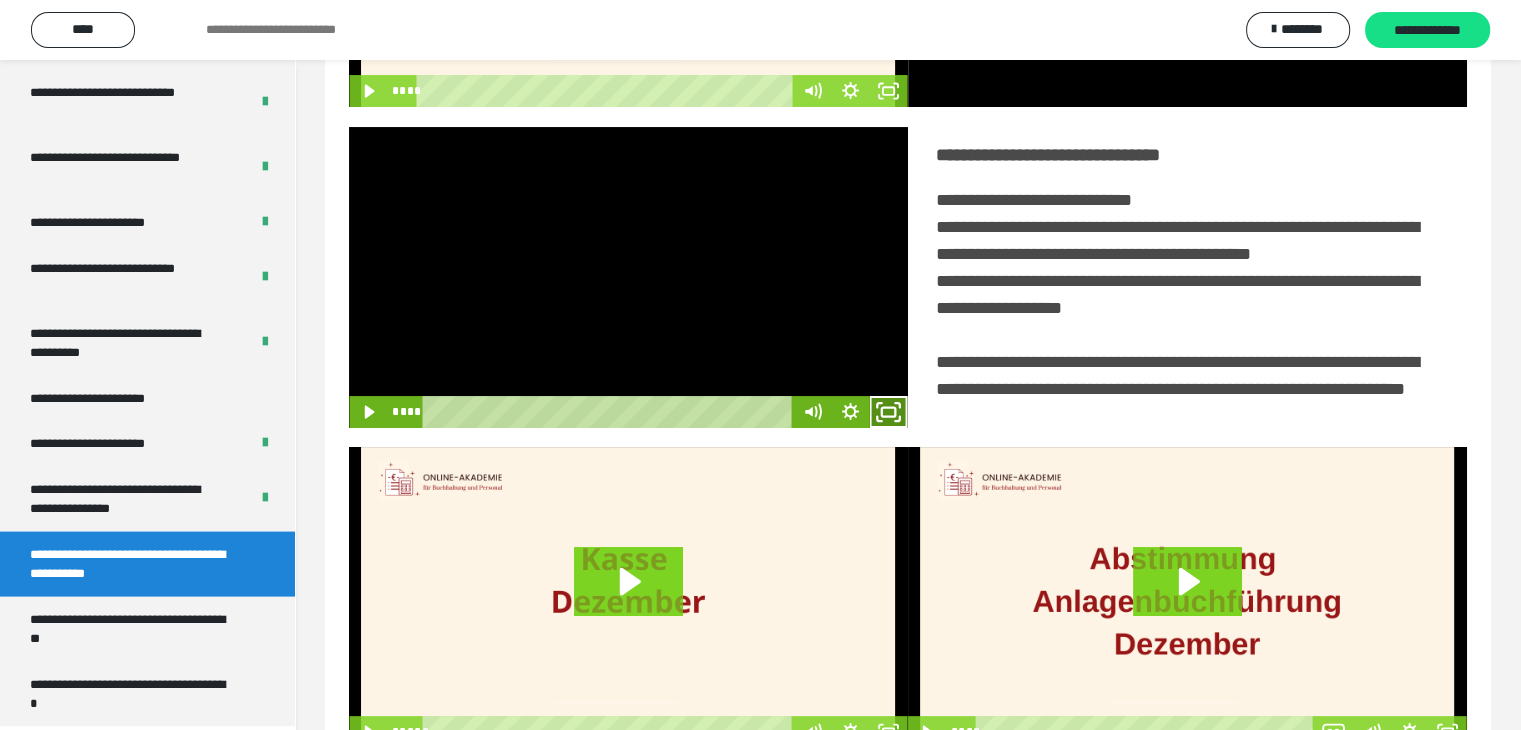 click 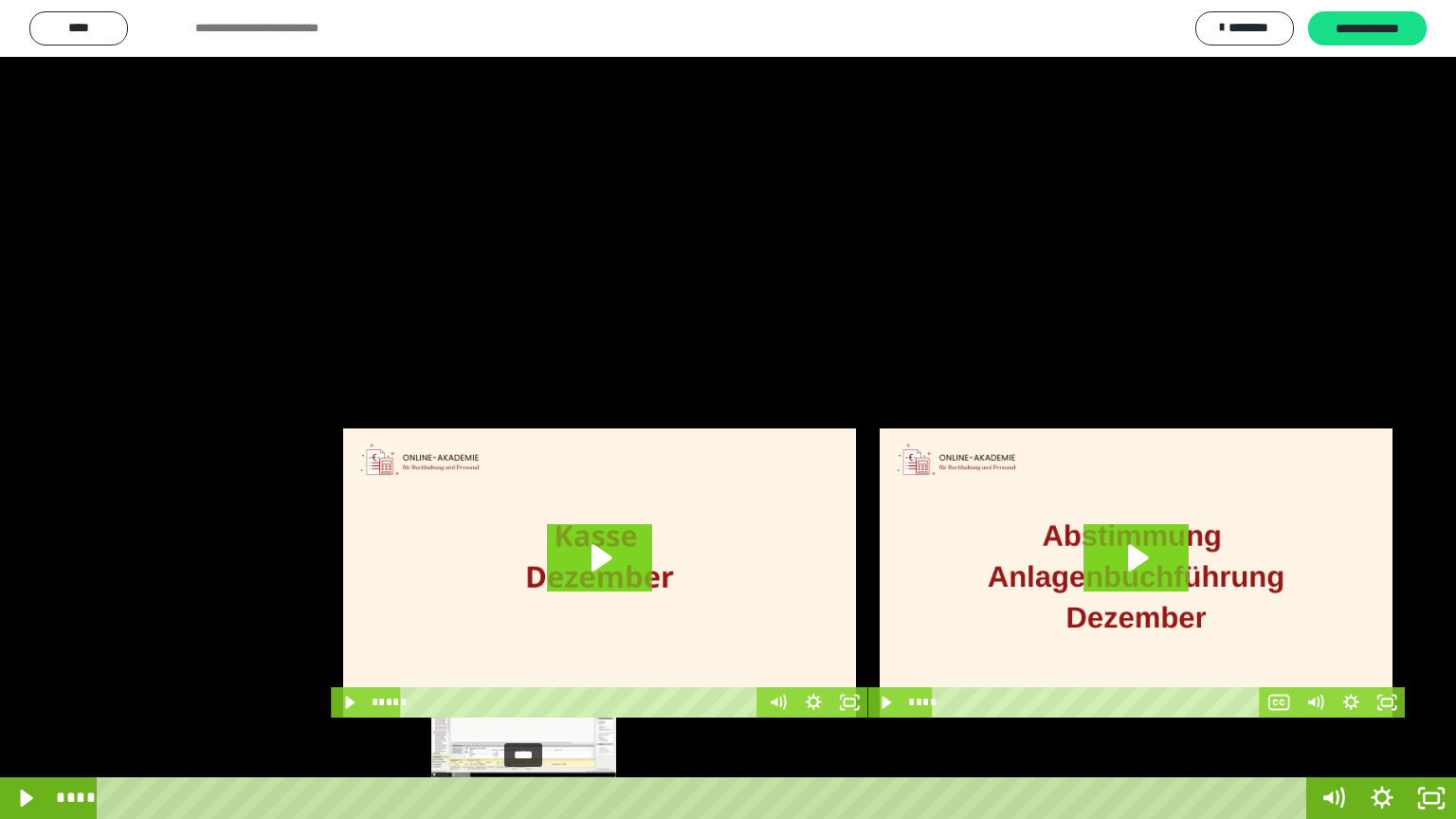 drag, startPoint x: 555, startPoint y: 801, endPoint x: 524, endPoint y: 802, distance: 31.01612 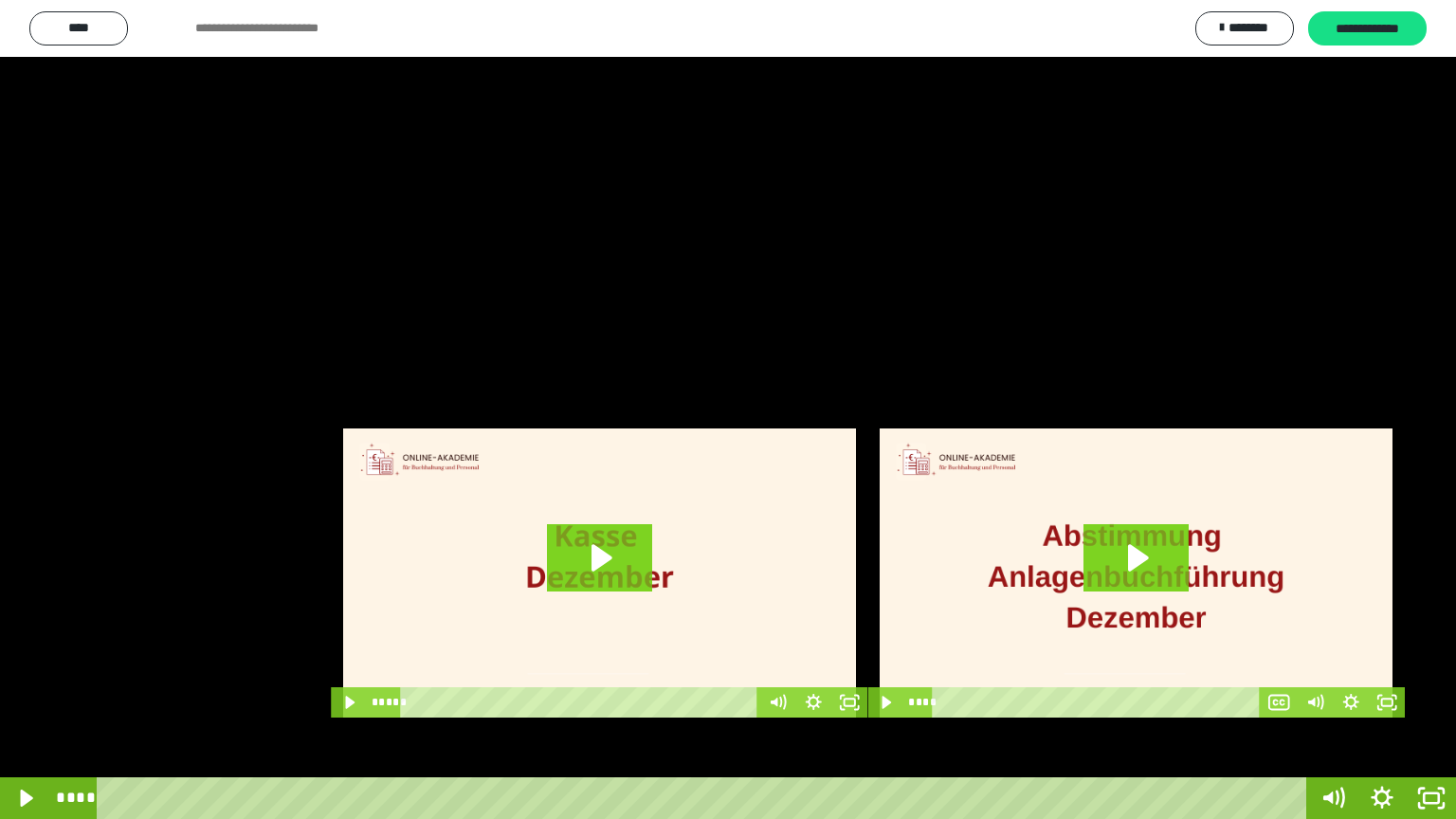 click at bounding box center (728, 410) 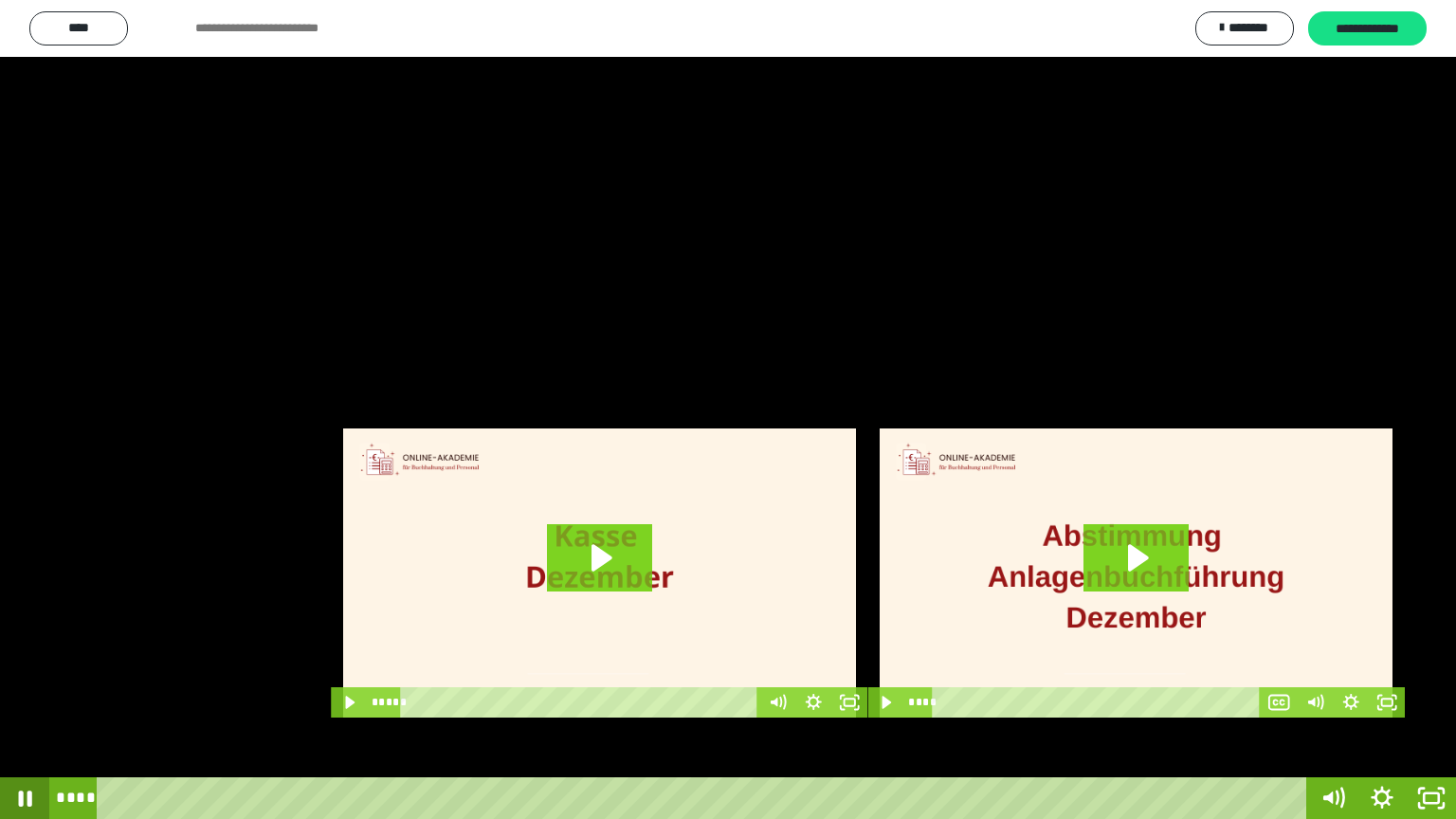click 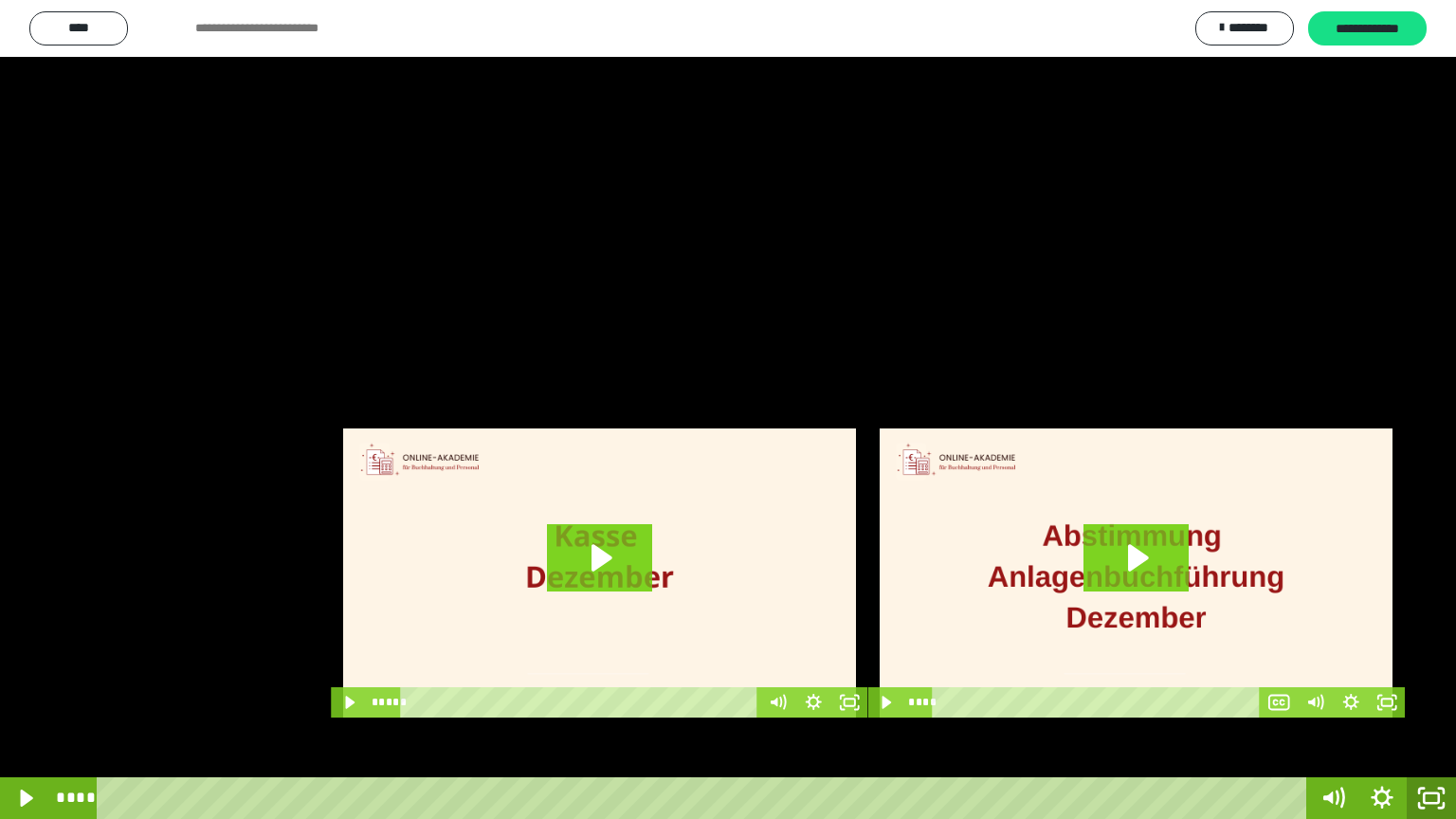 click 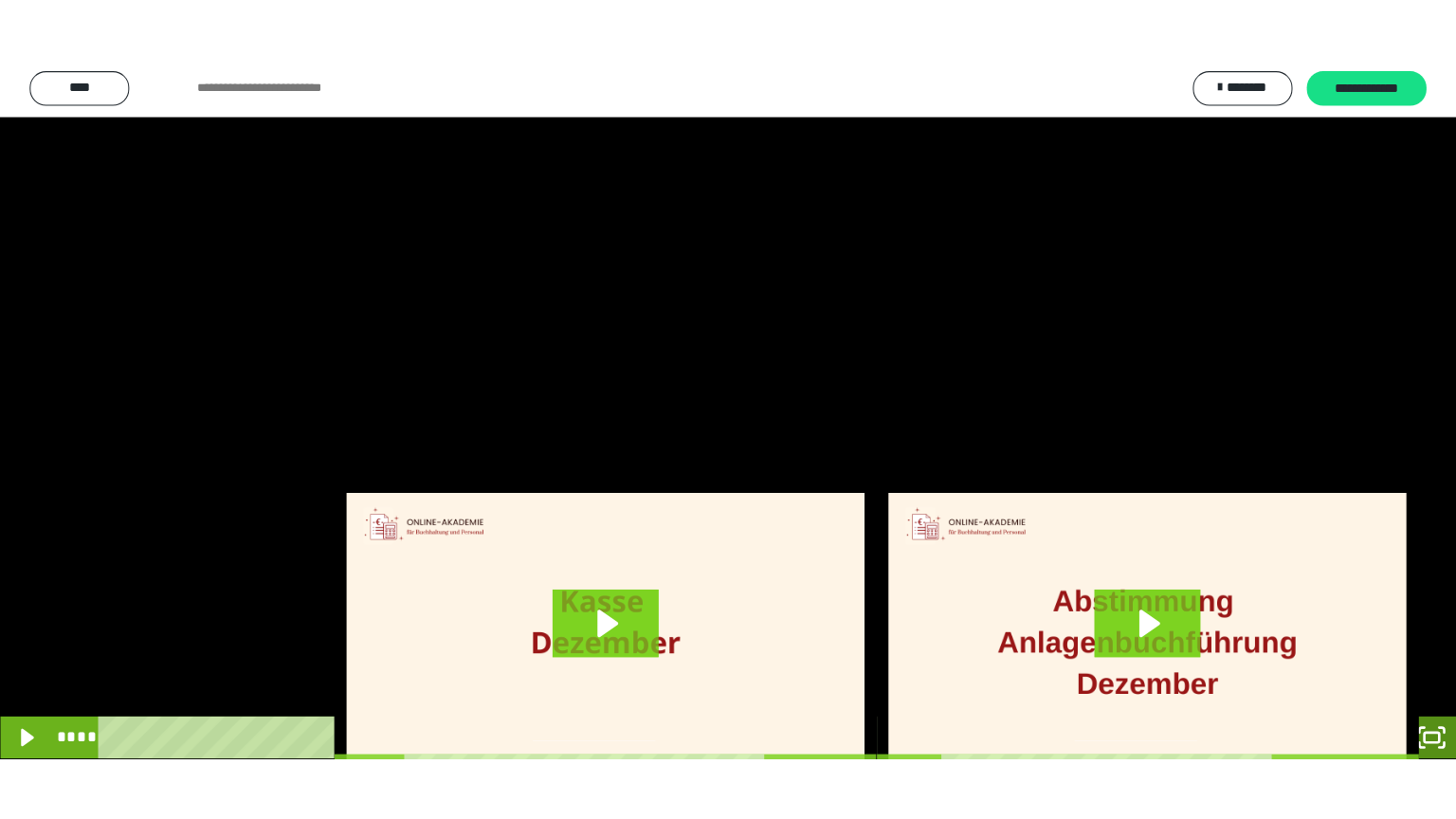 scroll, scrollTop: 3708, scrollLeft: 0, axis: vertical 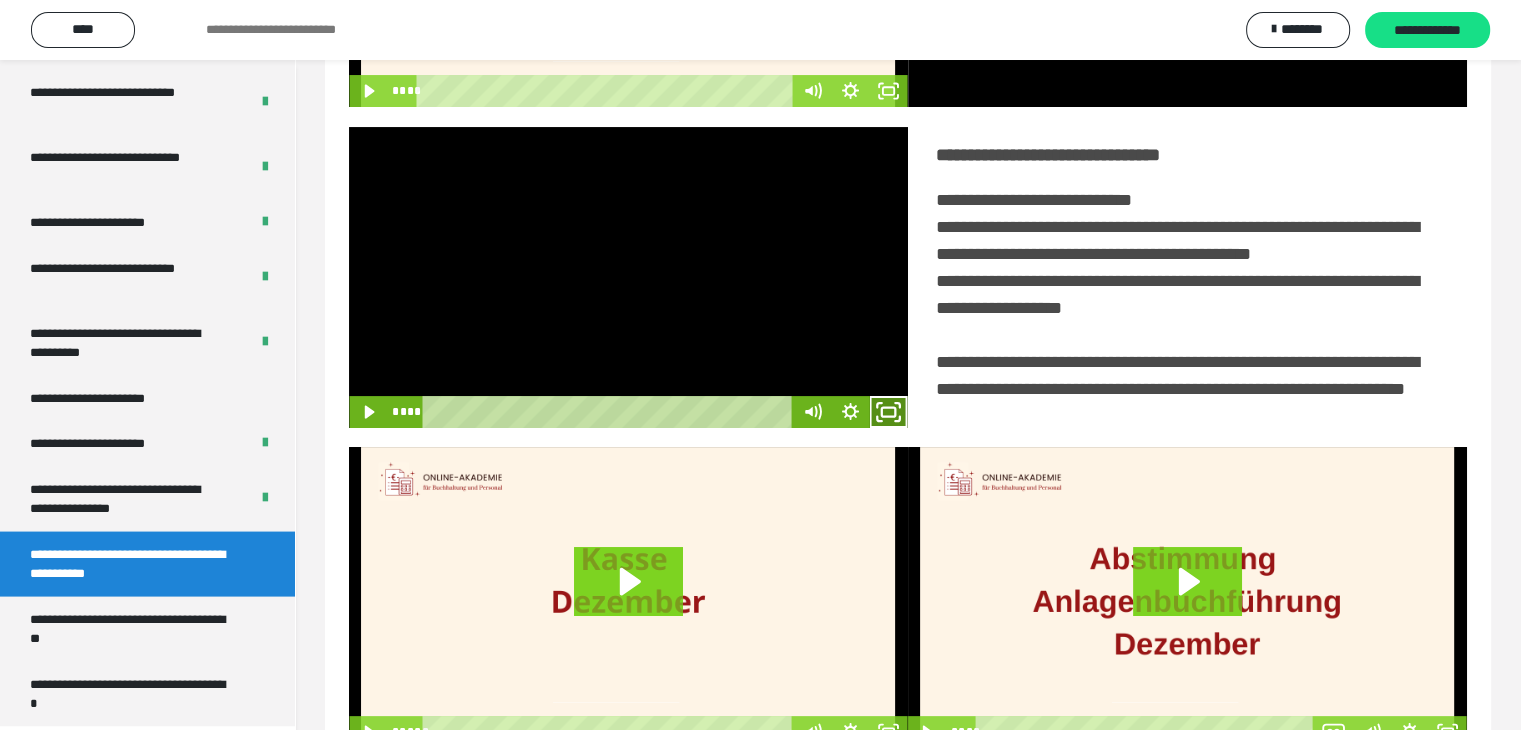 click 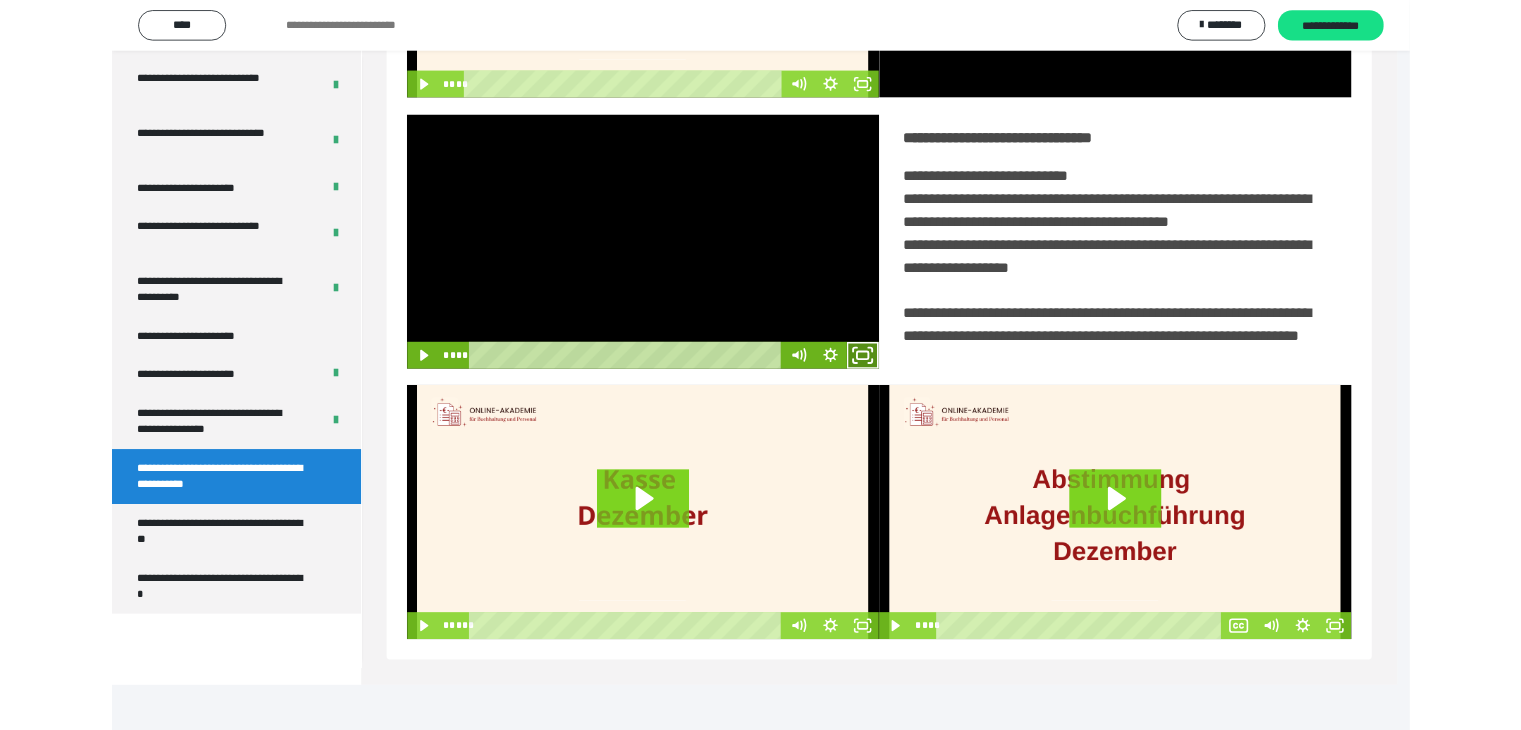 scroll, scrollTop: 3777, scrollLeft: 0, axis: vertical 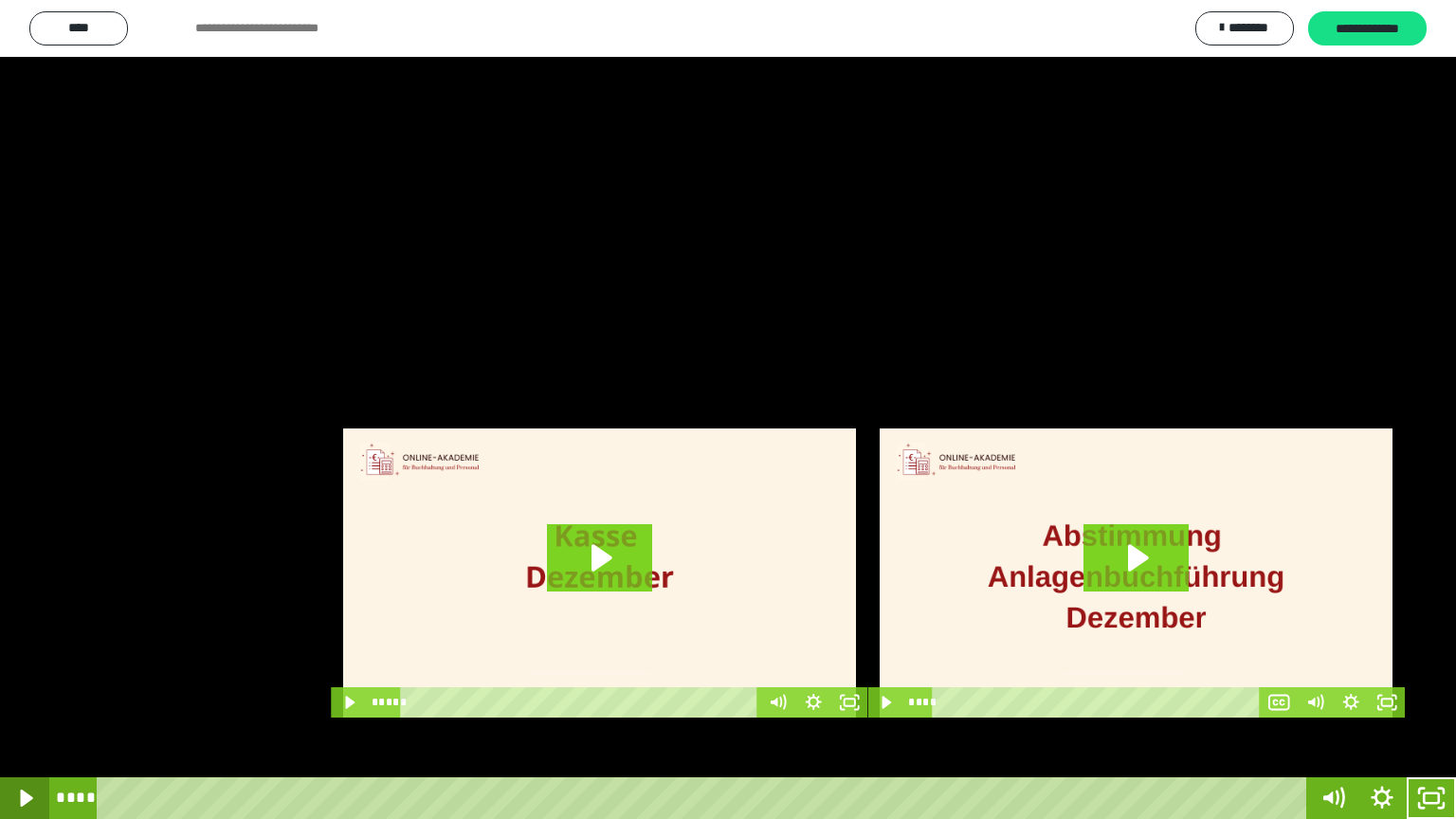 click 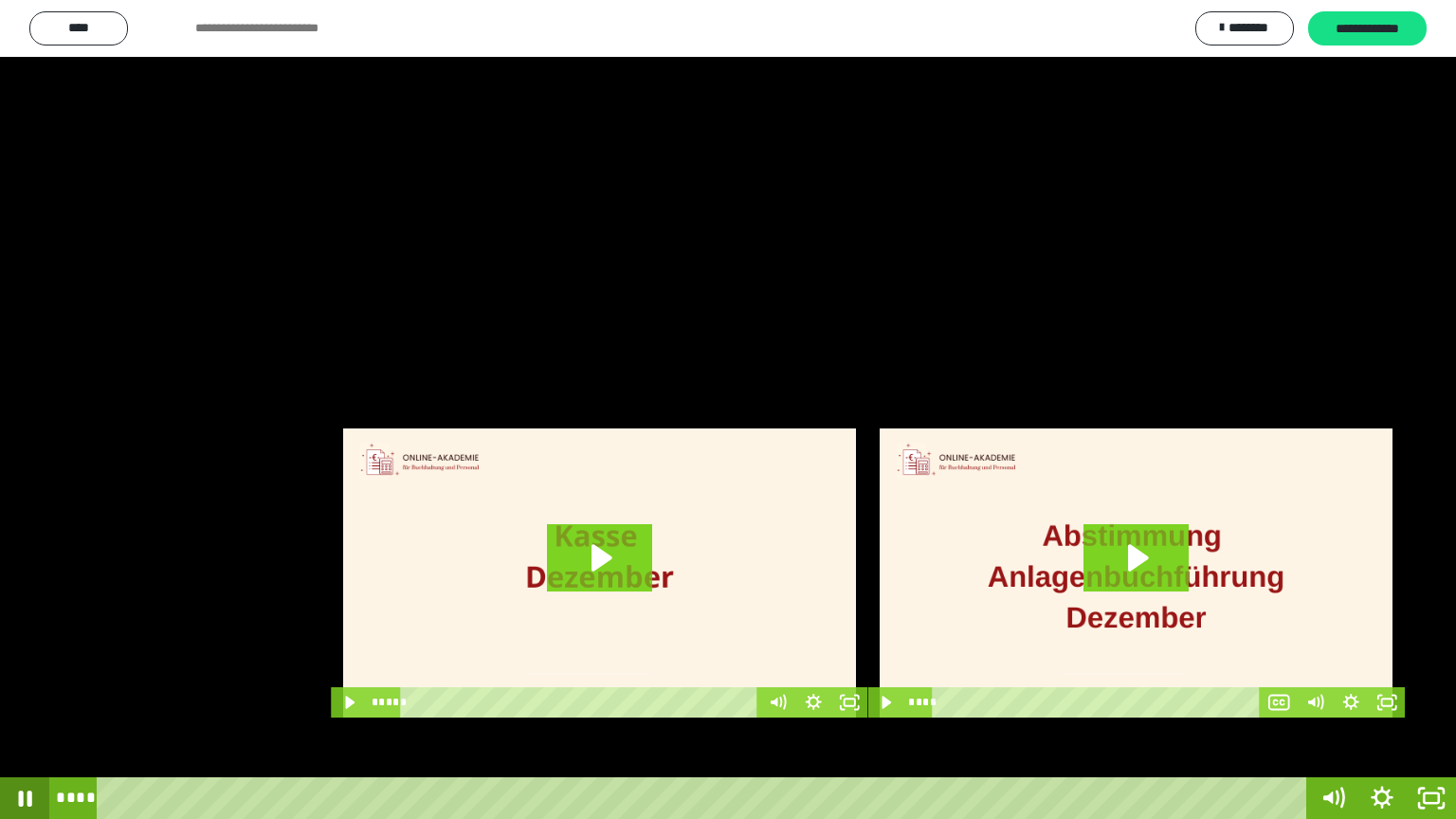 click 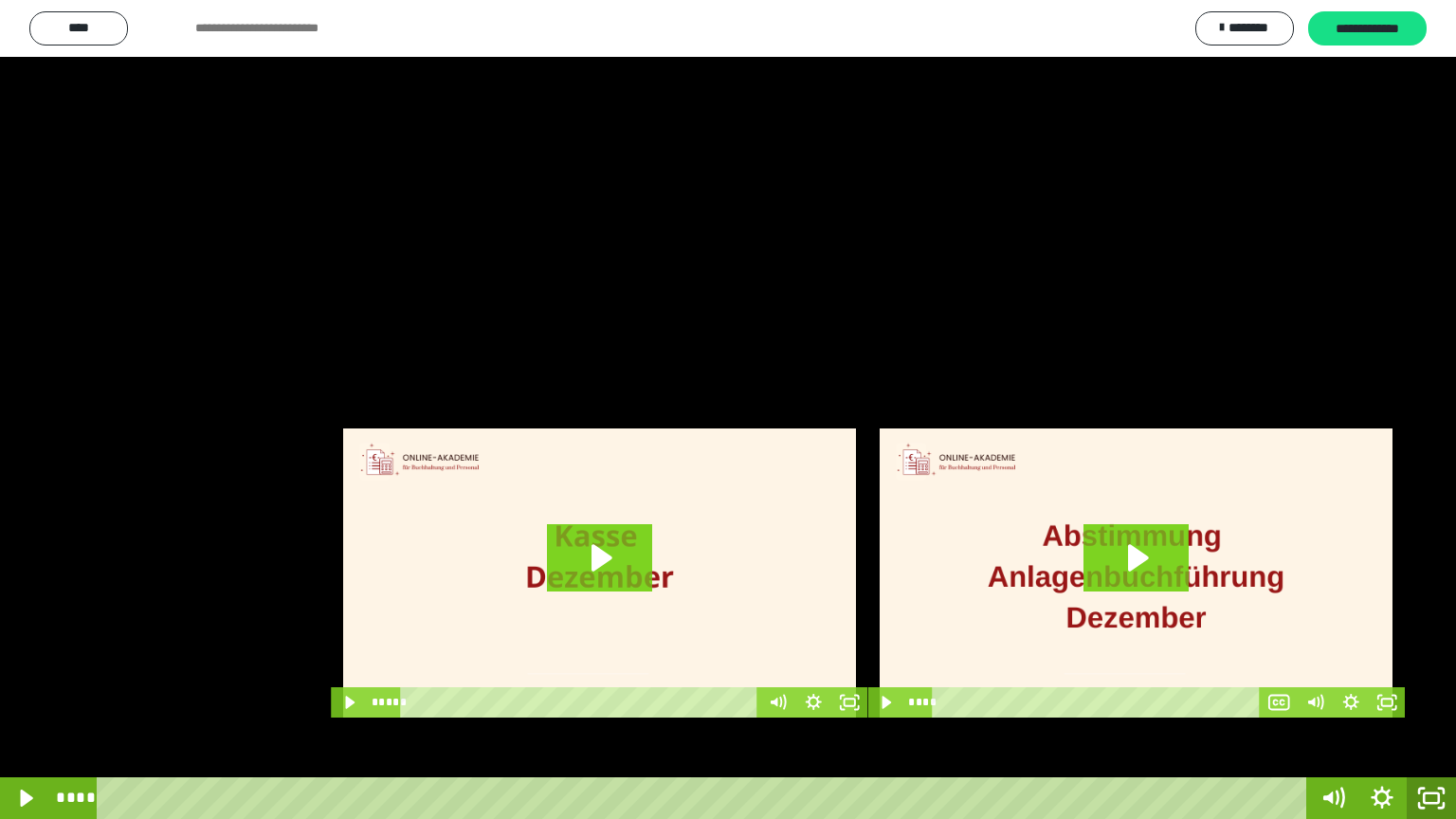 click 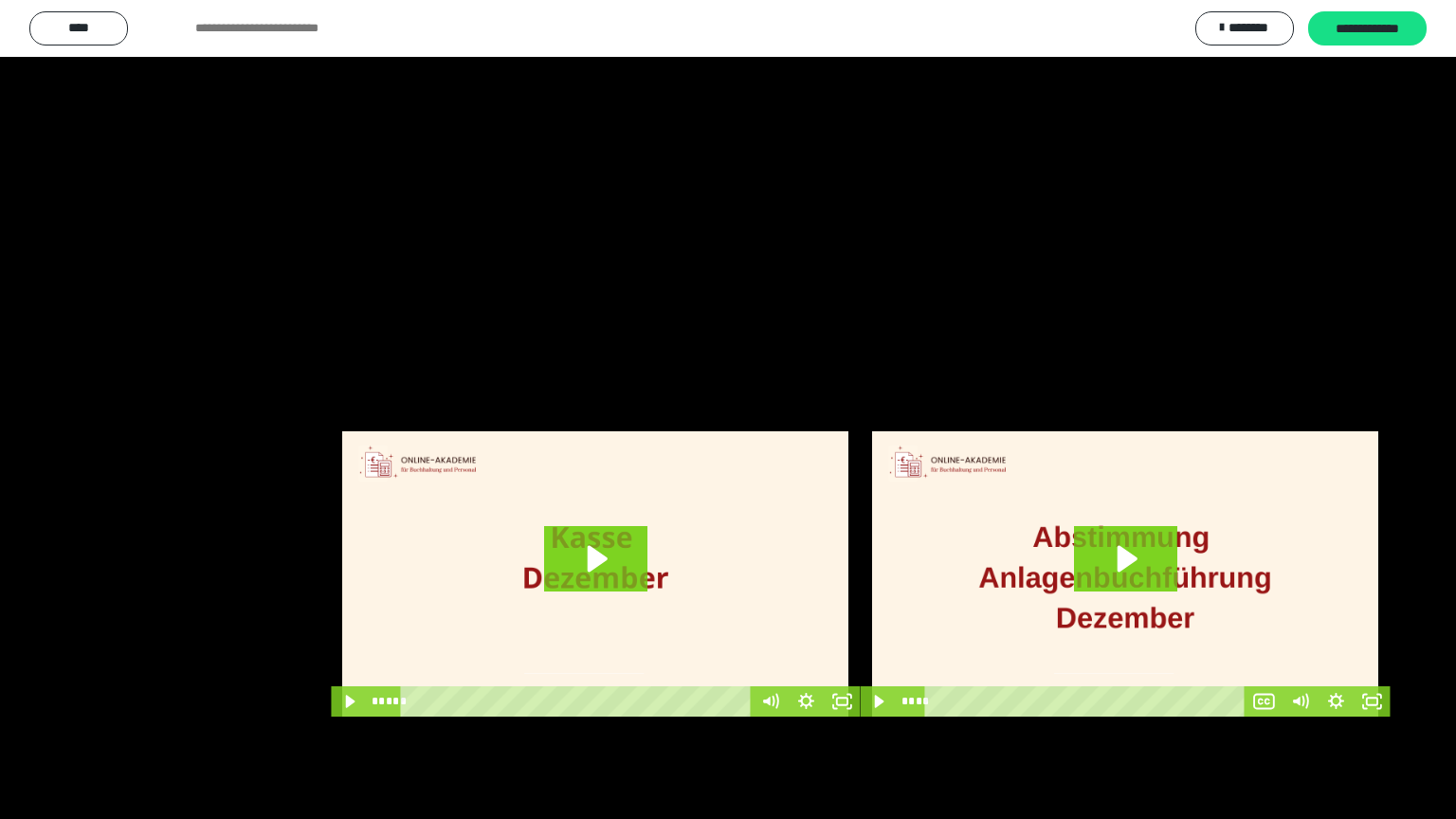 scroll, scrollTop: 3708, scrollLeft: 0, axis: vertical 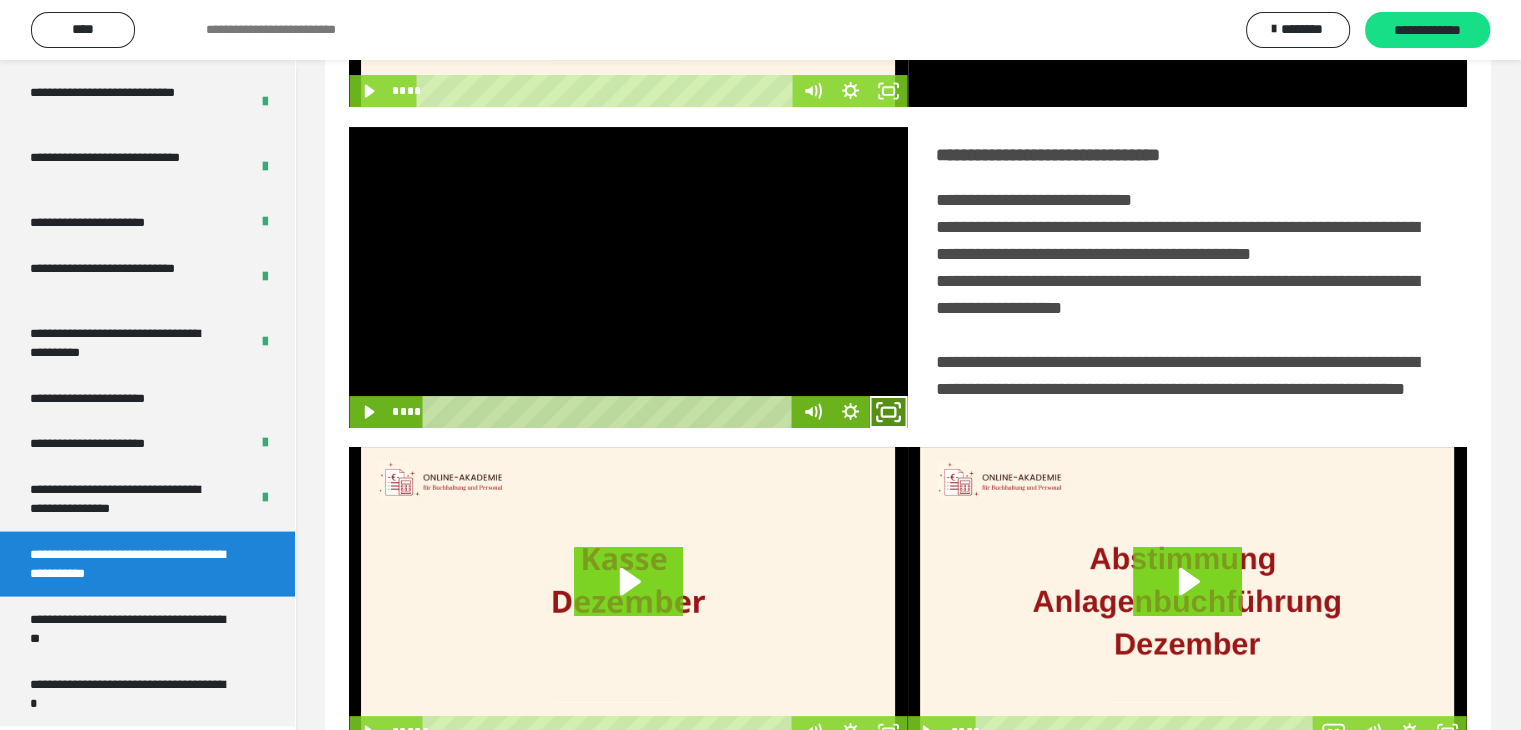 click 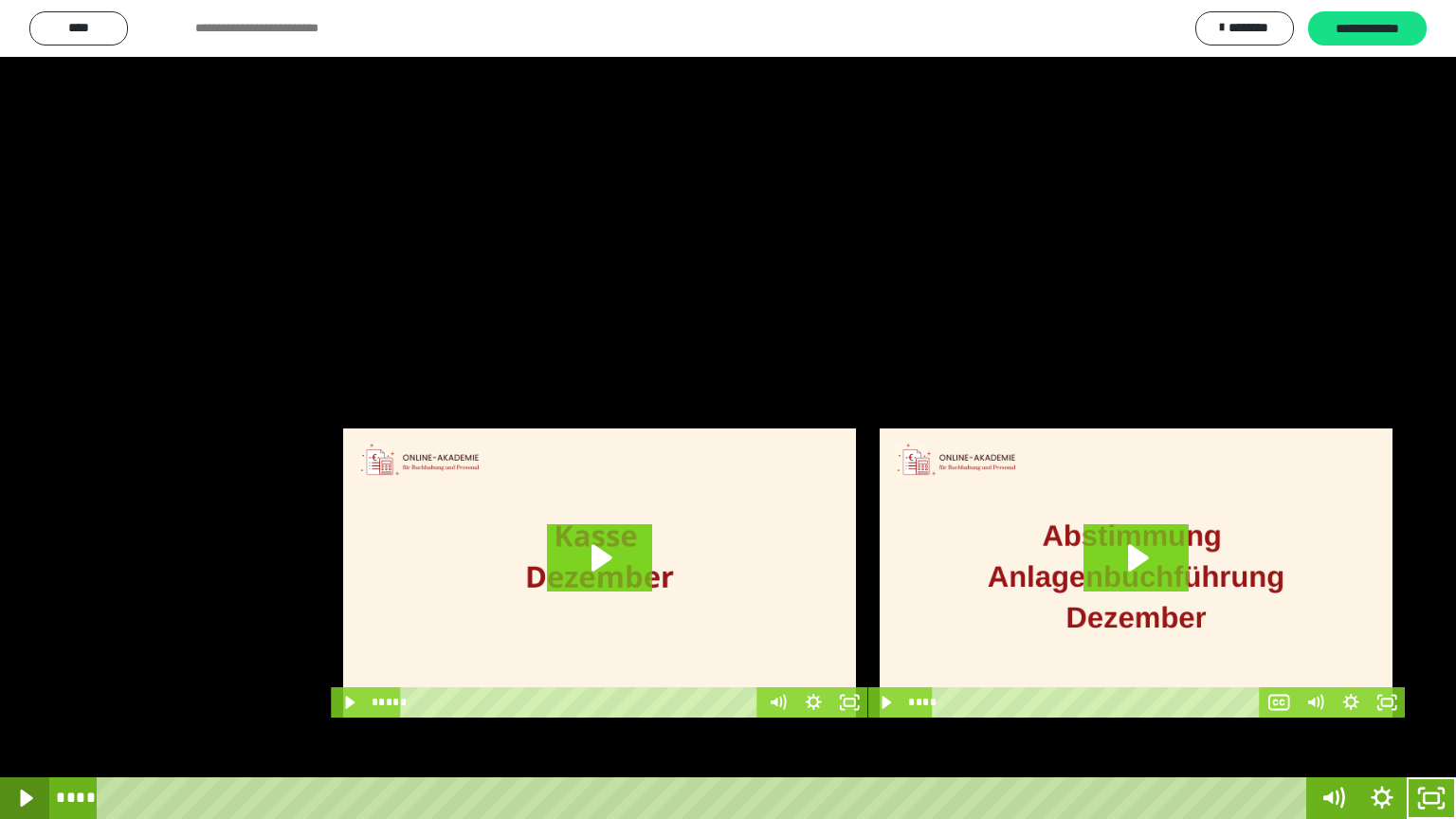 click 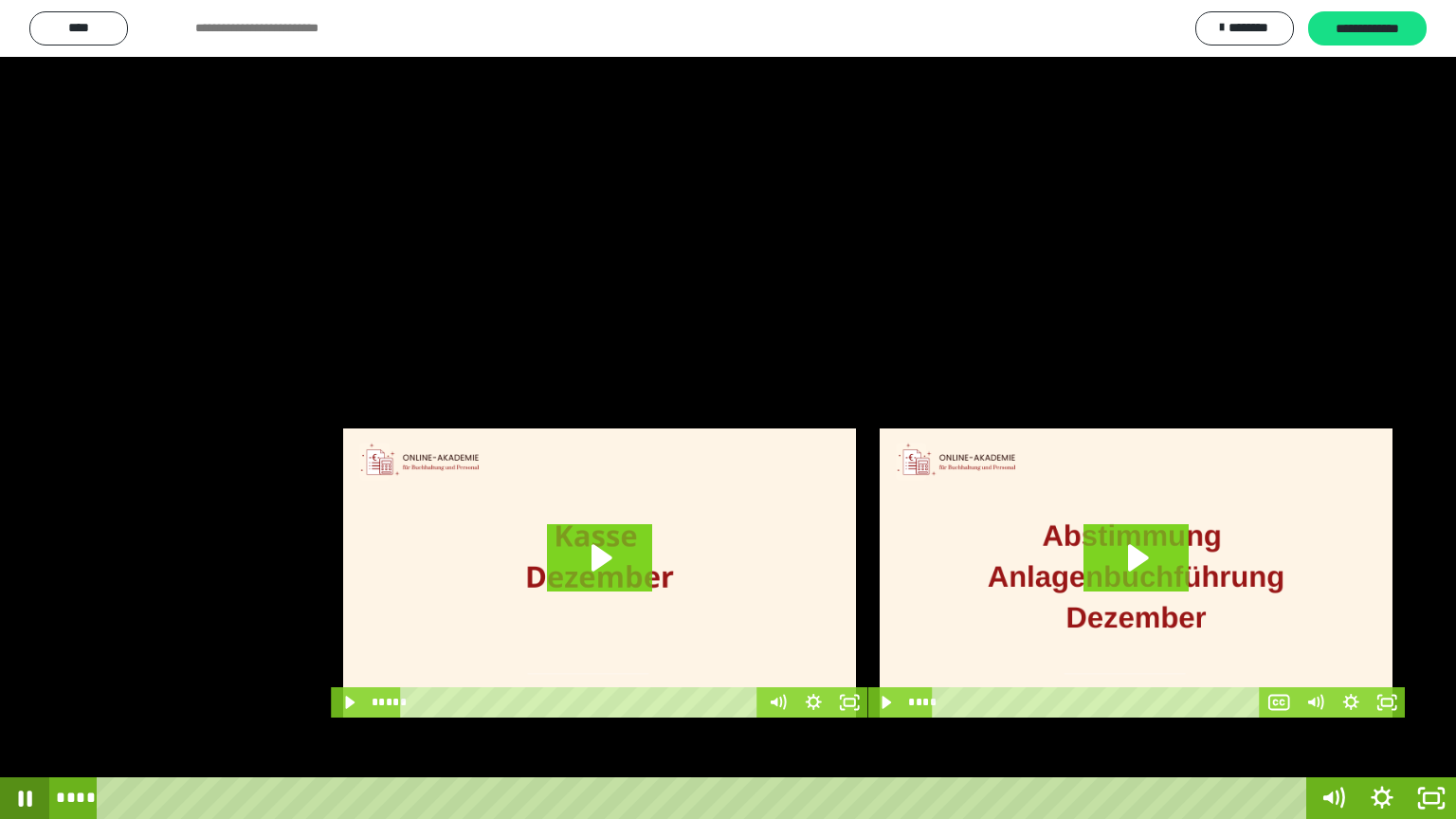 click 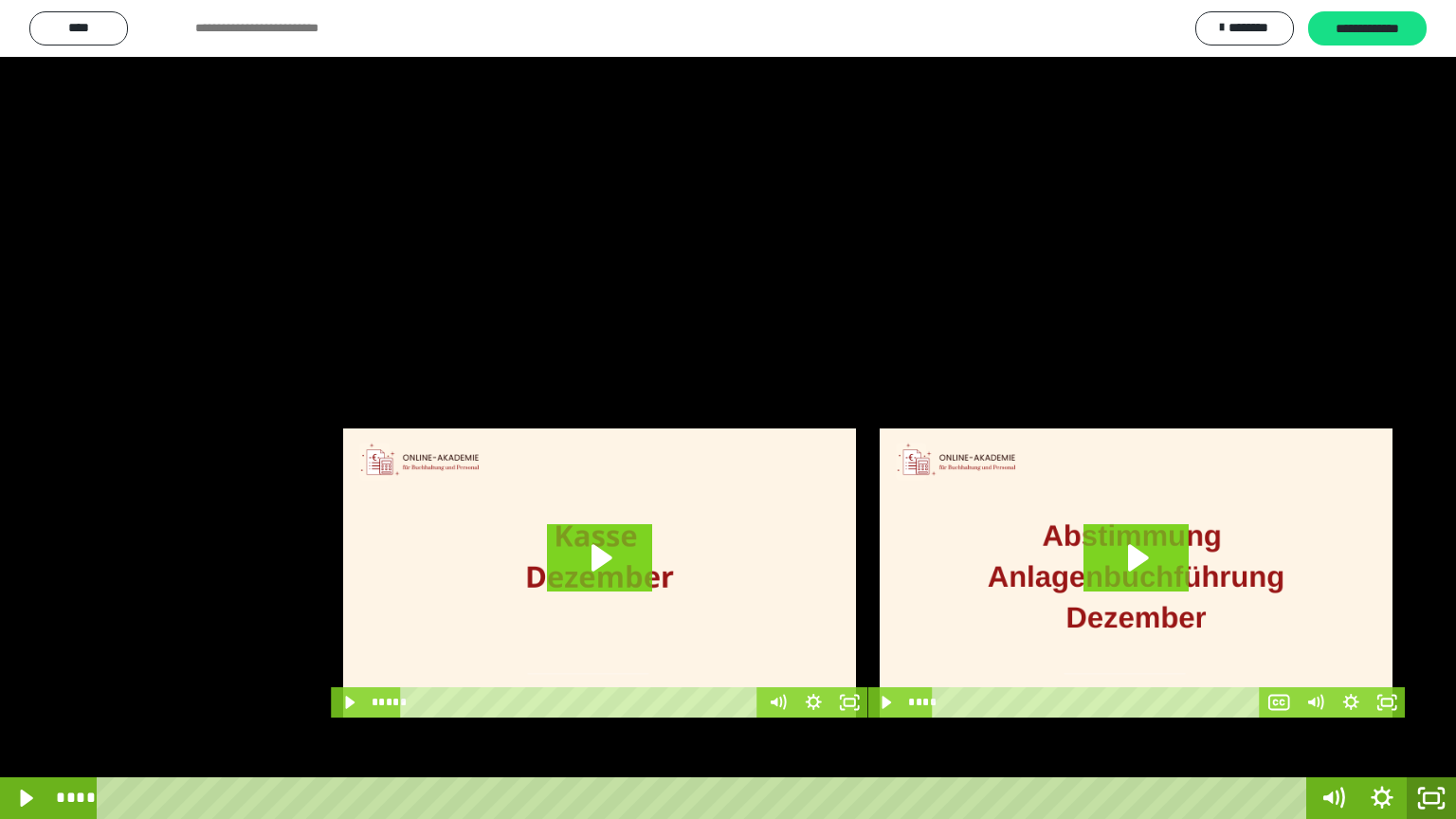 click 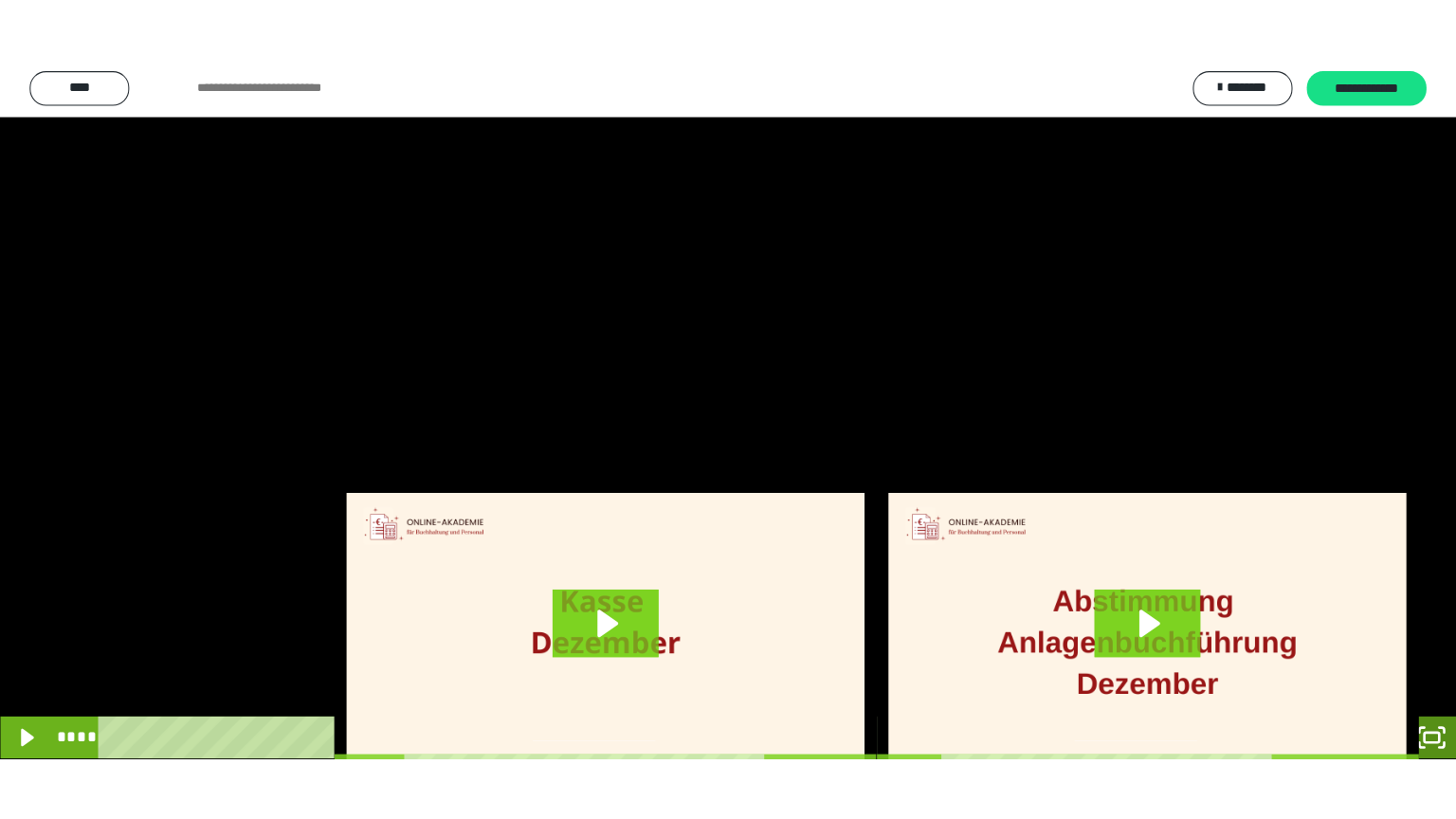 scroll, scrollTop: 3708, scrollLeft: 0, axis: vertical 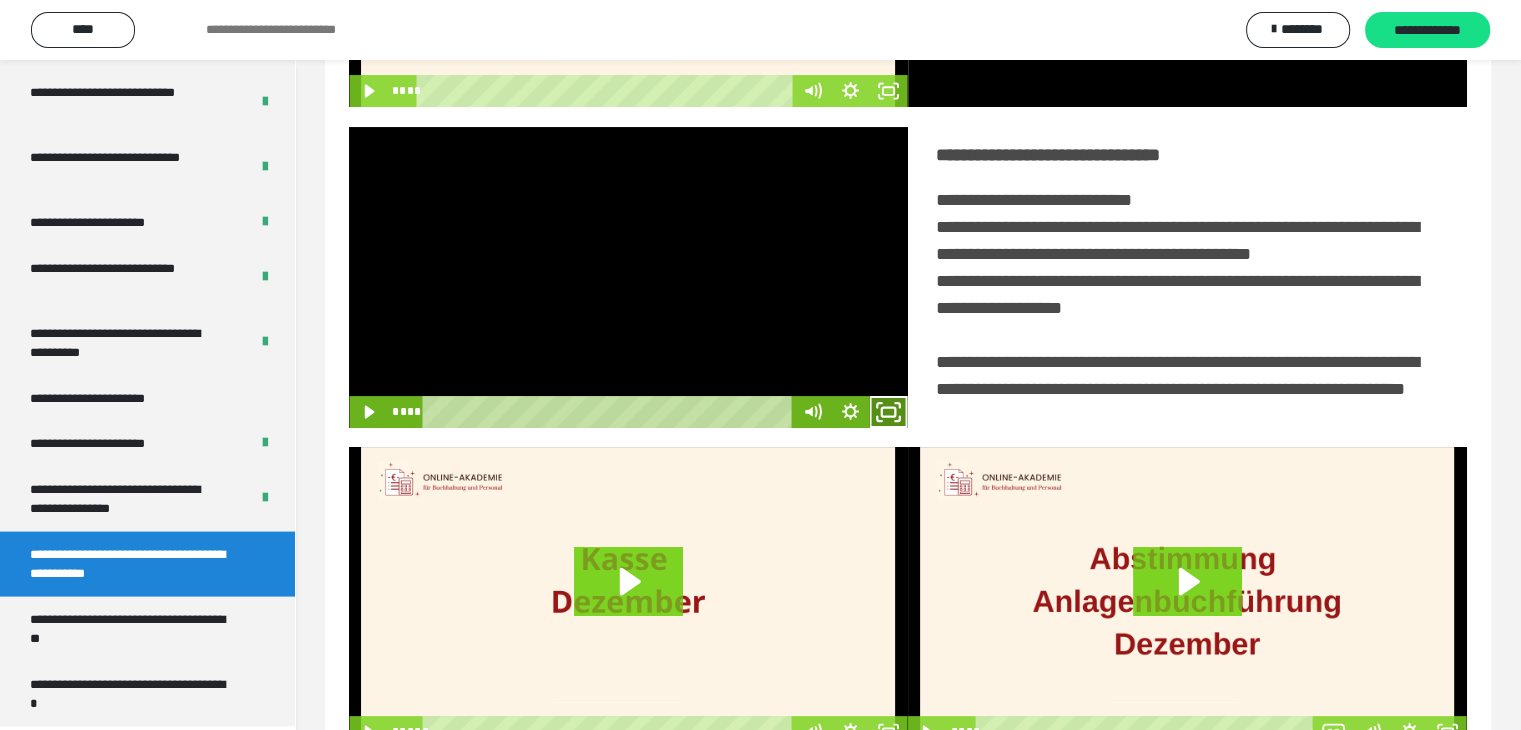 click 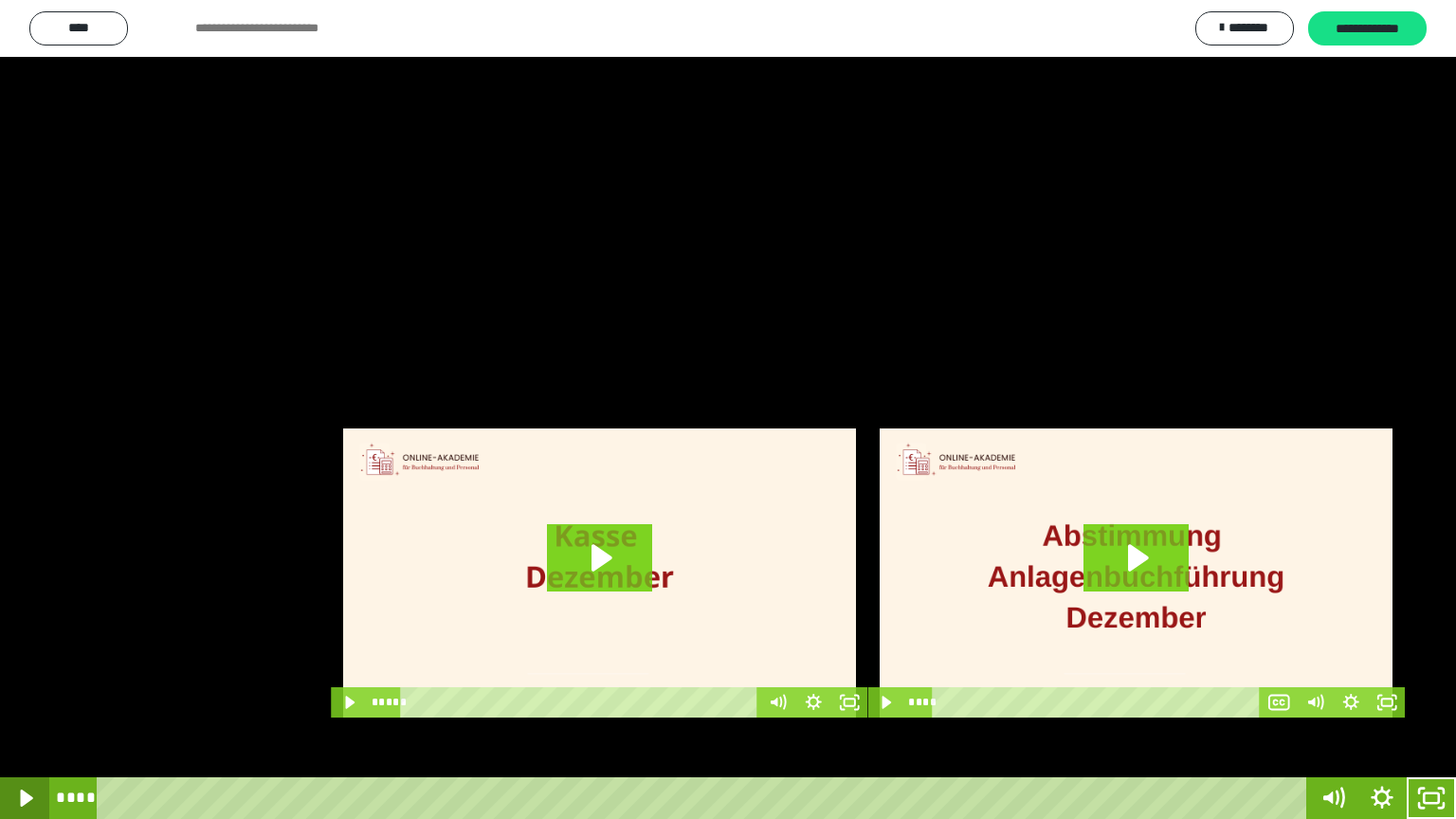 click 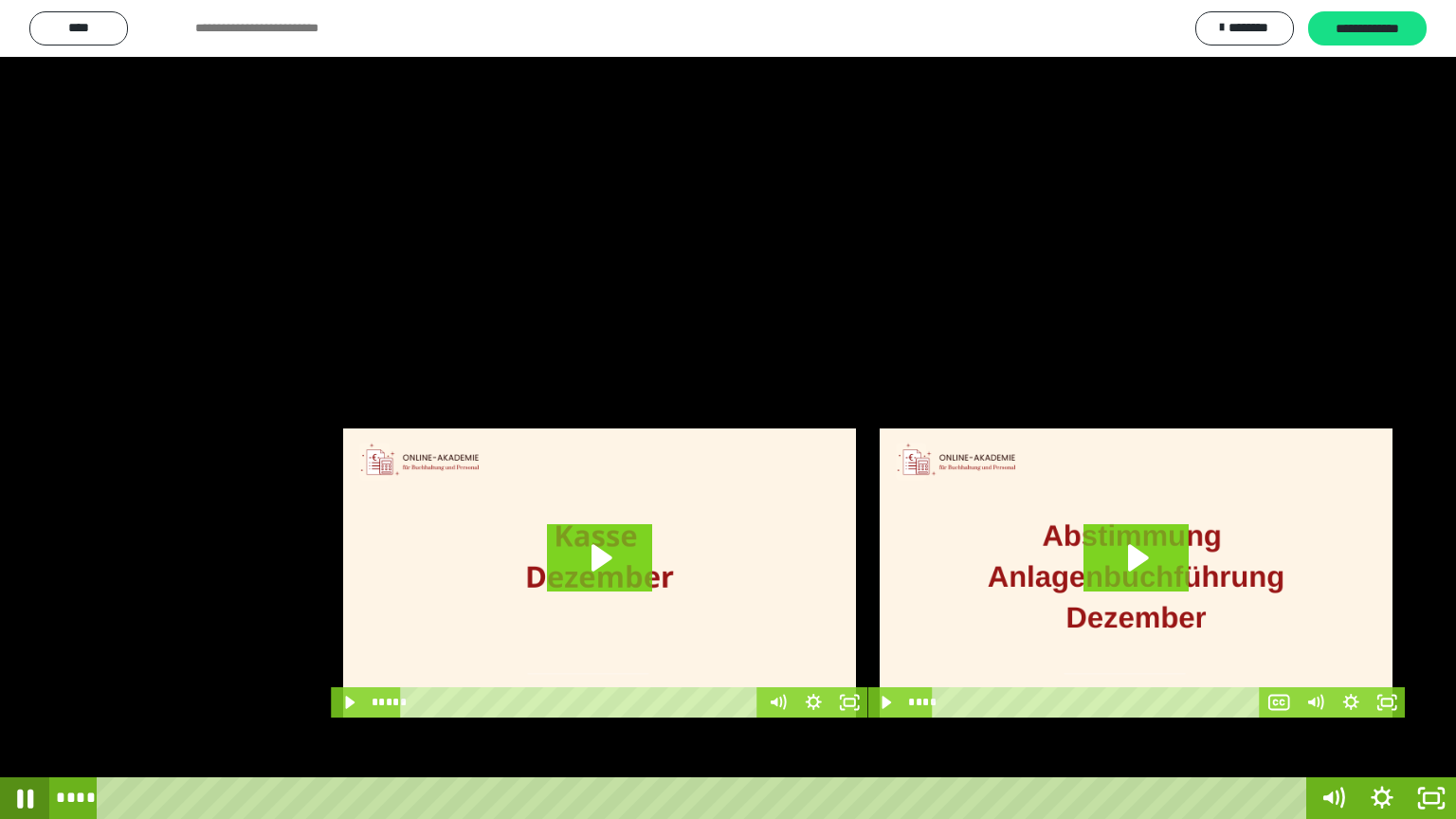 click 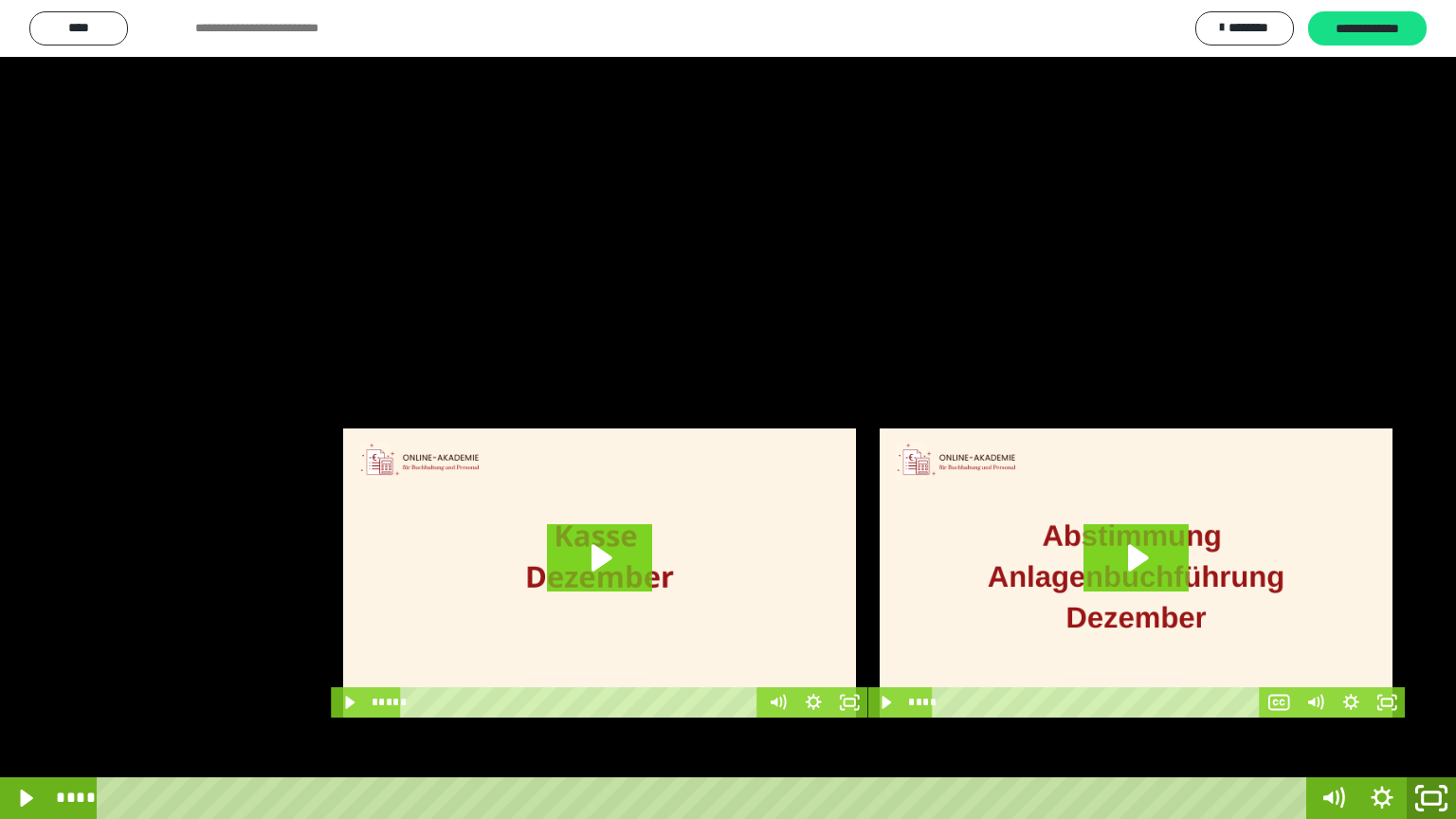 click 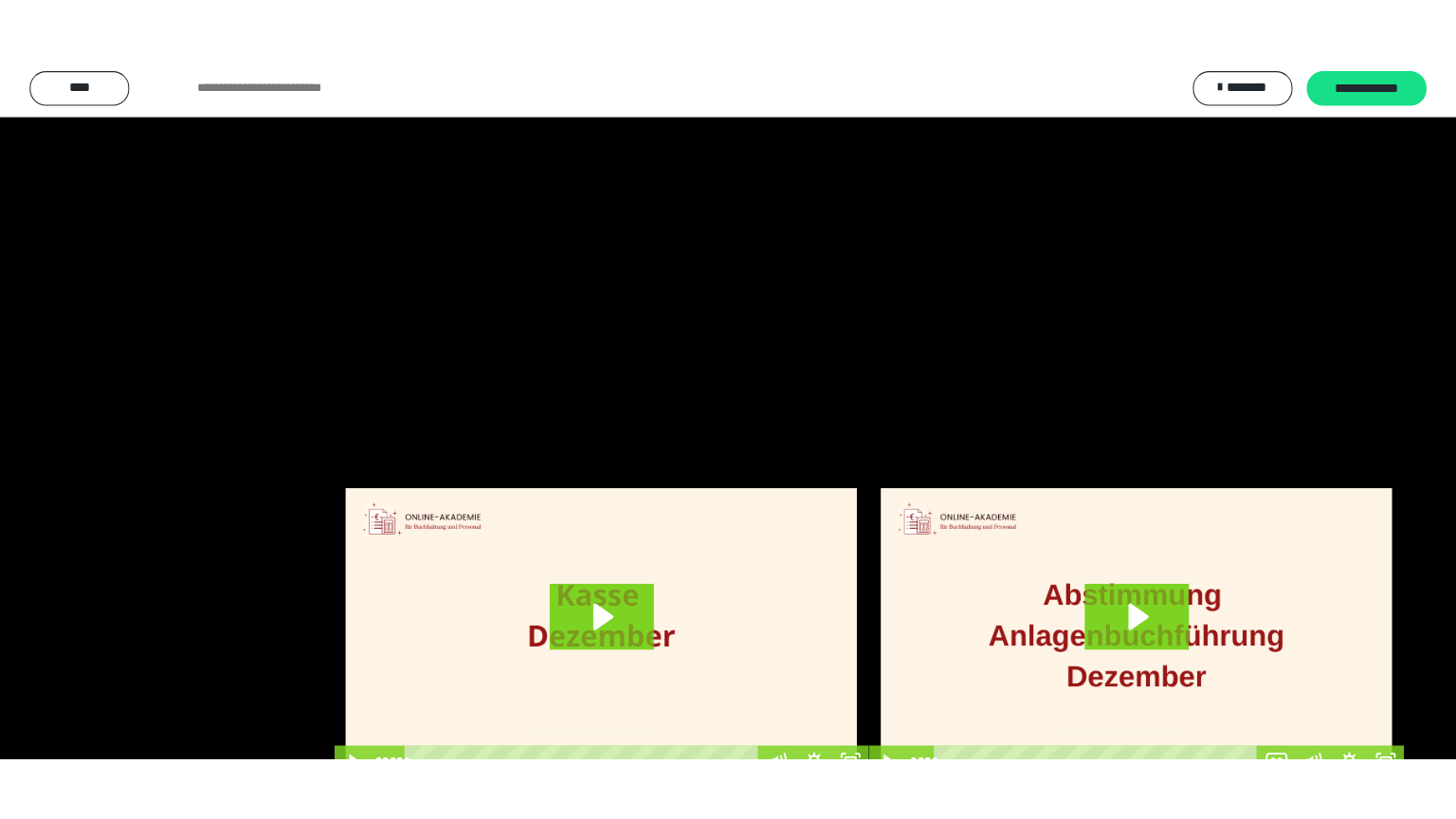 scroll, scrollTop: 3708, scrollLeft: 0, axis: vertical 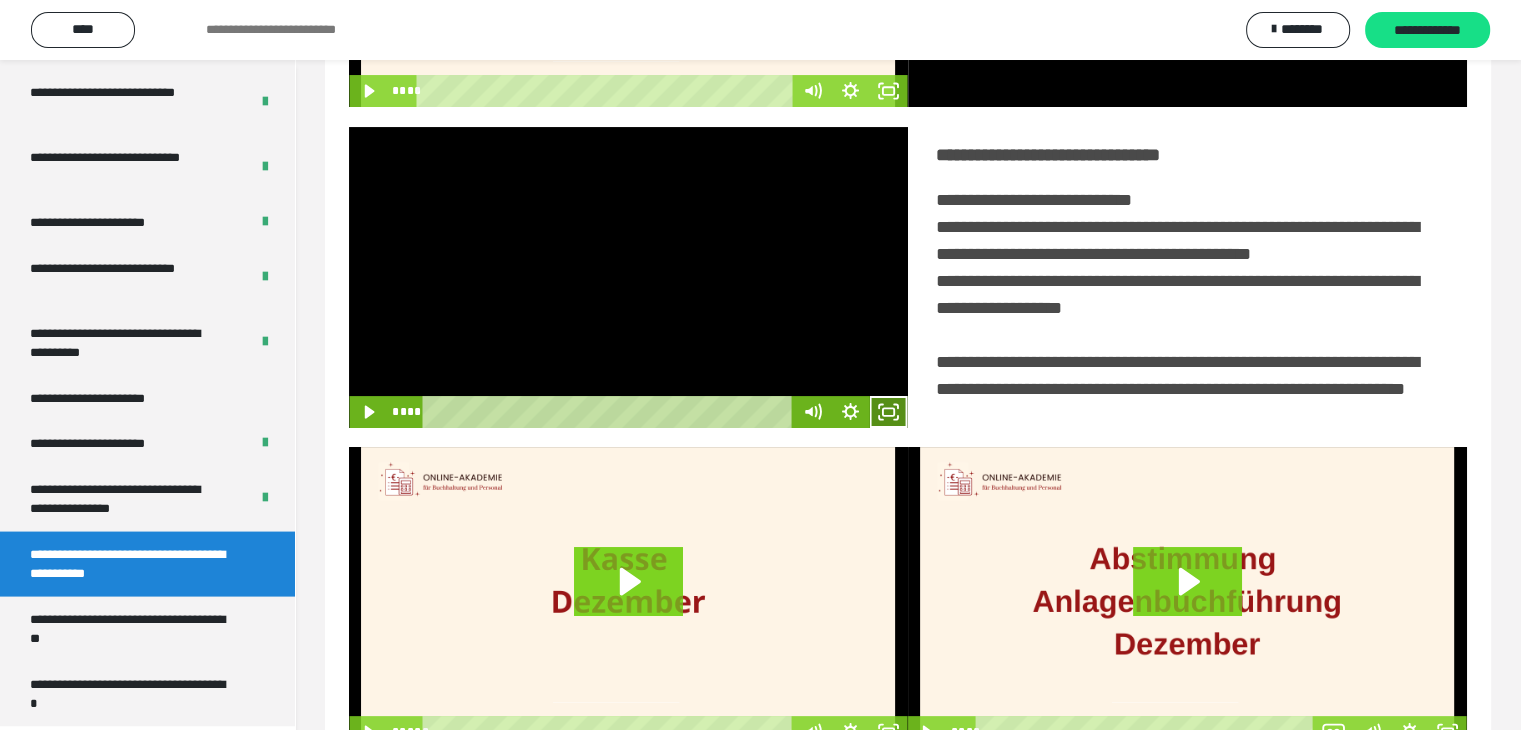 click 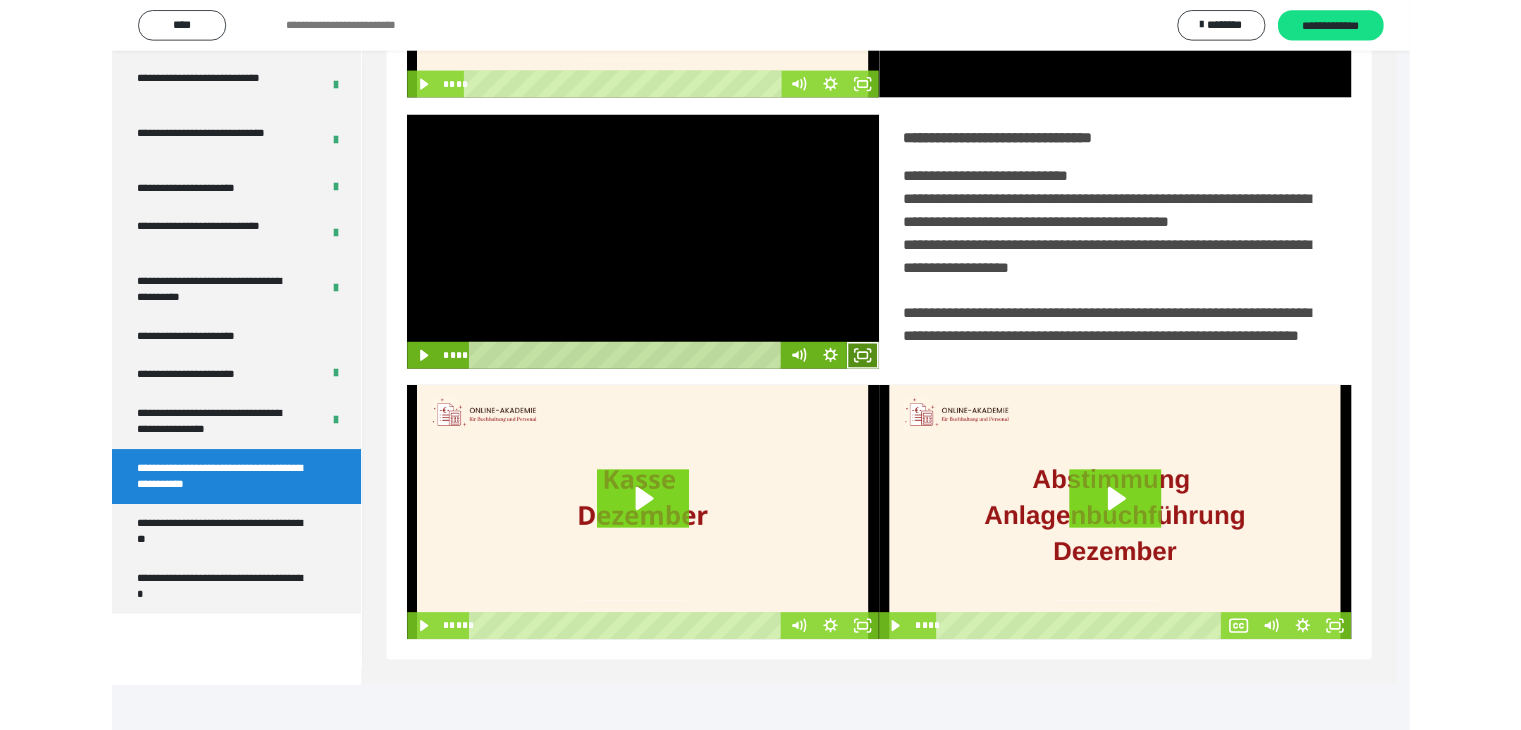 scroll, scrollTop: 3777, scrollLeft: 0, axis: vertical 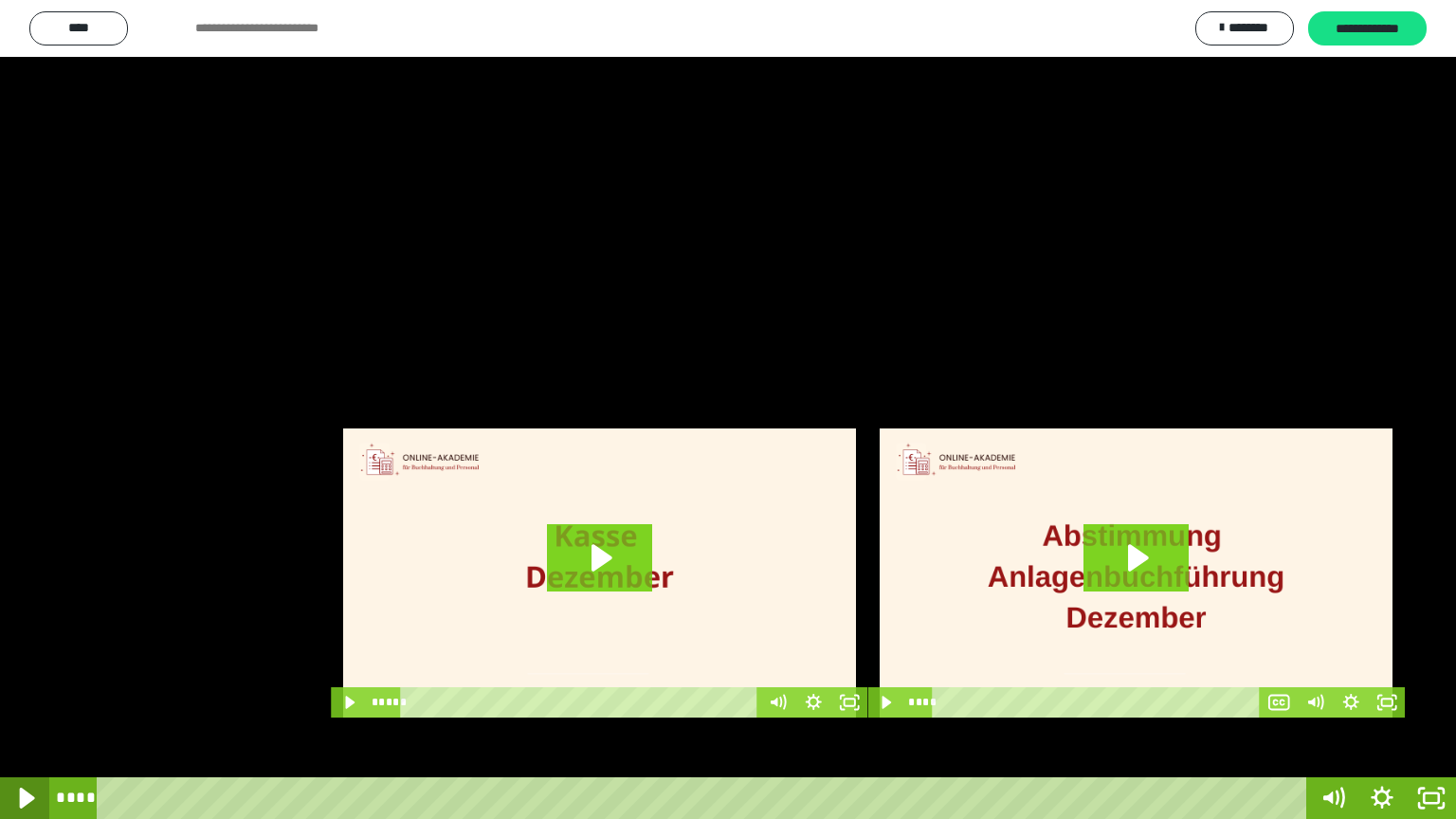 click 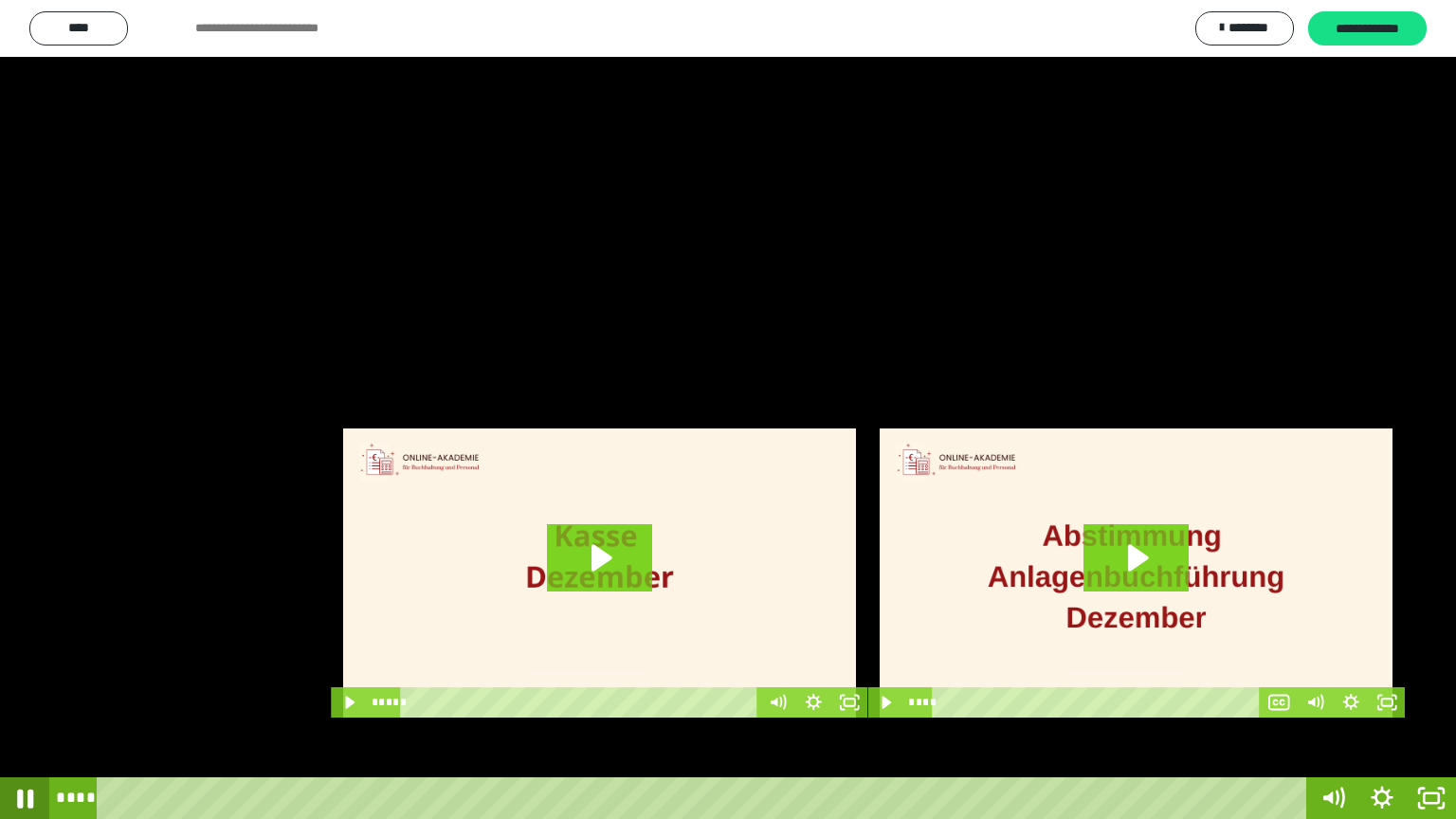 click 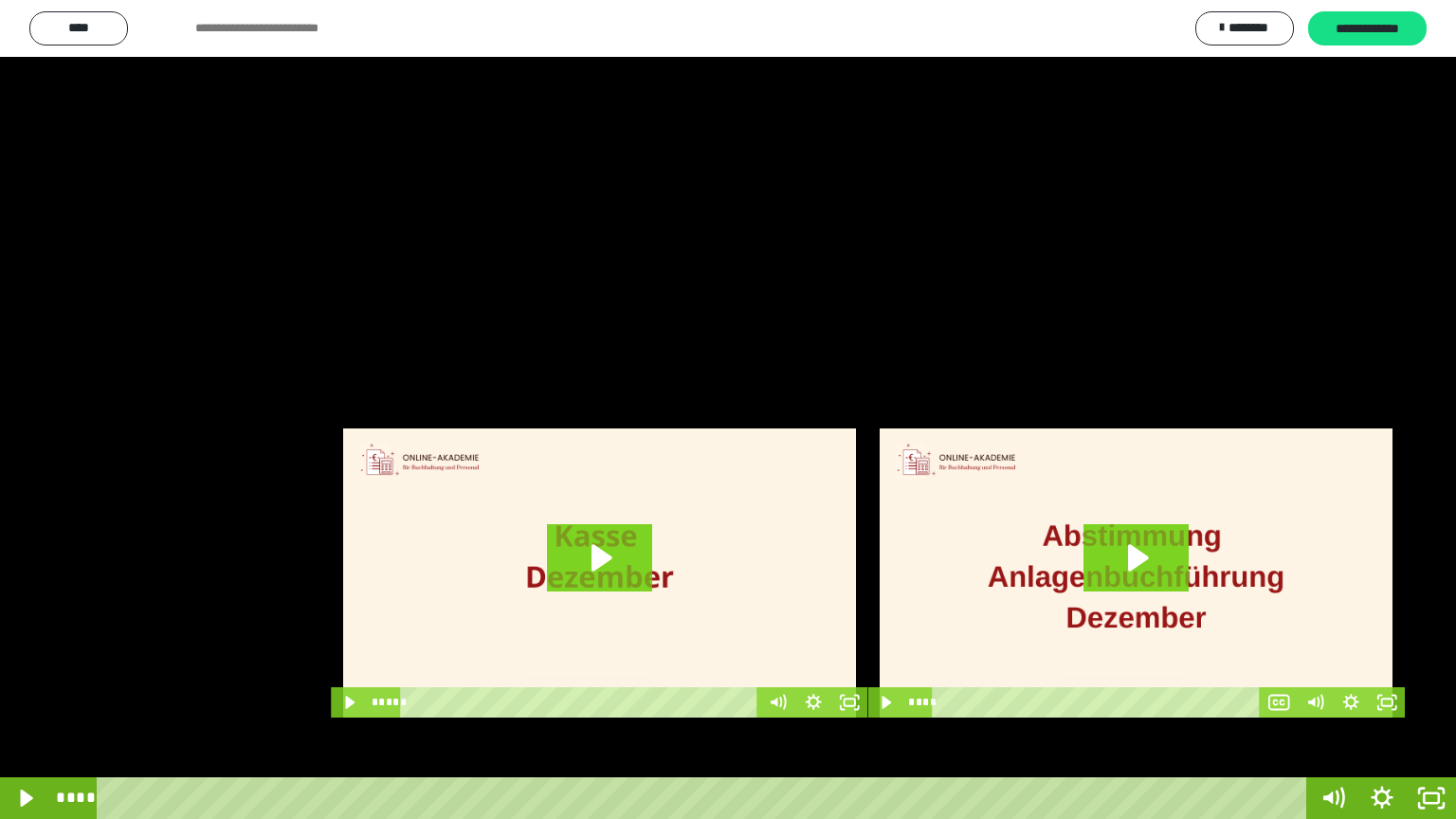 click at bounding box center [728, 410] 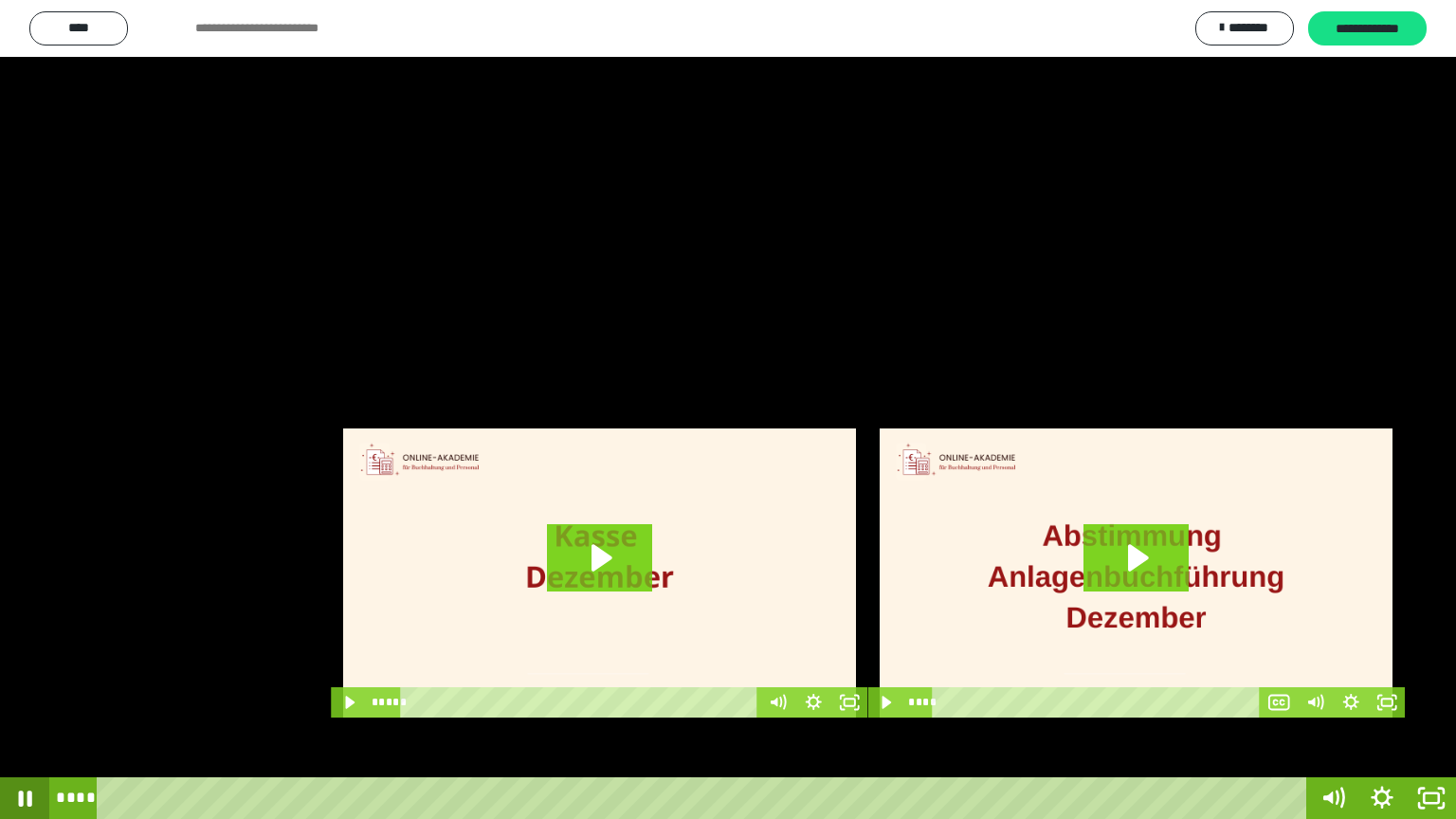 click 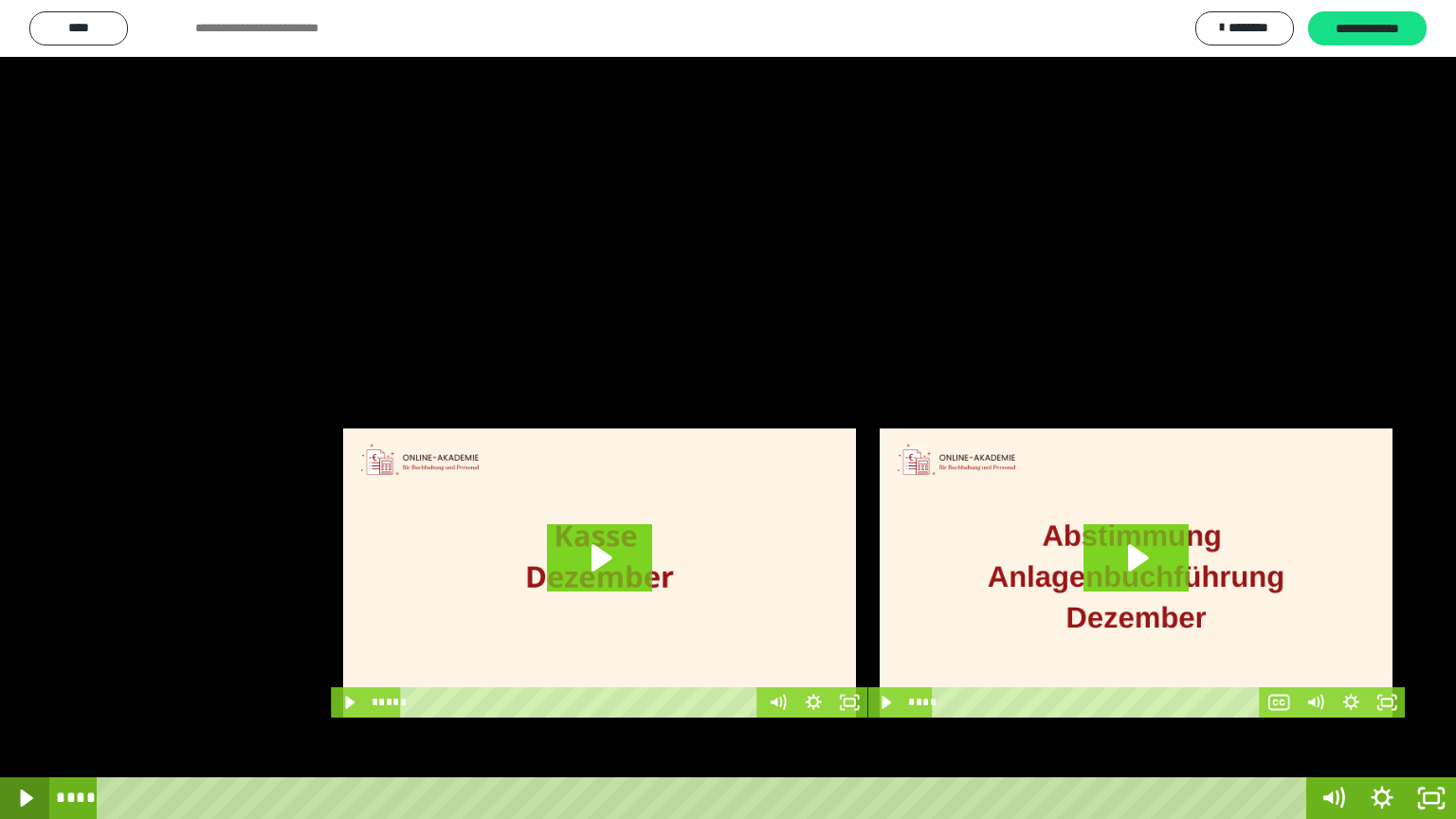 click 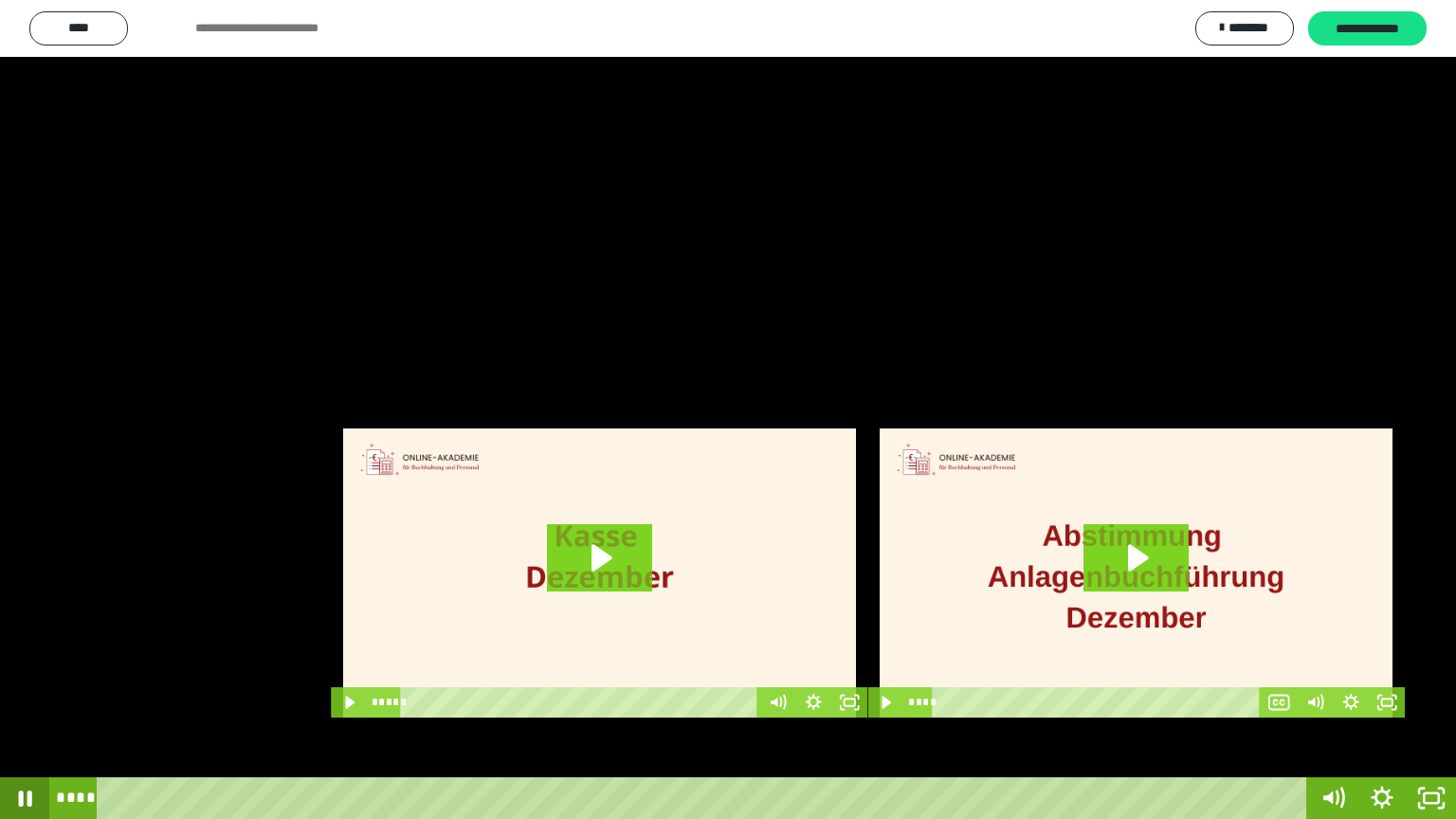 click 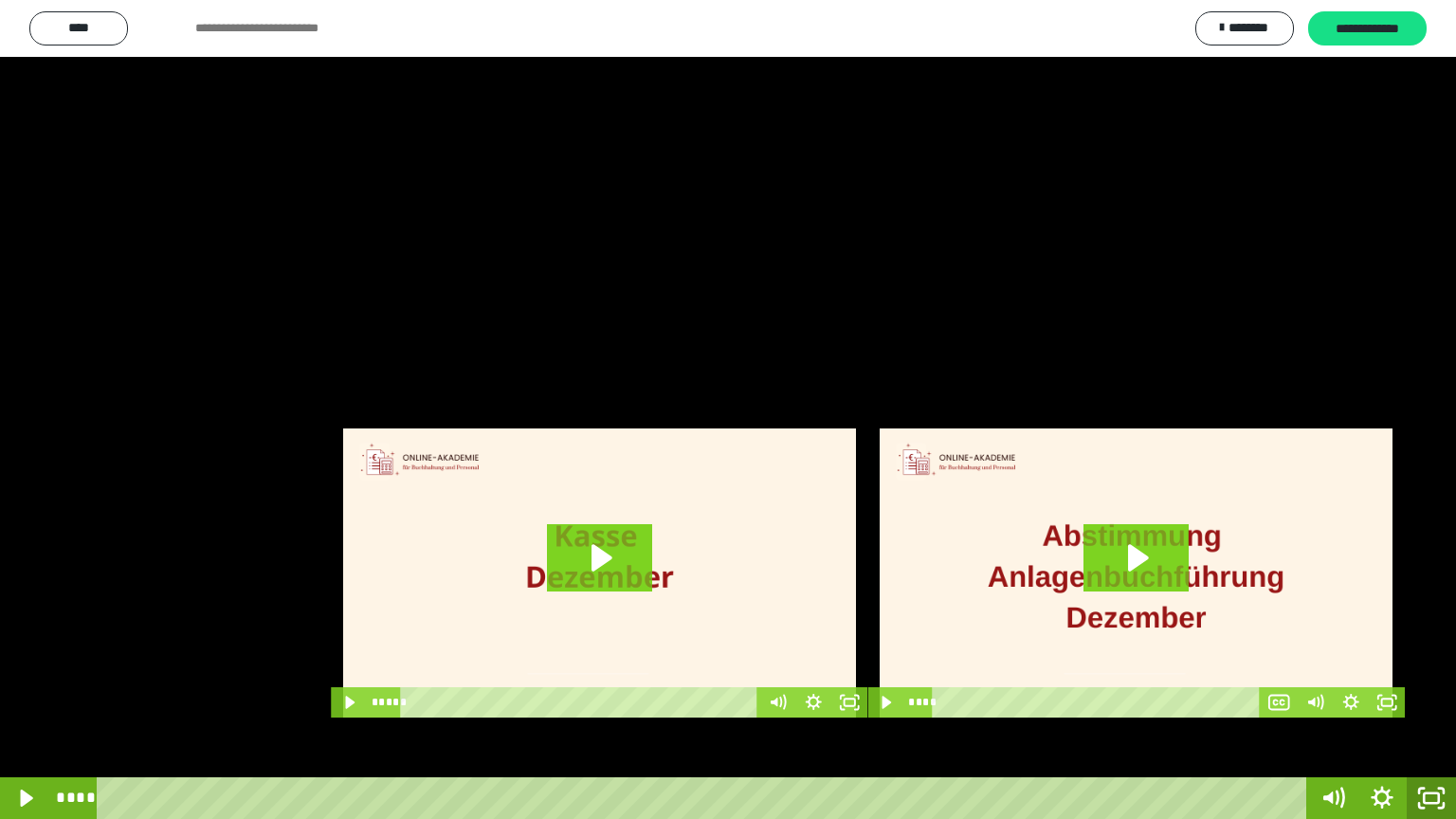 click 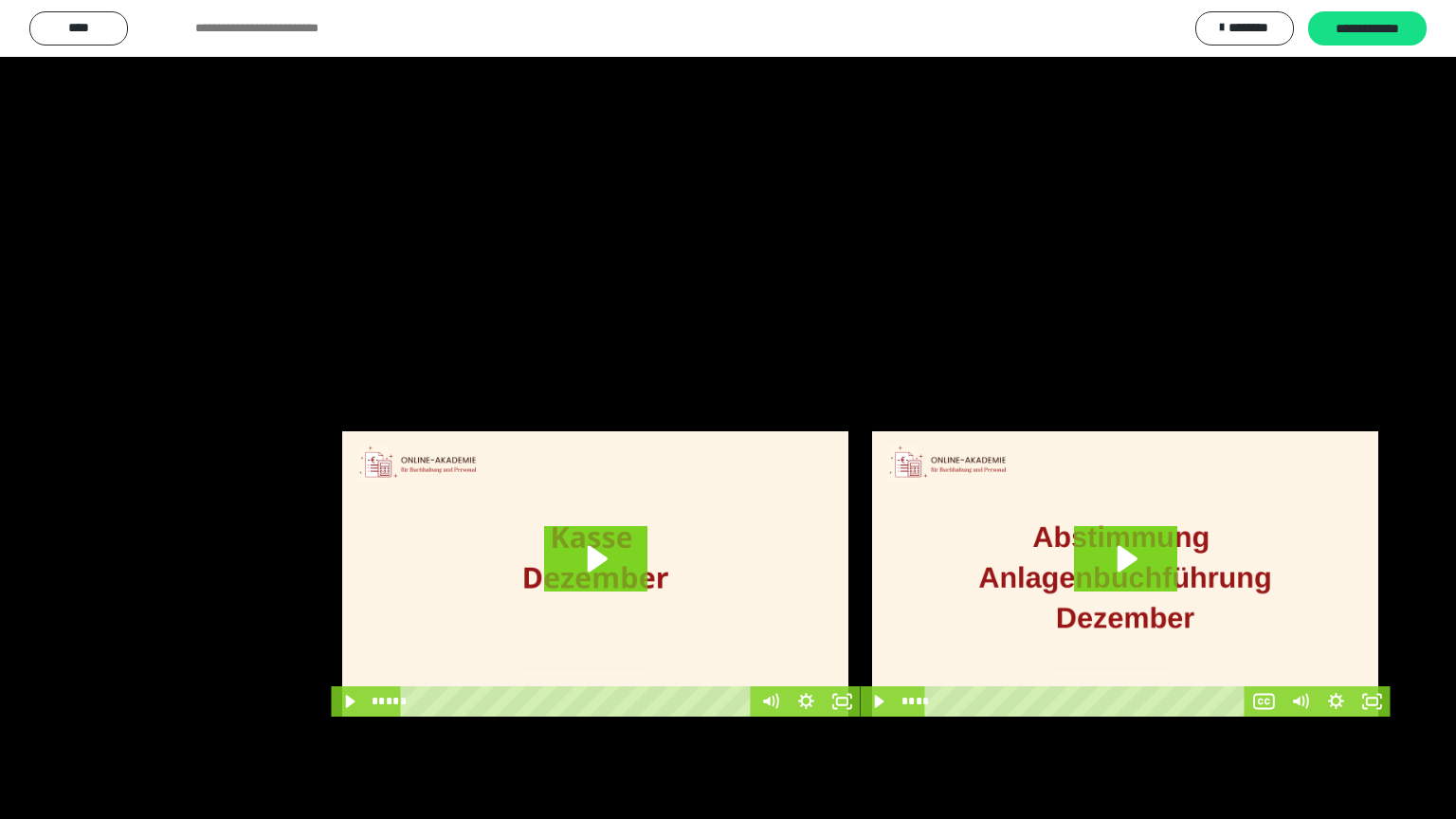 scroll, scrollTop: 3708, scrollLeft: 0, axis: vertical 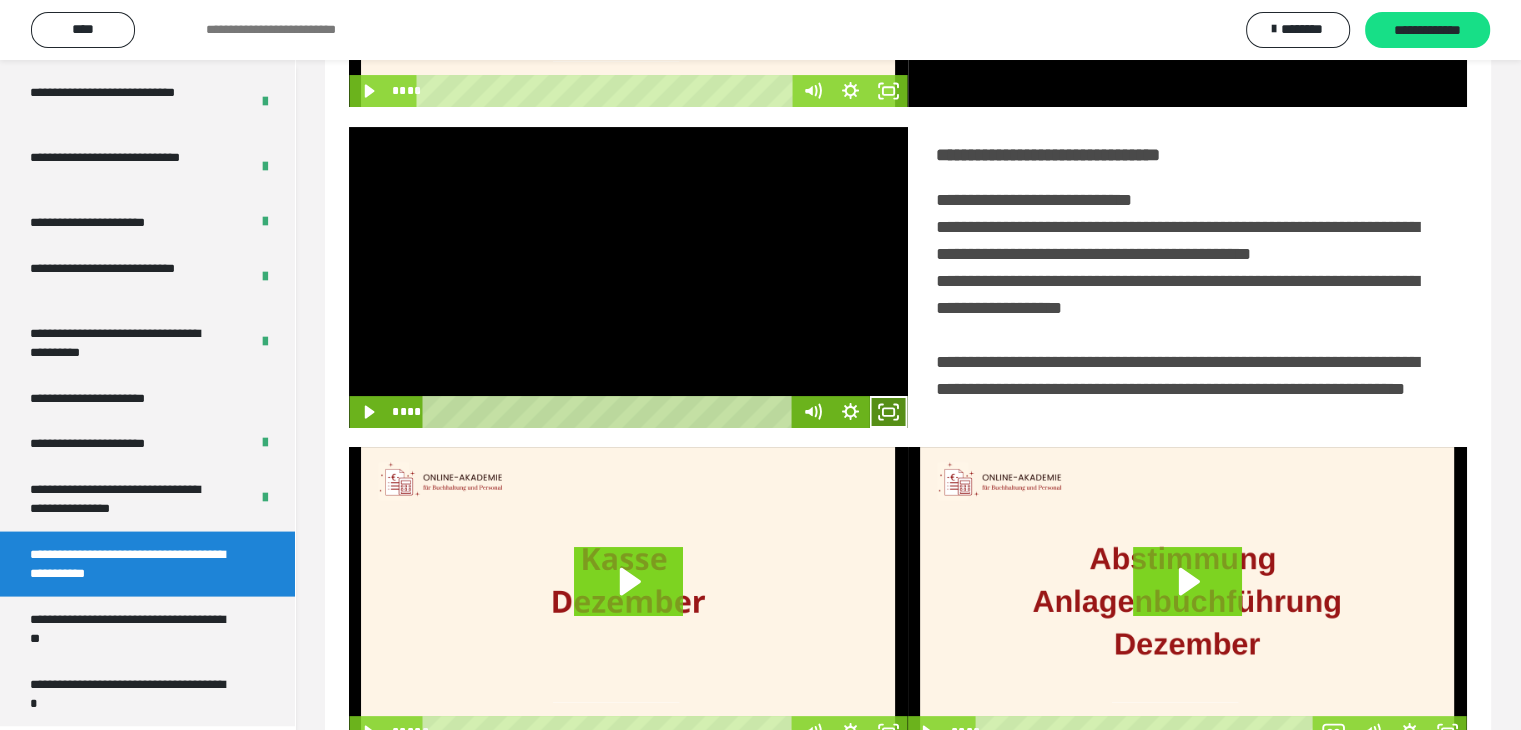 click 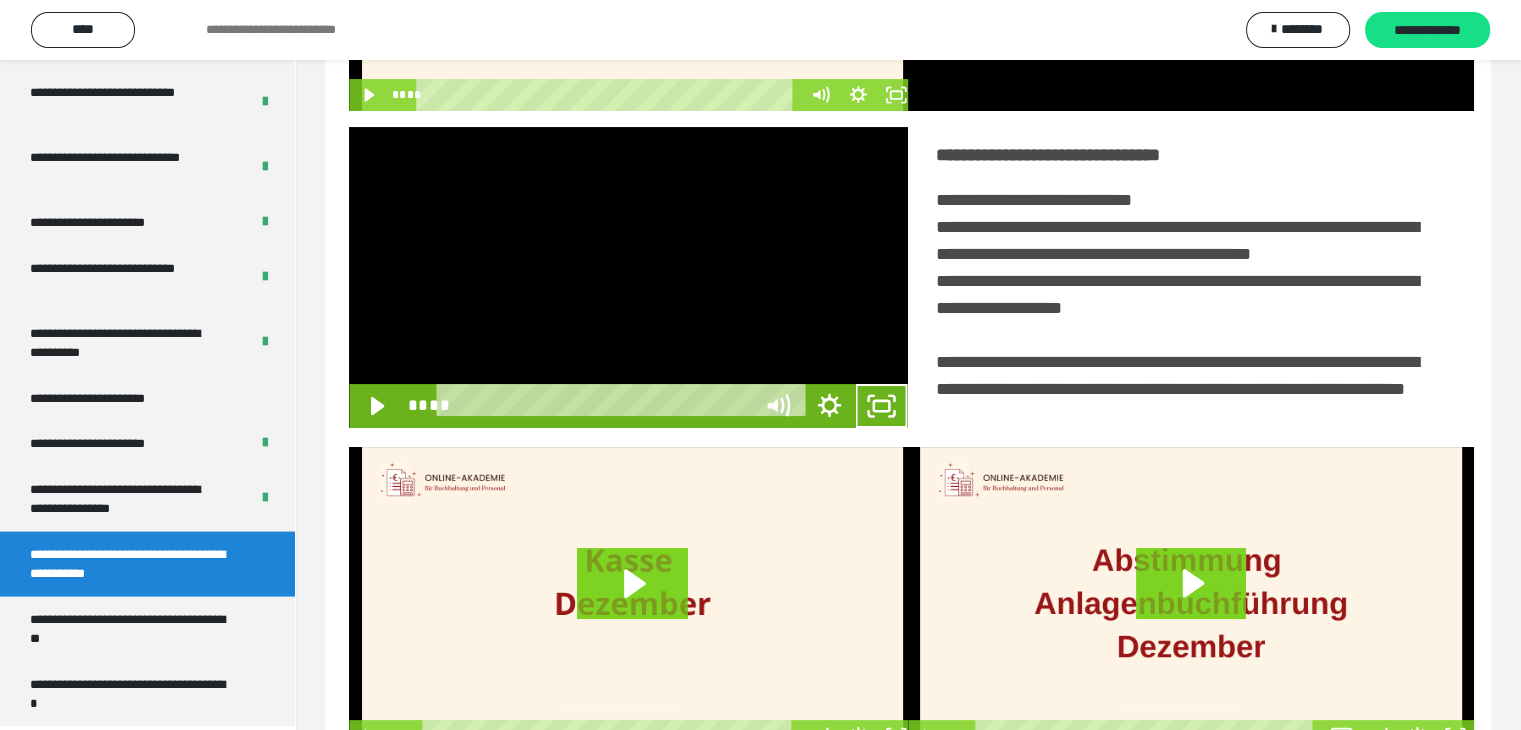 scroll, scrollTop: 3777, scrollLeft: 0, axis: vertical 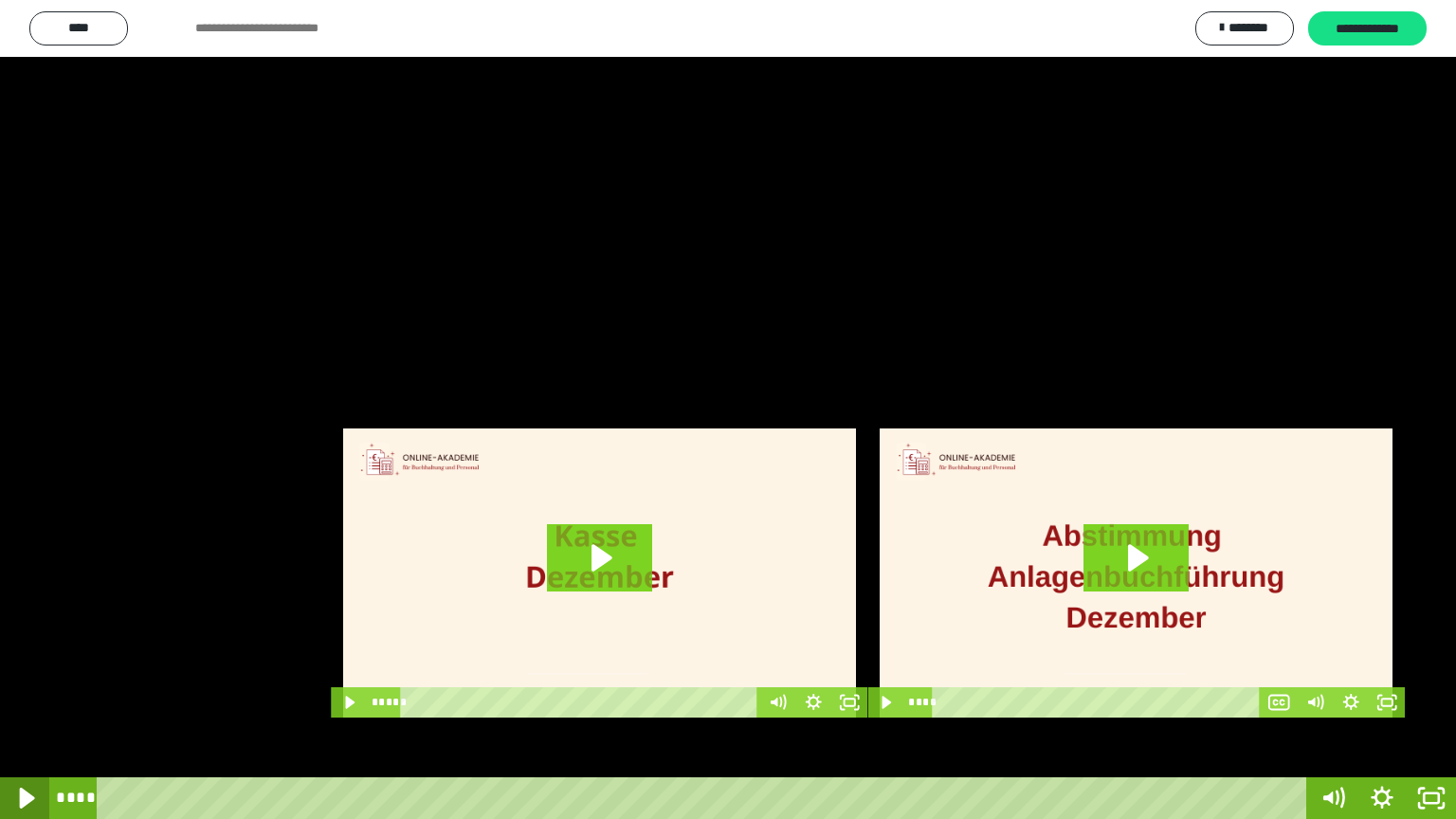 click 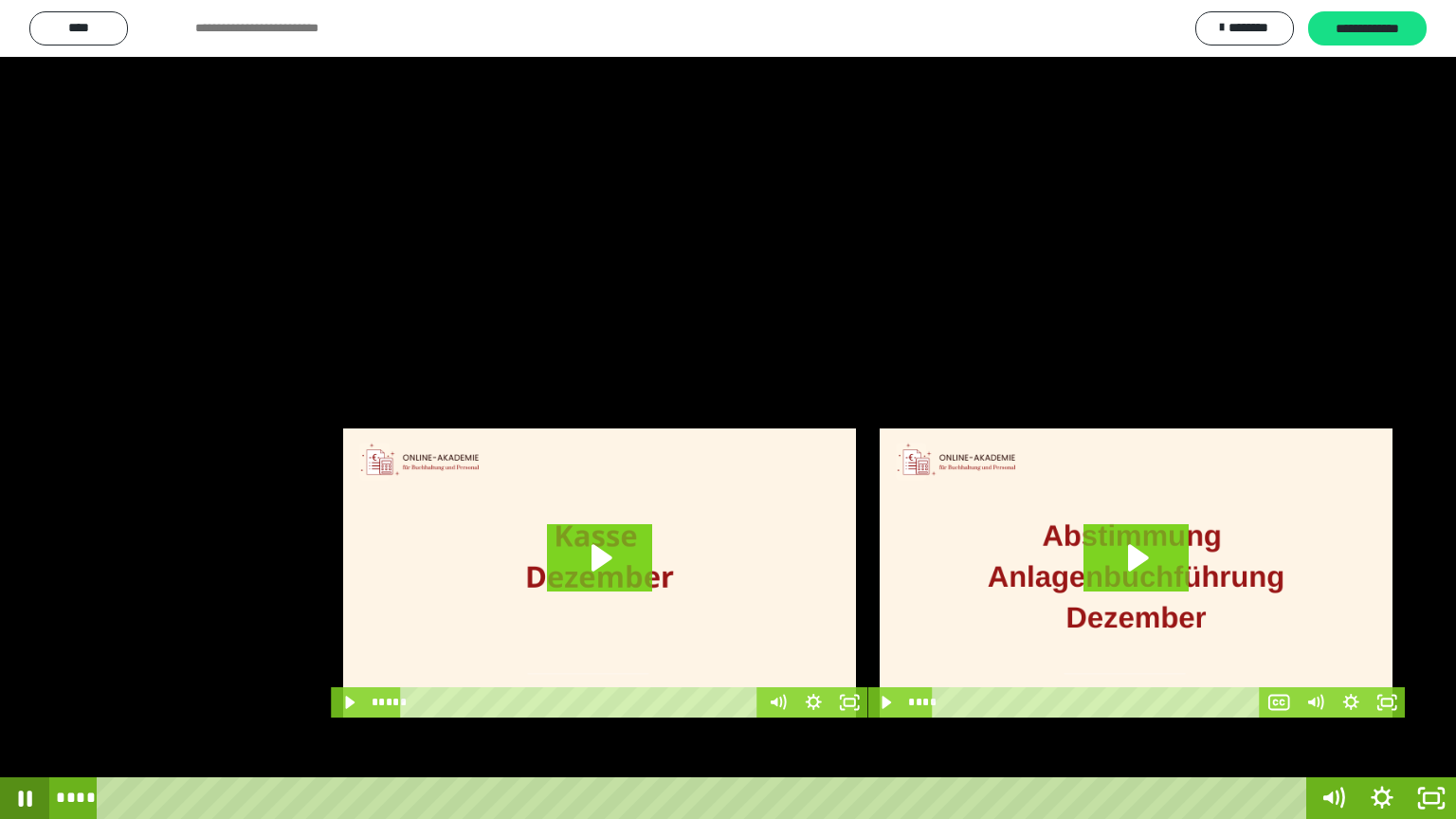 click 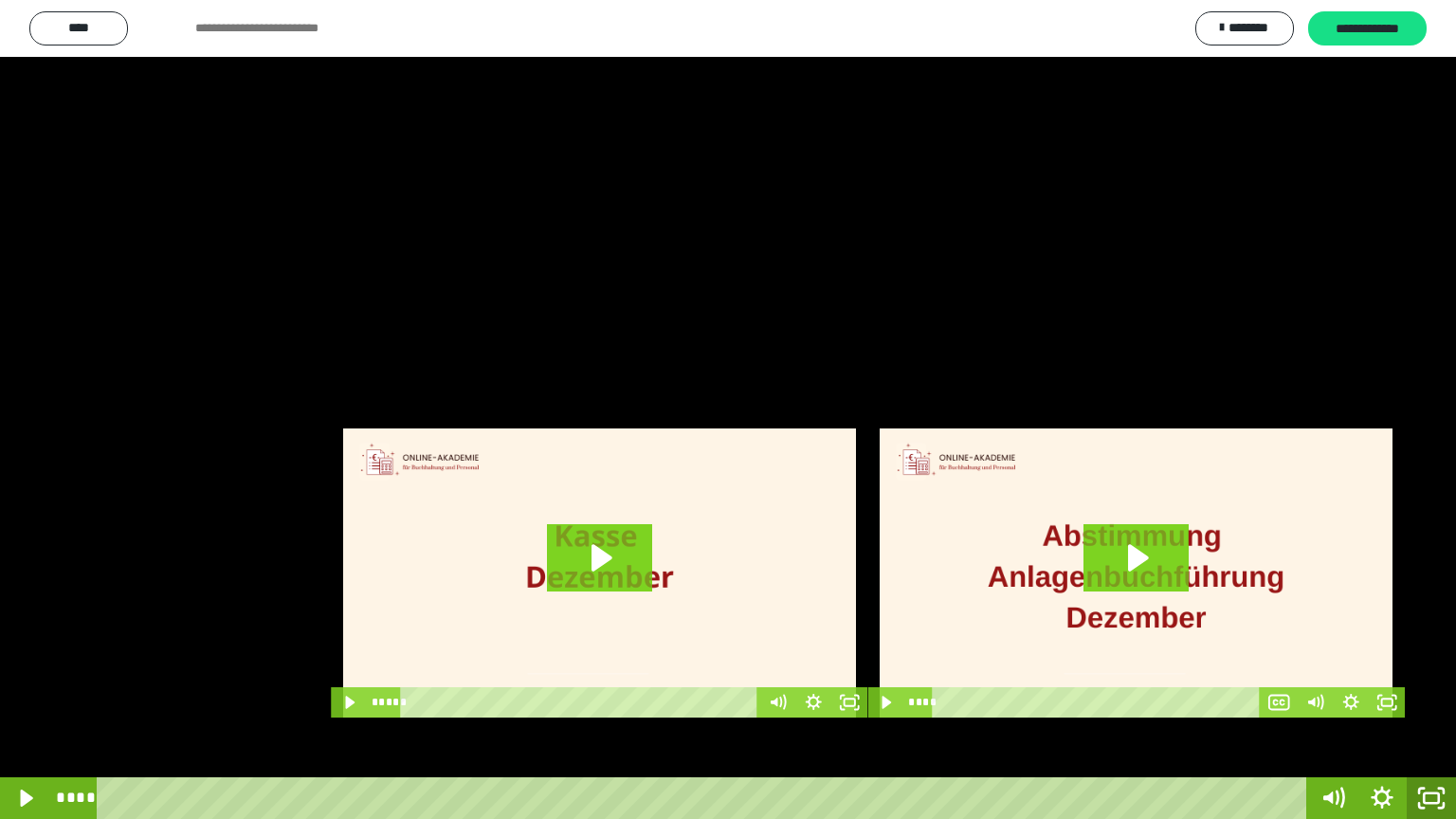 click 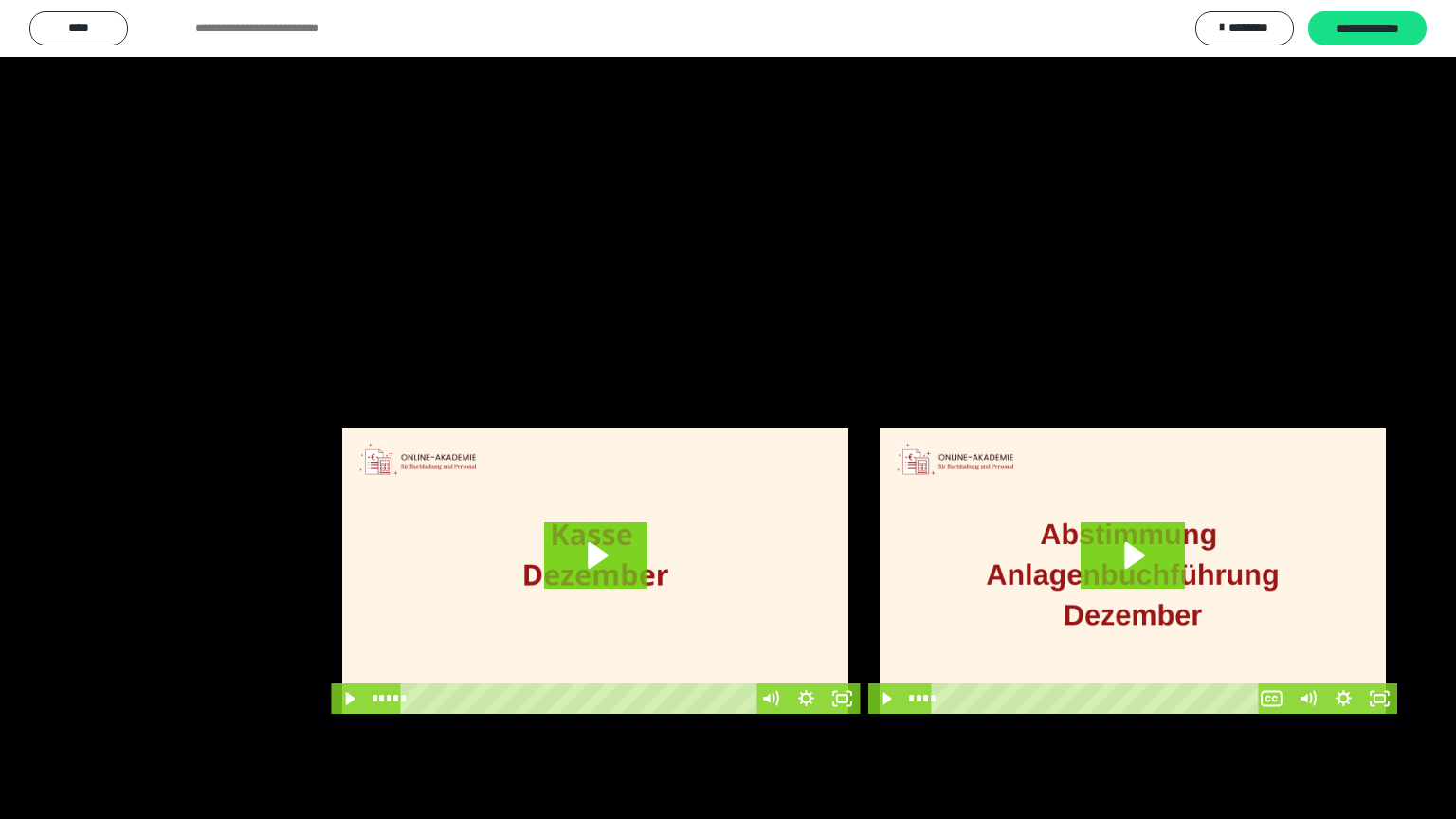 scroll, scrollTop: 3708, scrollLeft: 0, axis: vertical 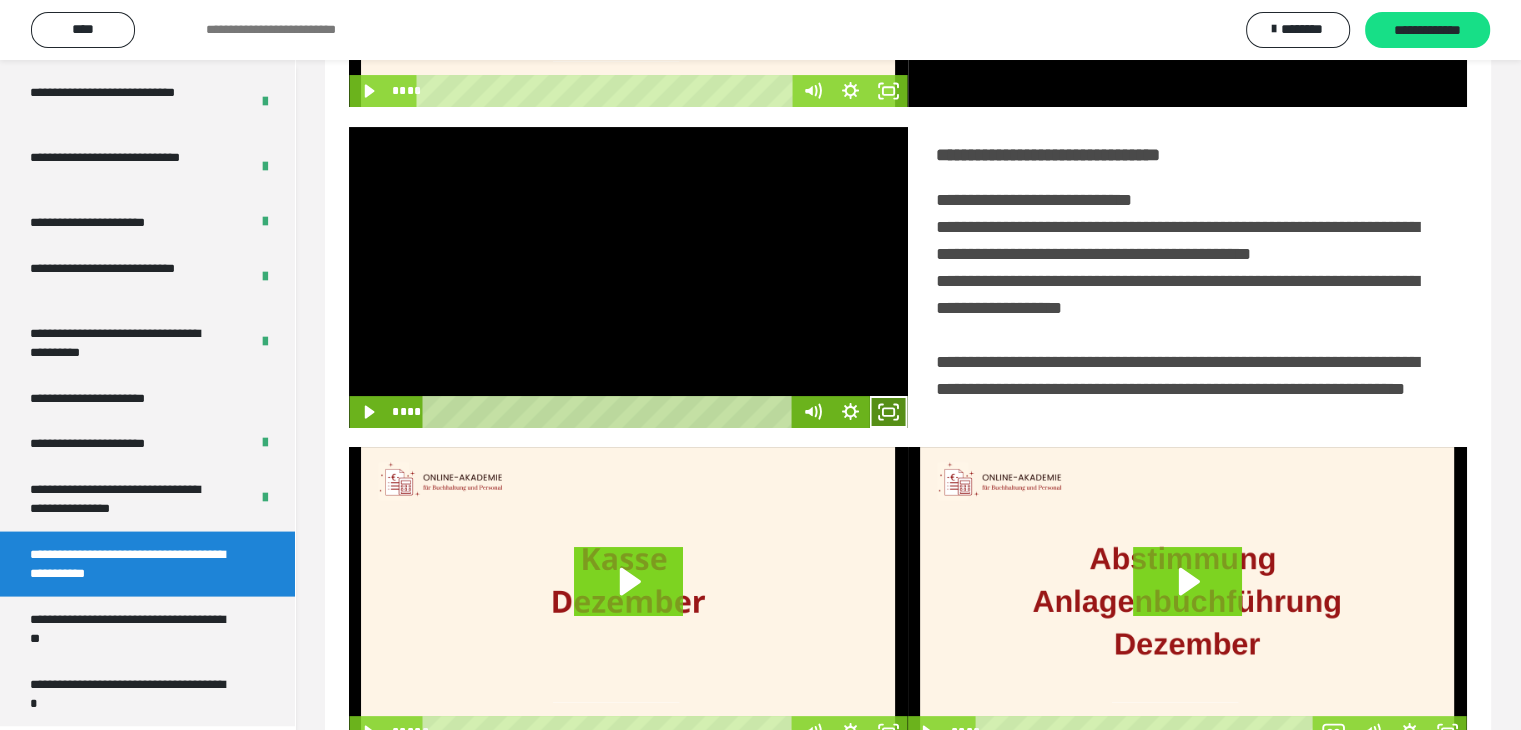 click 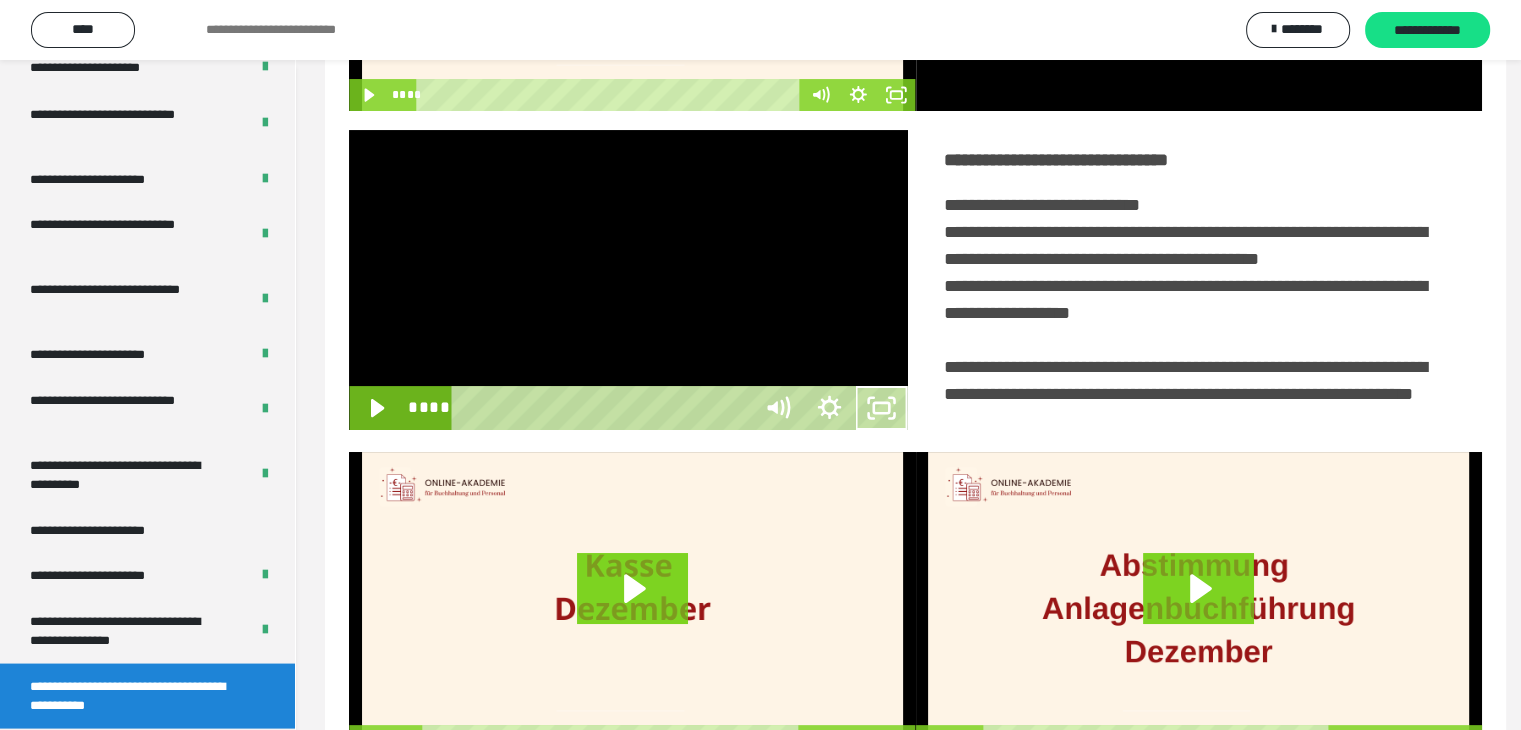scroll, scrollTop: 3777, scrollLeft: 0, axis: vertical 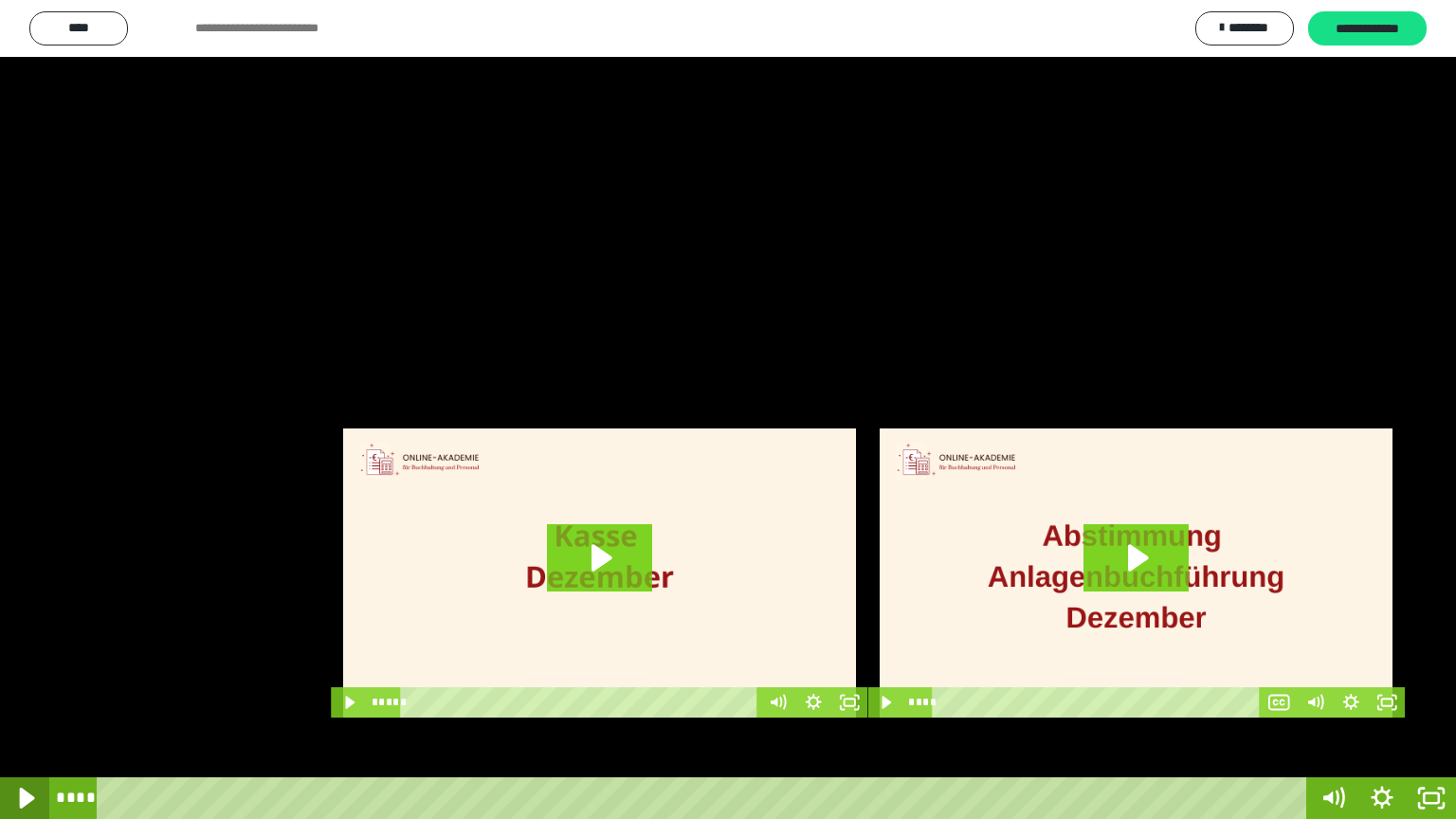 click 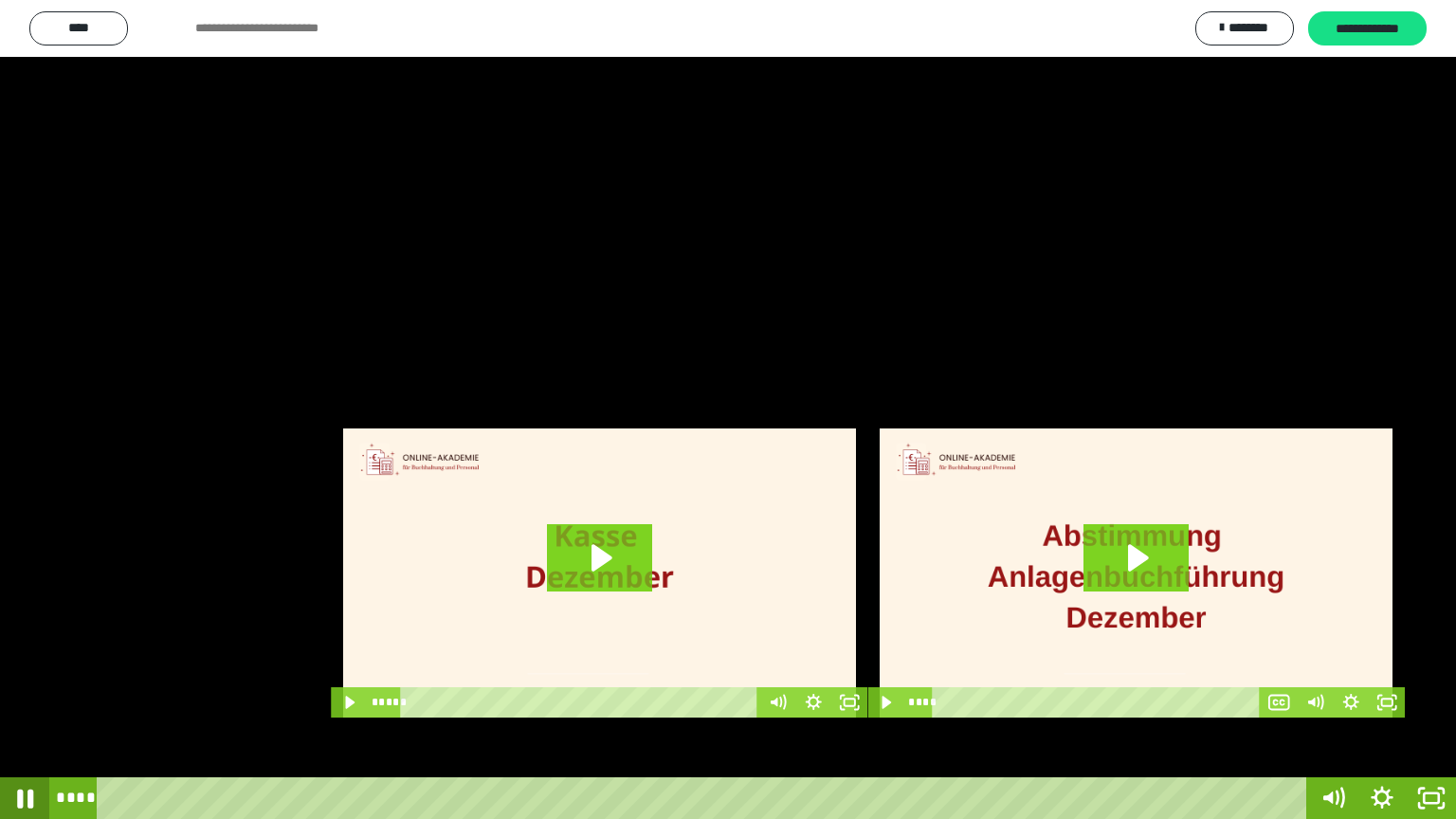 click 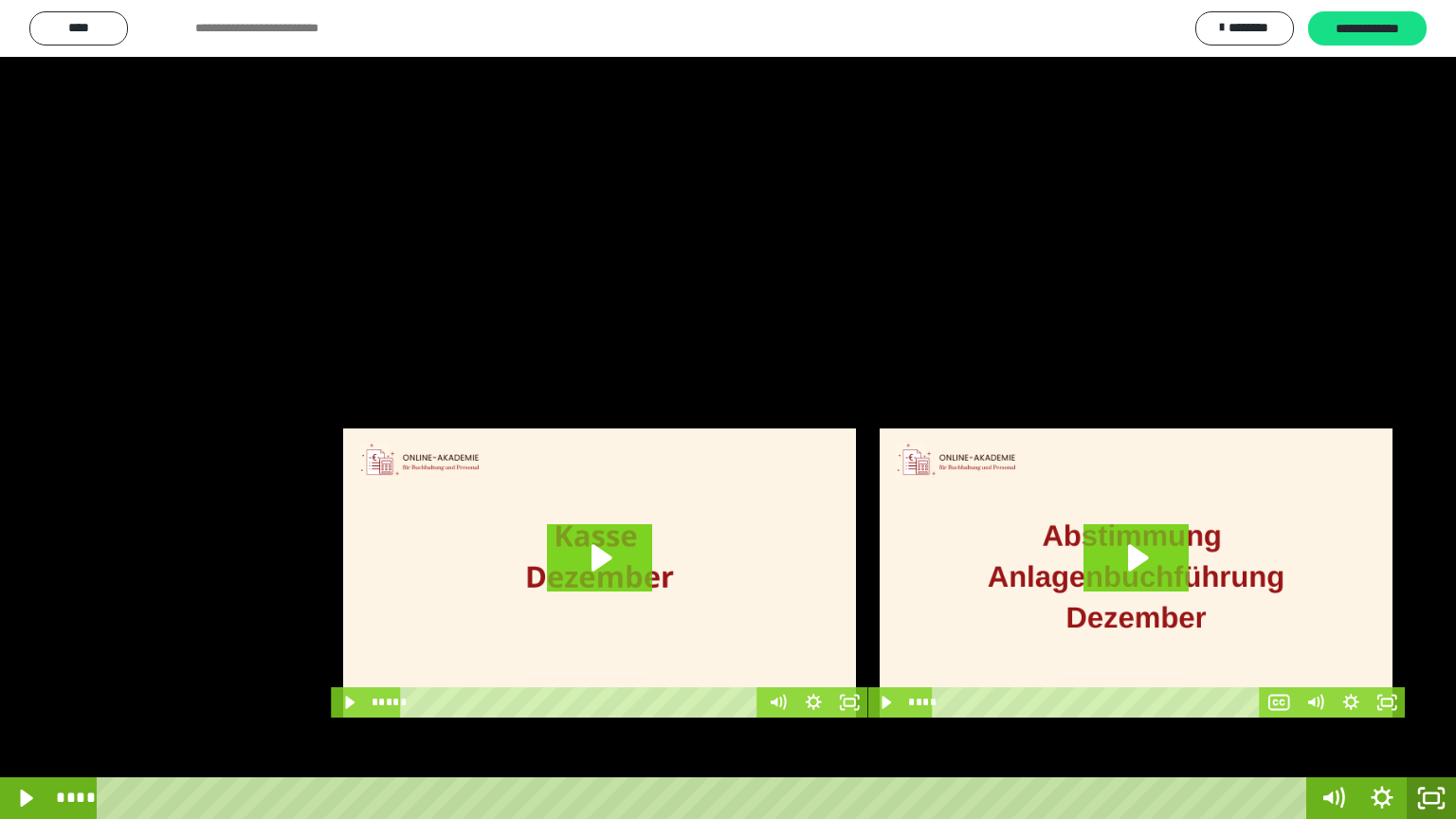 click 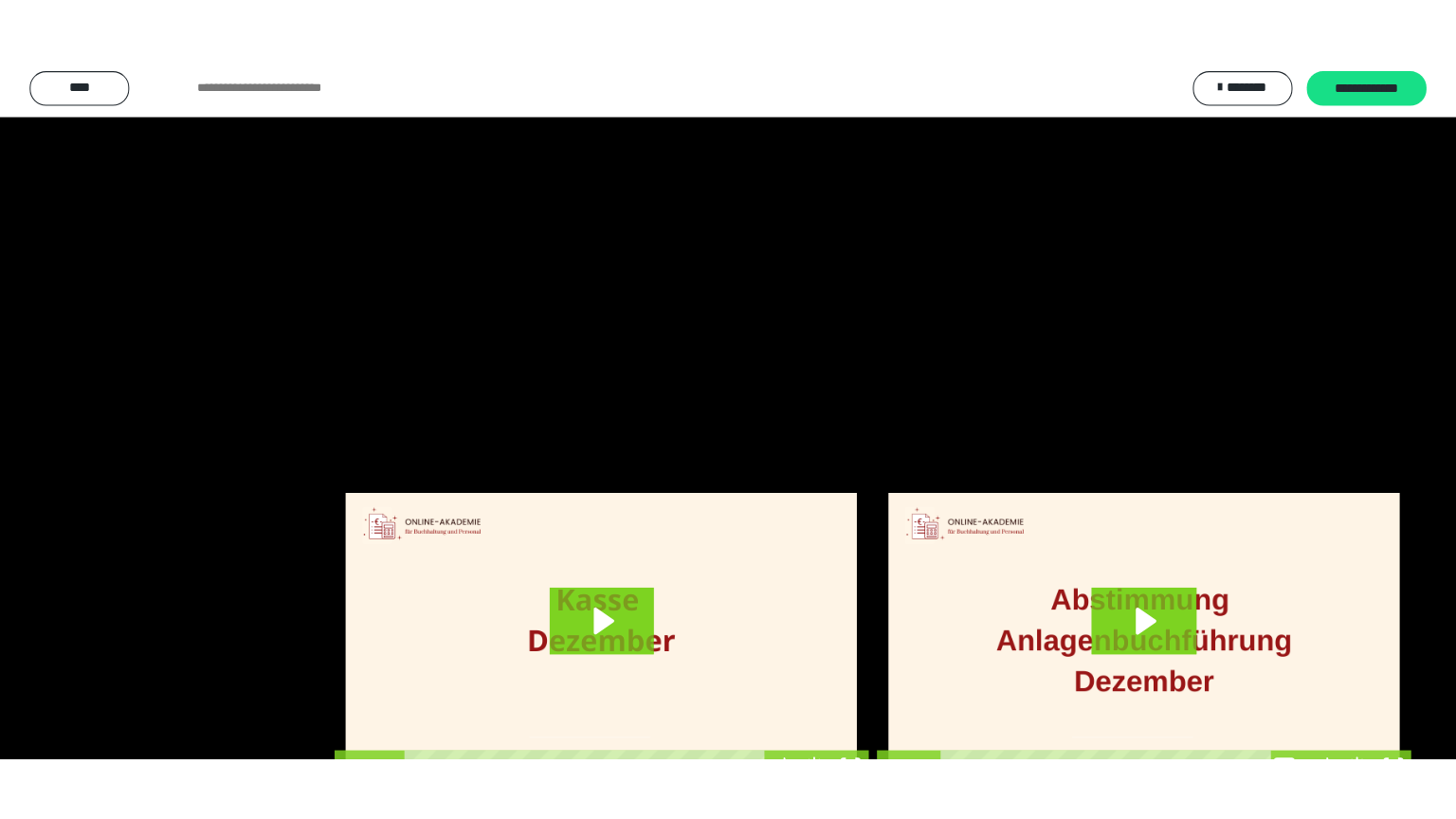 scroll, scrollTop: 3708, scrollLeft: 0, axis: vertical 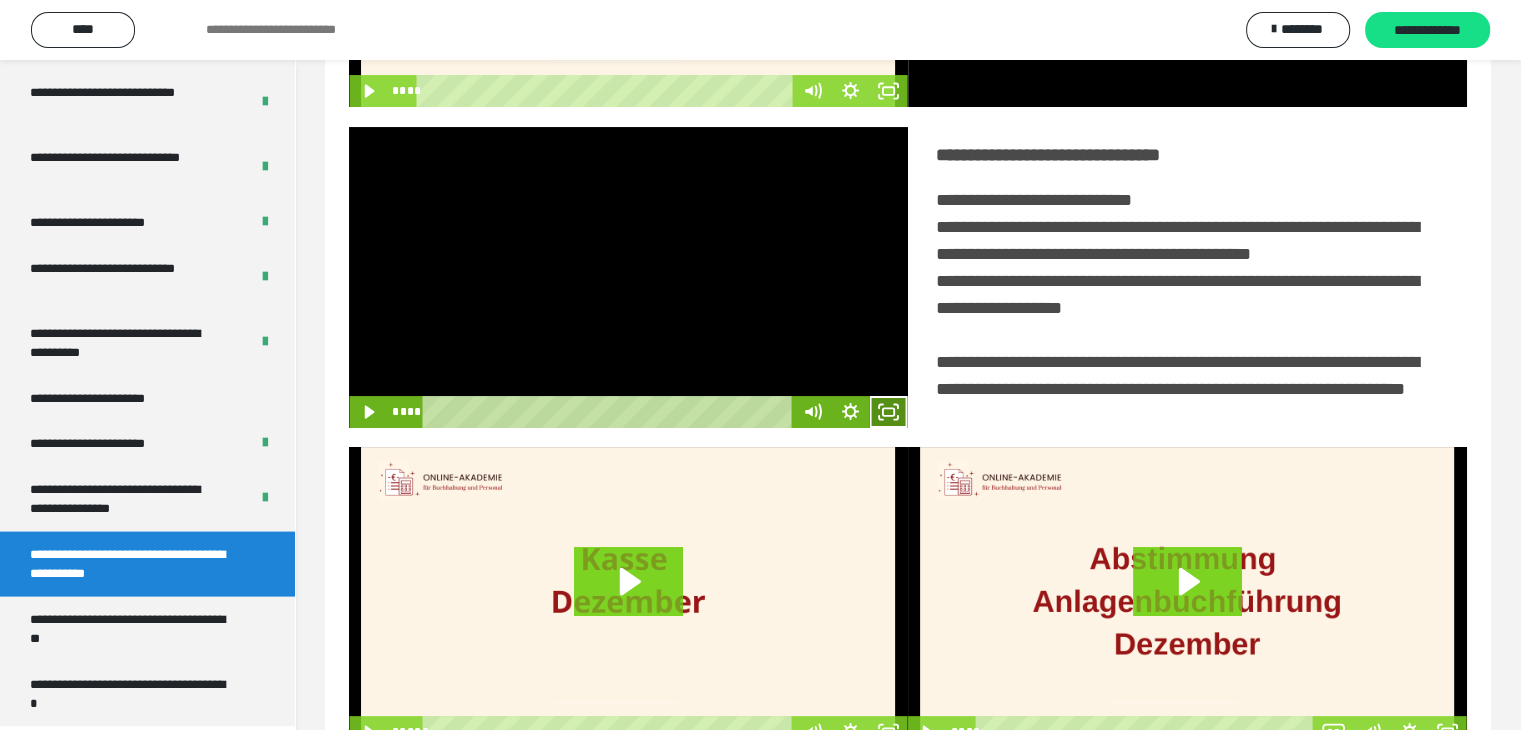 click 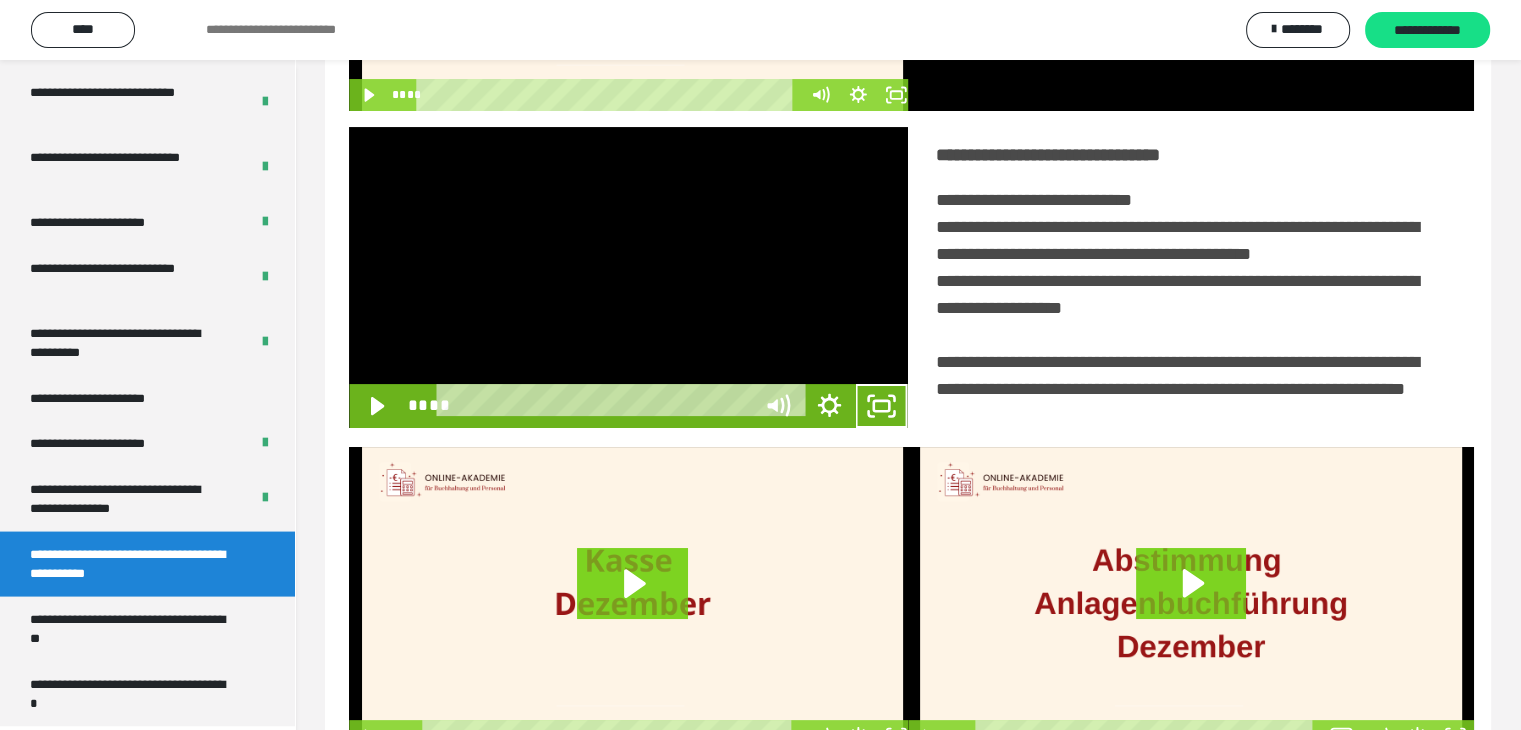scroll, scrollTop: 3777, scrollLeft: 0, axis: vertical 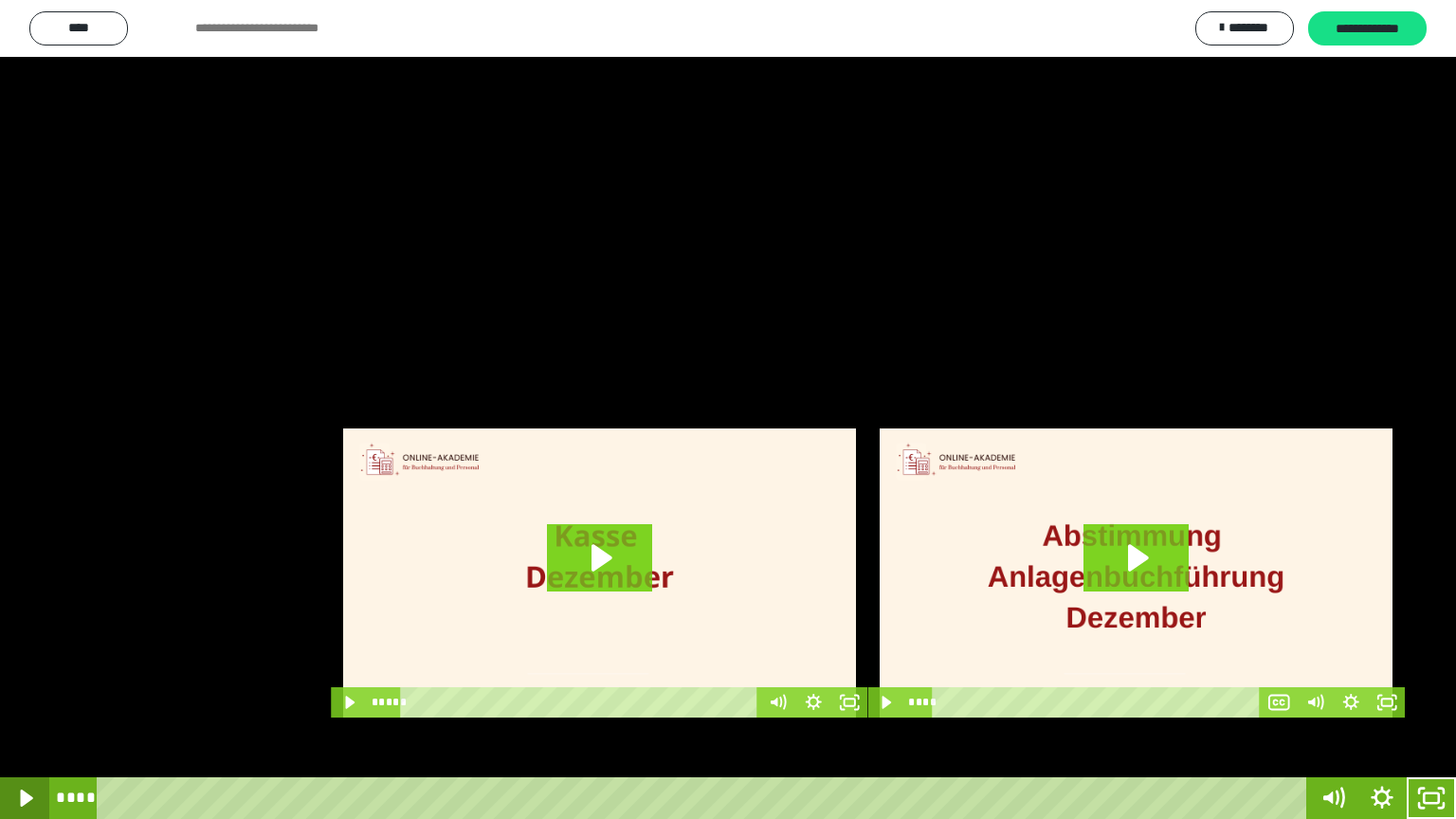 click 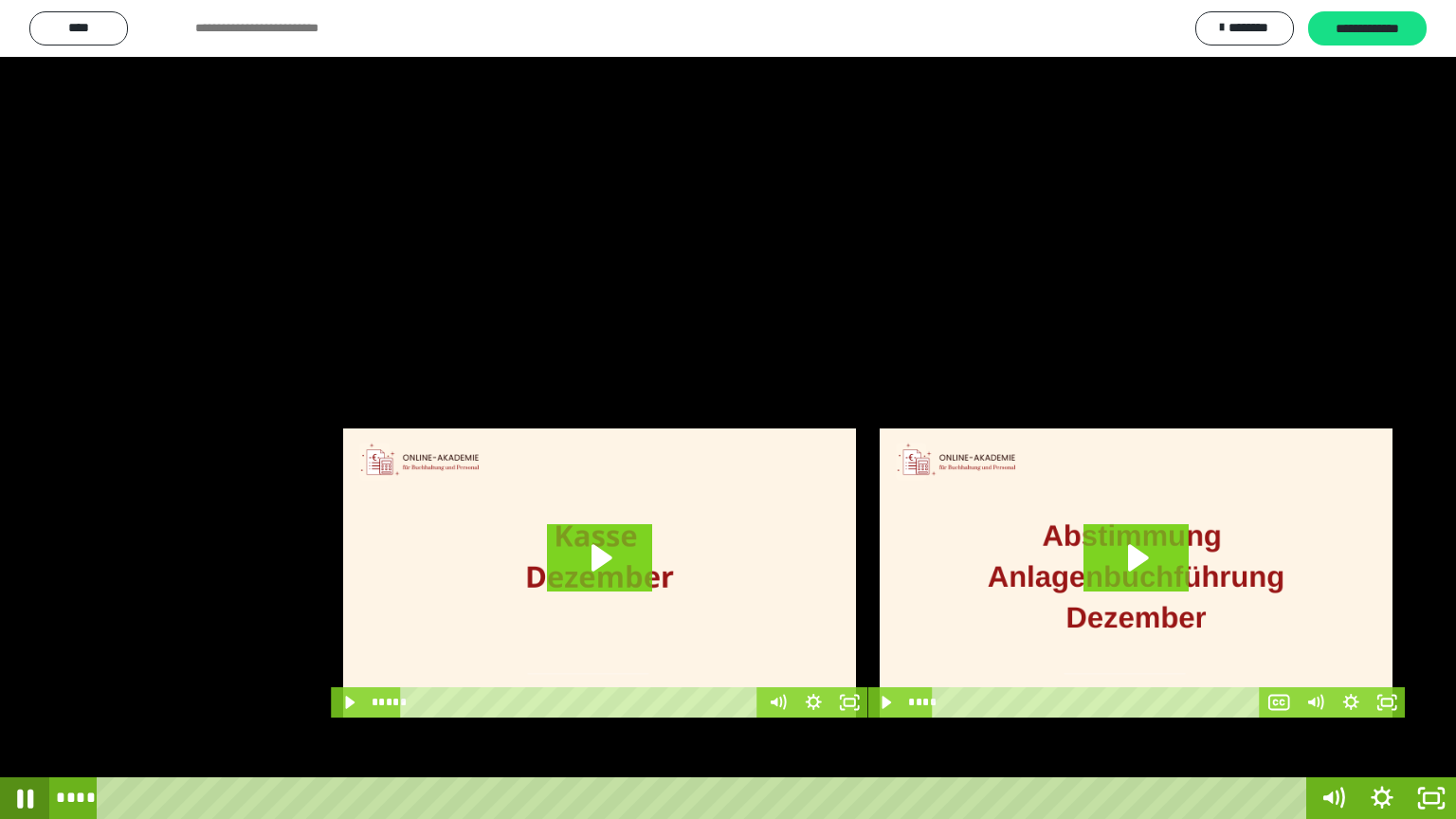 click 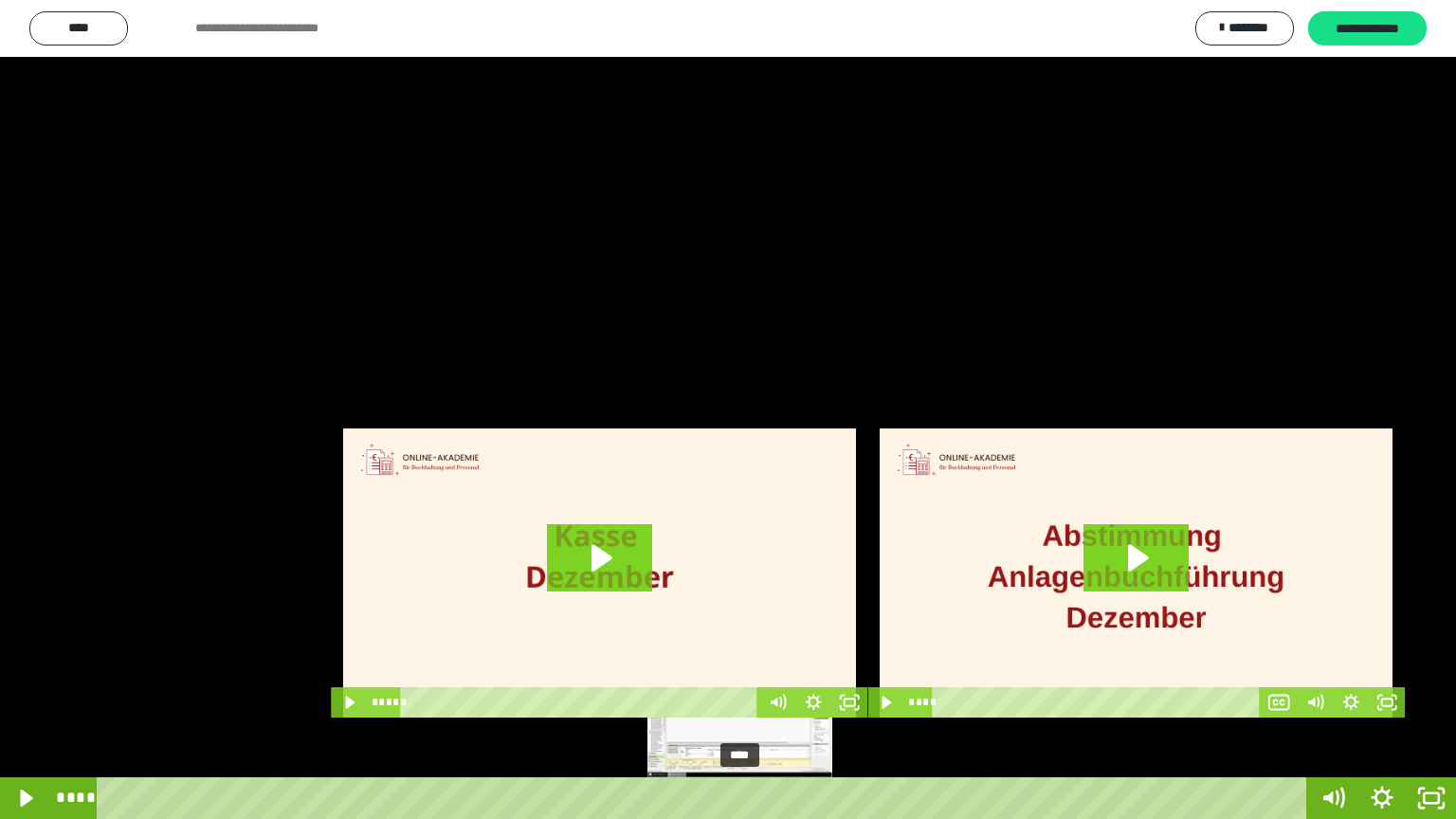 click at bounding box center [739, 798] 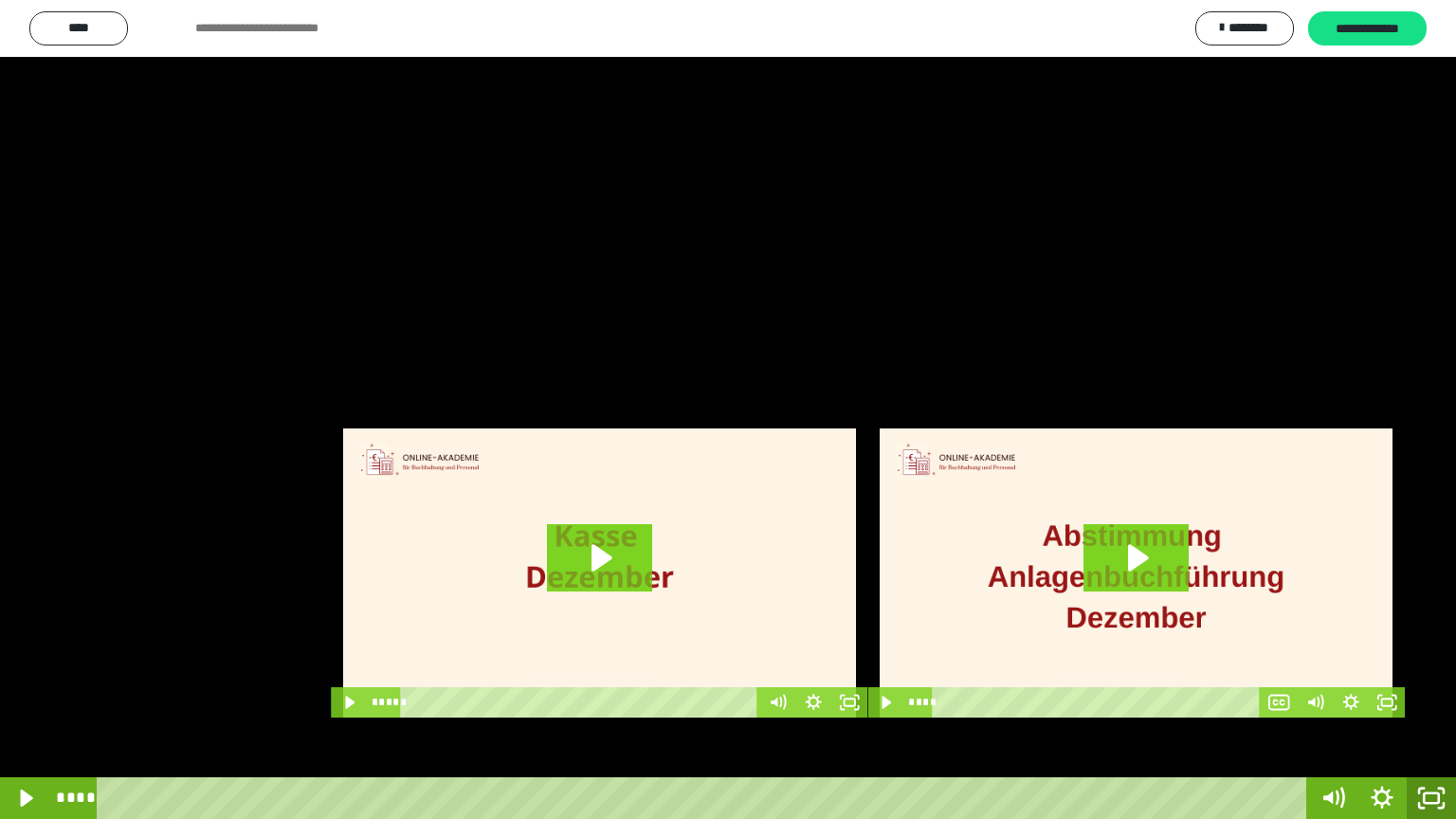 click 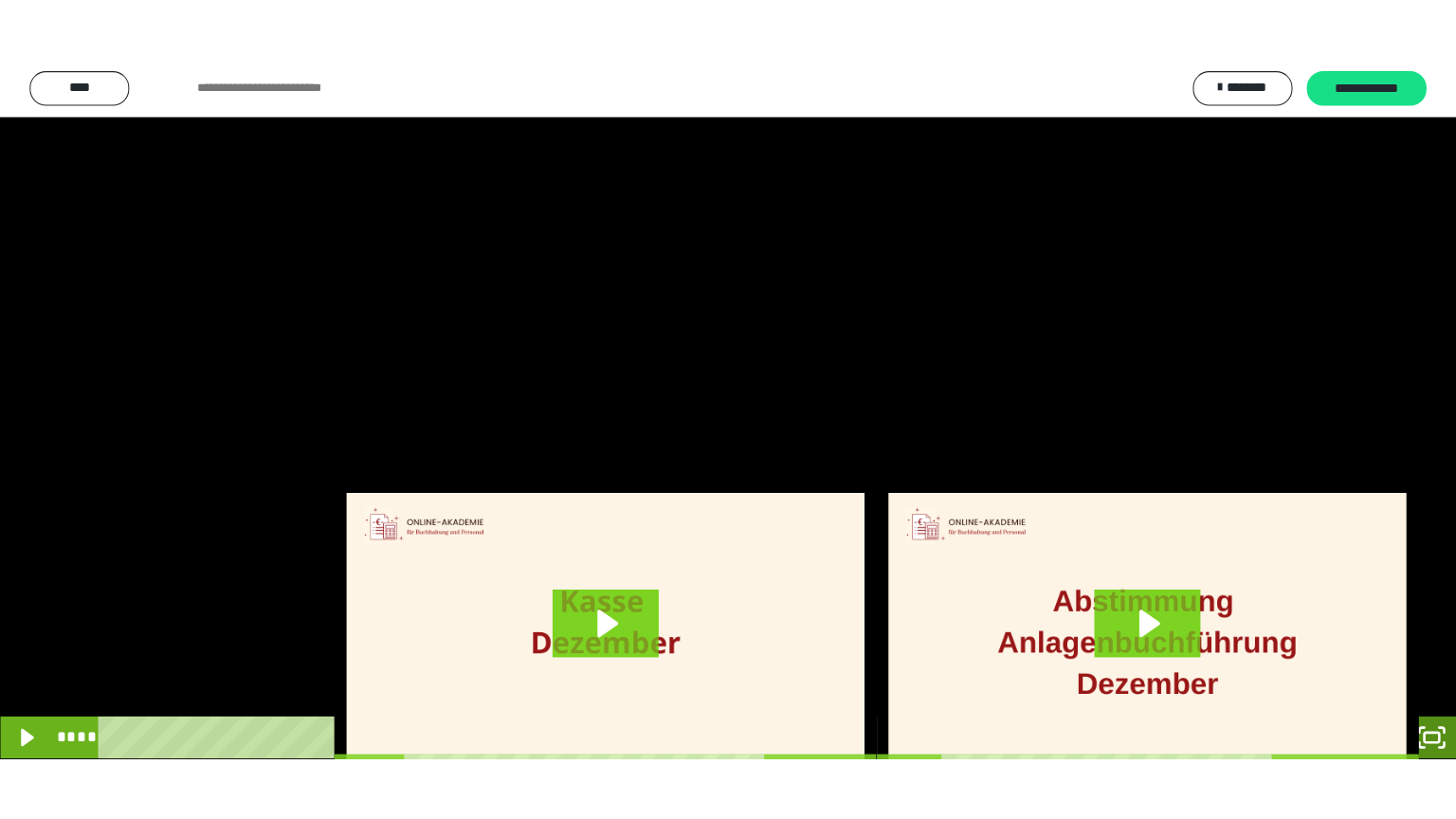 scroll, scrollTop: 3708, scrollLeft: 0, axis: vertical 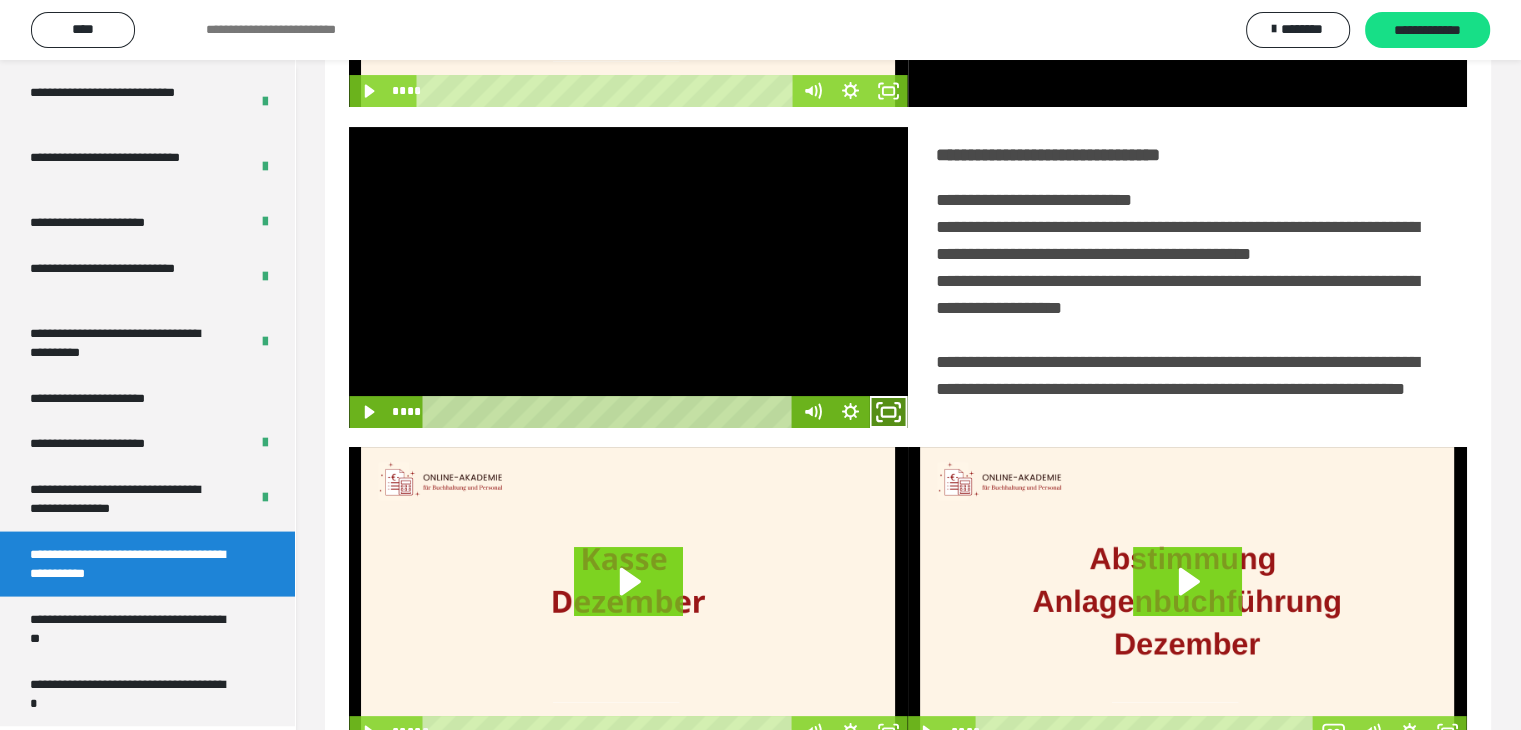 click 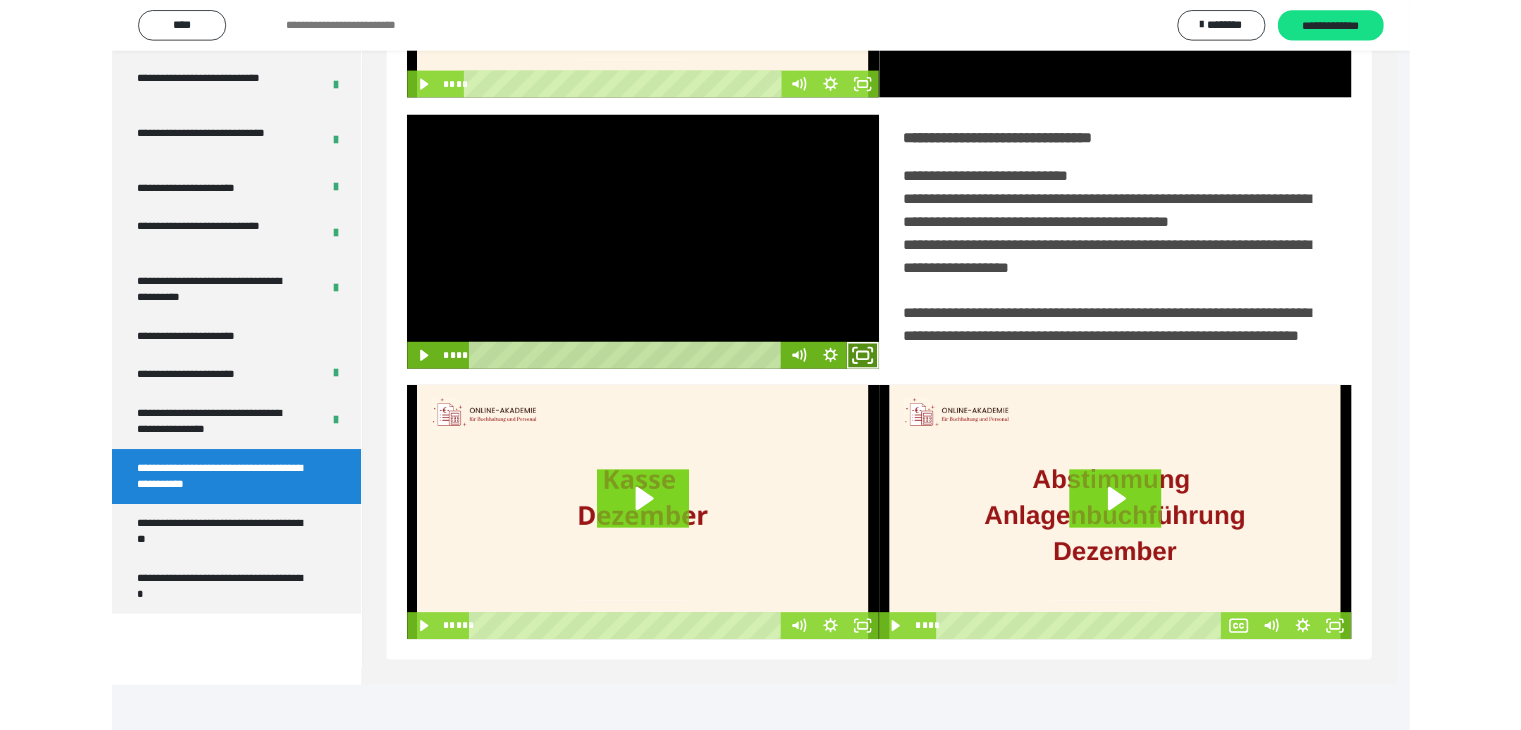 scroll, scrollTop: 3777, scrollLeft: 0, axis: vertical 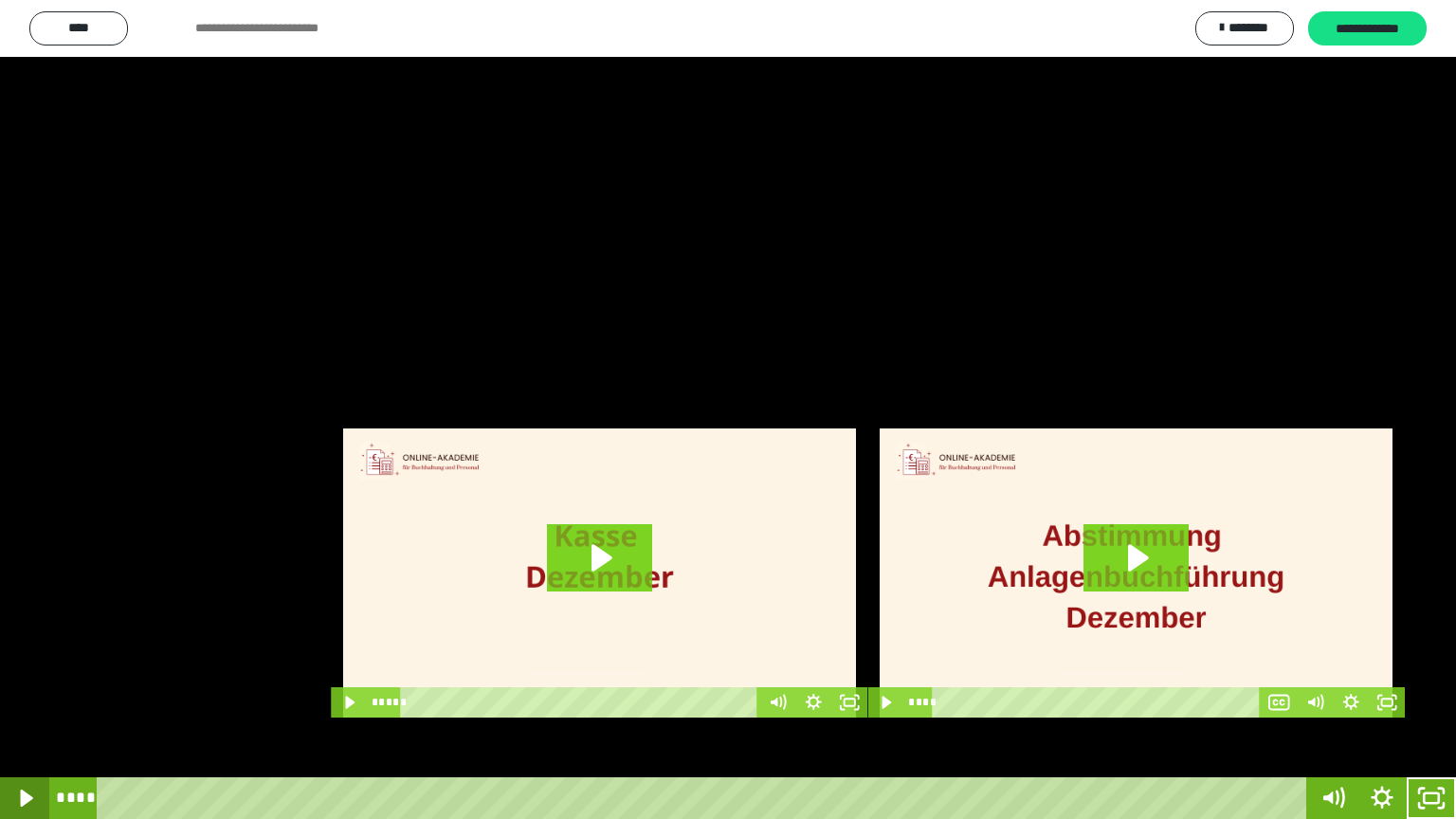 click 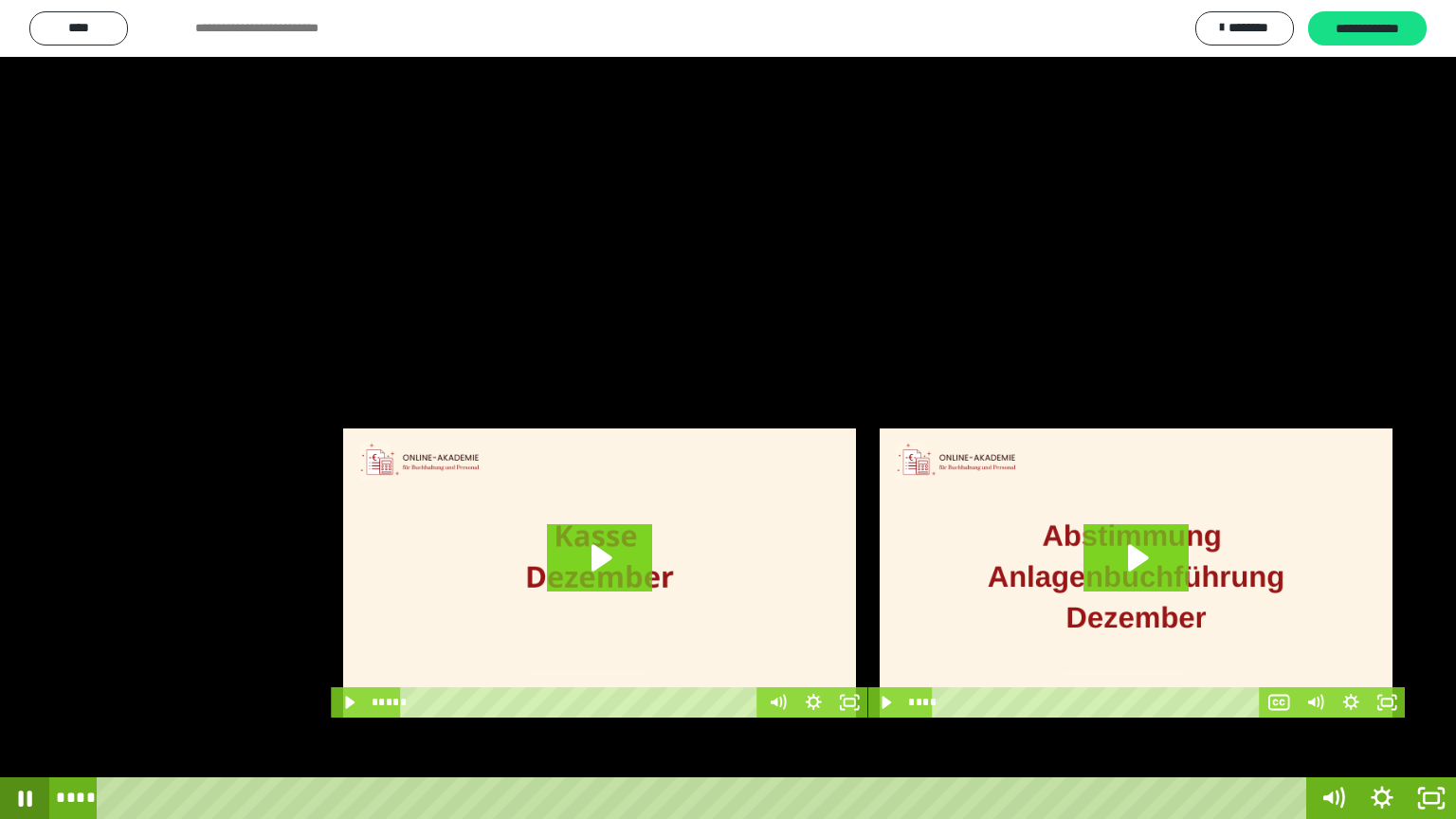 click 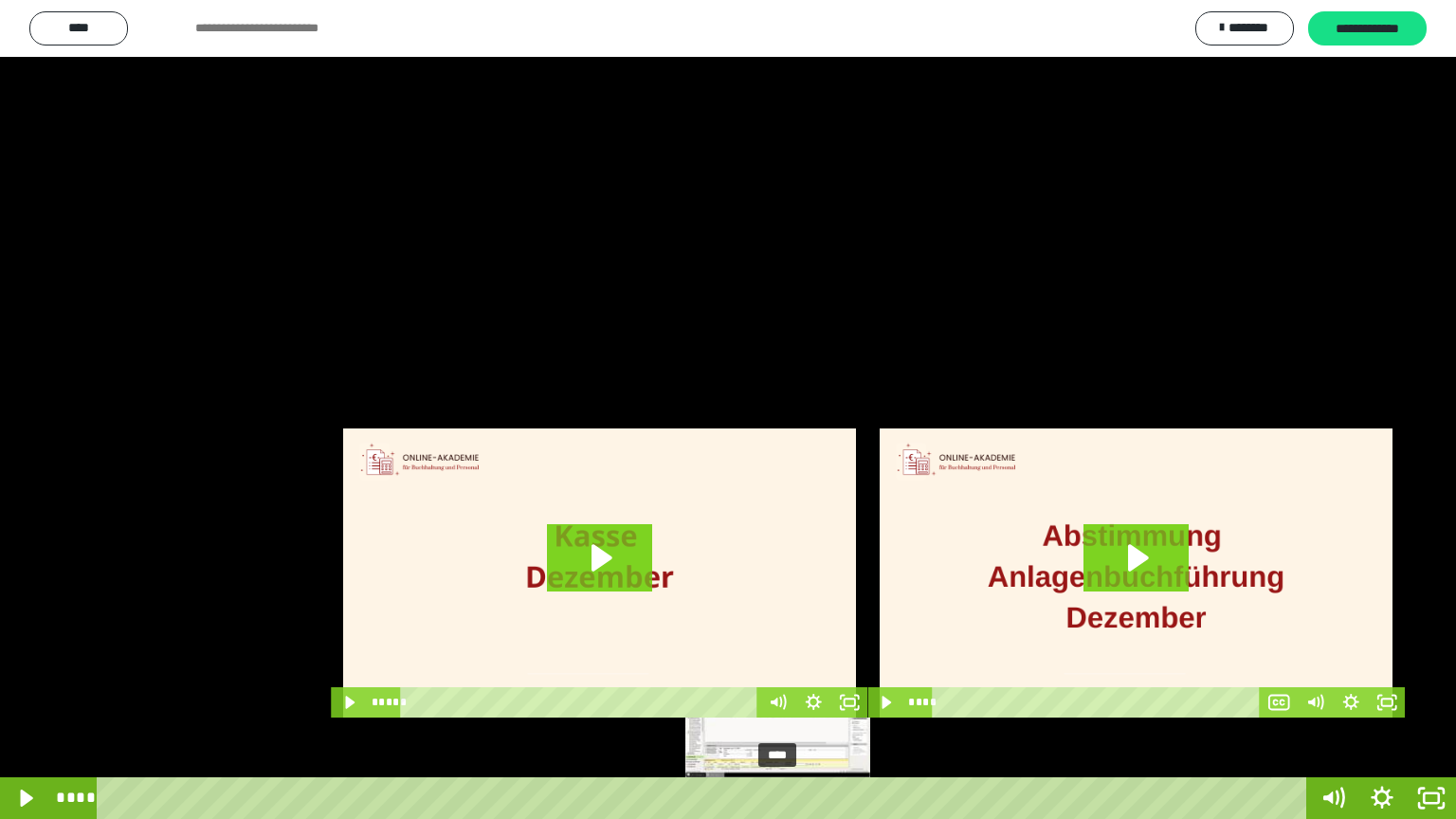 drag, startPoint x: 790, startPoint y: 800, endPoint x: 778, endPoint y: 804, distance: 12.649111 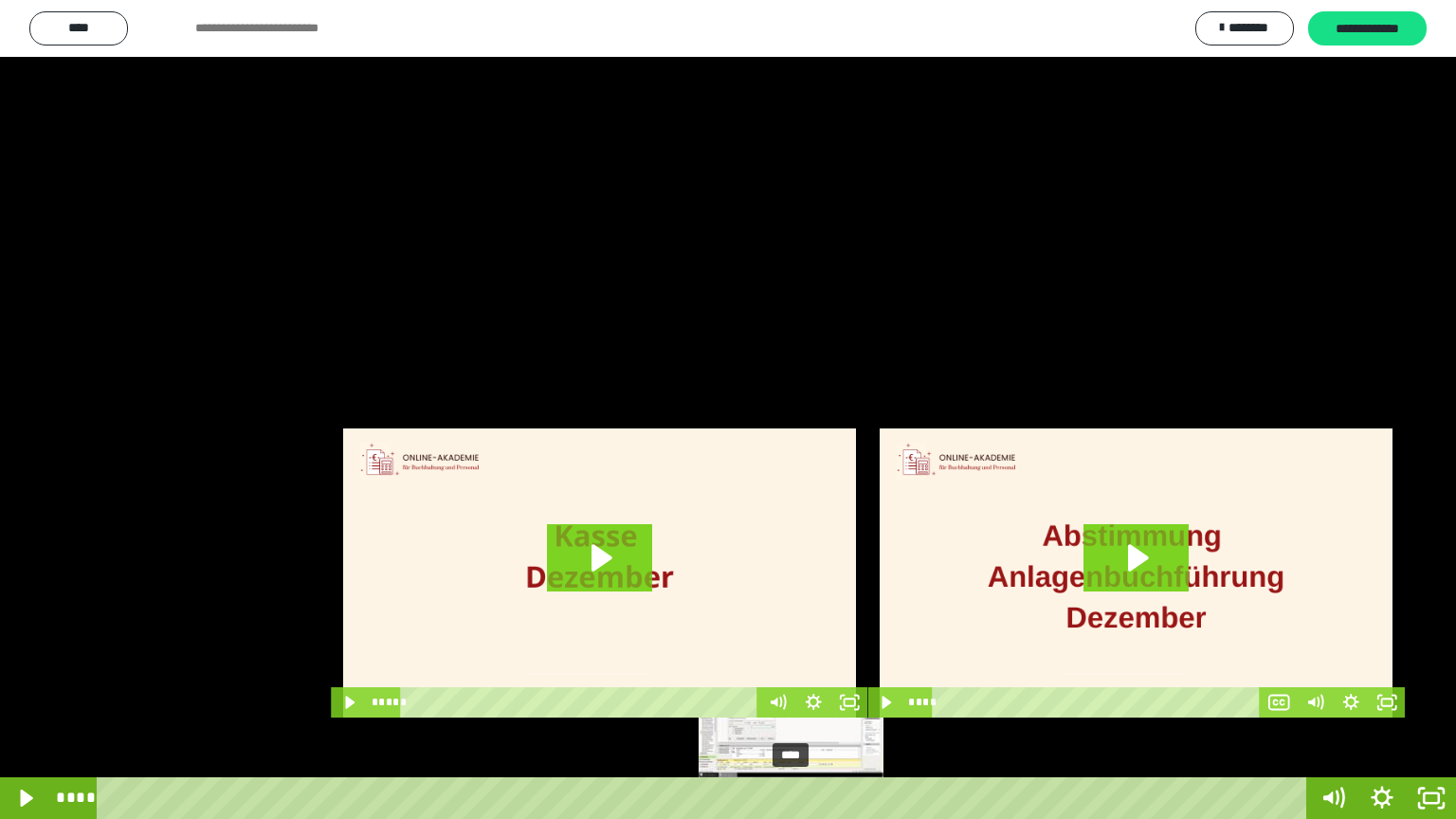 drag, startPoint x: 780, startPoint y: 798, endPoint x: 792, endPoint y: 798, distance: 12 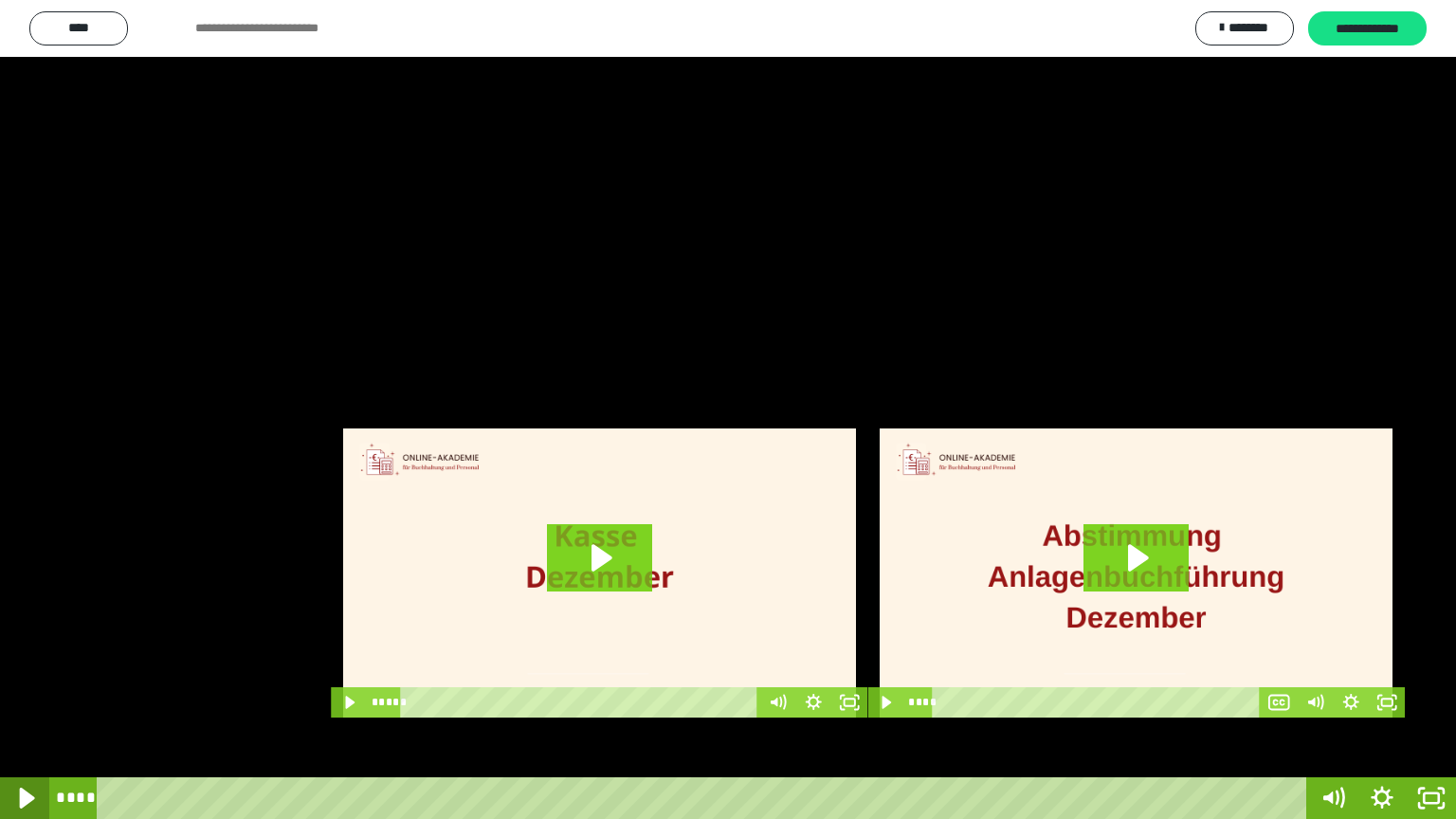click 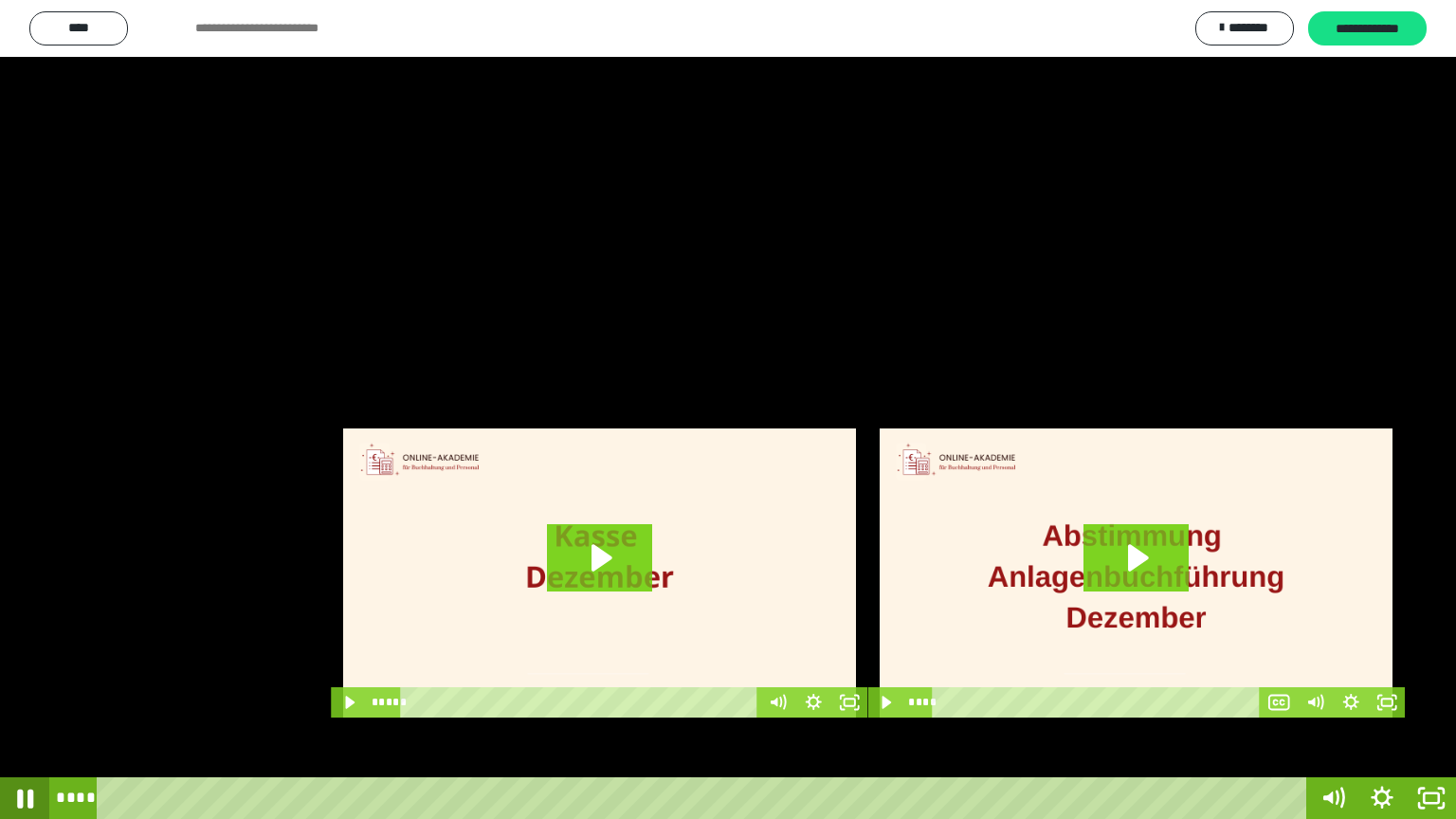click 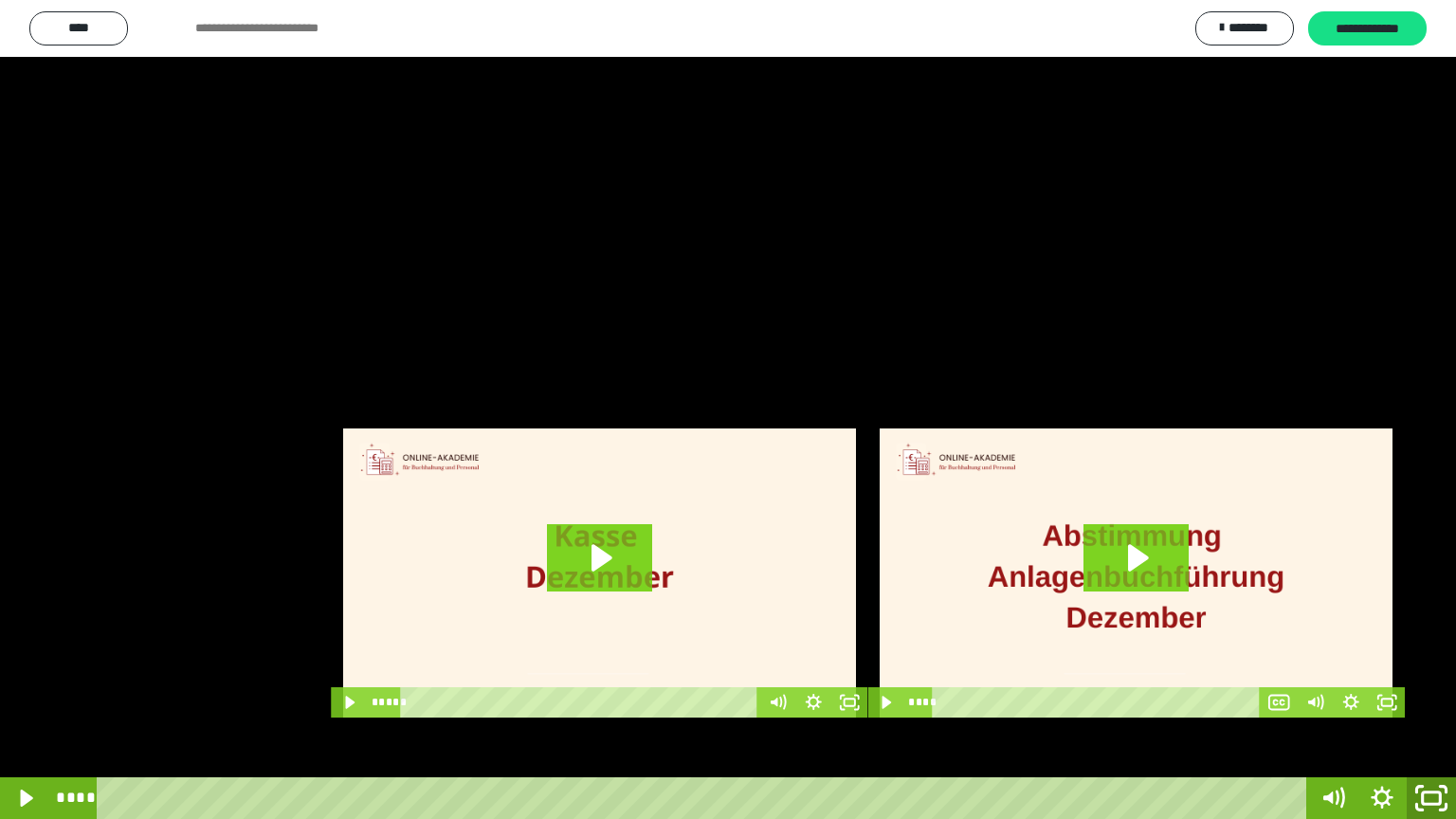 click 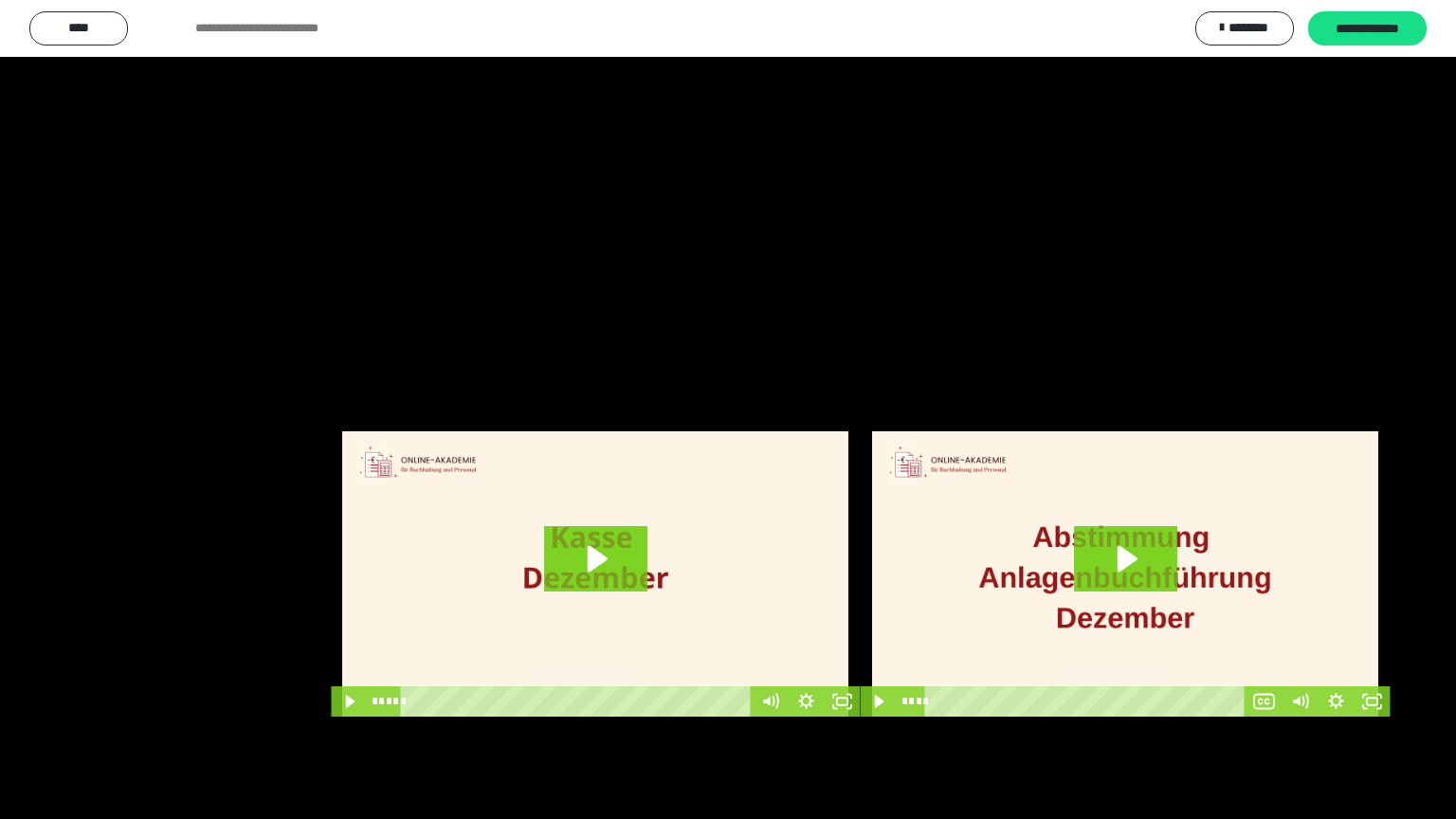 scroll, scrollTop: 3708, scrollLeft: 0, axis: vertical 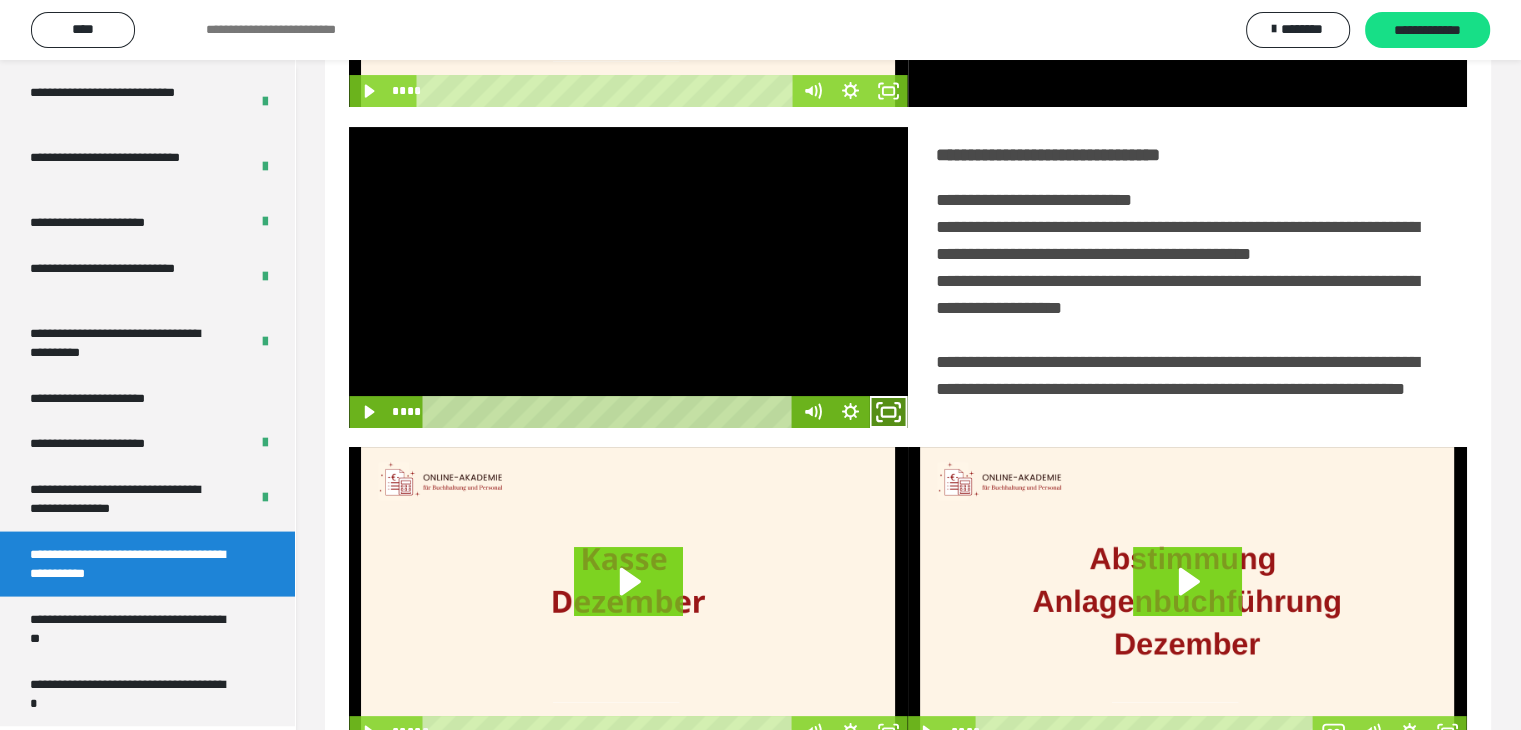 click 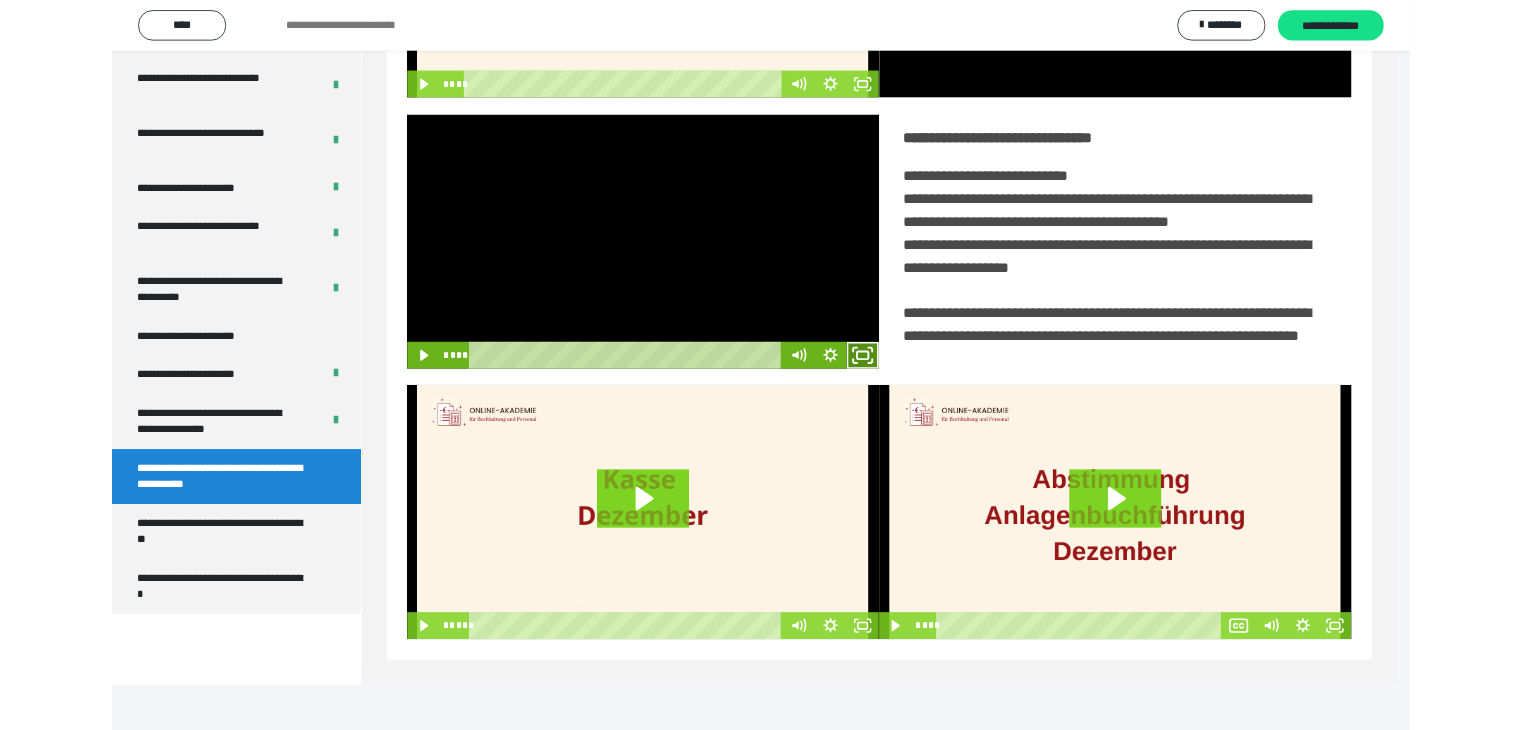scroll, scrollTop: 3777, scrollLeft: 0, axis: vertical 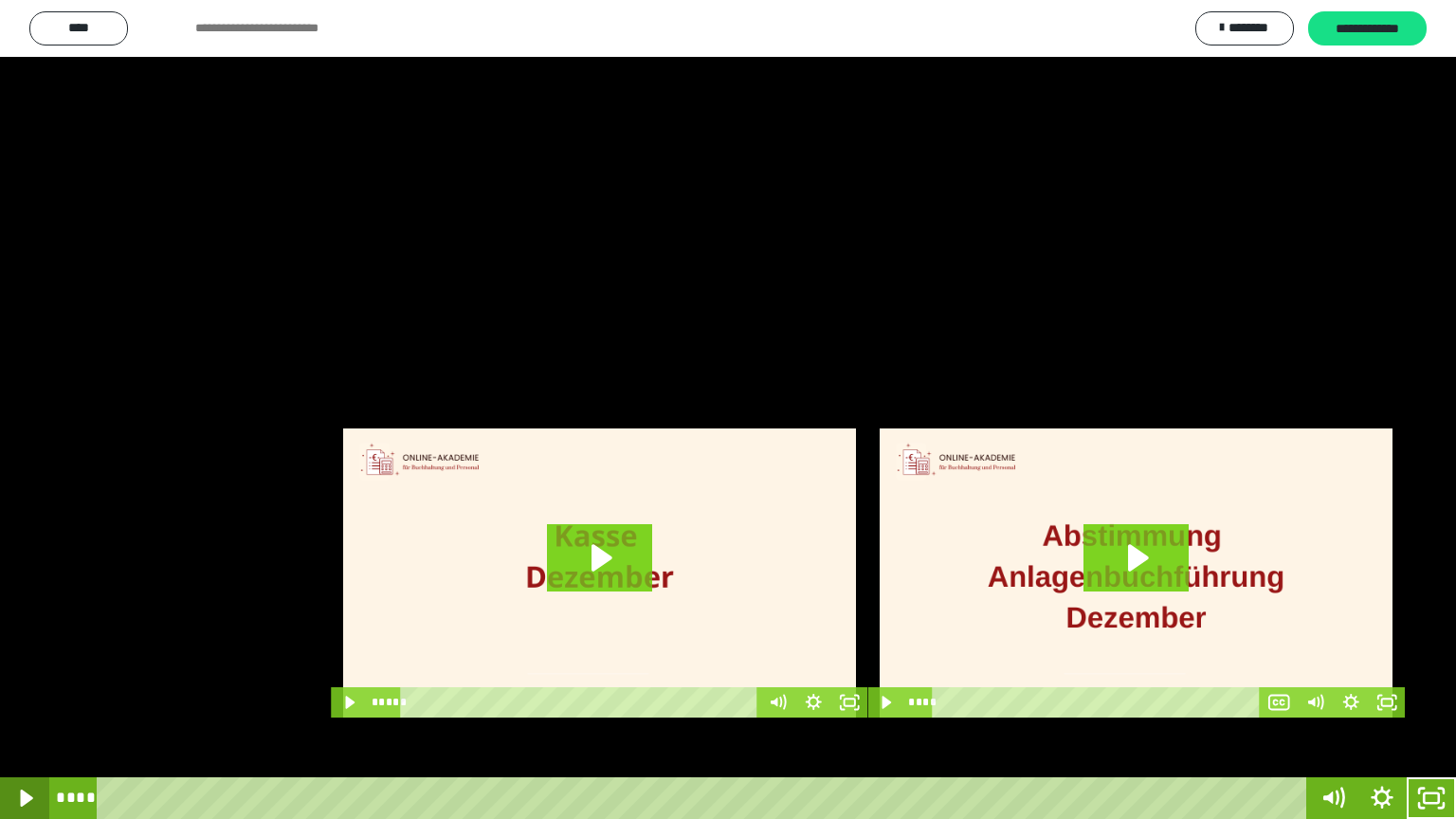 click 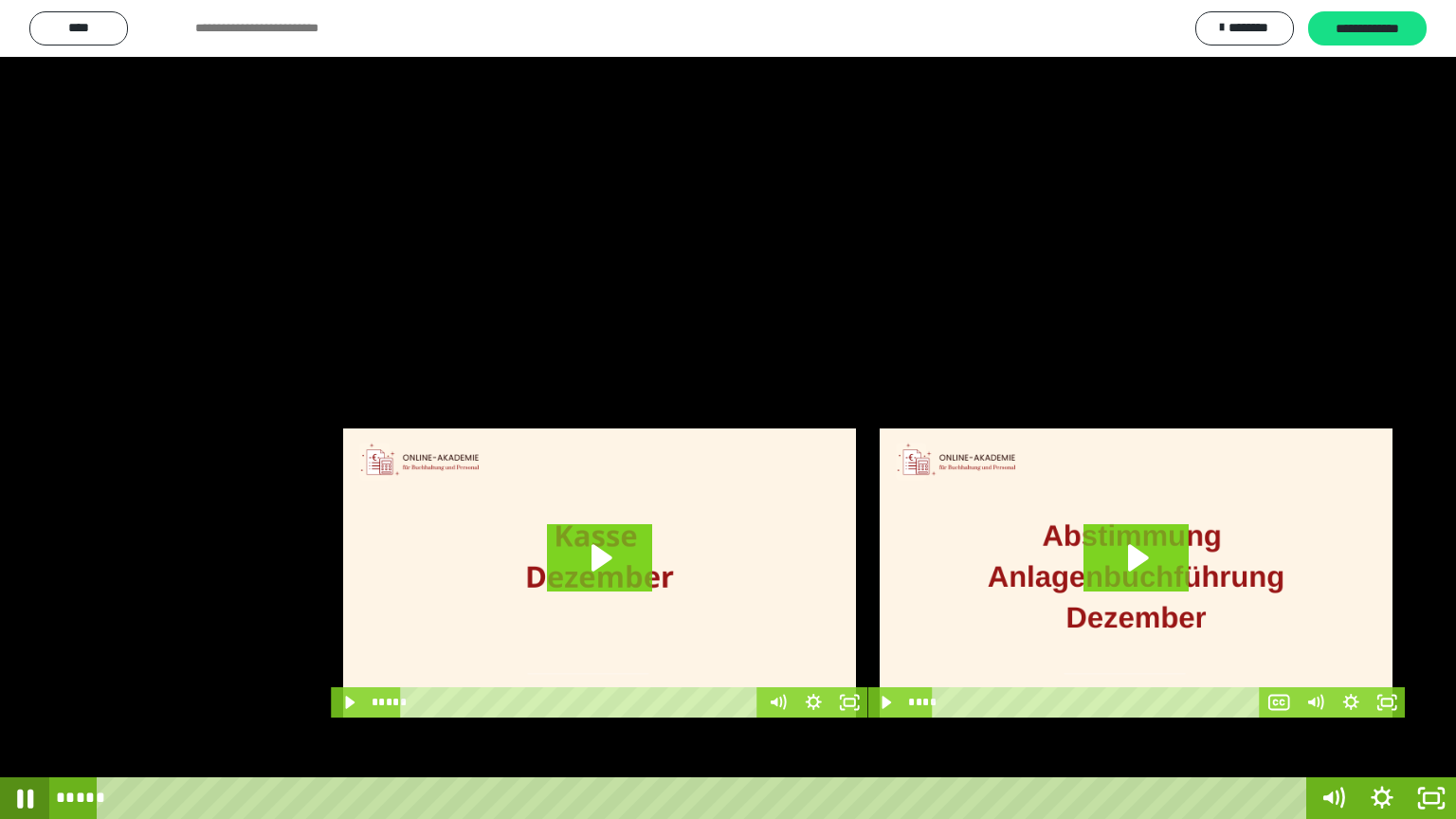 click 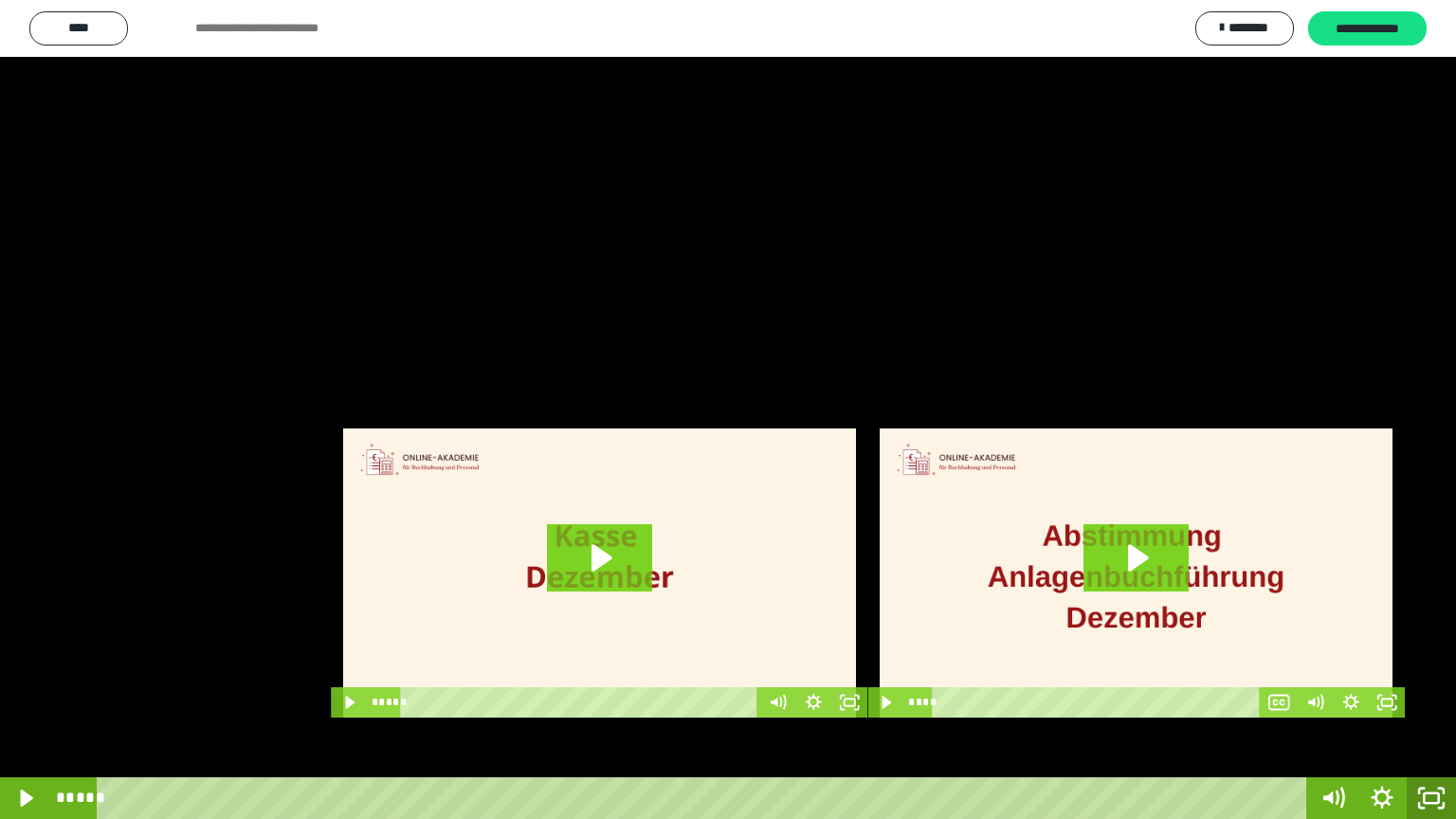 click 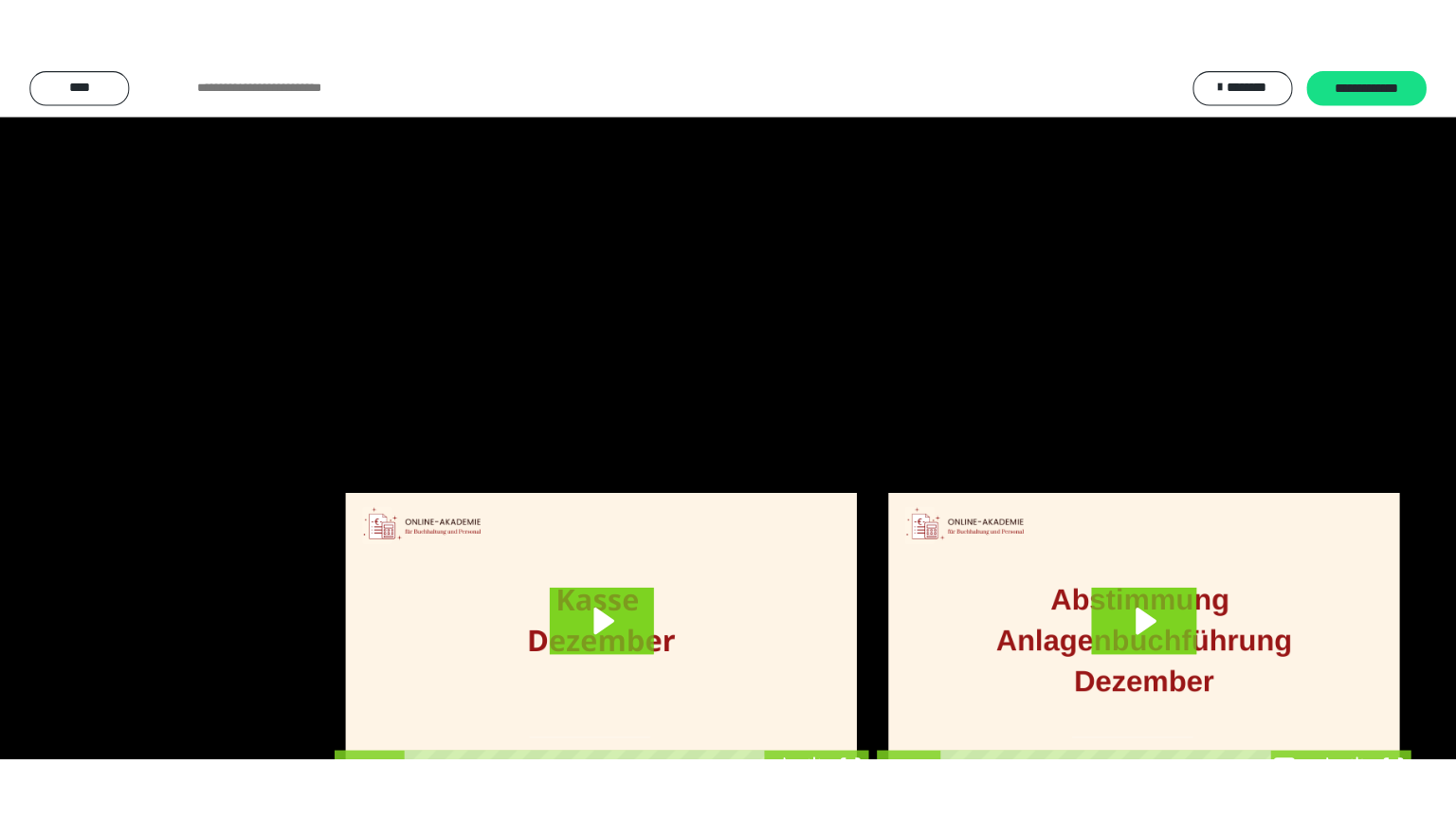 scroll, scrollTop: 3708, scrollLeft: 0, axis: vertical 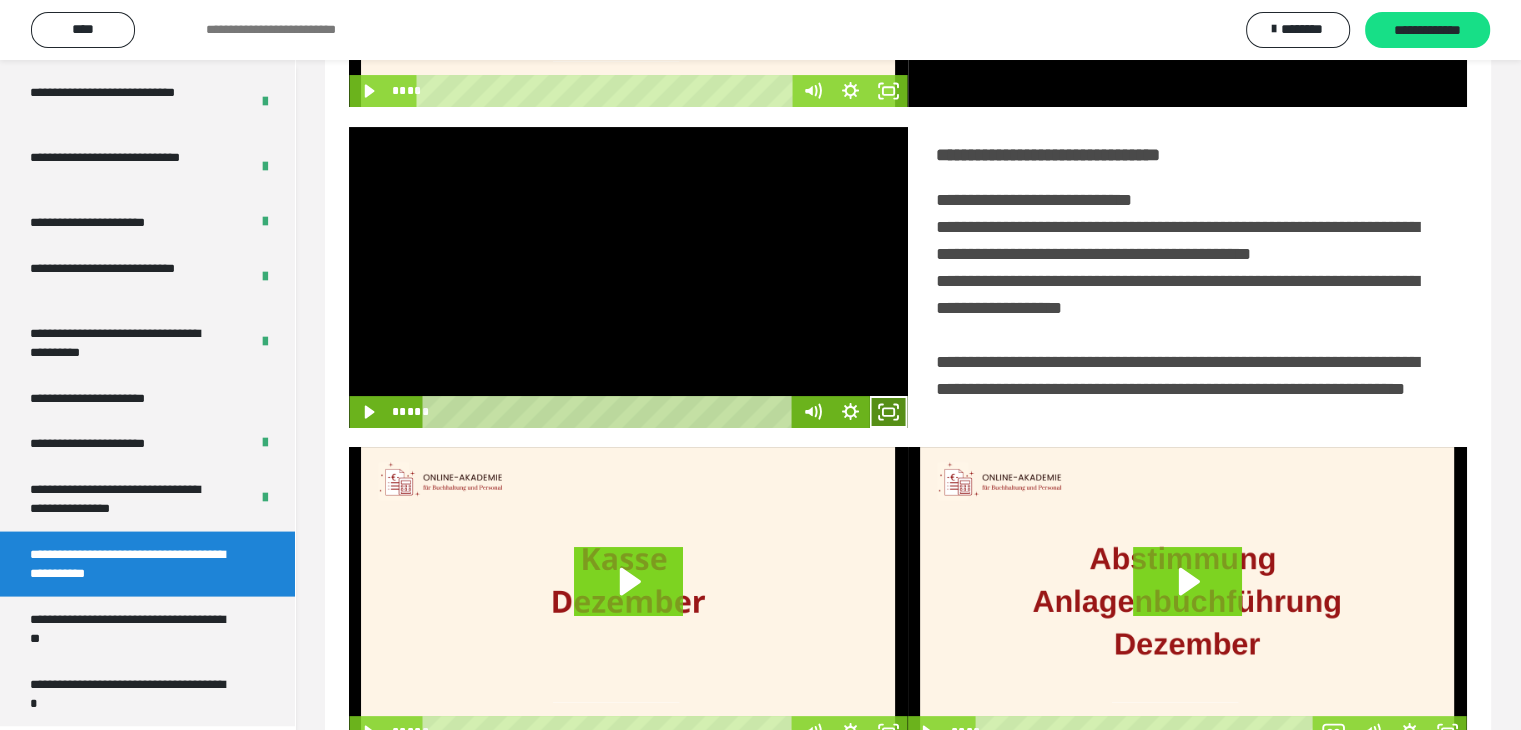 click 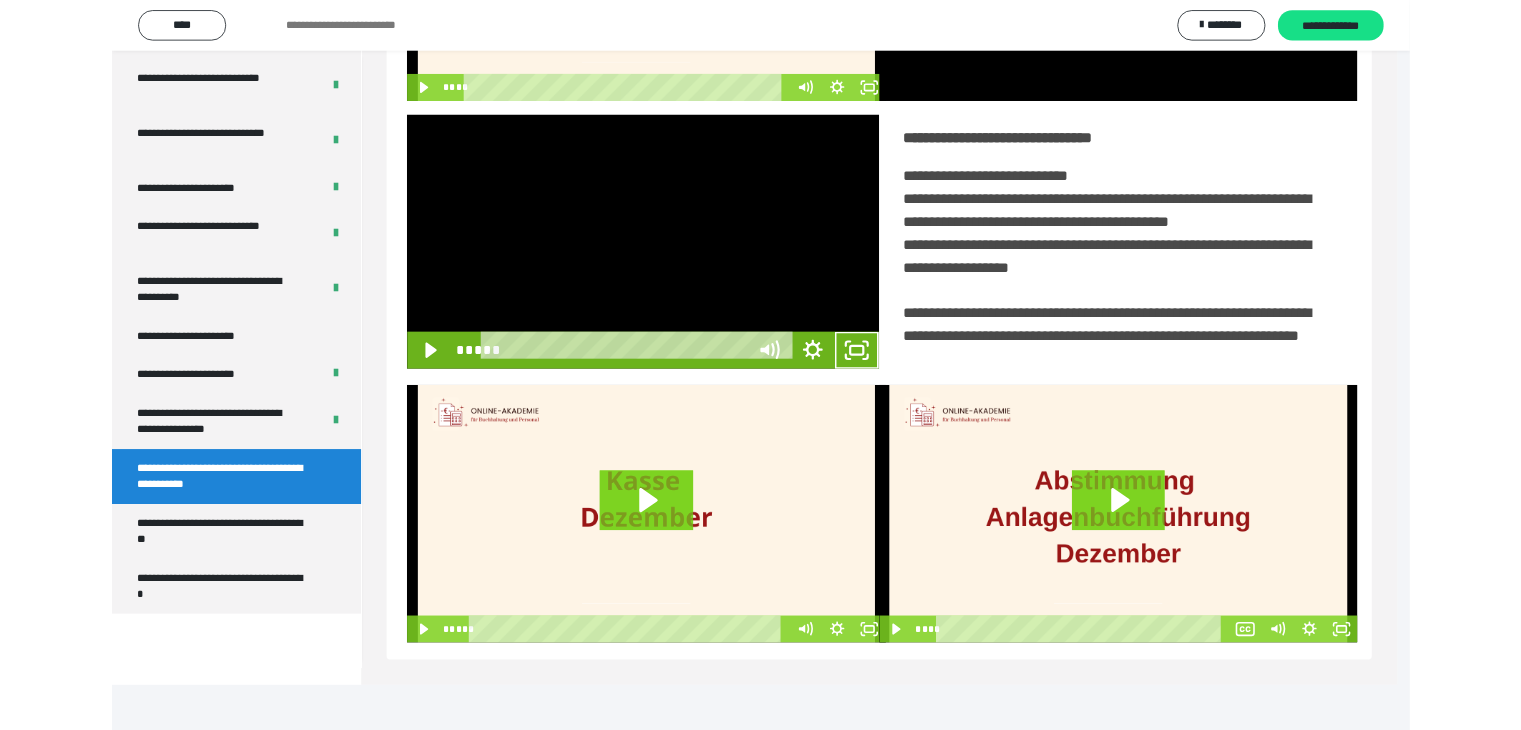 scroll, scrollTop: 3777, scrollLeft: 0, axis: vertical 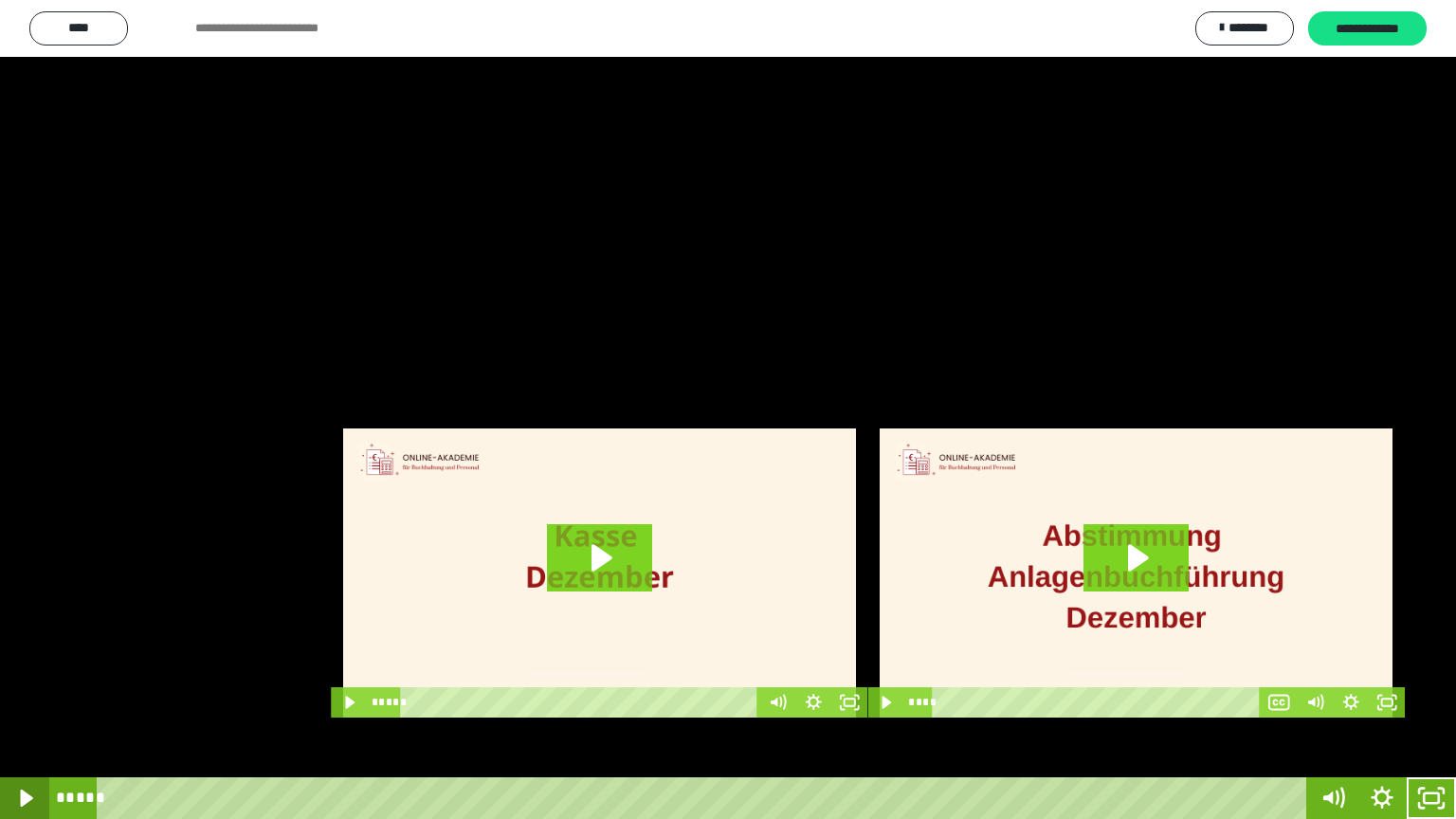click 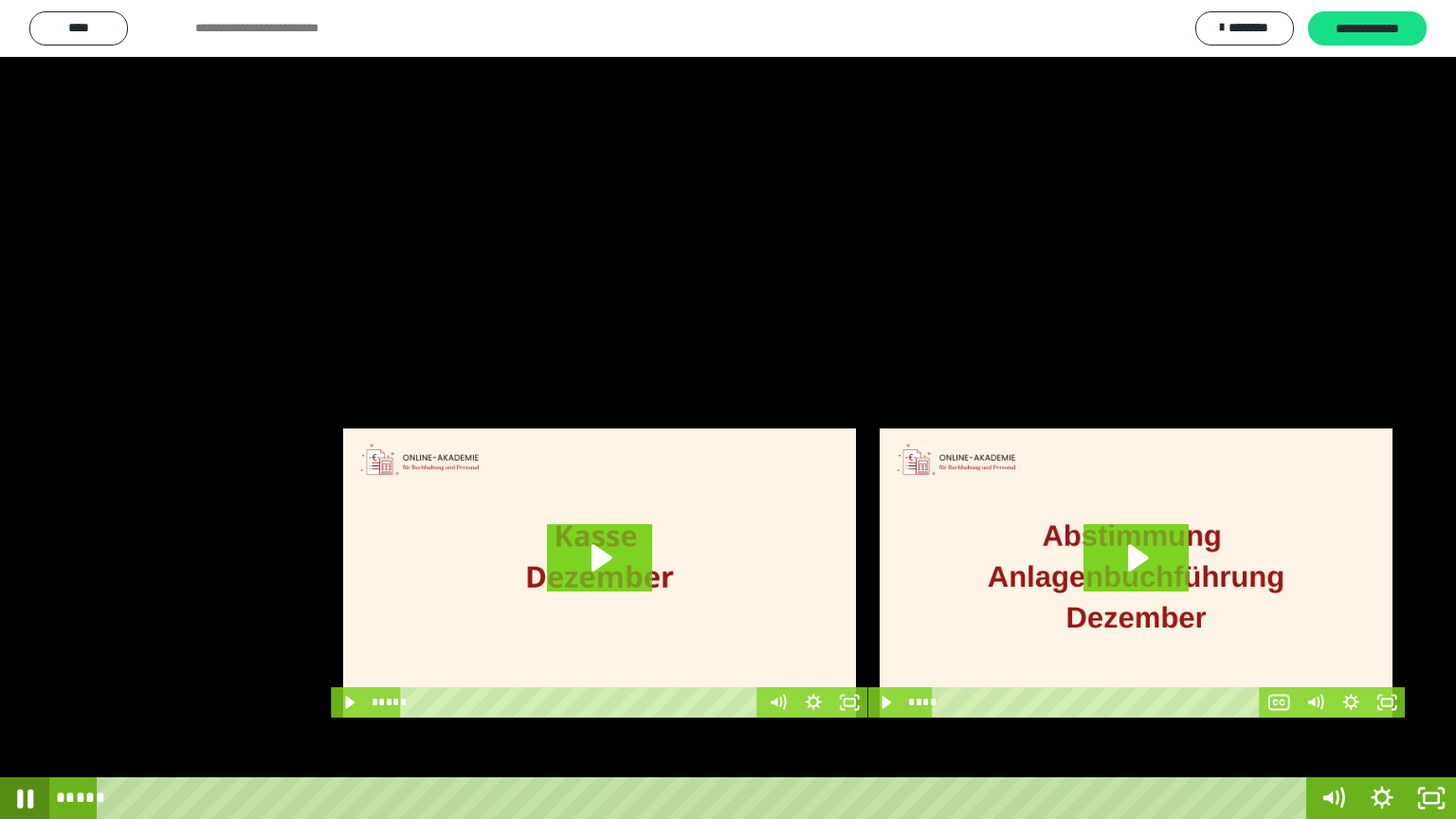 click 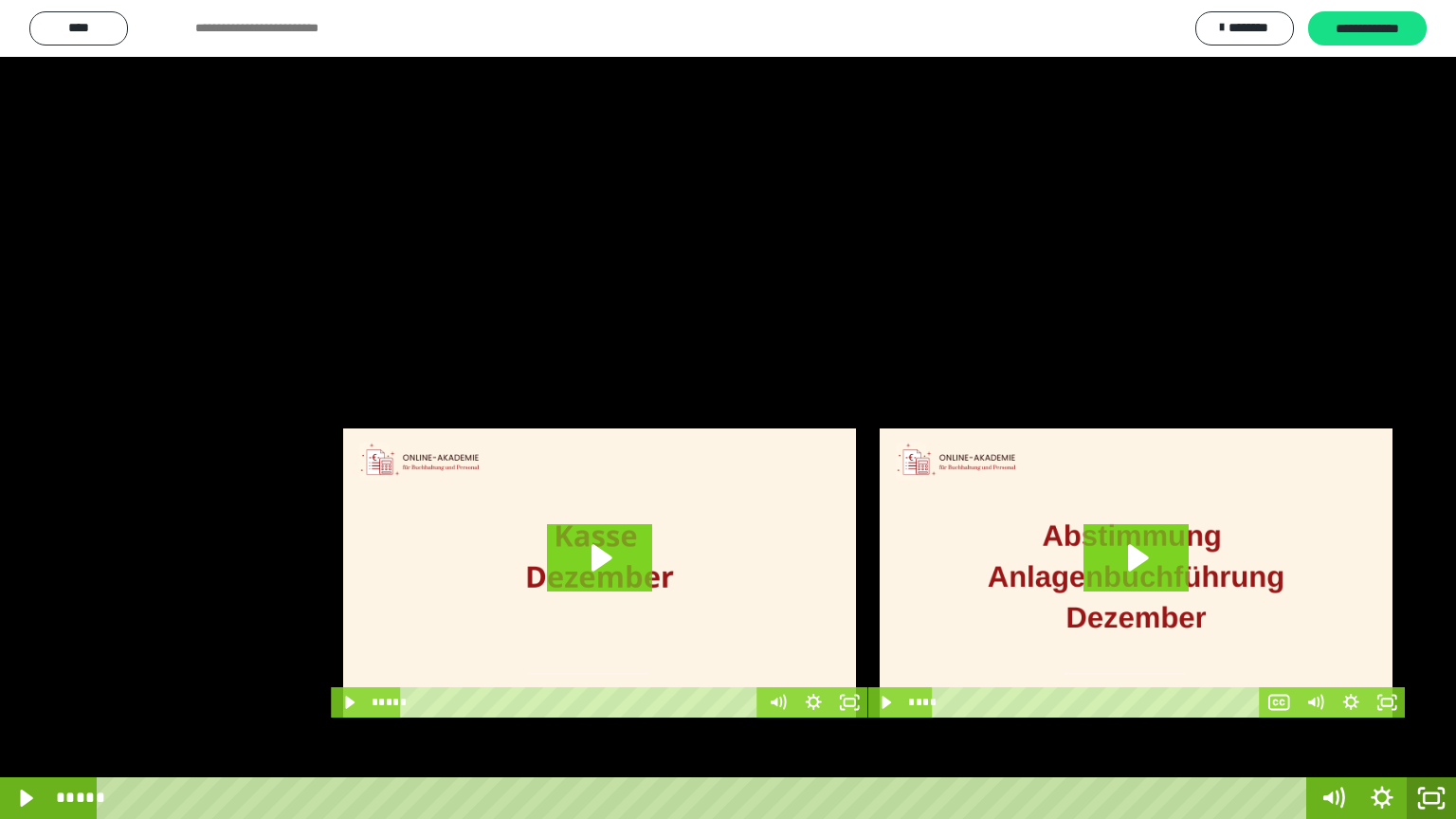 click 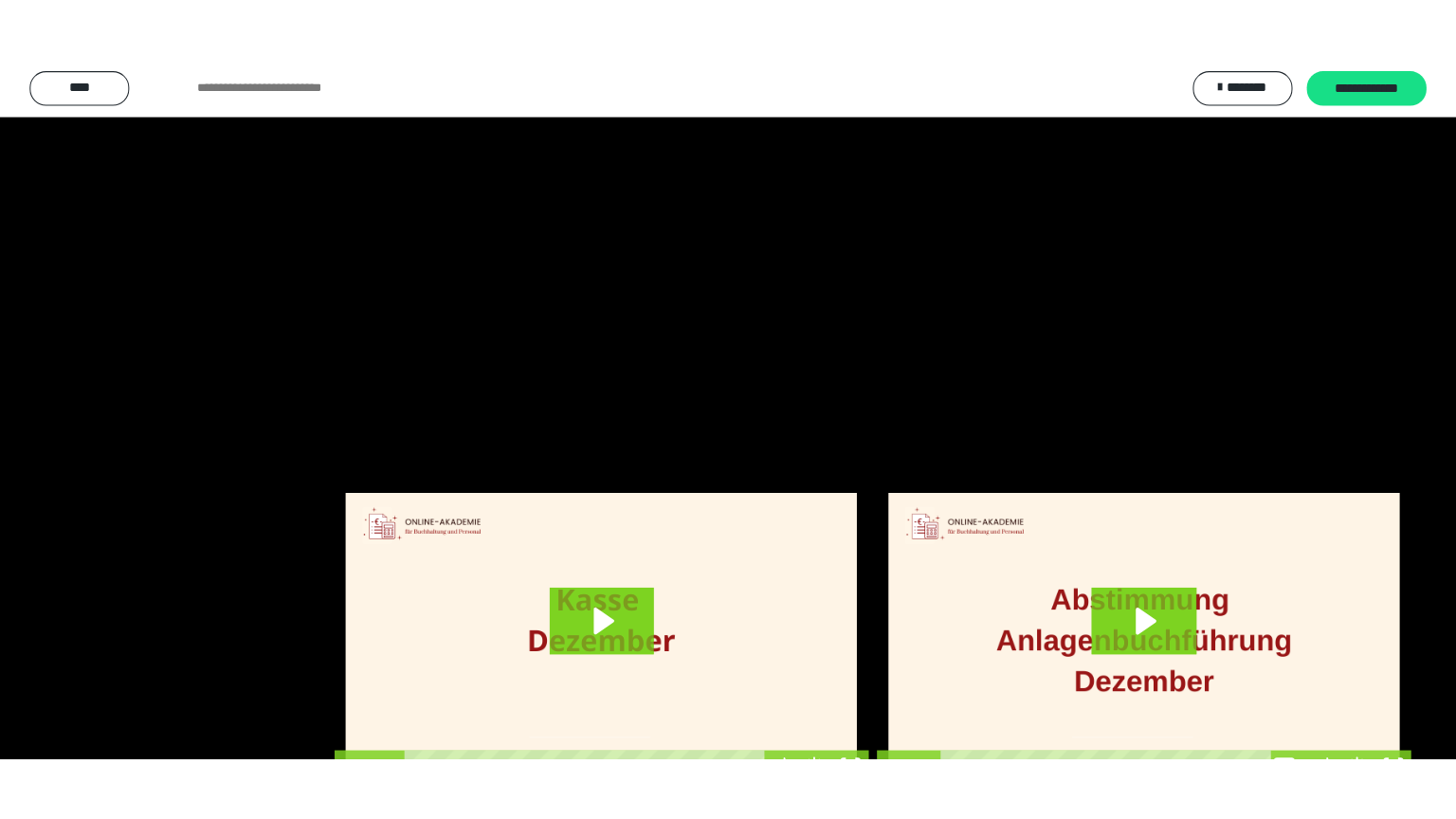 scroll, scrollTop: 3708, scrollLeft: 0, axis: vertical 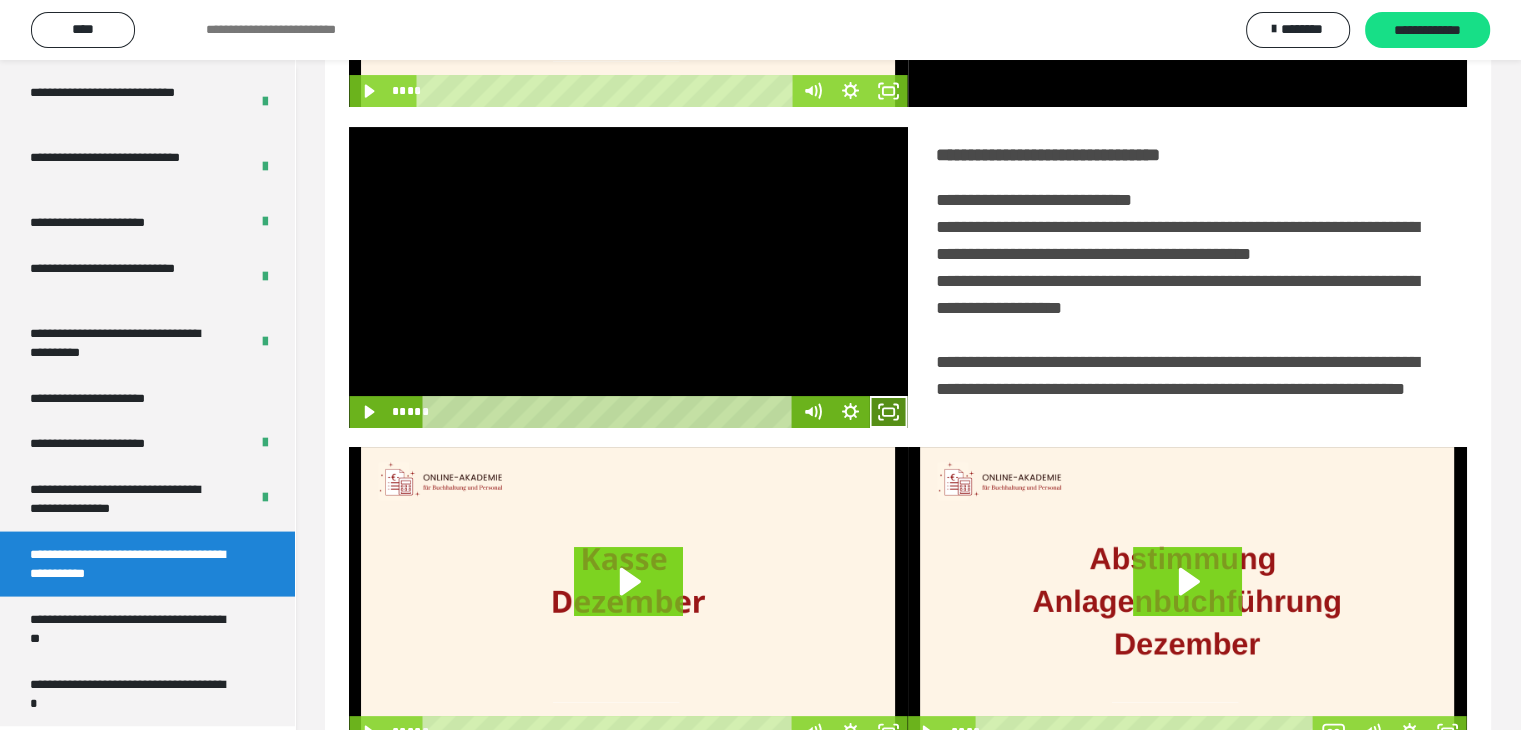 click 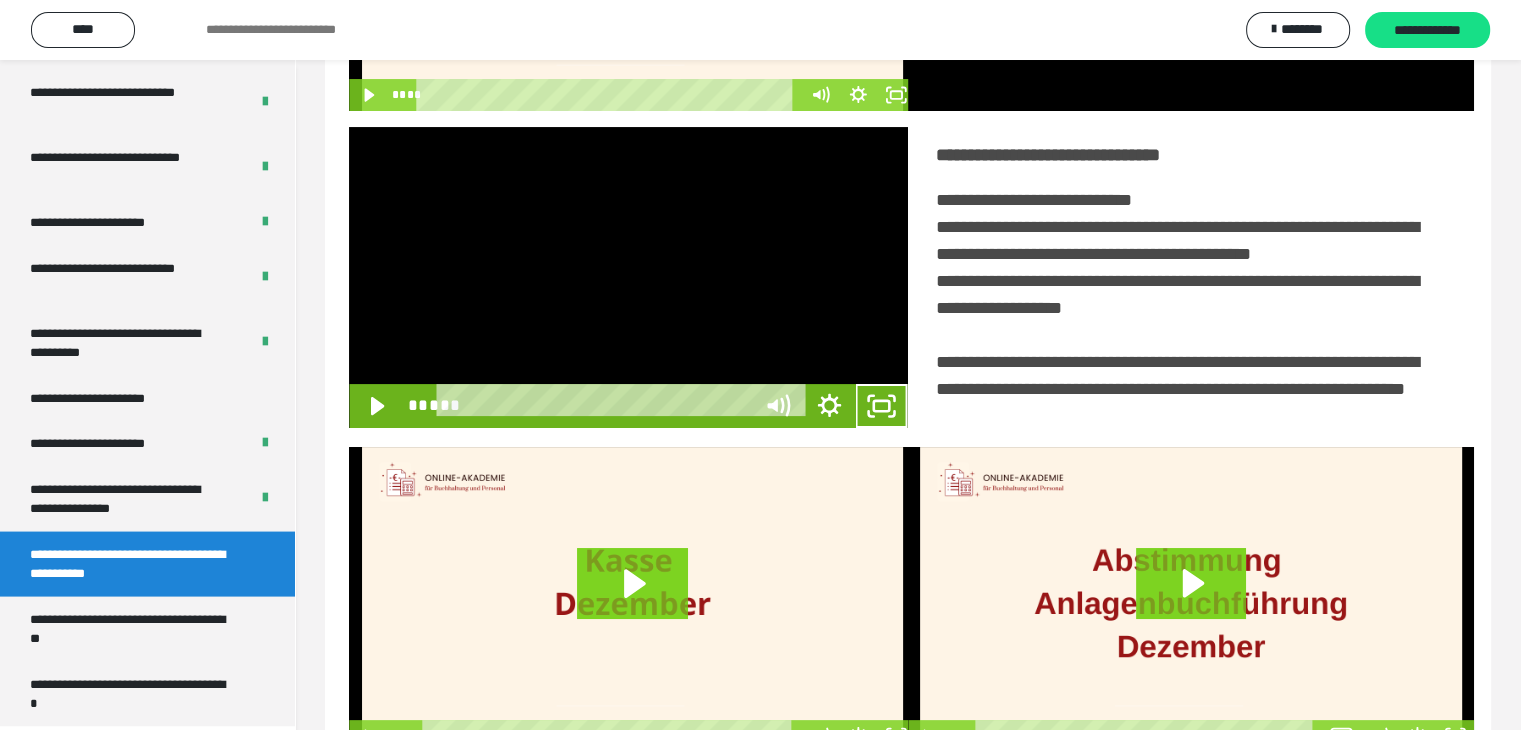 scroll, scrollTop: 3777, scrollLeft: 0, axis: vertical 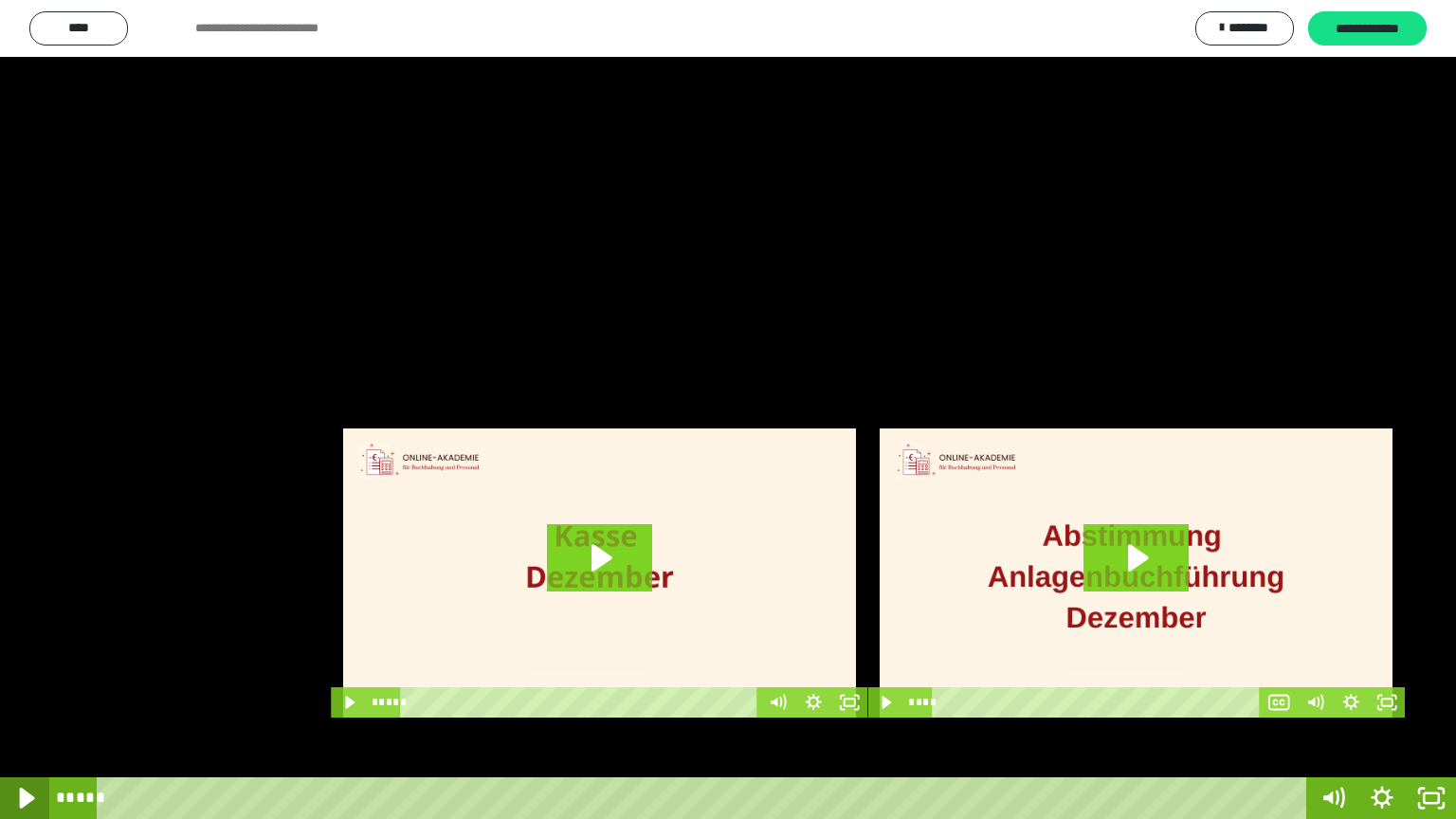 click 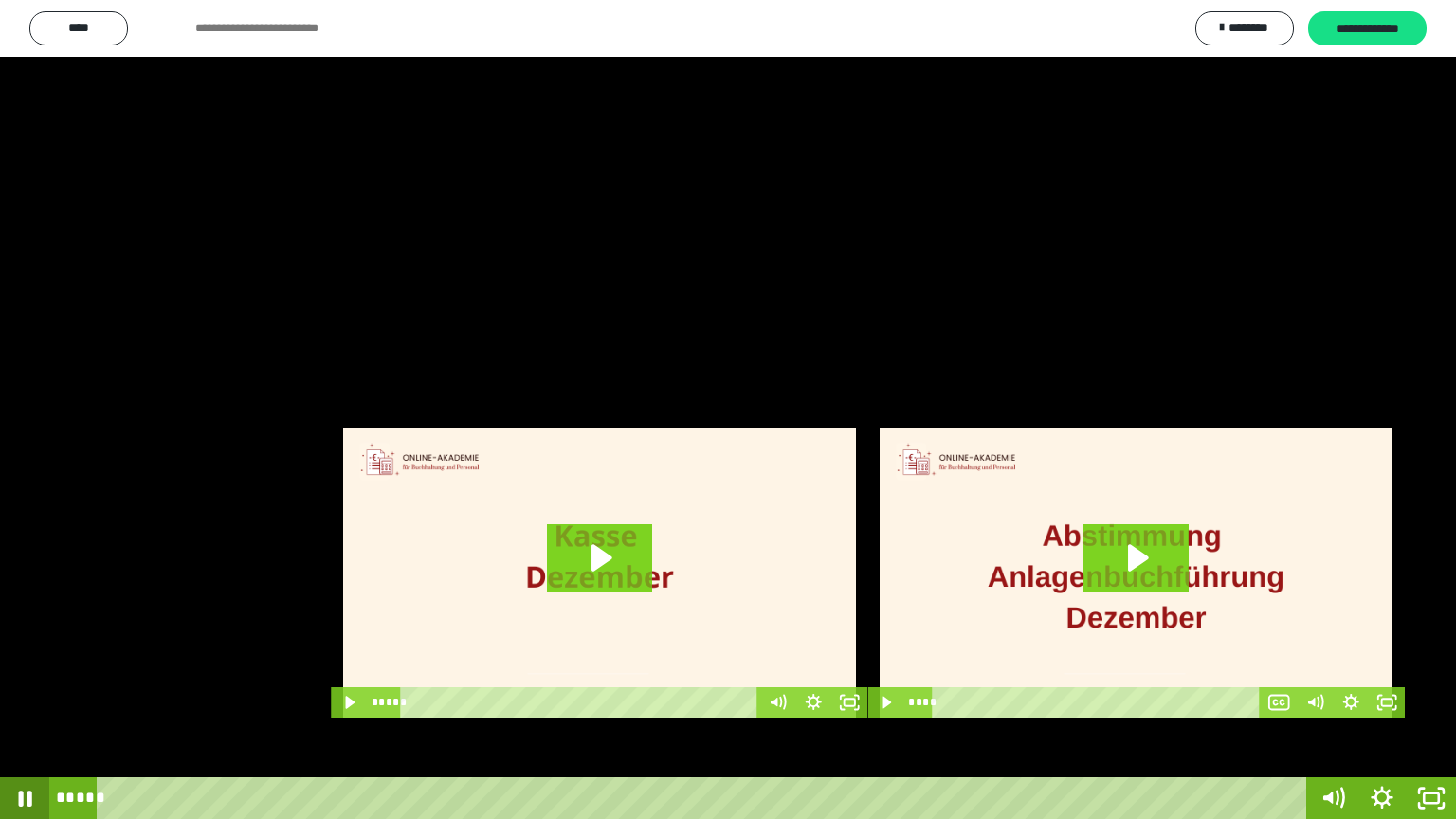 click 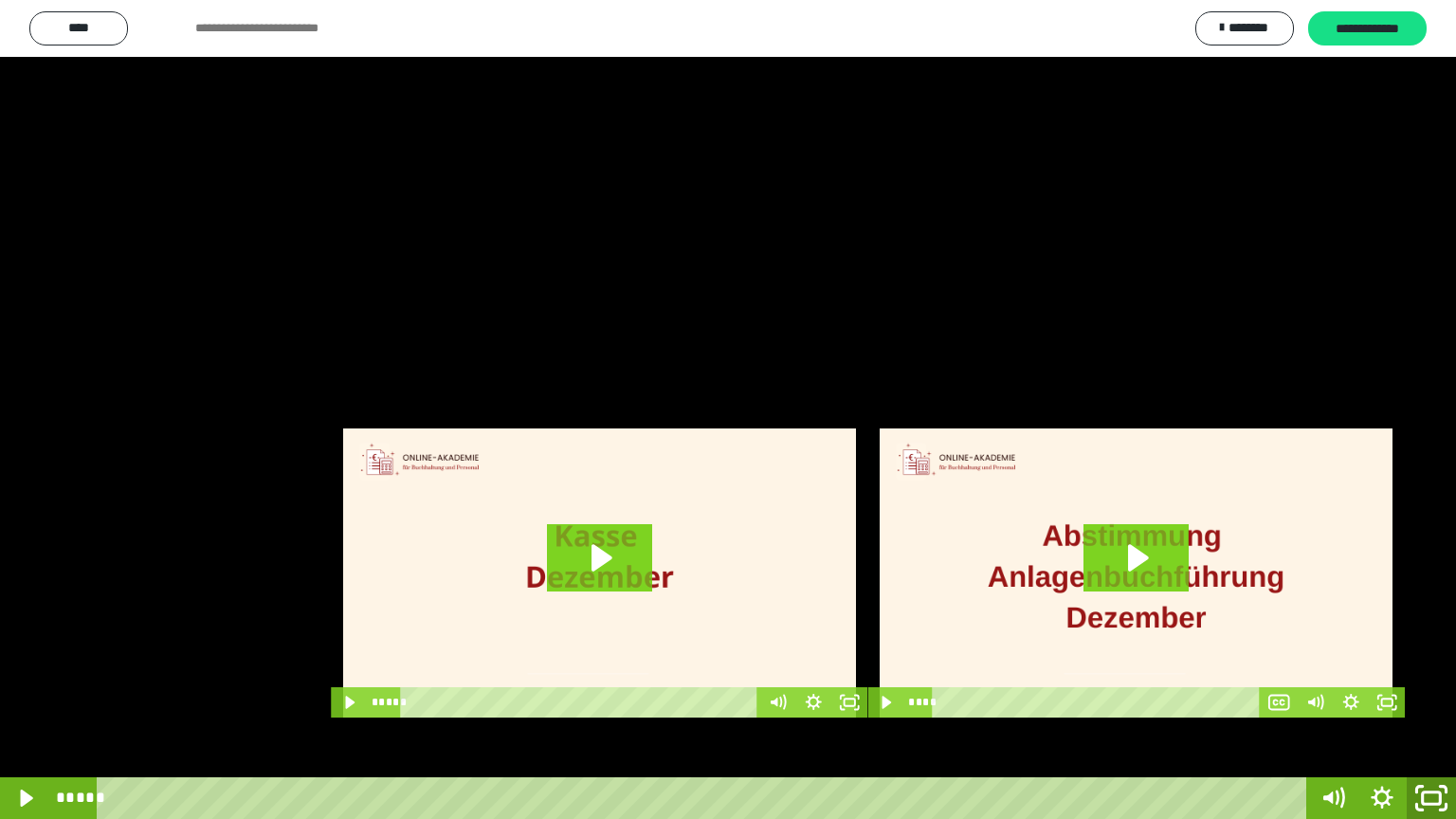 click 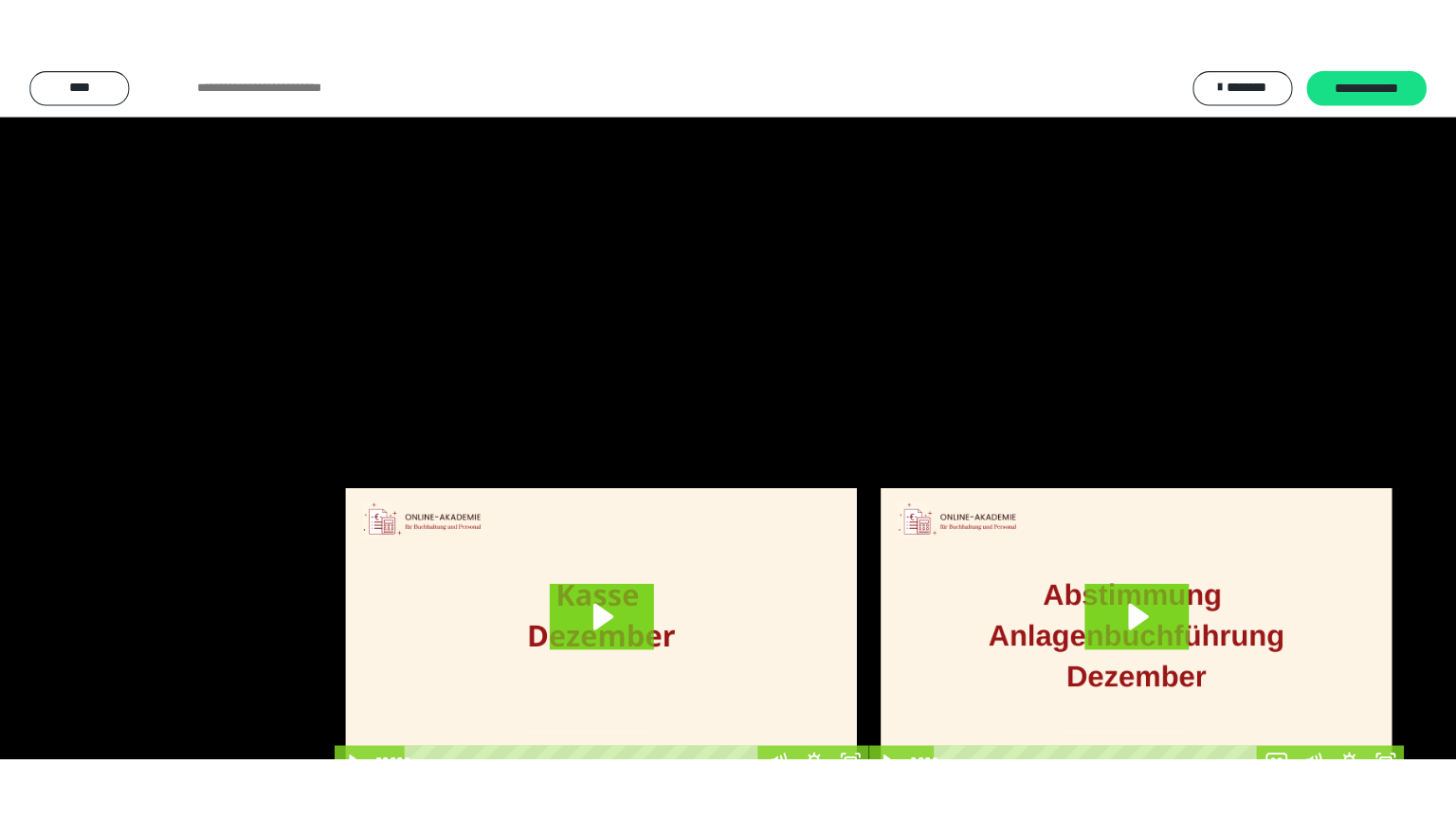 scroll, scrollTop: 3708, scrollLeft: 0, axis: vertical 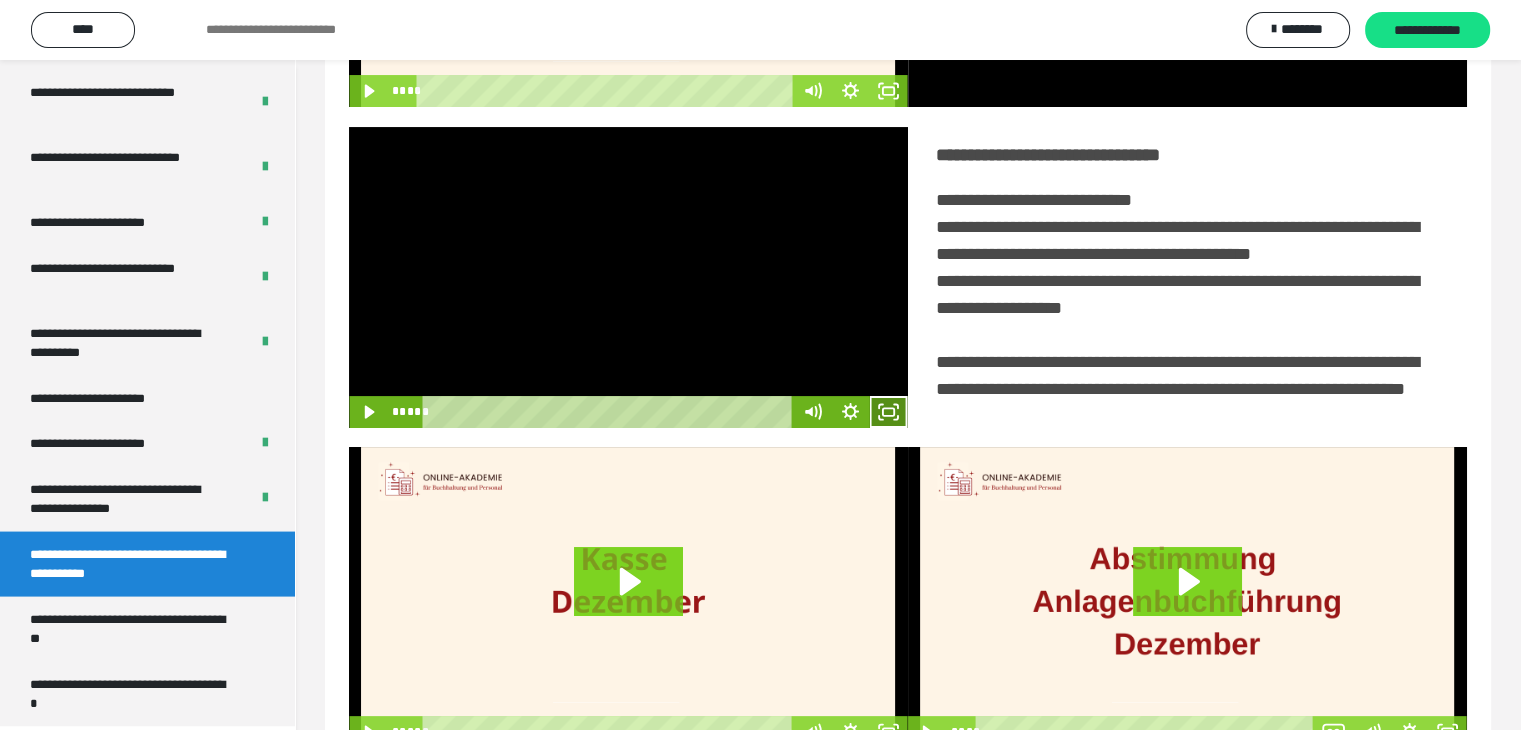 click 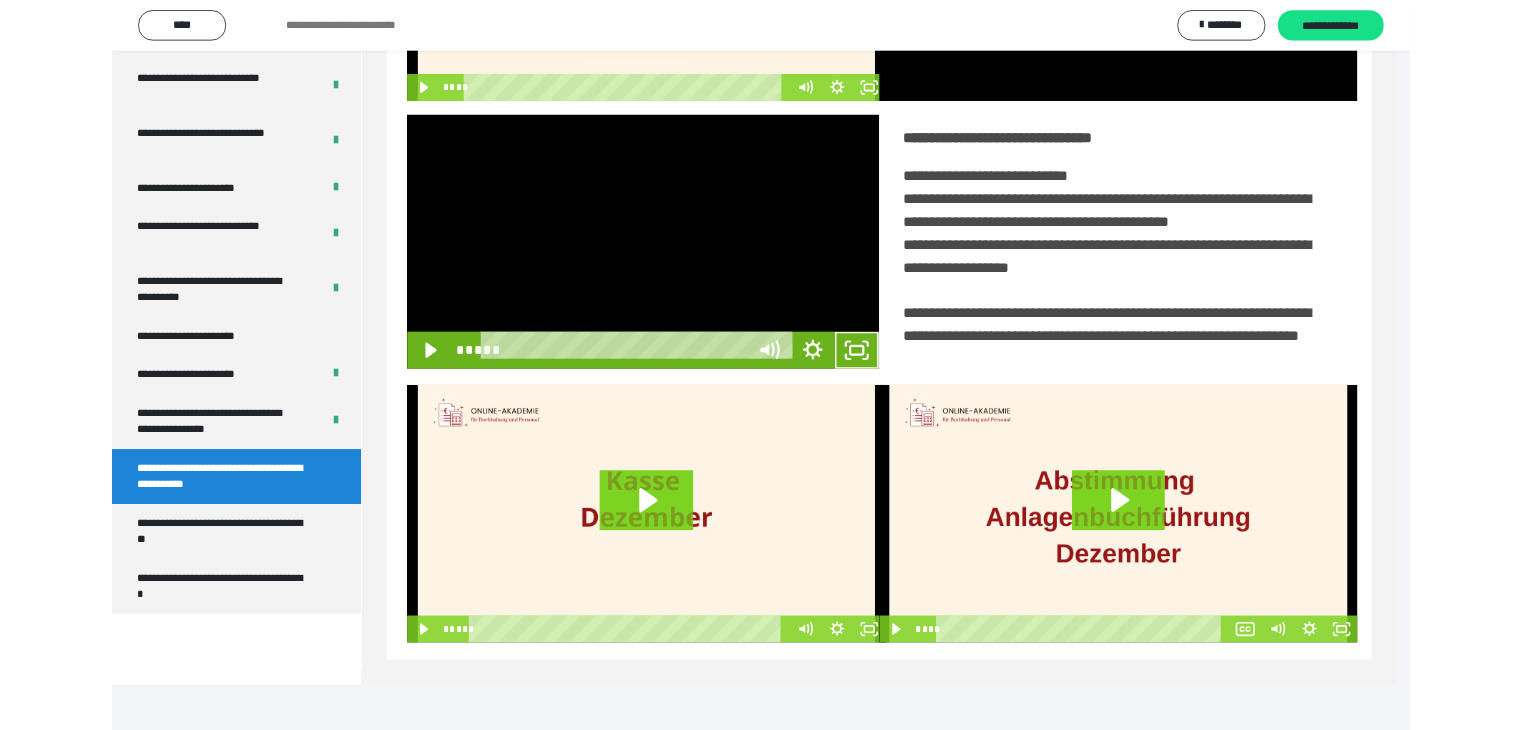 scroll, scrollTop: 3777, scrollLeft: 0, axis: vertical 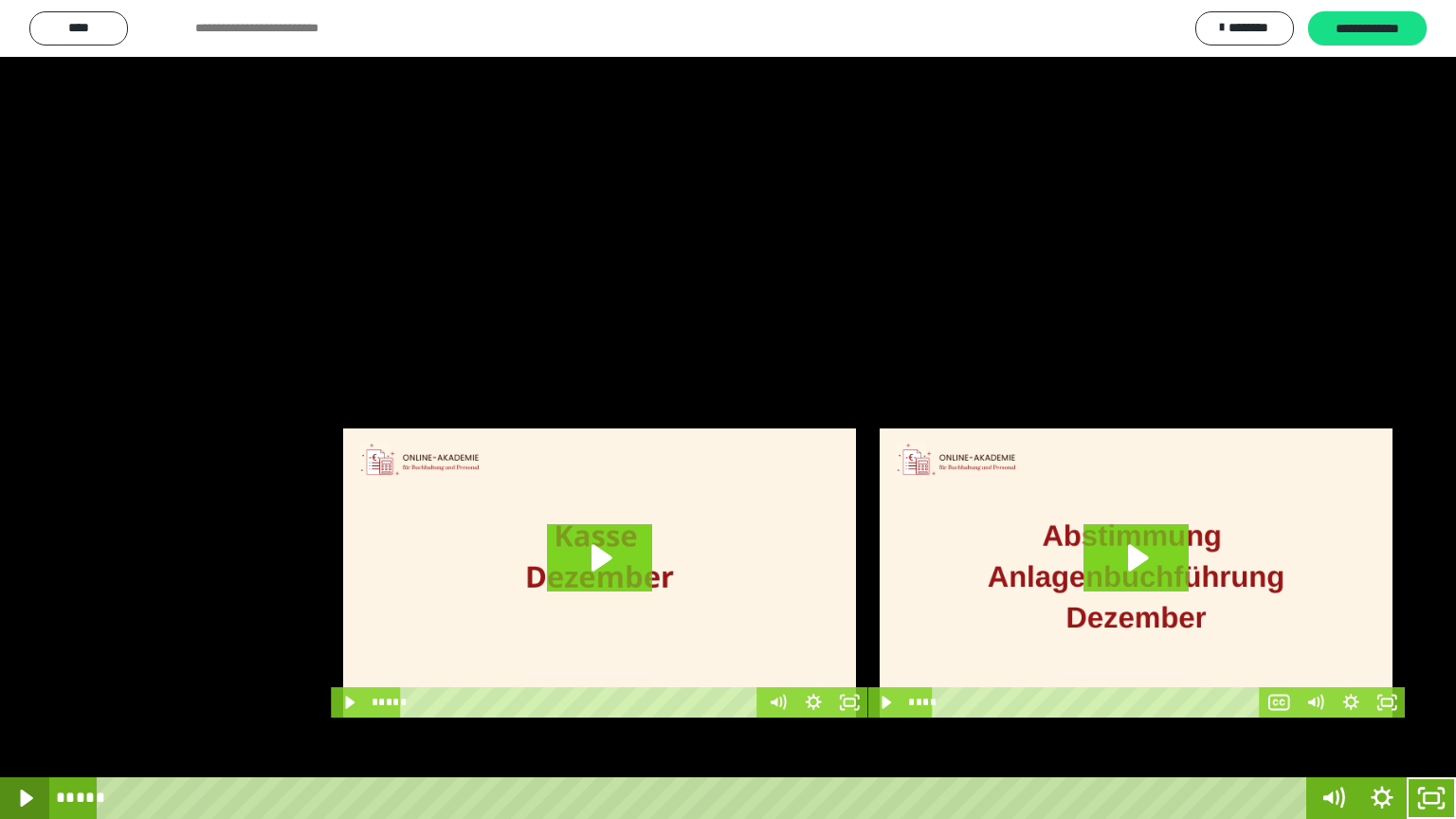 click 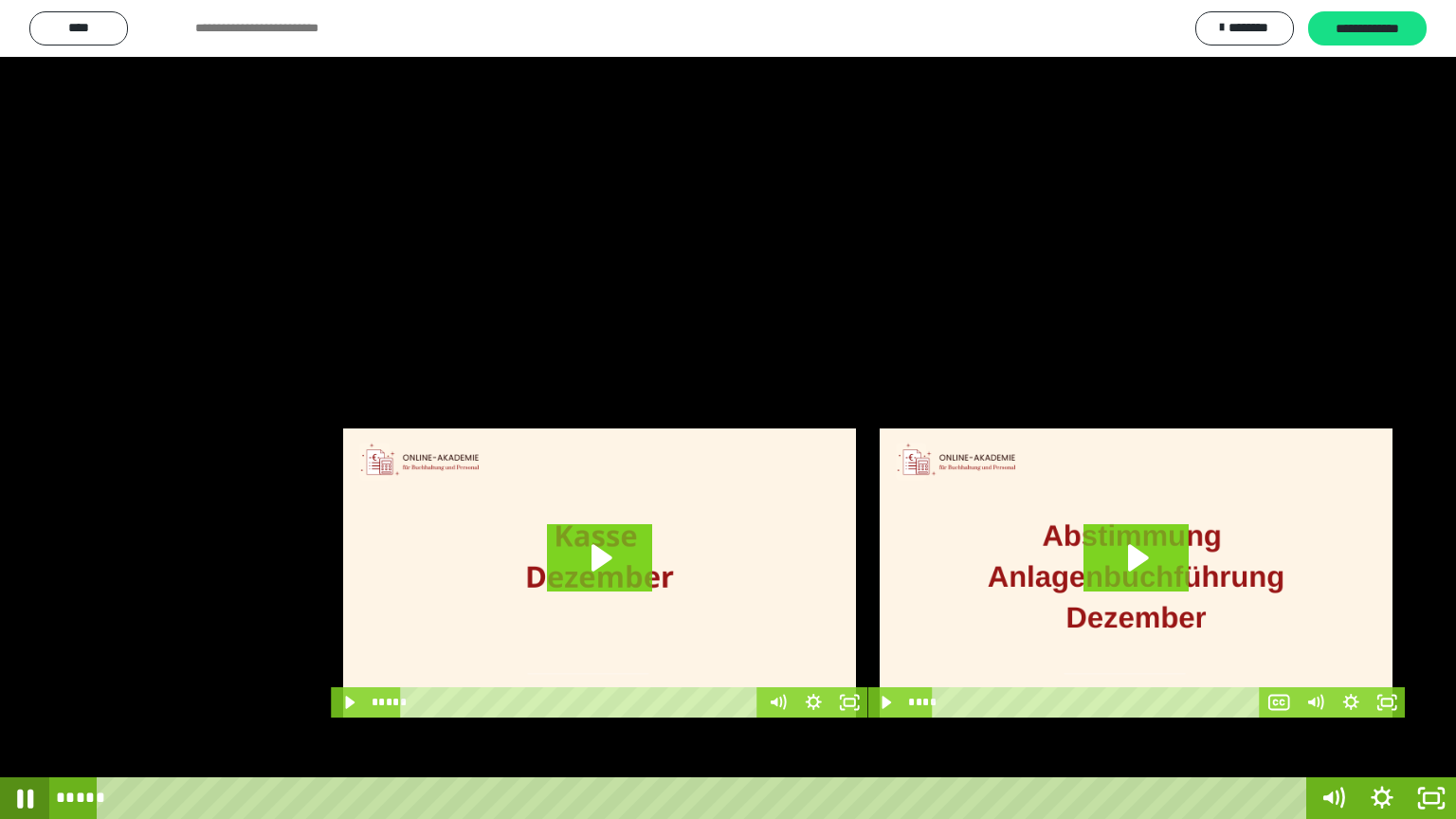 click 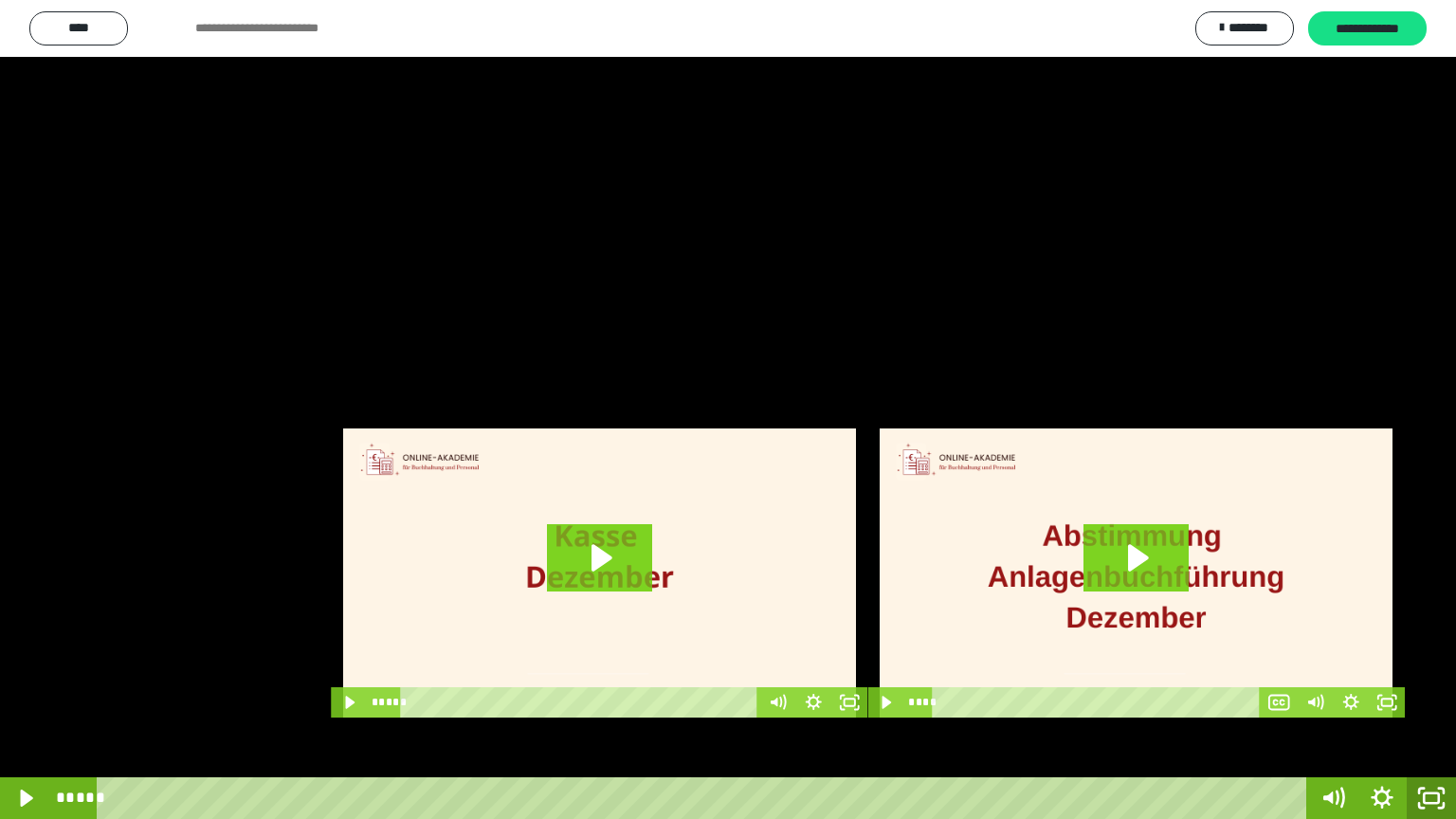 click 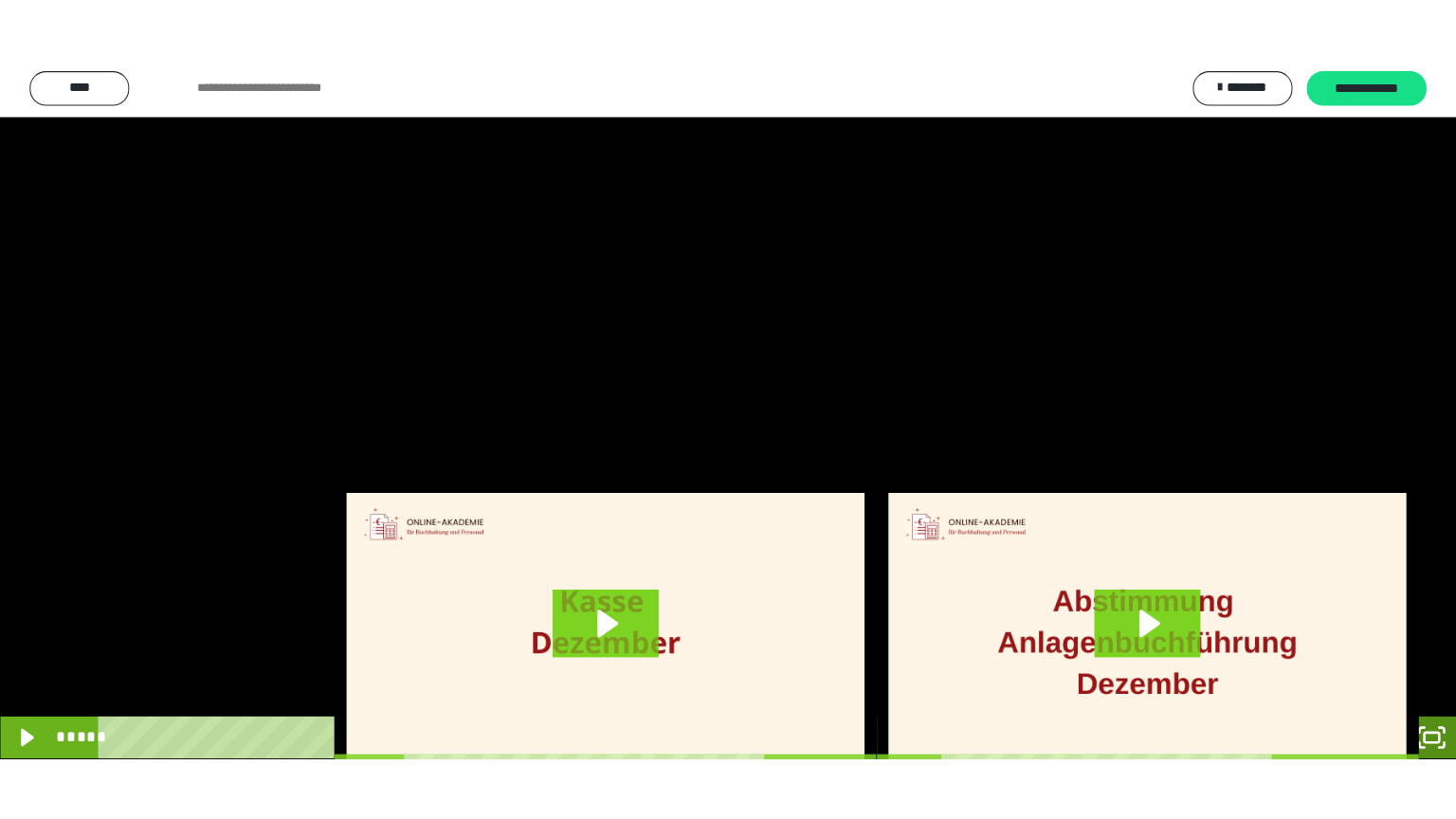 scroll, scrollTop: 3708, scrollLeft: 0, axis: vertical 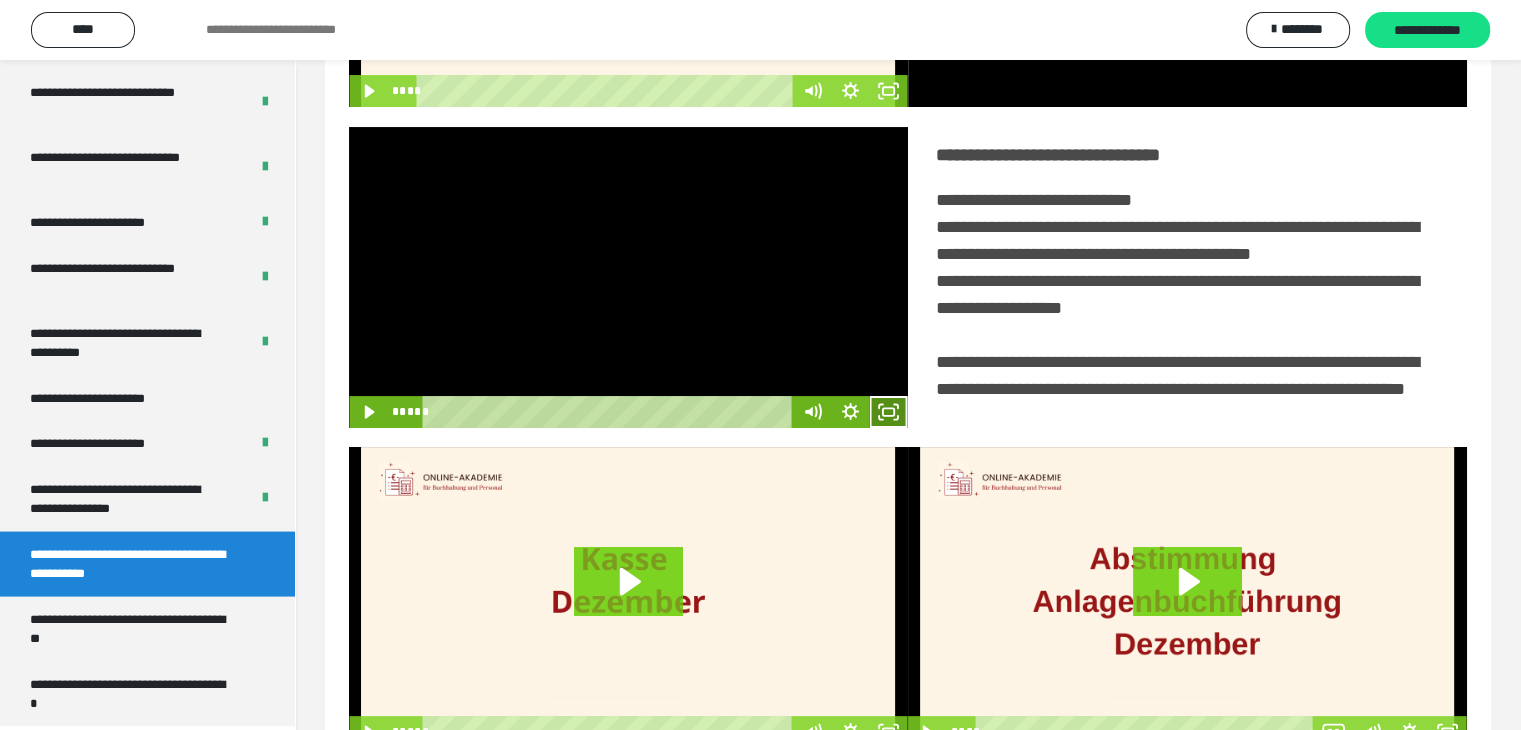 click 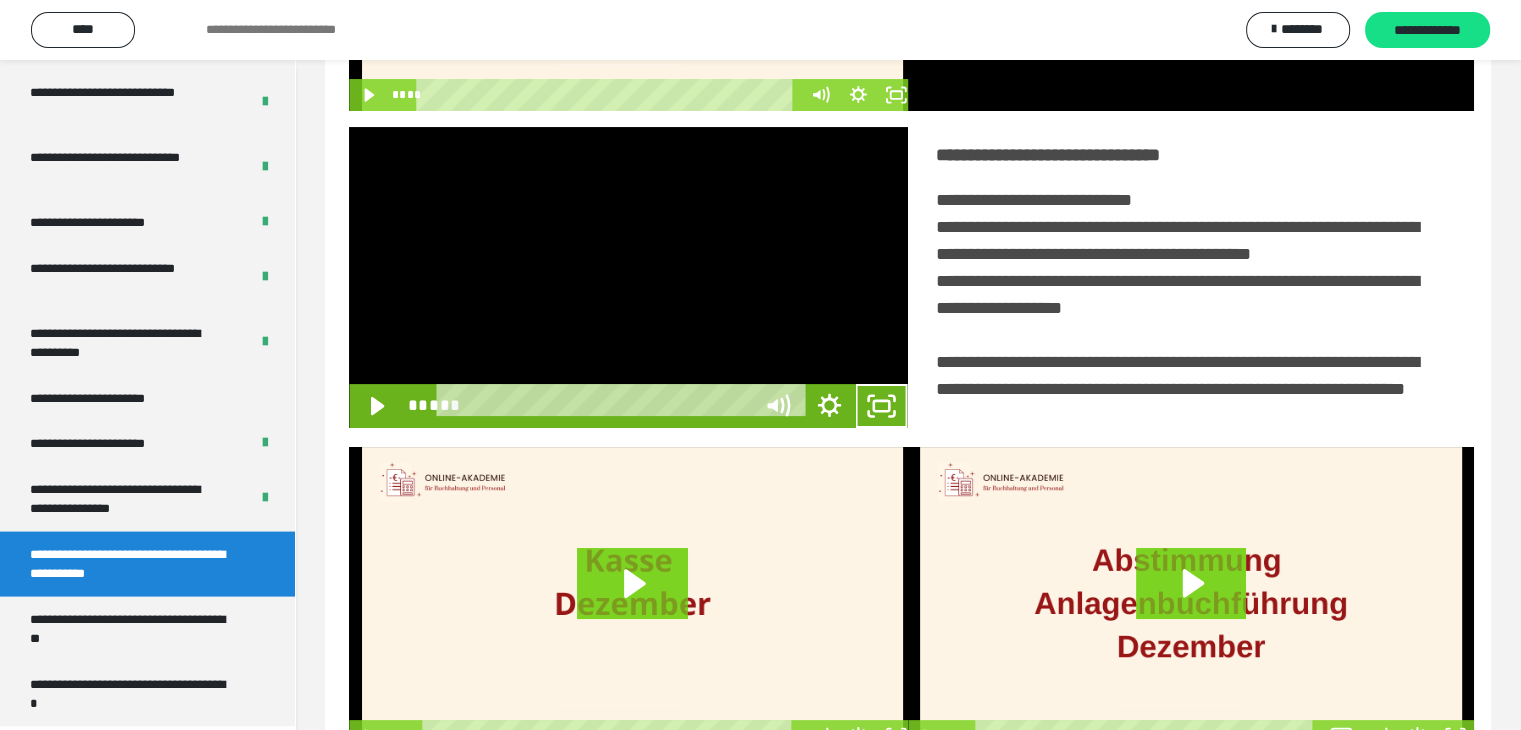 scroll, scrollTop: 3777, scrollLeft: 0, axis: vertical 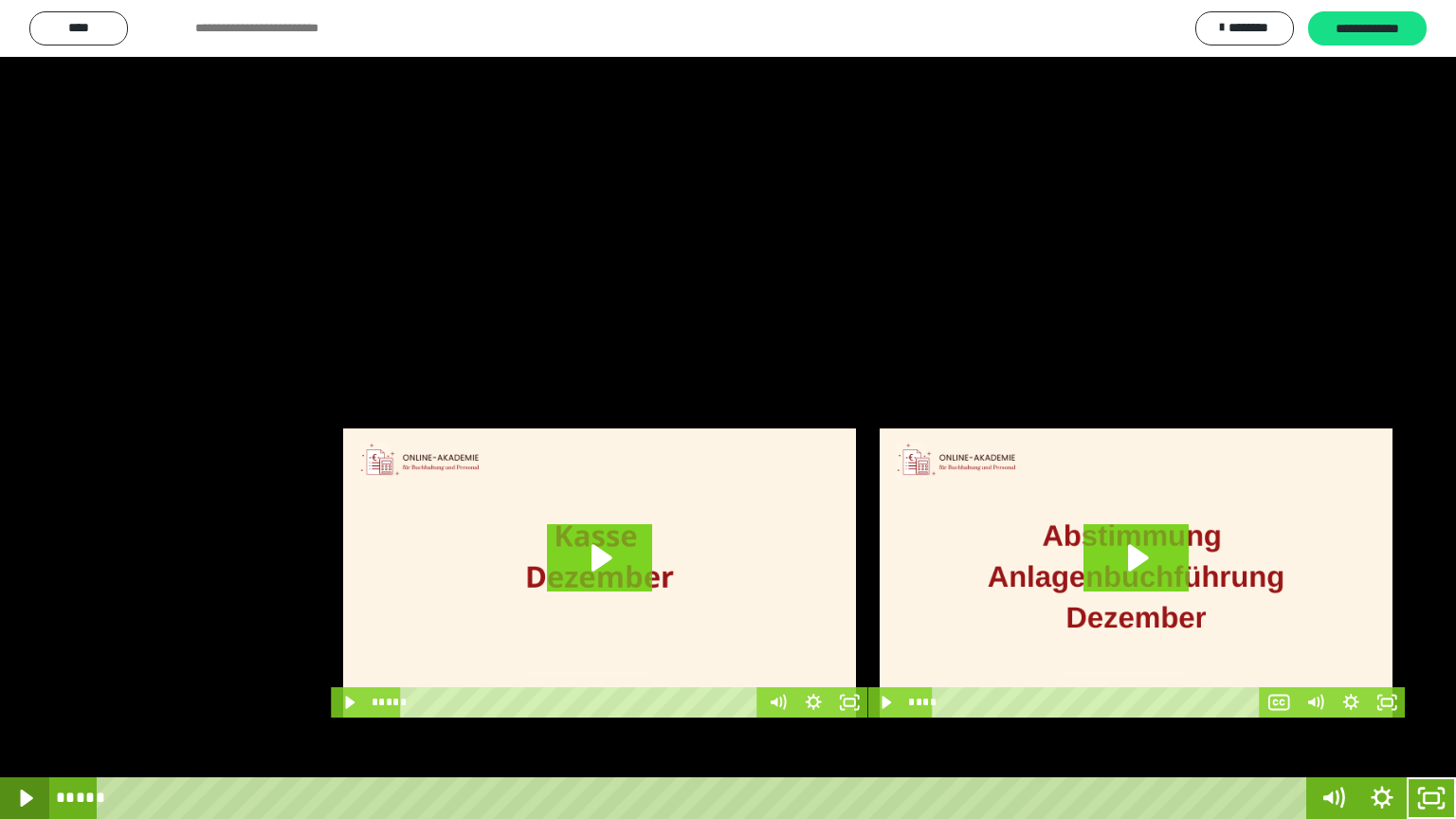 click 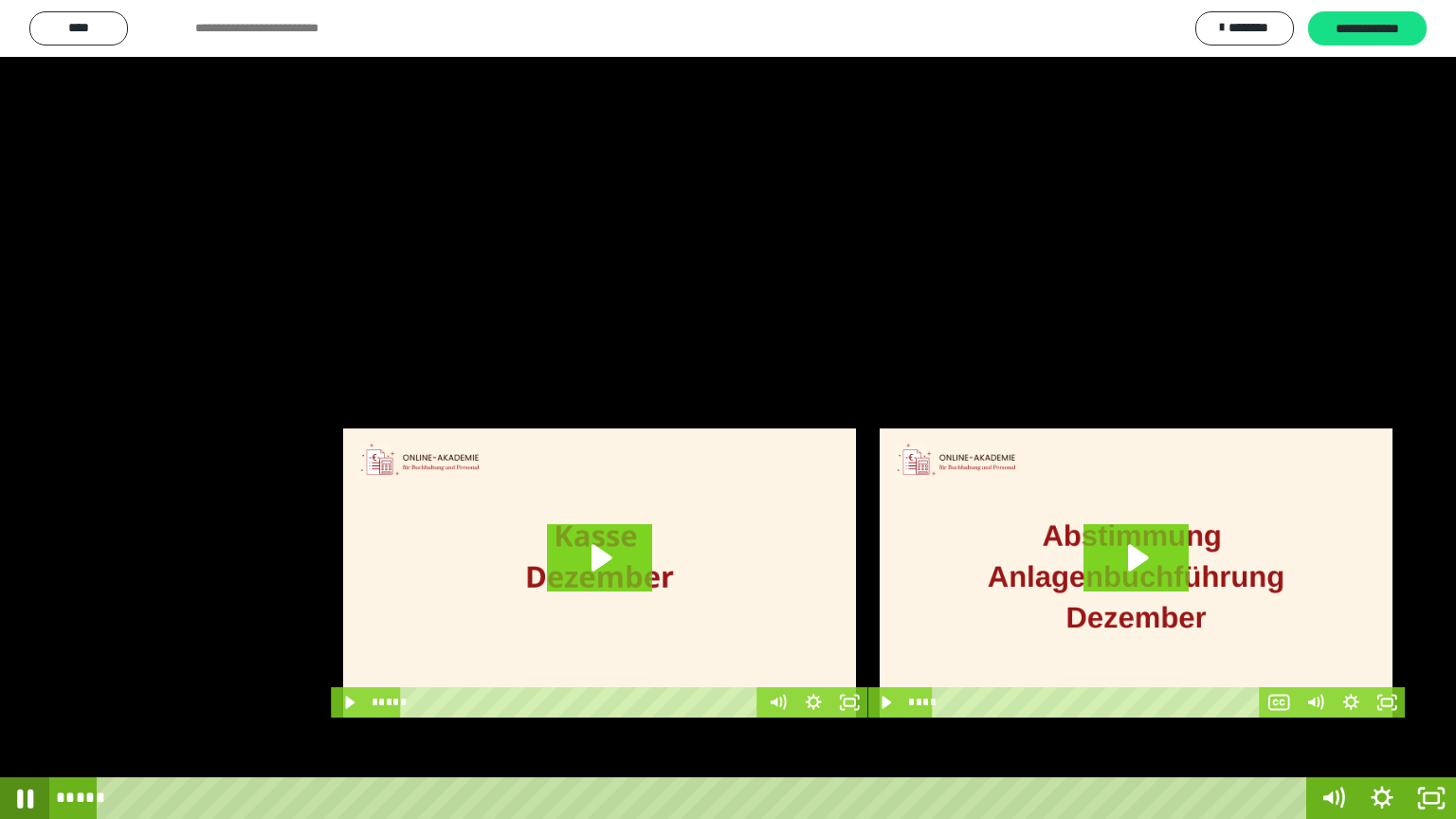 click 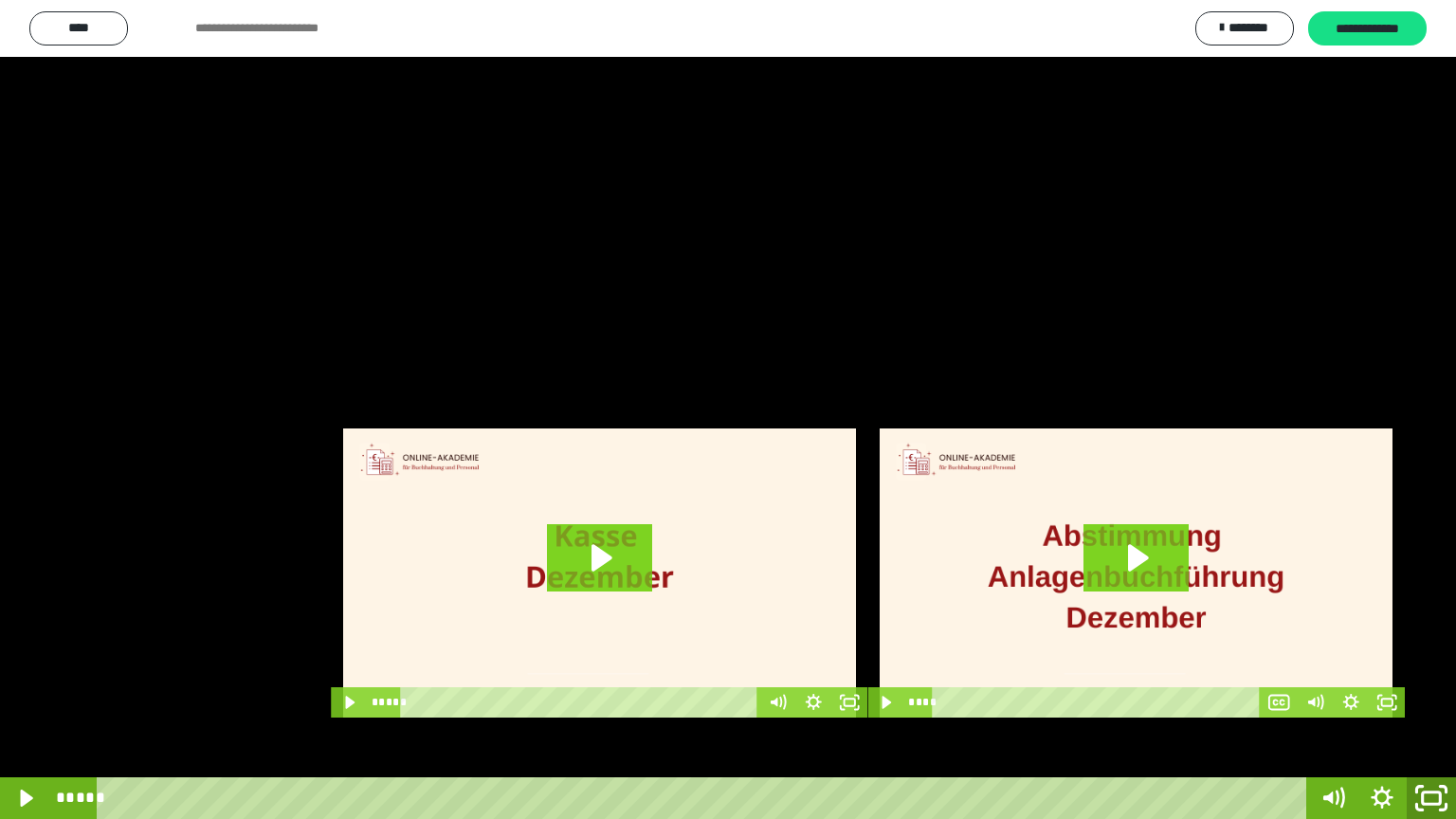 click 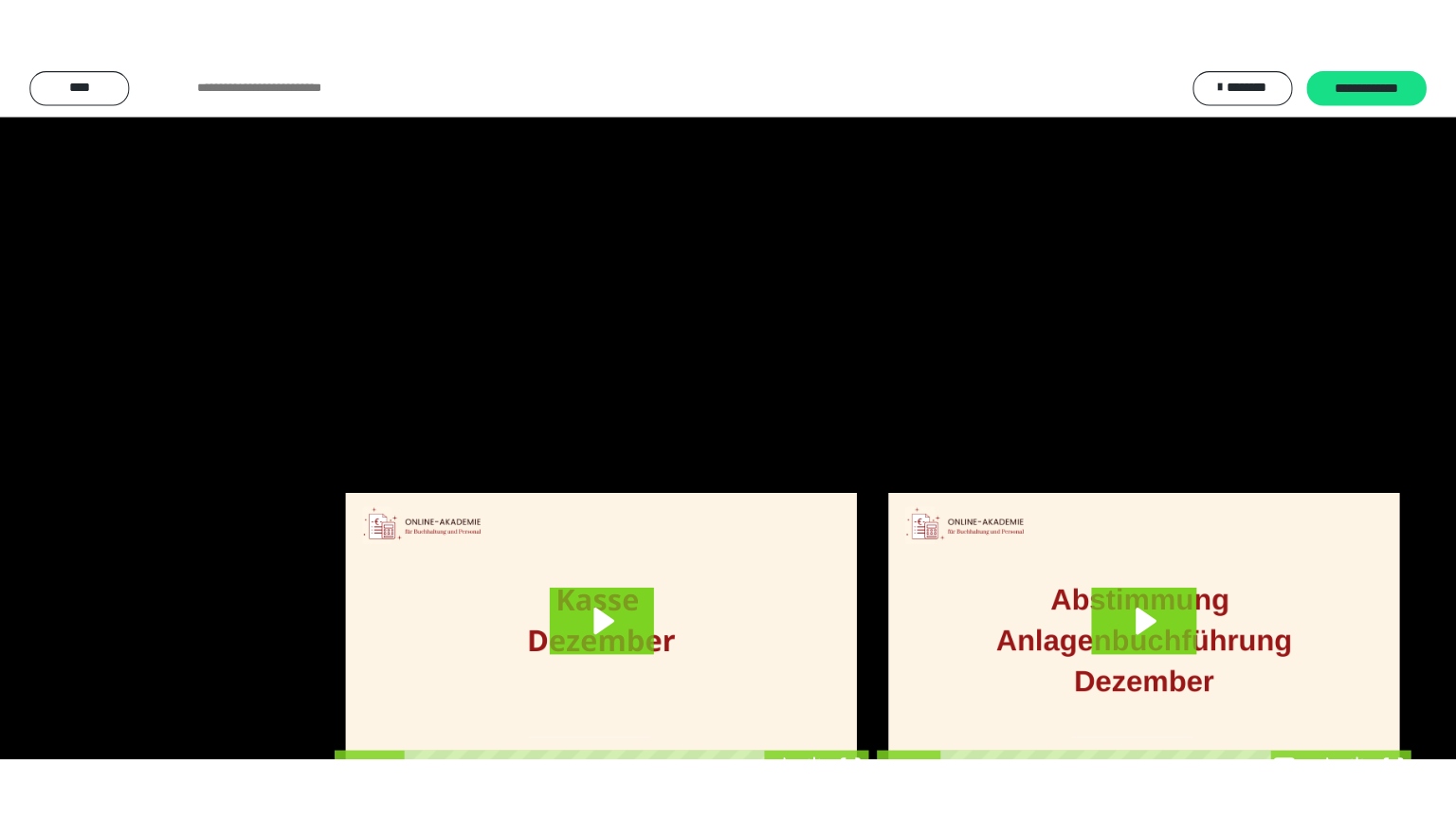 scroll, scrollTop: 3708, scrollLeft: 0, axis: vertical 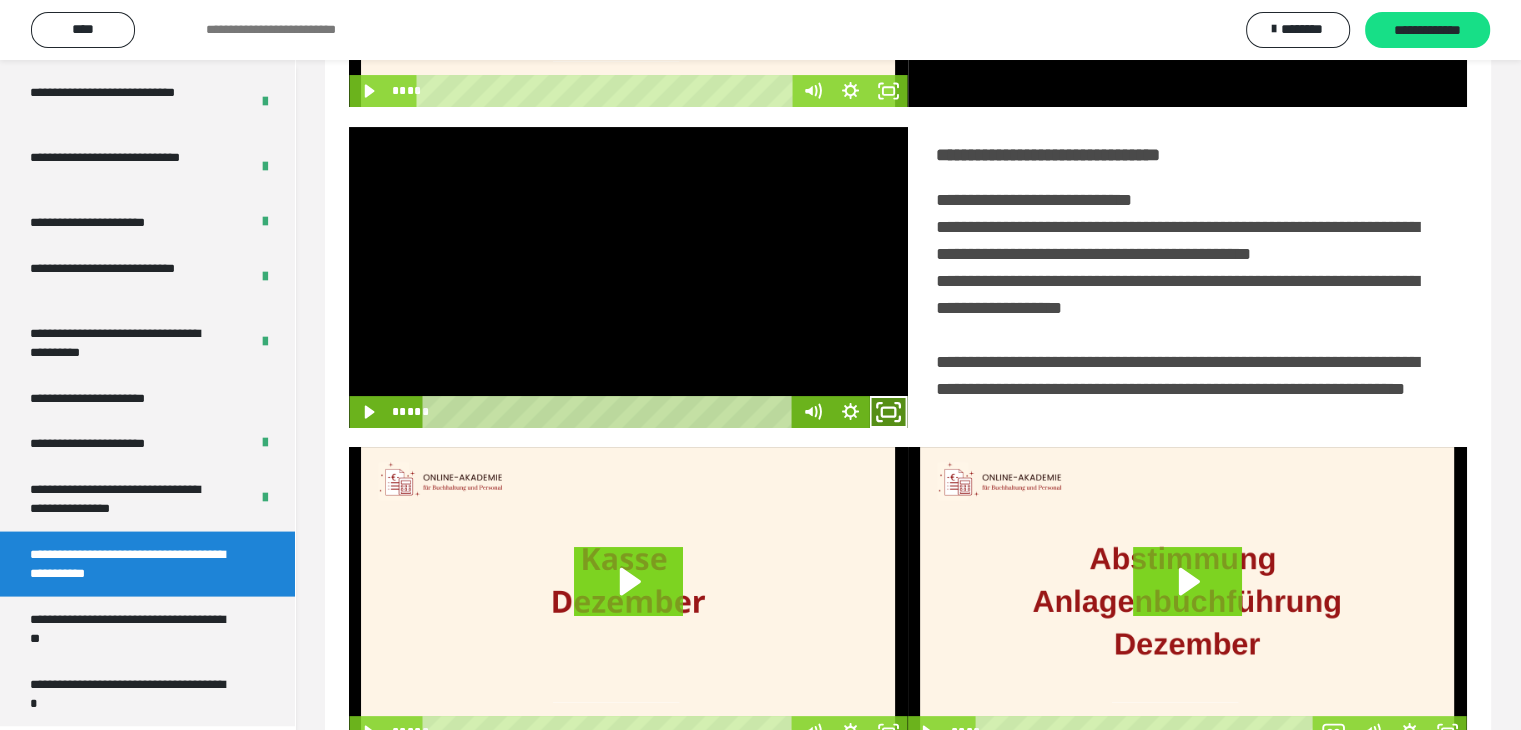click 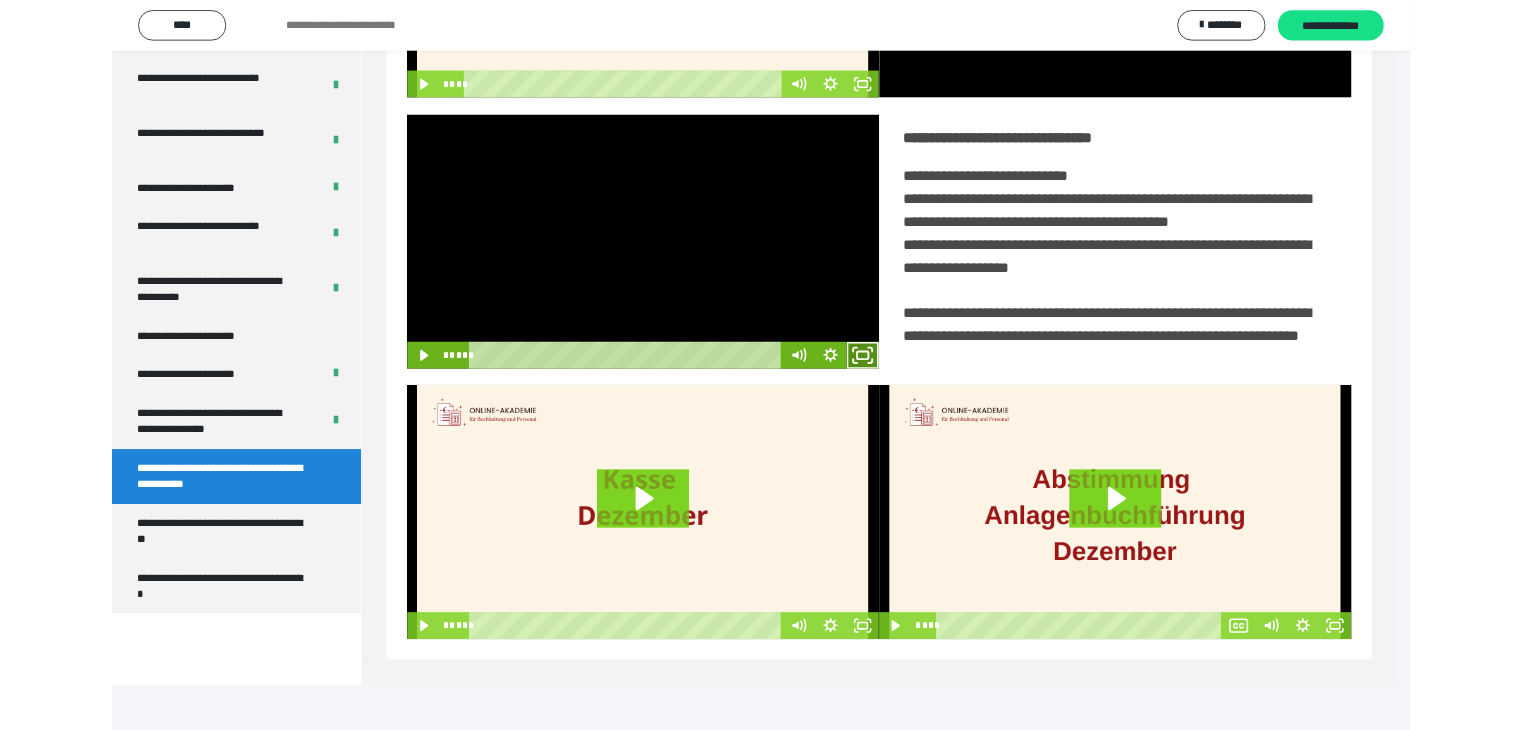 scroll, scrollTop: 3777, scrollLeft: 0, axis: vertical 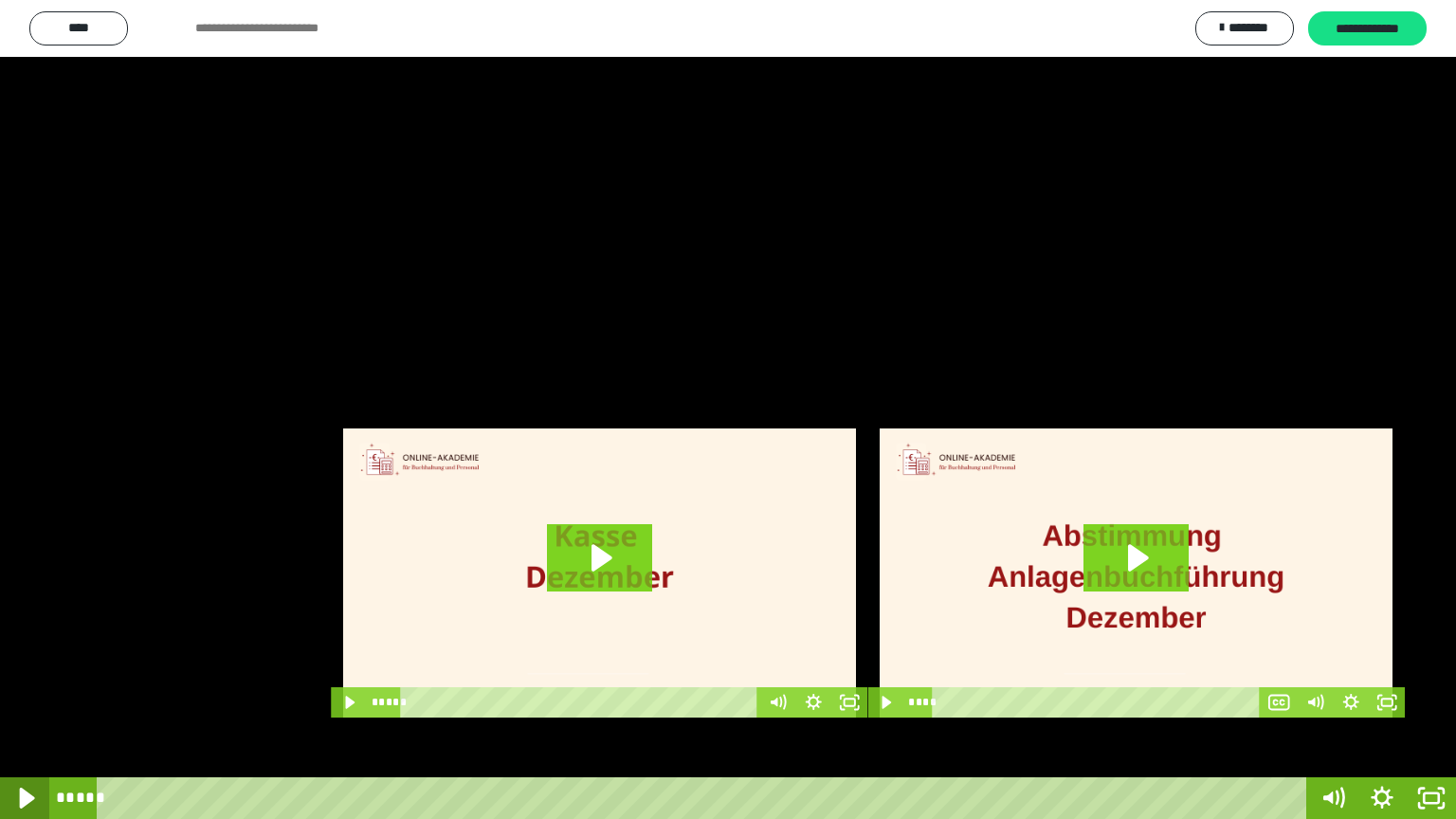 click 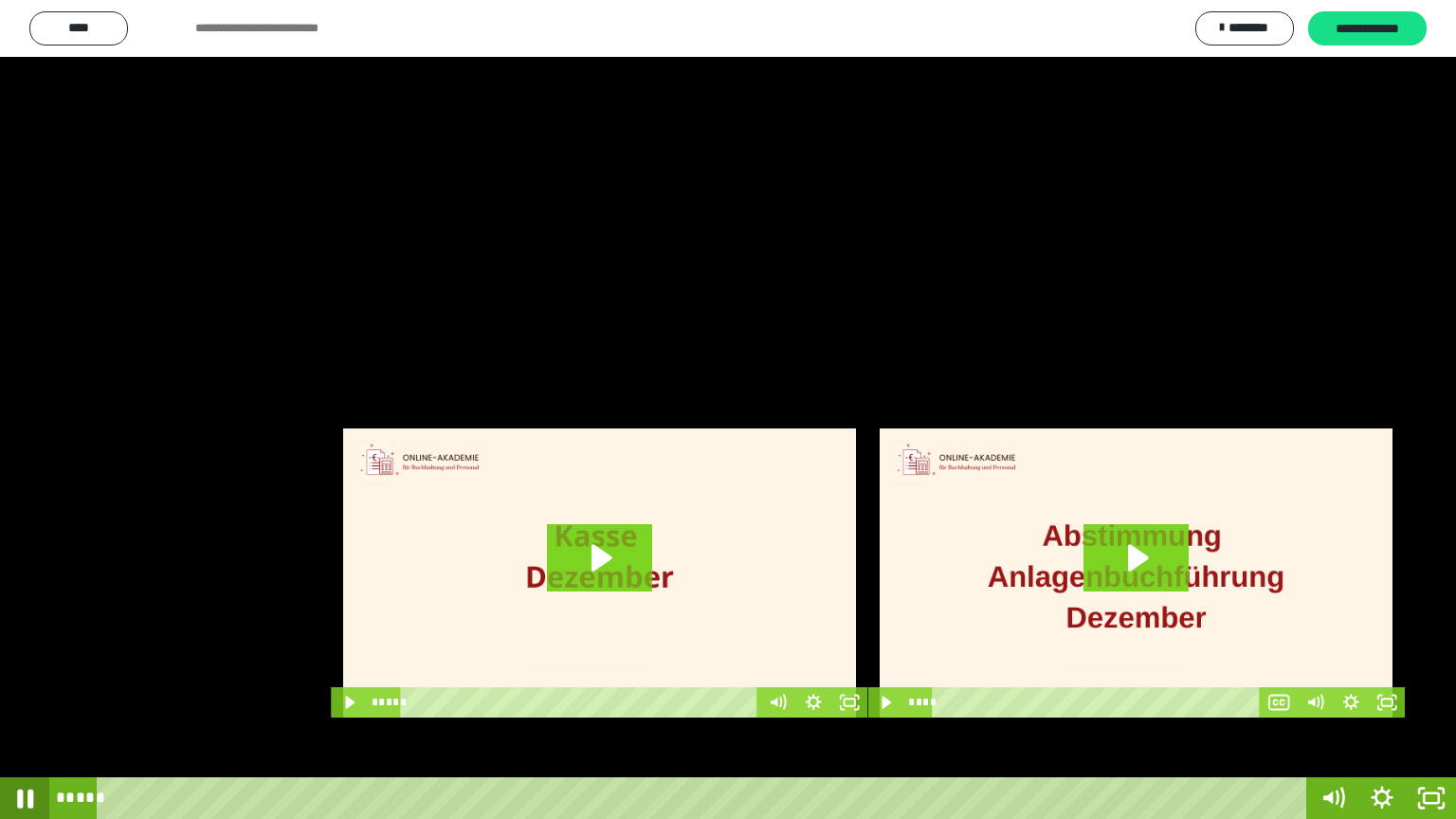 click 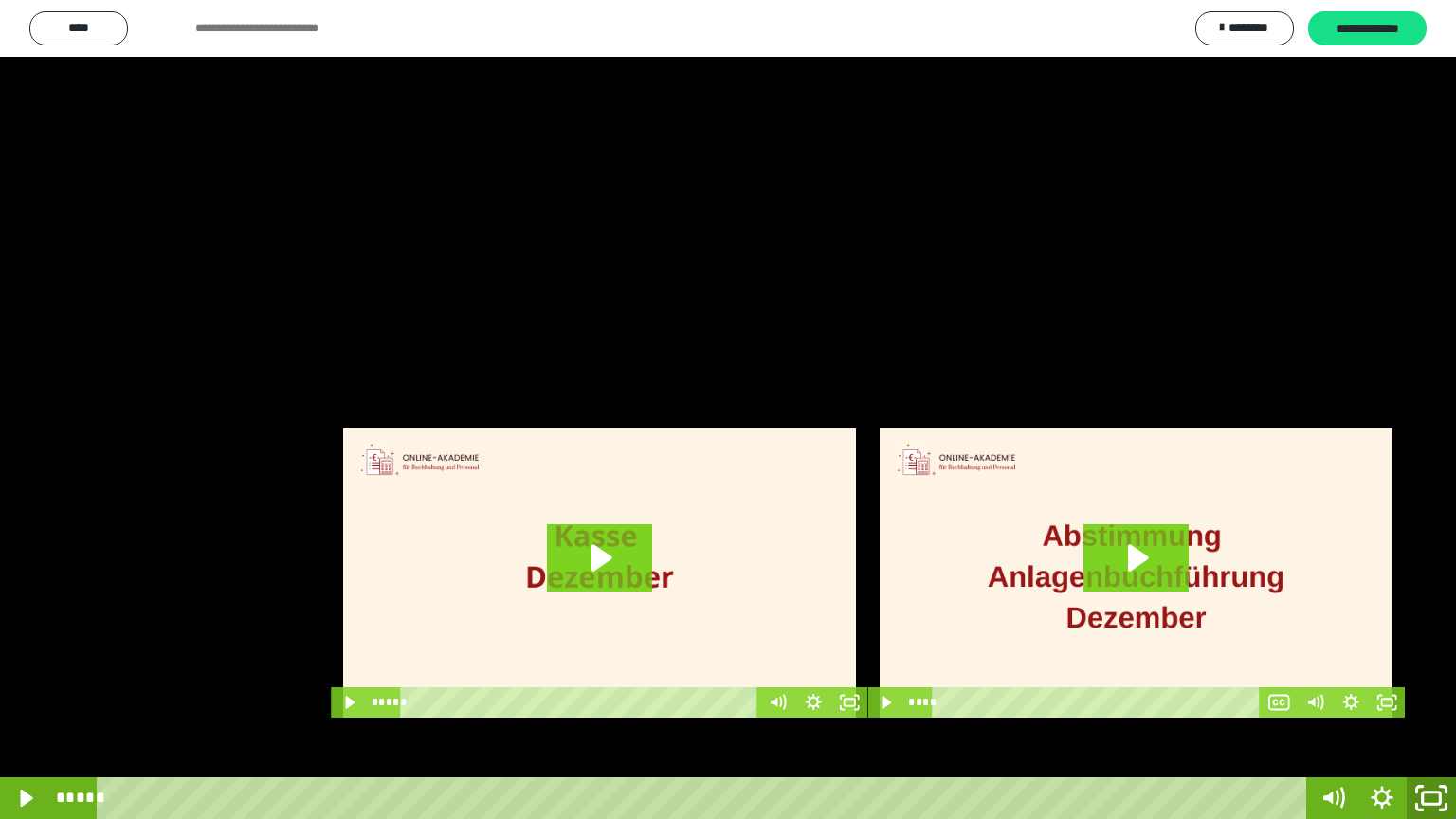 click 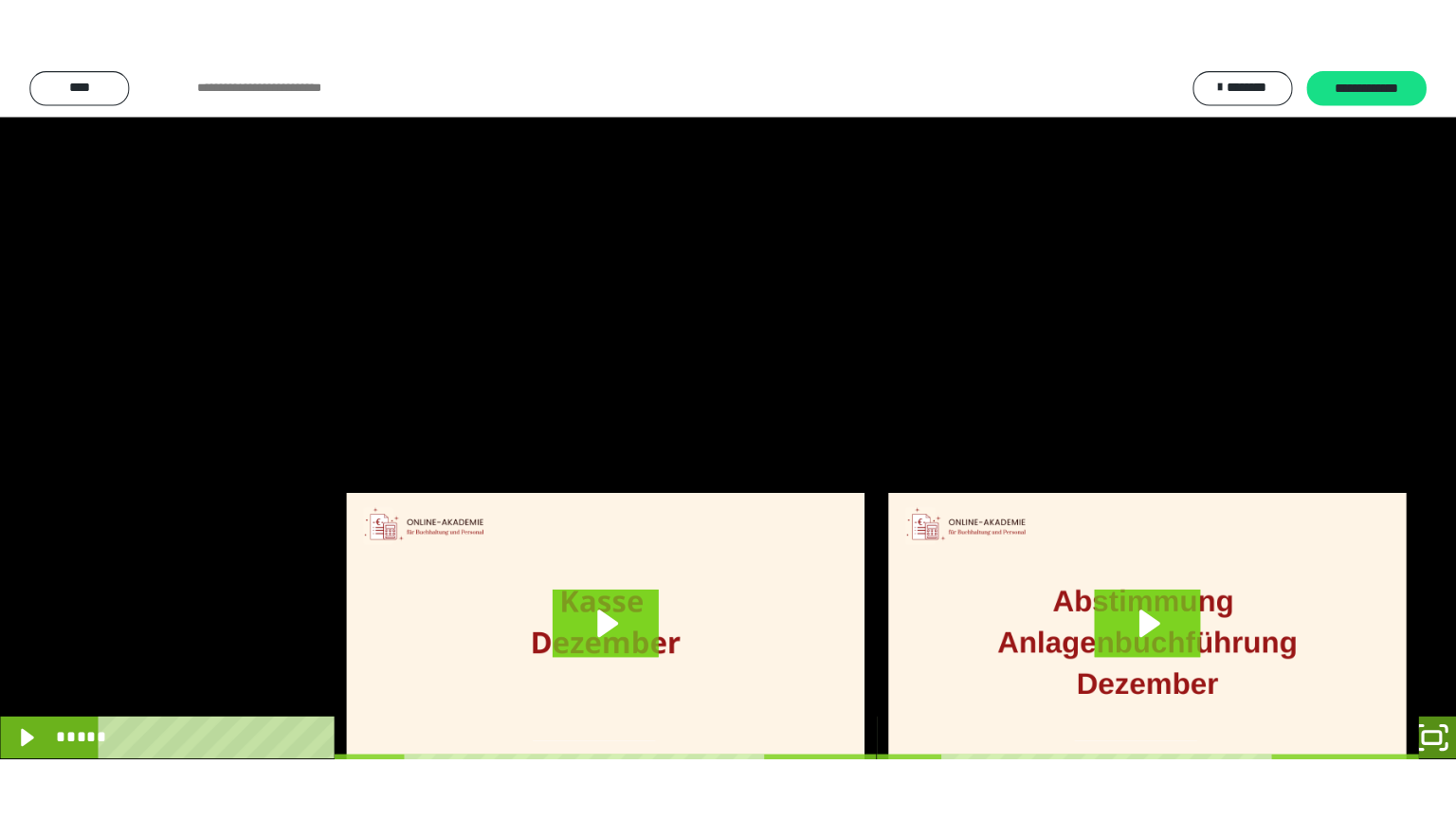scroll, scrollTop: 3708, scrollLeft: 0, axis: vertical 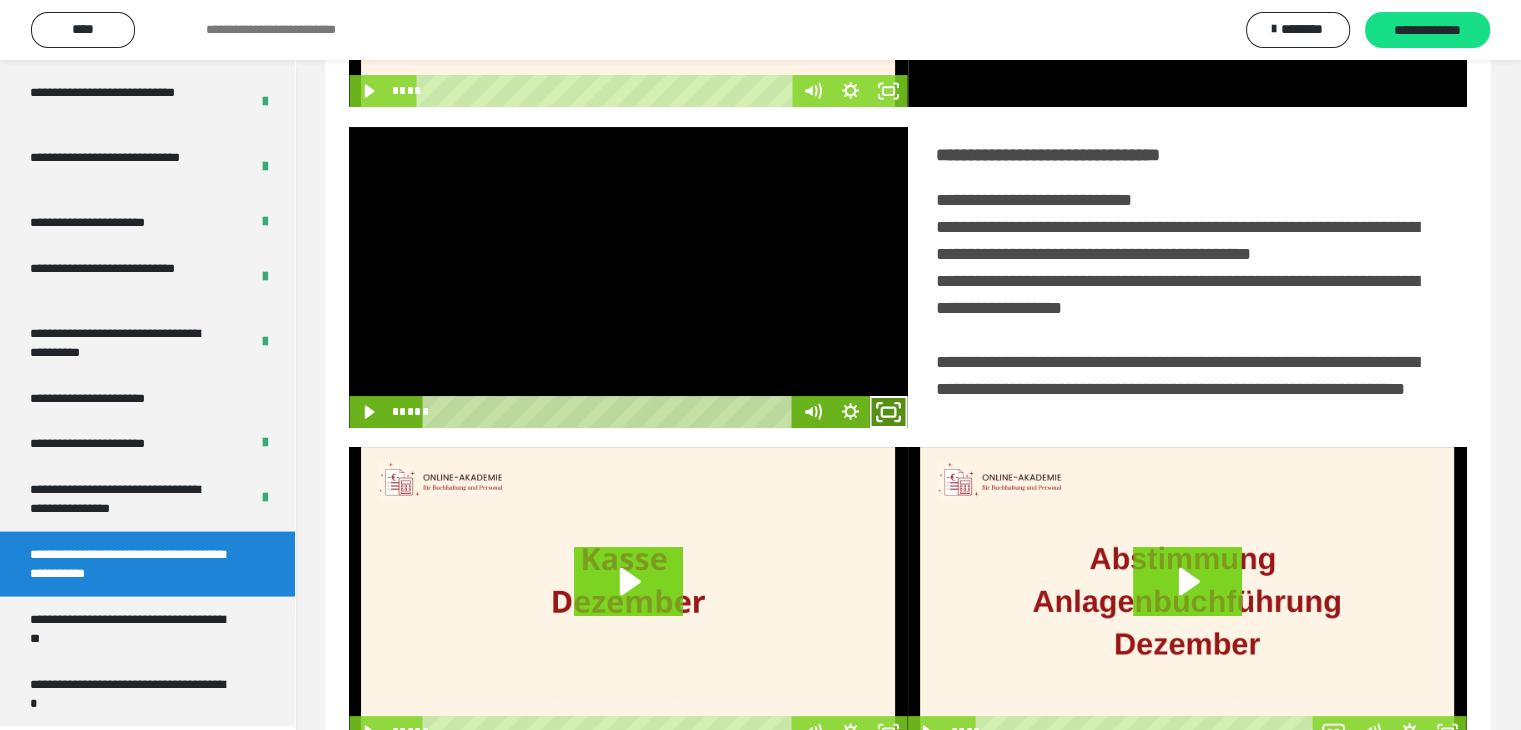 click 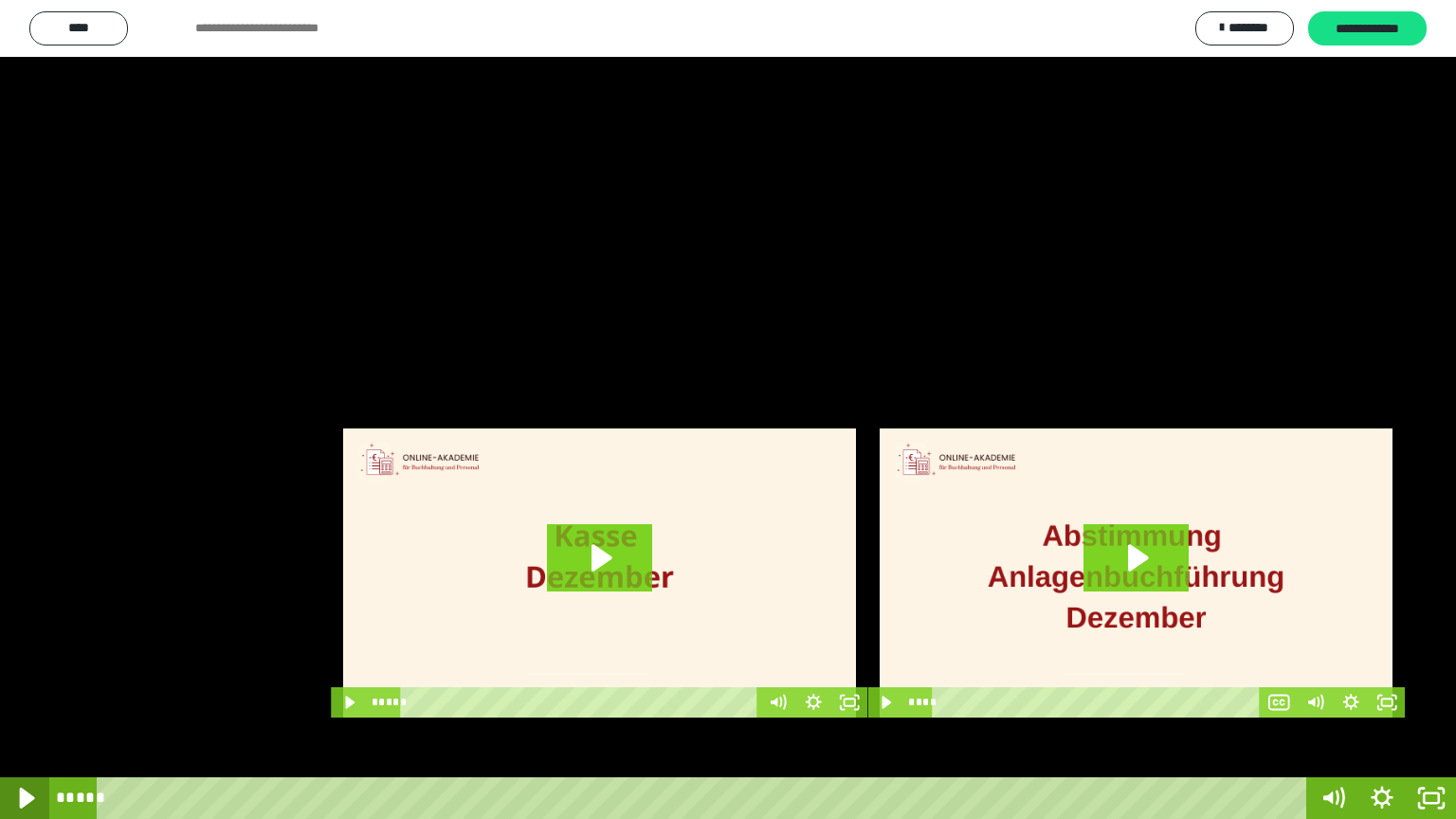 click 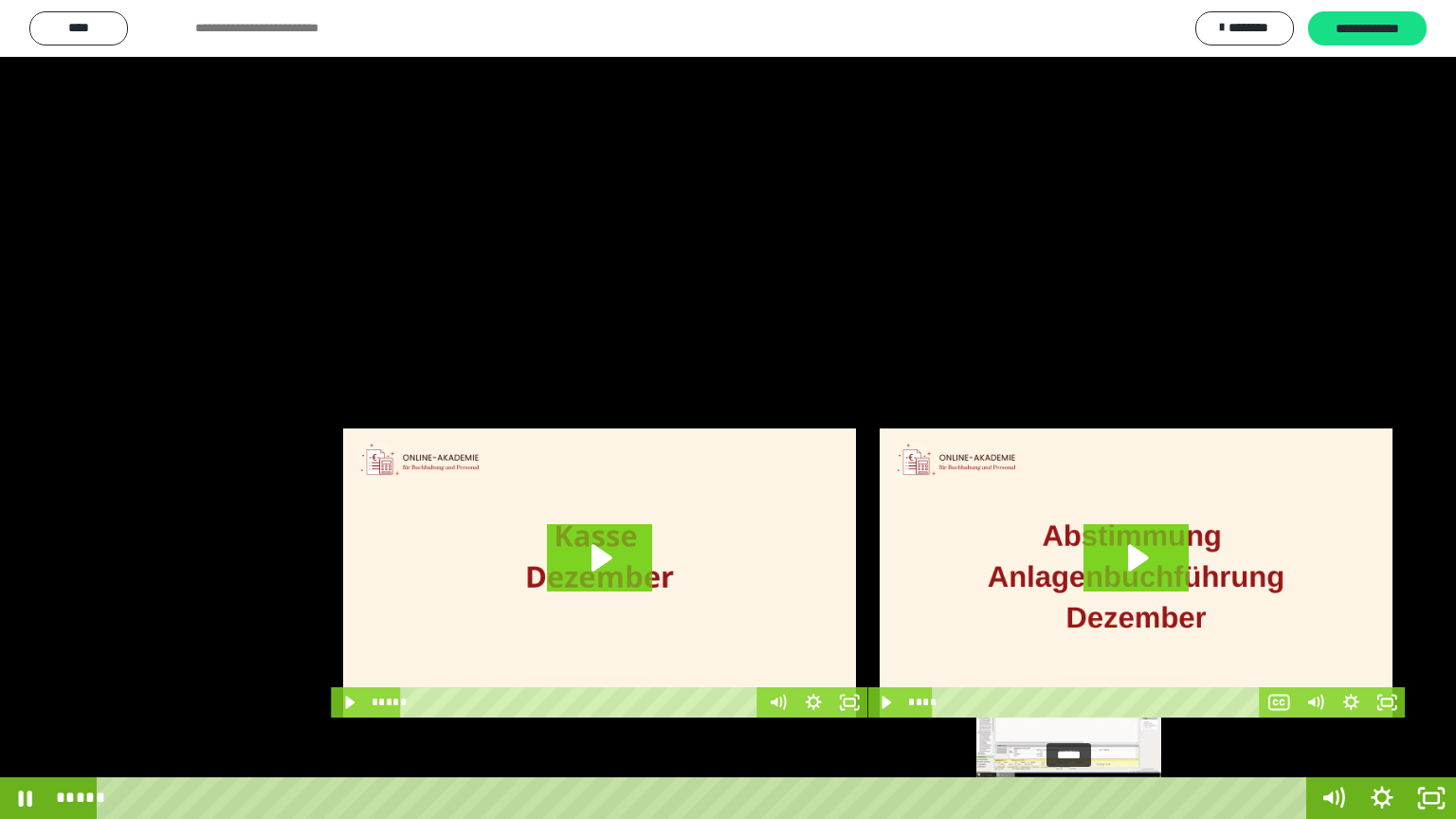 drag, startPoint x: 1083, startPoint y: 794, endPoint x: 1070, endPoint y: 796, distance: 13.152946 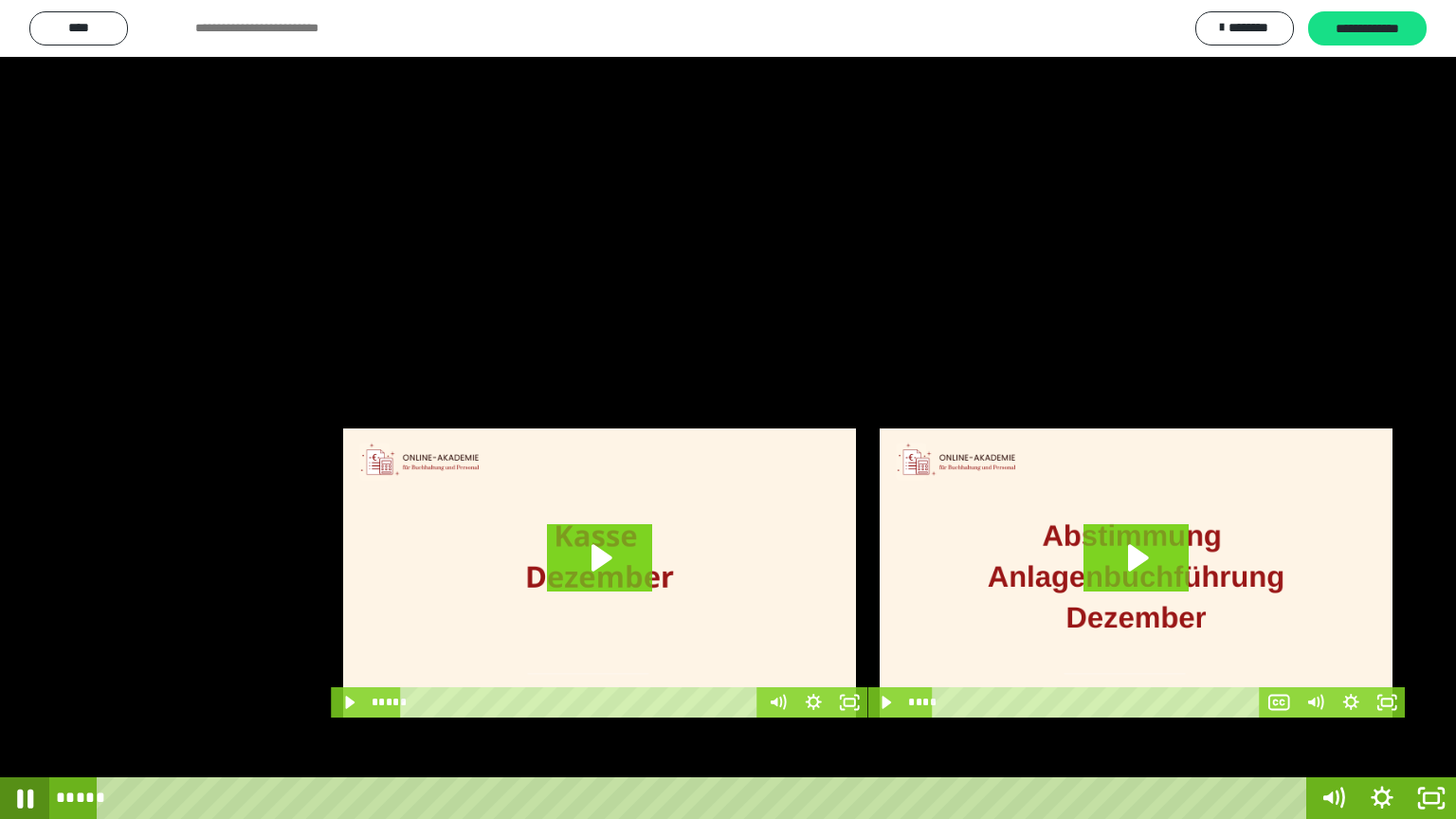 click 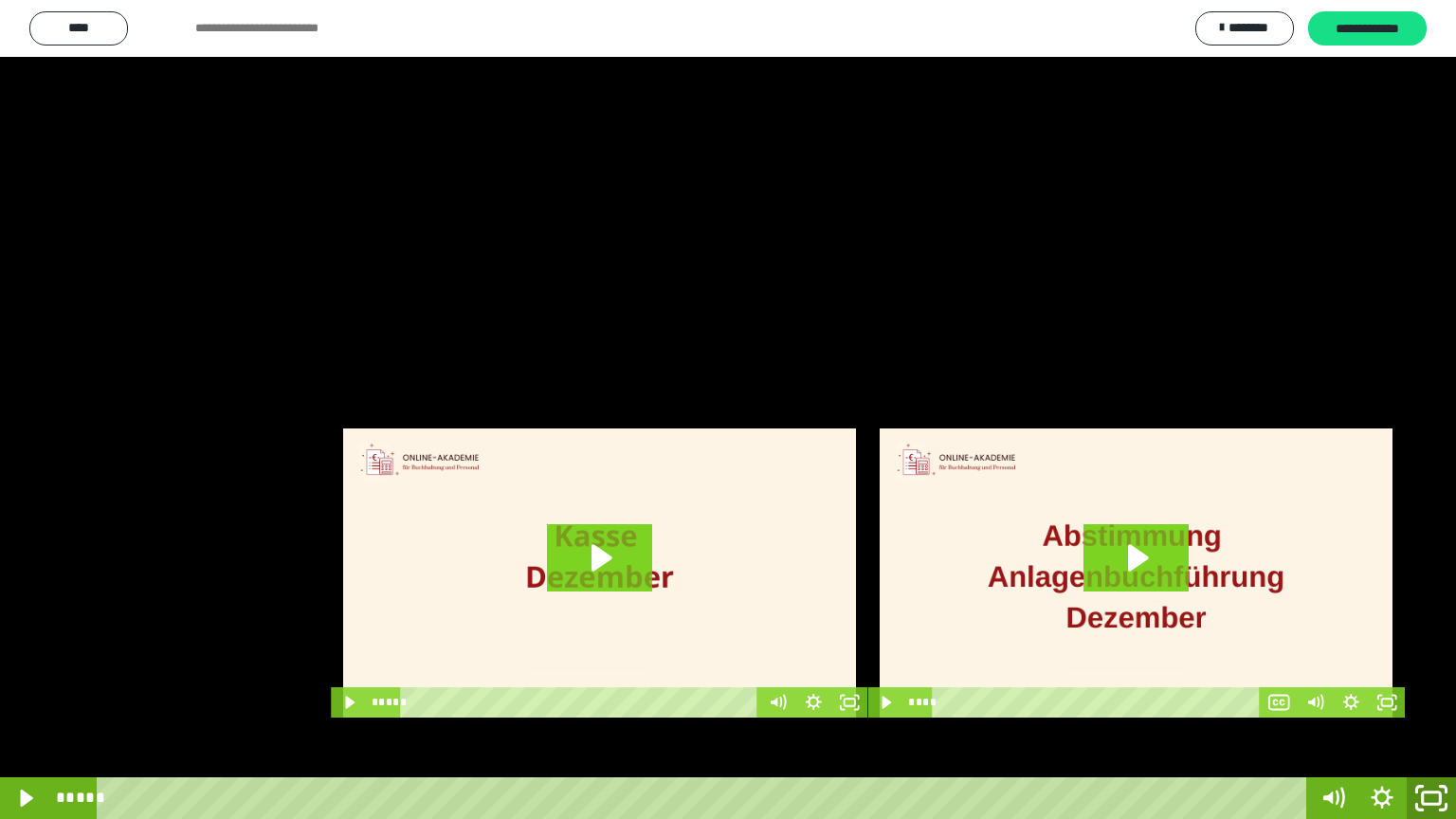 click 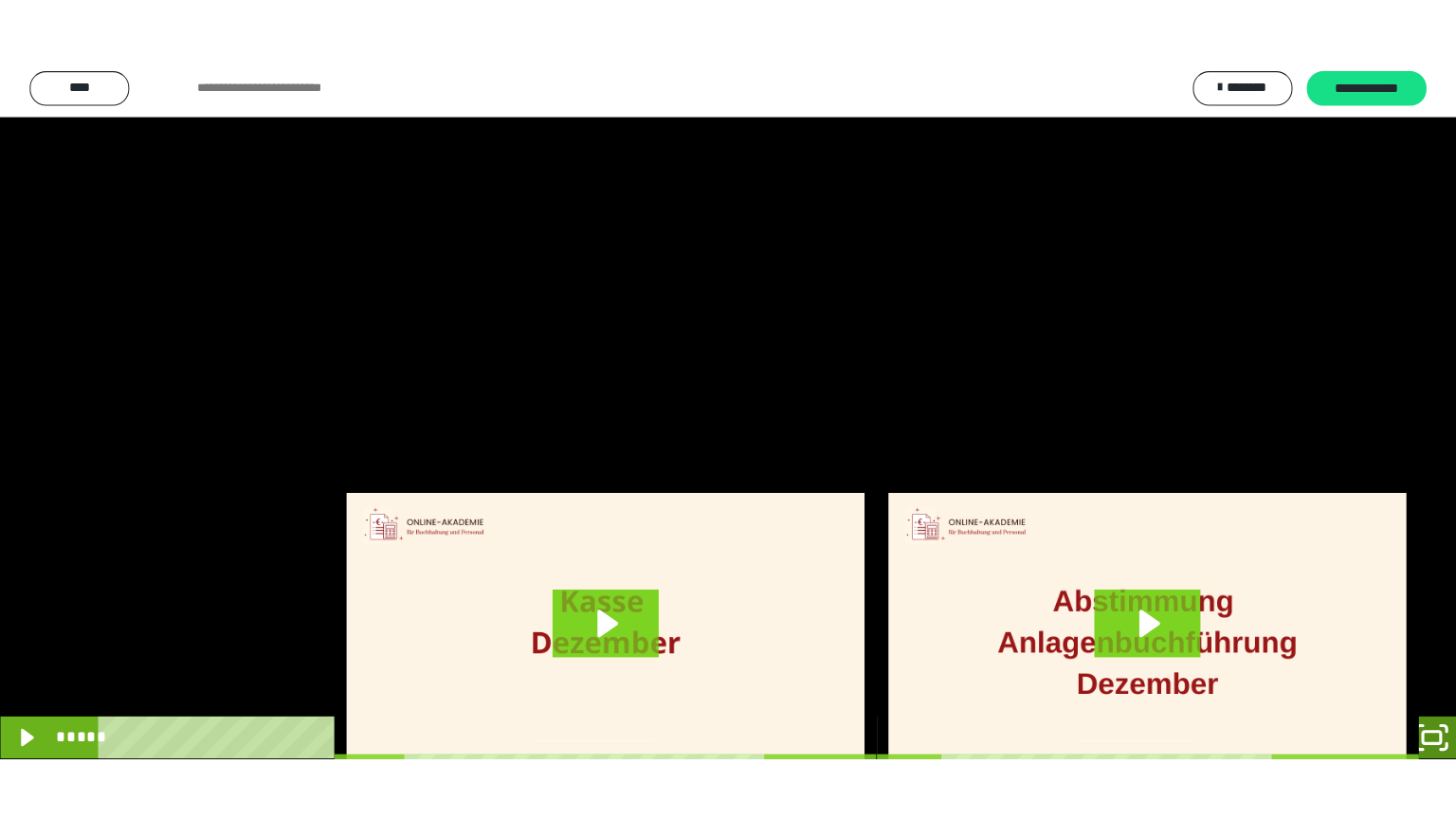scroll, scrollTop: 3708, scrollLeft: 0, axis: vertical 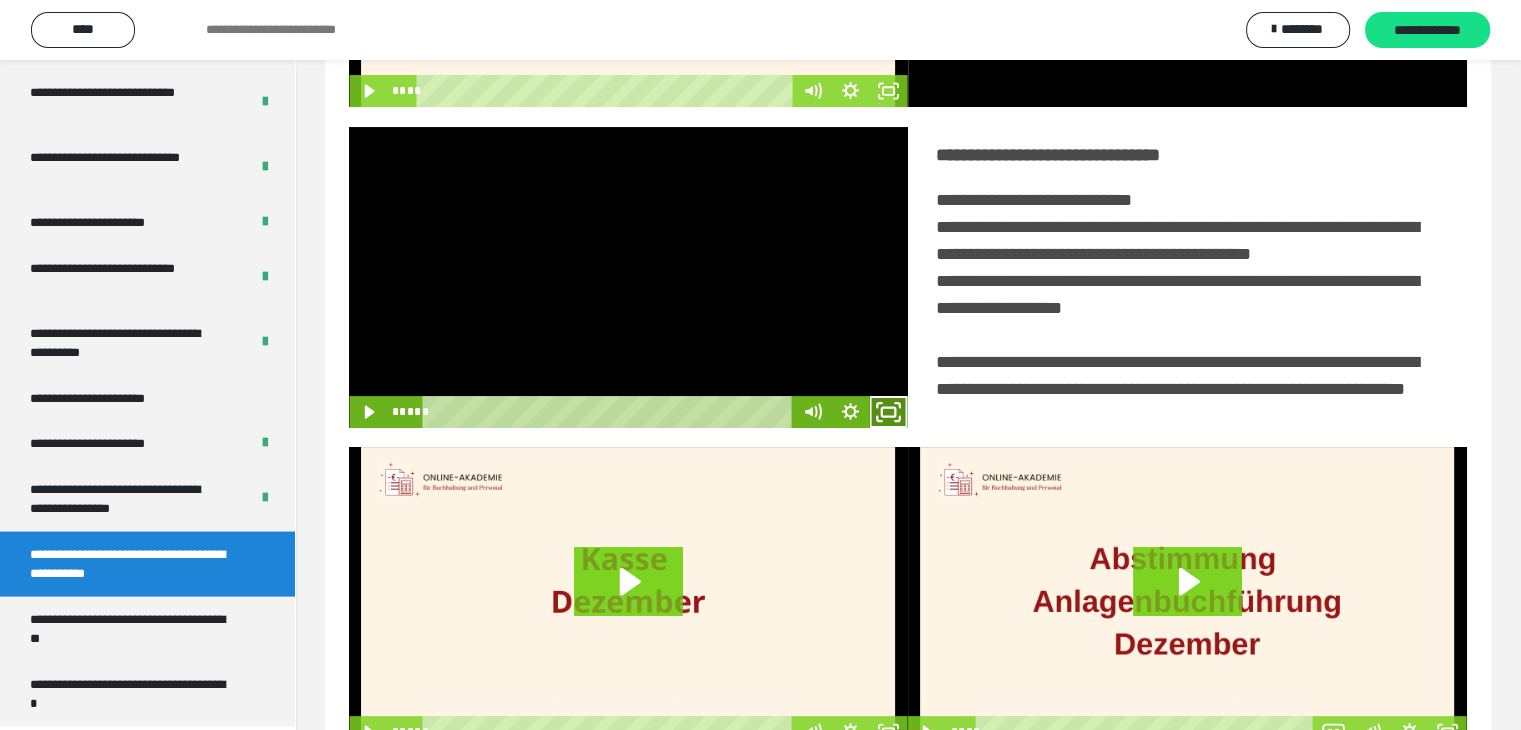 drag, startPoint x: 888, startPoint y: 441, endPoint x: 887, endPoint y: 528, distance: 87.005745 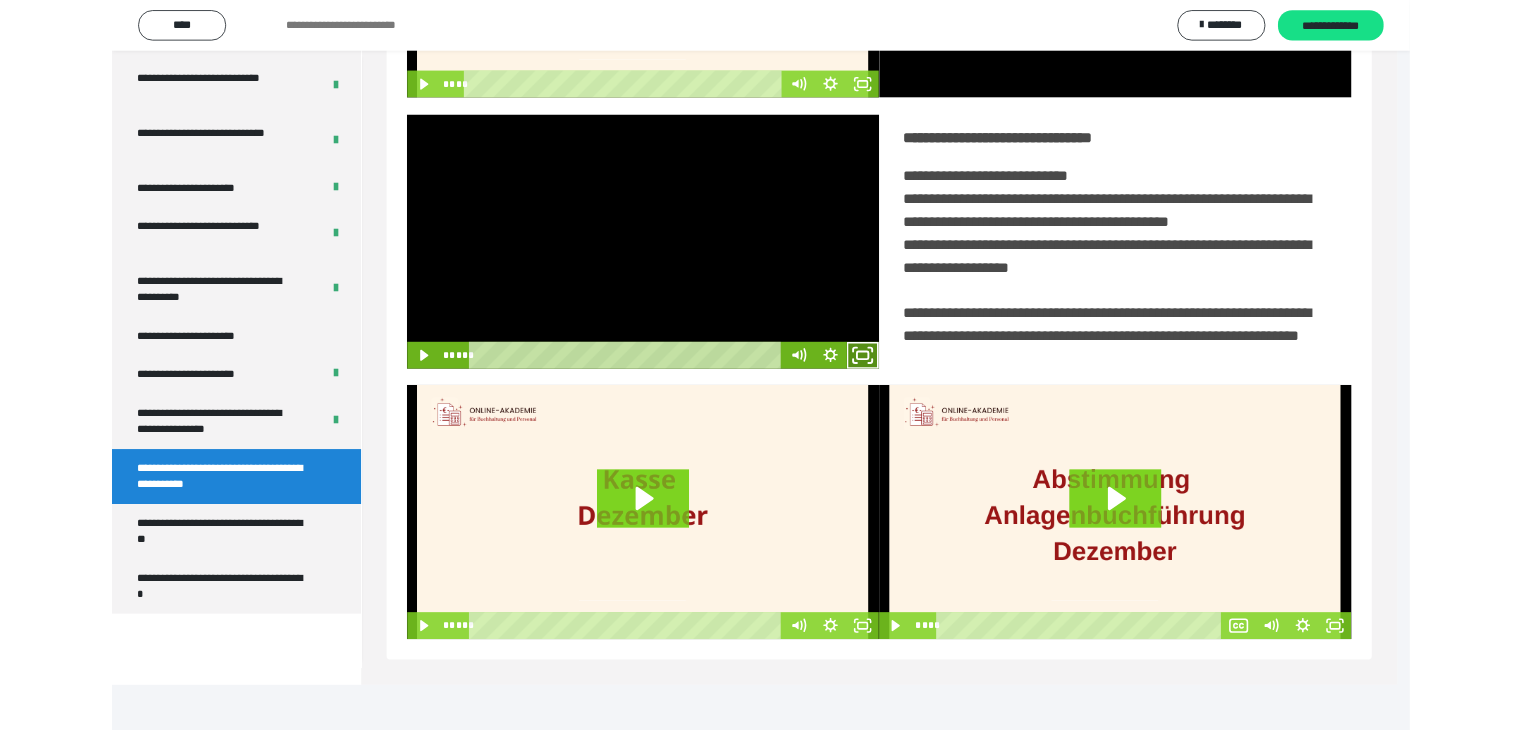 scroll, scrollTop: 3777, scrollLeft: 0, axis: vertical 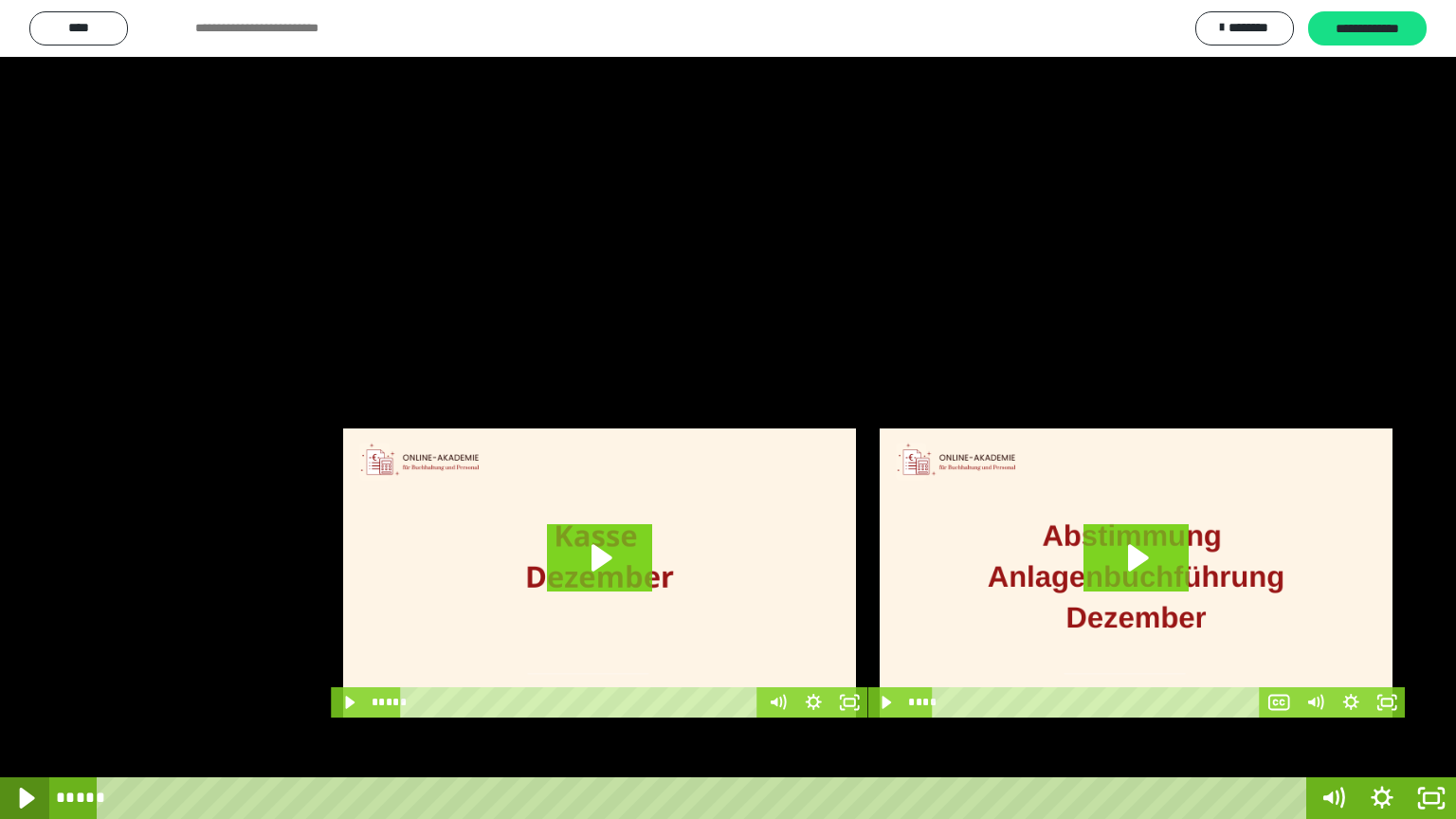 click 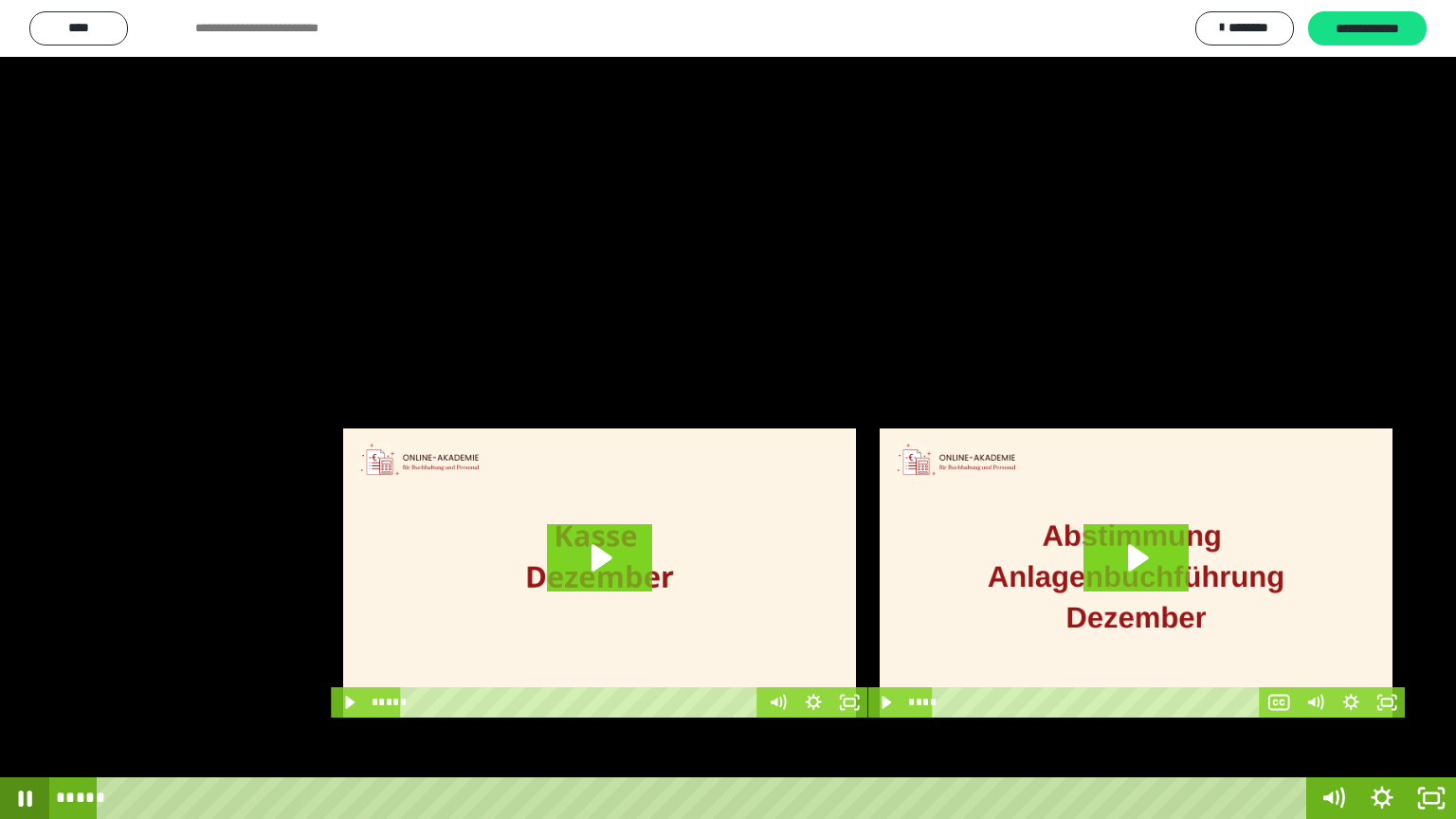click 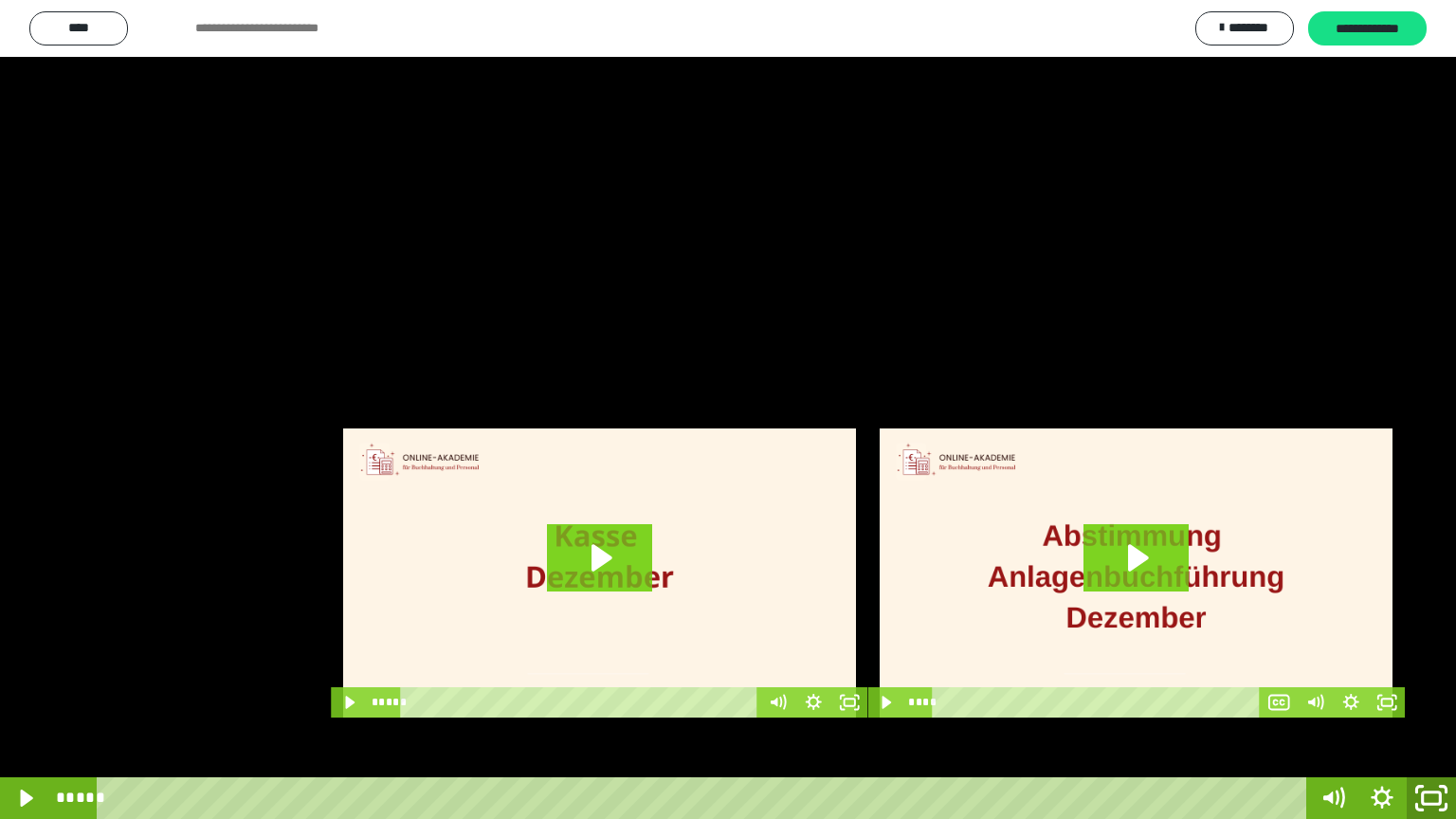 click 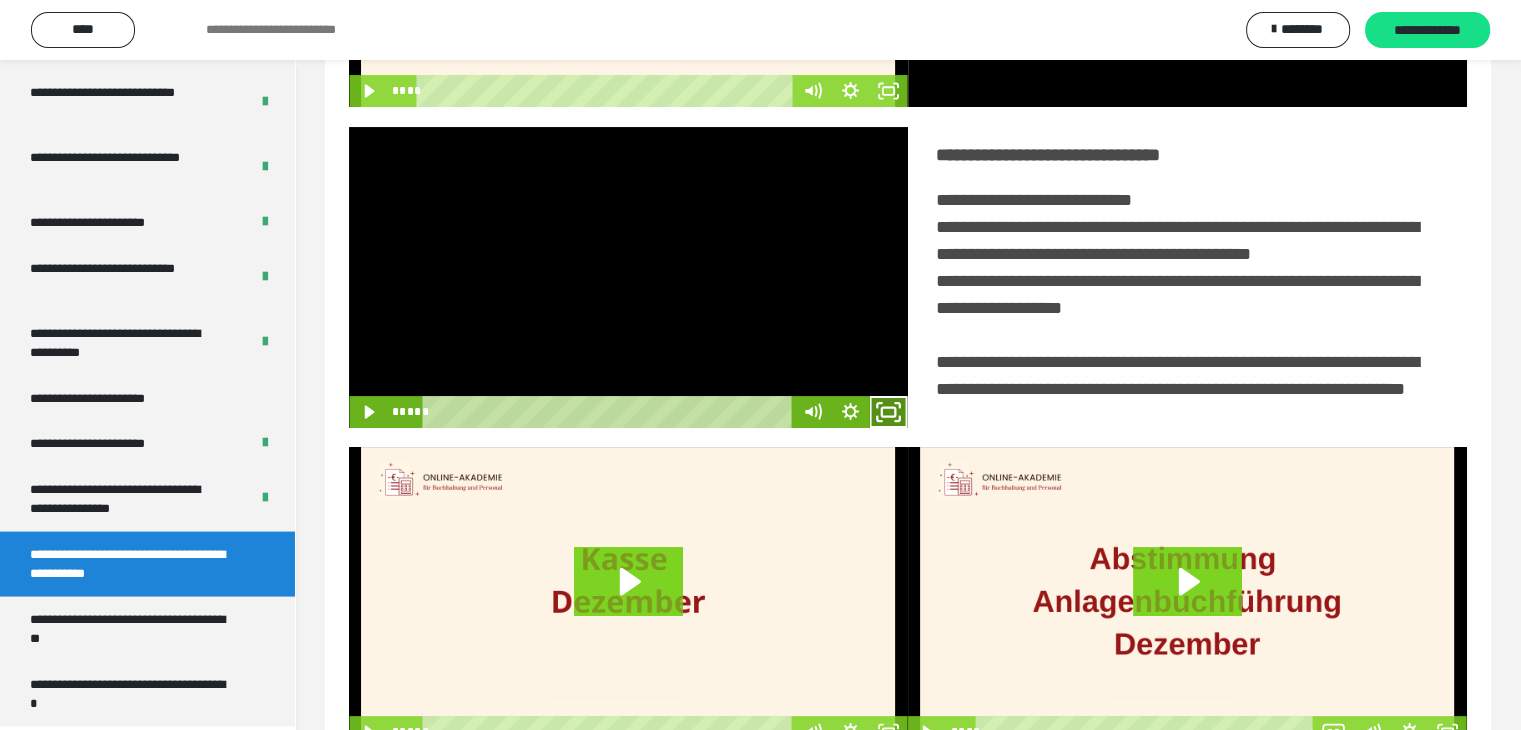 click 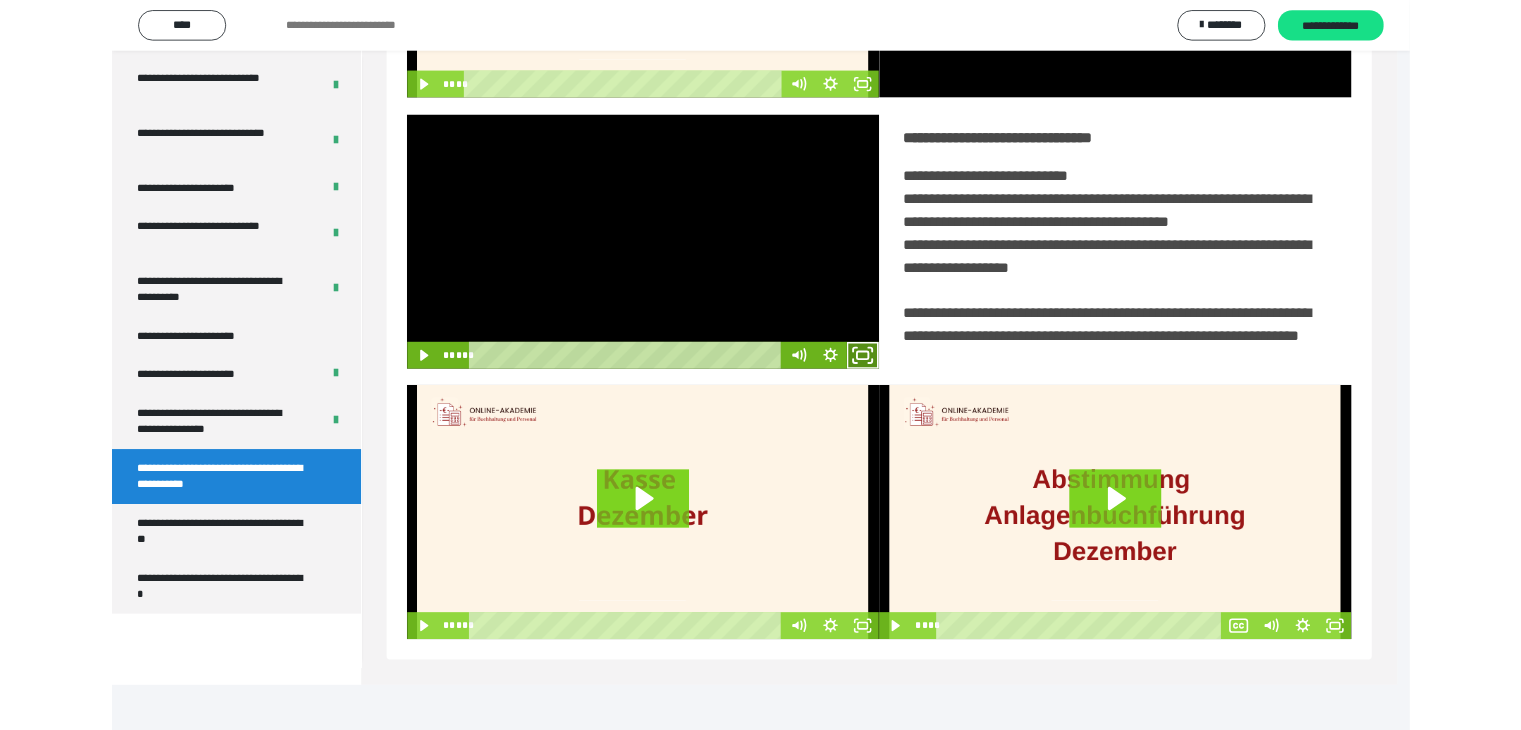 scroll, scrollTop: 3777, scrollLeft: 0, axis: vertical 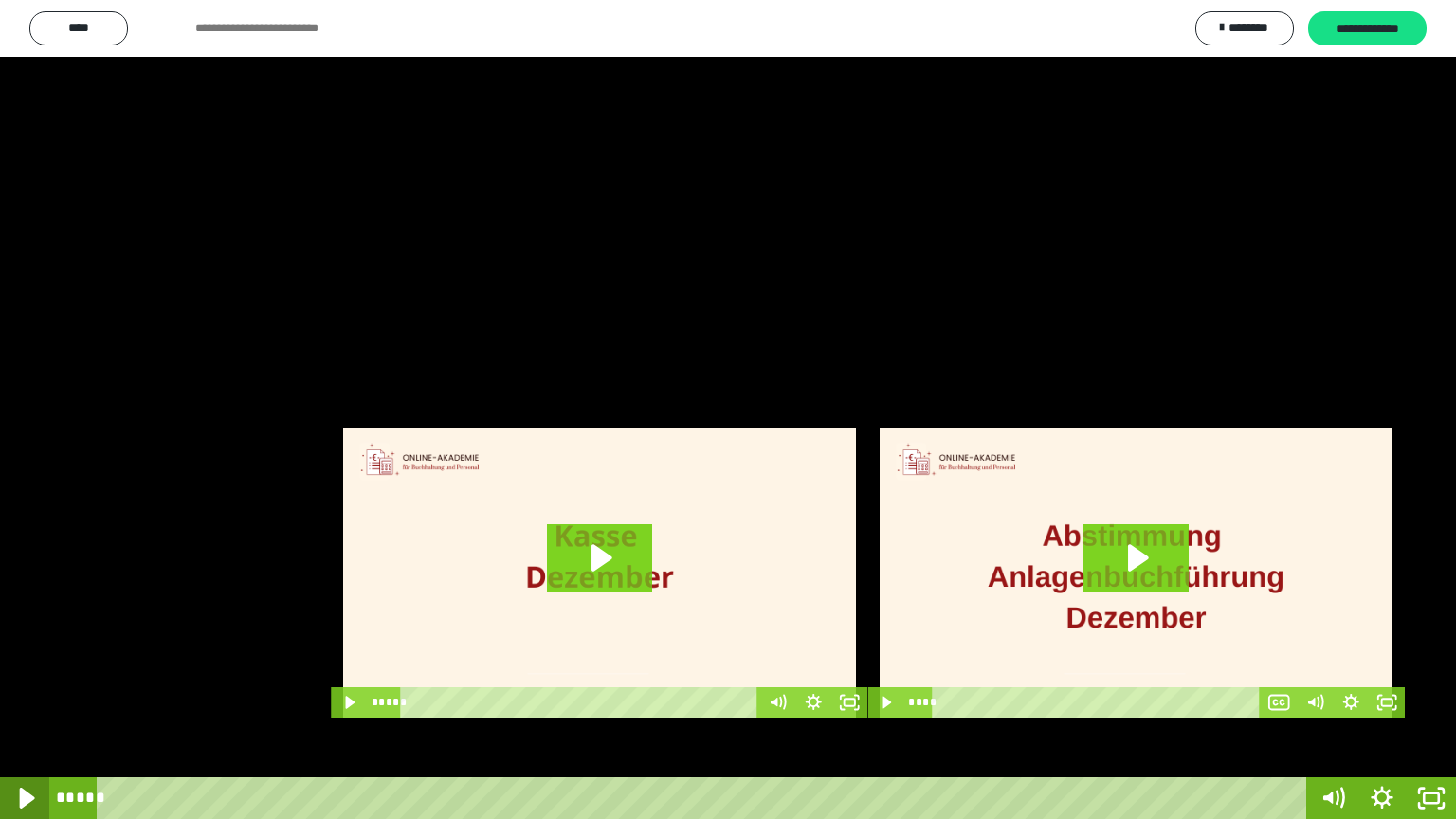 click 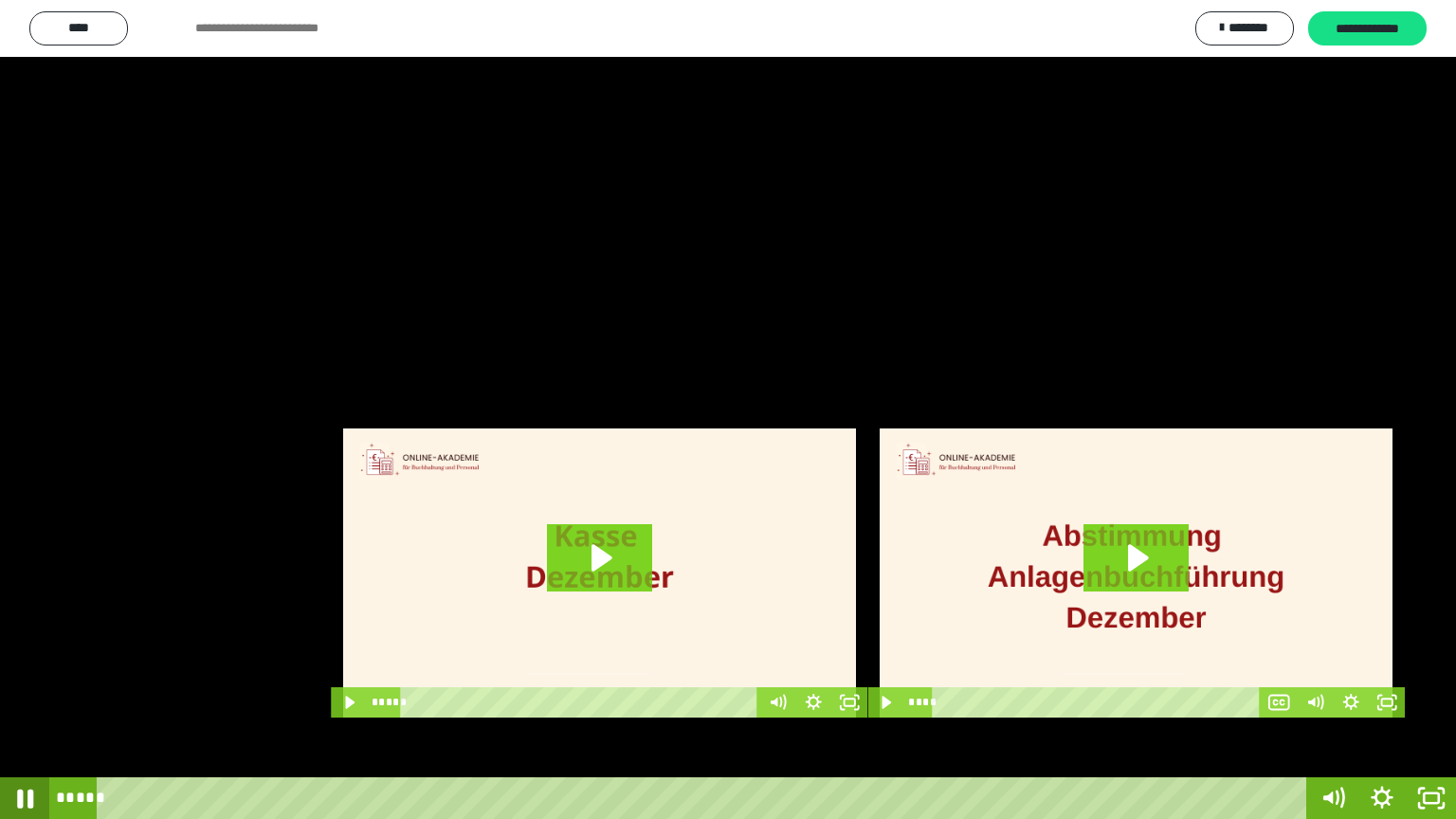 click 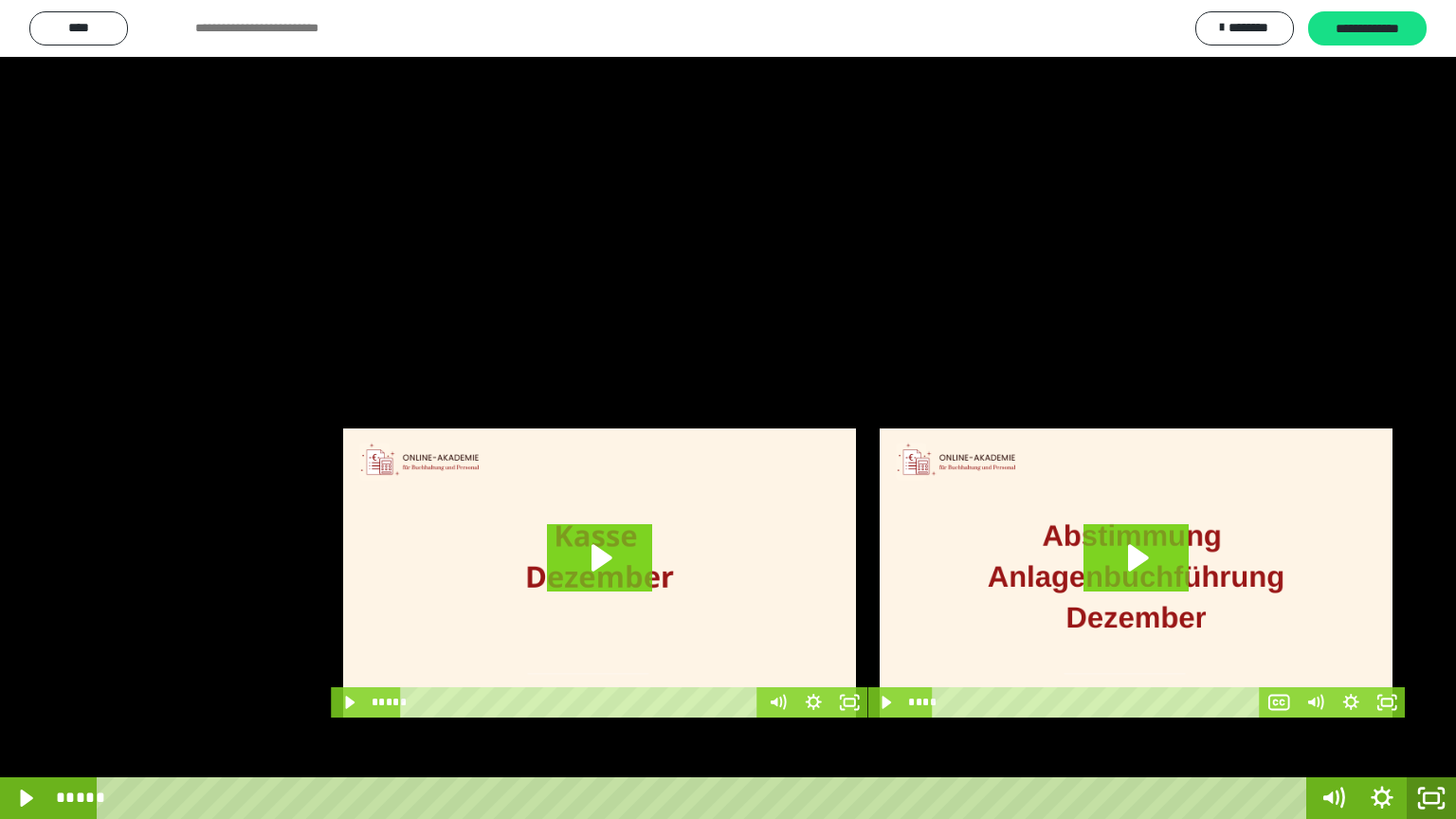 click 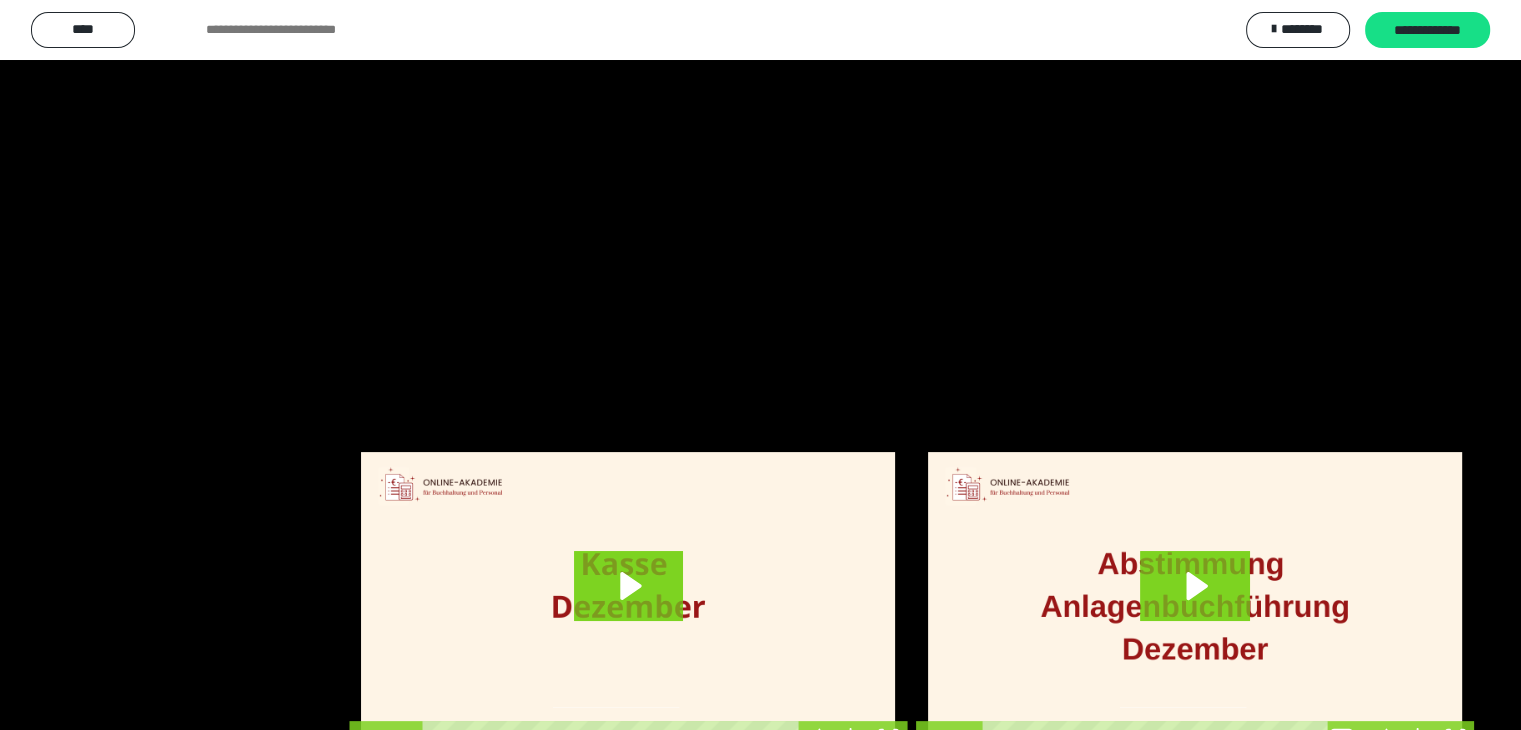 scroll, scrollTop: 3912, scrollLeft: 0, axis: vertical 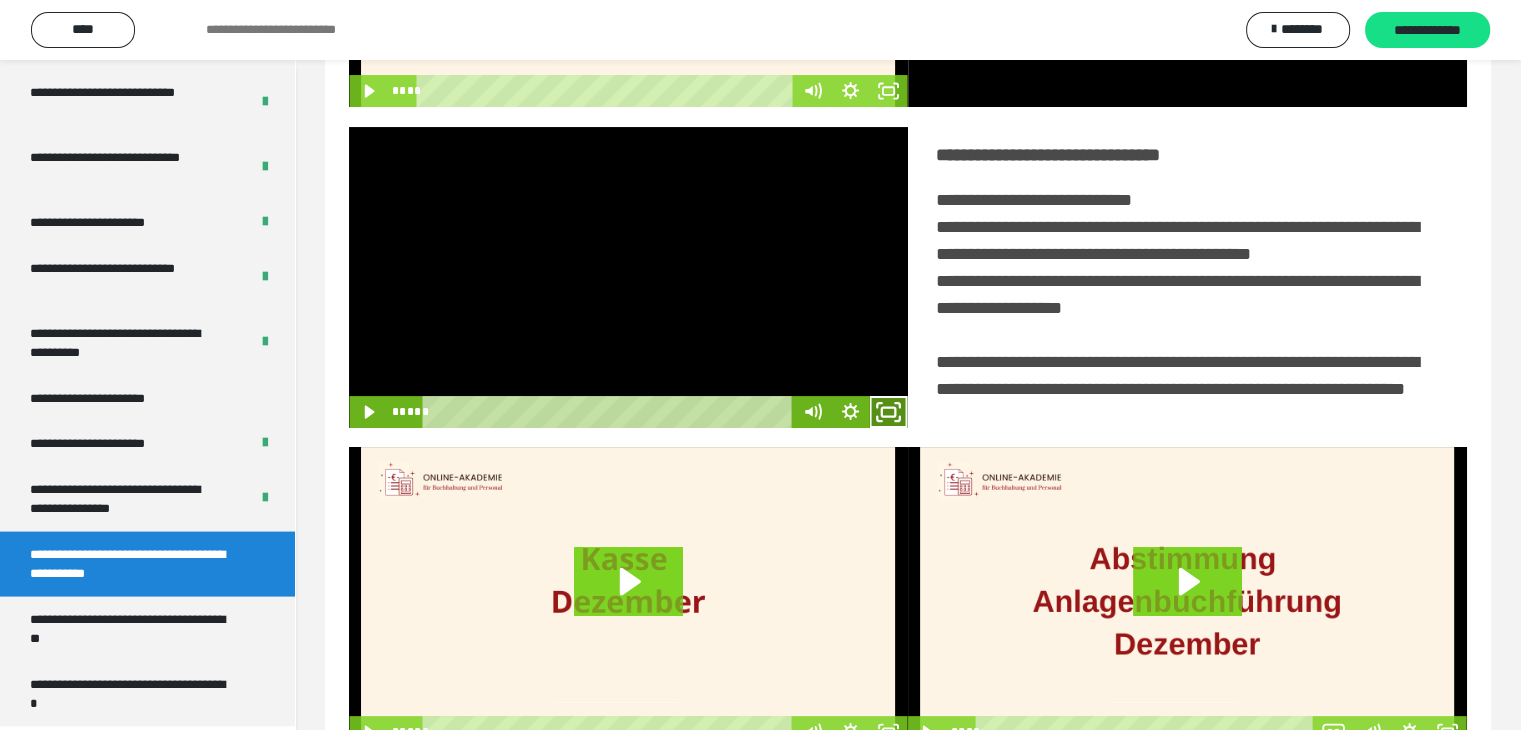 click 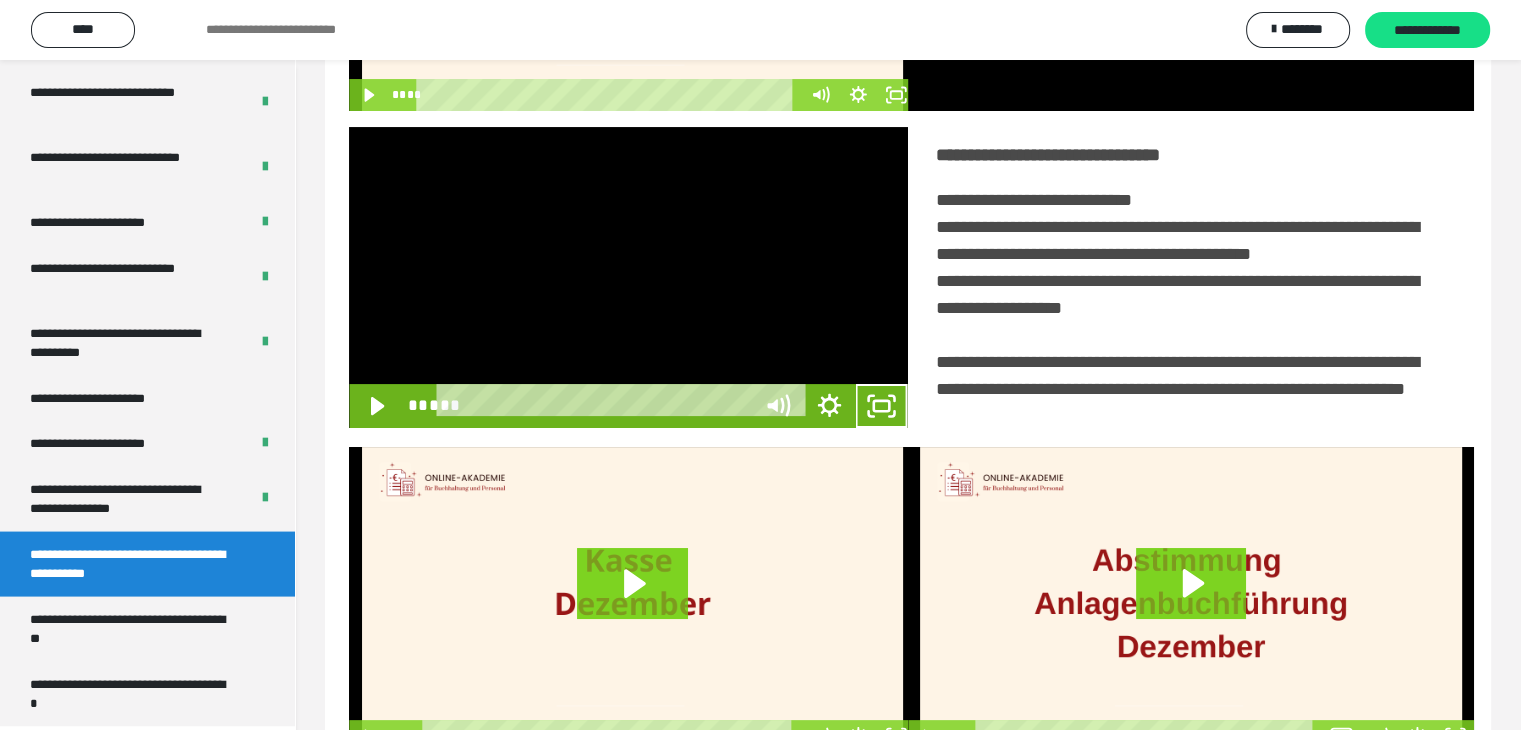 scroll, scrollTop: 3777, scrollLeft: 0, axis: vertical 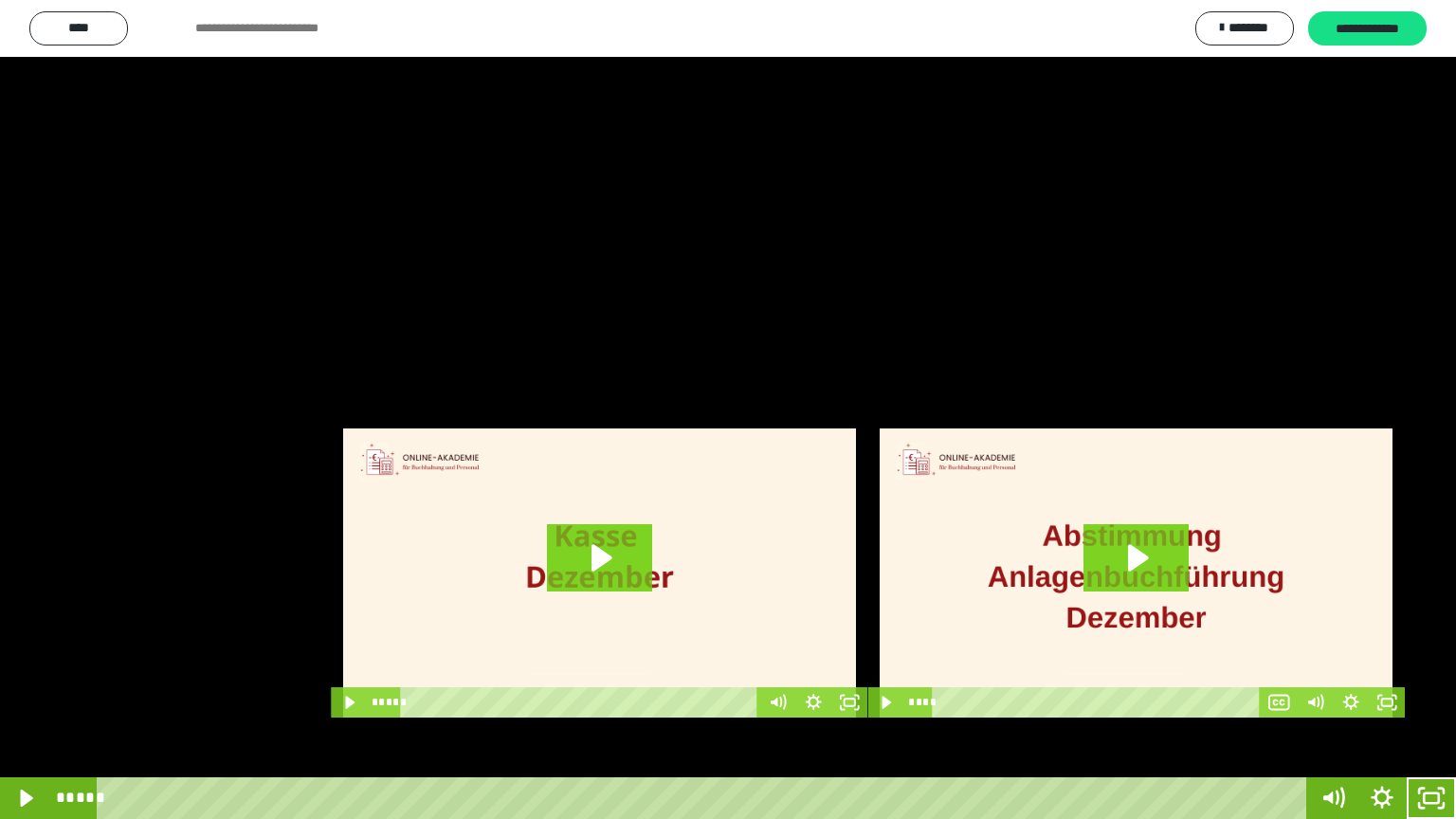 click at bounding box center (728, 410) 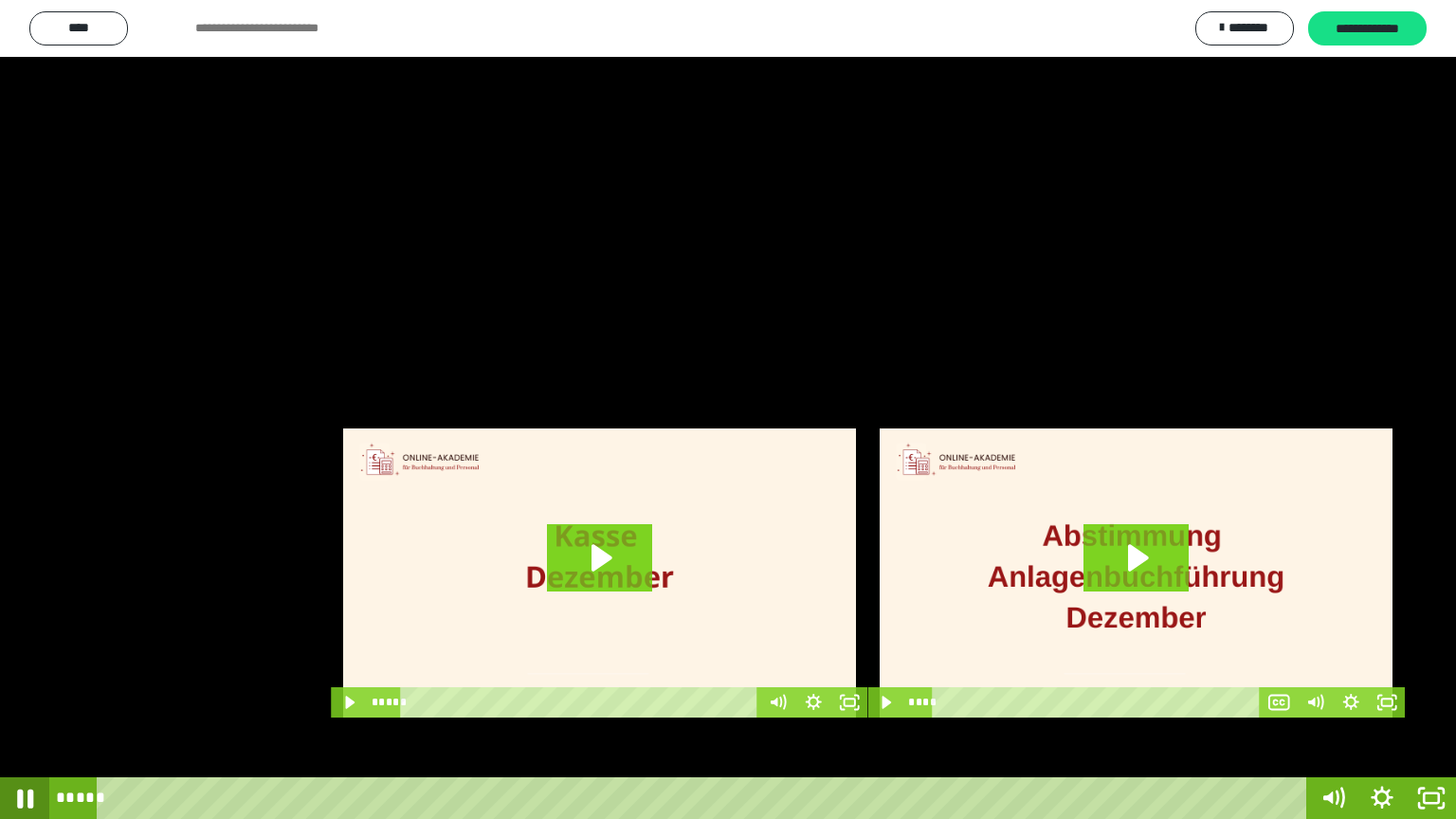 drag, startPoint x: 27, startPoint y: 796, endPoint x: 62, endPoint y: 794, distance: 35.0571 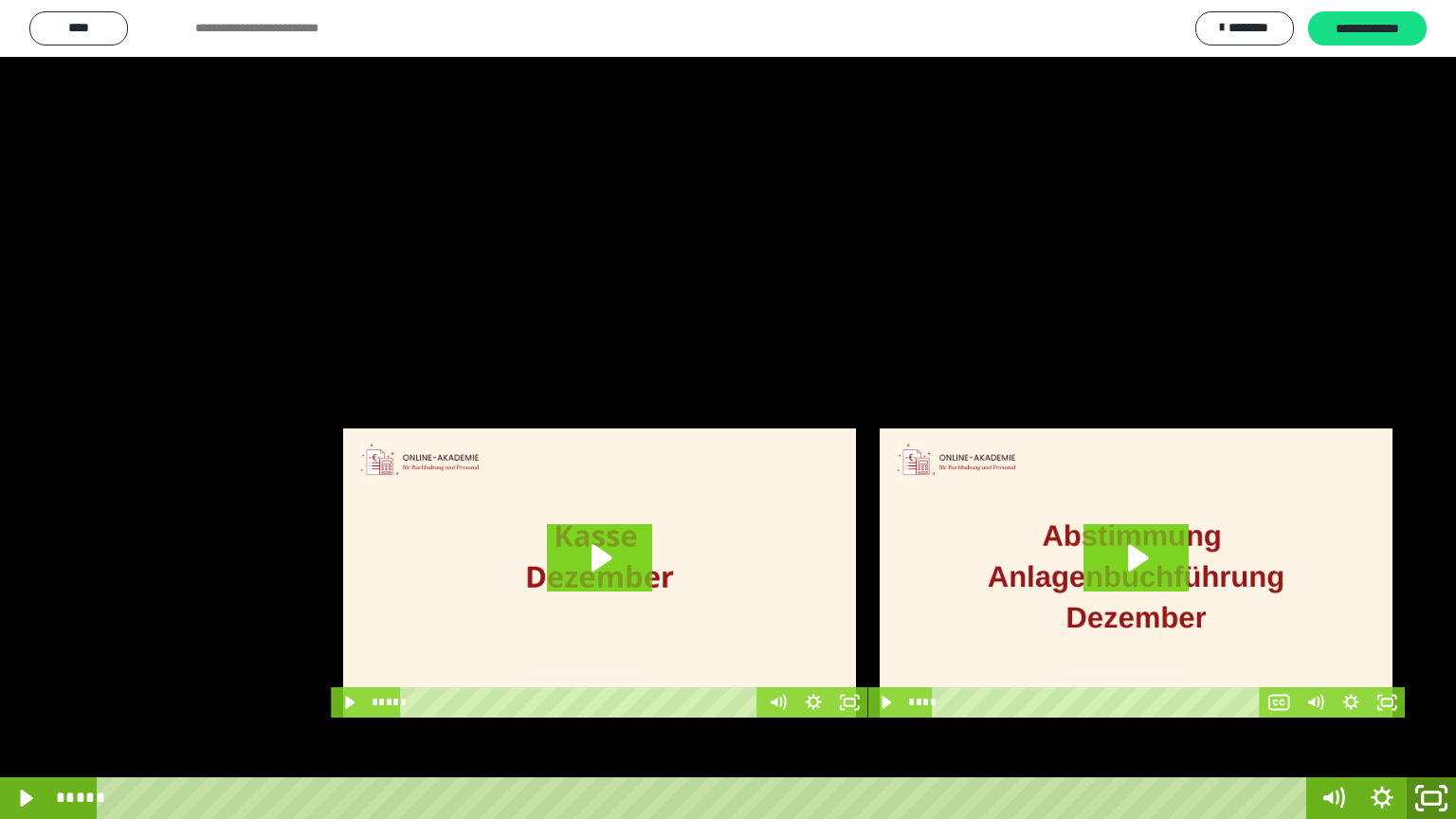click 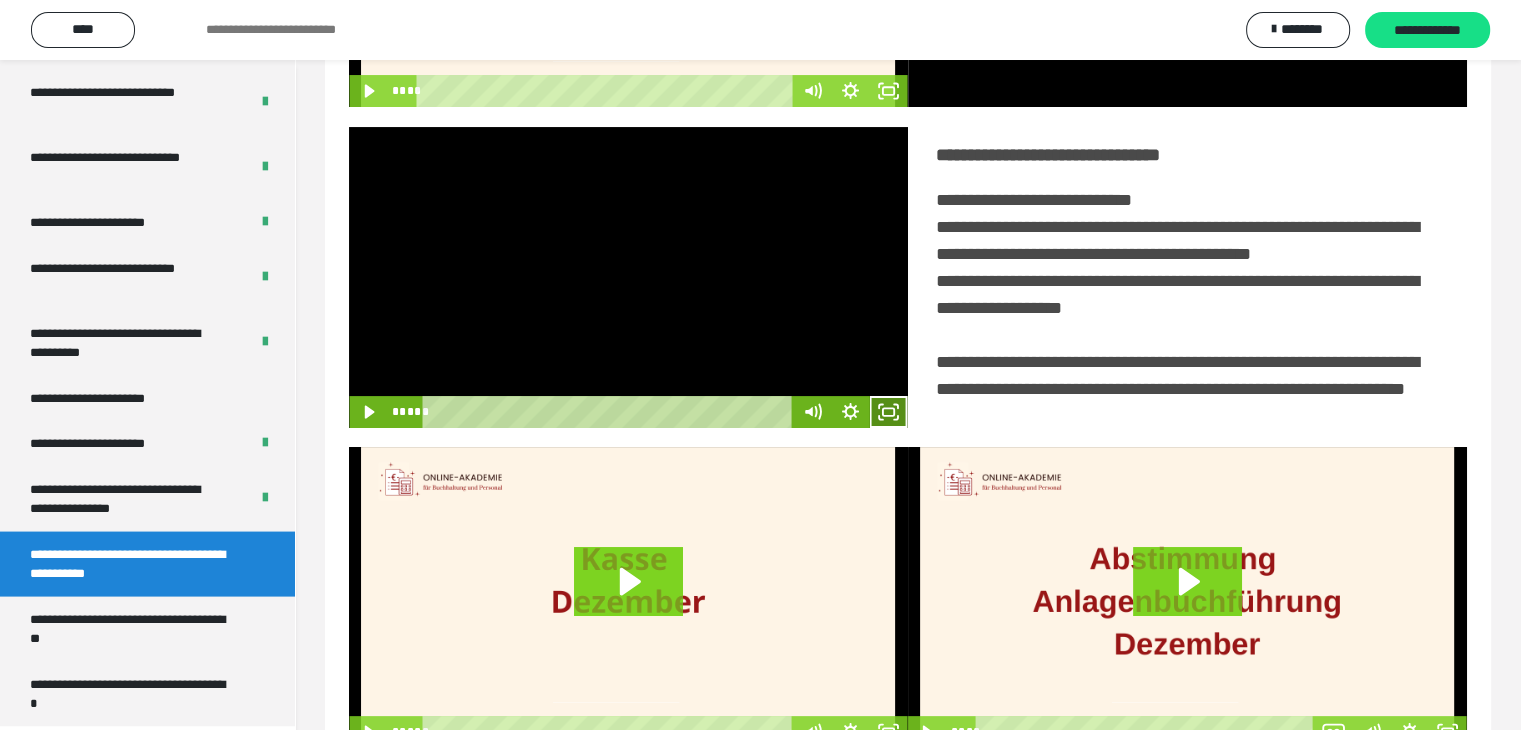 click 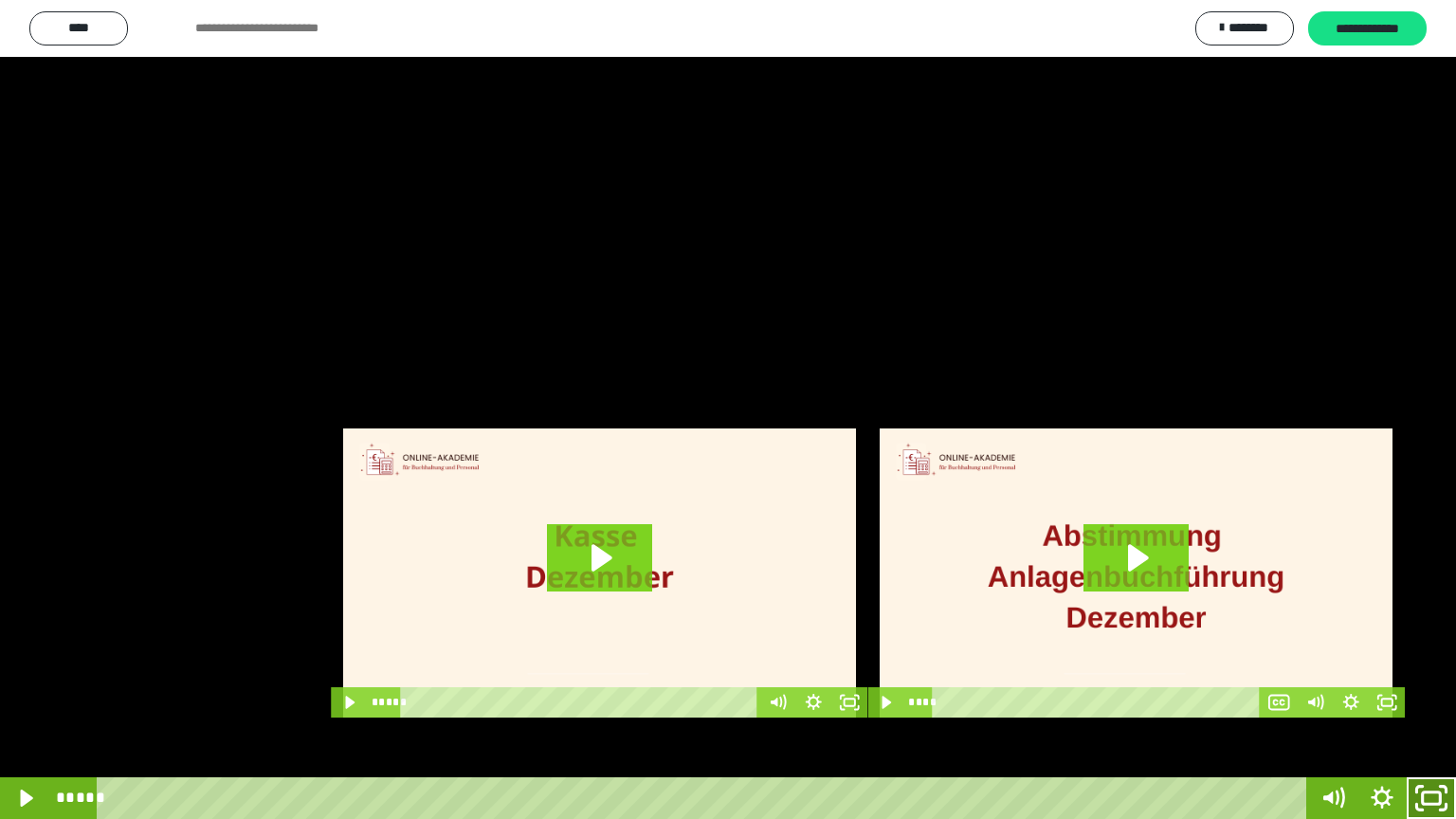 click 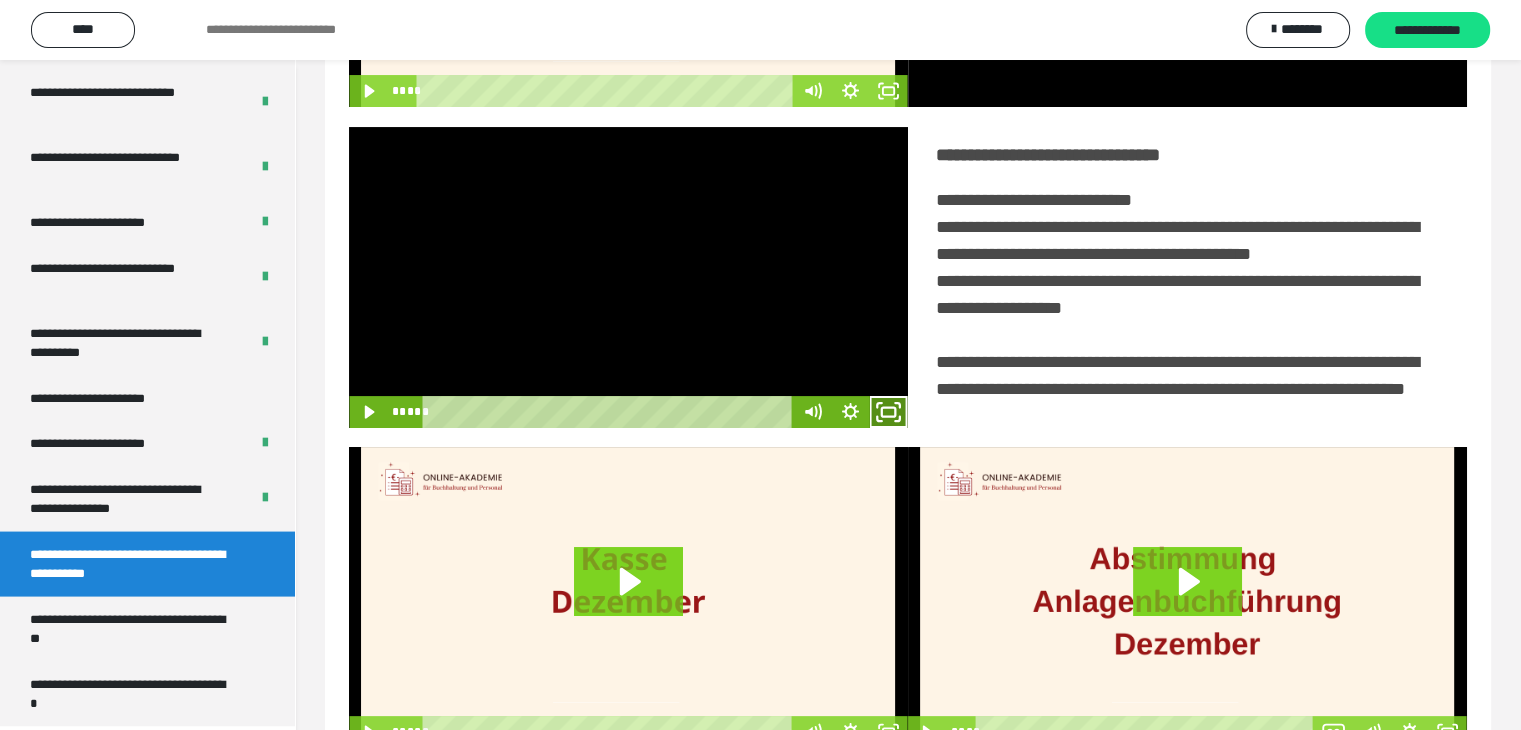 click 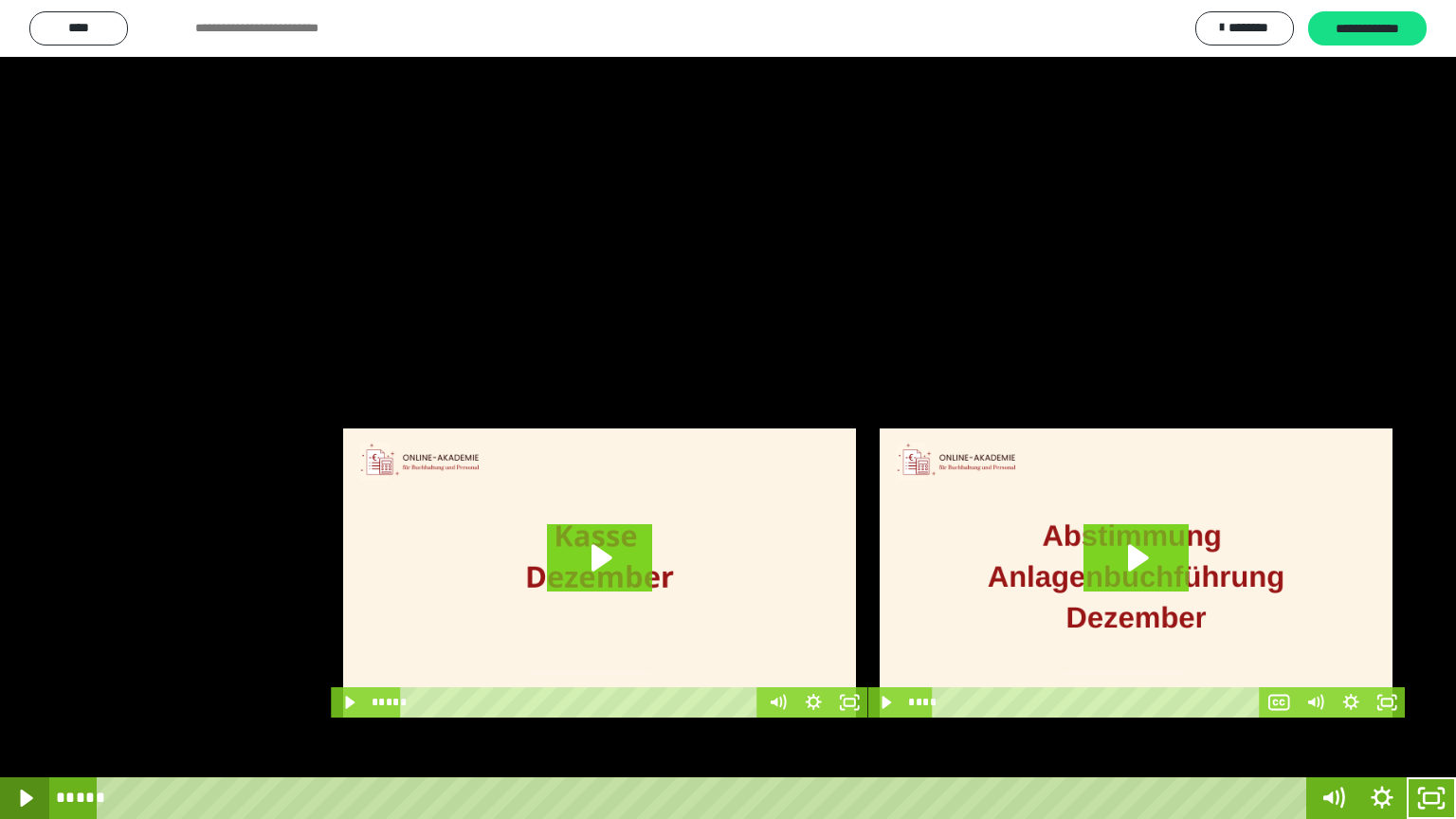 click 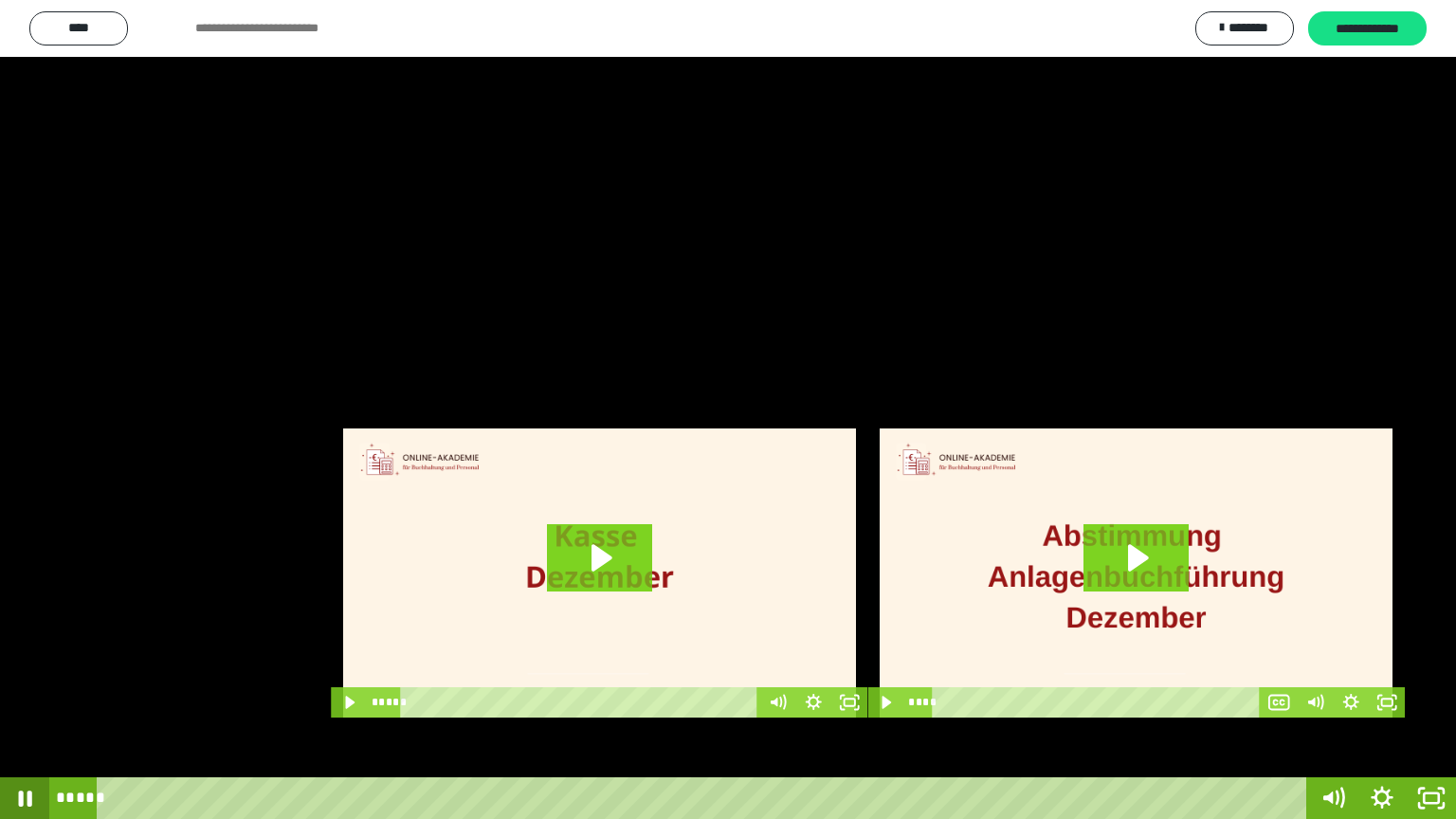 click 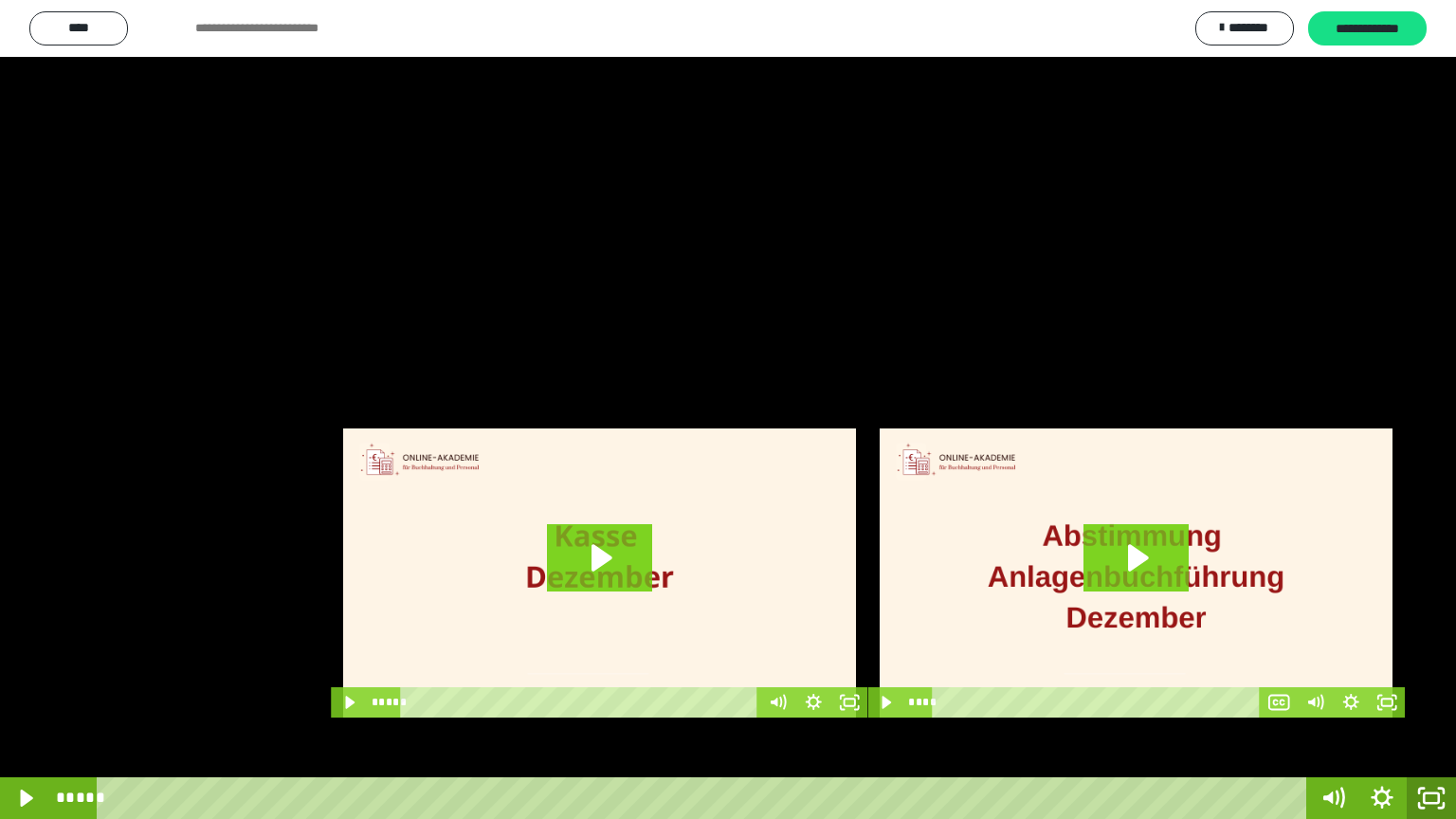 click 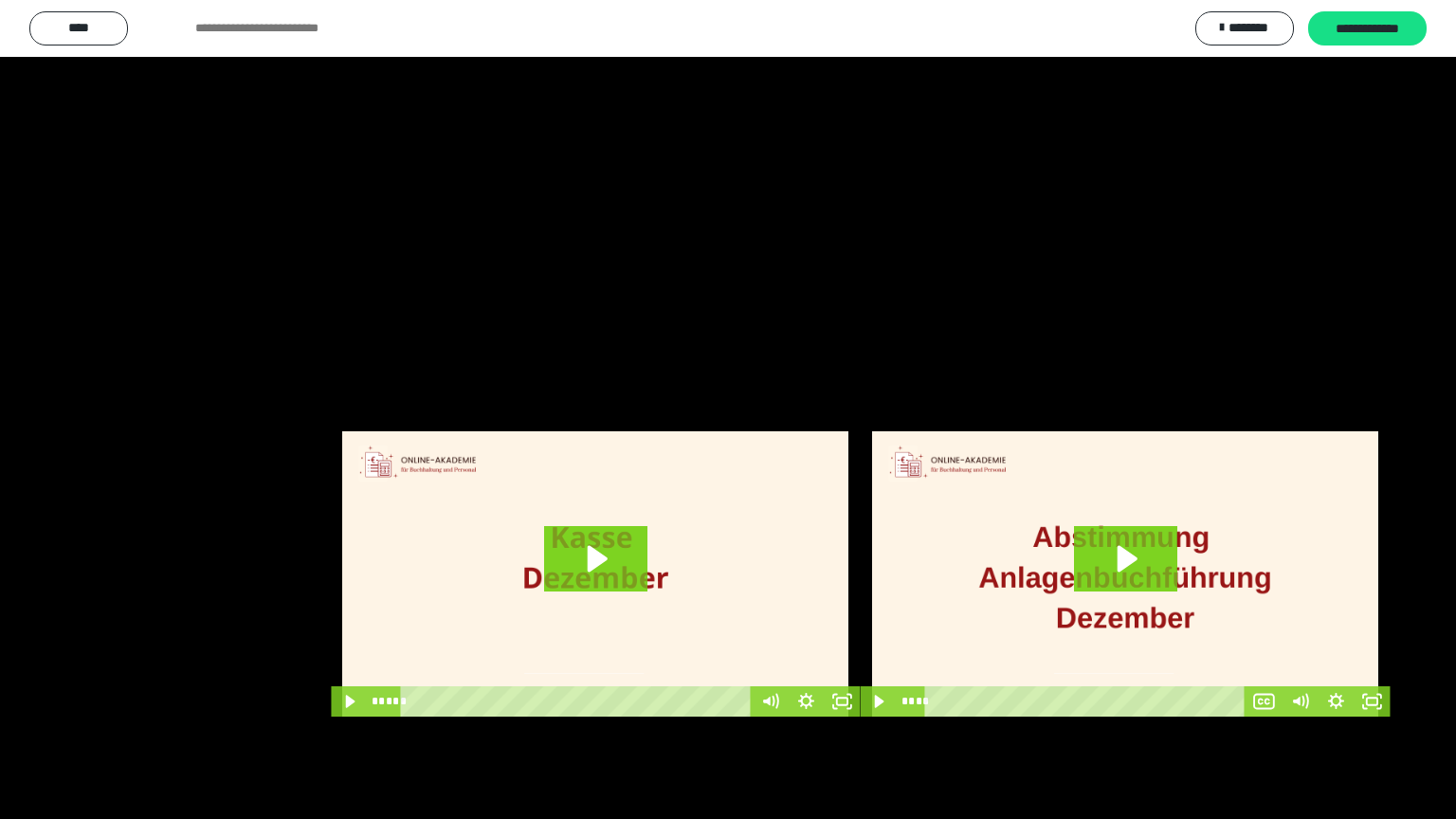 scroll, scrollTop: 3708, scrollLeft: 0, axis: vertical 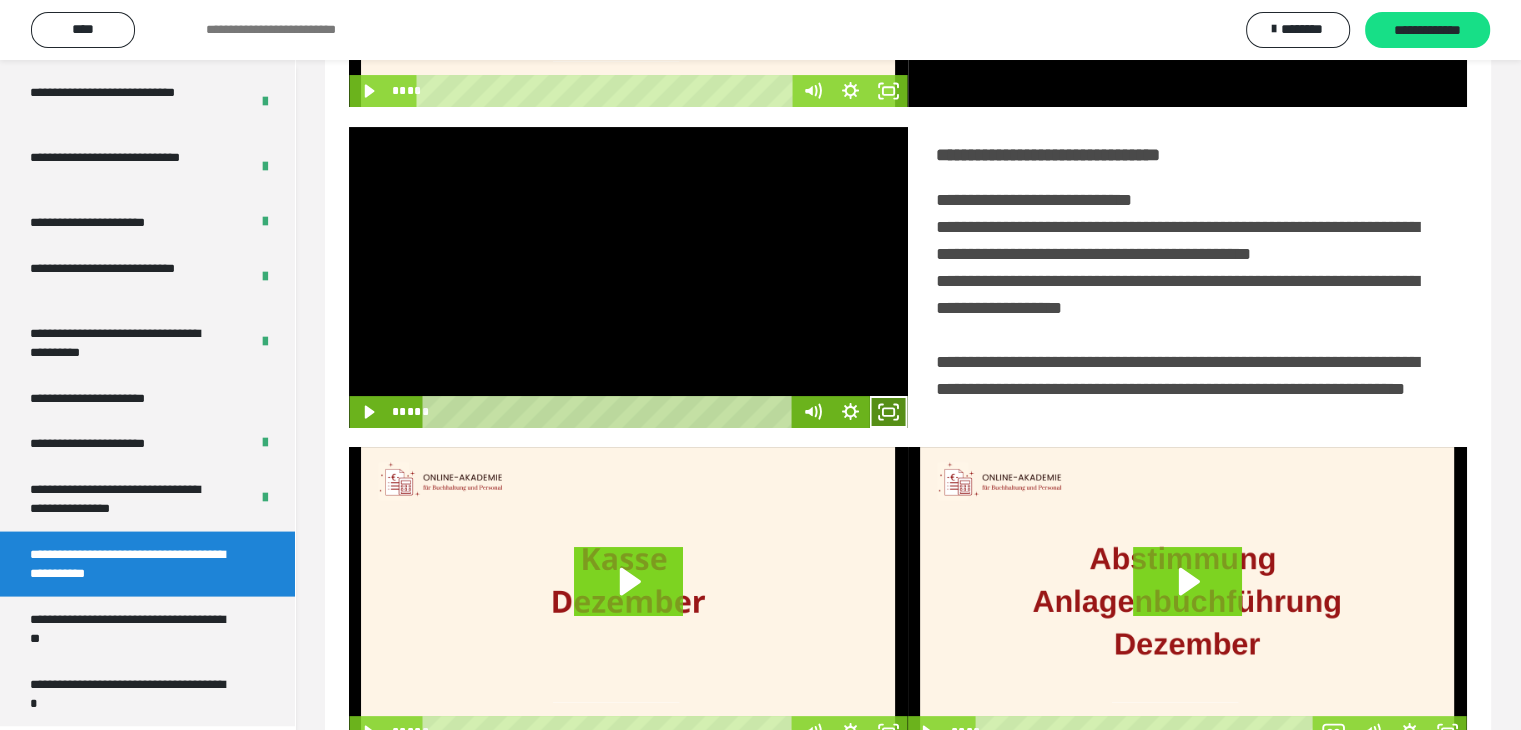 click 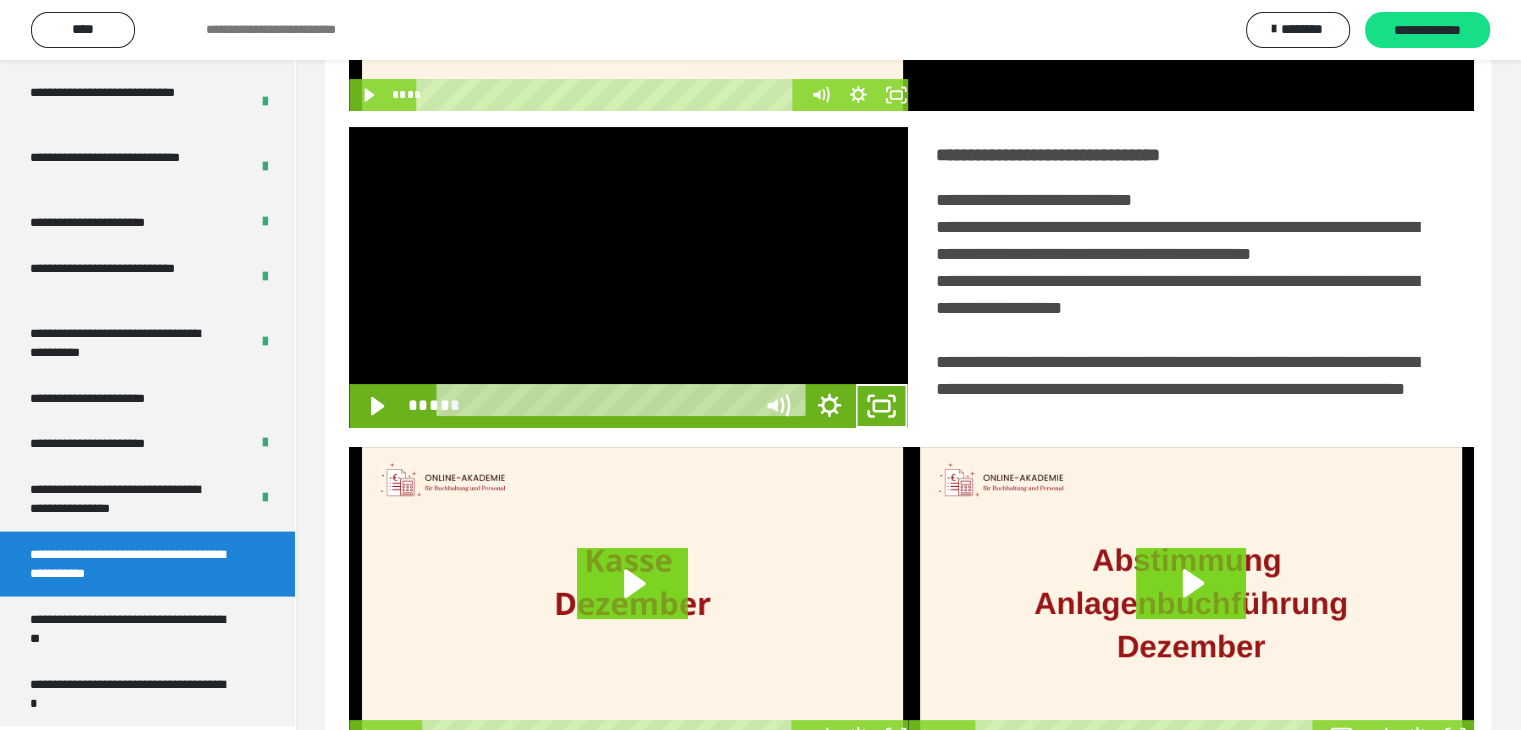 scroll, scrollTop: 3777, scrollLeft: 0, axis: vertical 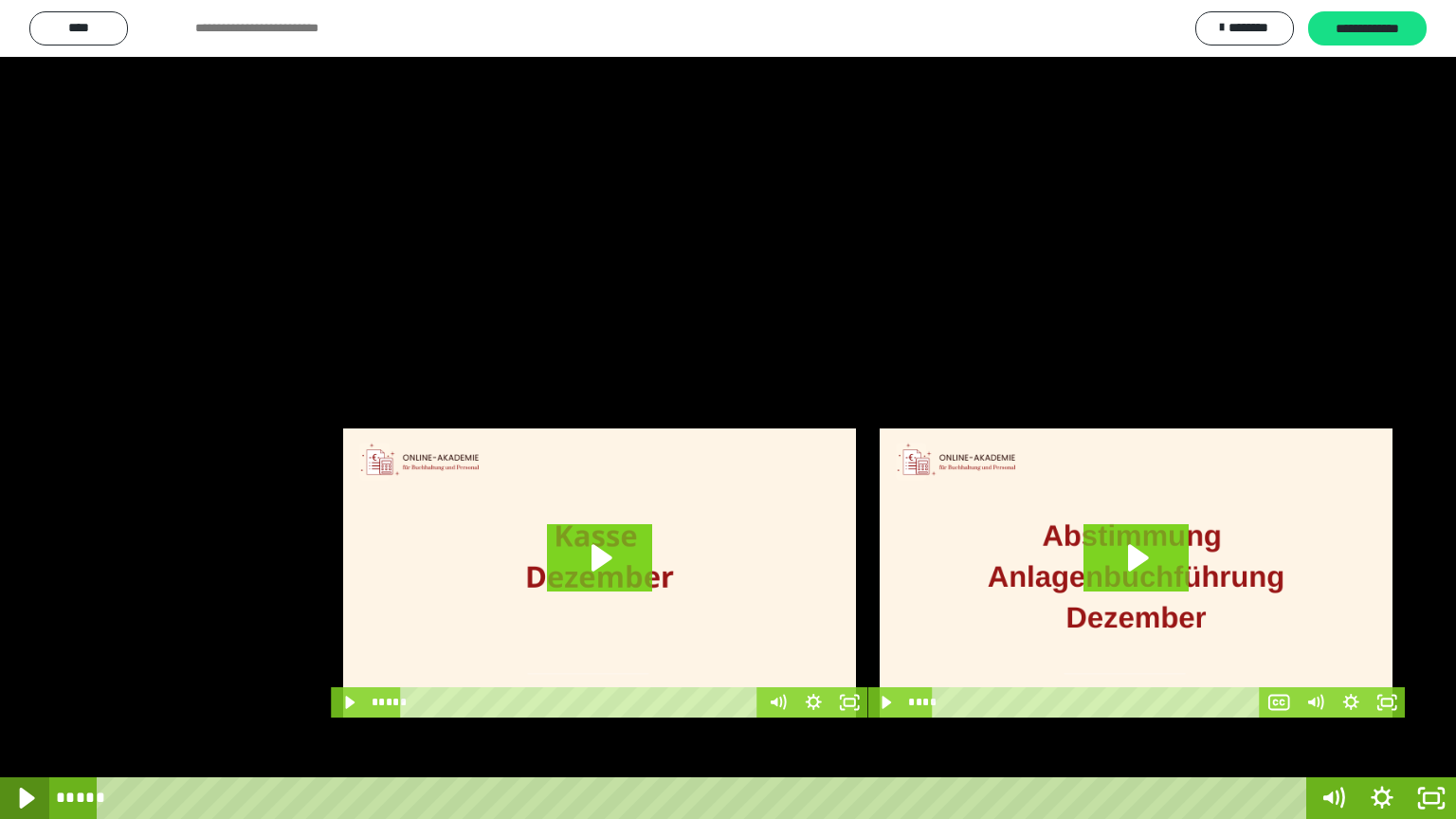 click 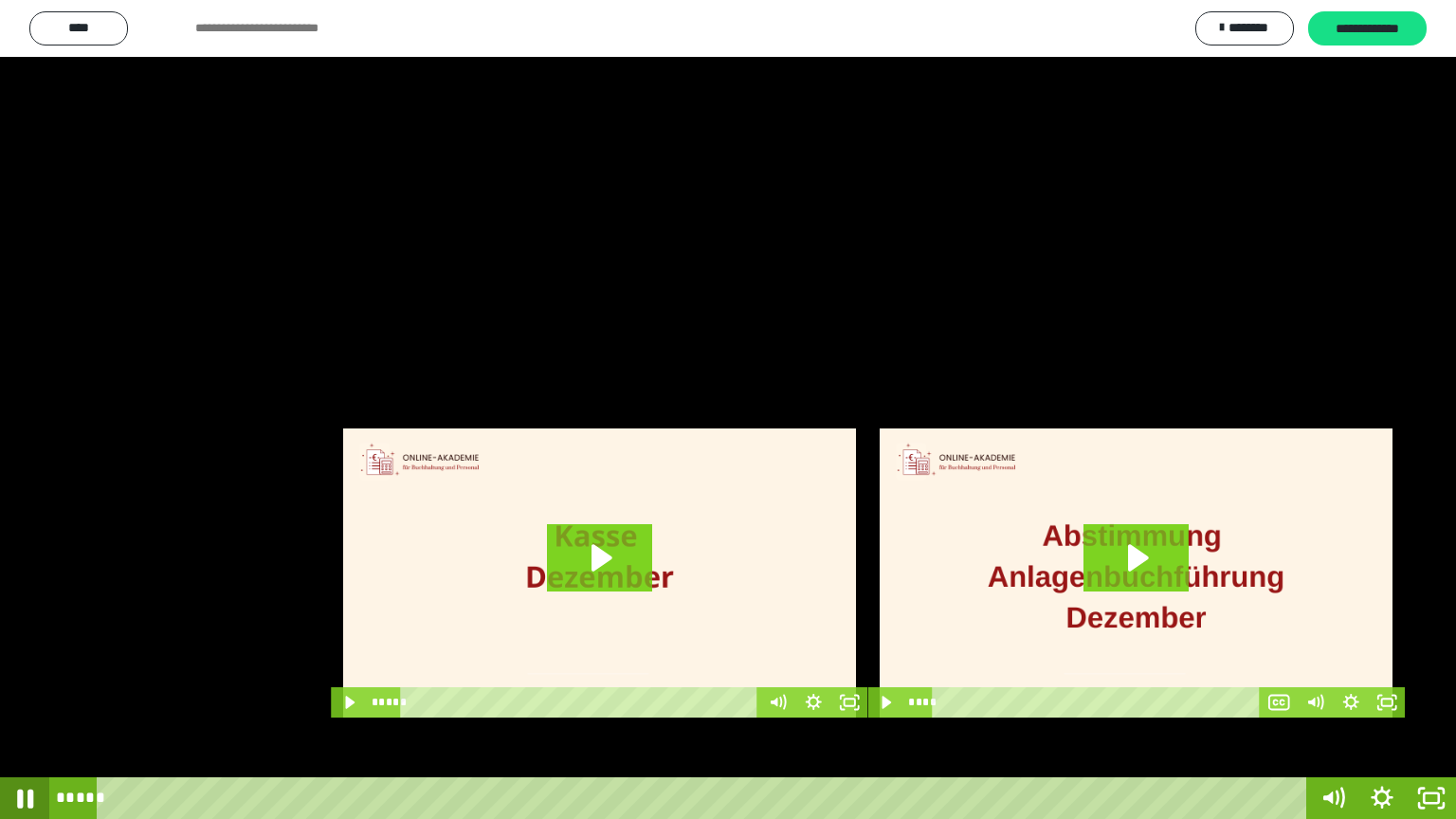 click 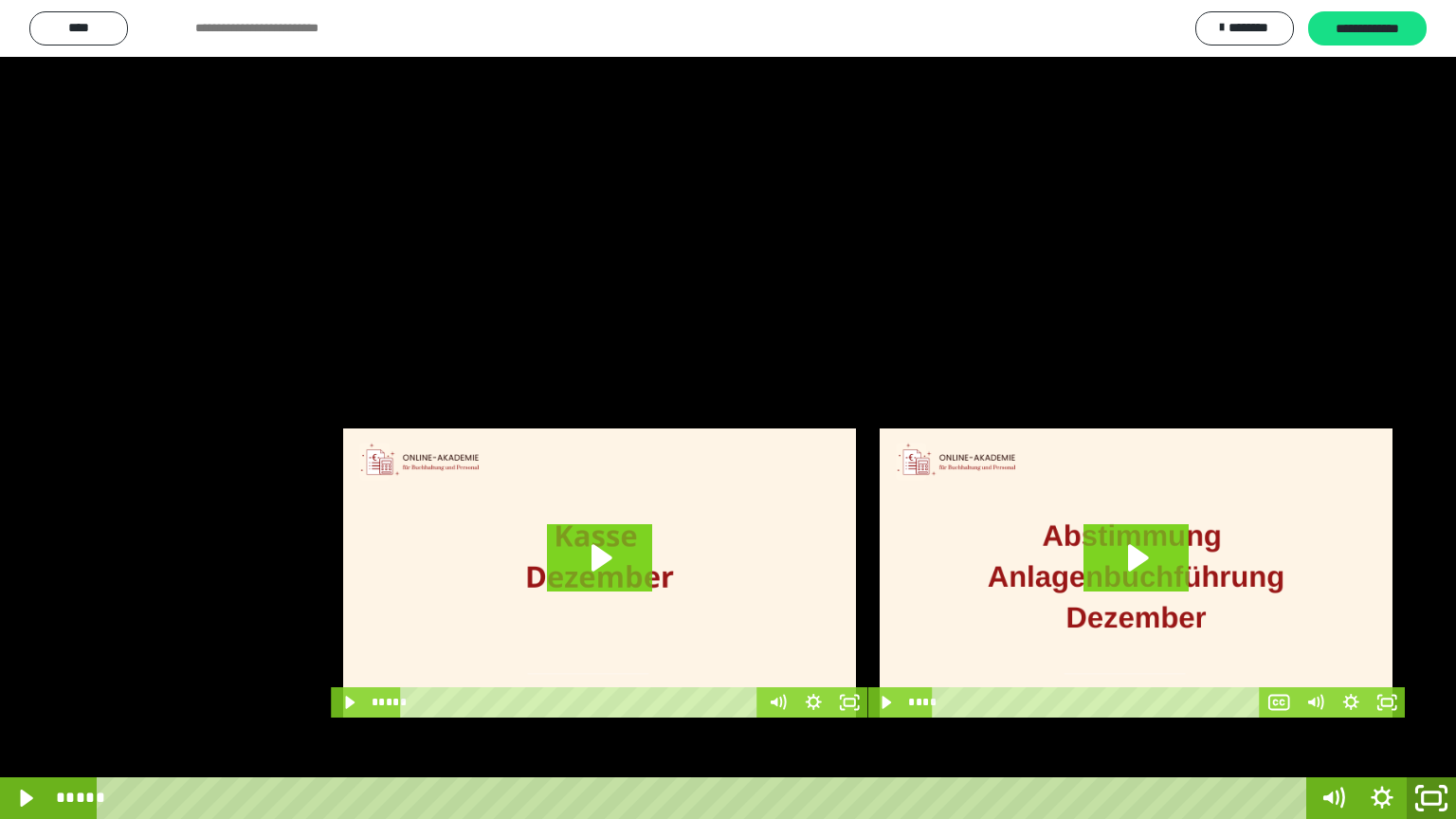 click 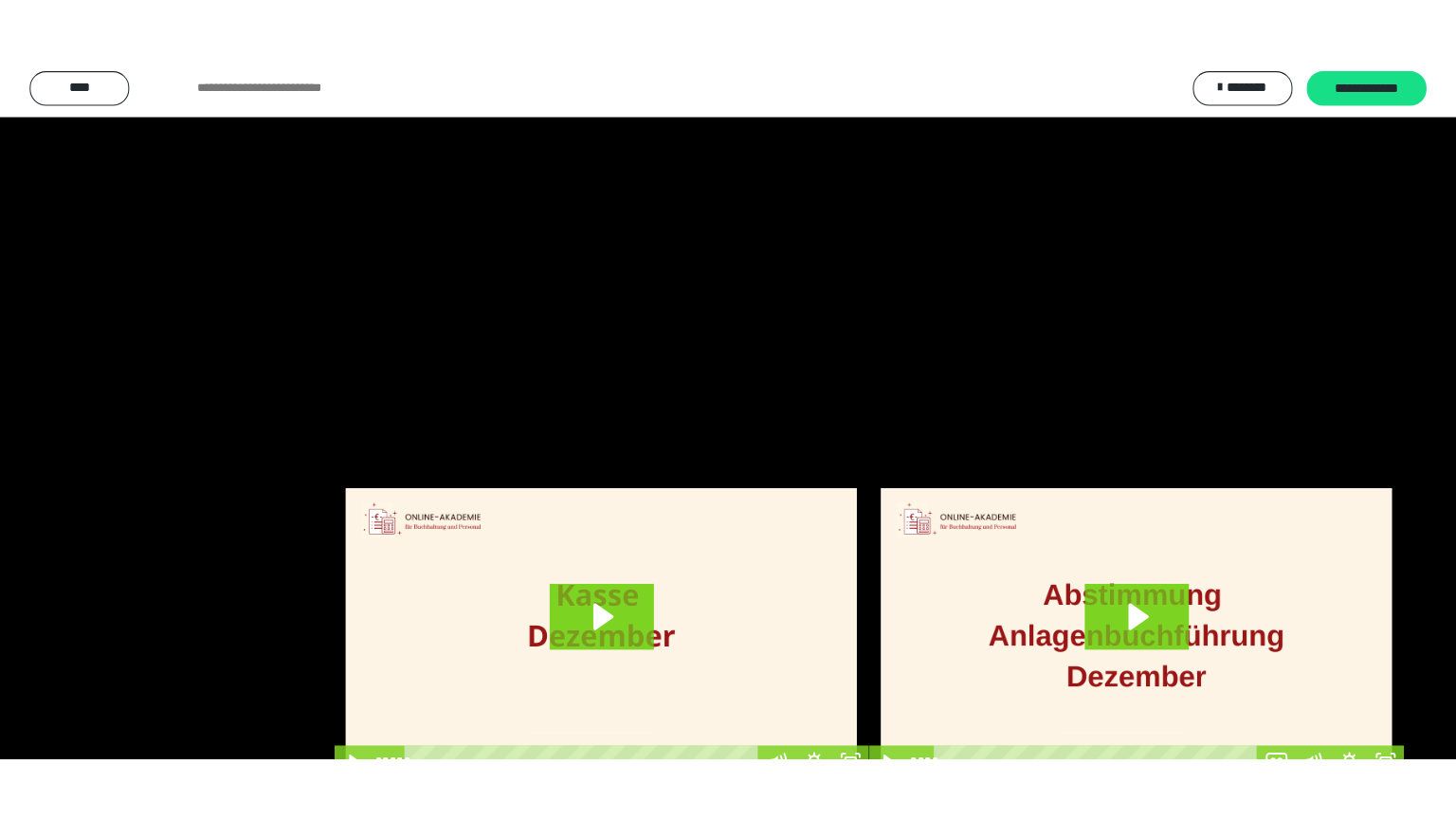 scroll, scrollTop: 3708, scrollLeft: 0, axis: vertical 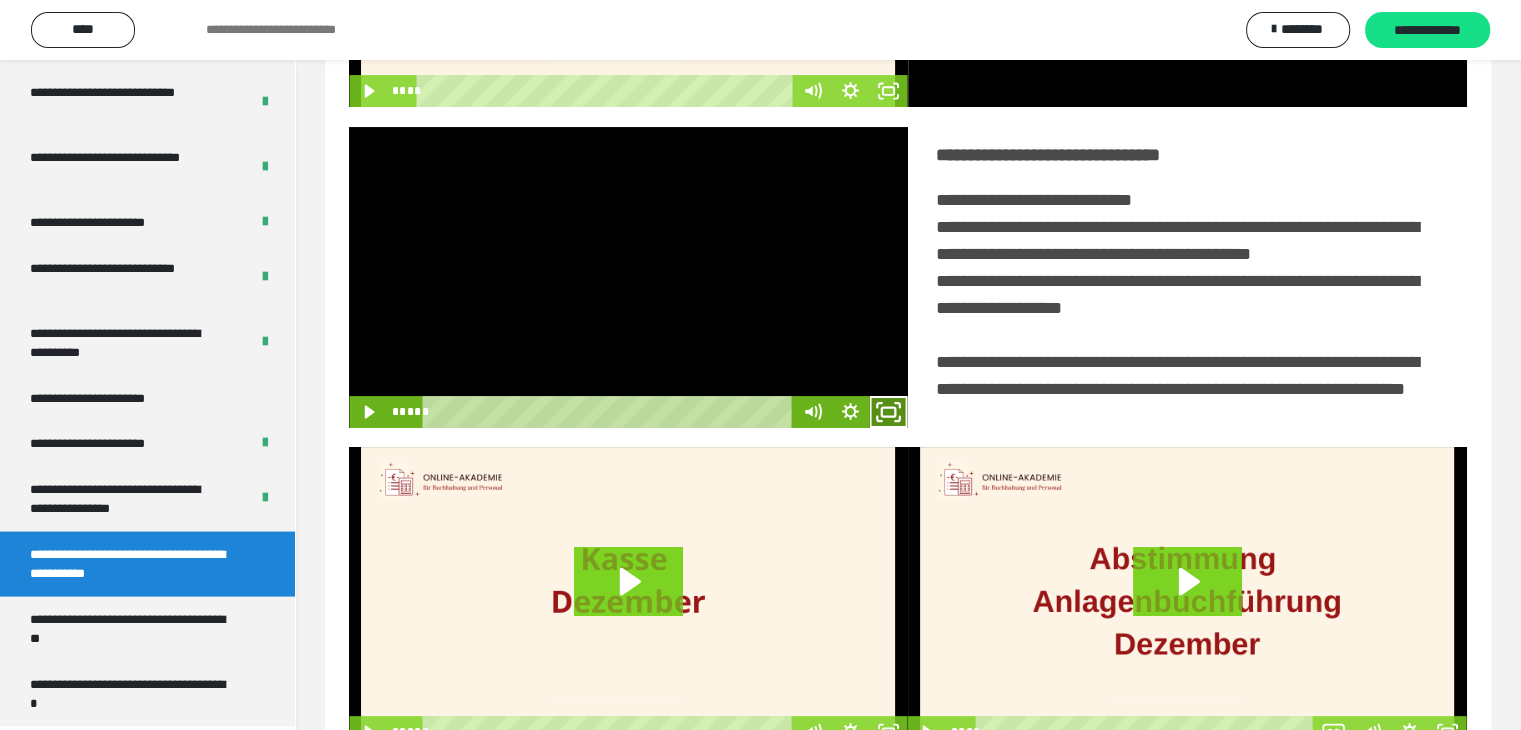 click 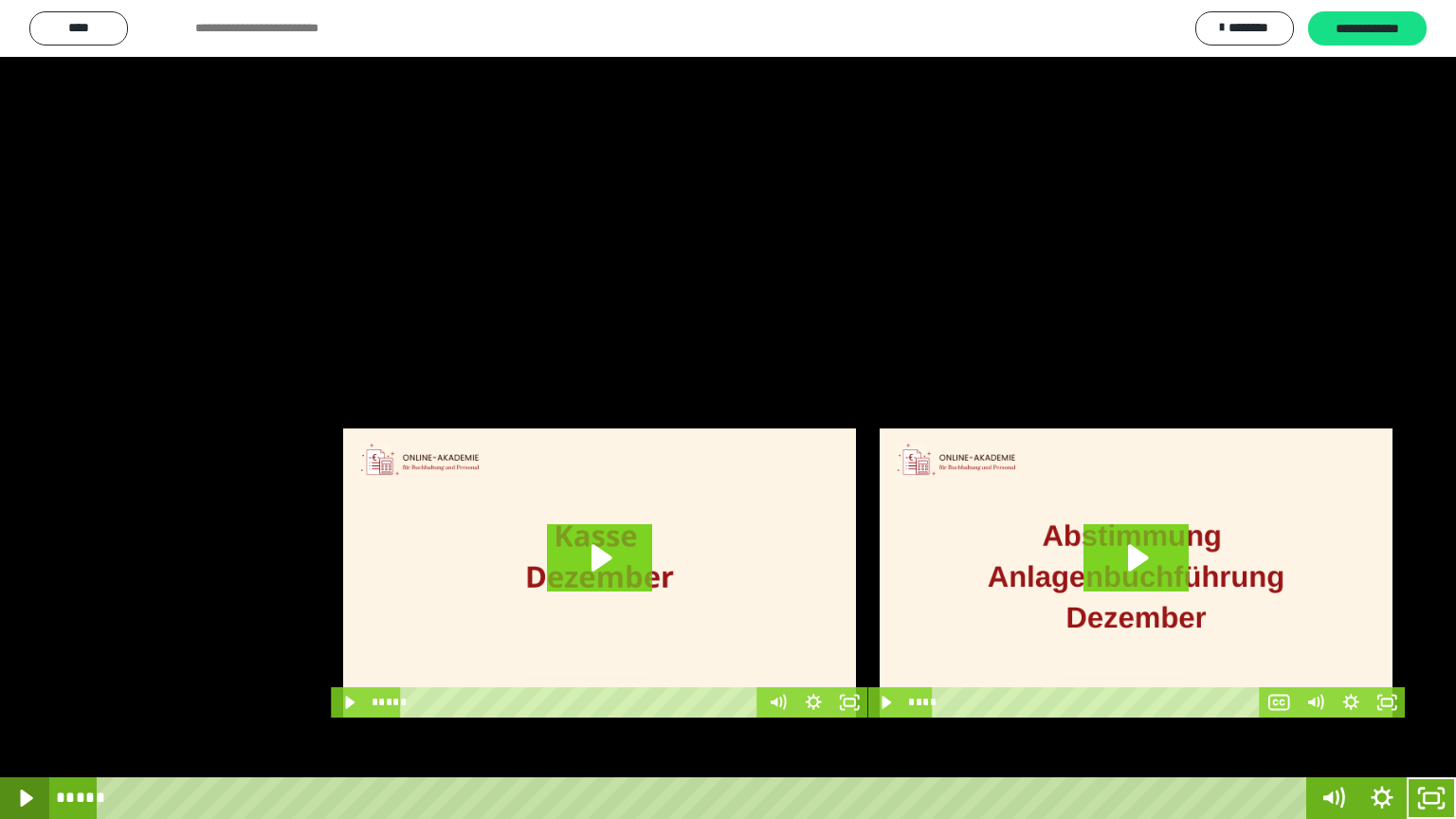 click 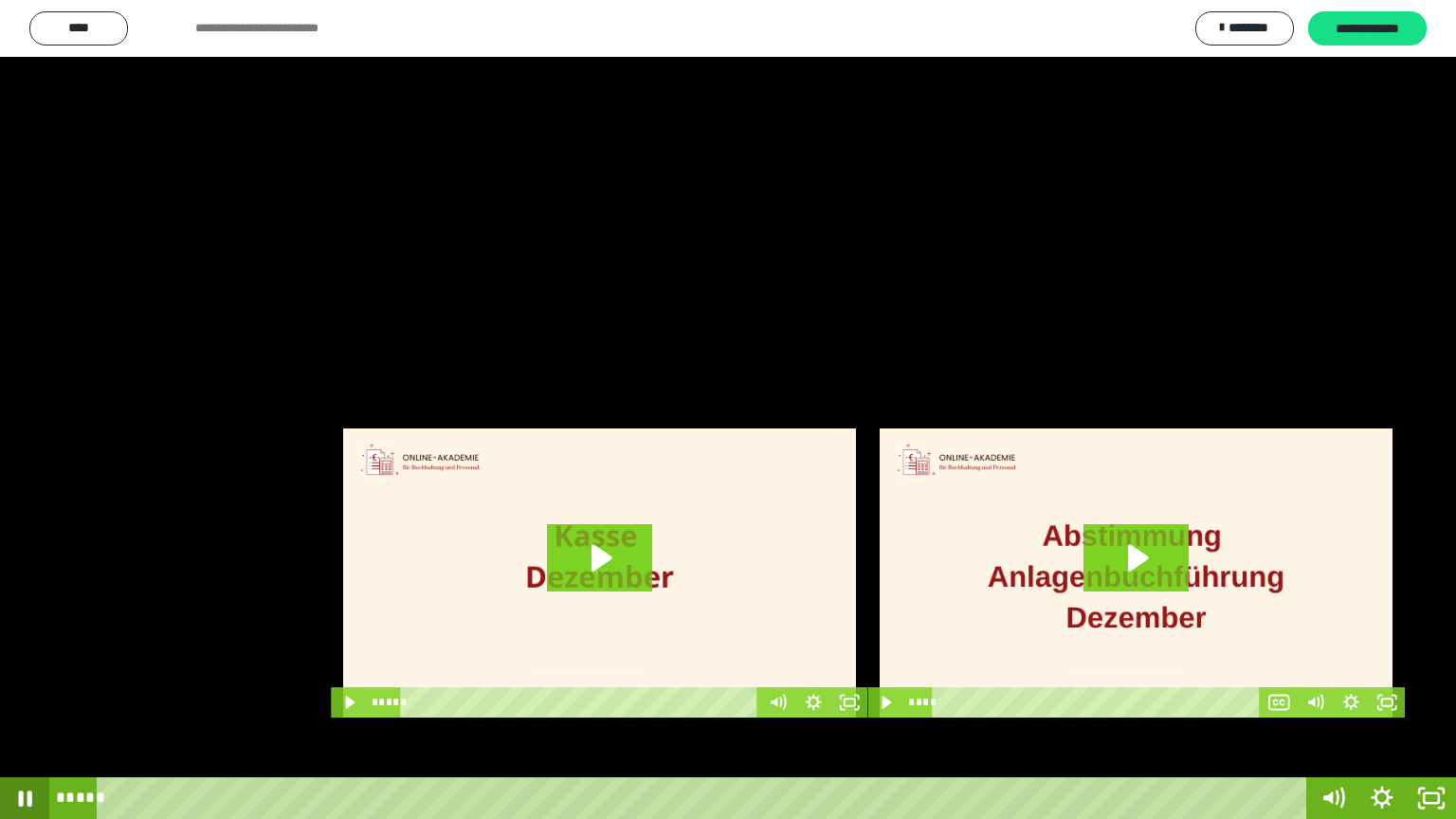click 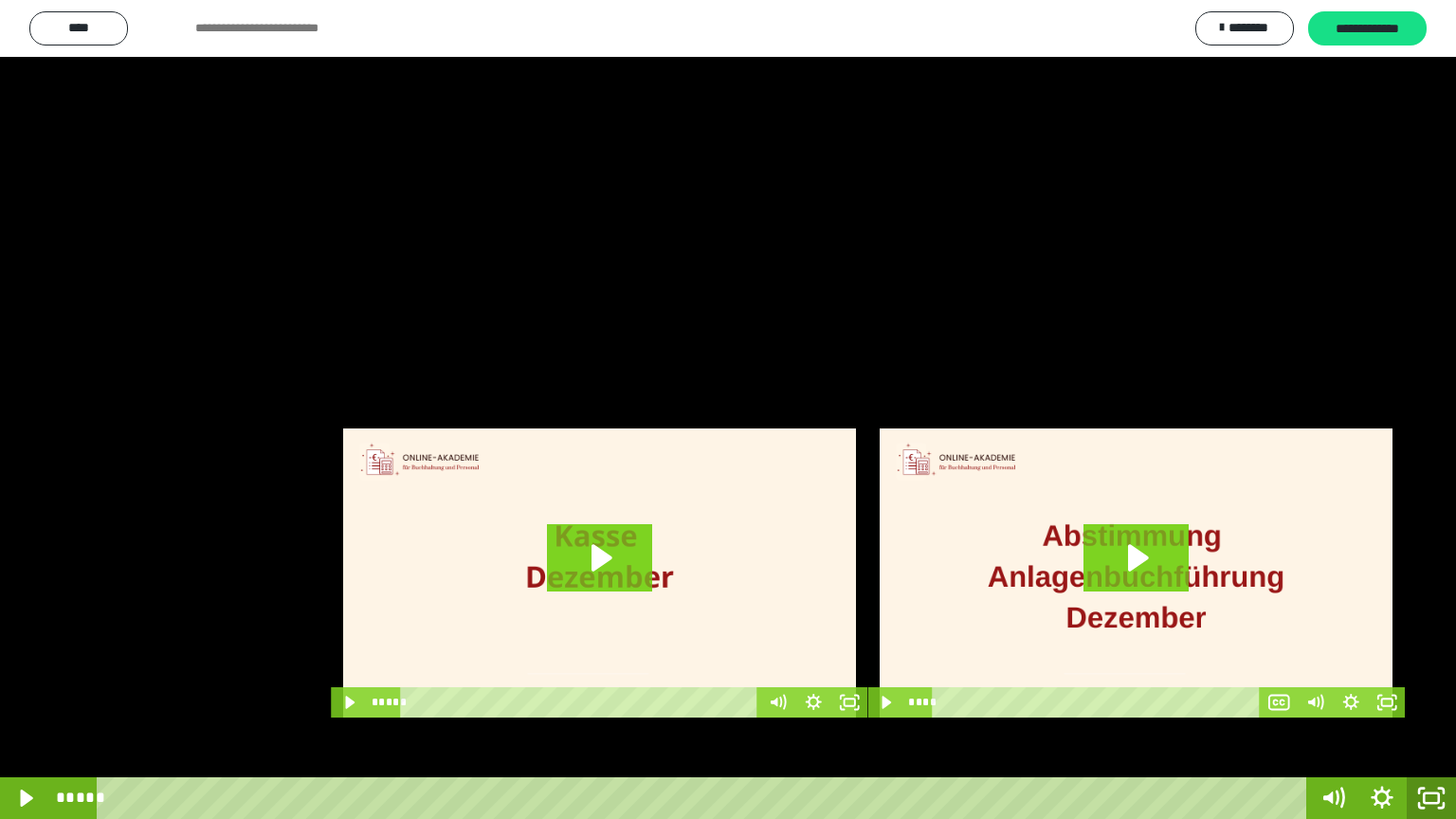 click 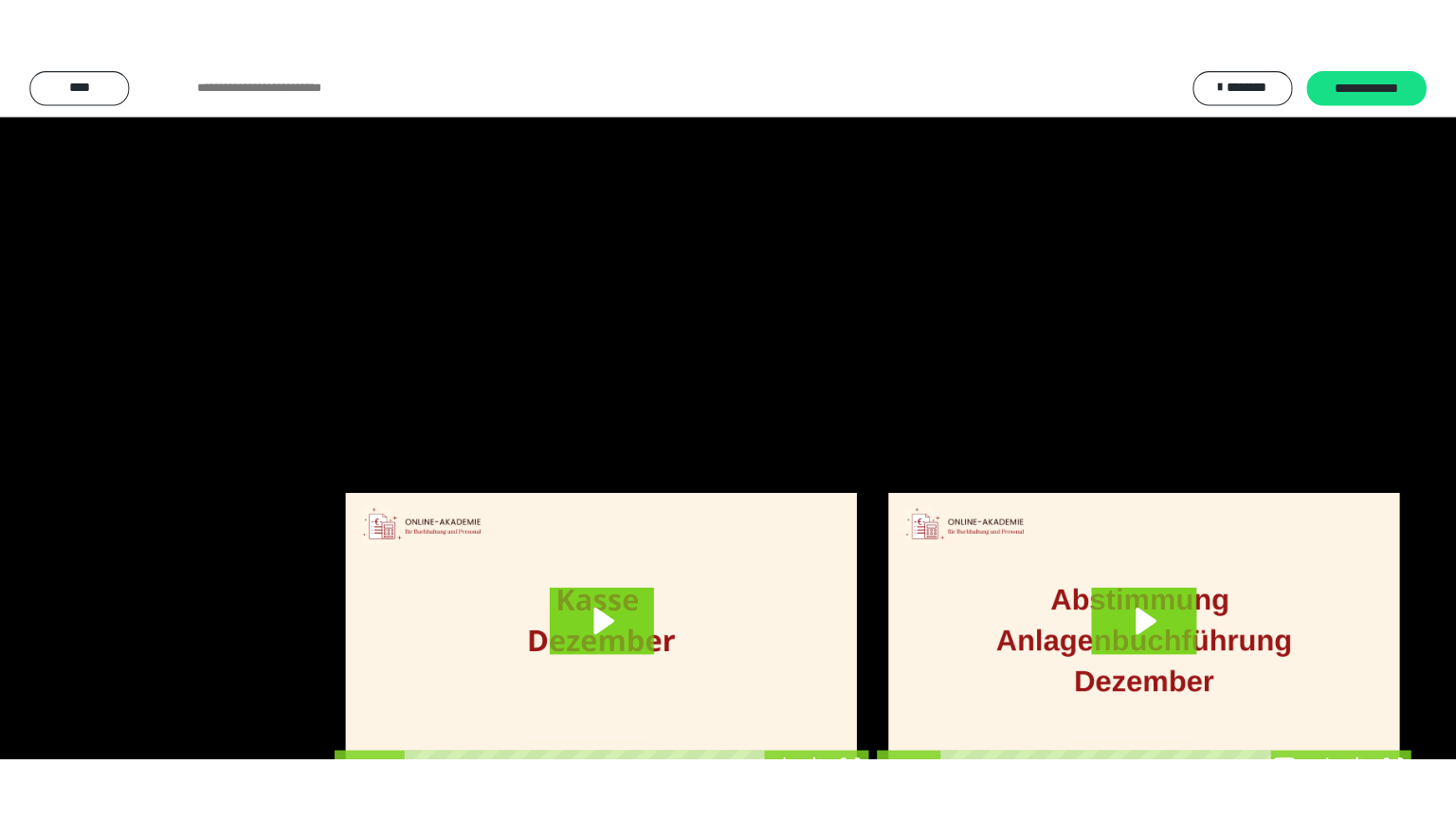 scroll, scrollTop: 3708, scrollLeft: 0, axis: vertical 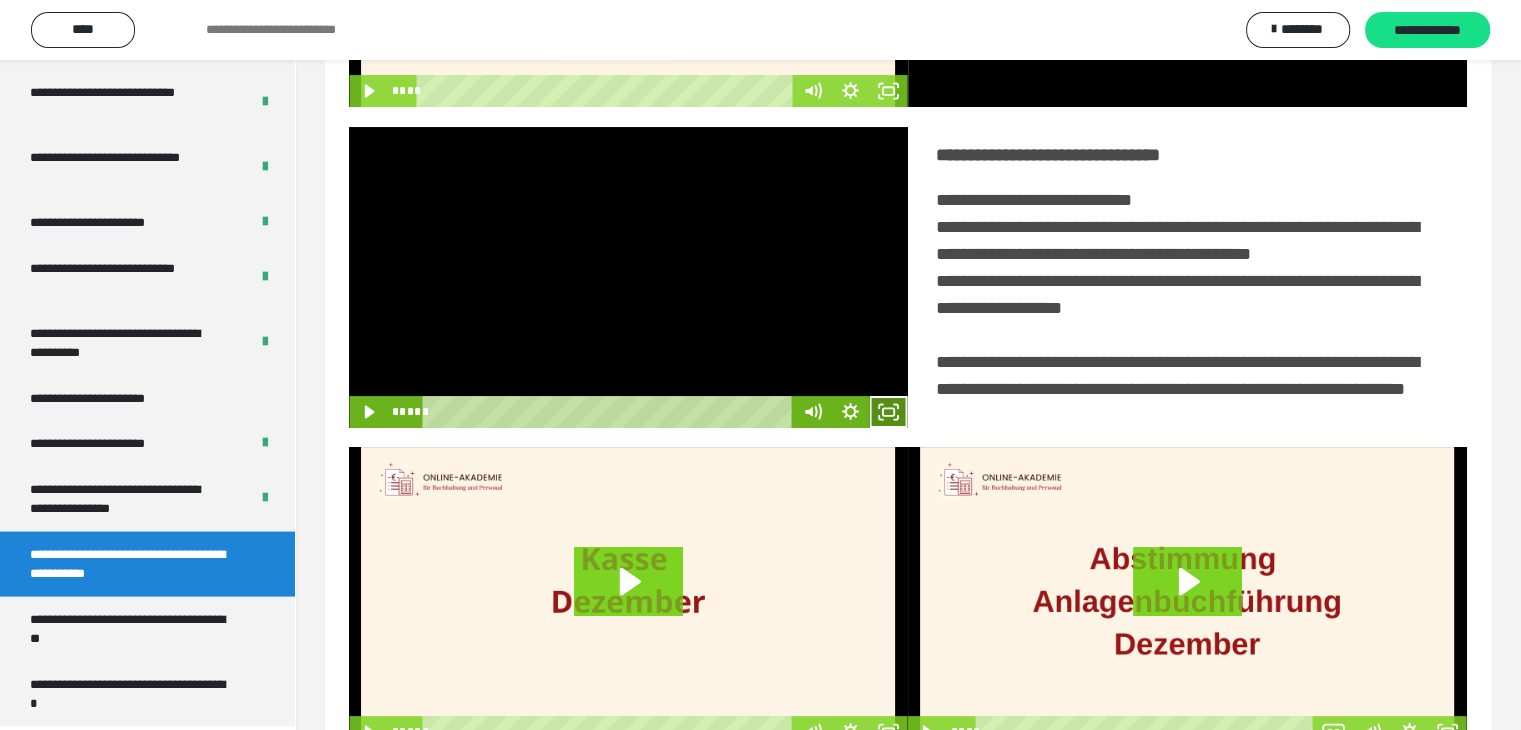 drag, startPoint x: 876, startPoint y: 453, endPoint x: 877, endPoint y: 539, distance: 86.00581 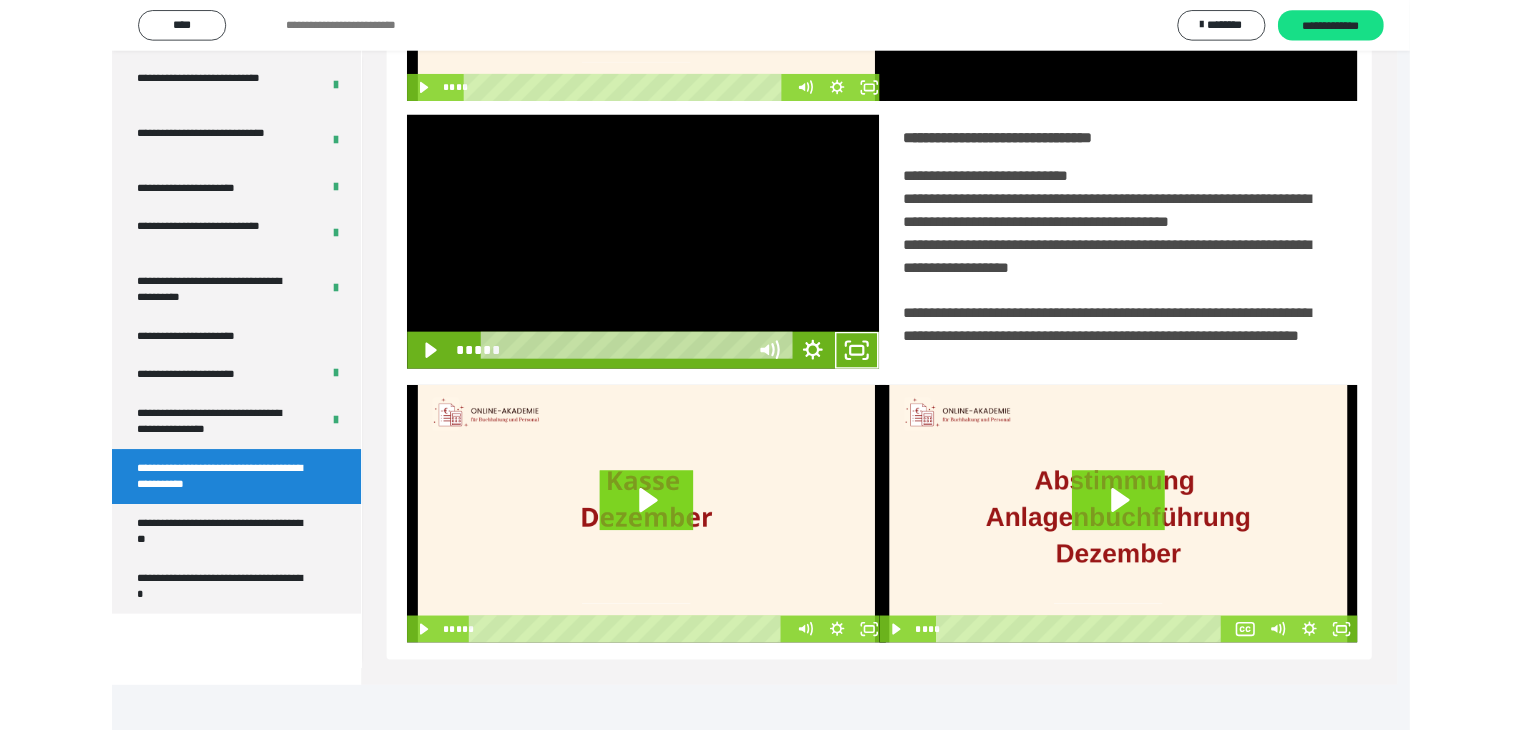 scroll, scrollTop: 3777, scrollLeft: 0, axis: vertical 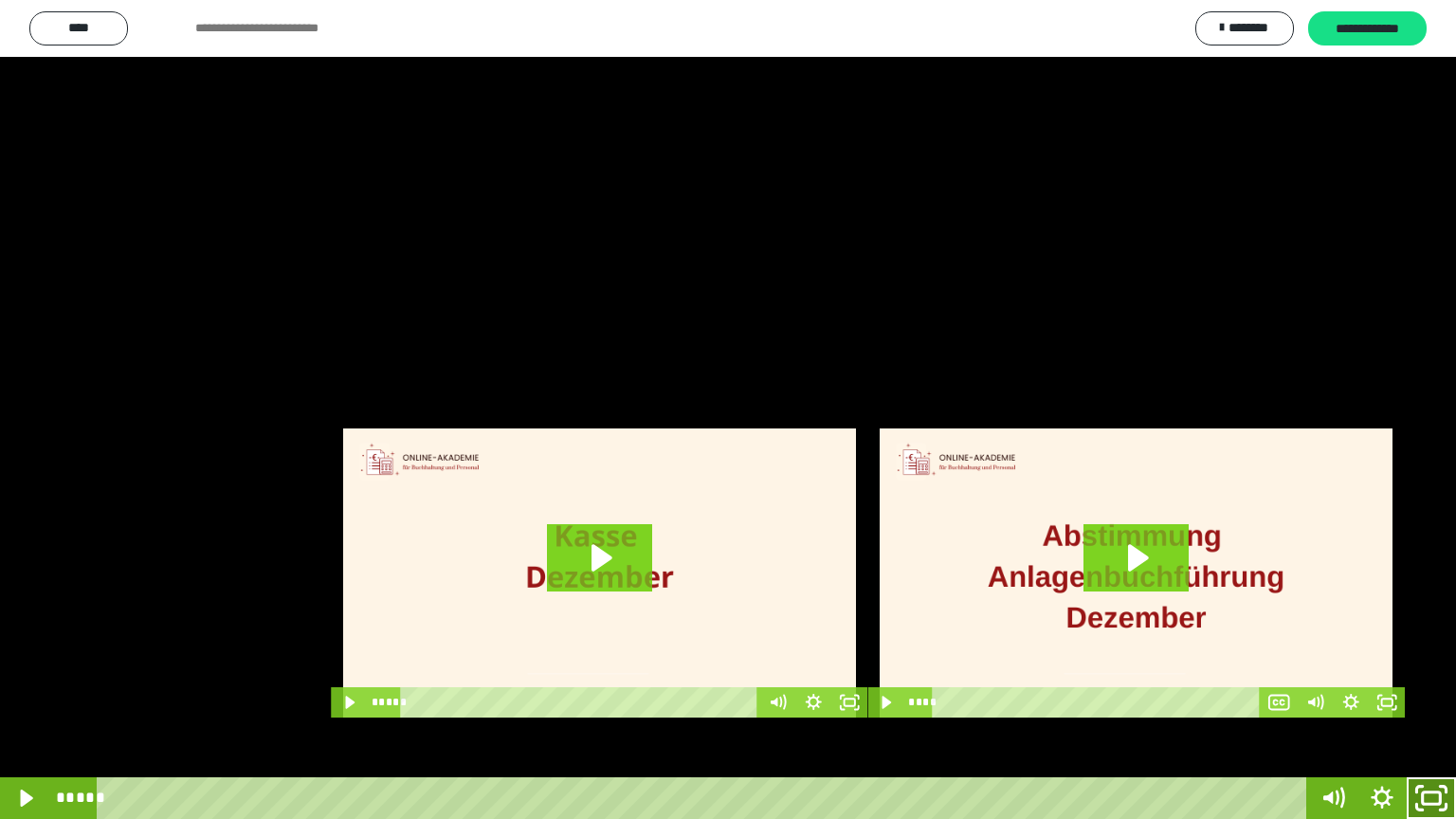 click 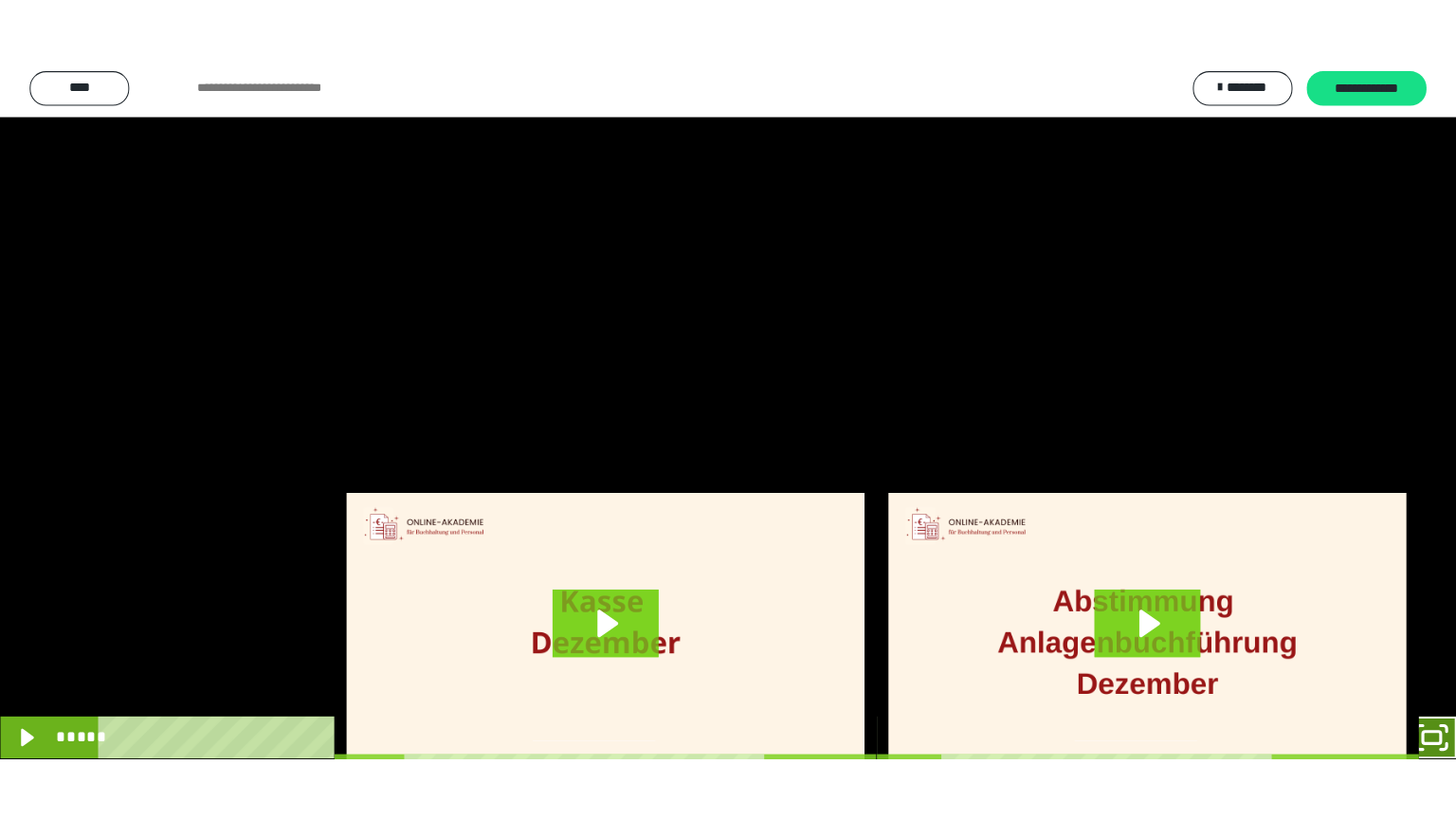 scroll, scrollTop: 3708, scrollLeft: 0, axis: vertical 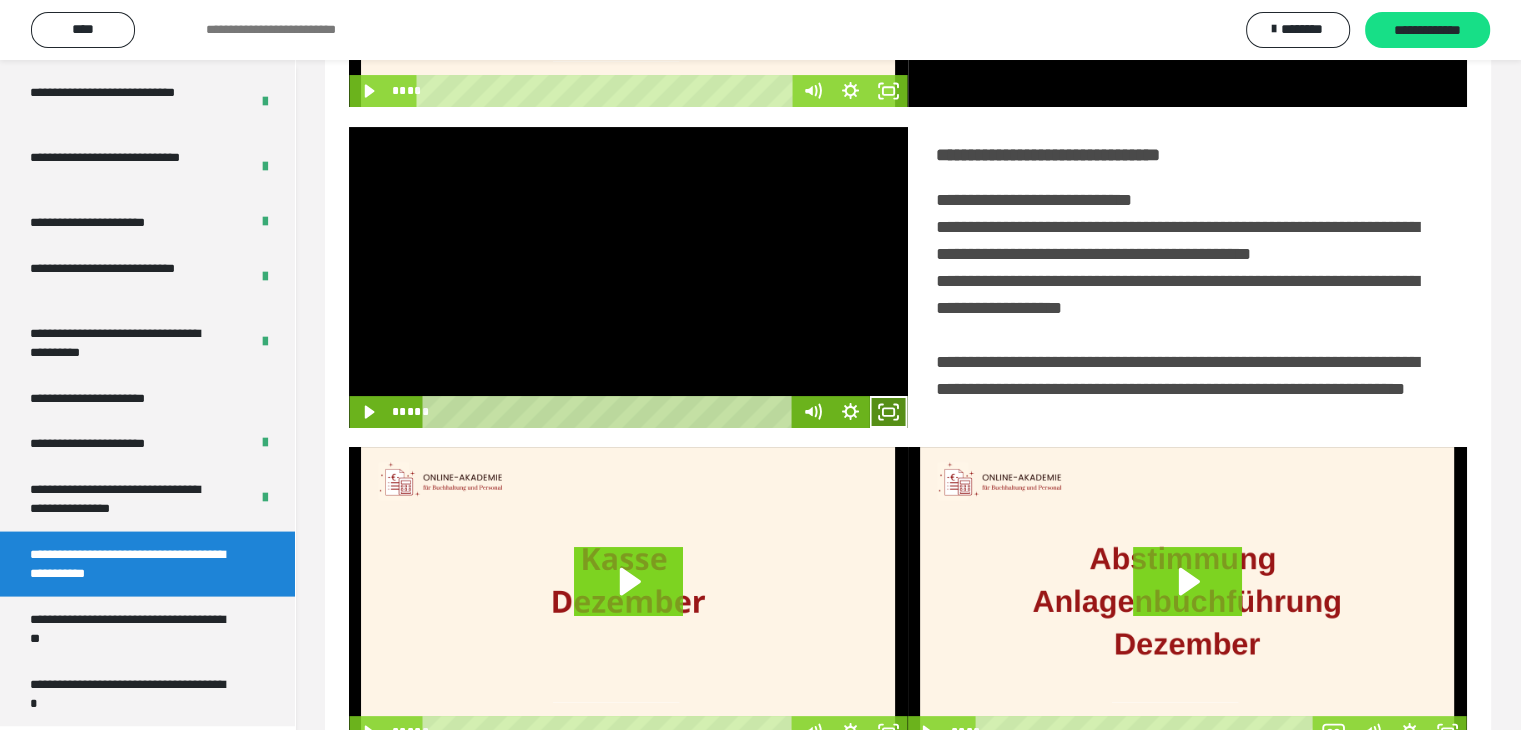 click 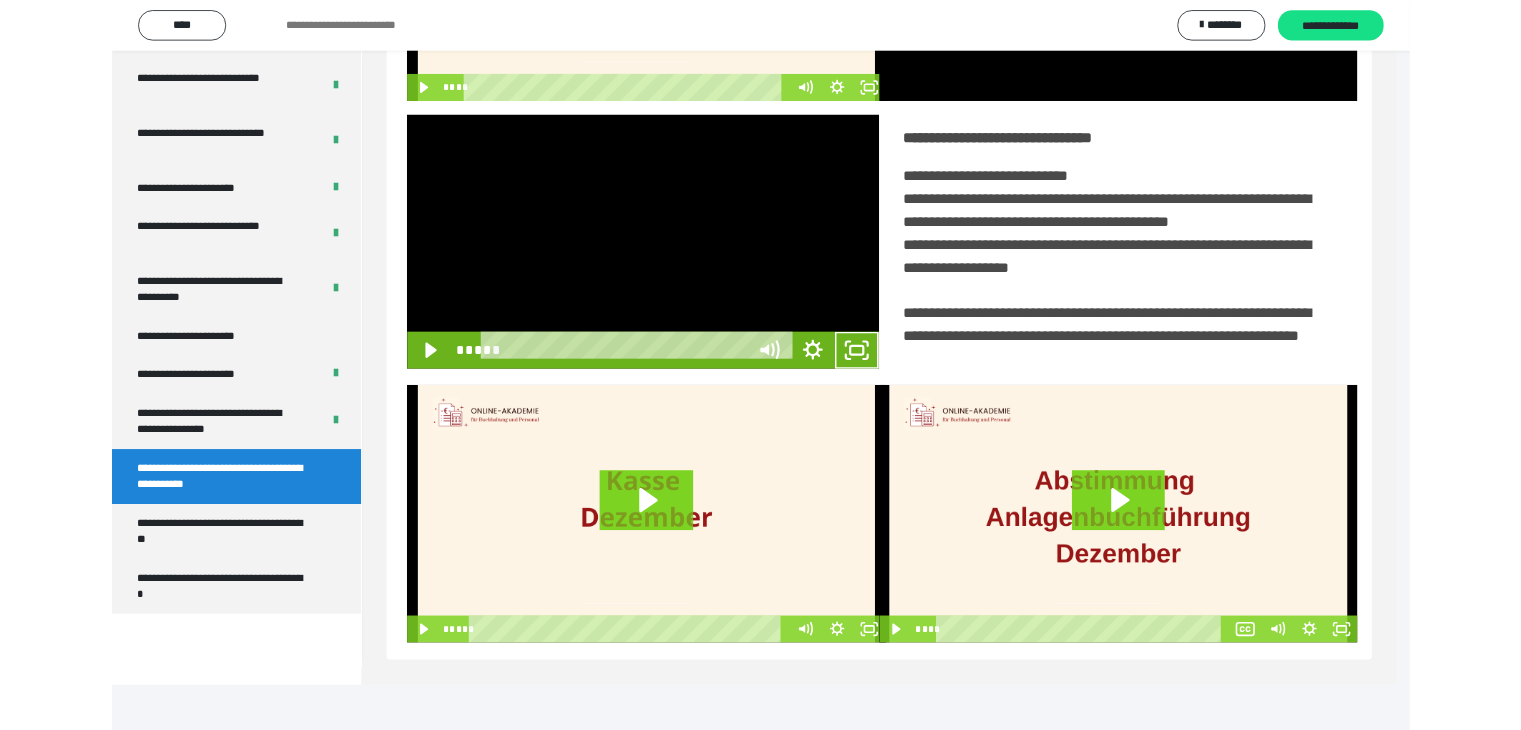 scroll, scrollTop: 3777, scrollLeft: 0, axis: vertical 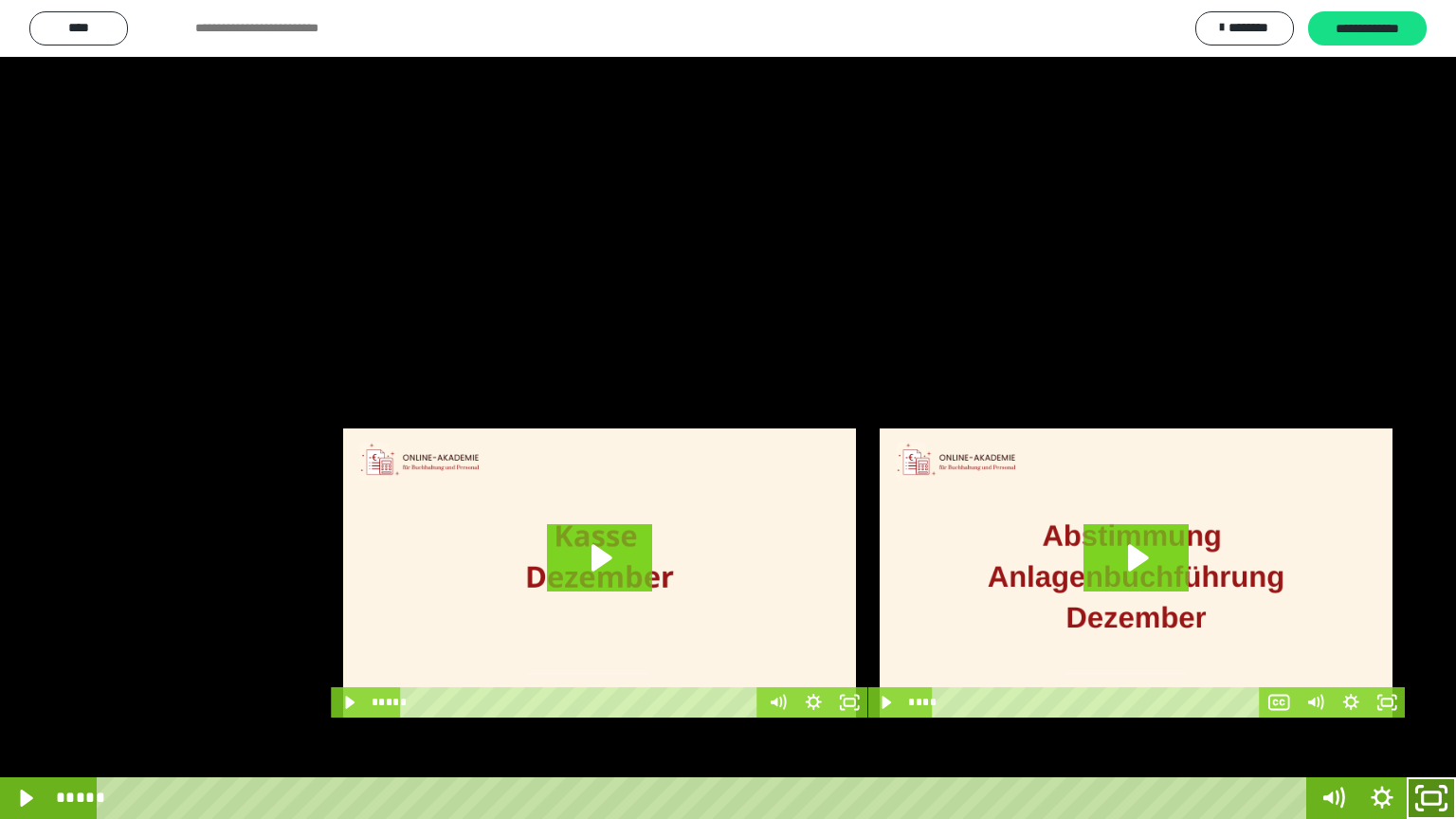 click 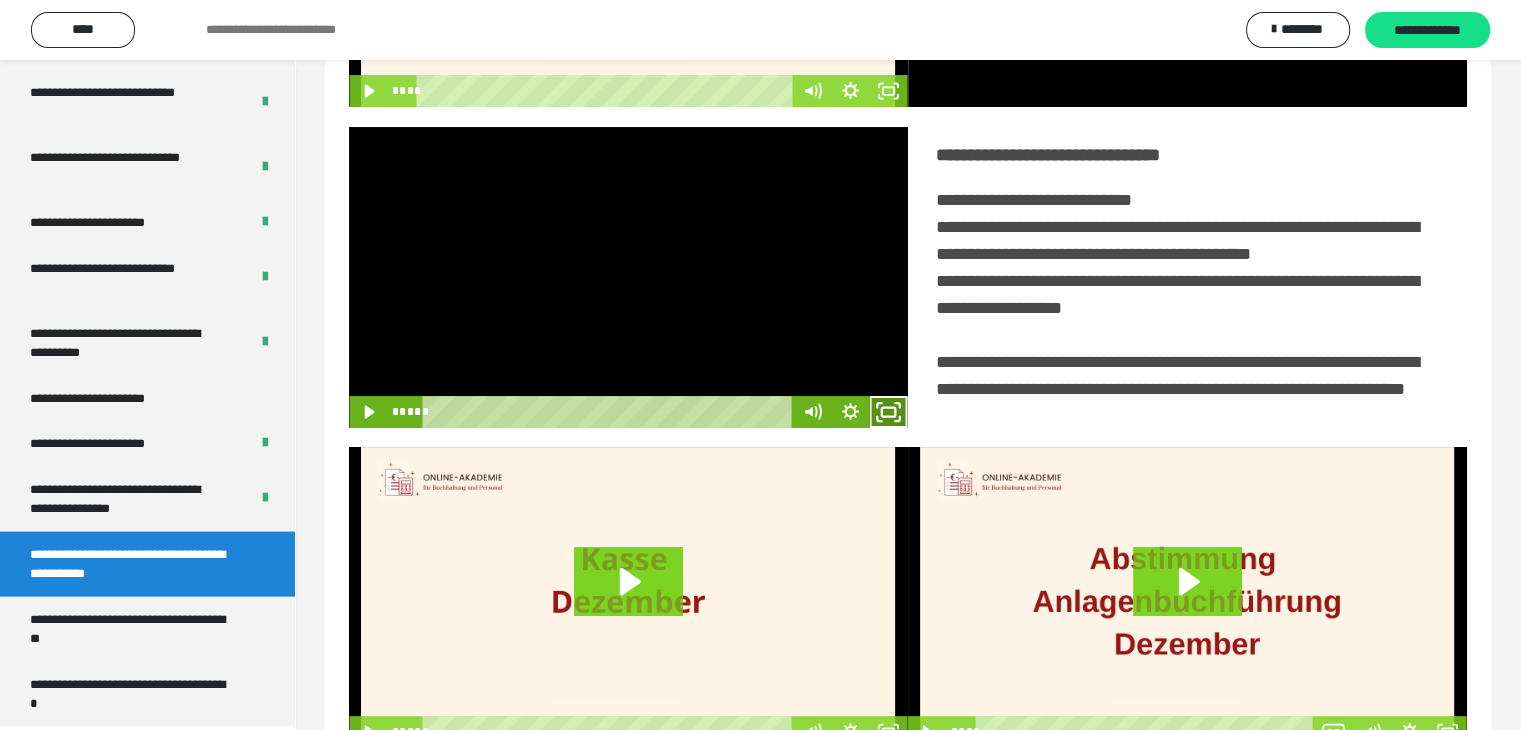 click 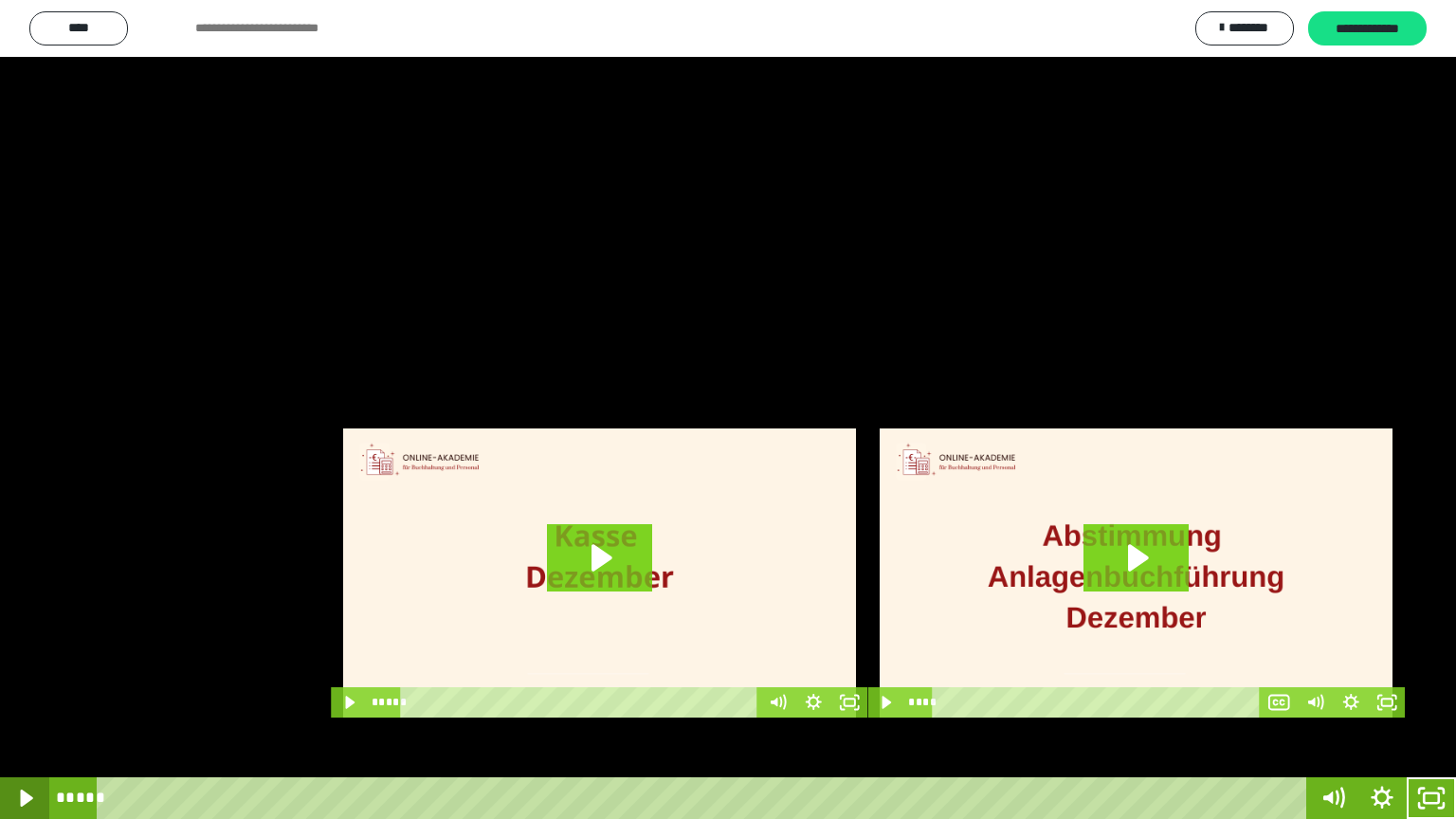 click 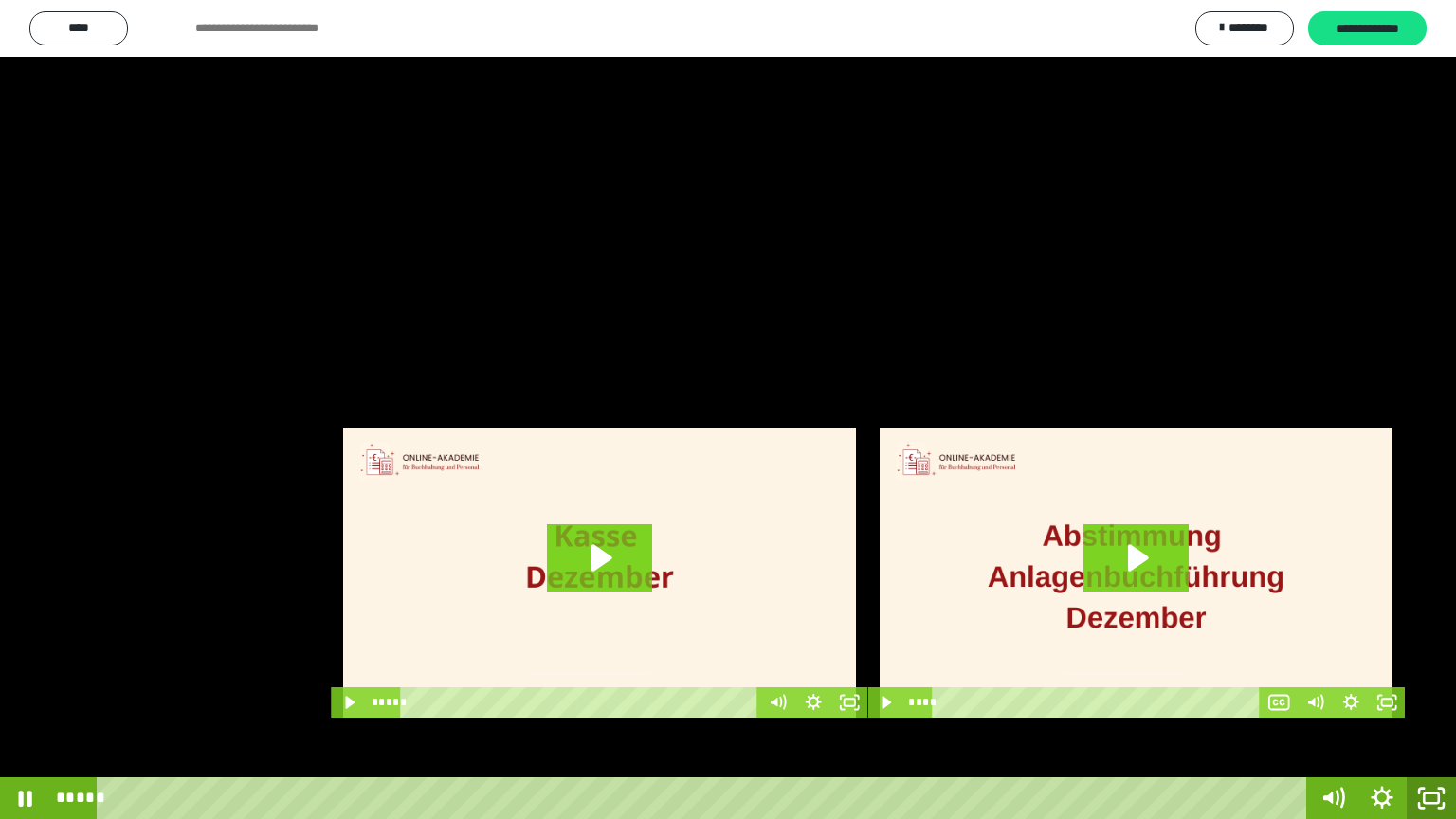click 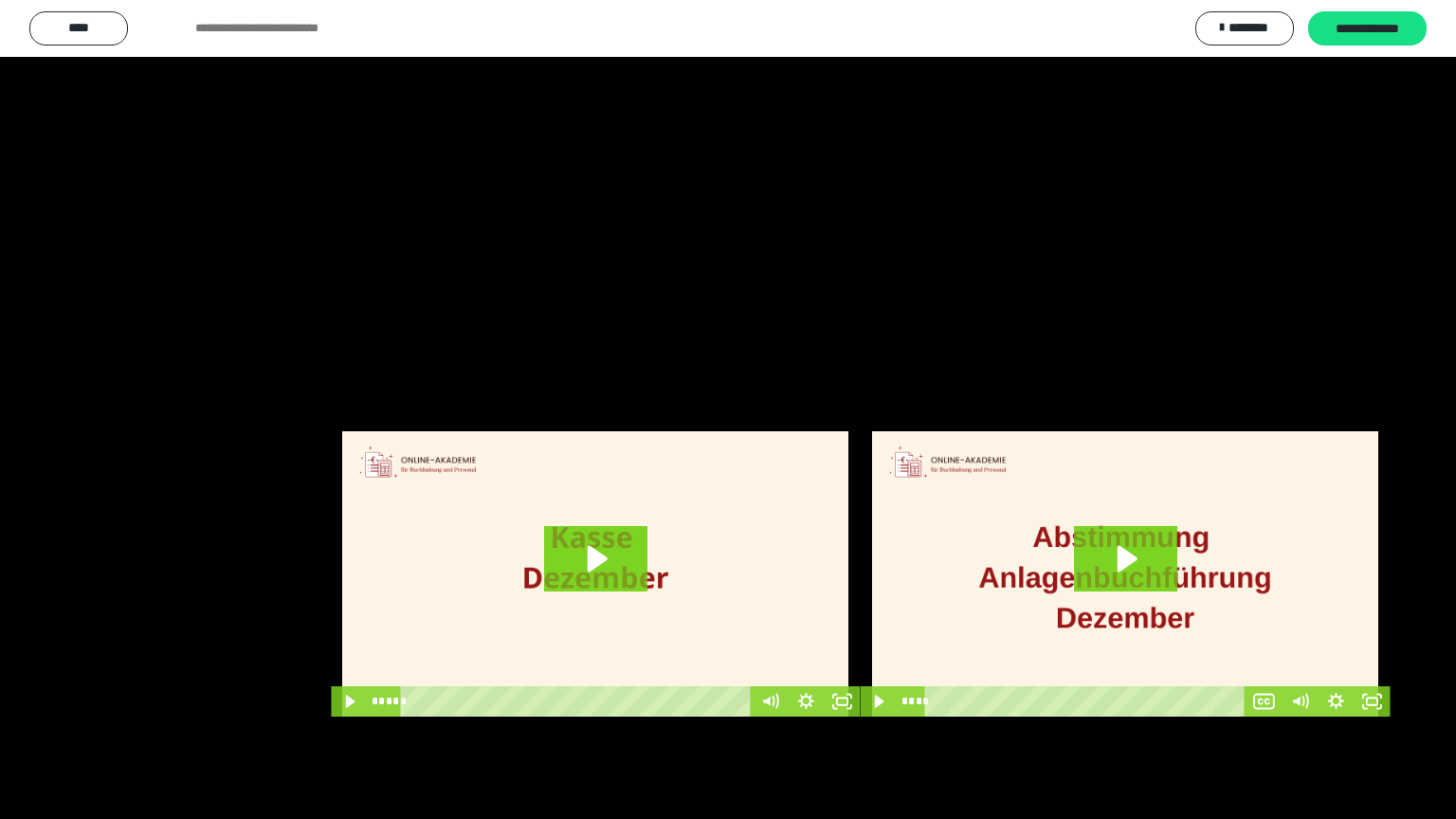 scroll, scrollTop: 3708, scrollLeft: 0, axis: vertical 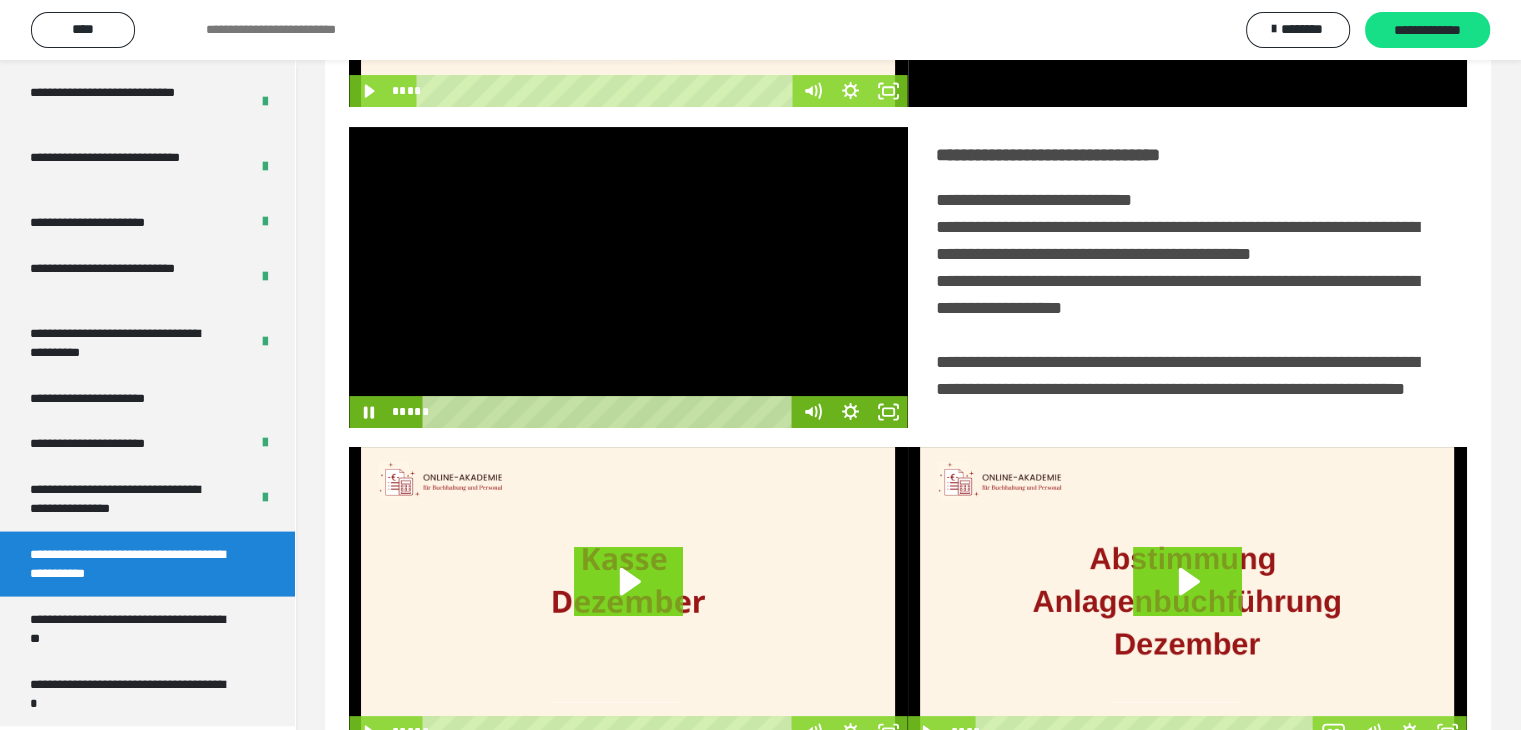 click at bounding box center (628, 277) 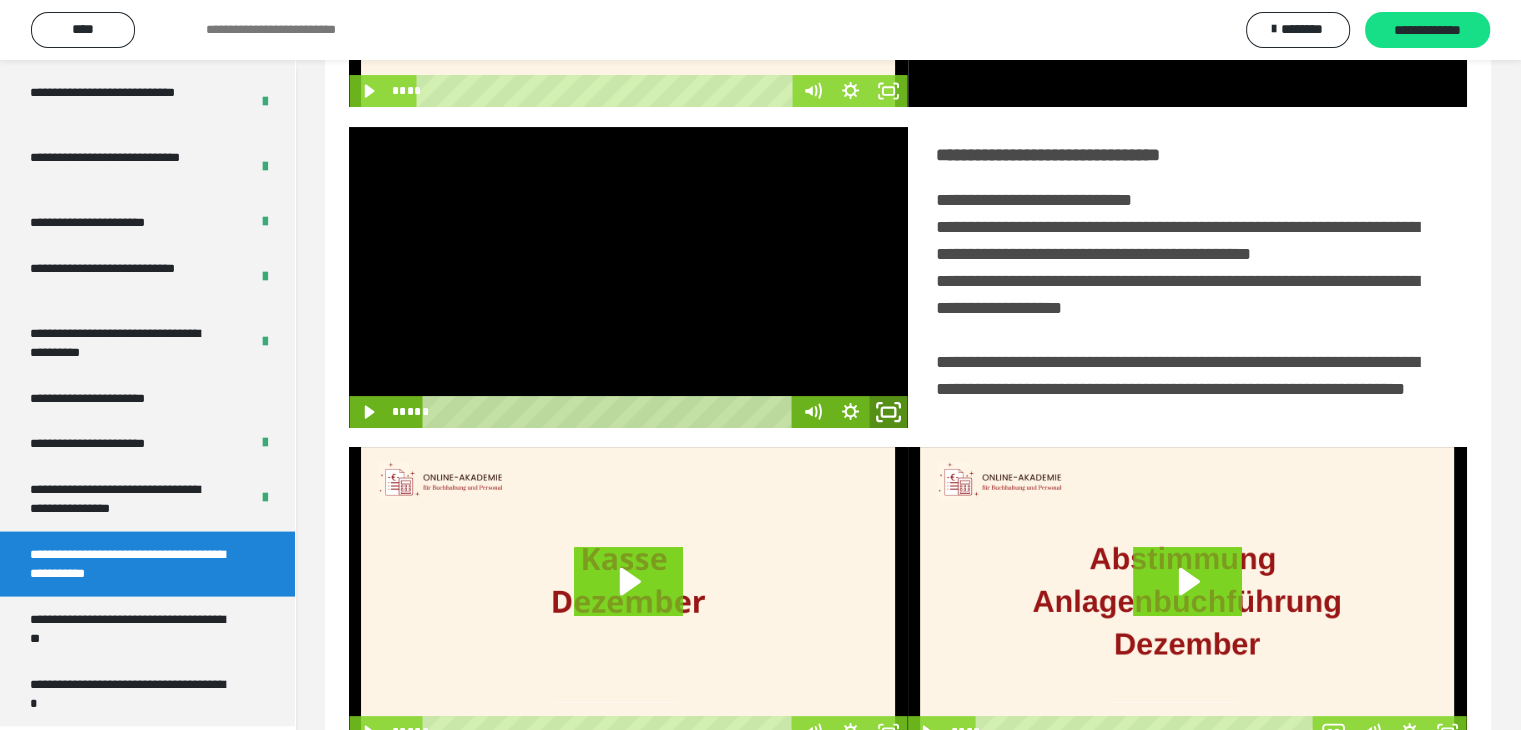 click 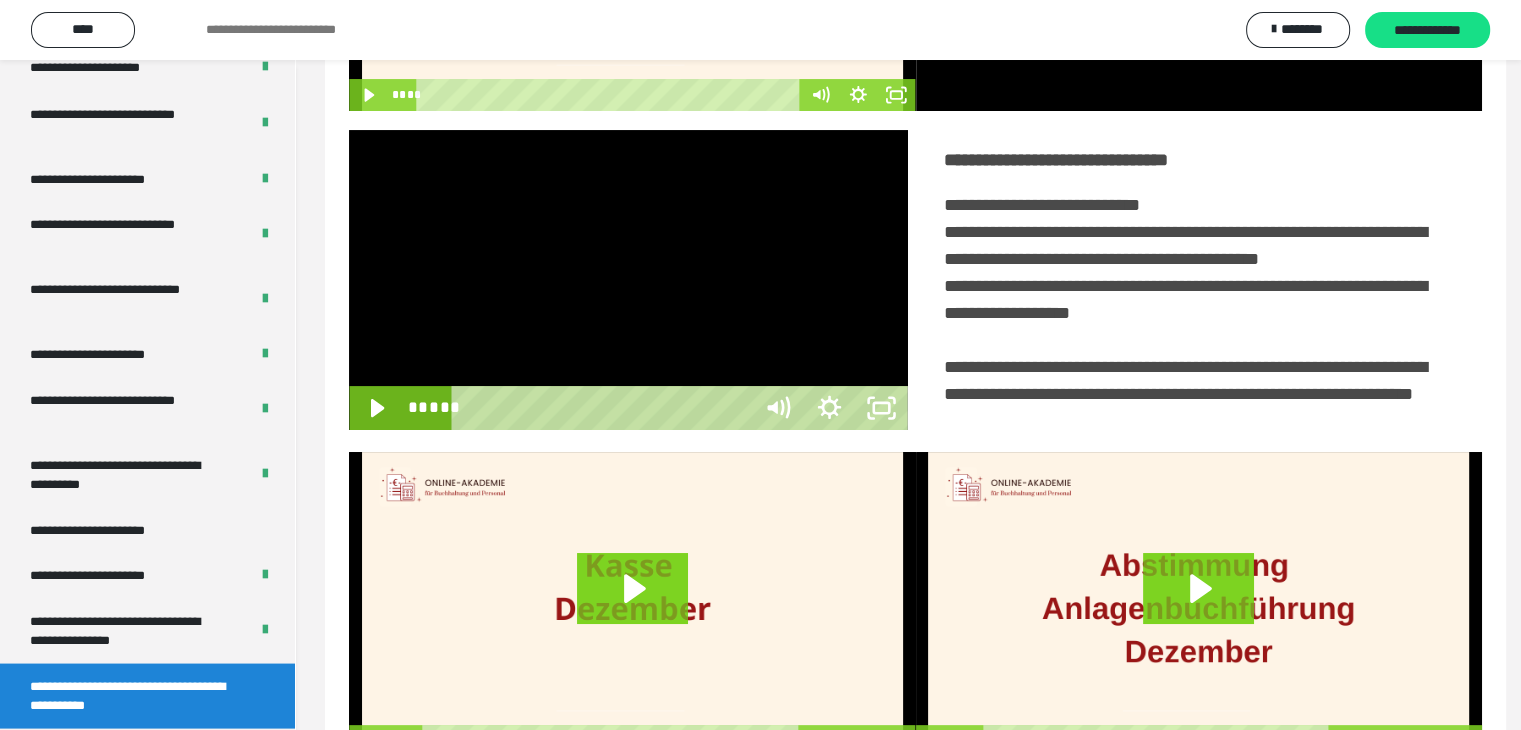 scroll, scrollTop: 3777, scrollLeft: 0, axis: vertical 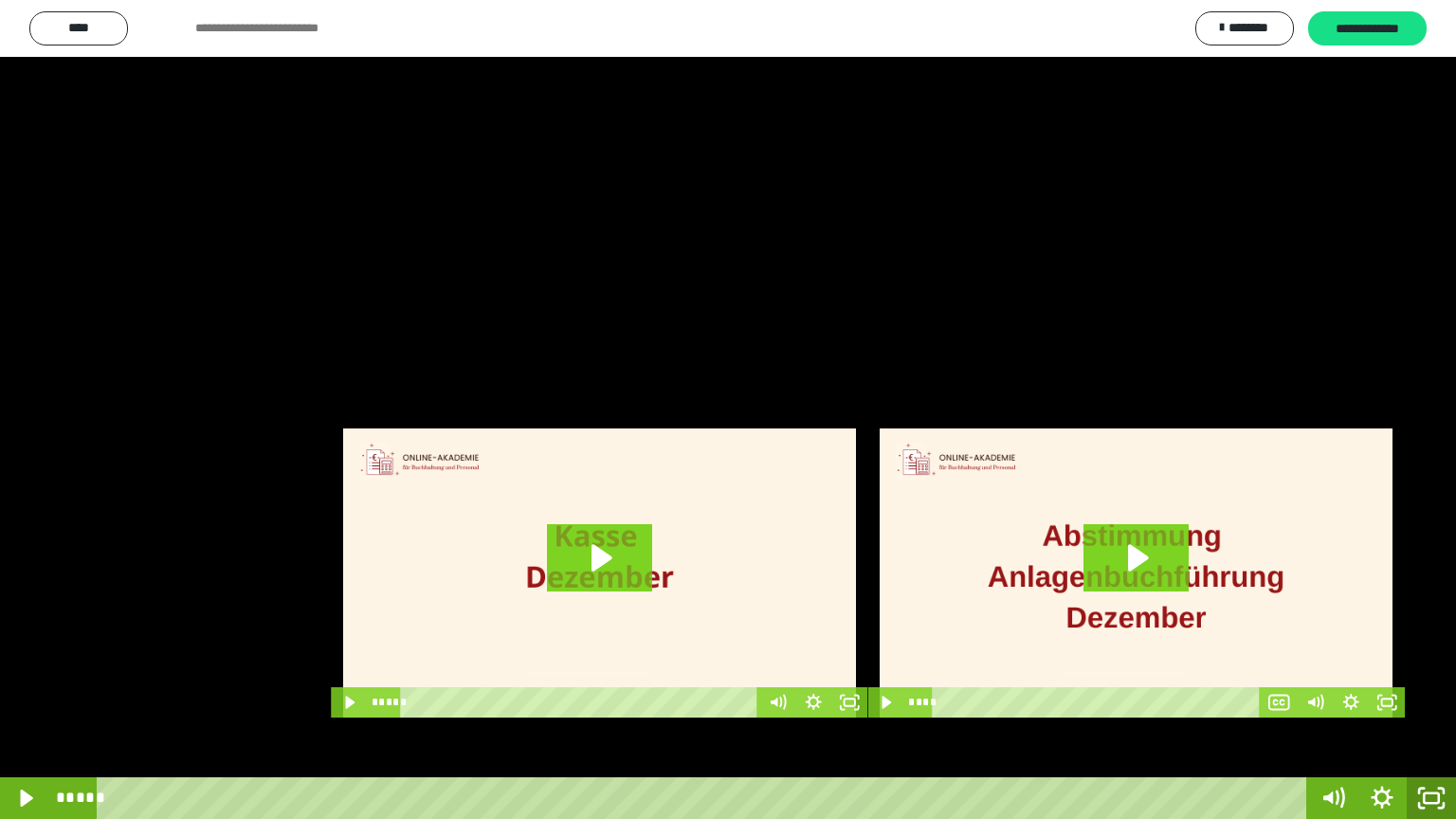click 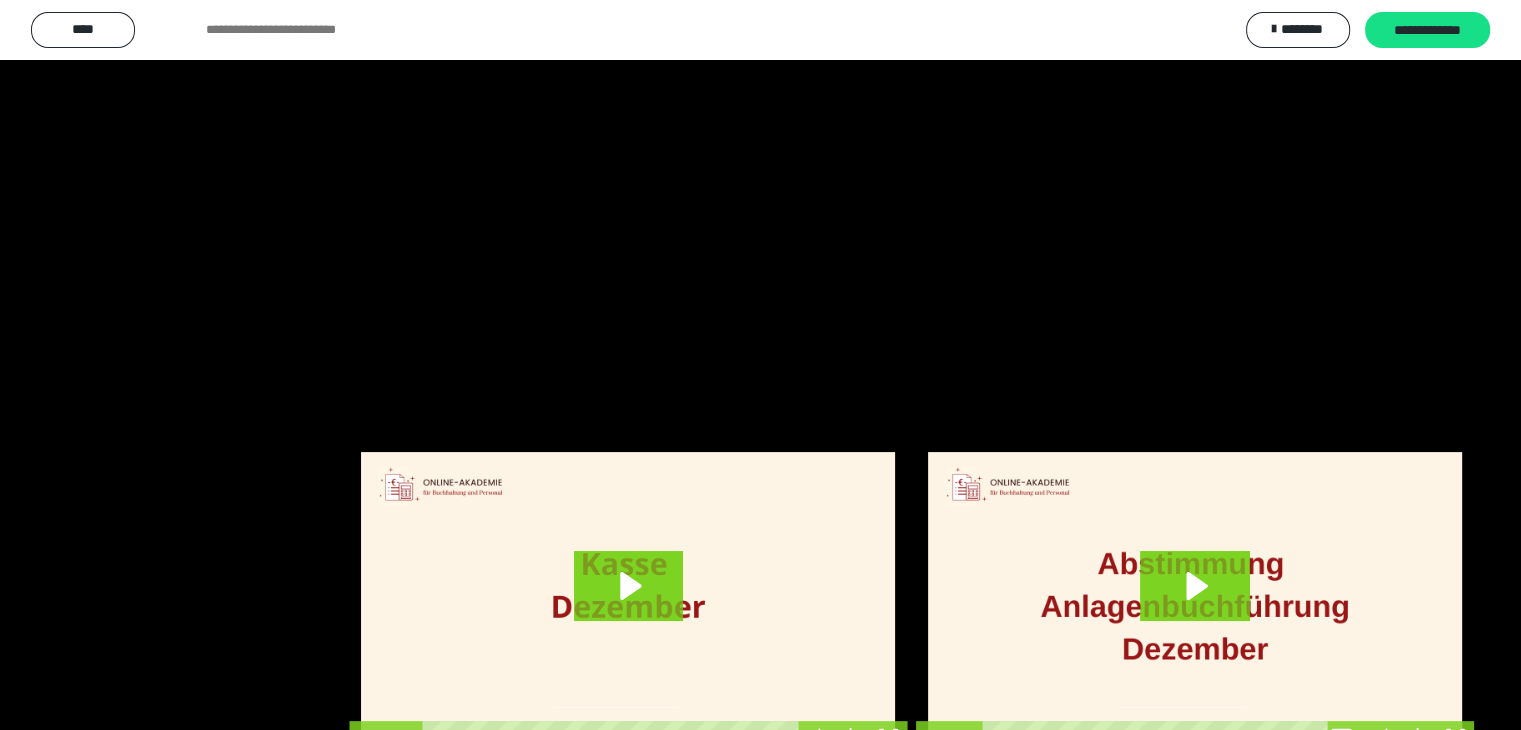 scroll, scrollTop: 3912, scrollLeft: 0, axis: vertical 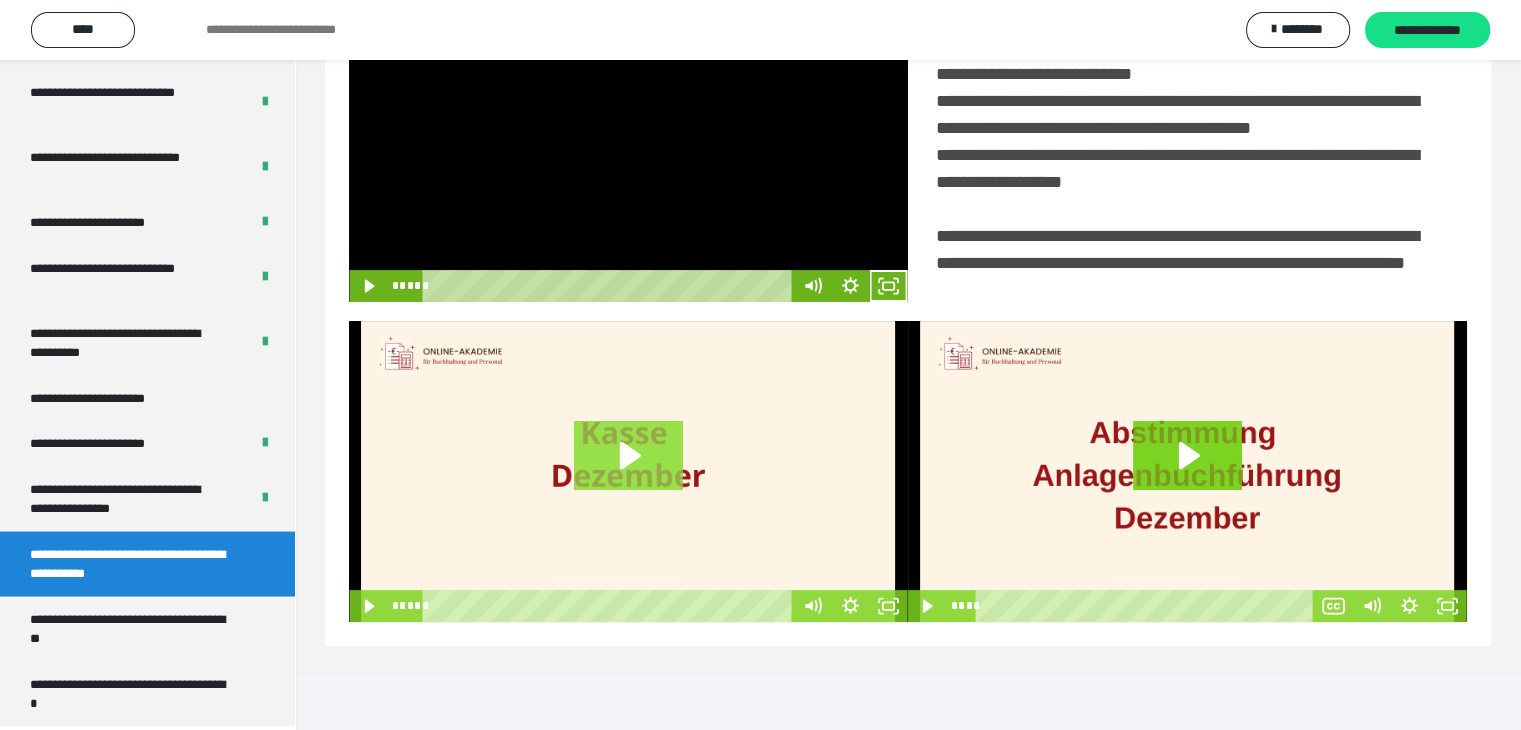 click 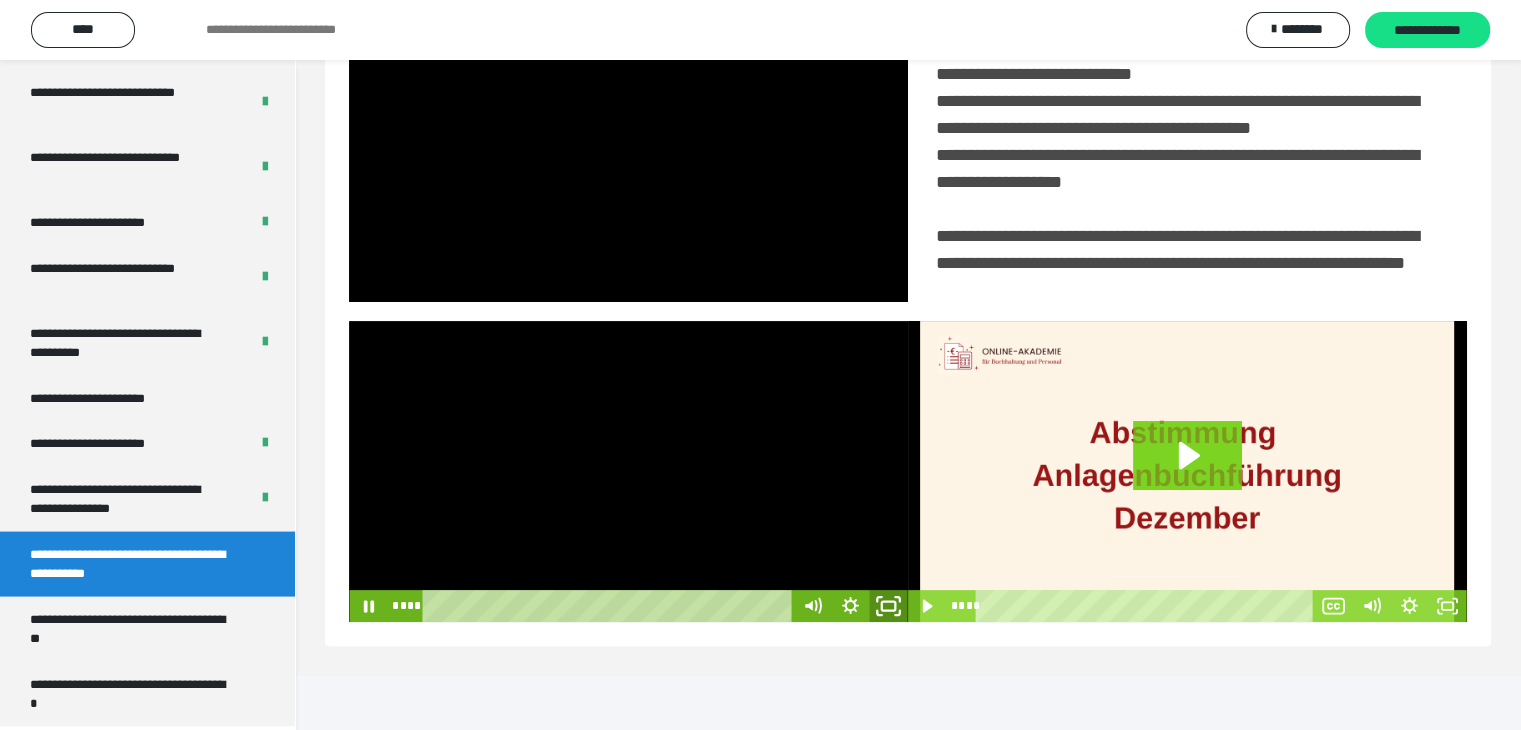 click 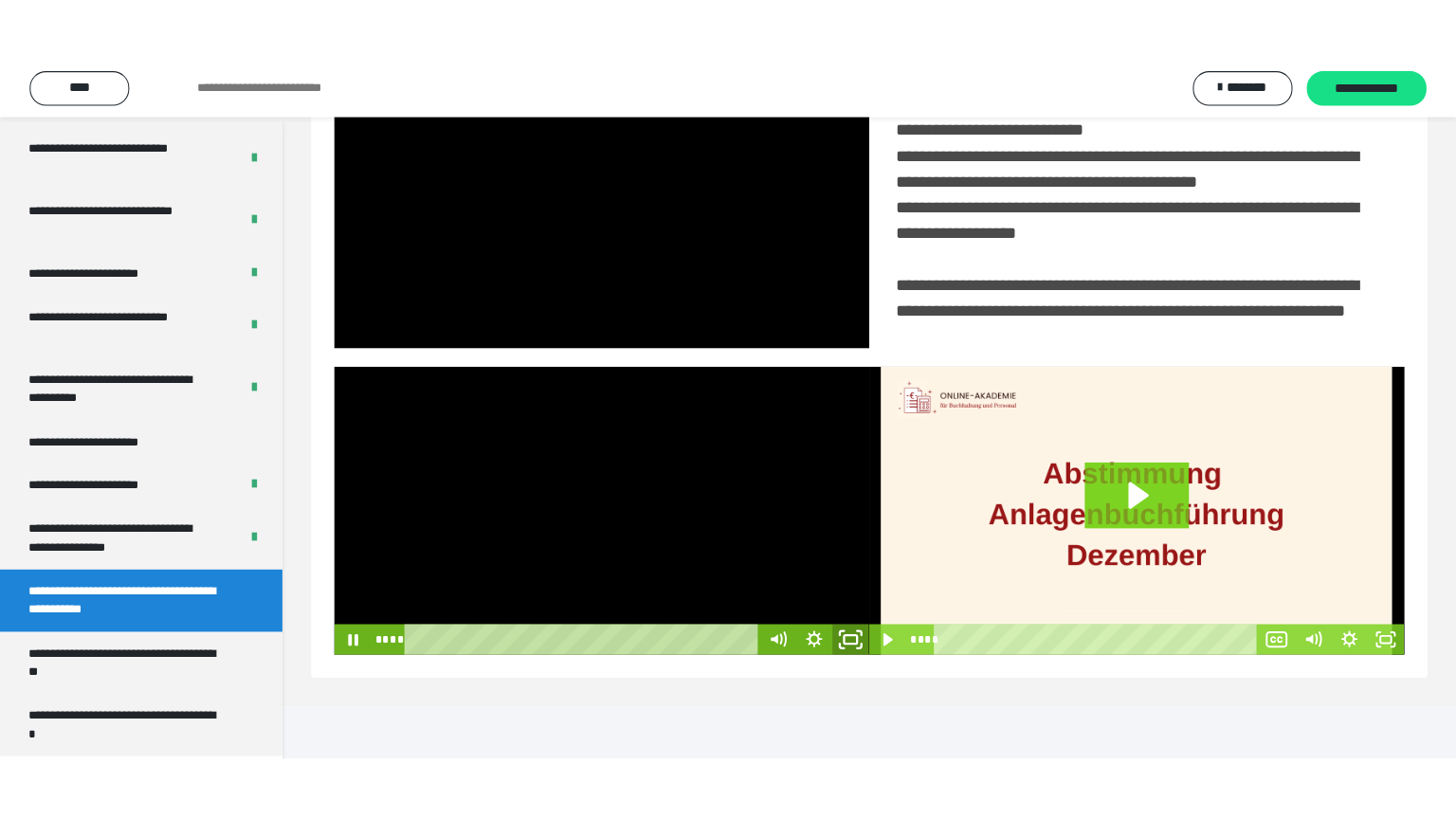 scroll, scrollTop: 317, scrollLeft: 0, axis: vertical 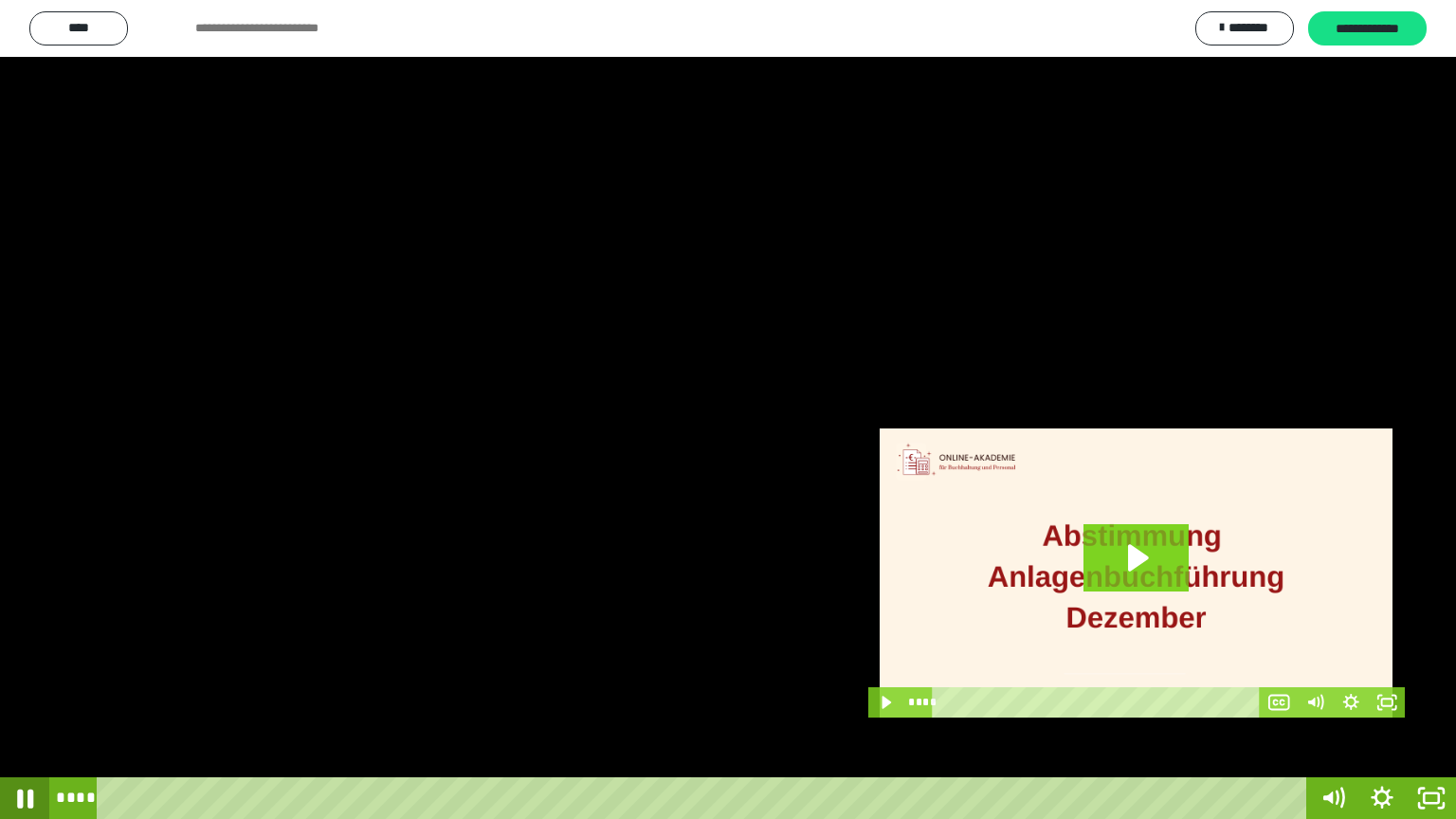 click 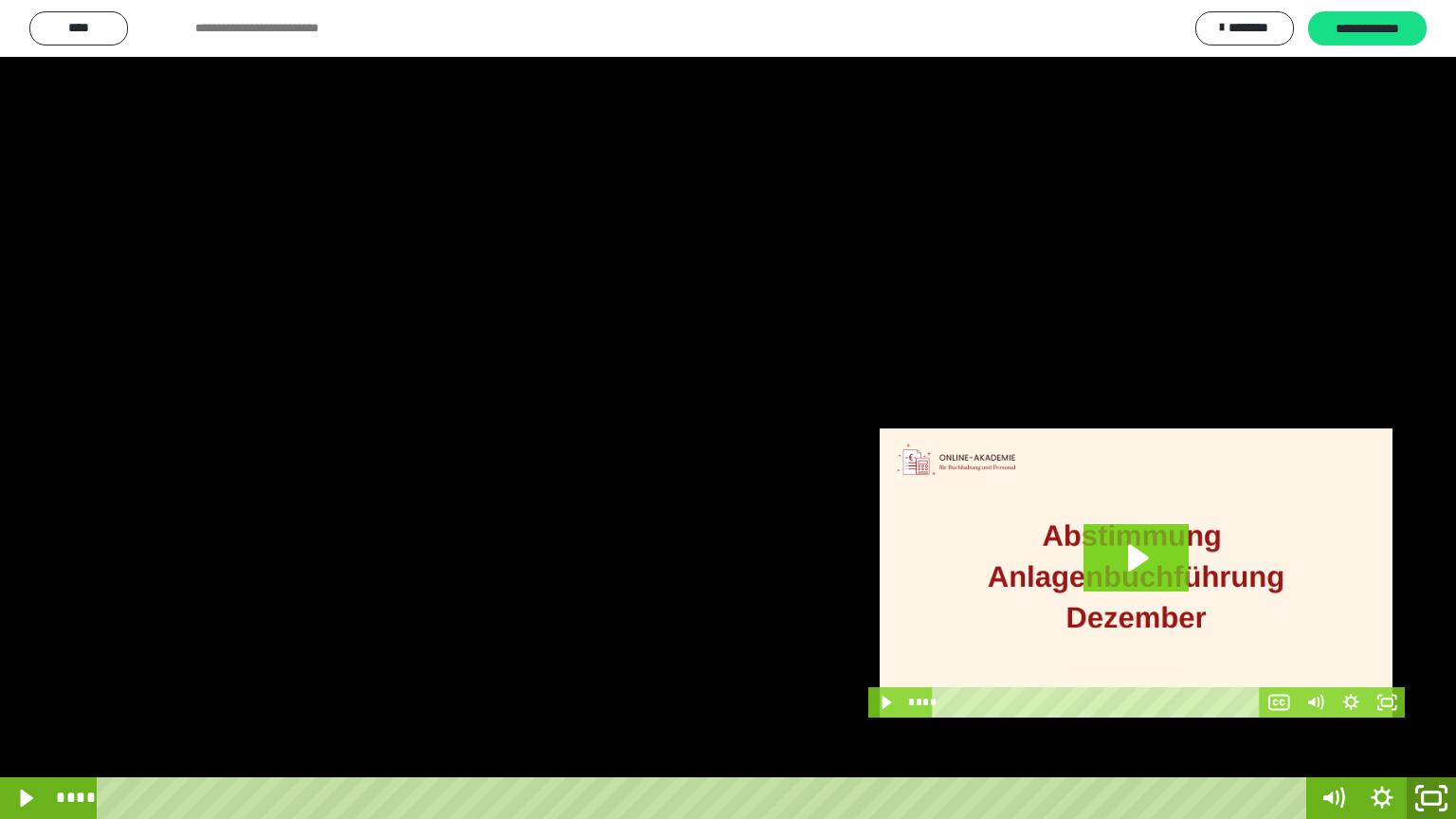 click 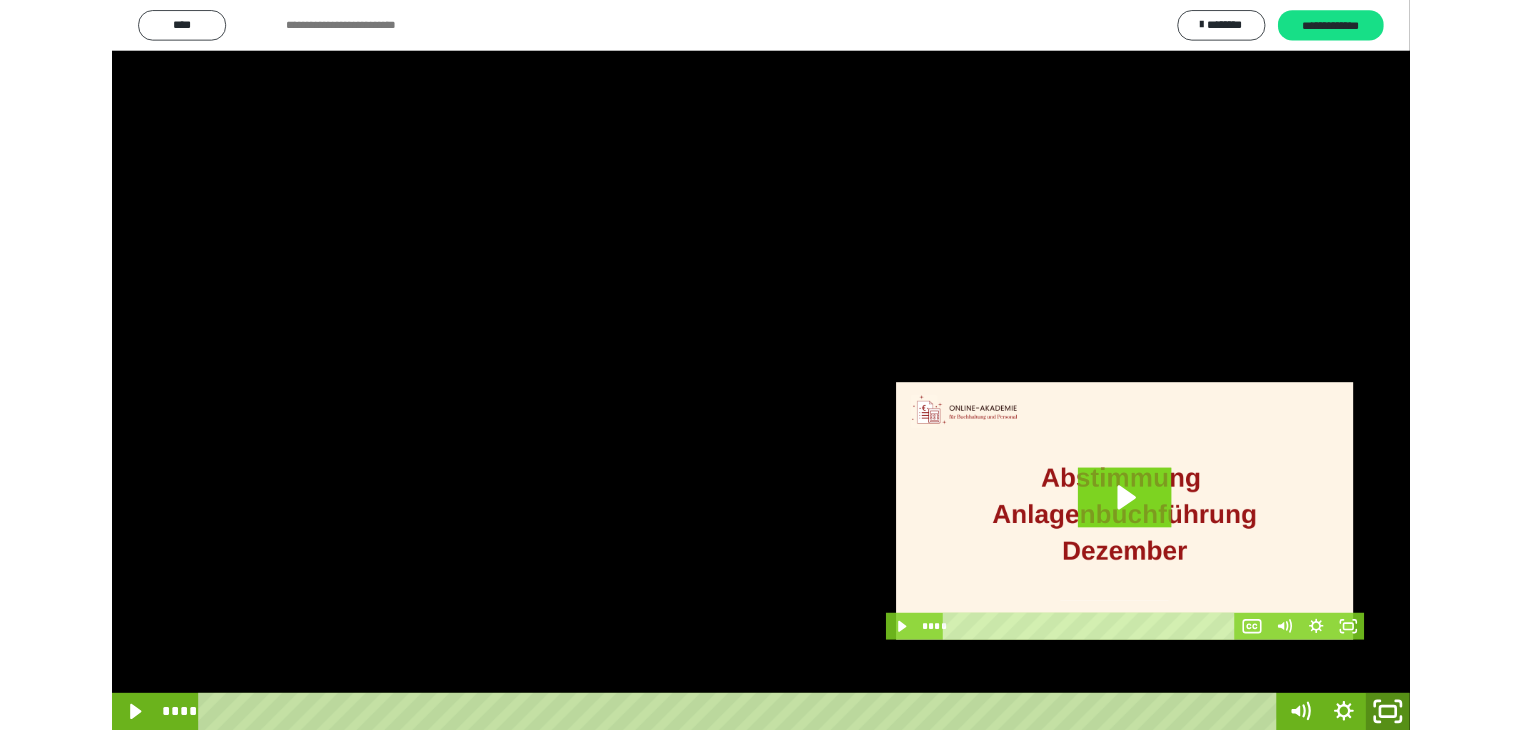 scroll, scrollTop: 3912, scrollLeft: 0, axis: vertical 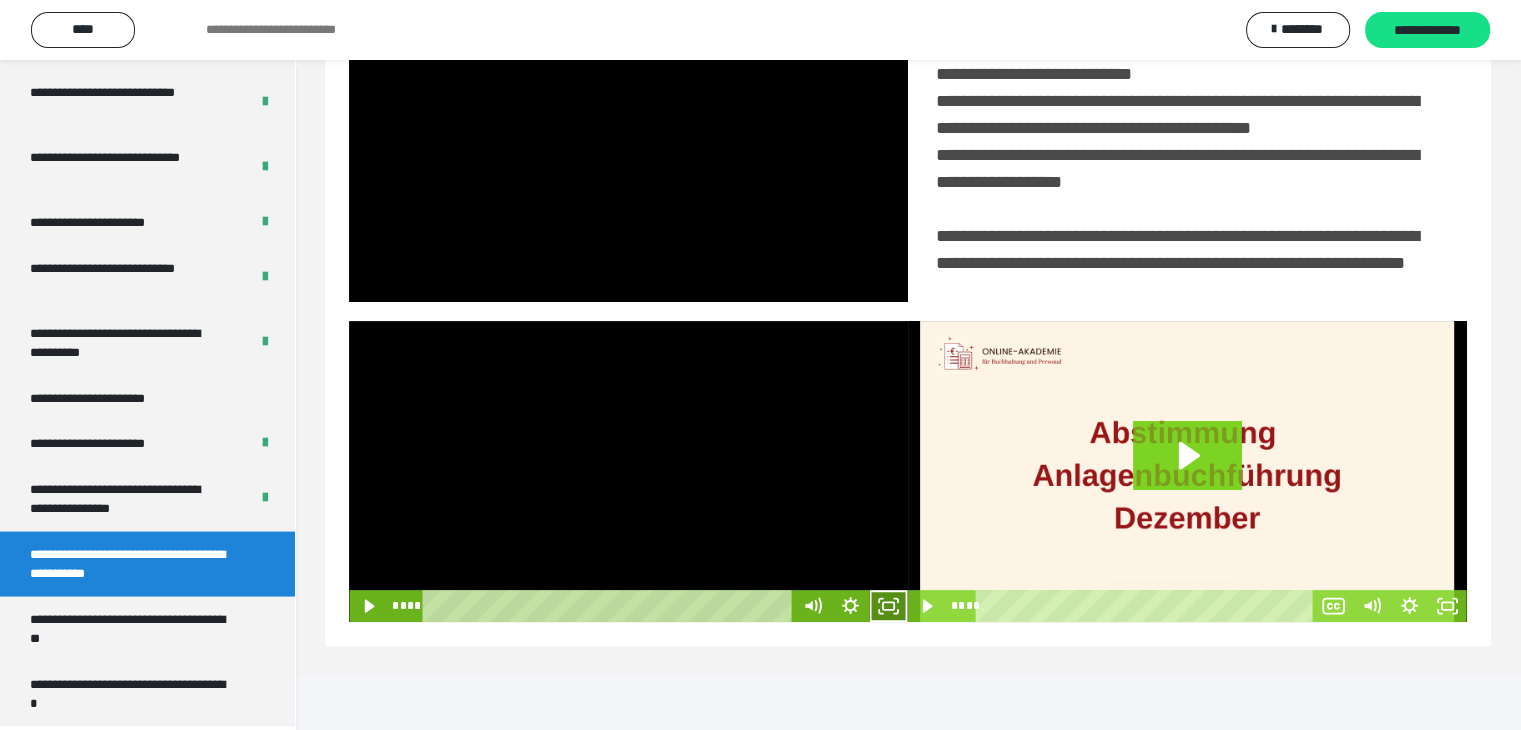 click 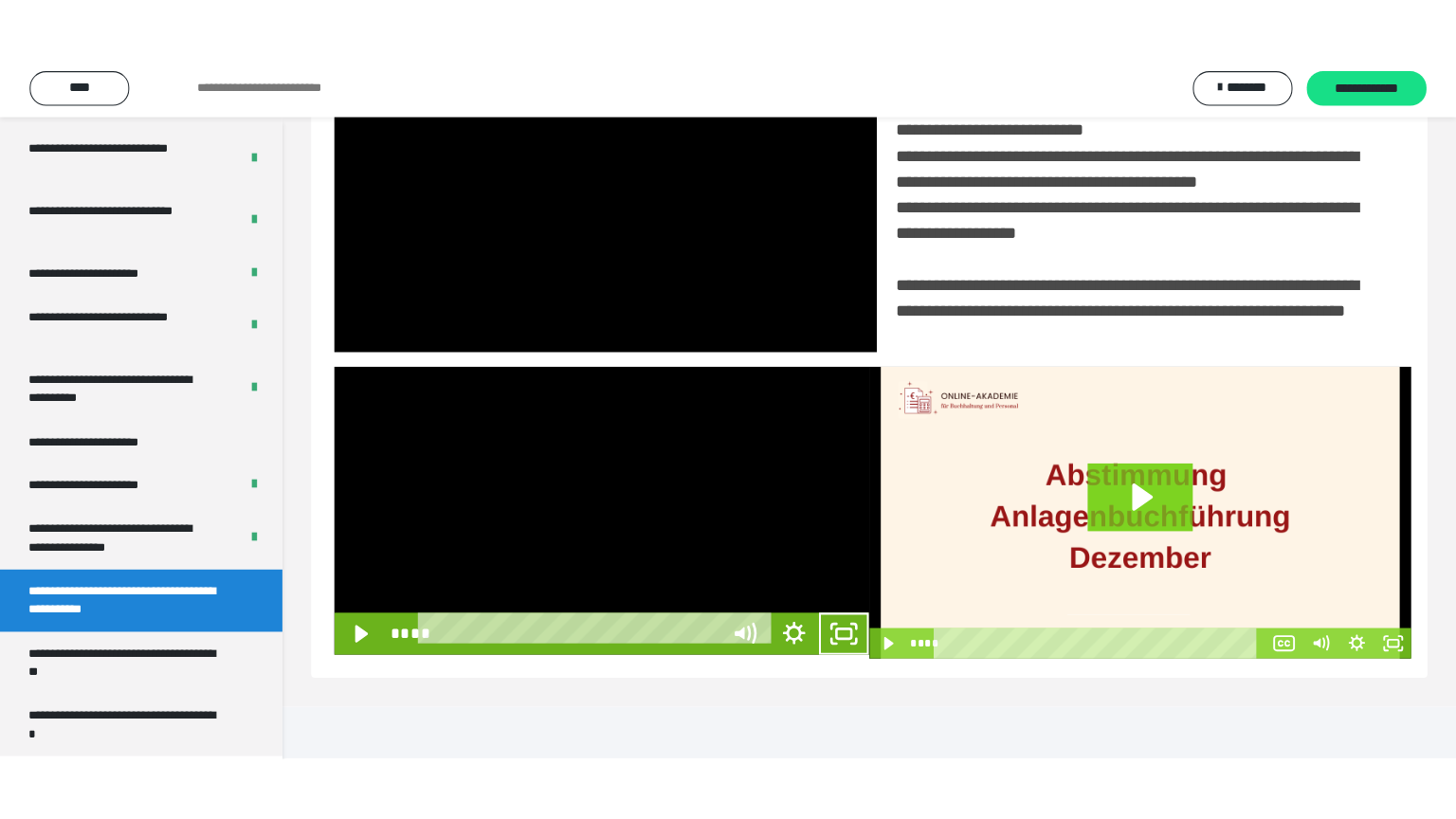 scroll, scrollTop: 317, scrollLeft: 0, axis: vertical 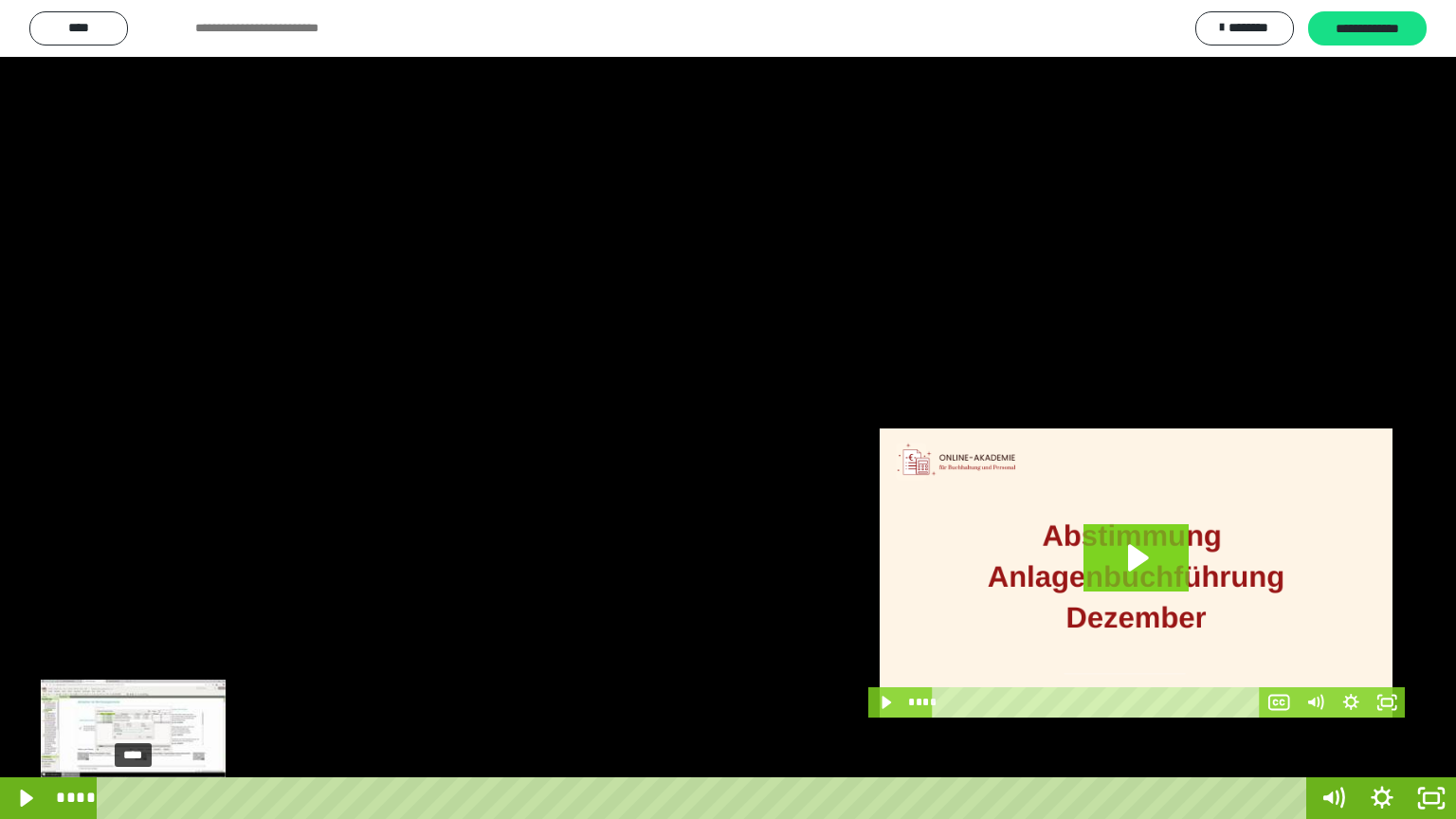 drag, startPoint x: 167, startPoint y: 797, endPoint x: 133, endPoint y: 800, distance: 34.132096 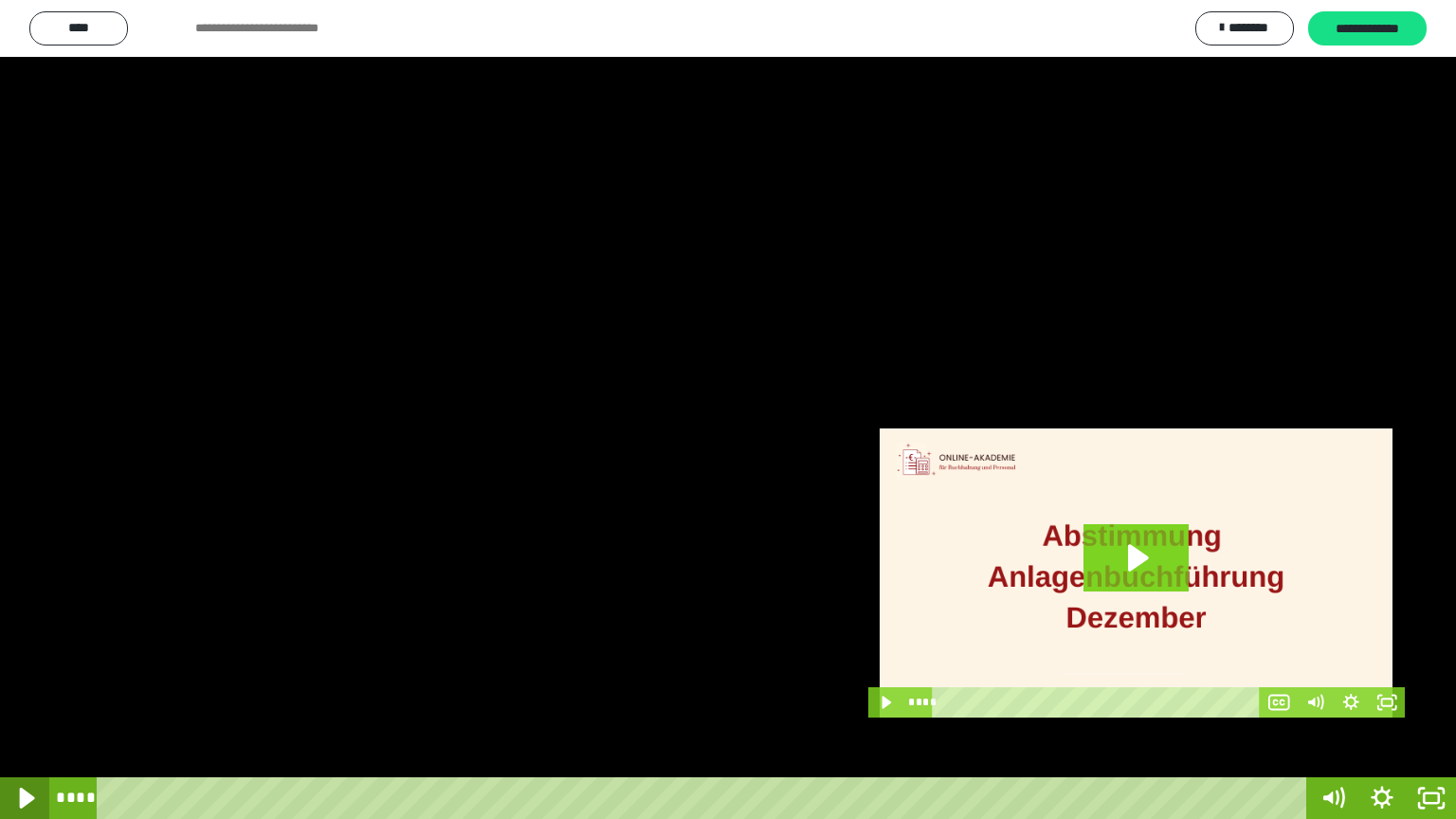 click 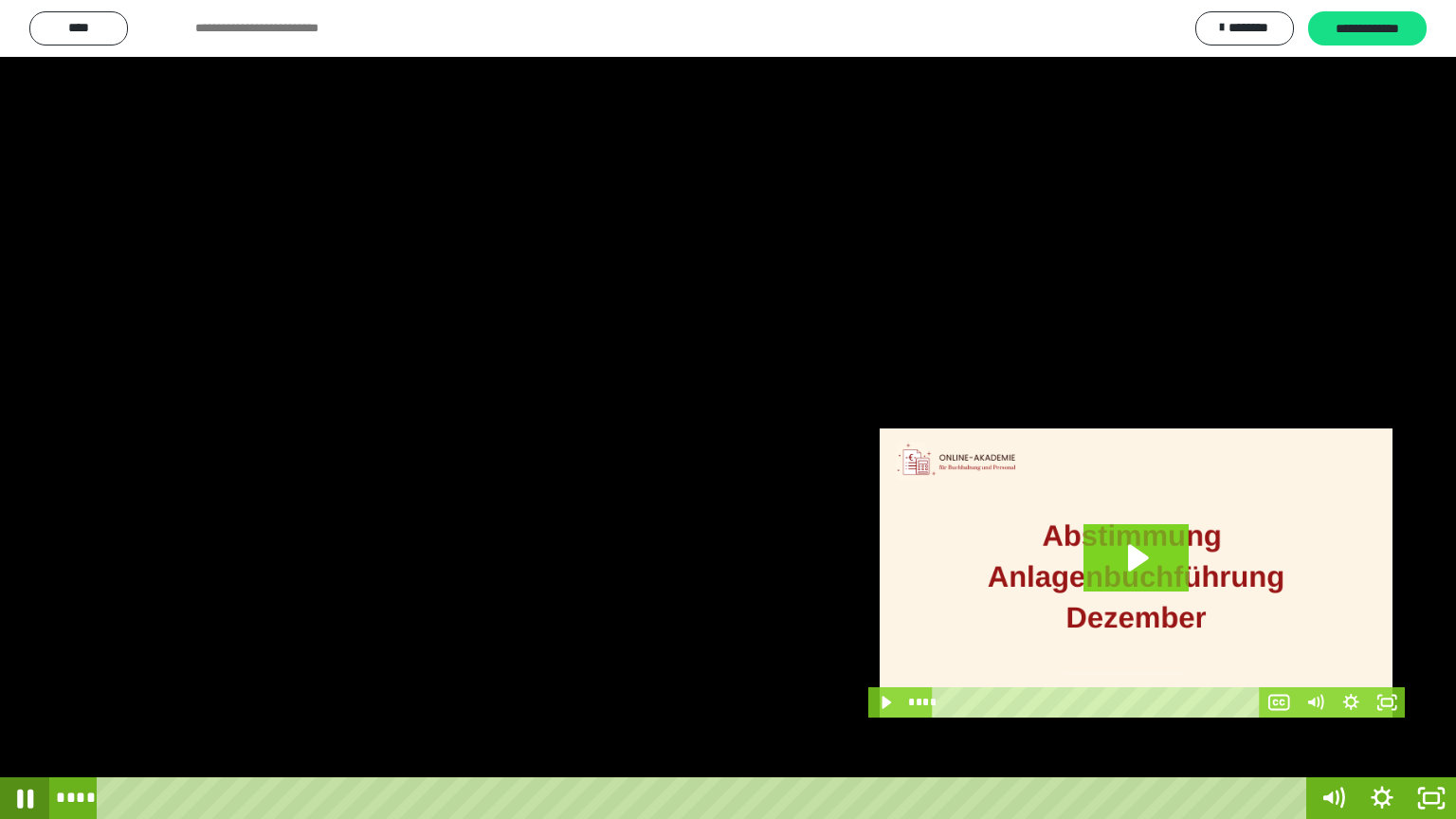click 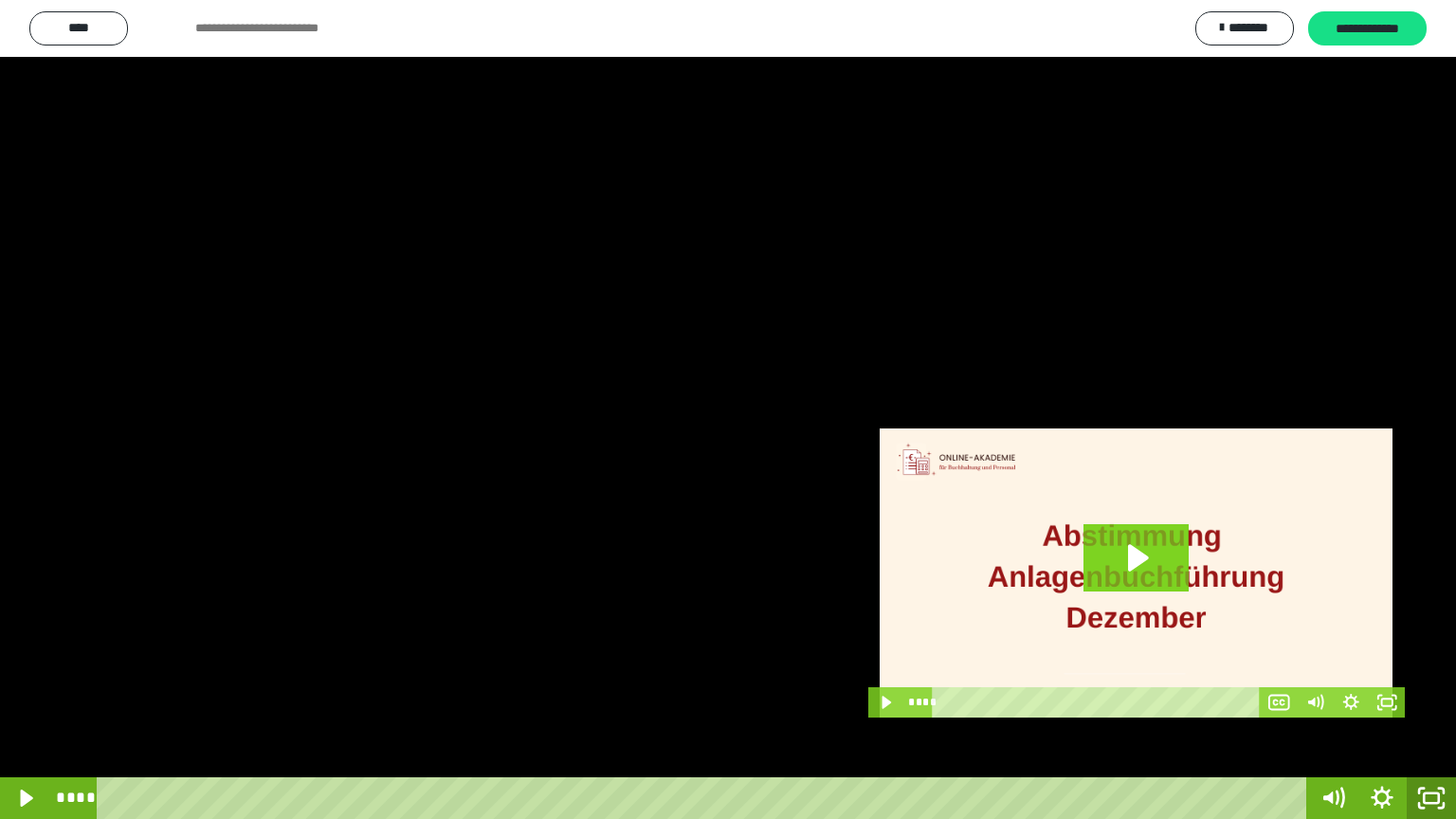 click 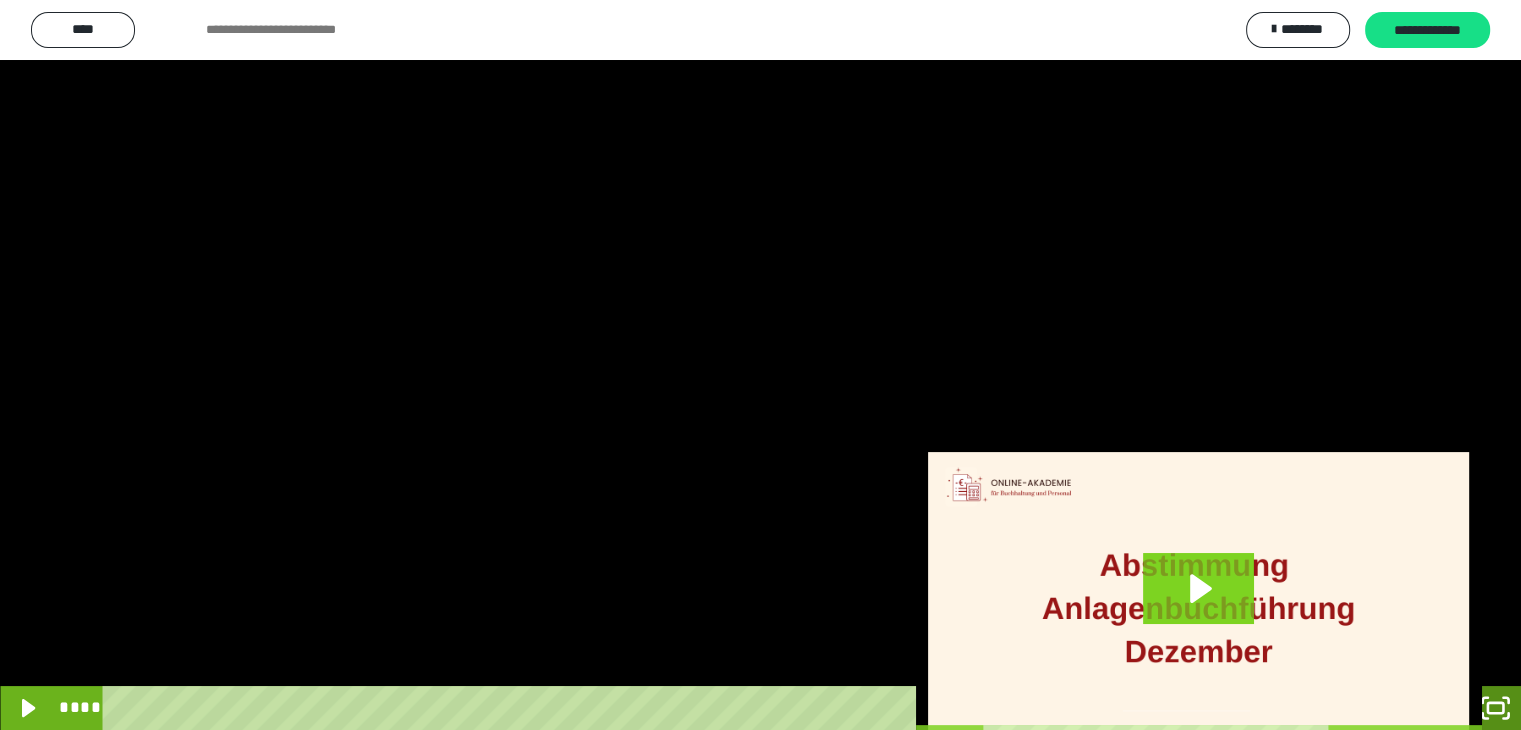 scroll, scrollTop: 3912, scrollLeft: 0, axis: vertical 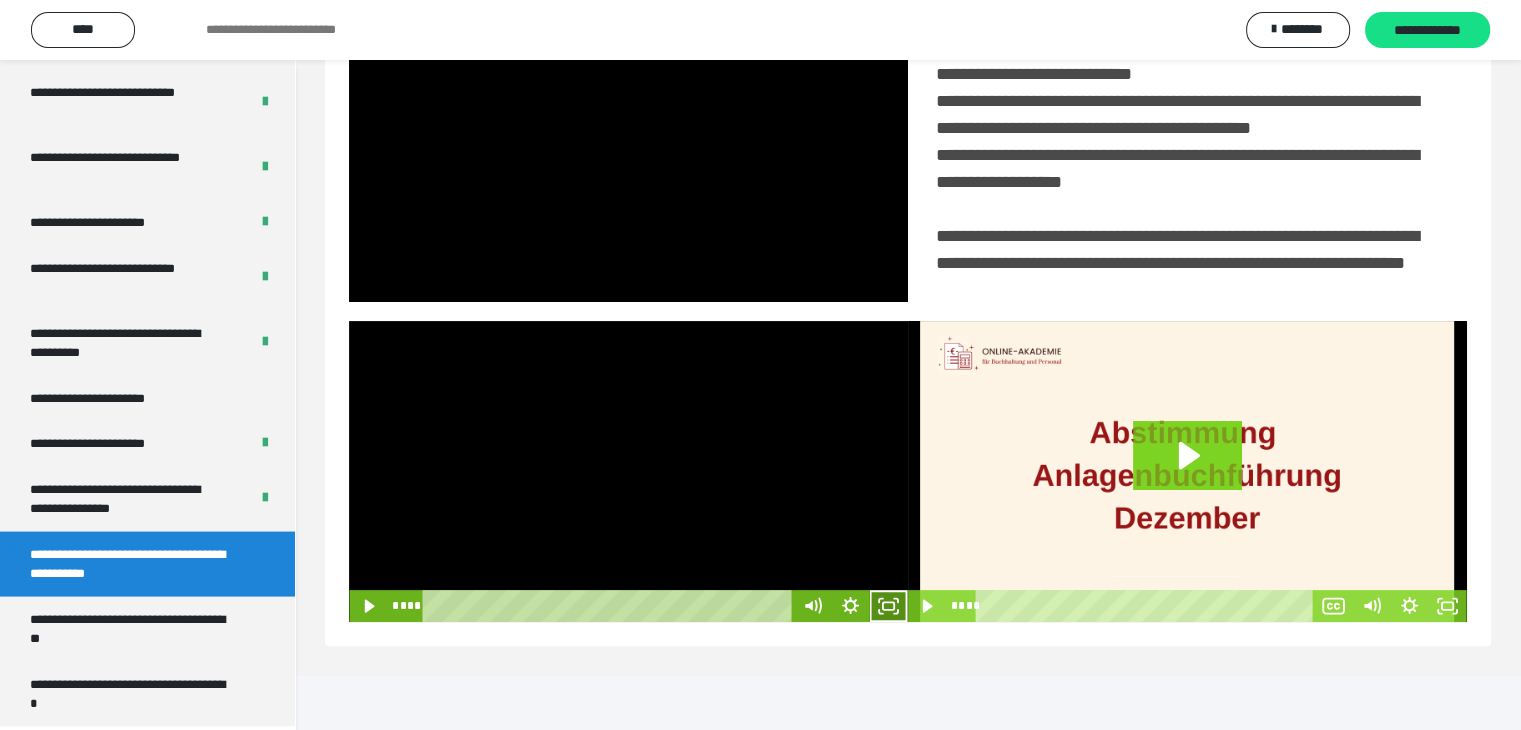 click 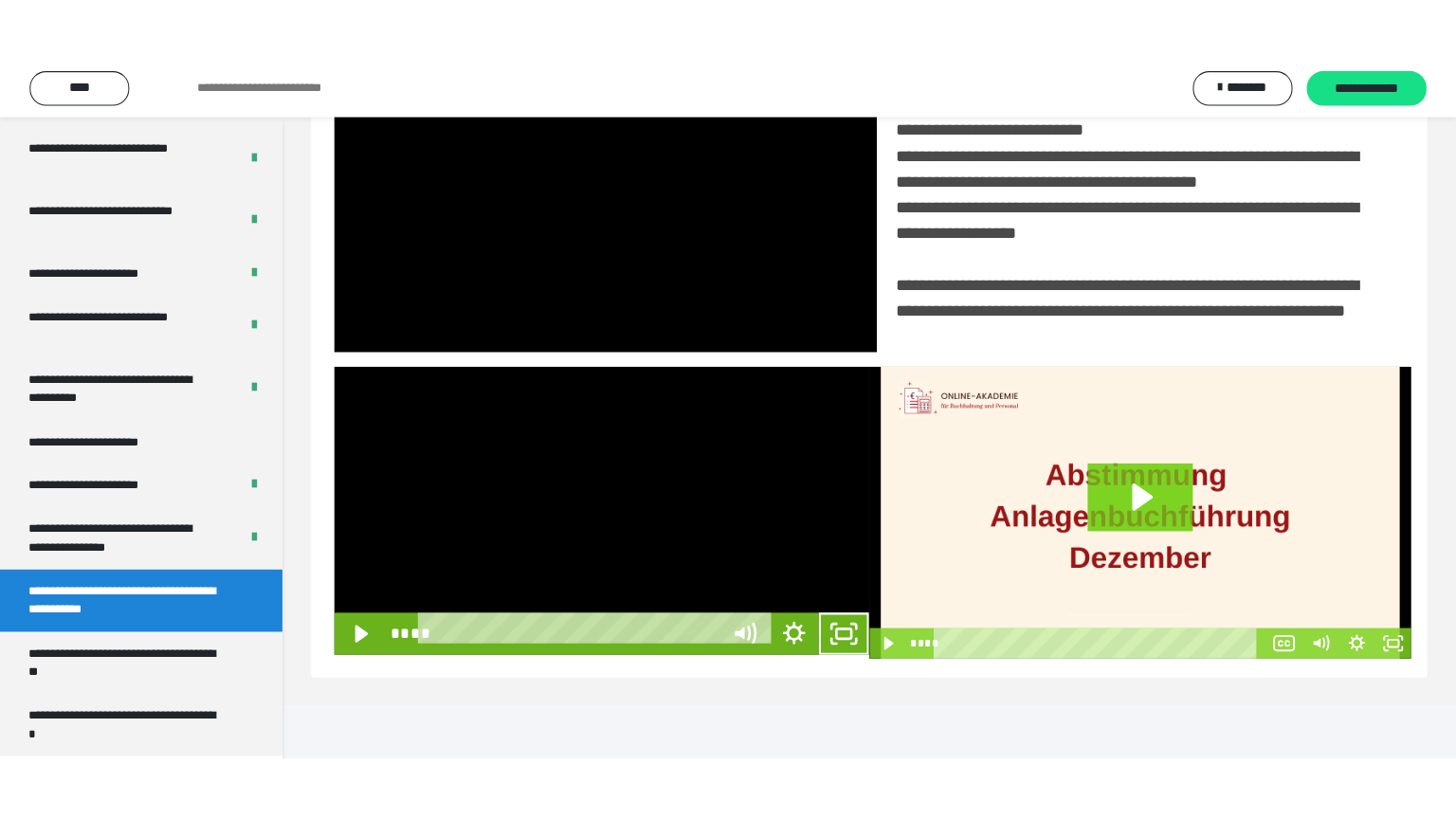 scroll, scrollTop: 317, scrollLeft: 0, axis: vertical 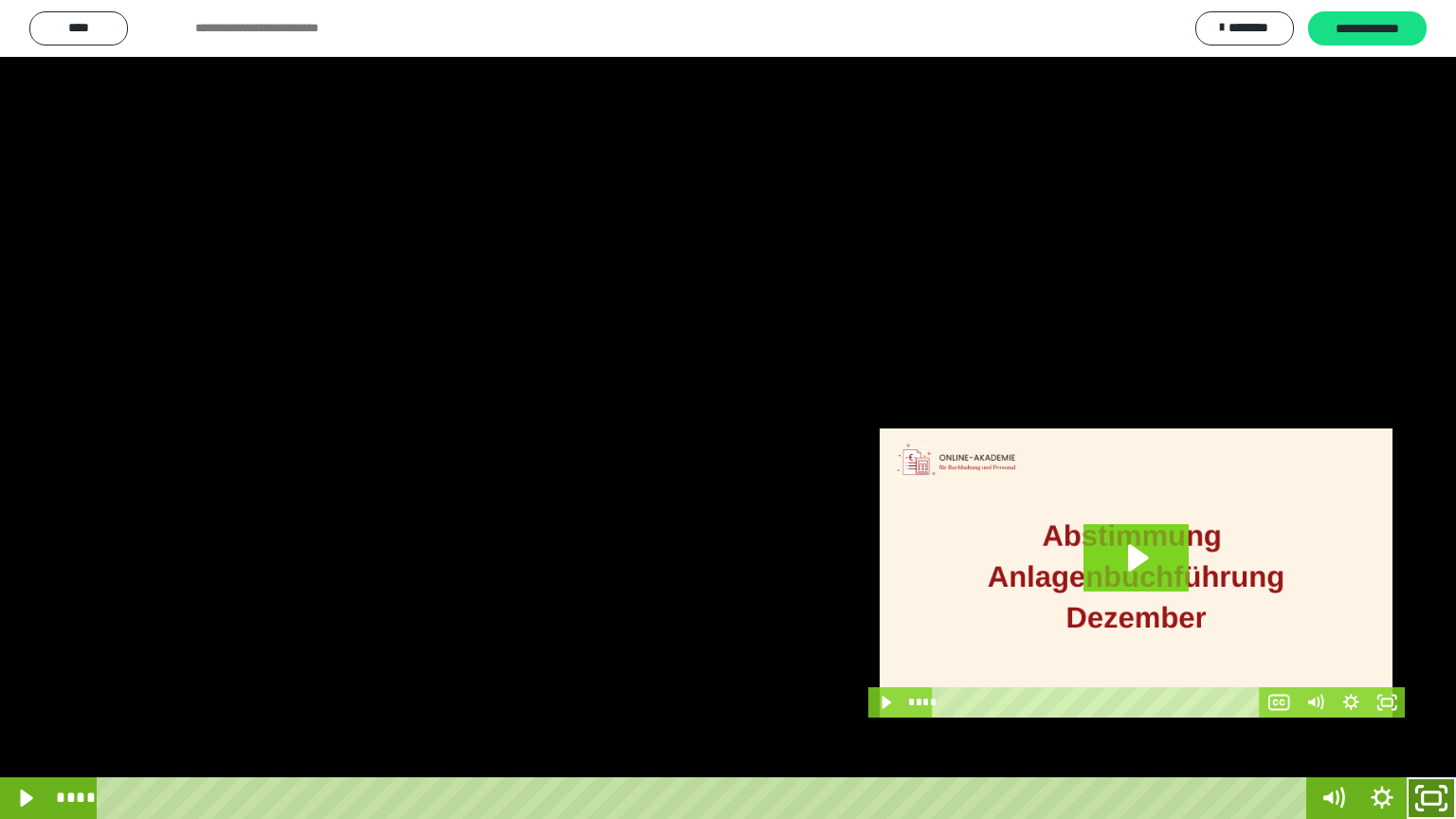 click 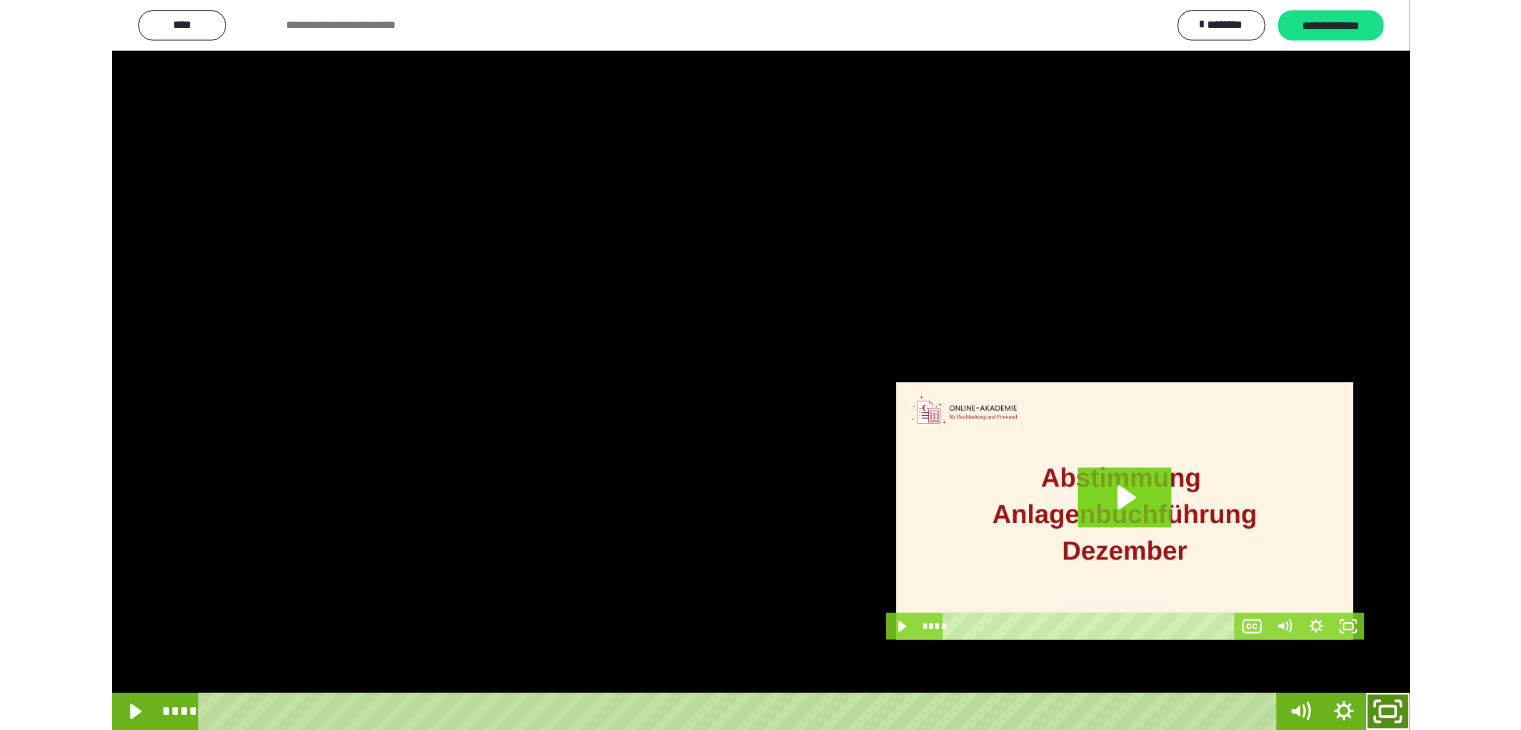 scroll, scrollTop: 3912, scrollLeft: 0, axis: vertical 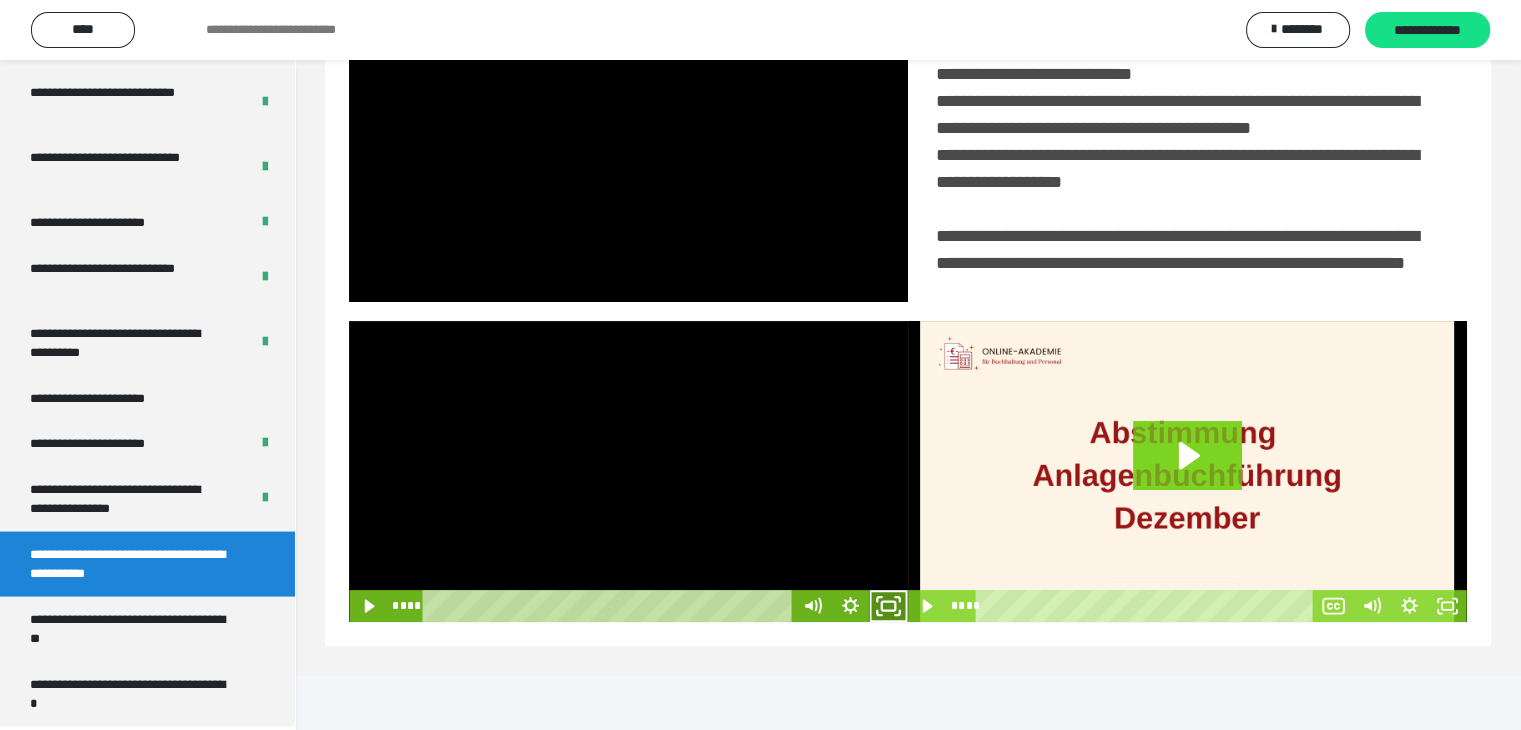 click 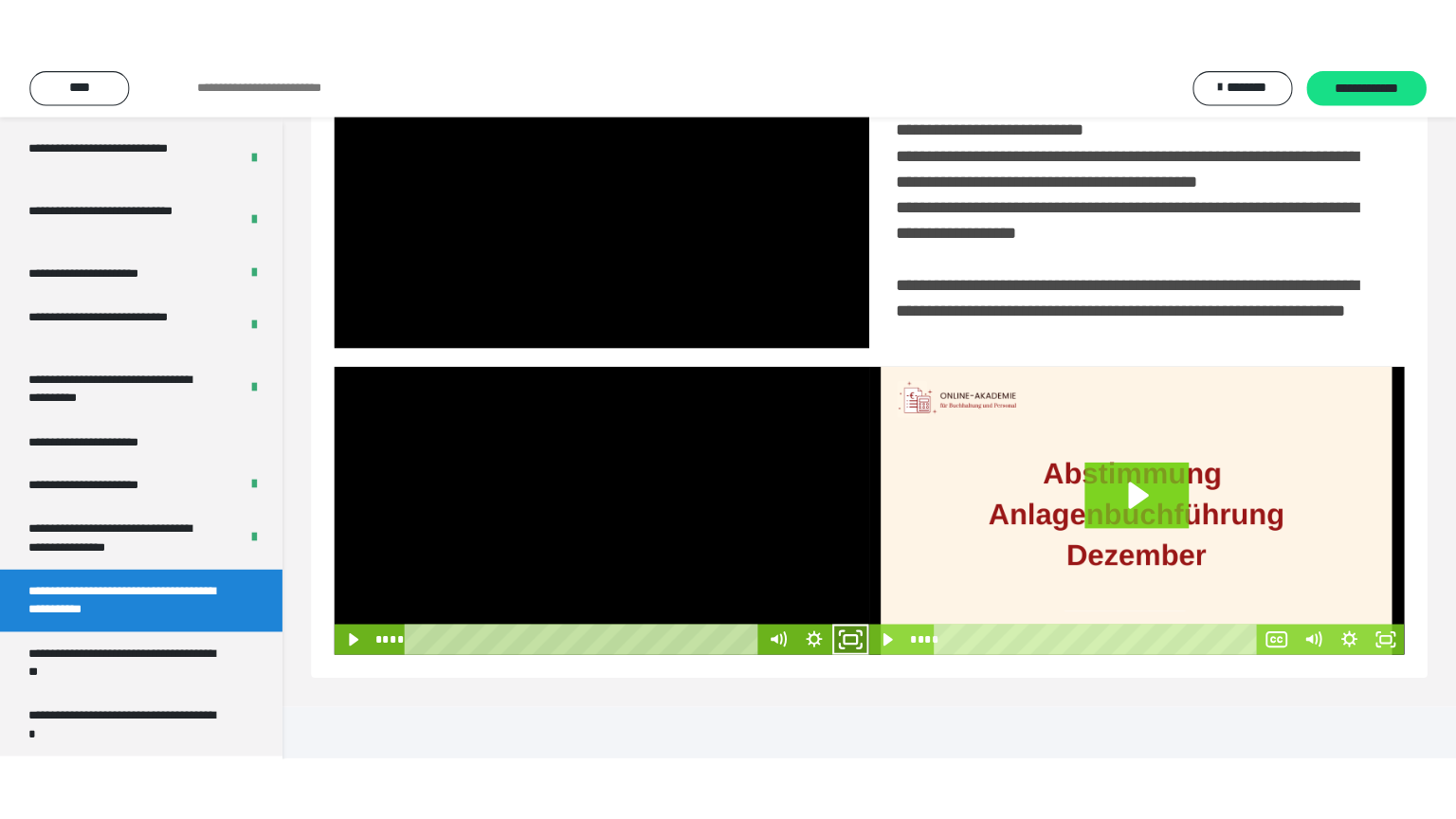 scroll, scrollTop: 317, scrollLeft: 0, axis: vertical 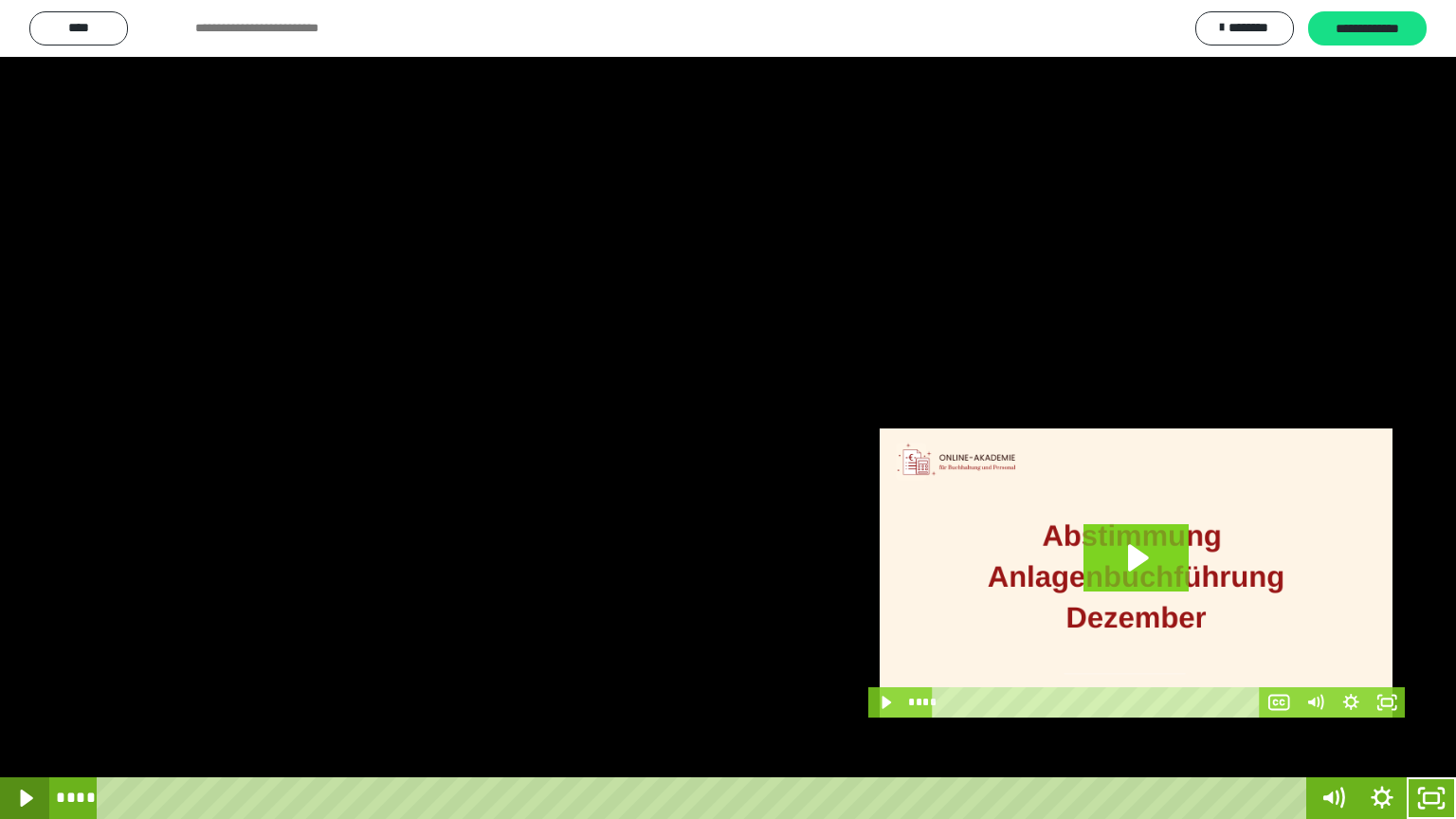 click 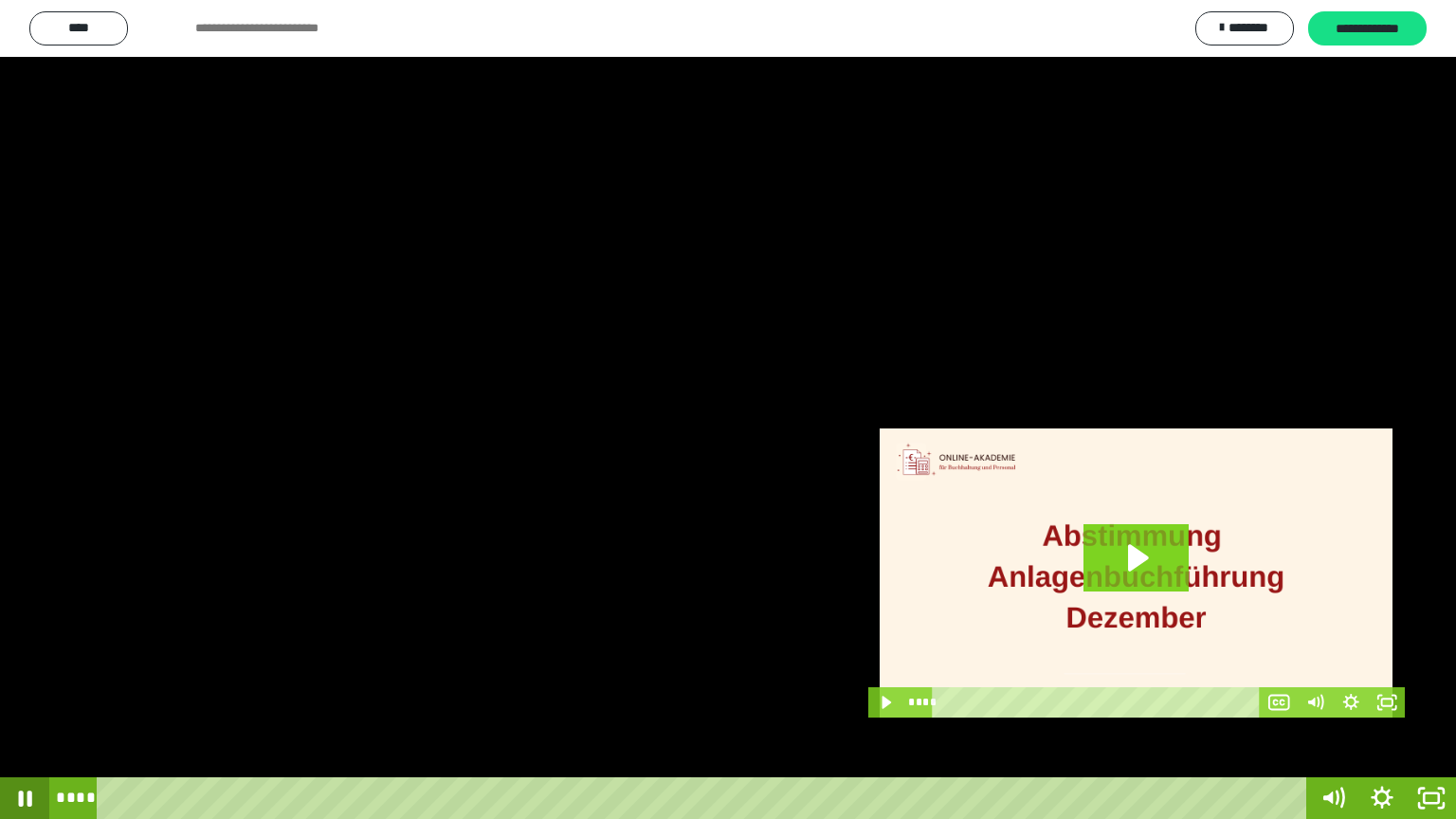 click 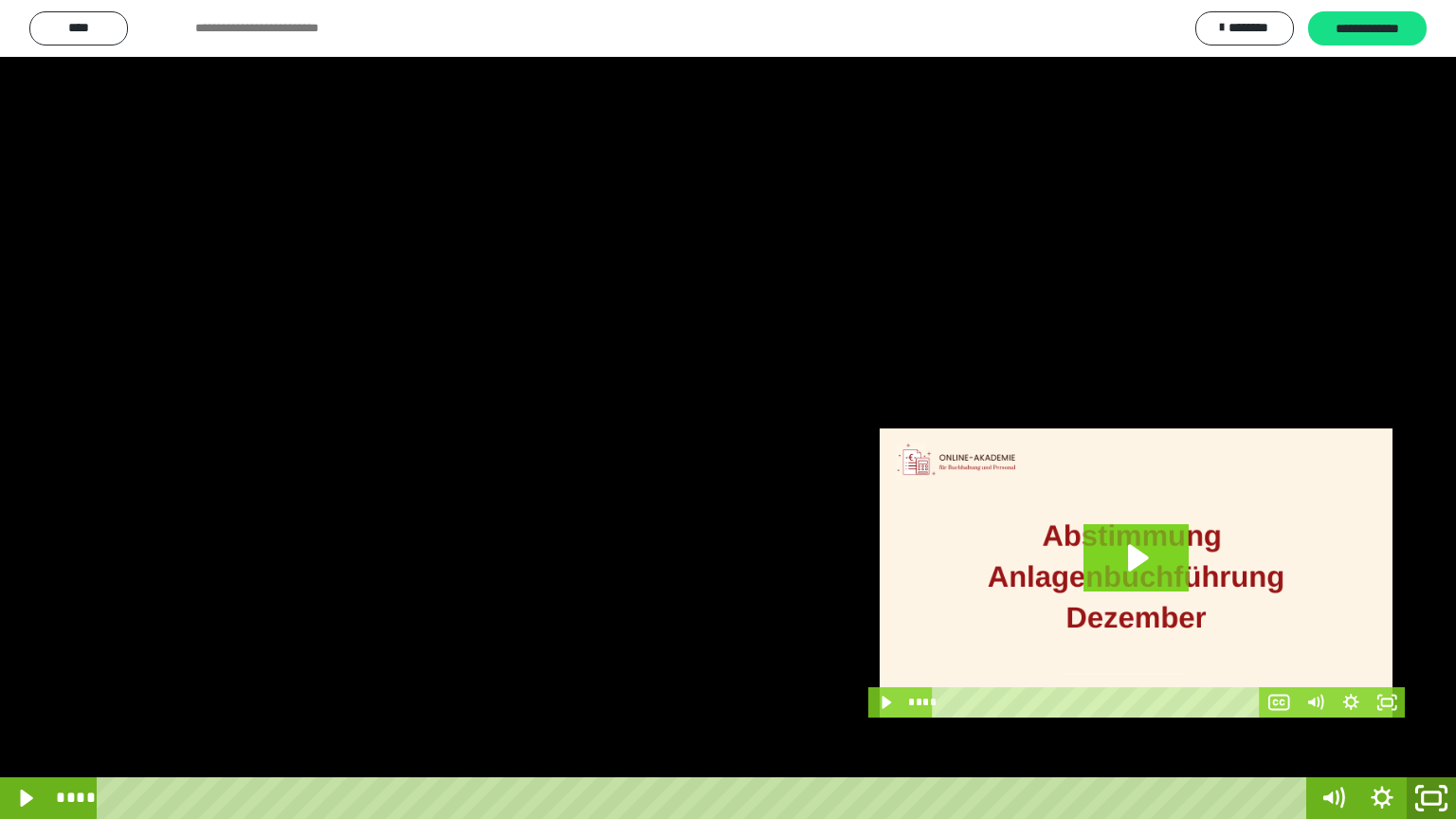 click 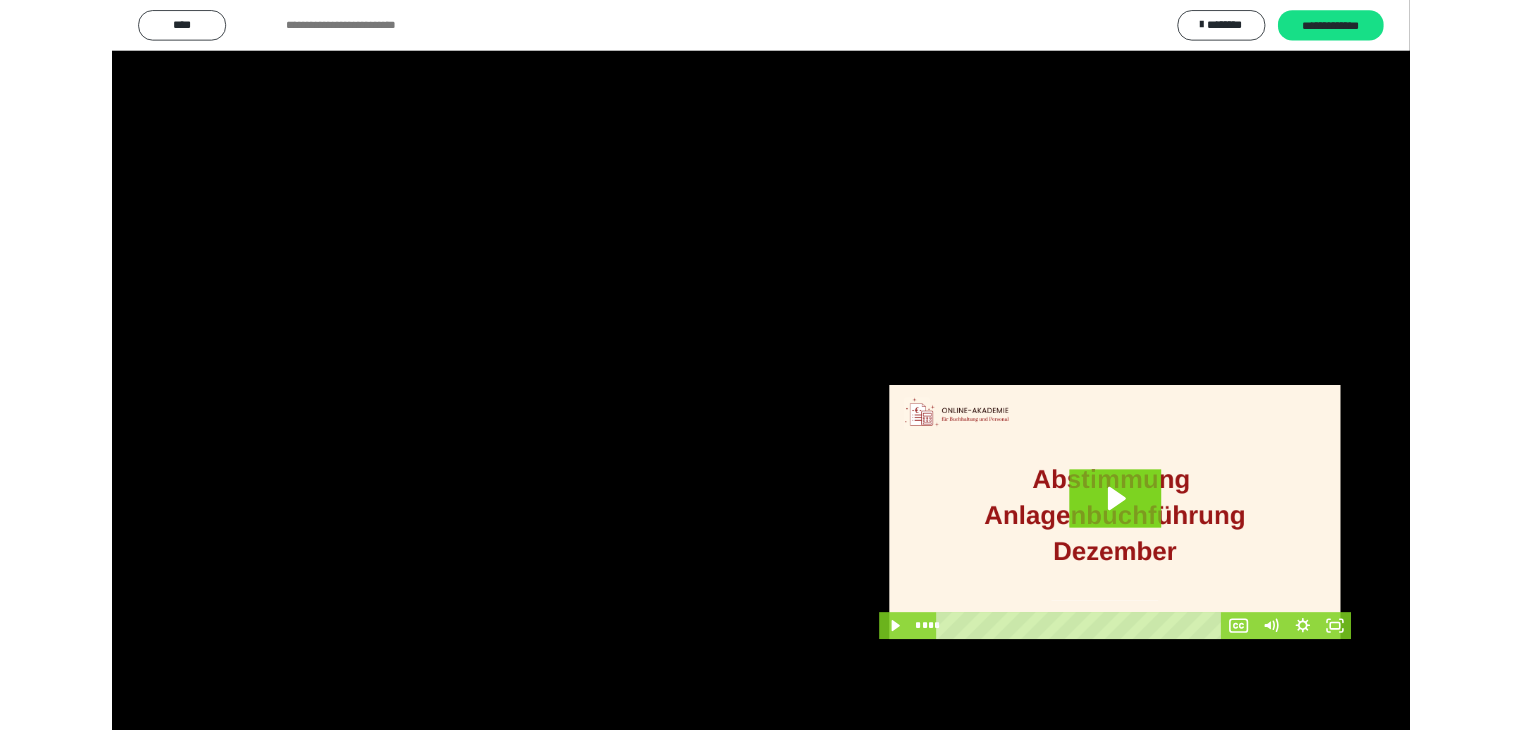 scroll, scrollTop: 3912, scrollLeft: 0, axis: vertical 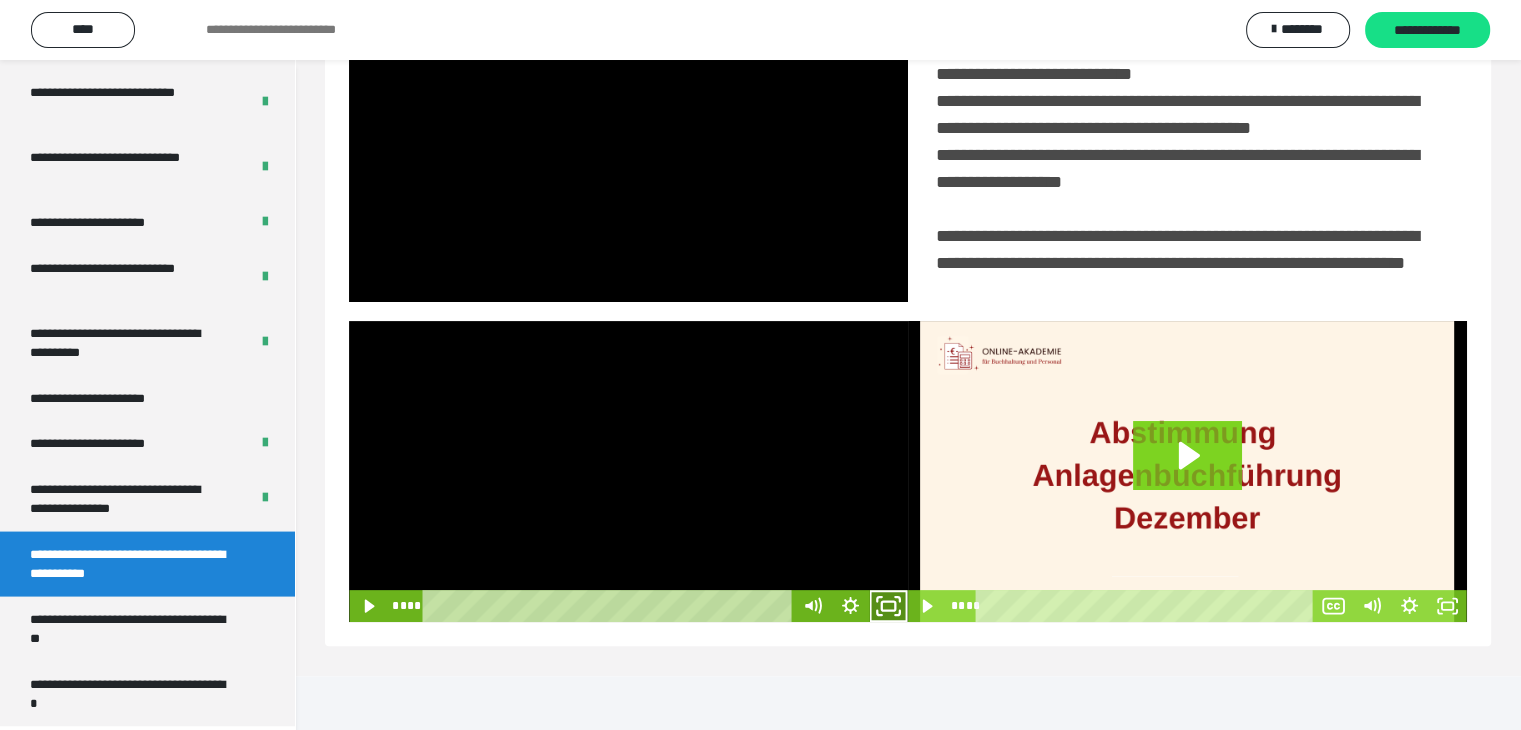 click 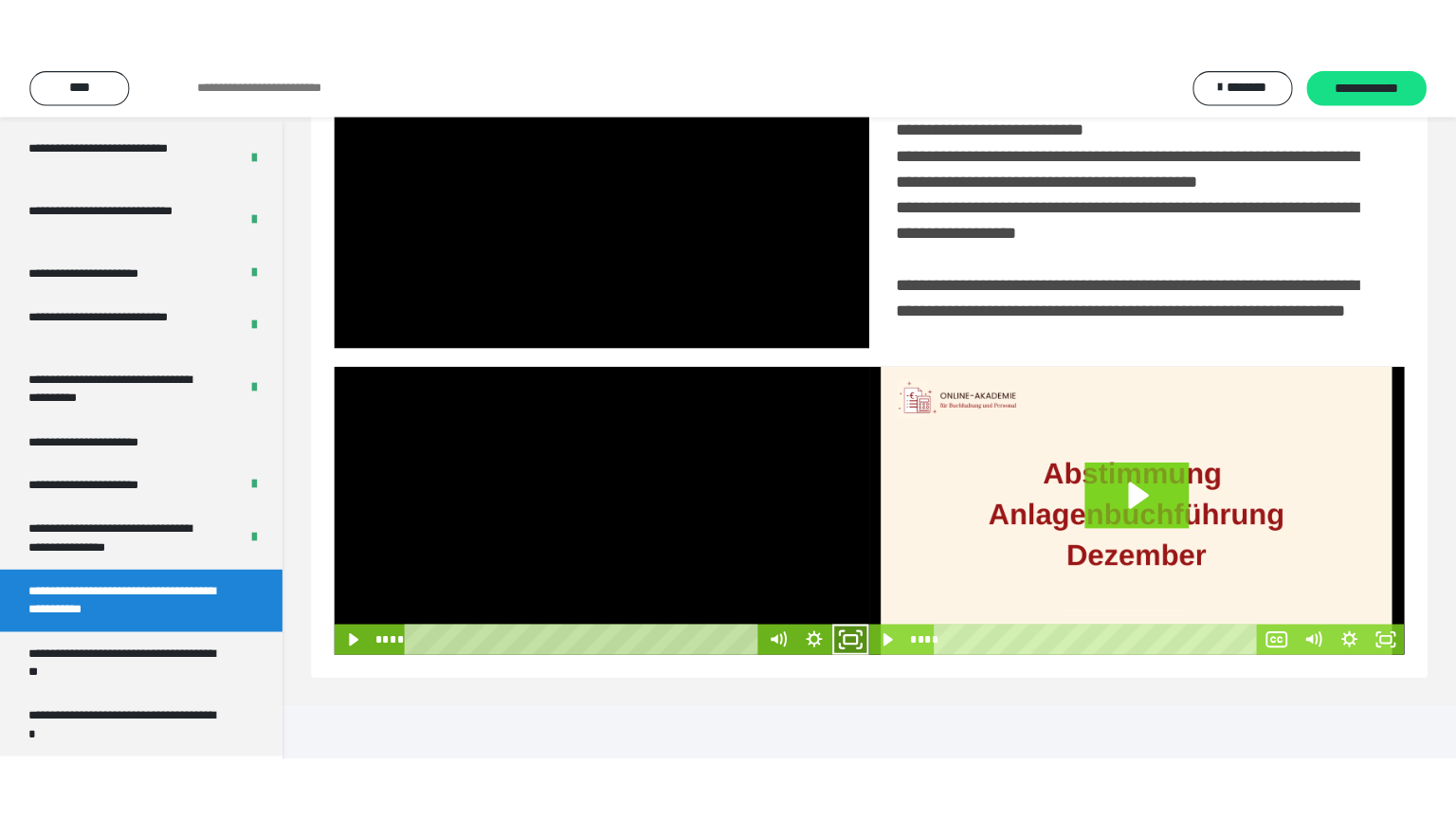 scroll, scrollTop: 317, scrollLeft: 0, axis: vertical 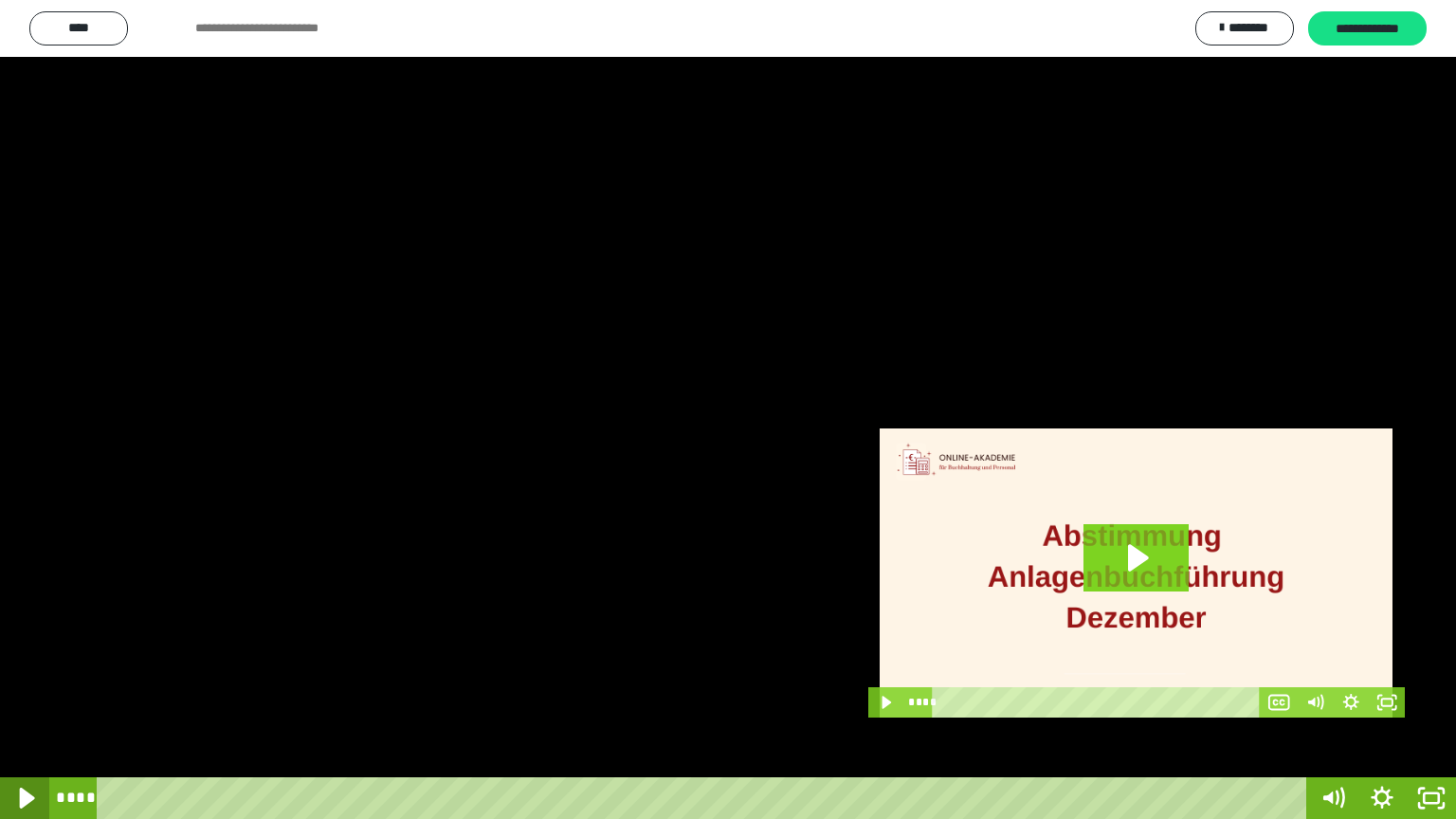 click 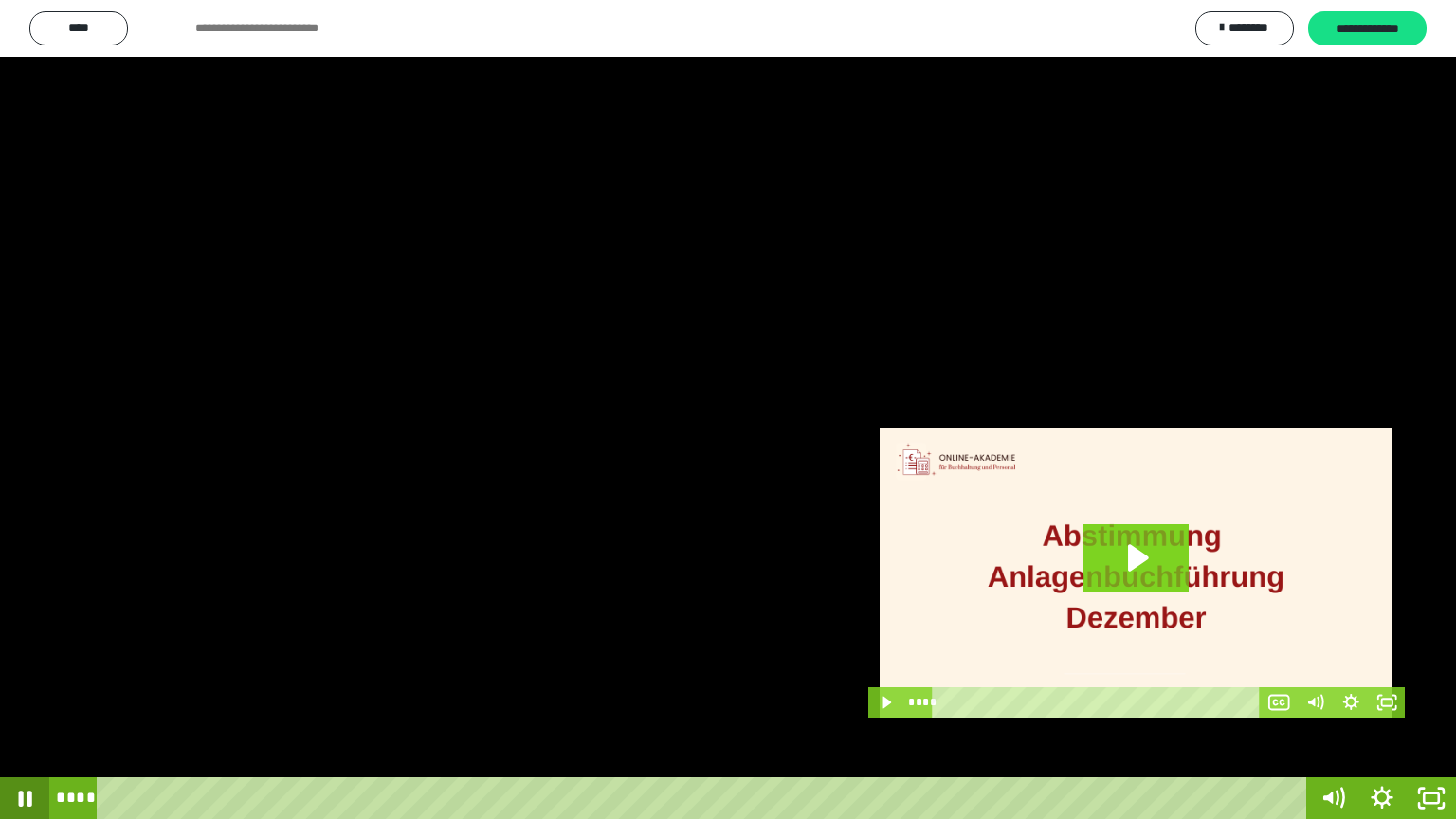 click 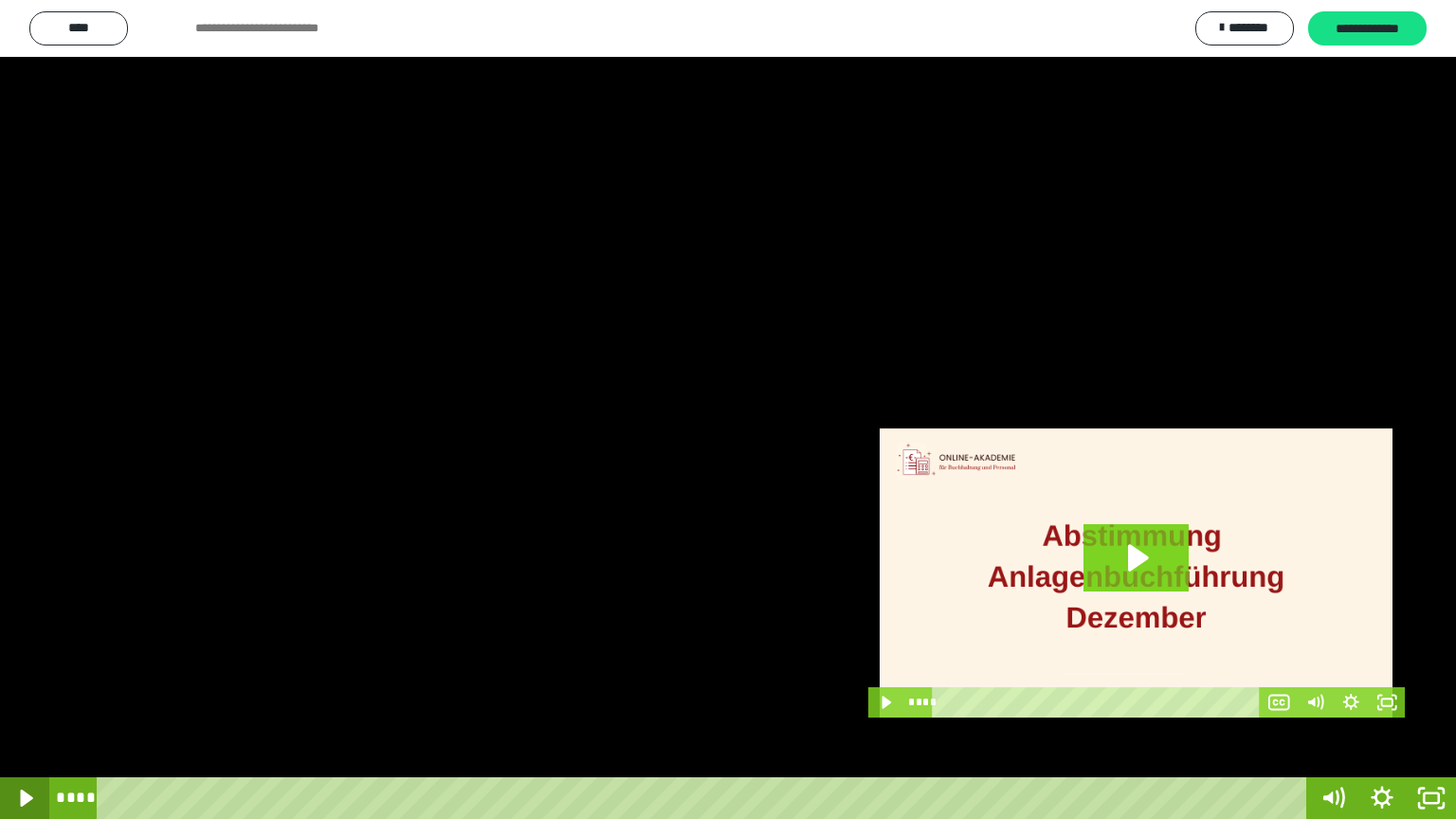 click 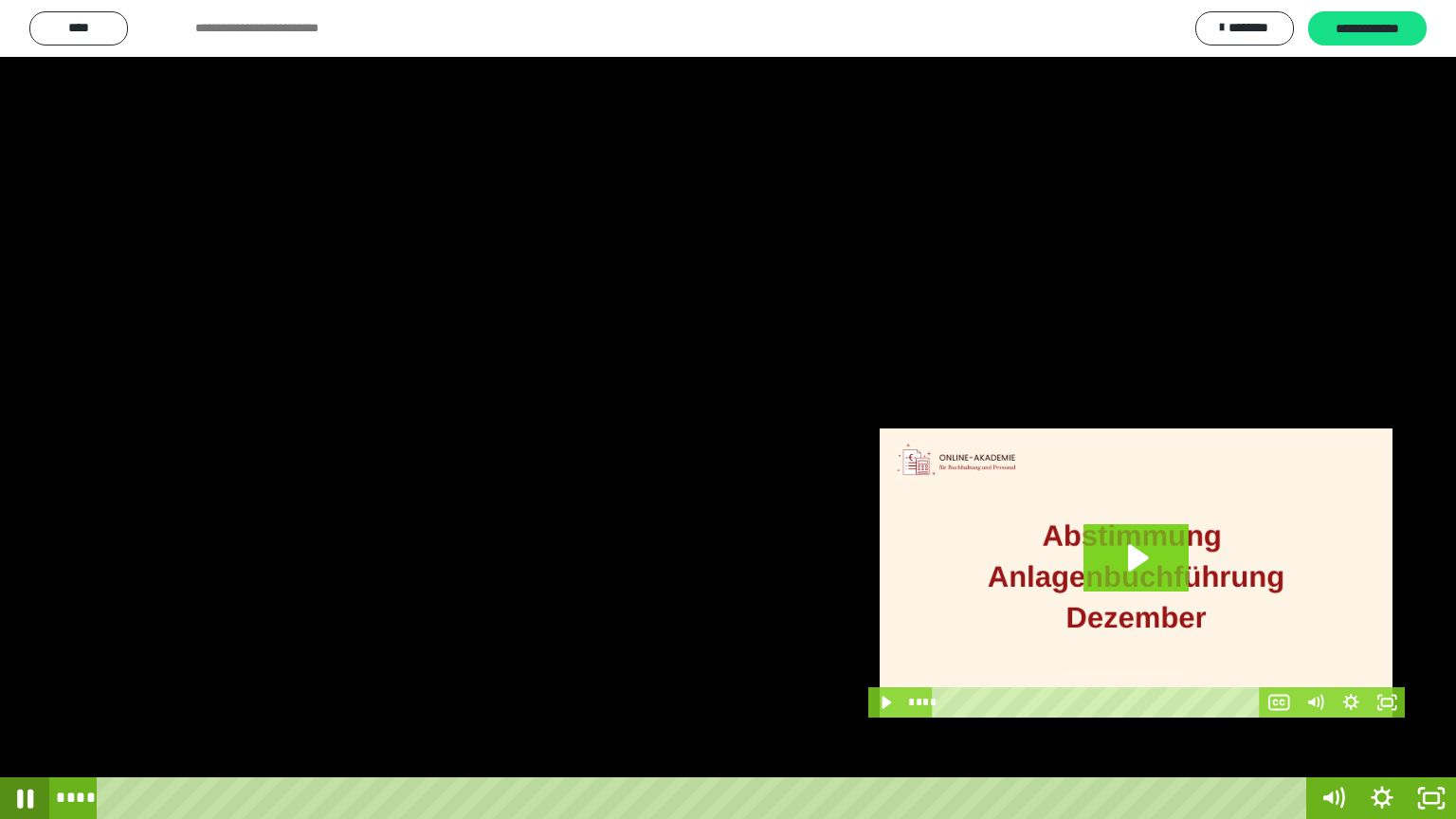 click 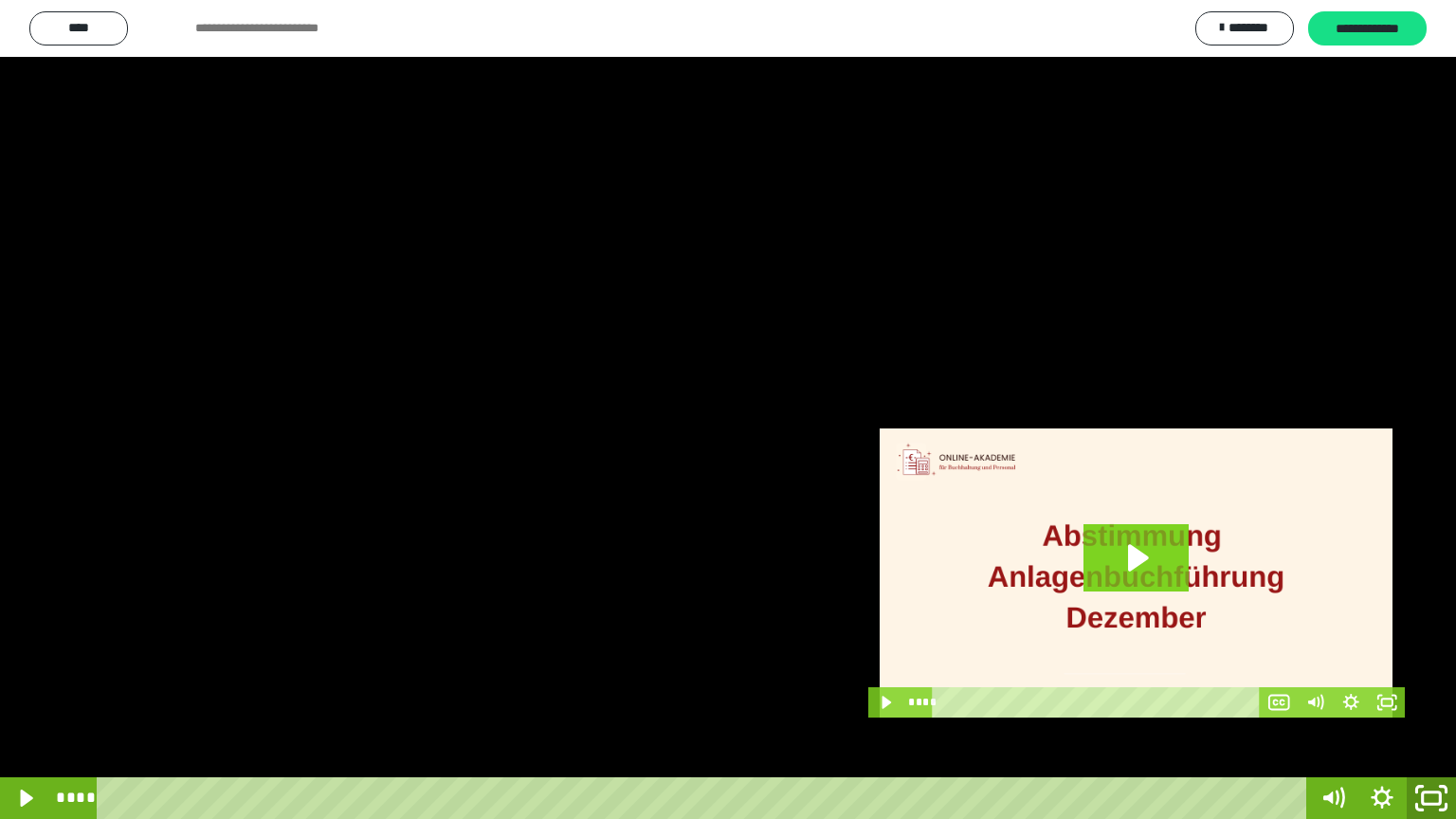 click 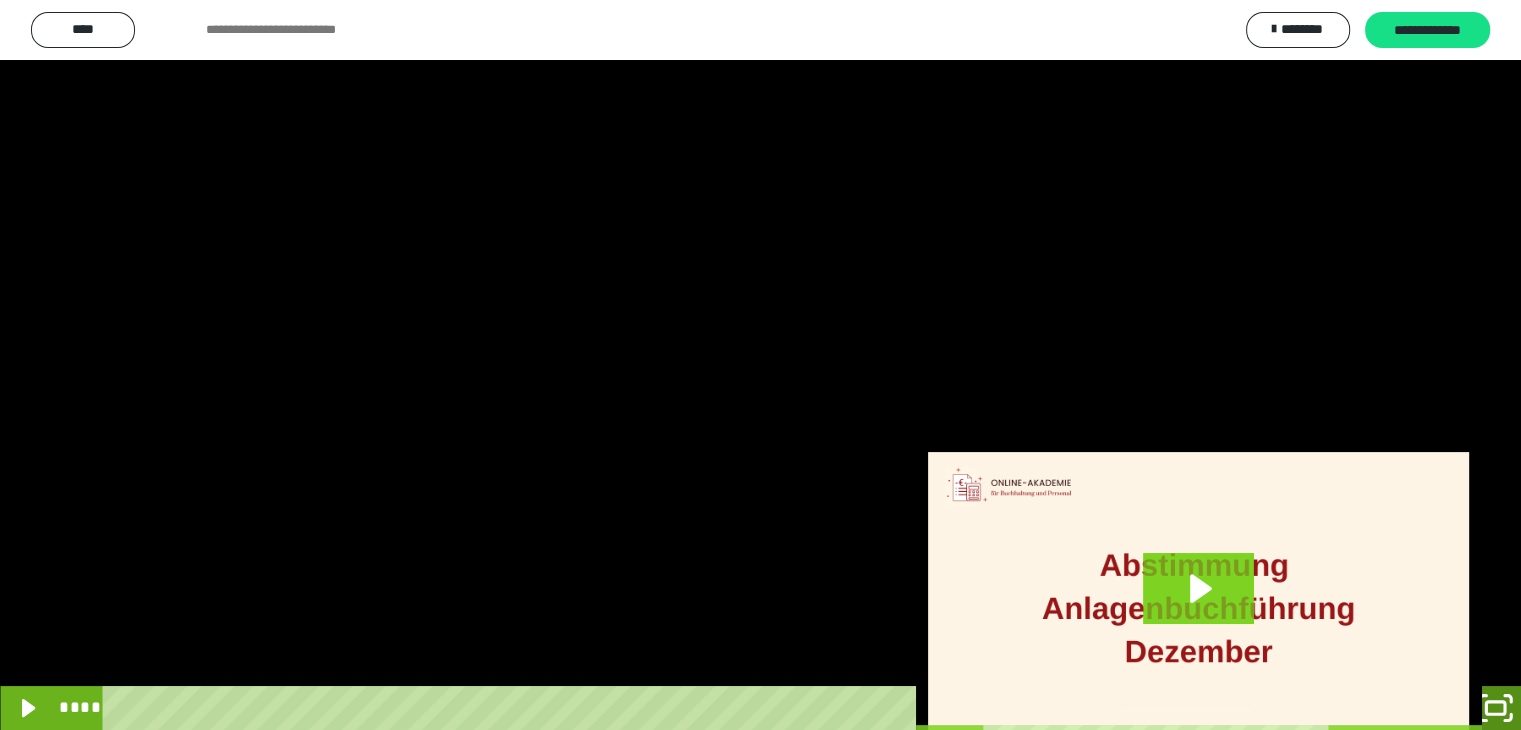 scroll, scrollTop: 3912, scrollLeft: 0, axis: vertical 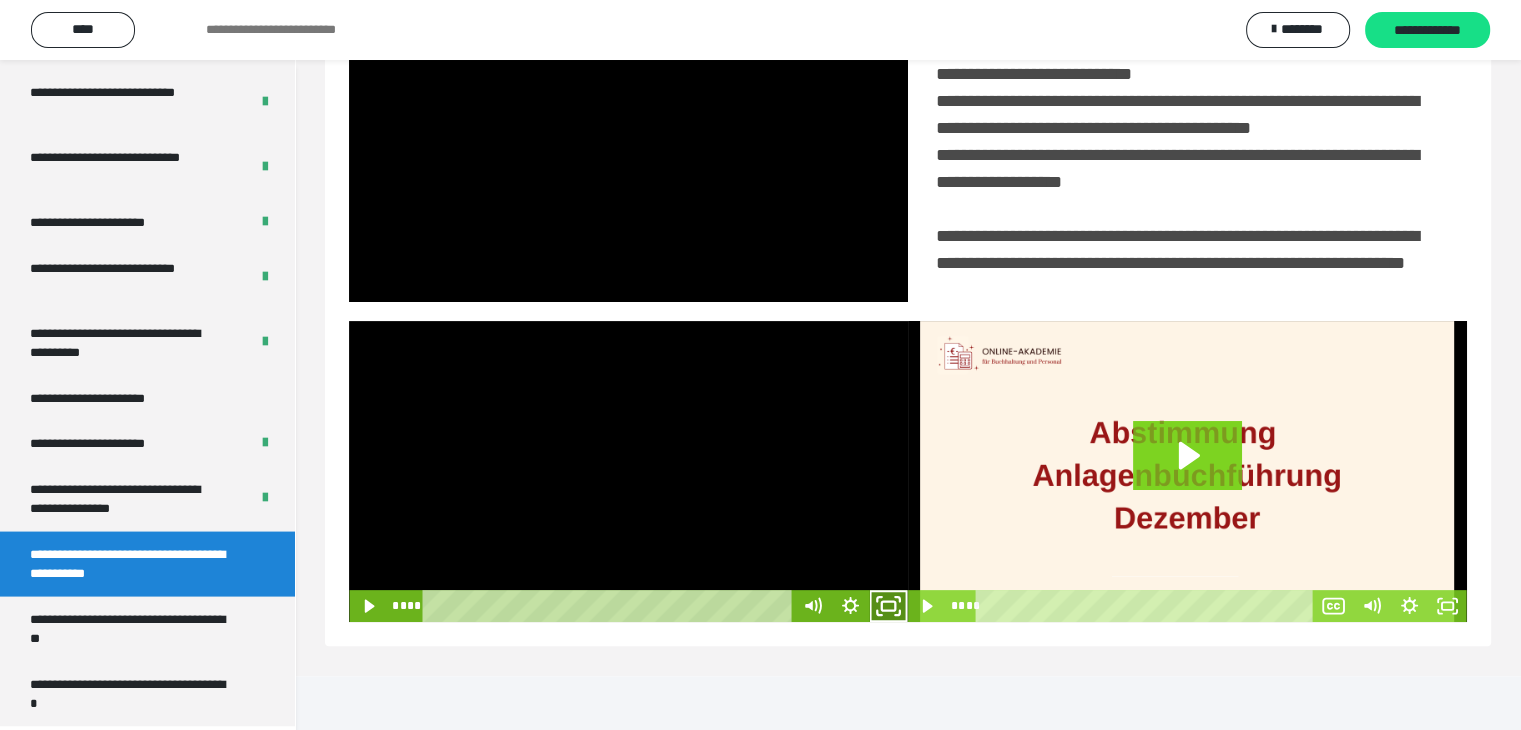 click 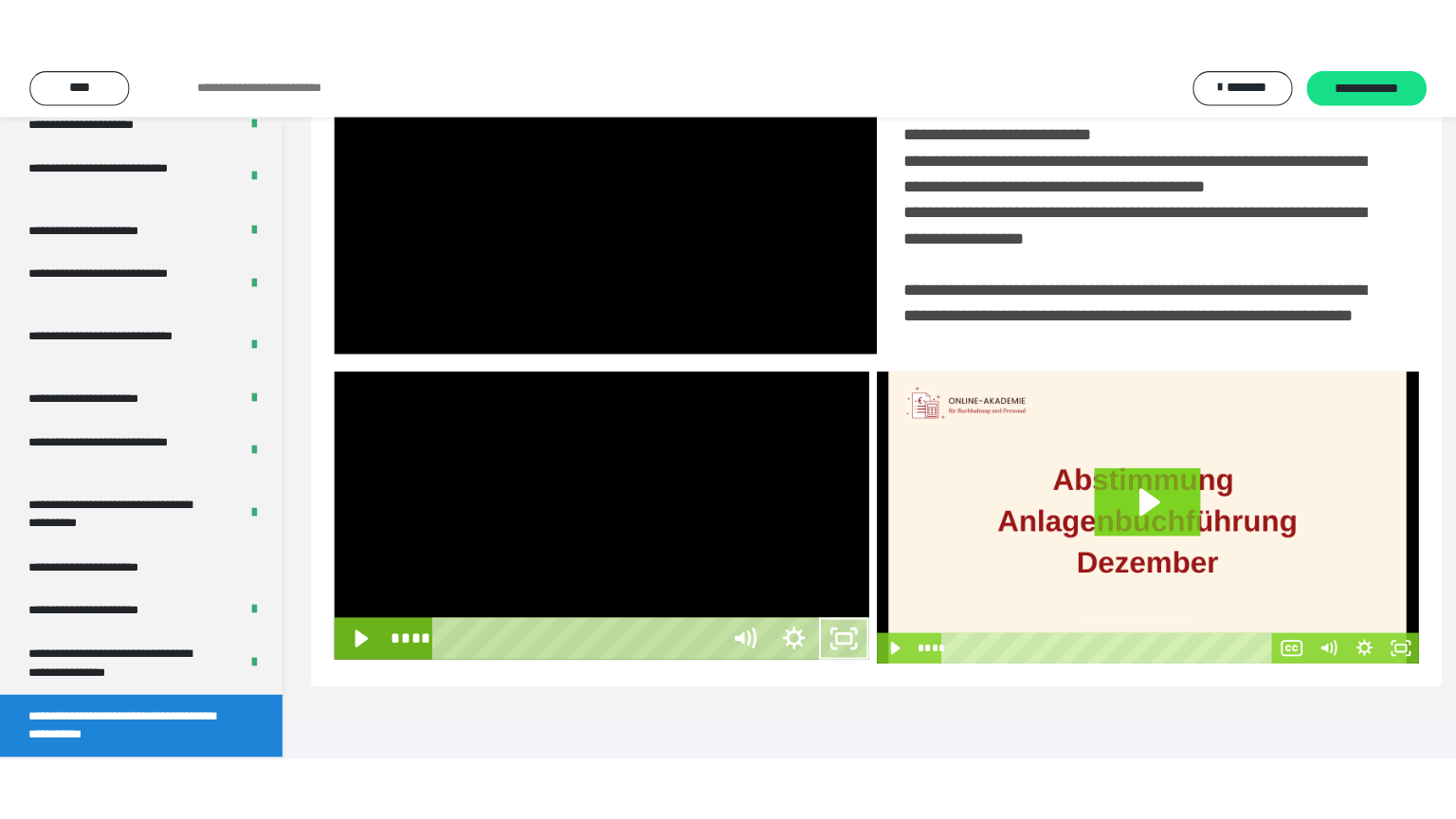 scroll, scrollTop: 317, scrollLeft: 0, axis: vertical 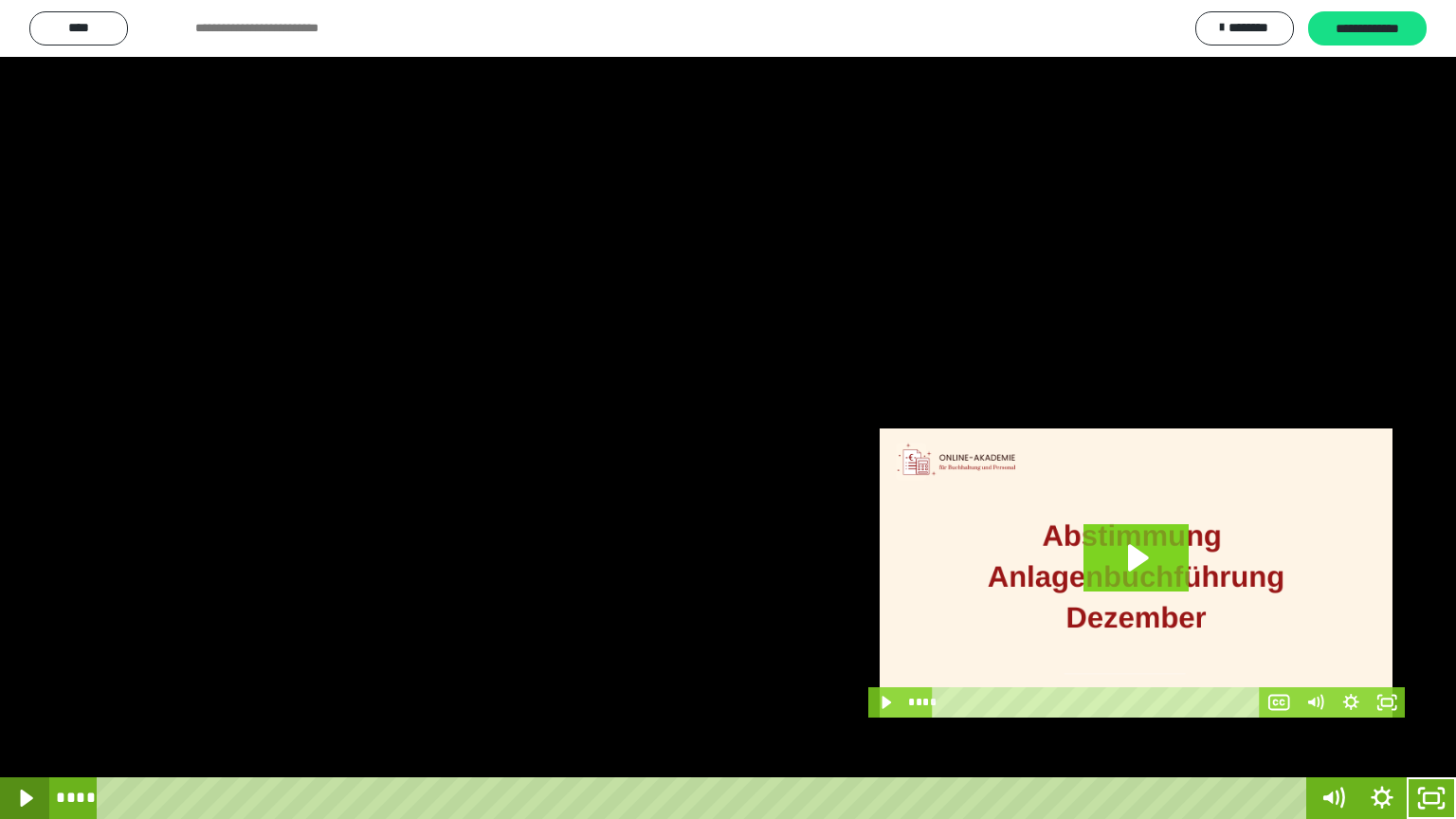 click 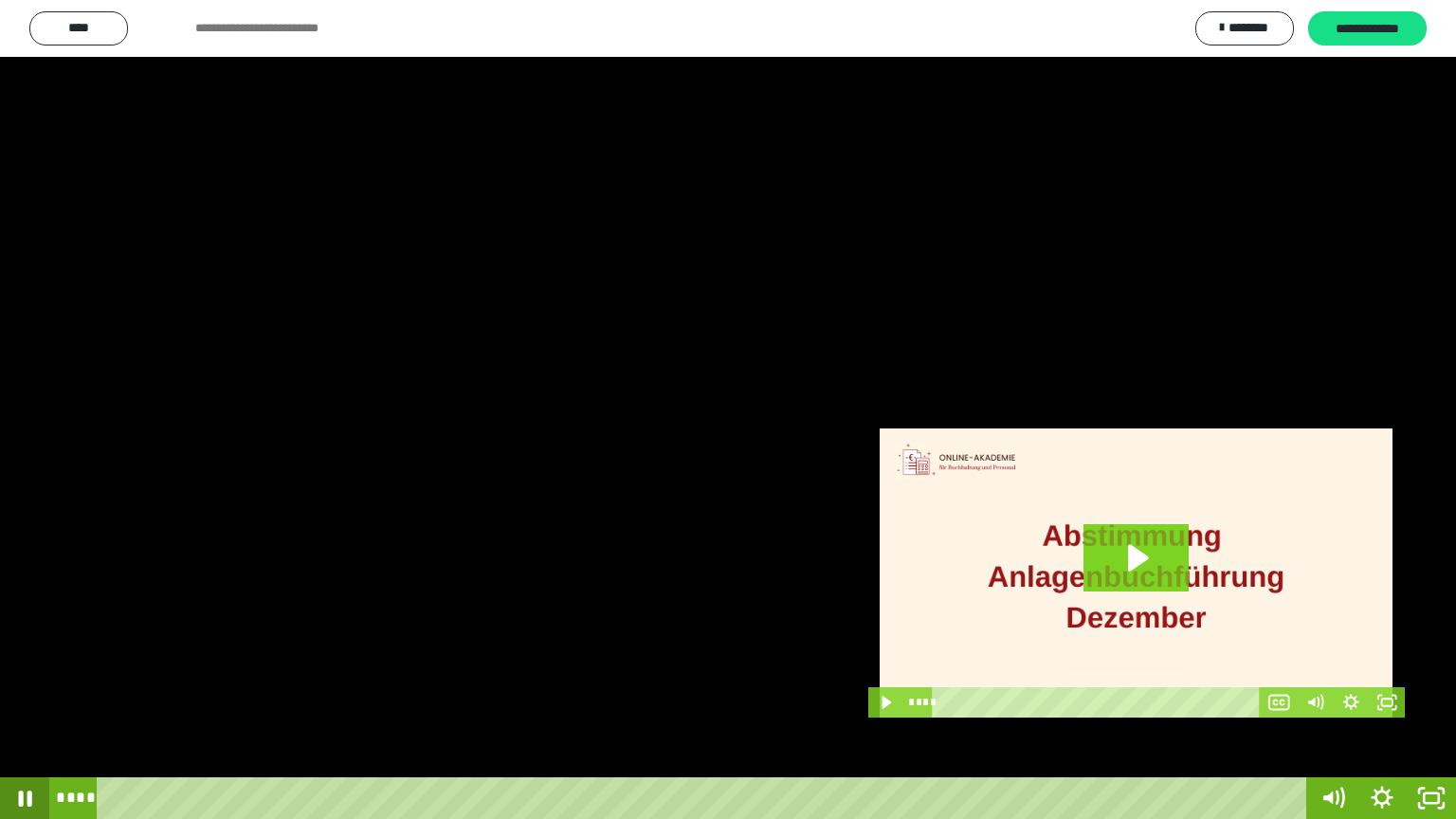 click 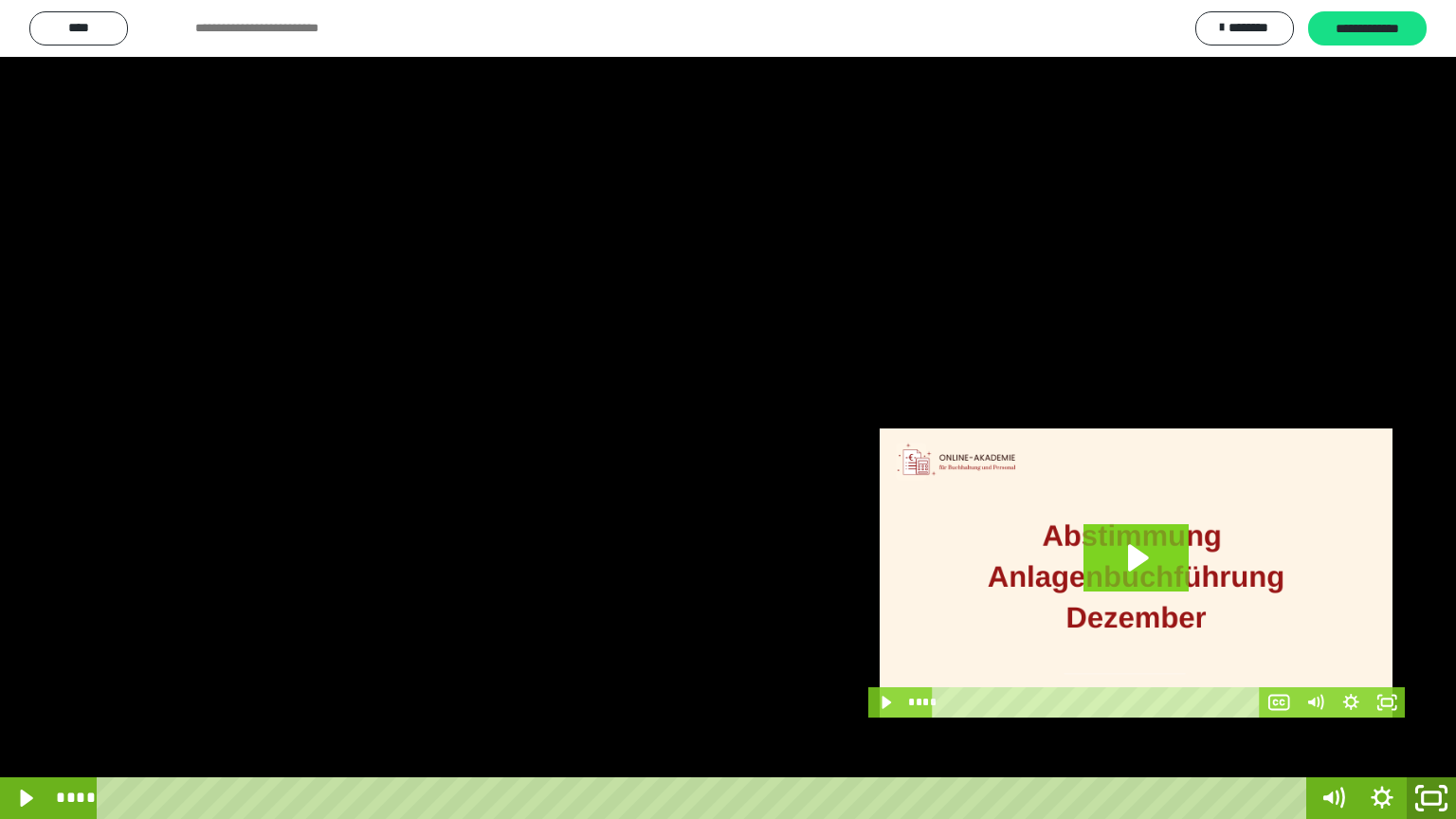 click 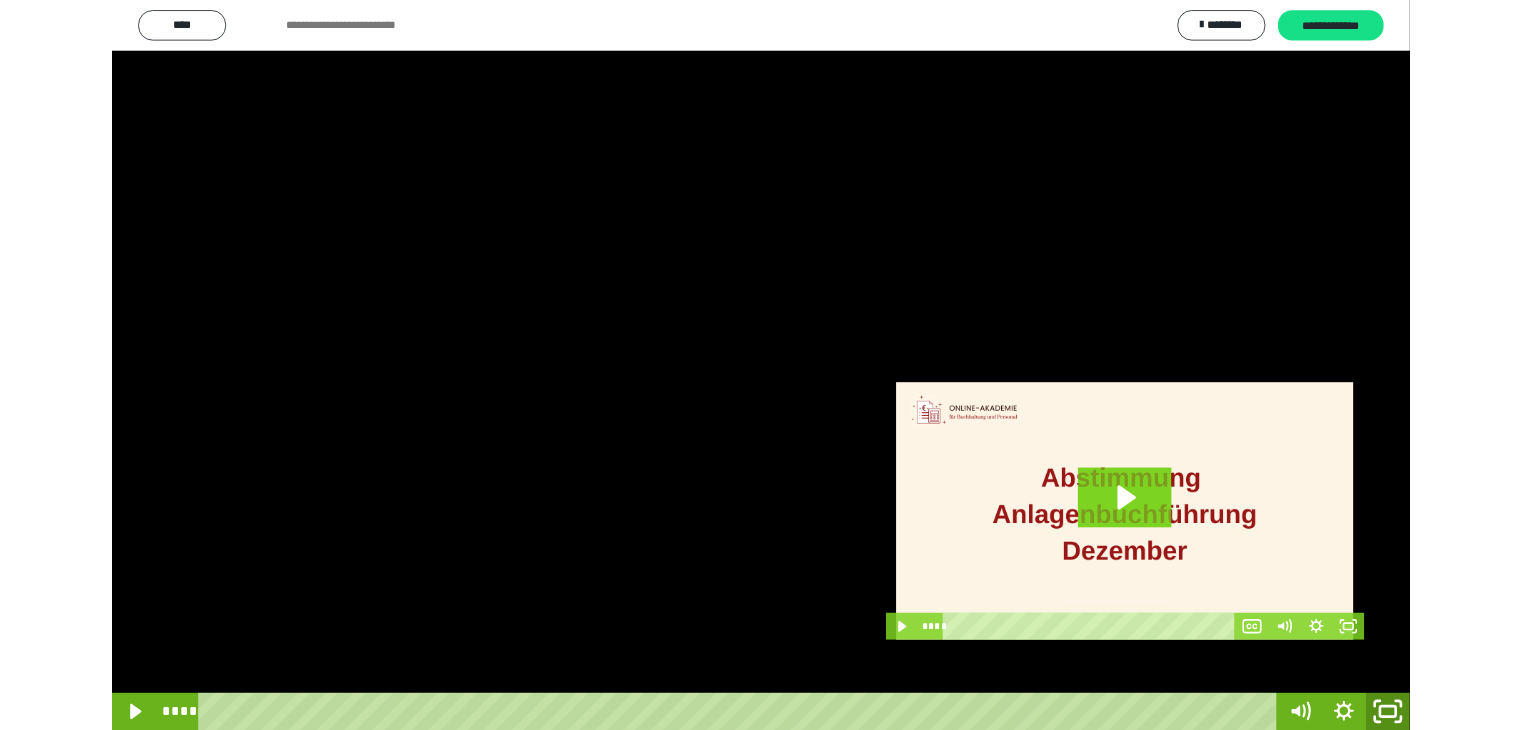 scroll, scrollTop: 3912, scrollLeft: 0, axis: vertical 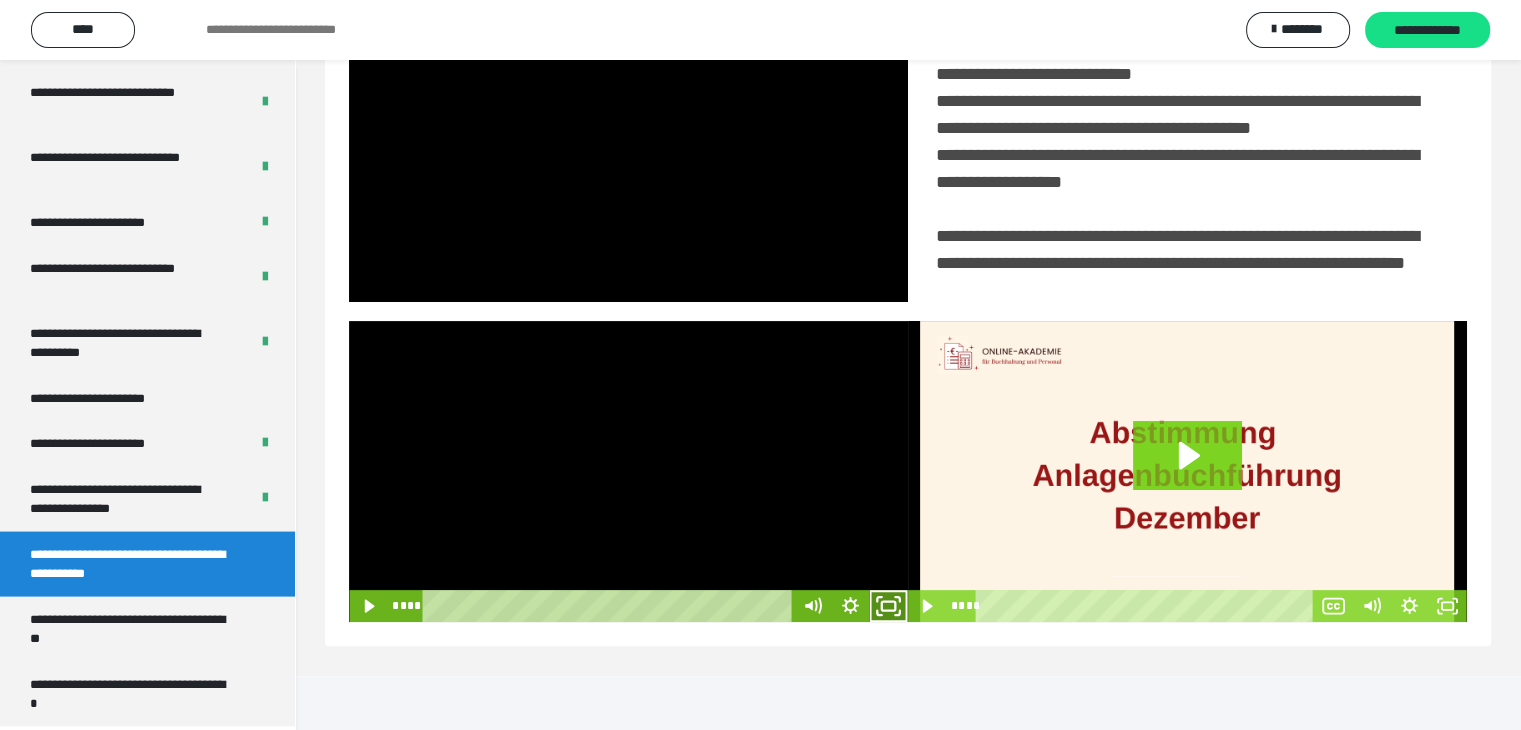 click 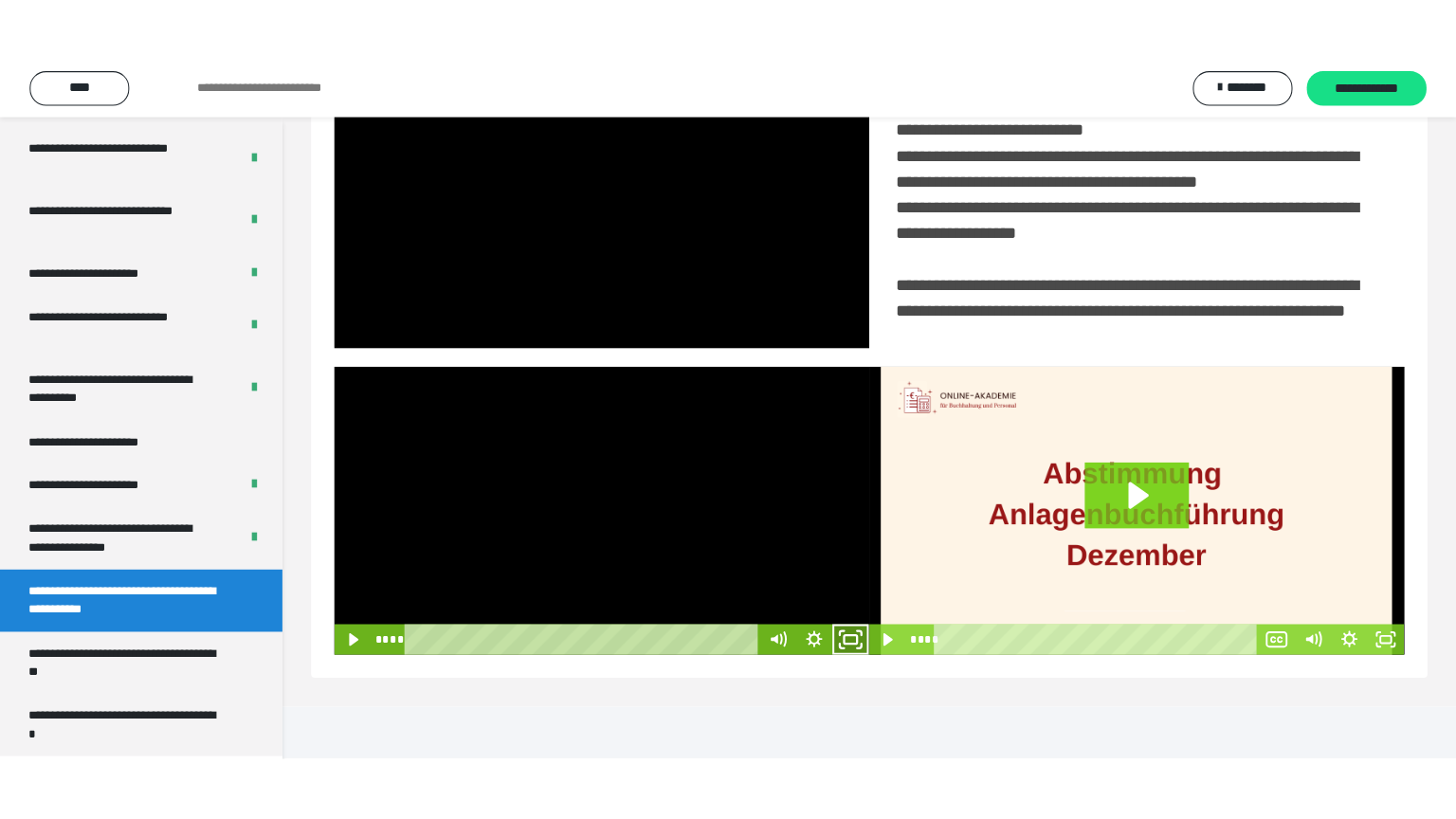 scroll, scrollTop: 317, scrollLeft: 0, axis: vertical 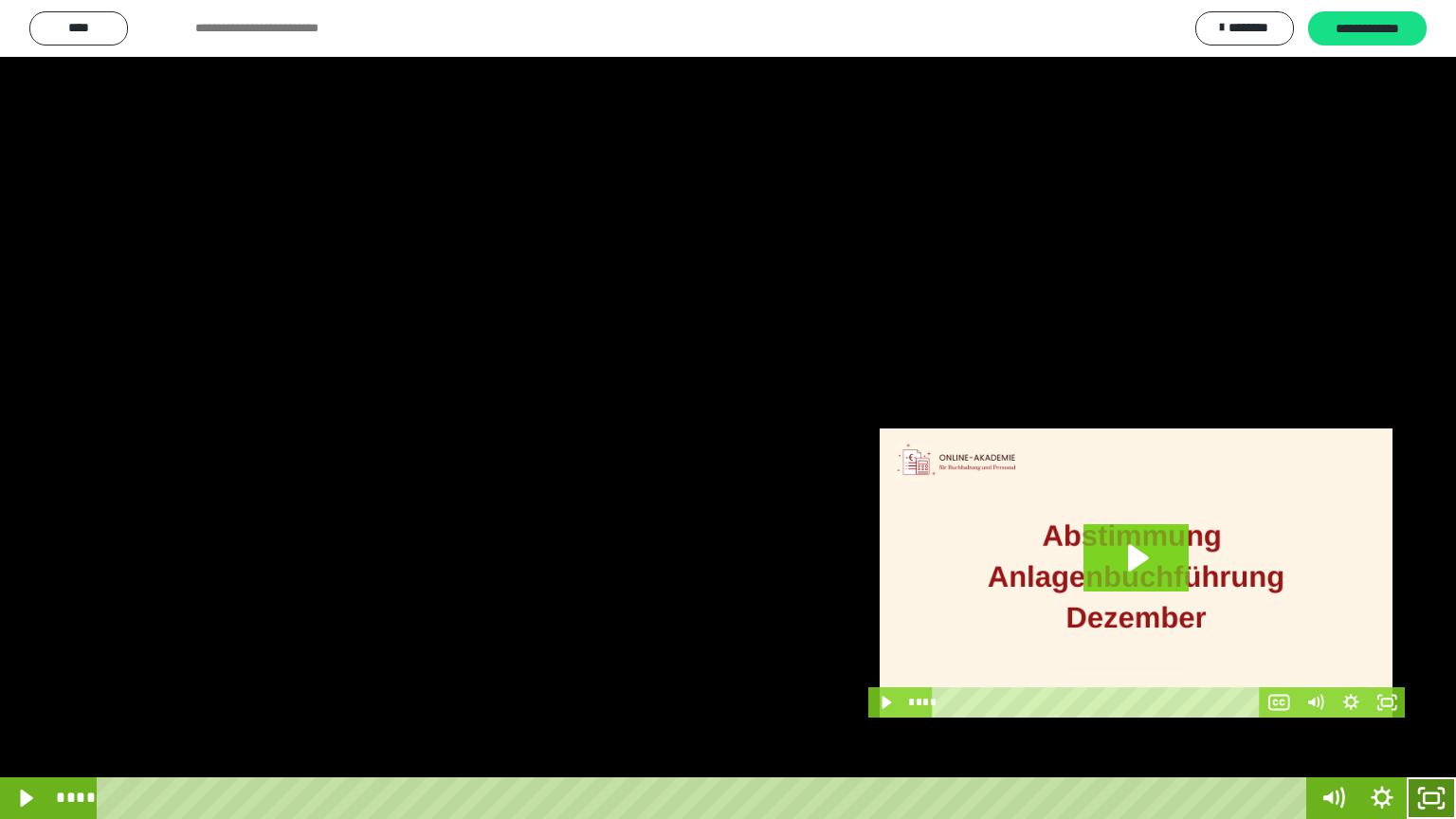 click 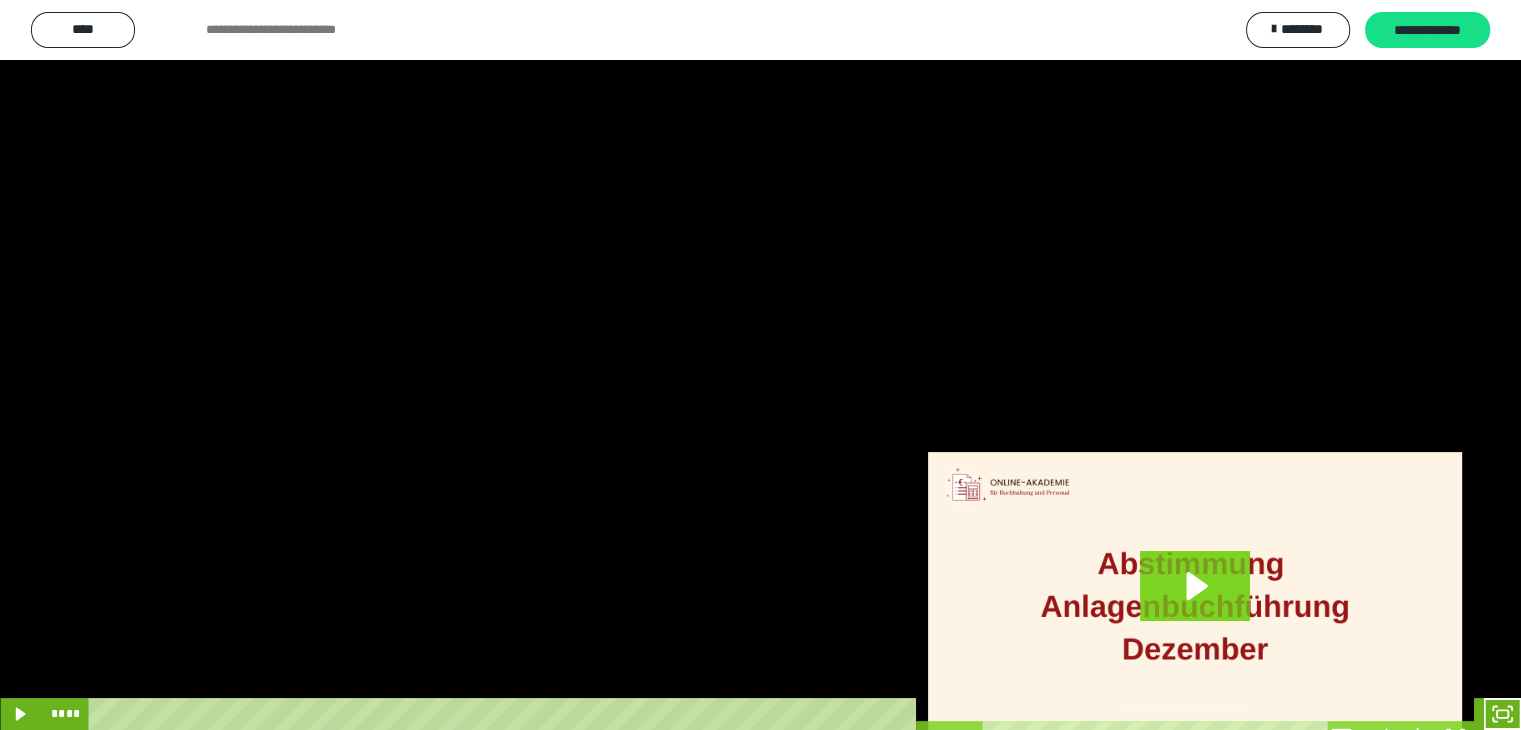 scroll, scrollTop: 3912, scrollLeft: 0, axis: vertical 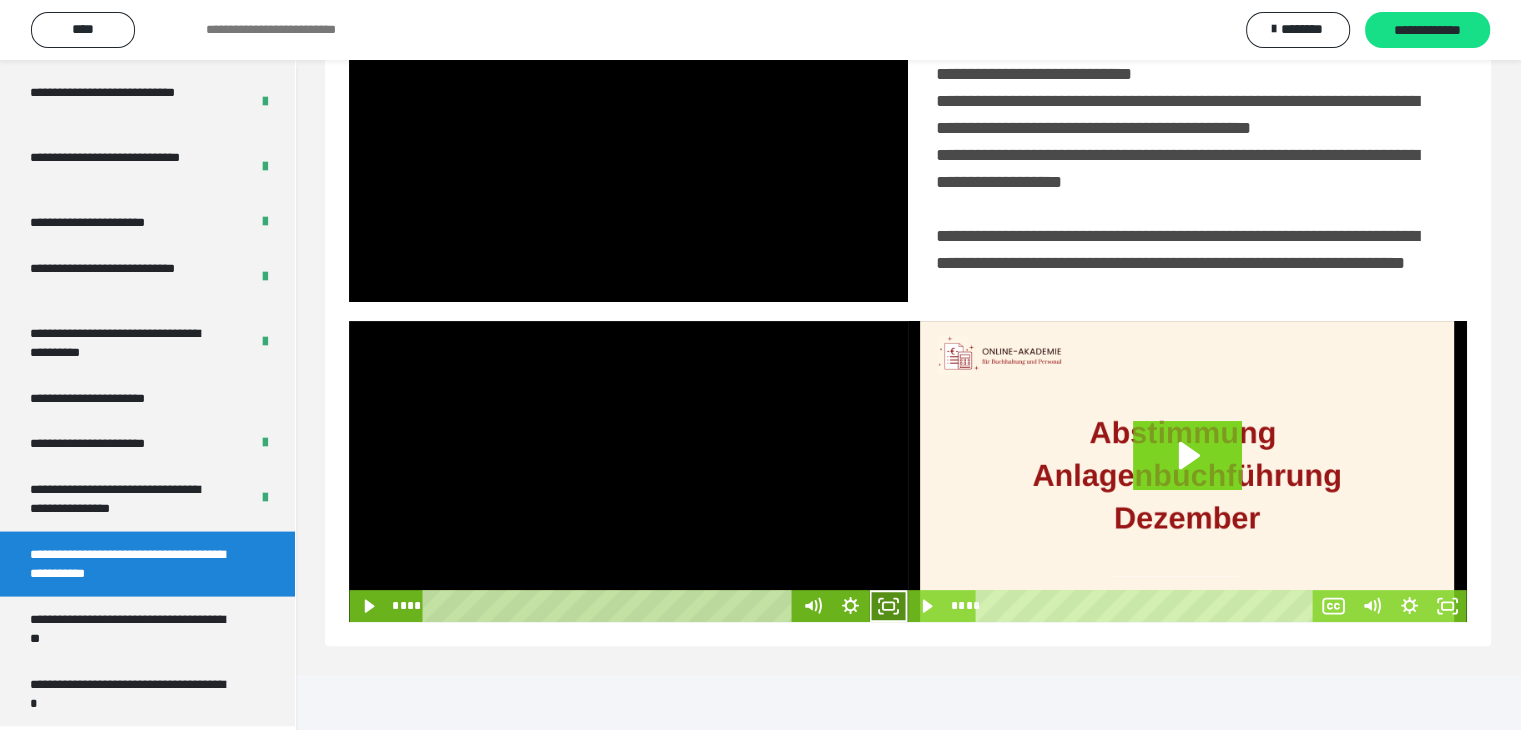 drag, startPoint x: 885, startPoint y: 653, endPoint x: 886, endPoint y: 740, distance: 87.005745 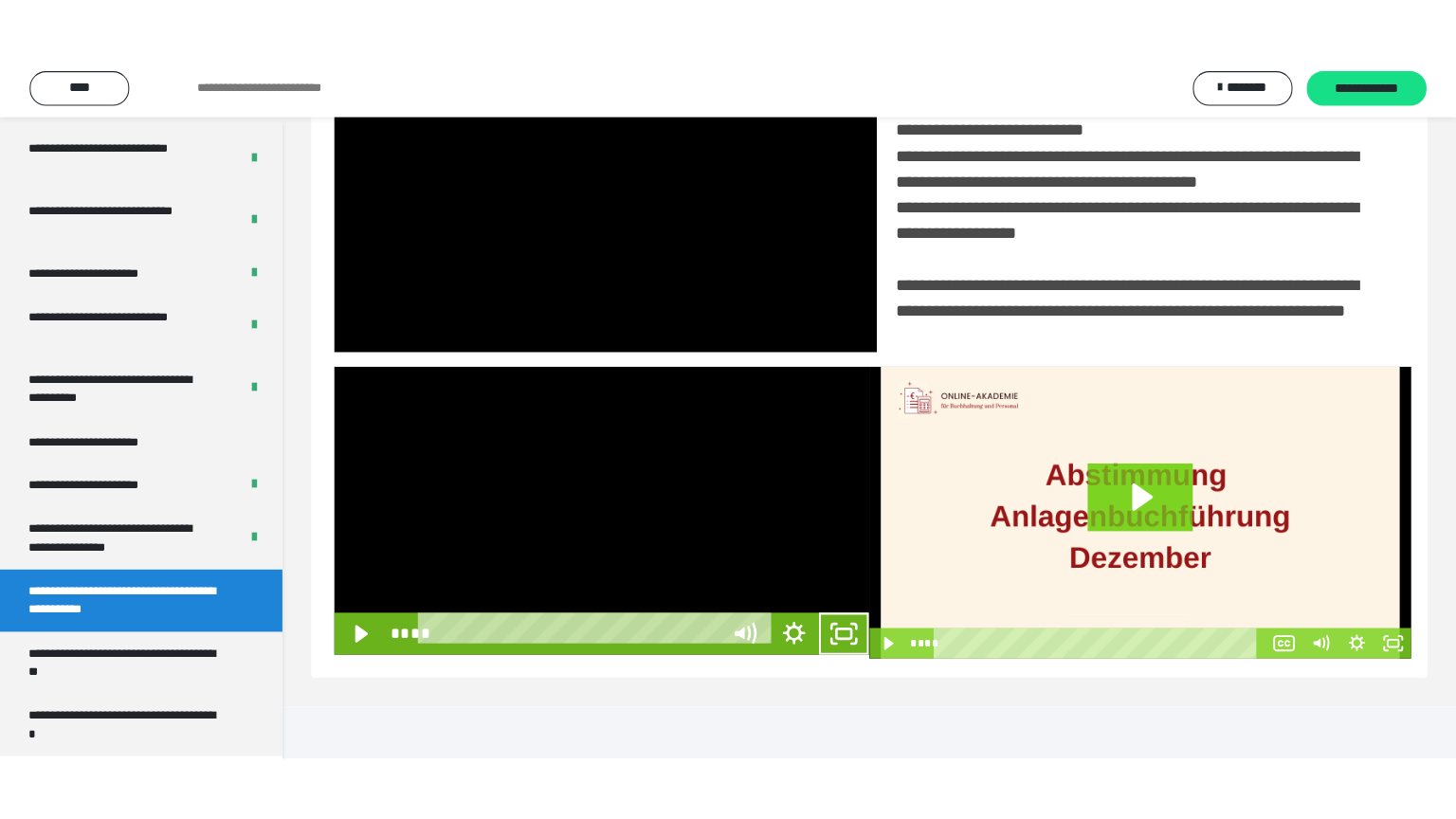 scroll, scrollTop: 317, scrollLeft: 0, axis: vertical 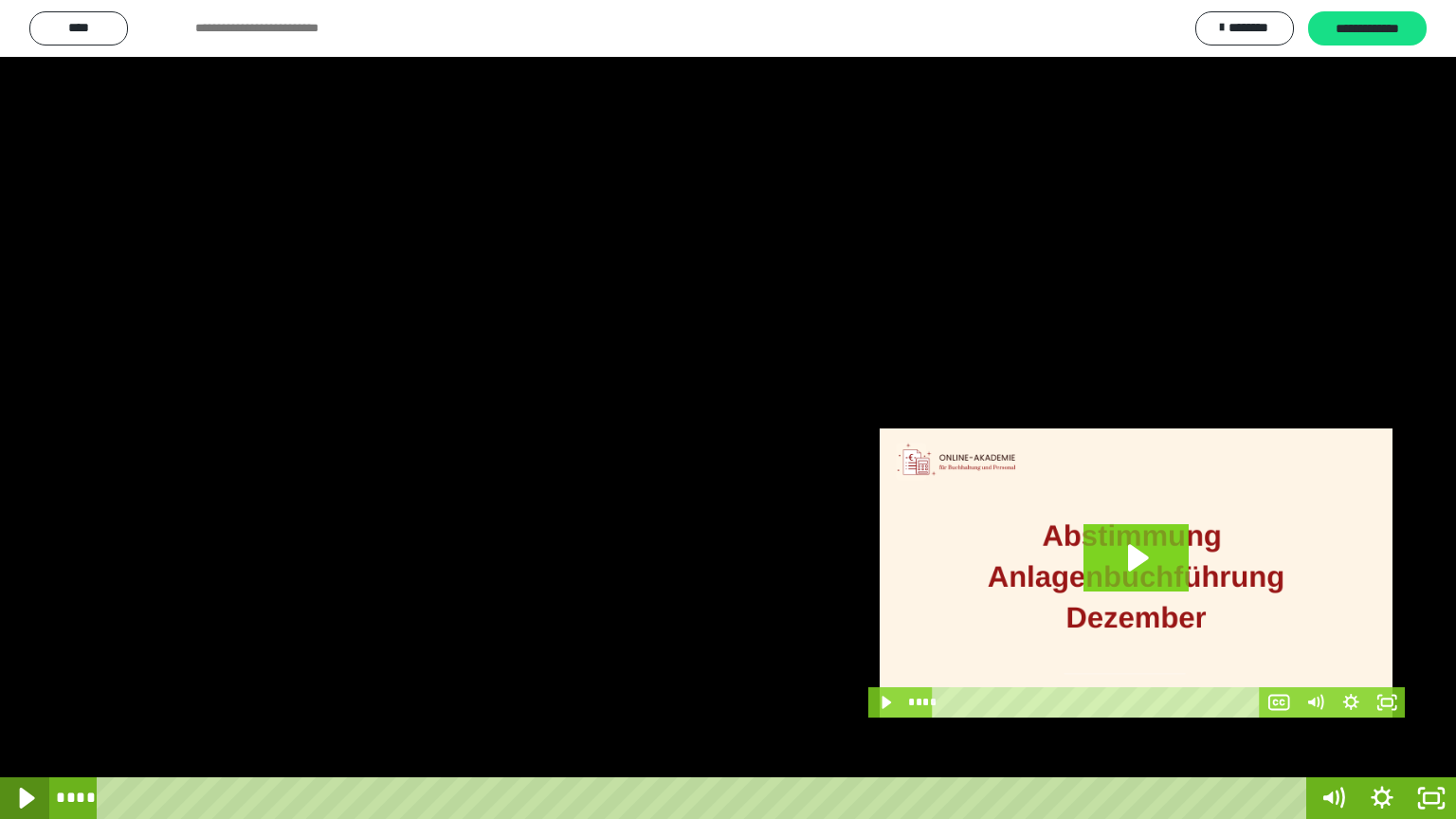 click 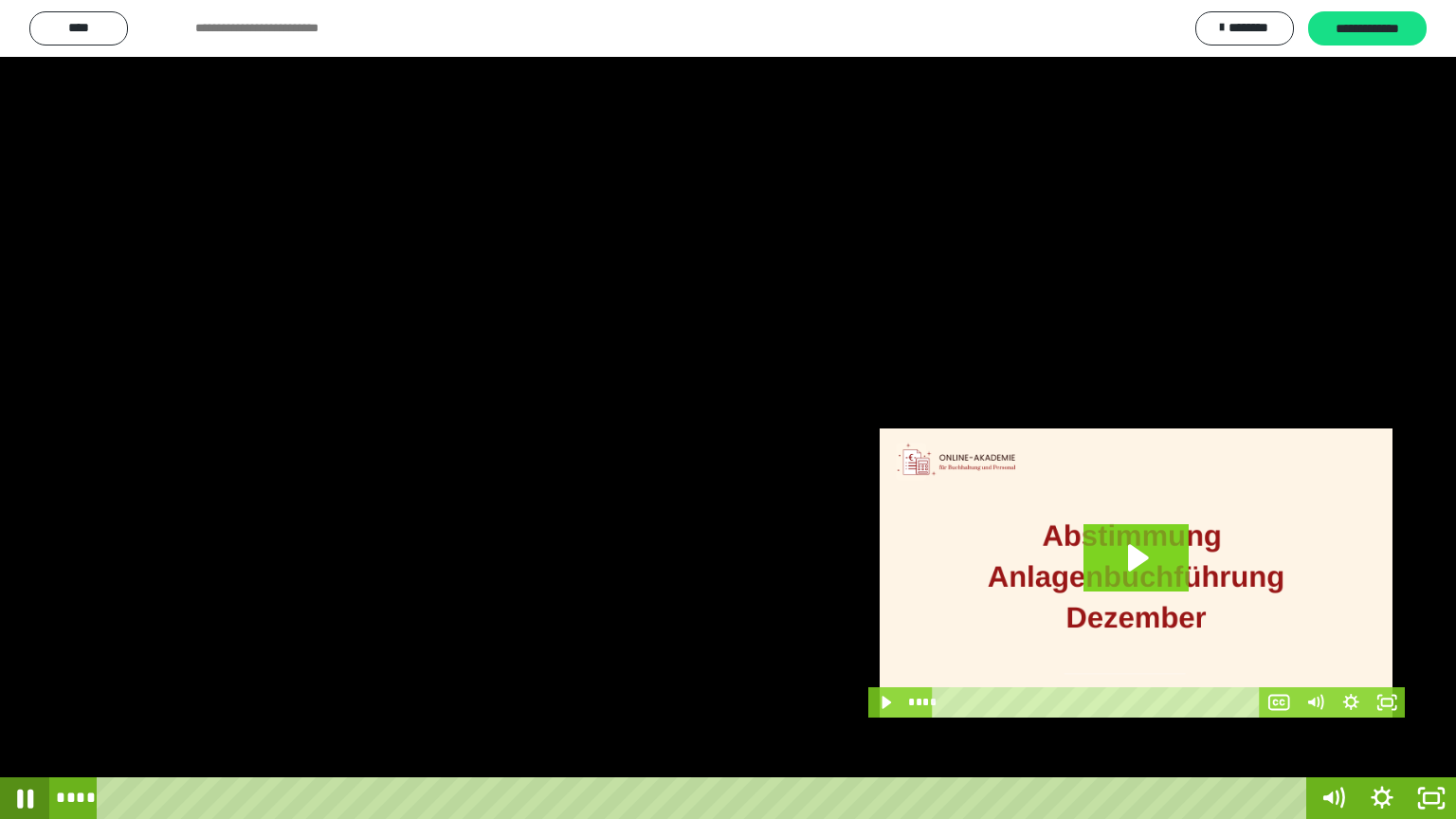 click 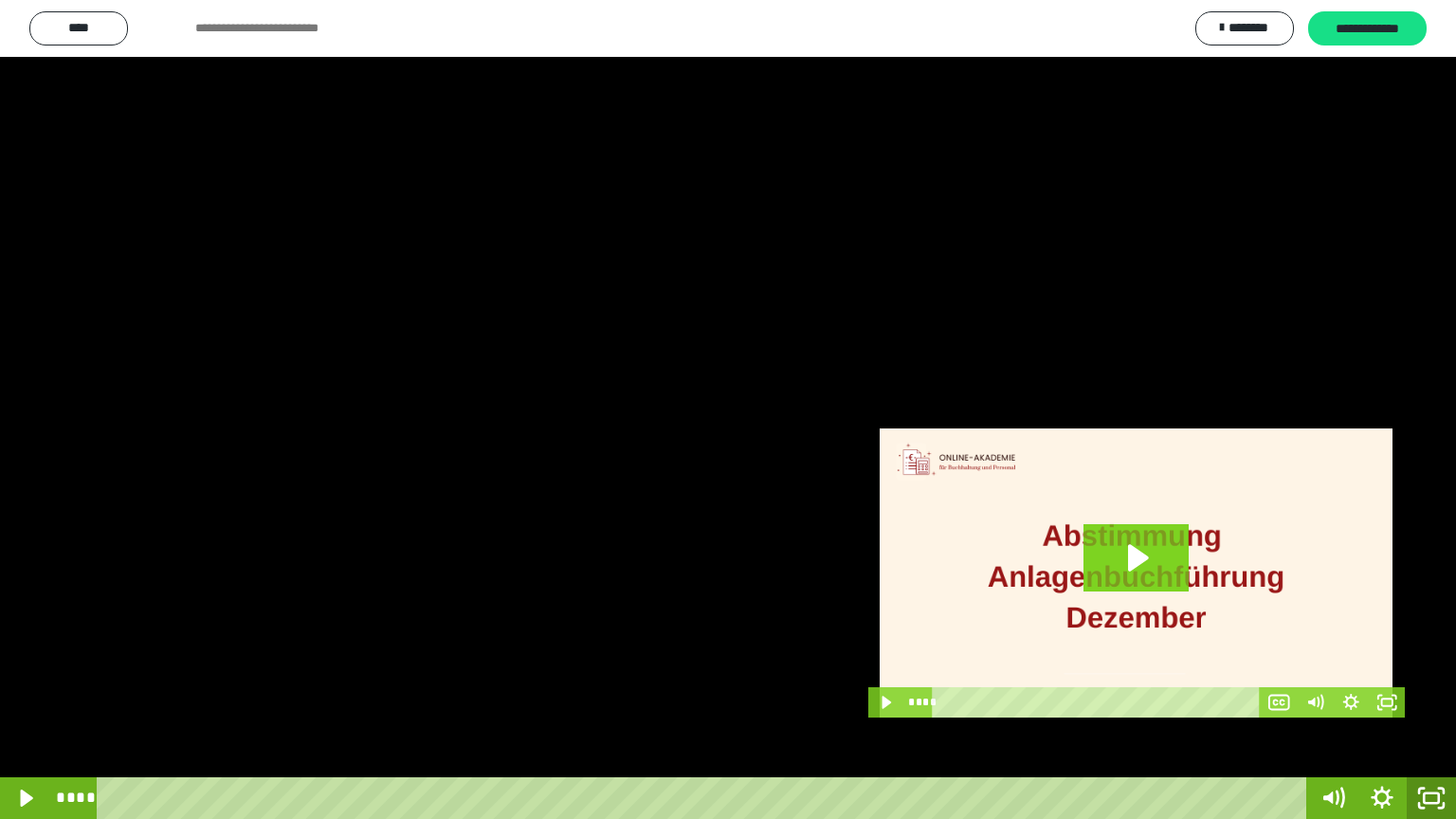click 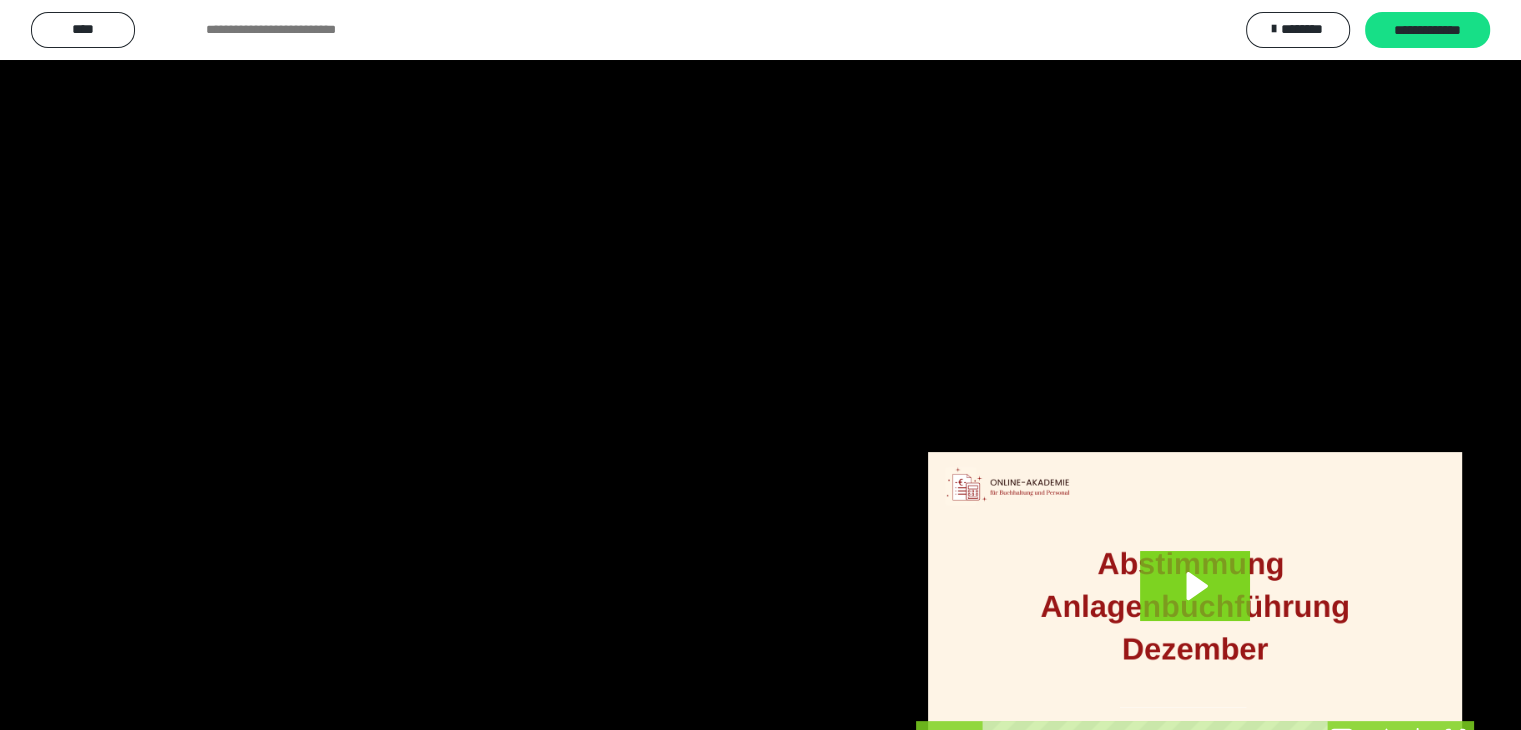 scroll, scrollTop: 3912, scrollLeft: 0, axis: vertical 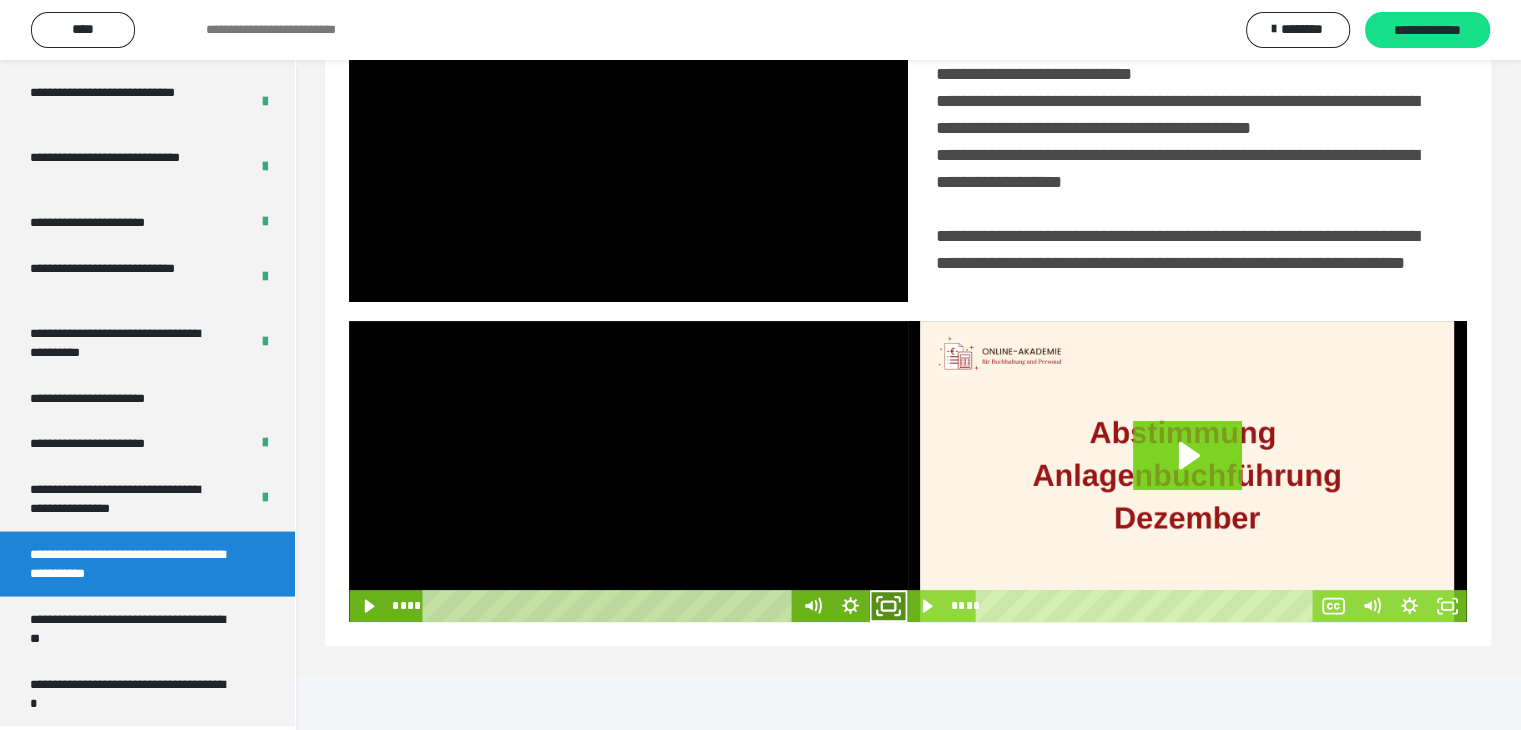 click 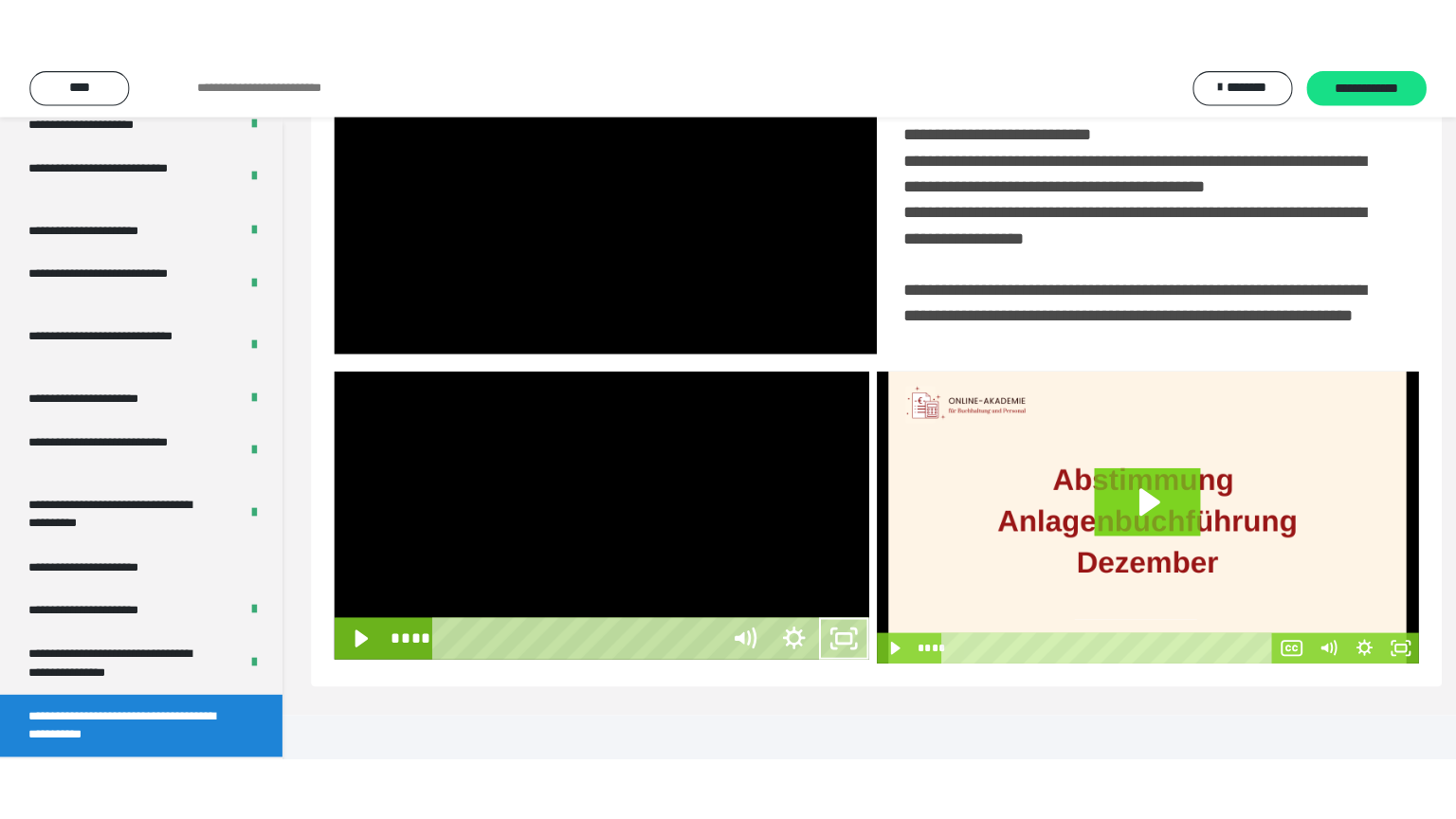 scroll, scrollTop: 317, scrollLeft: 0, axis: vertical 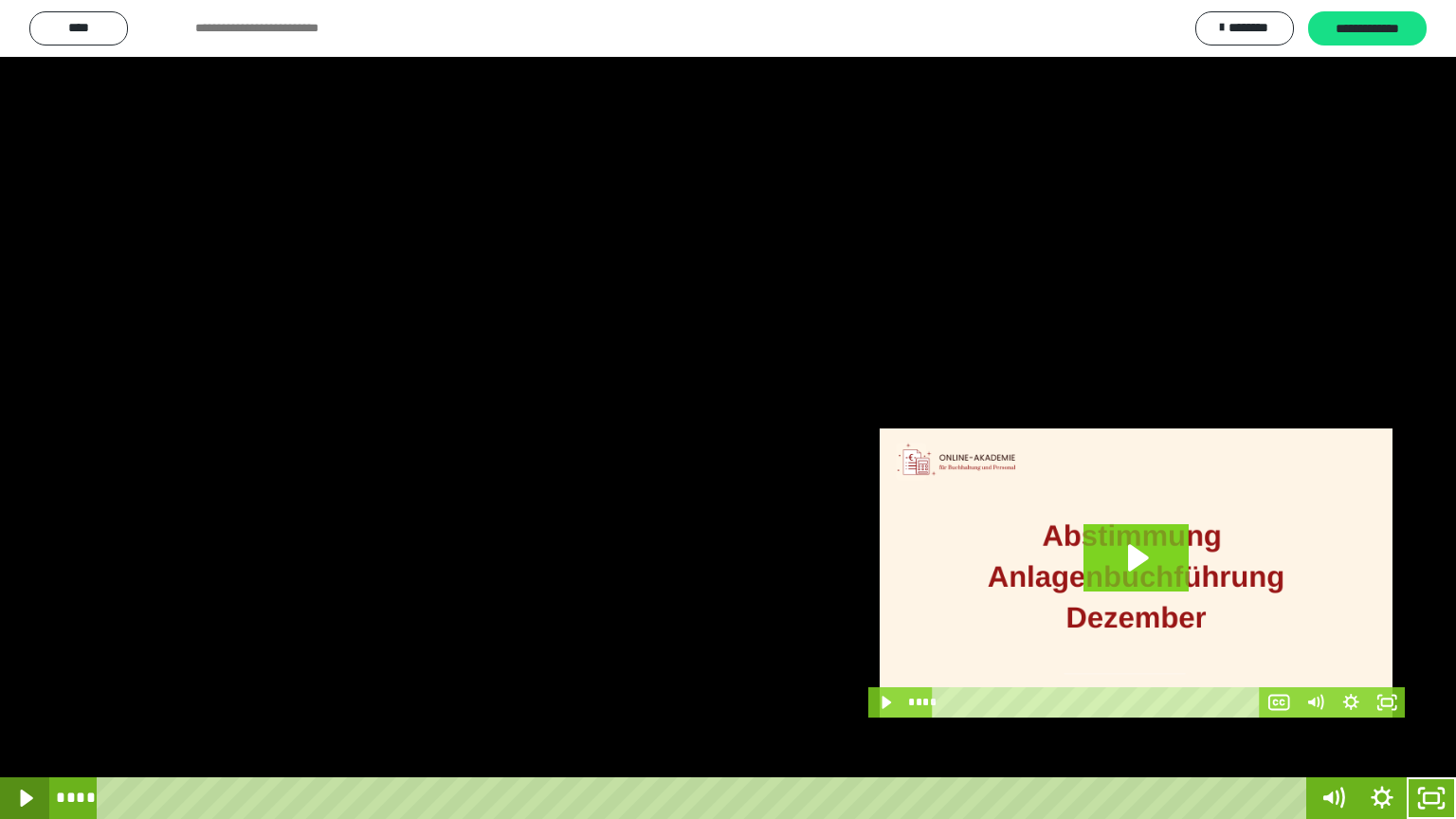 click 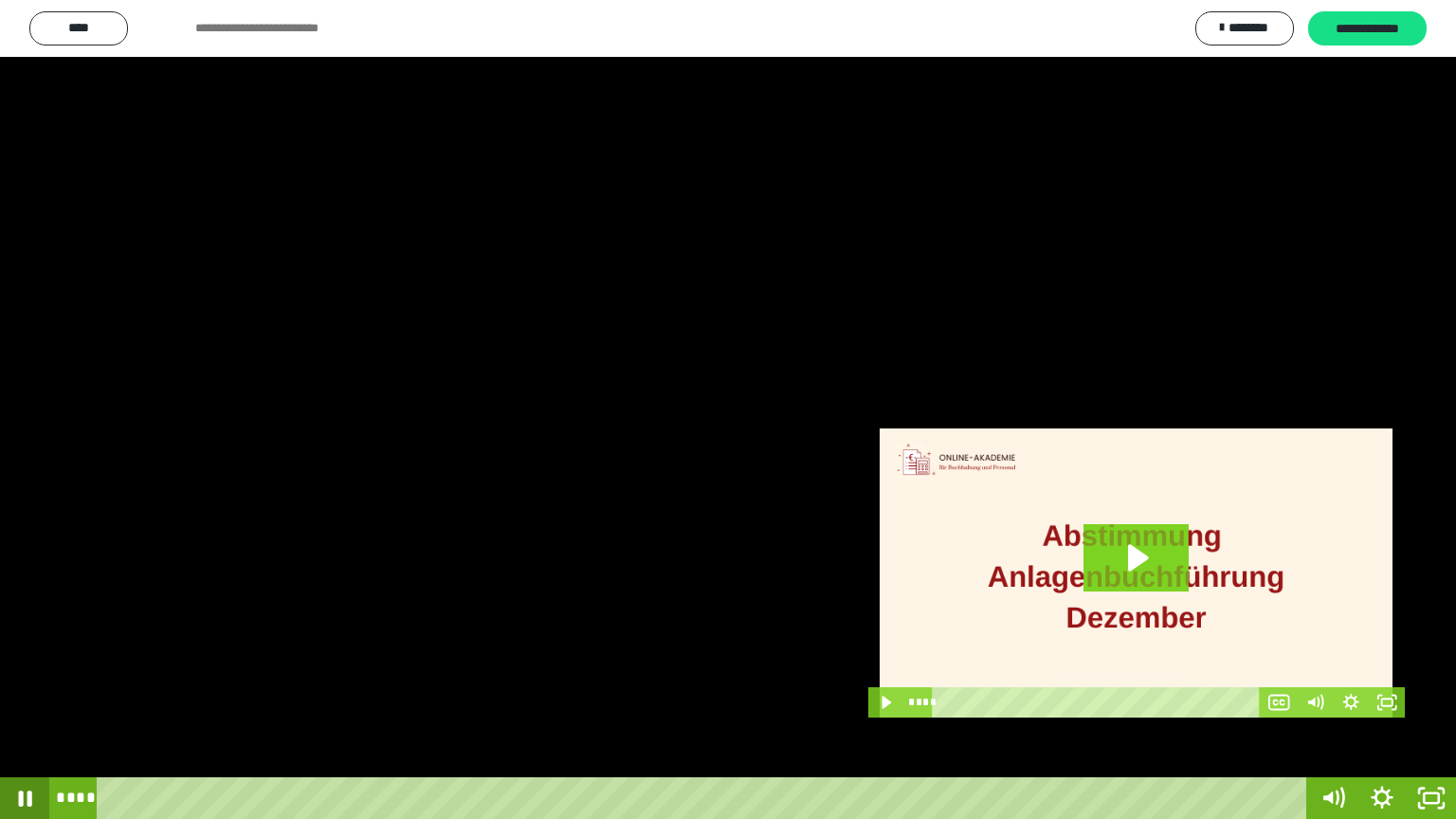 click 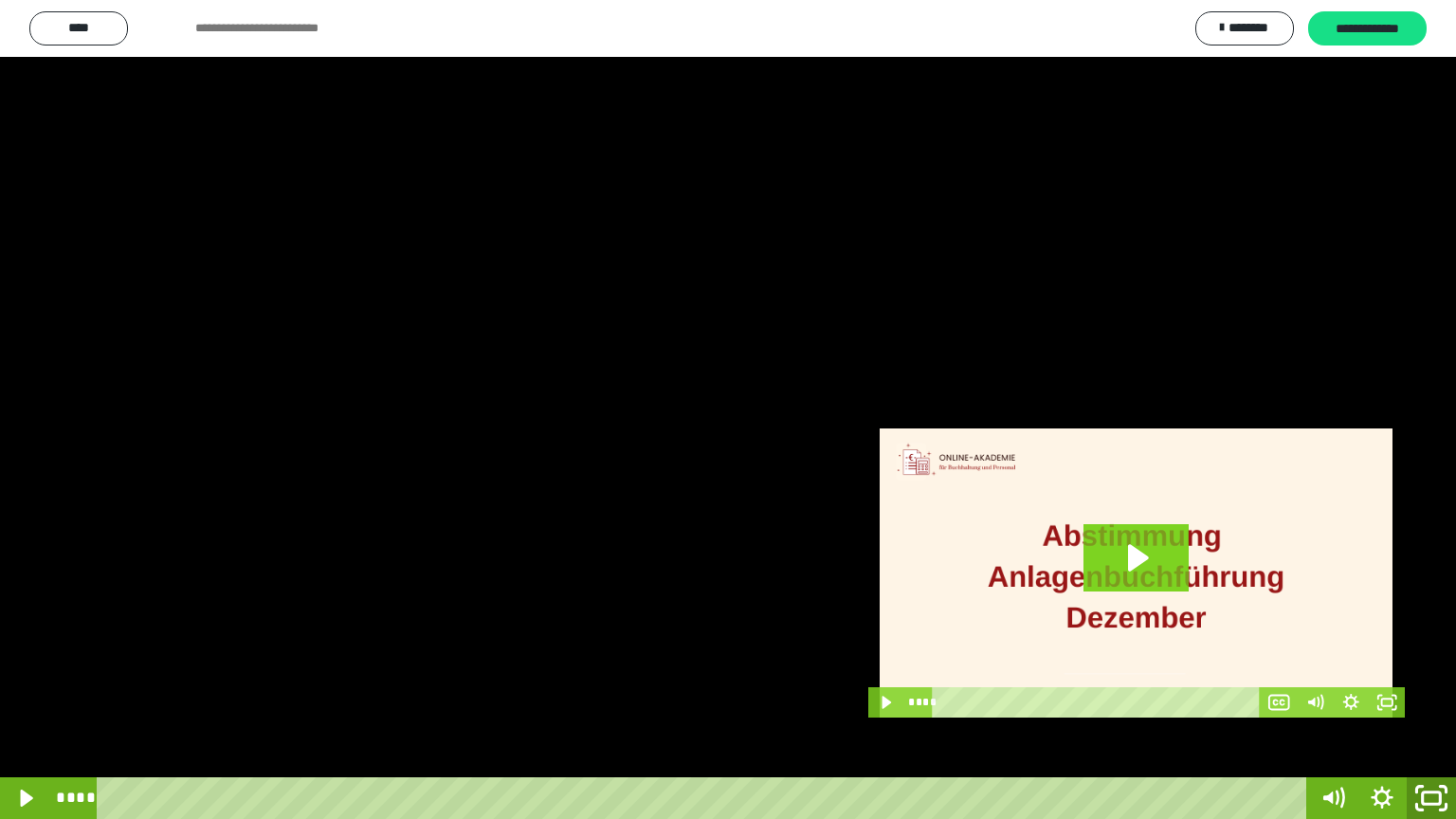 click 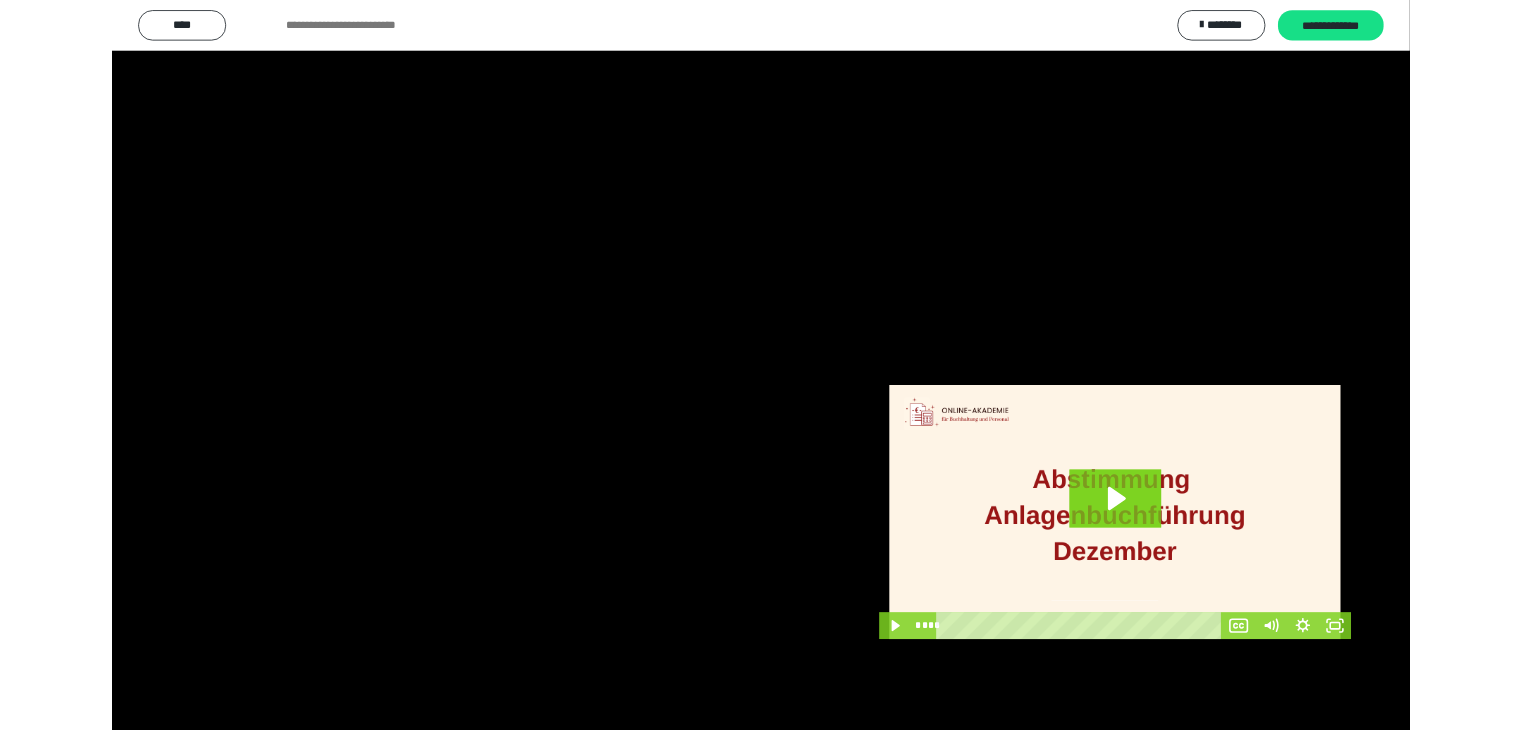 scroll, scrollTop: 3912, scrollLeft: 0, axis: vertical 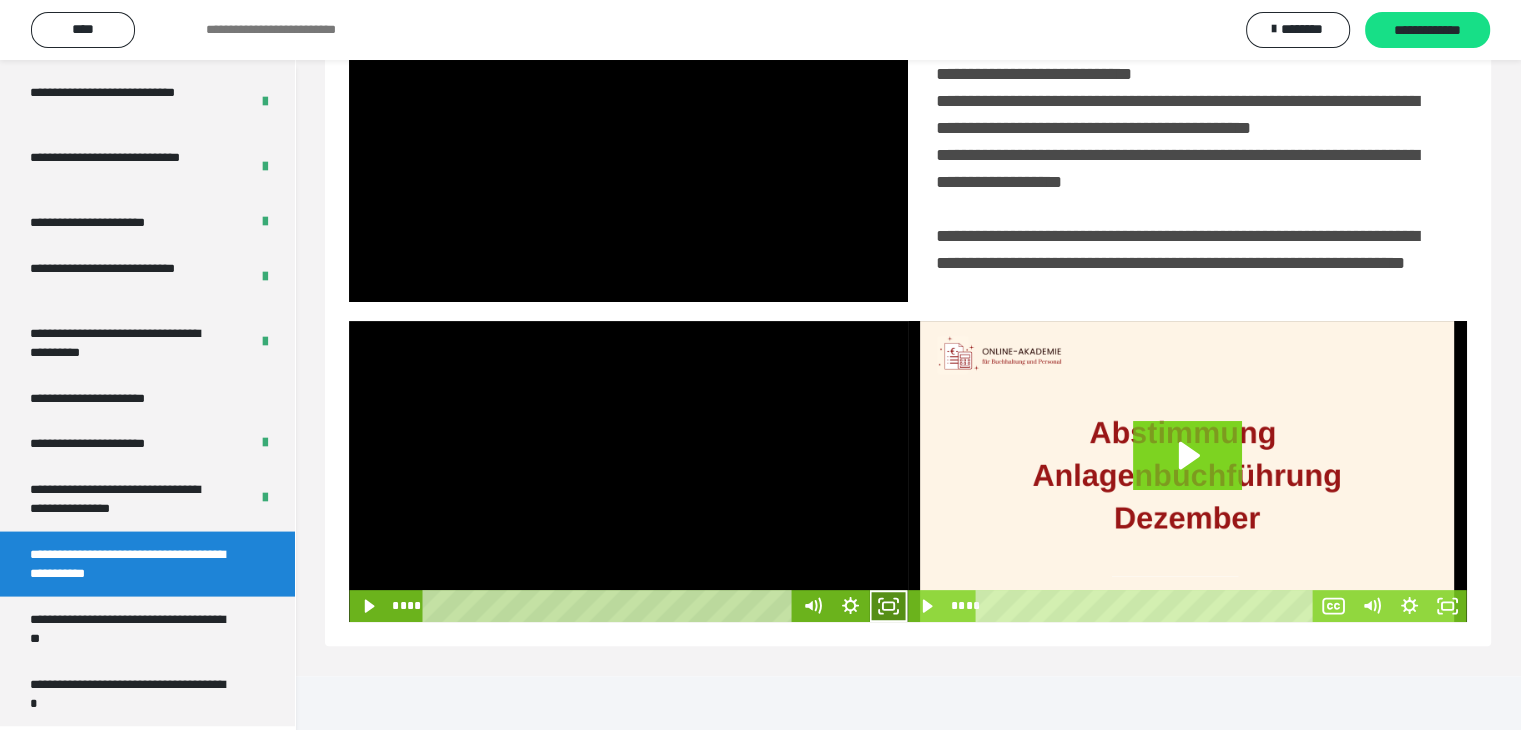 click 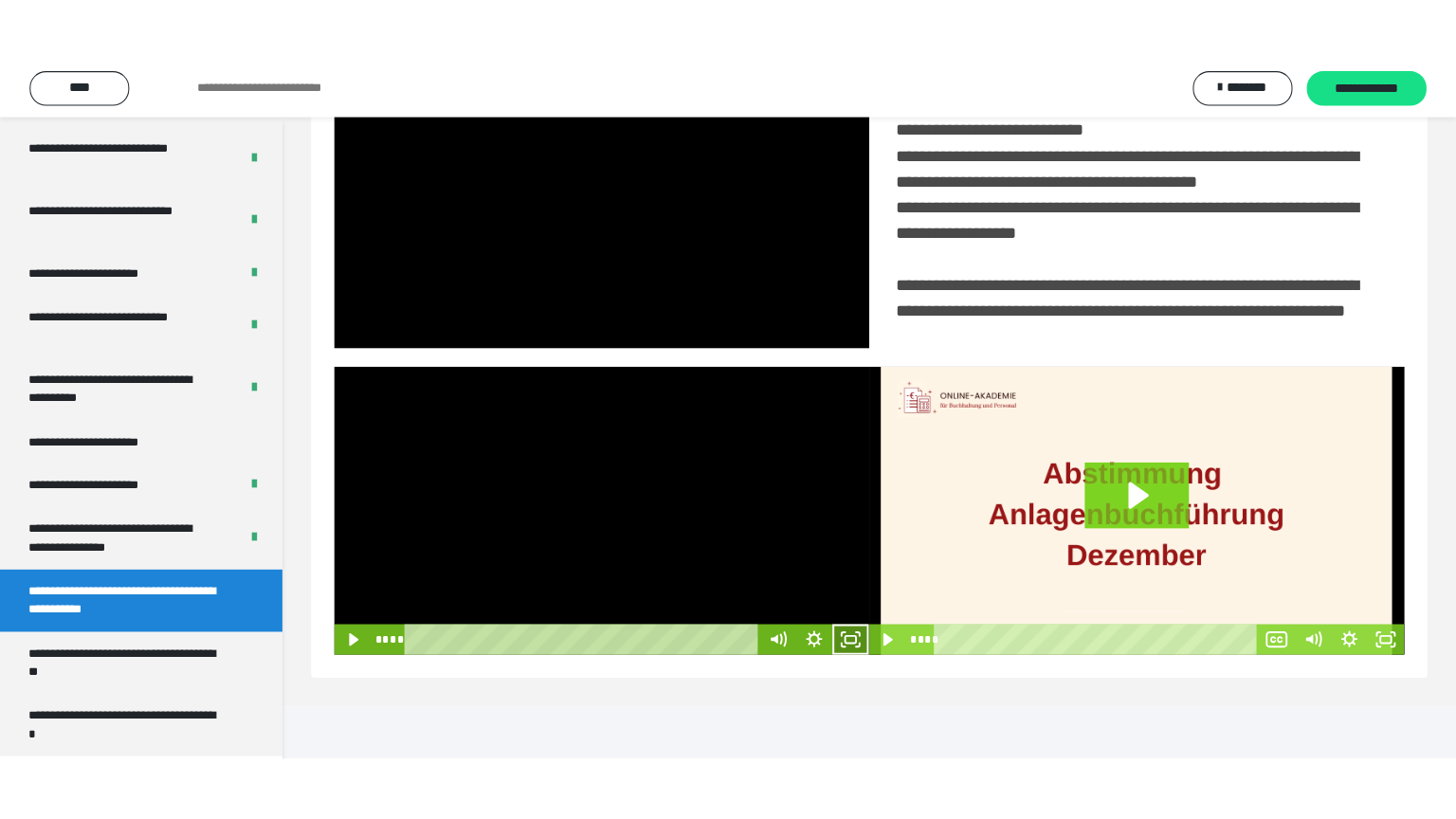 scroll, scrollTop: 317, scrollLeft: 0, axis: vertical 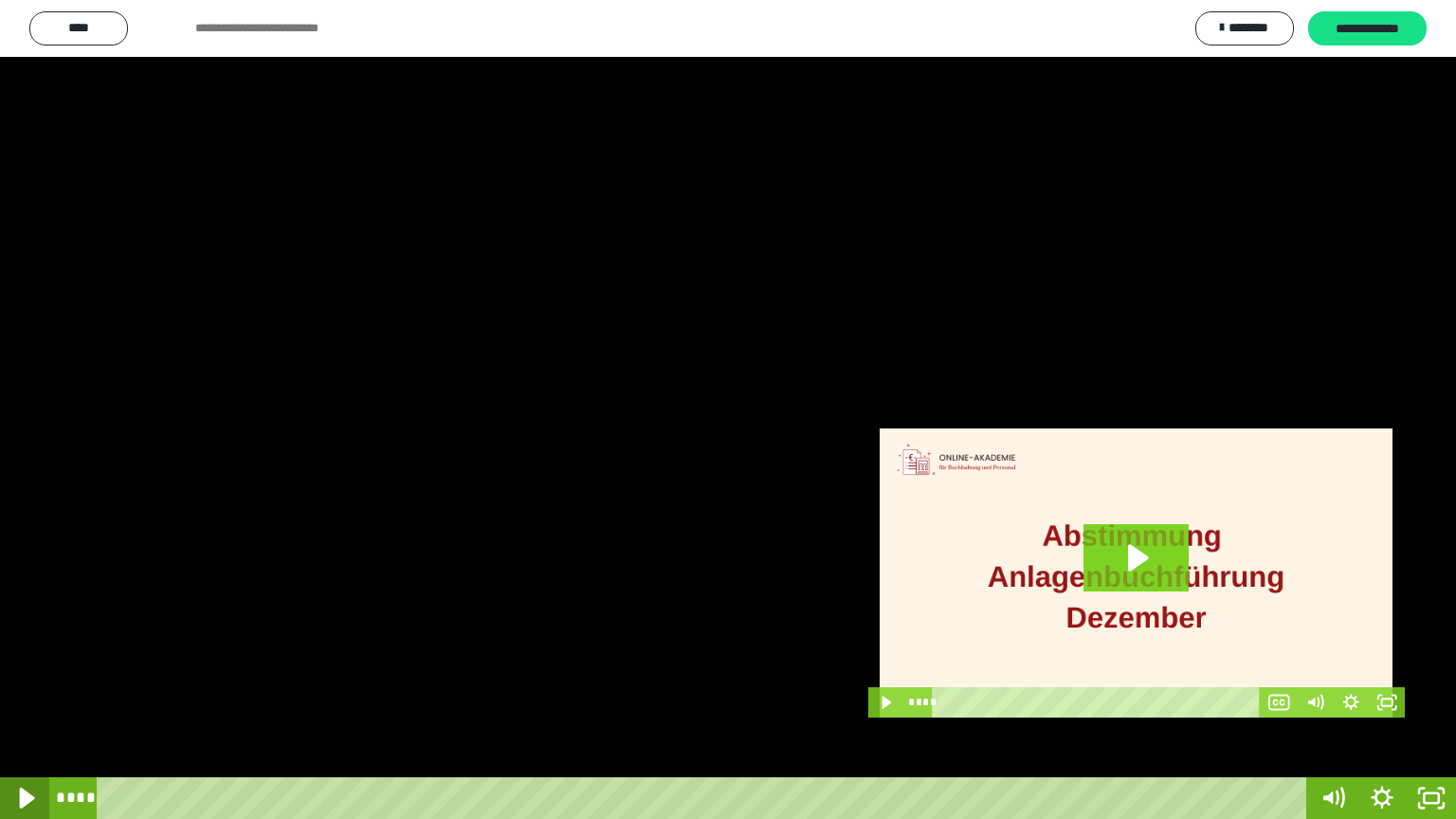 click 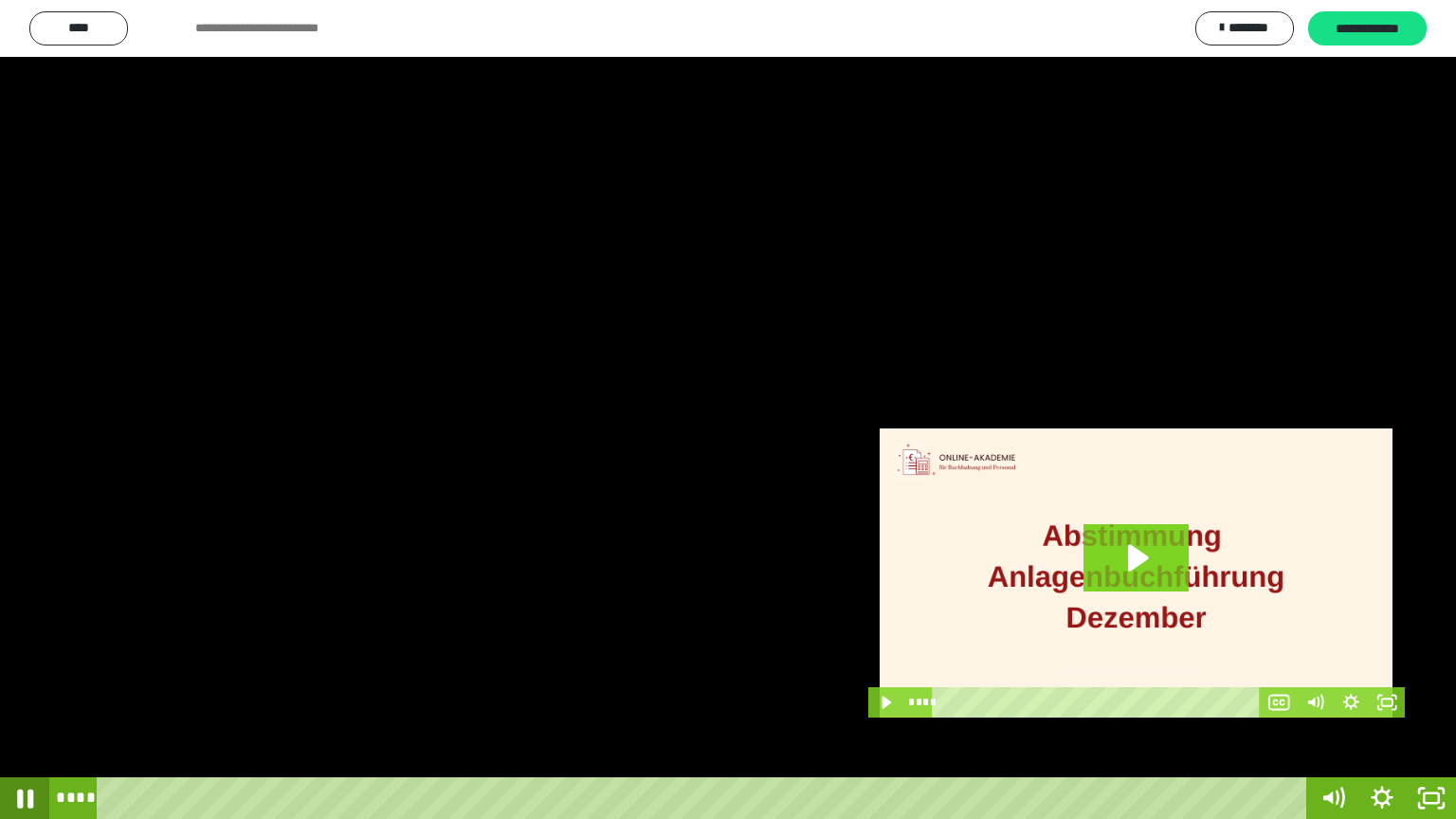 click 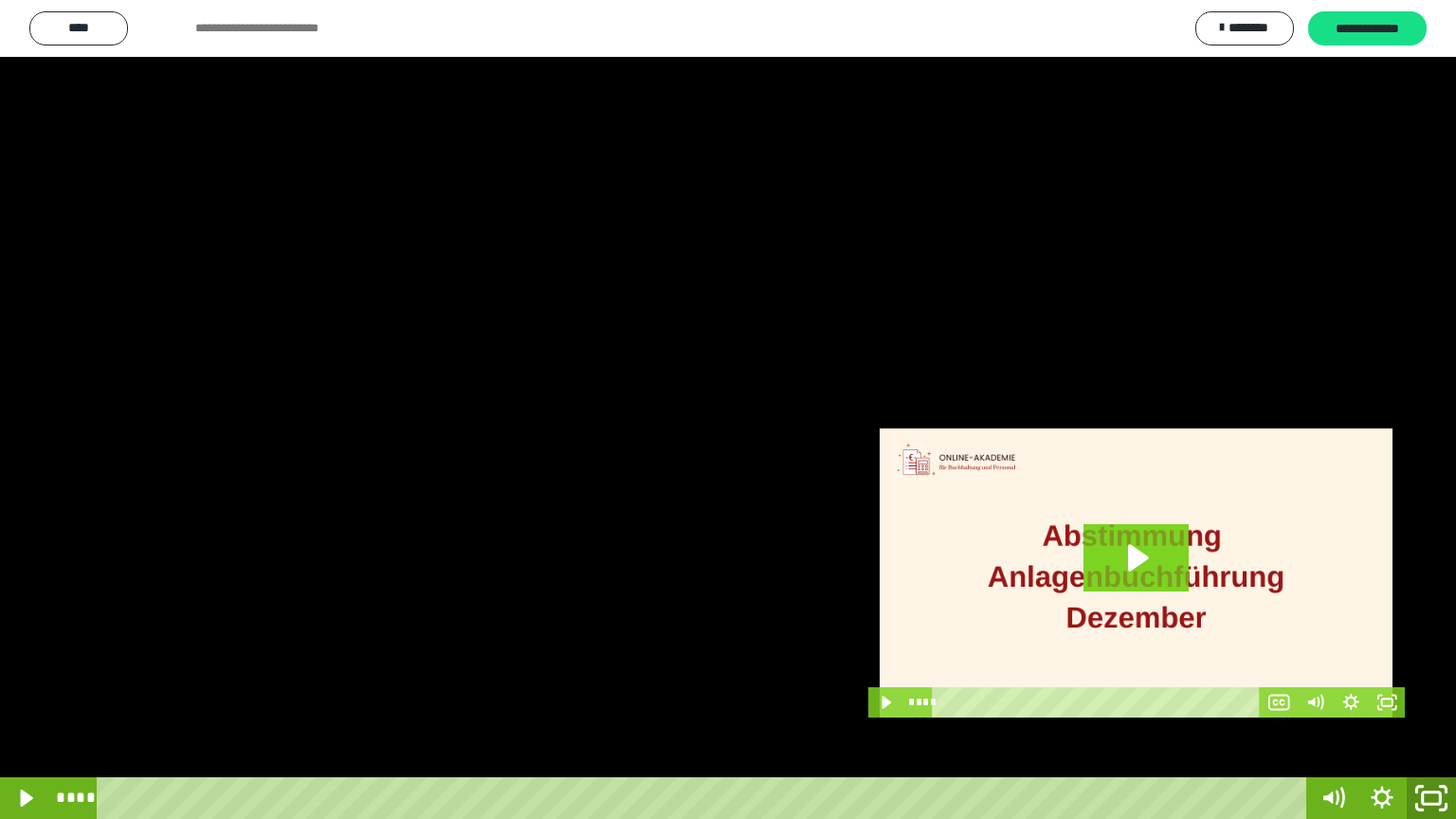 click 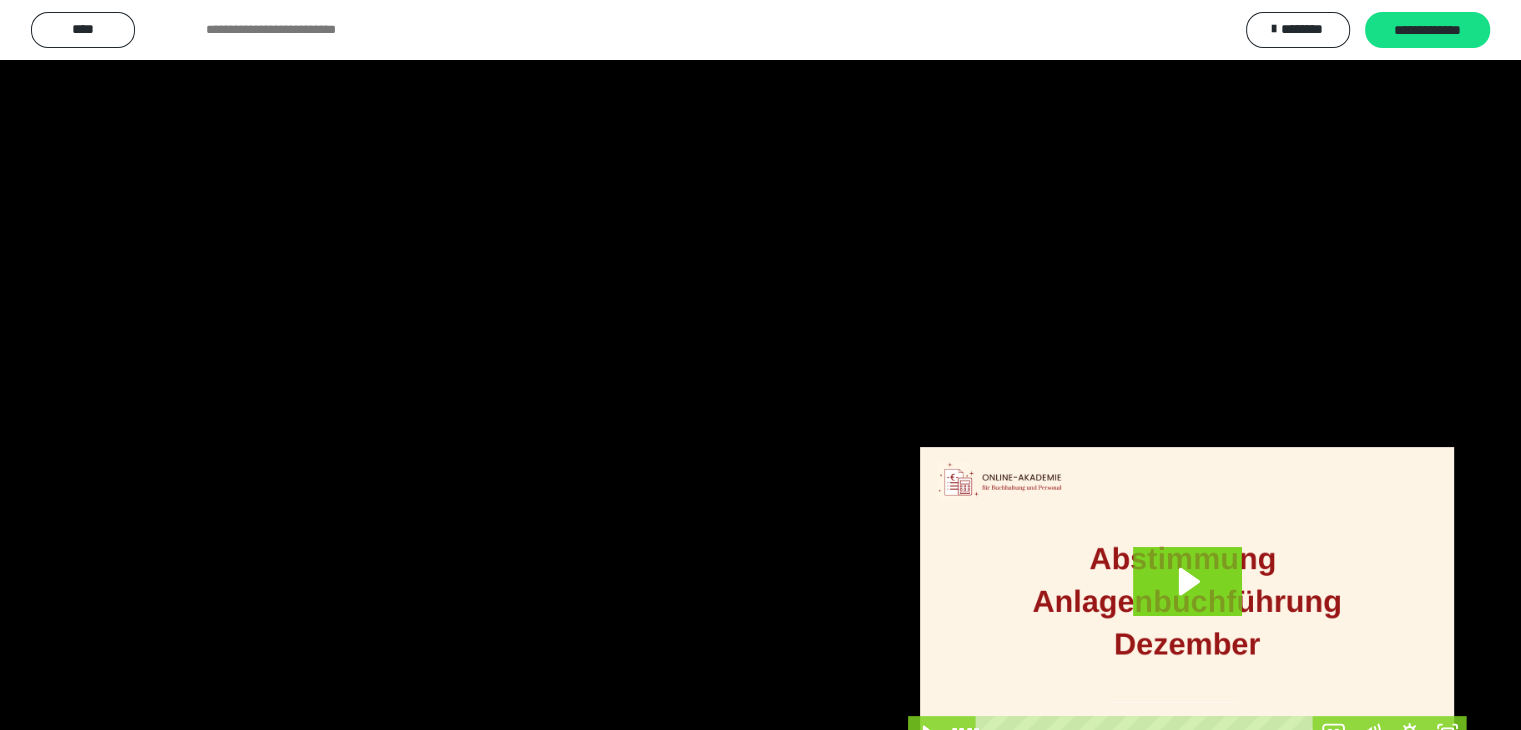 scroll, scrollTop: 3912, scrollLeft: 0, axis: vertical 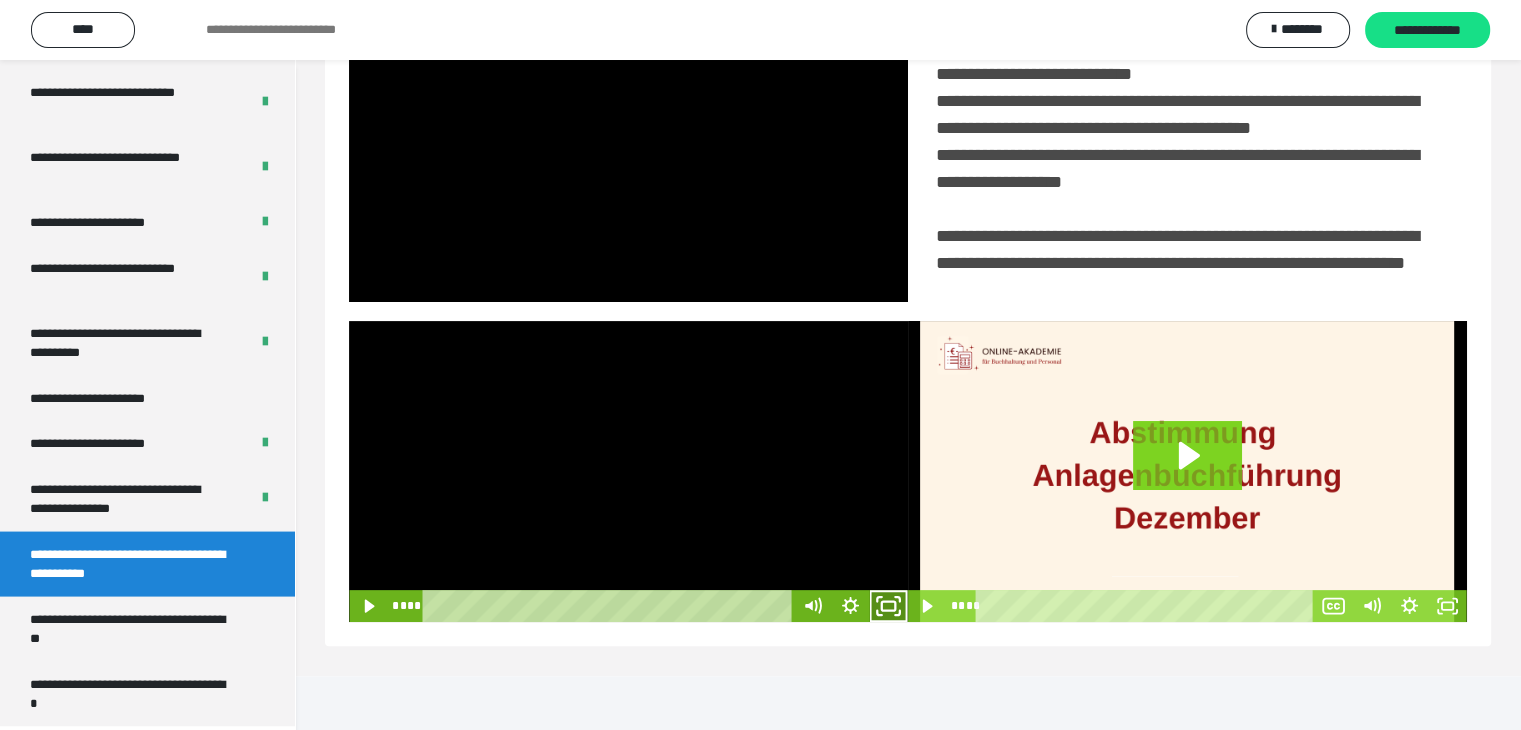 click 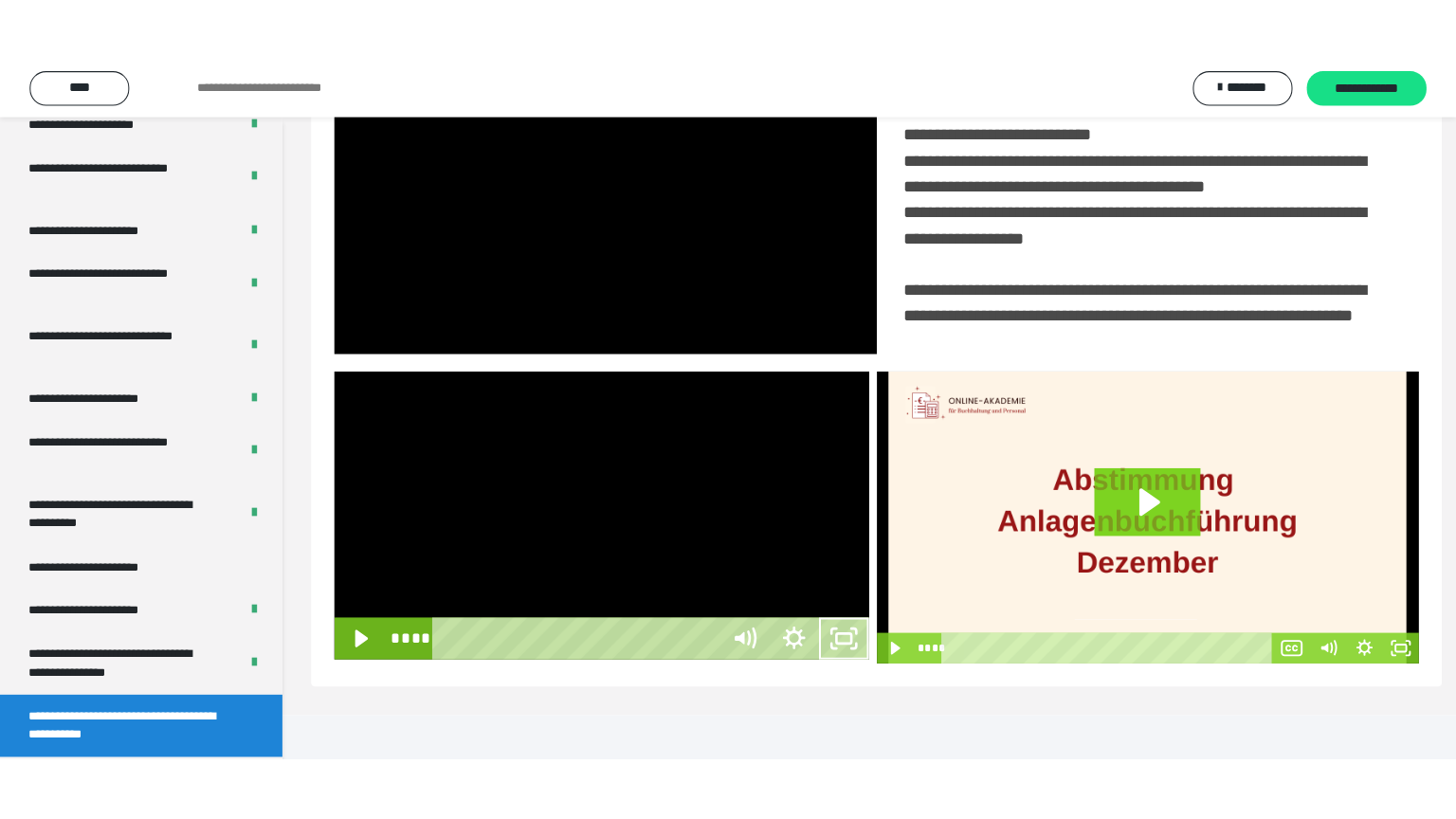scroll, scrollTop: 317, scrollLeft: 0, axis: vertical 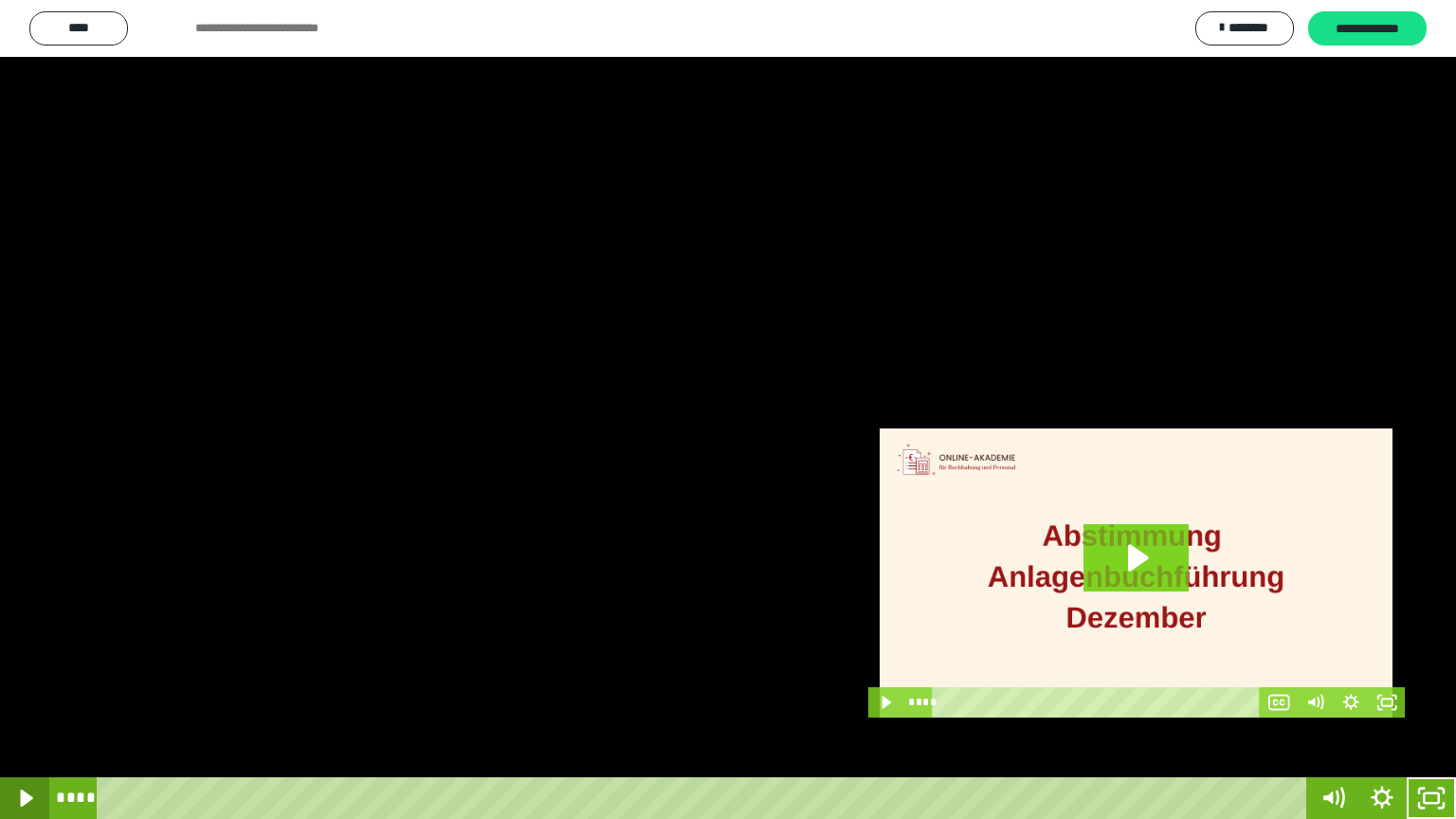 click 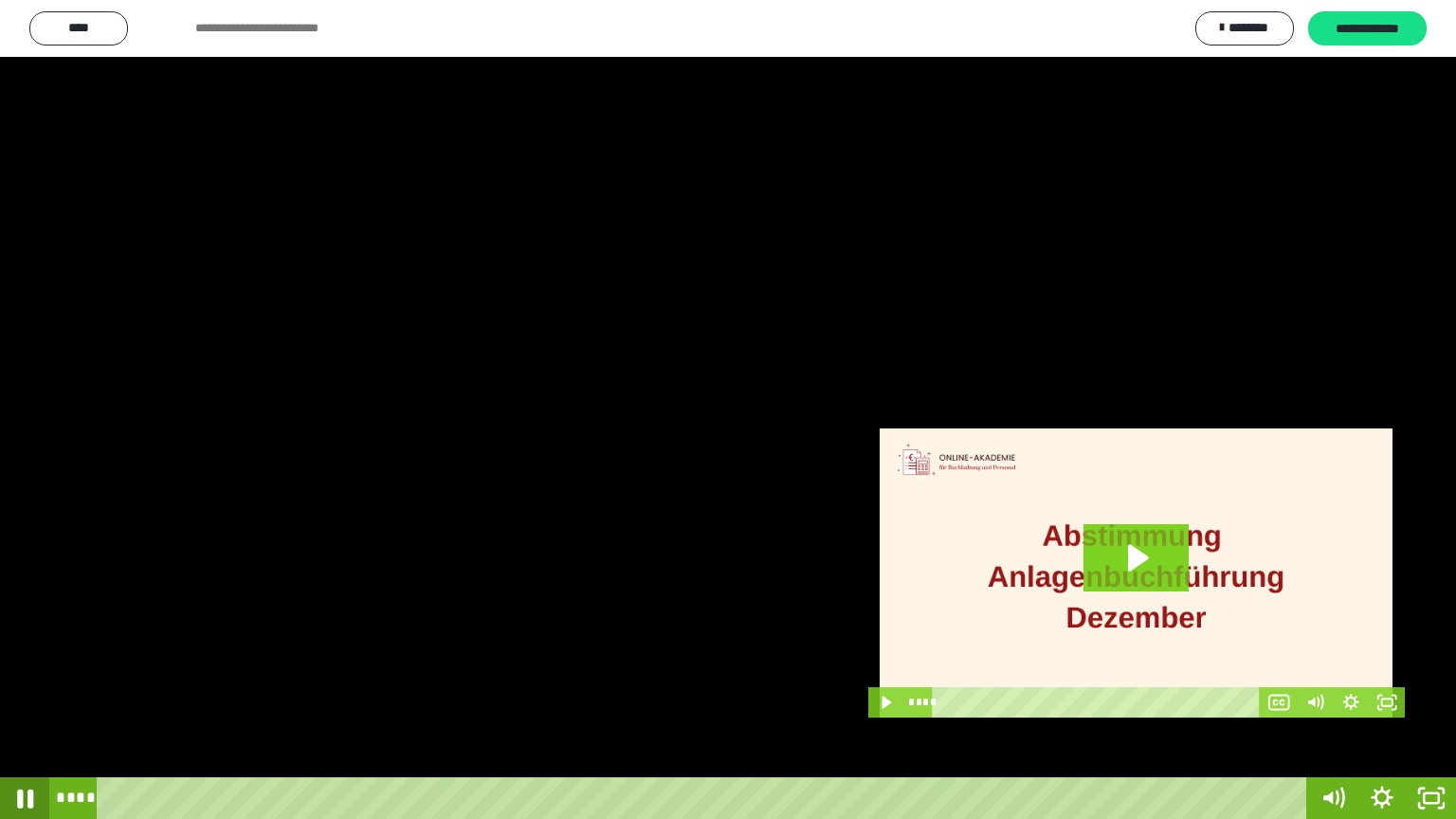click 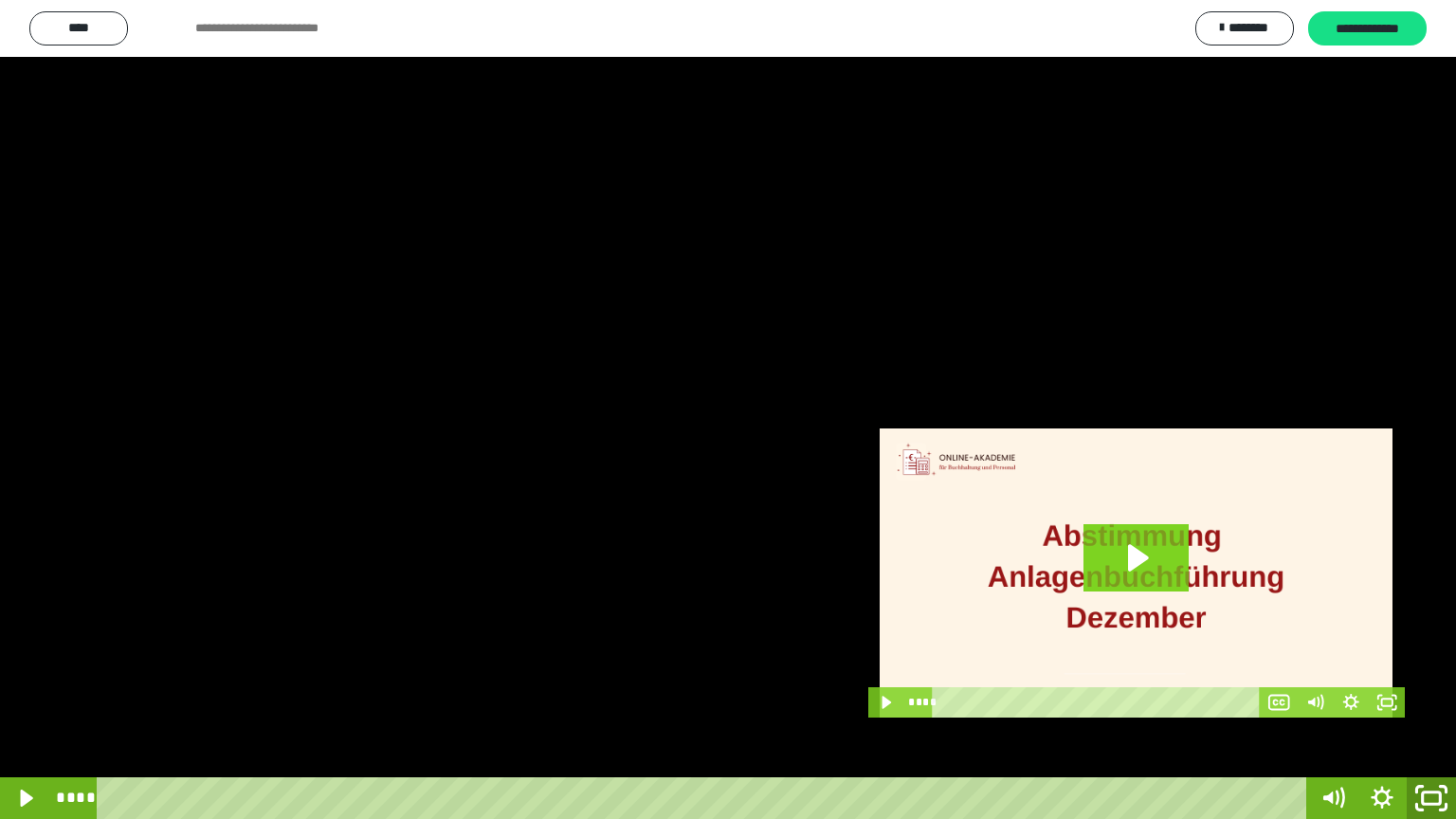 click 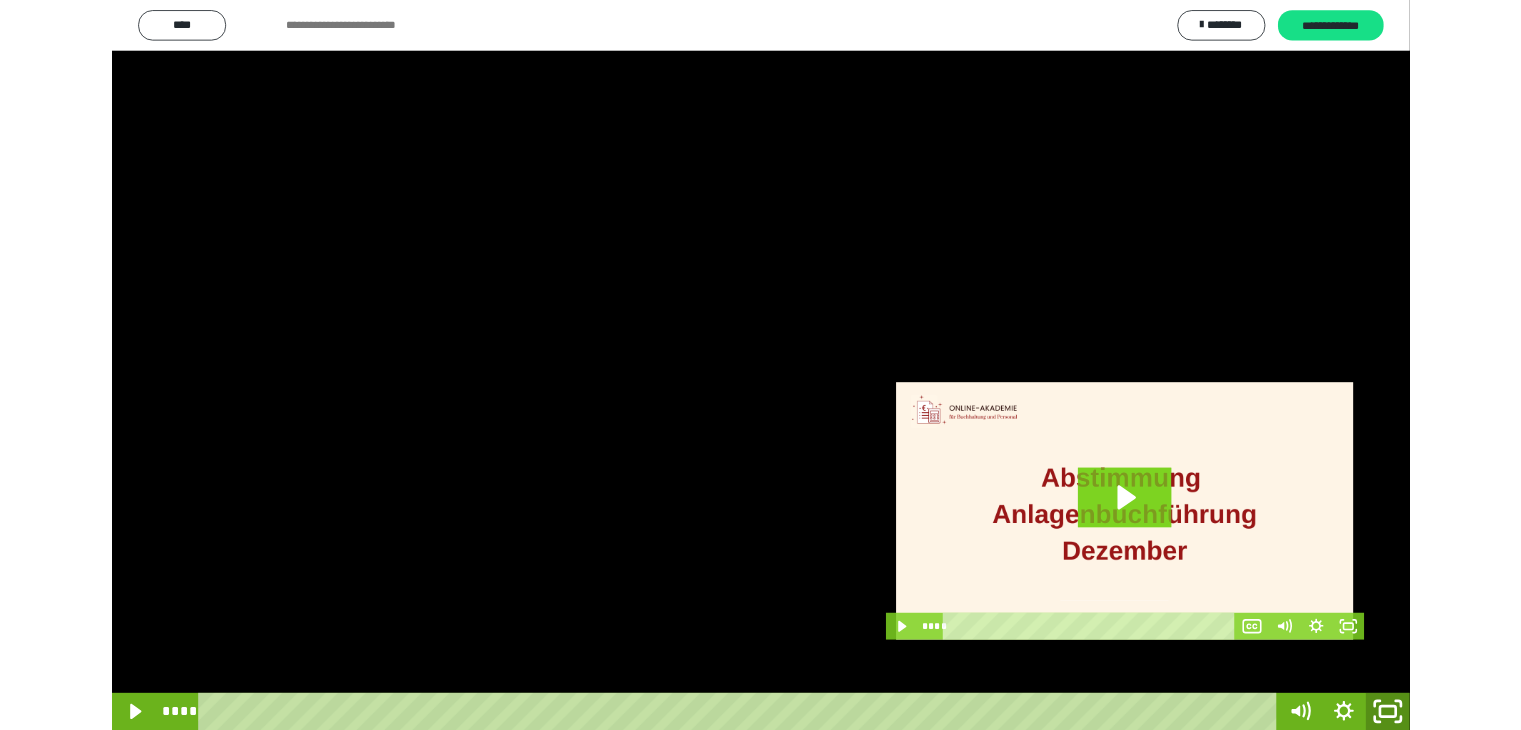 scroll, scrollTop: 3912, scrollLeft: 0, axis: vertical 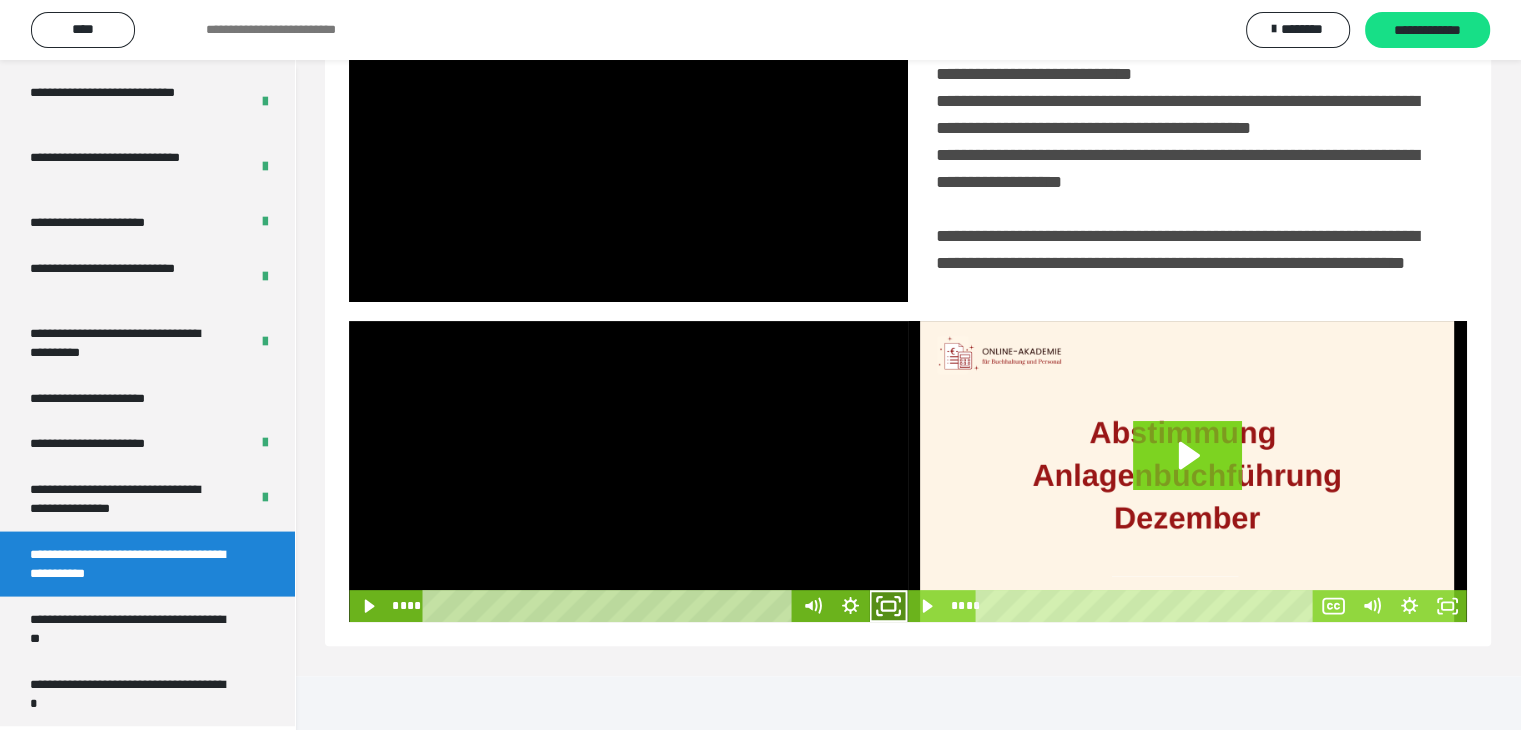 click 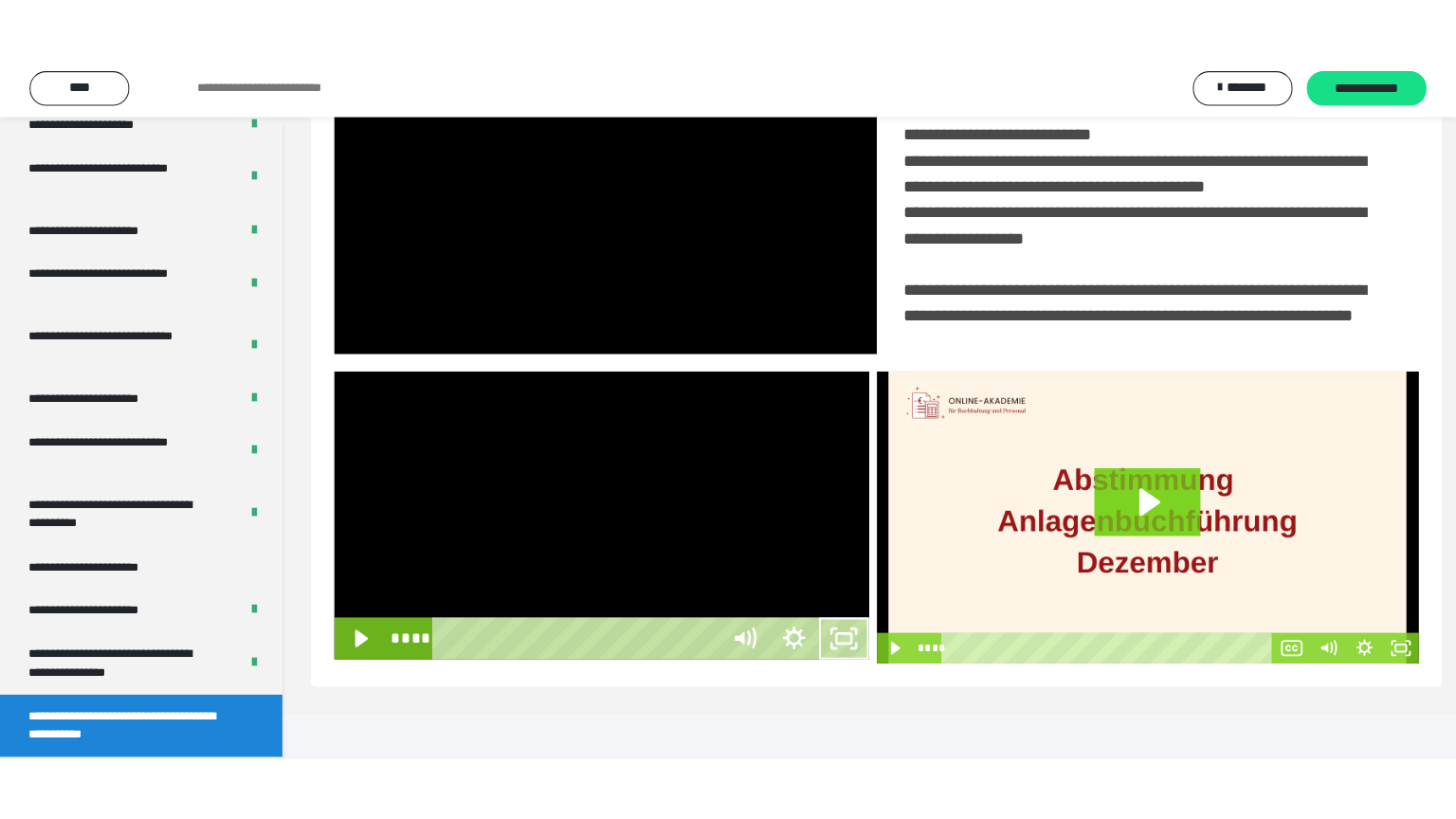 scroll, scrollTop: 317, scrollLeft: 0, axis: vertical 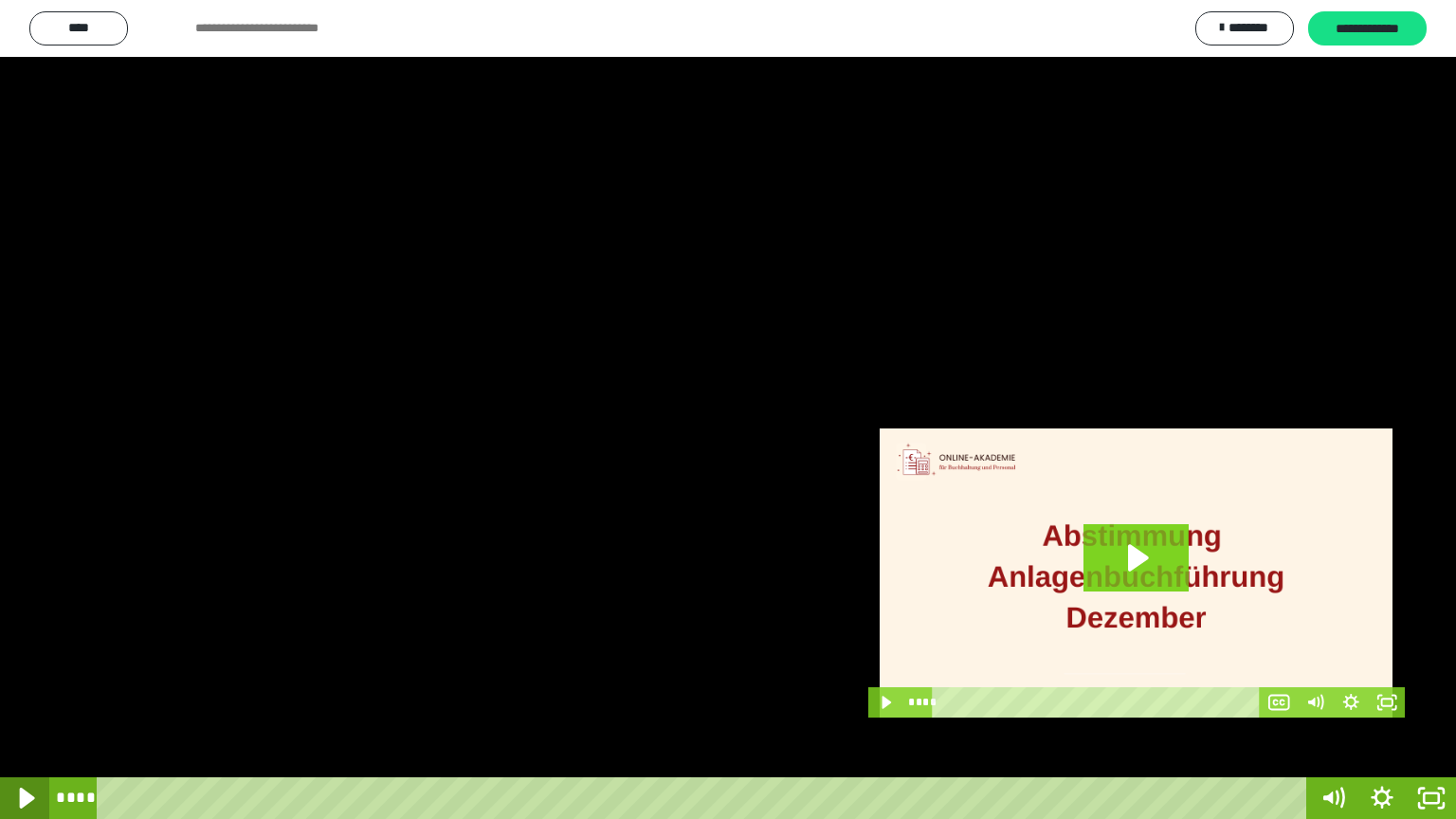 click 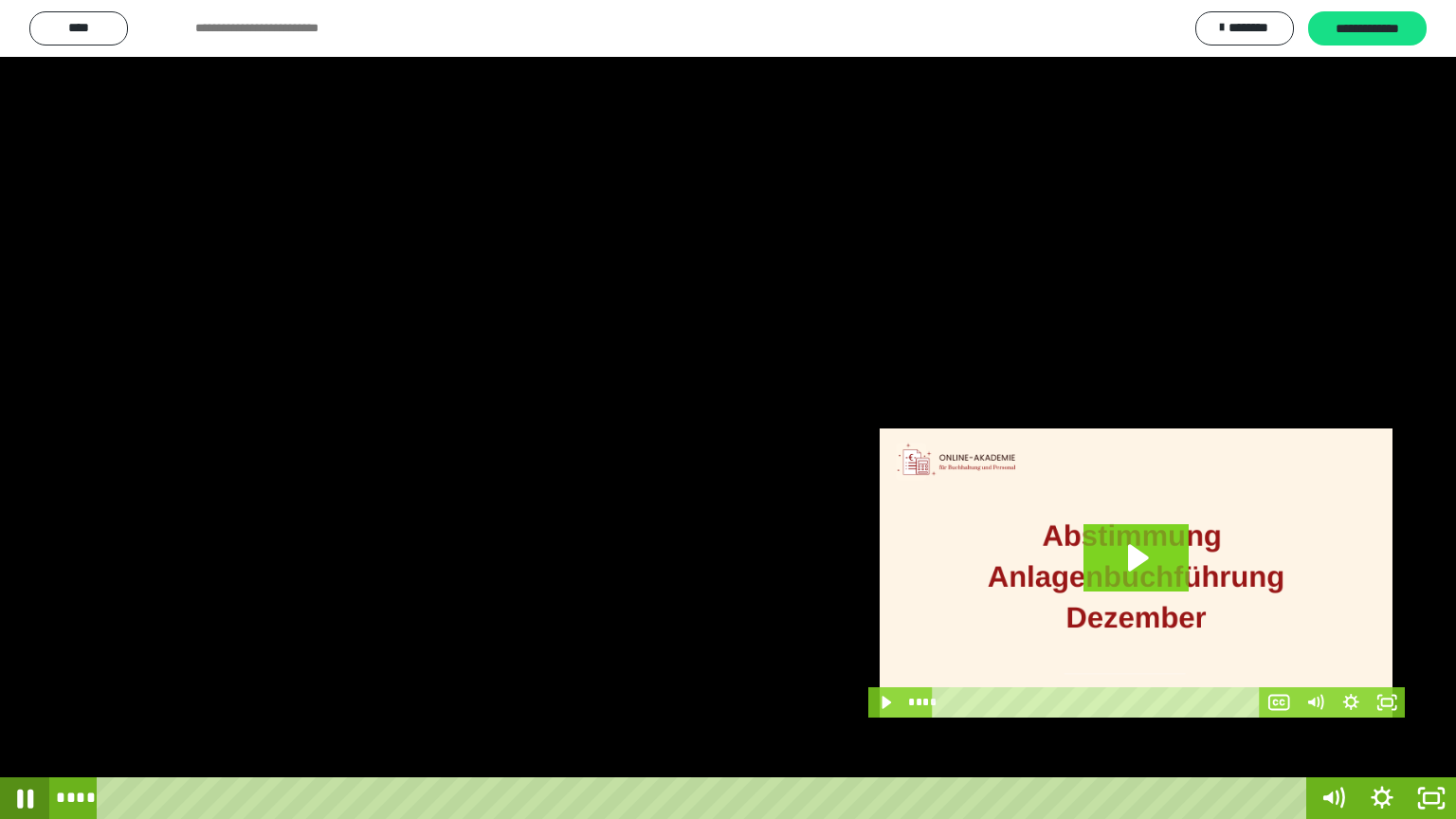 click 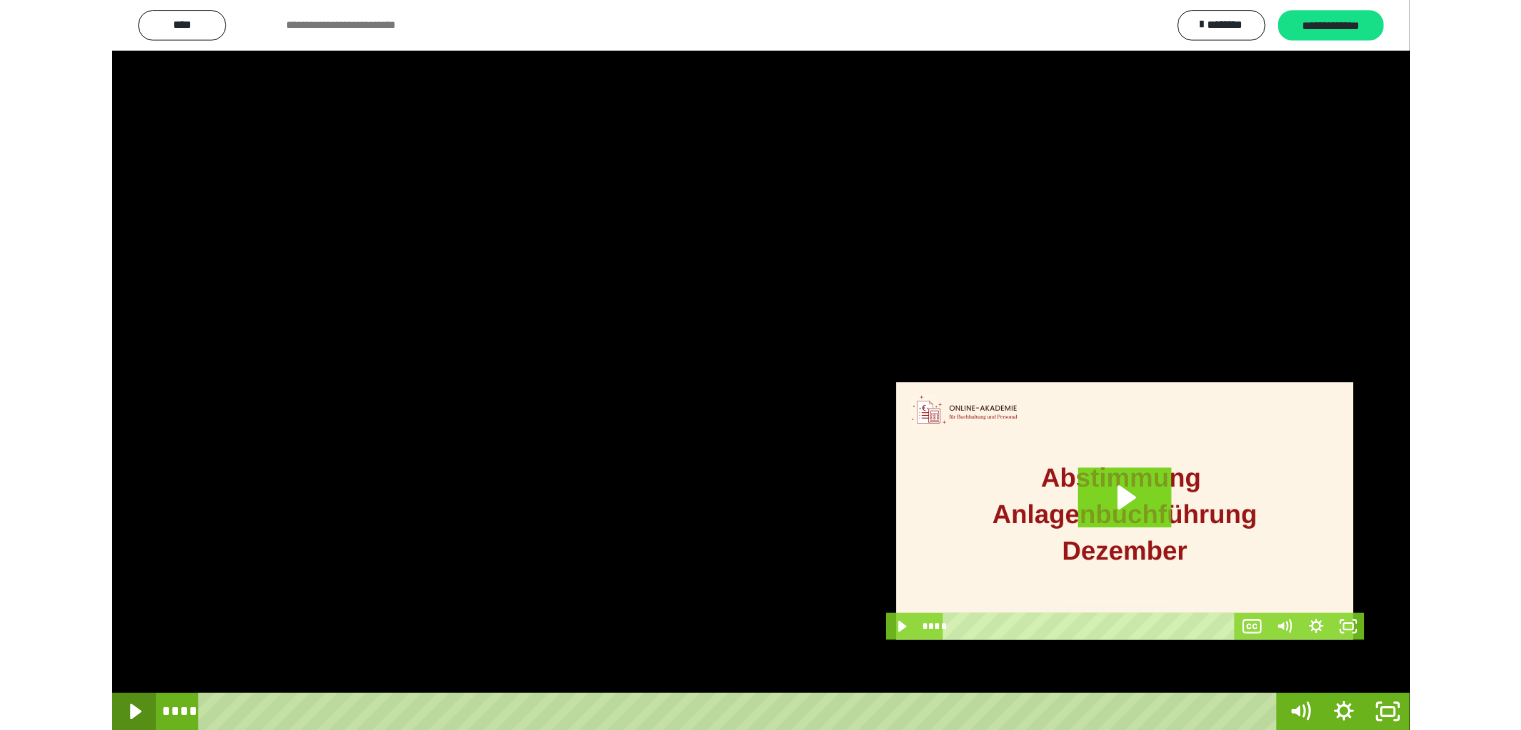 scroll, scrollTop: 0, scrollLeft: 0, axis: both 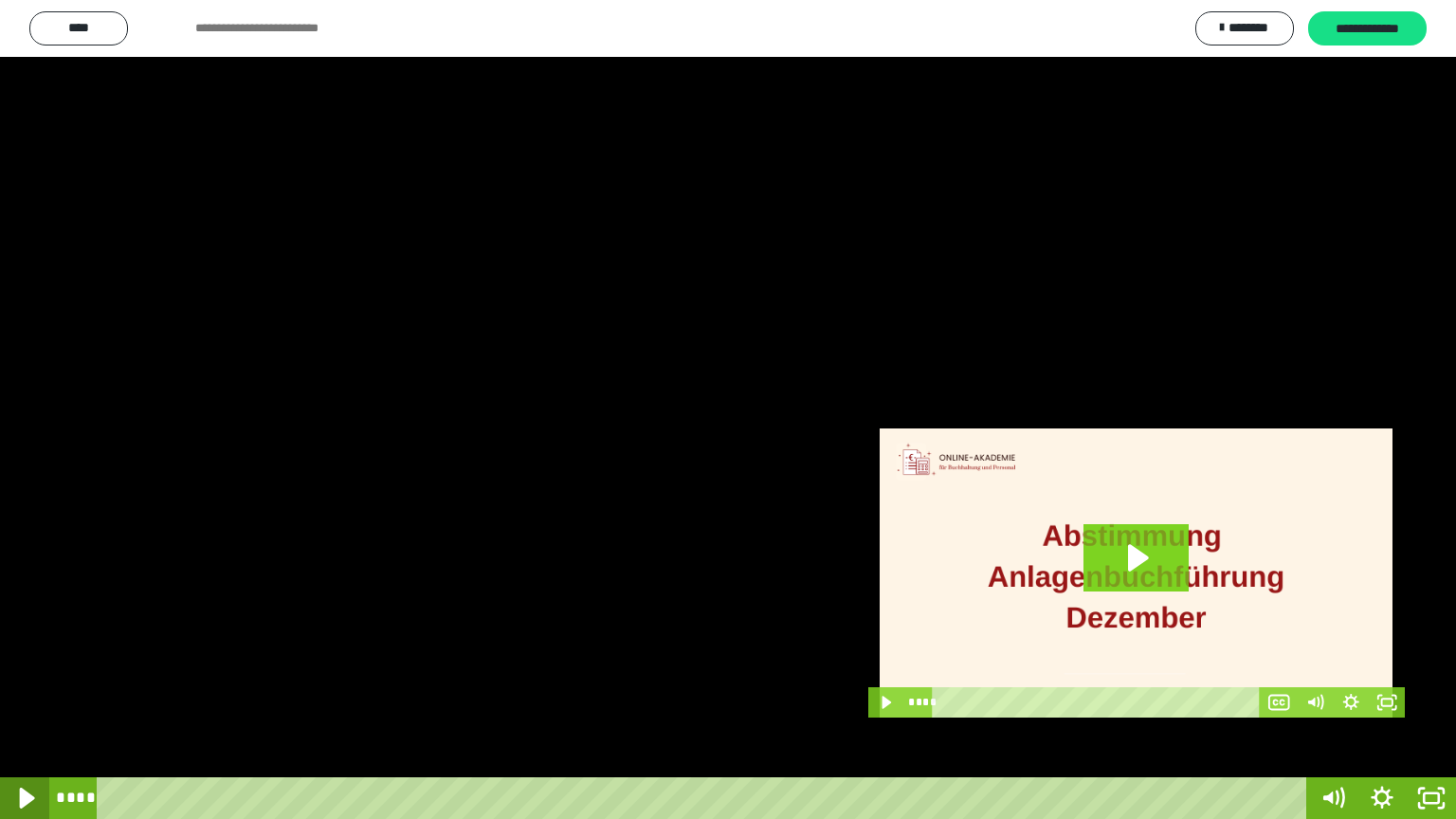 click 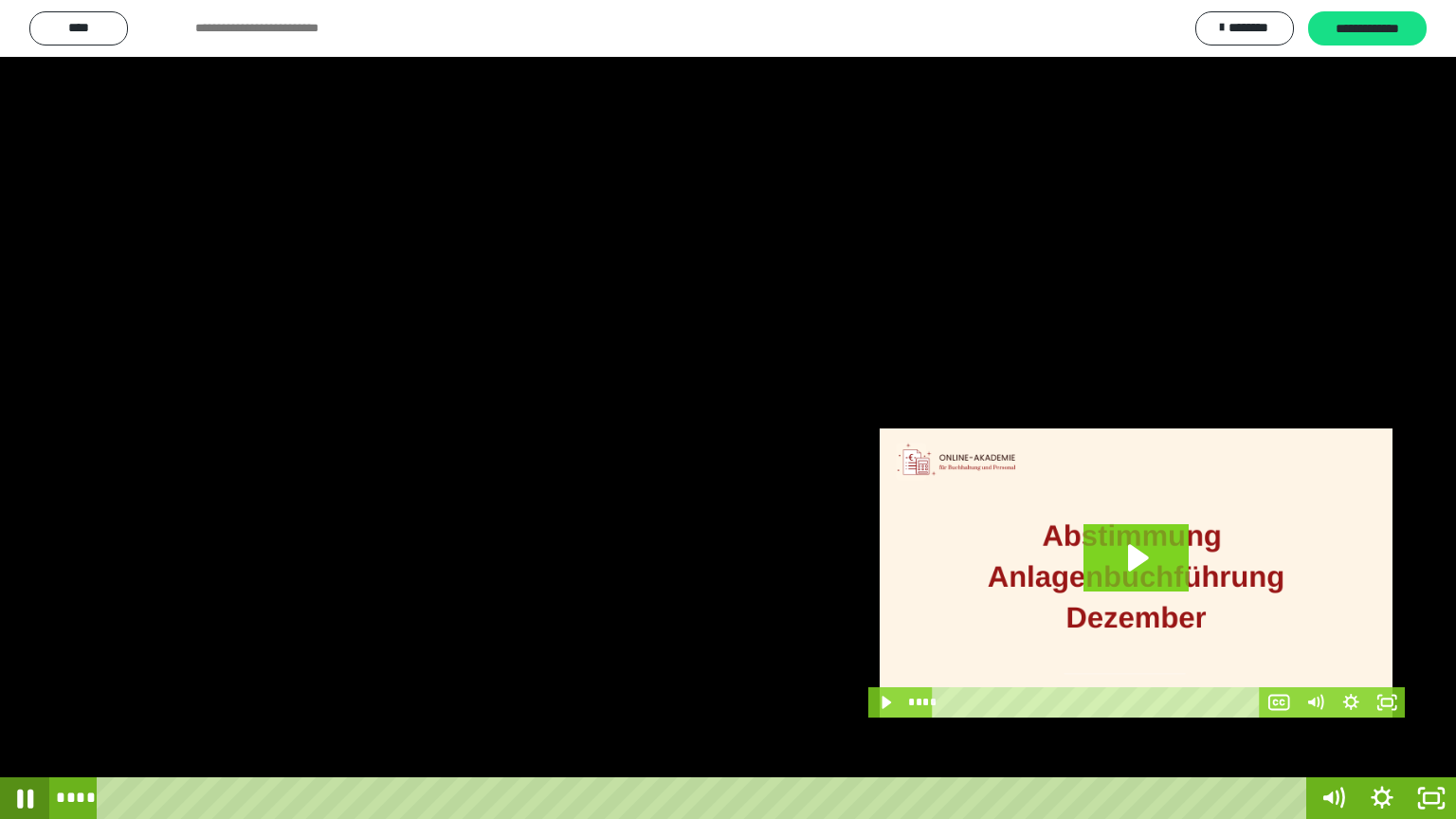 click 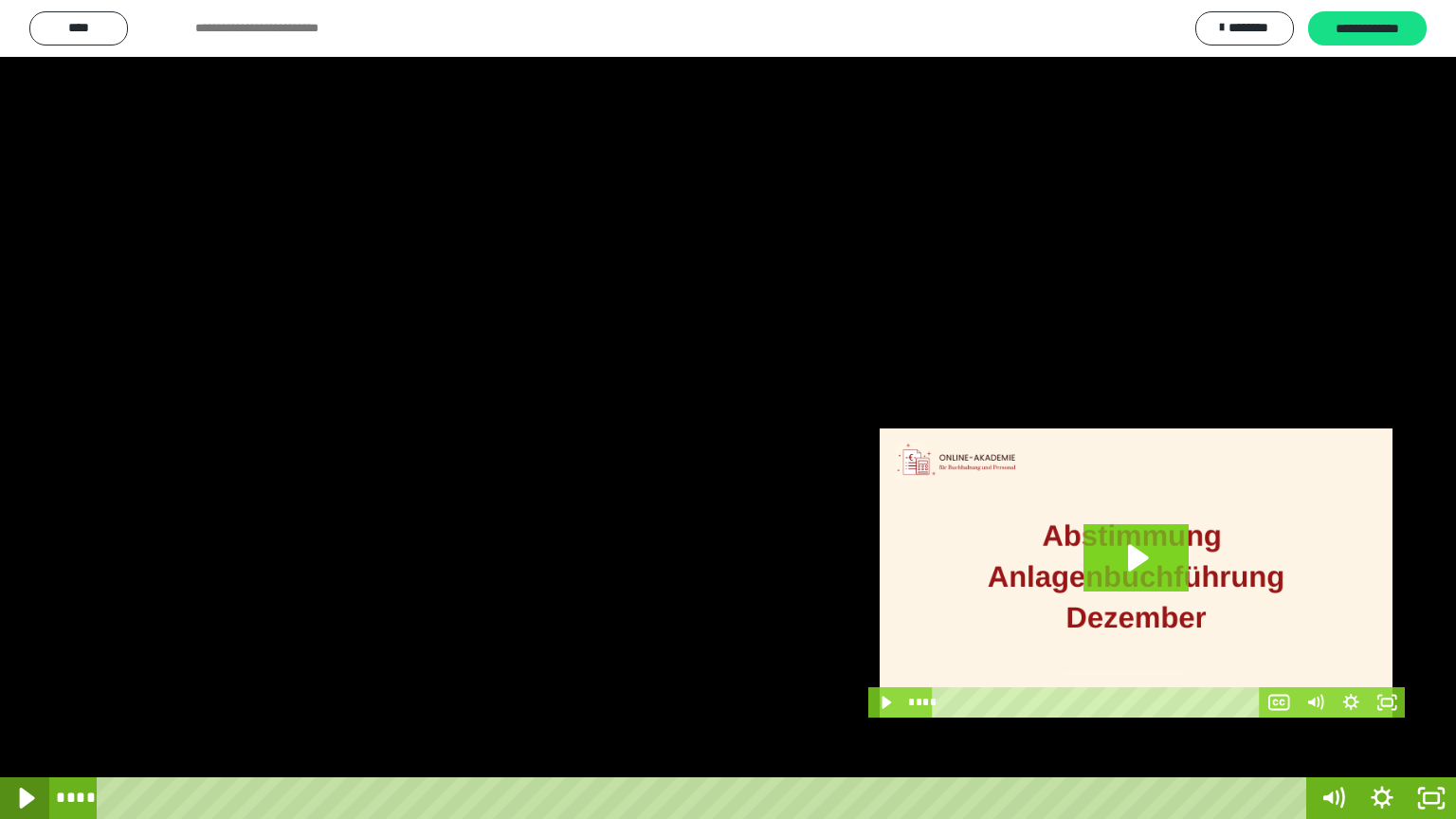 click 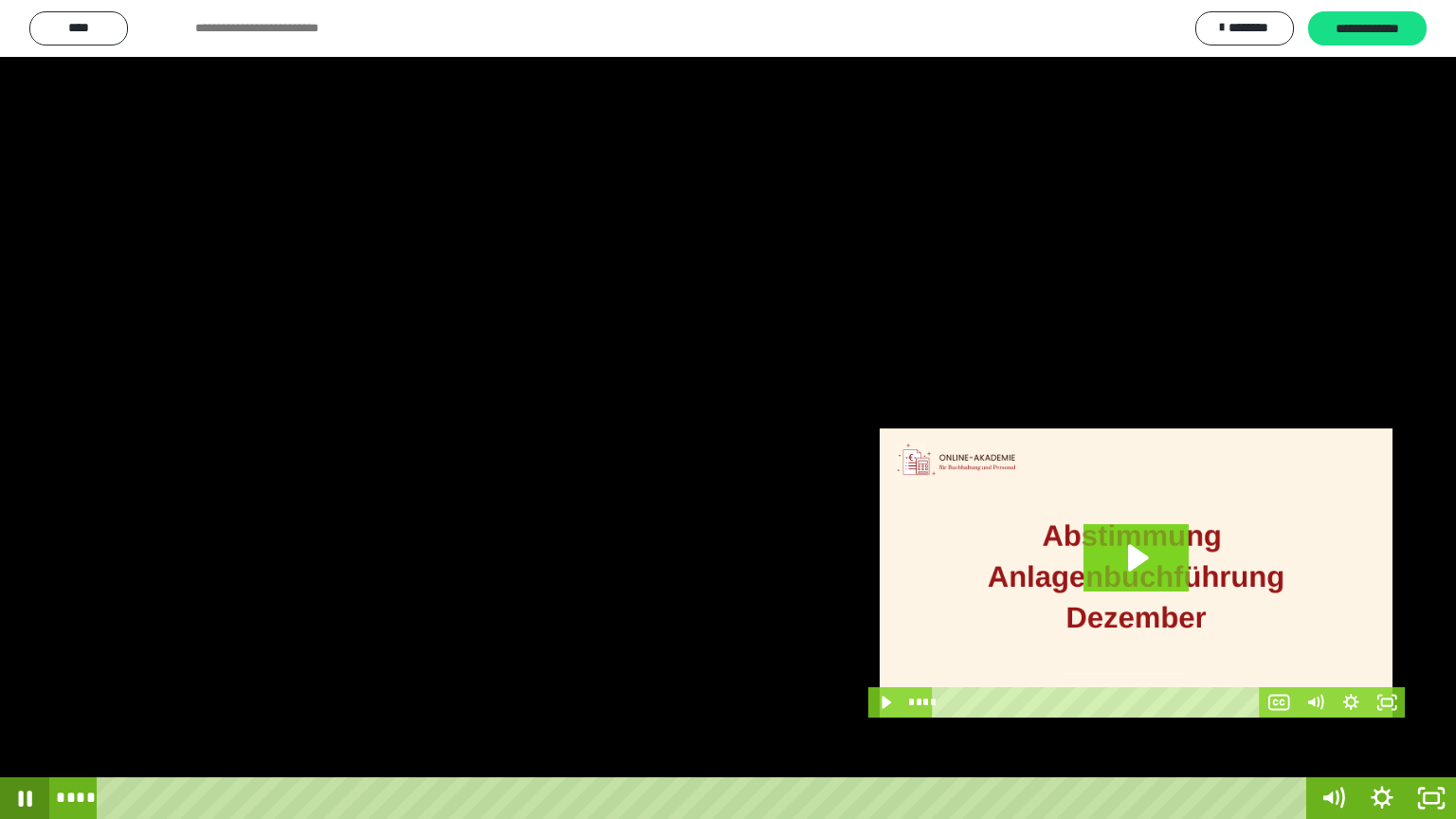 click 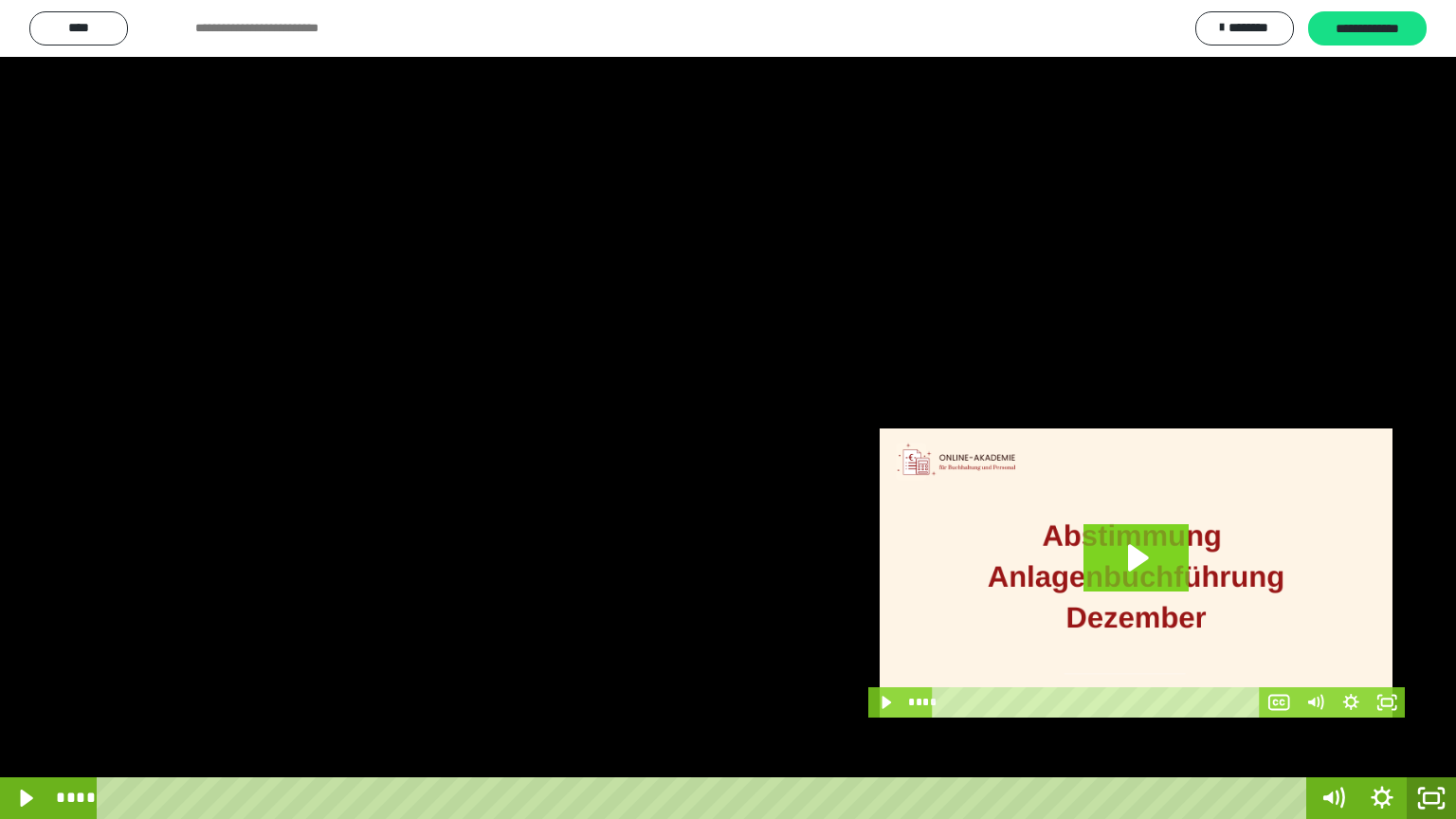 click 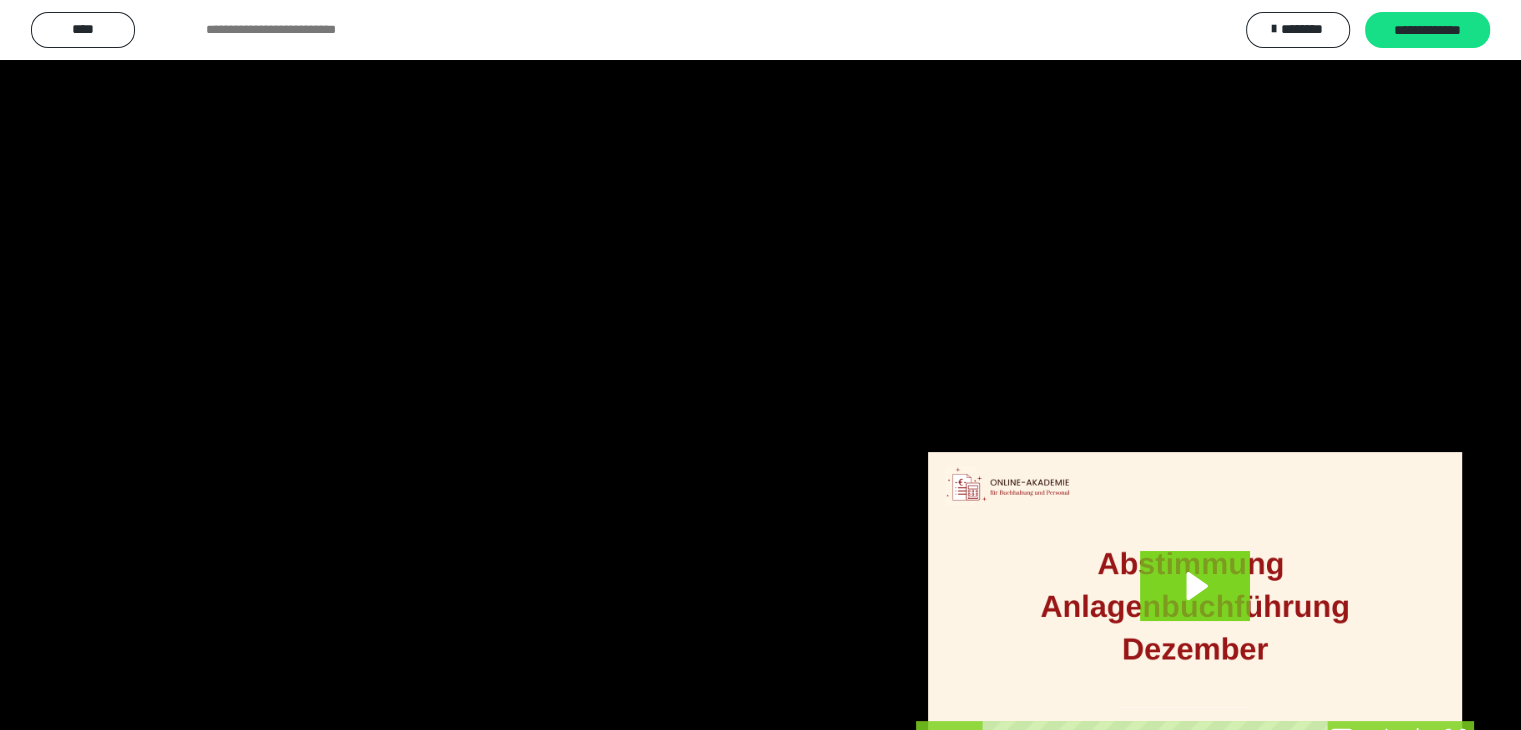 scroll, scrollTop: 3912, scrollLeft: 0, axis: vertical 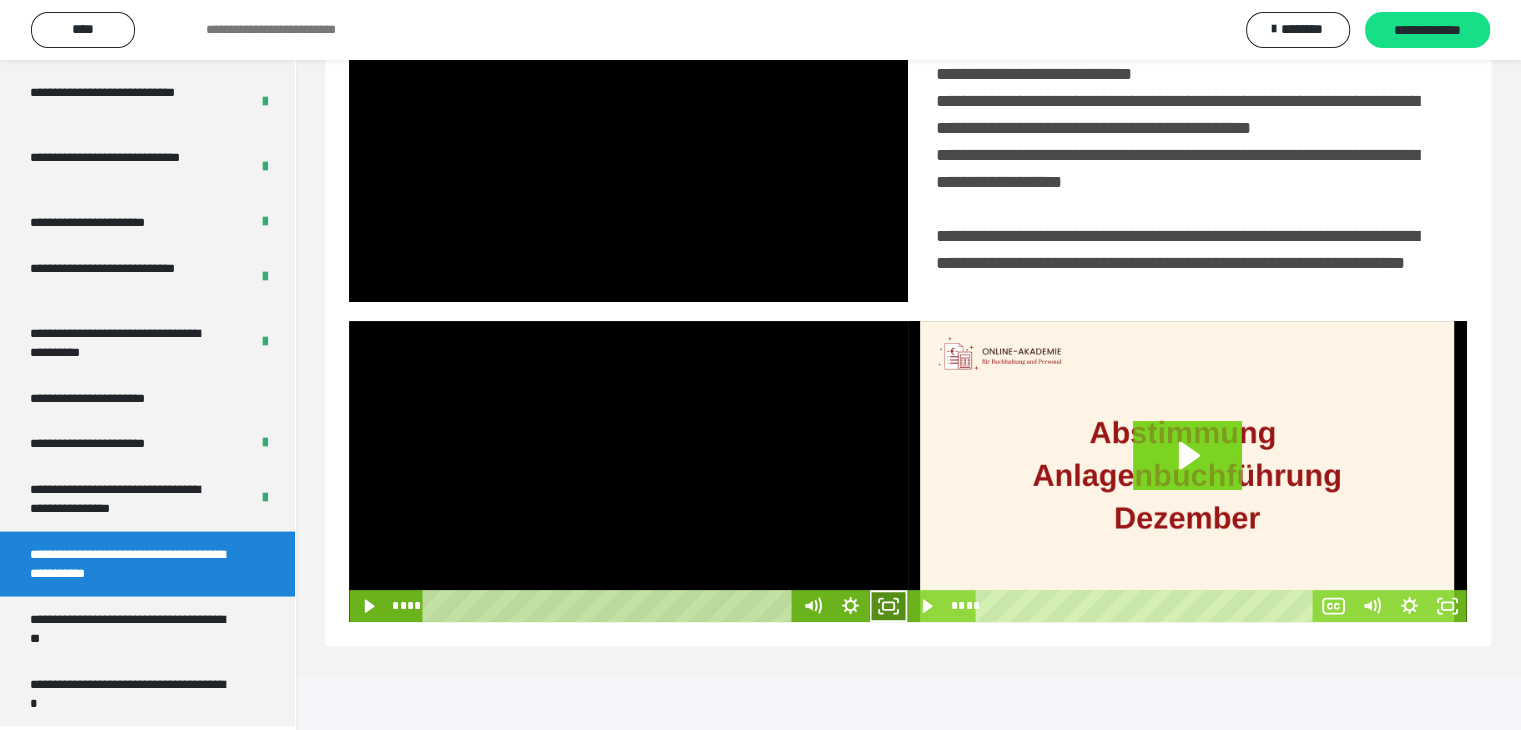 click 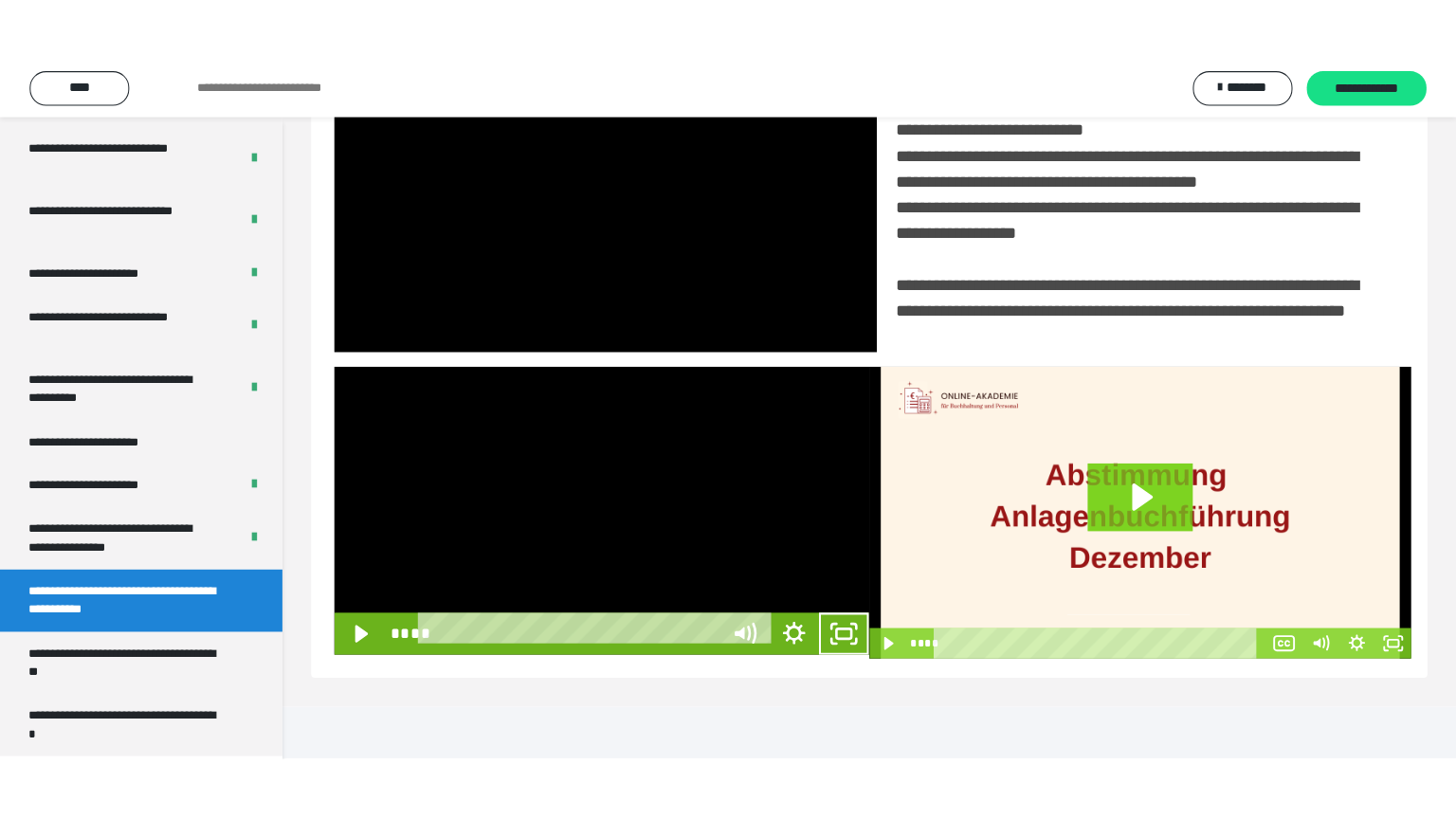 scroll, scrollTop: 317, scrollLeft: 0, axis: vertical 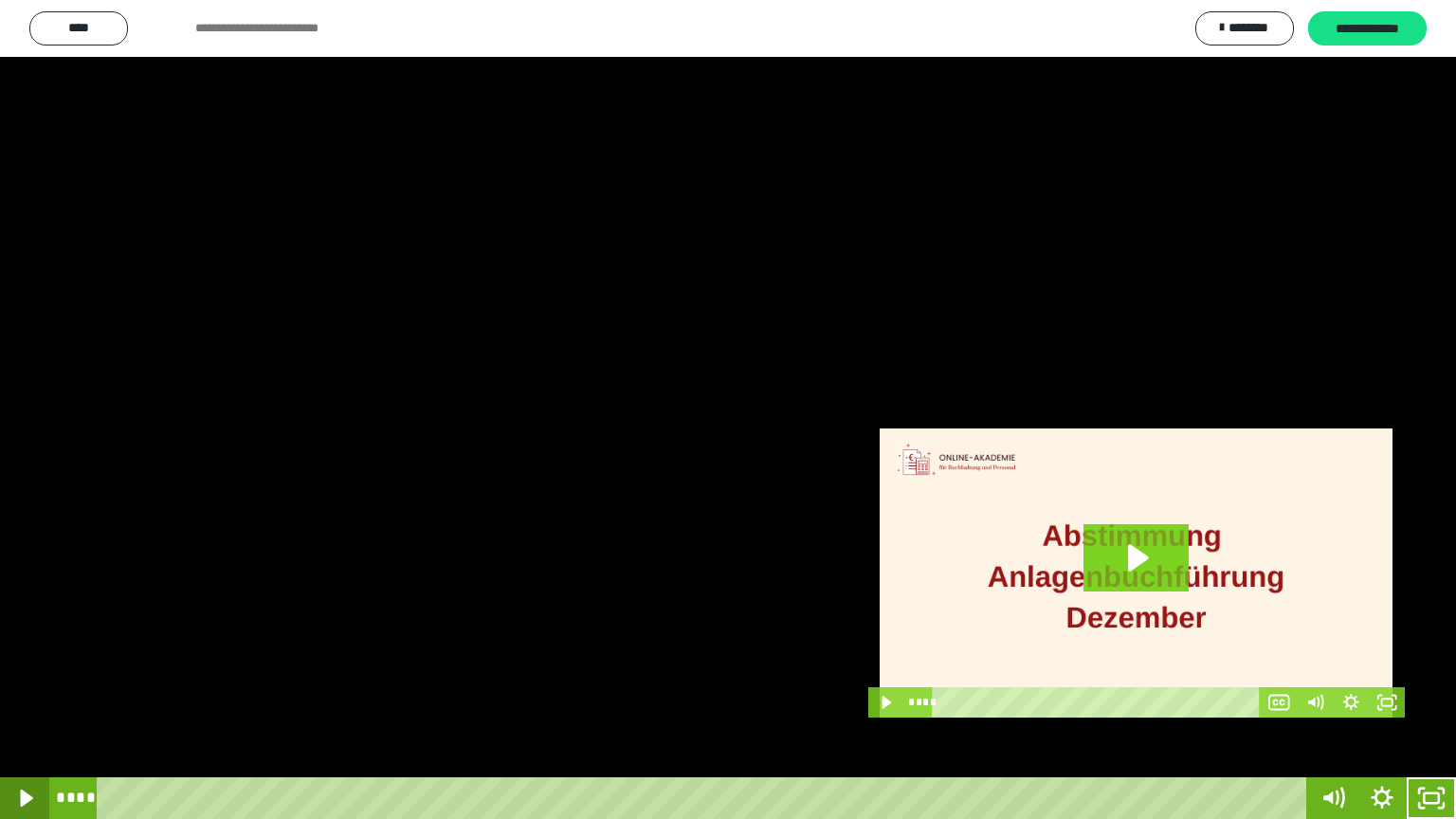 click 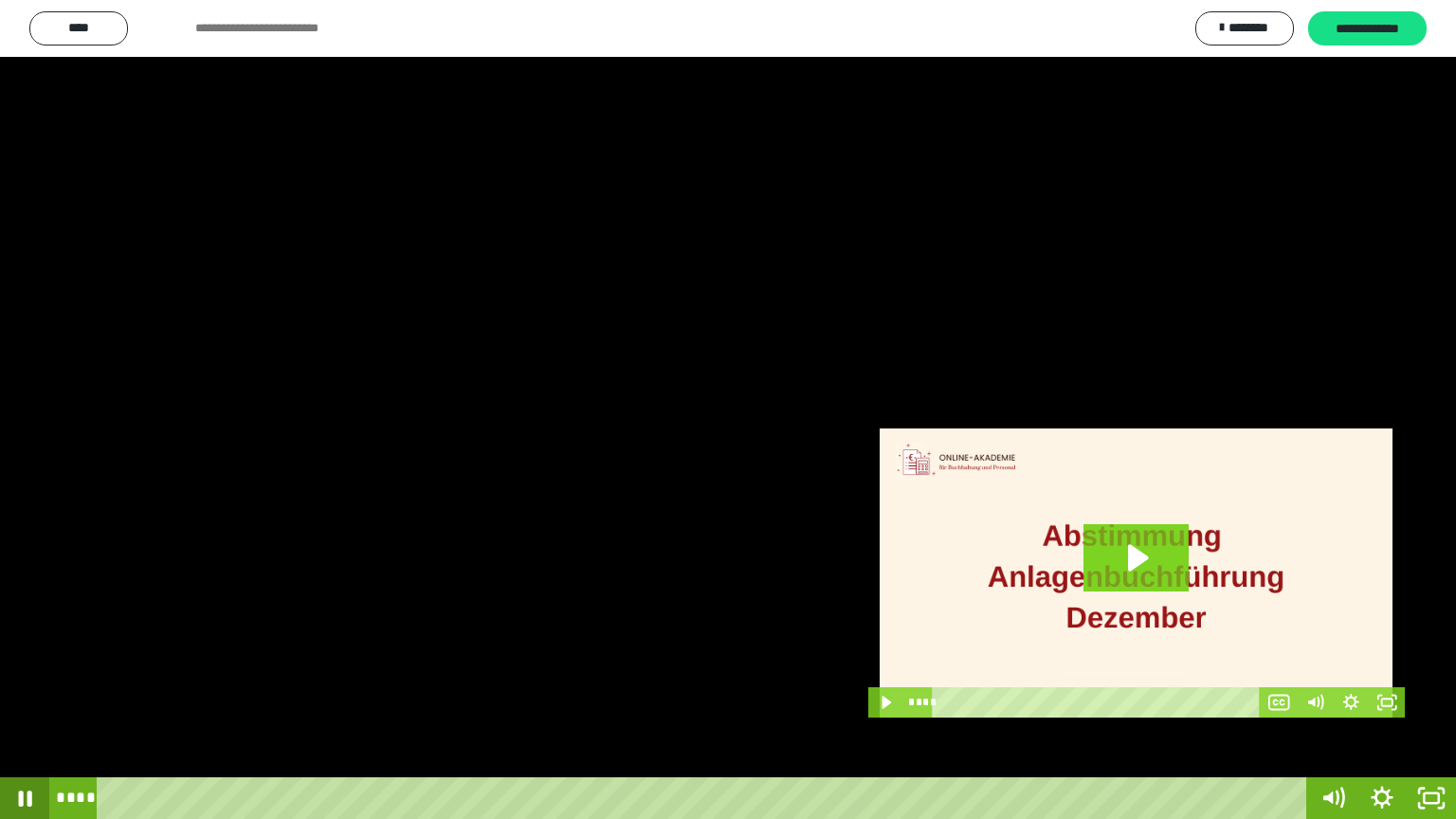 click 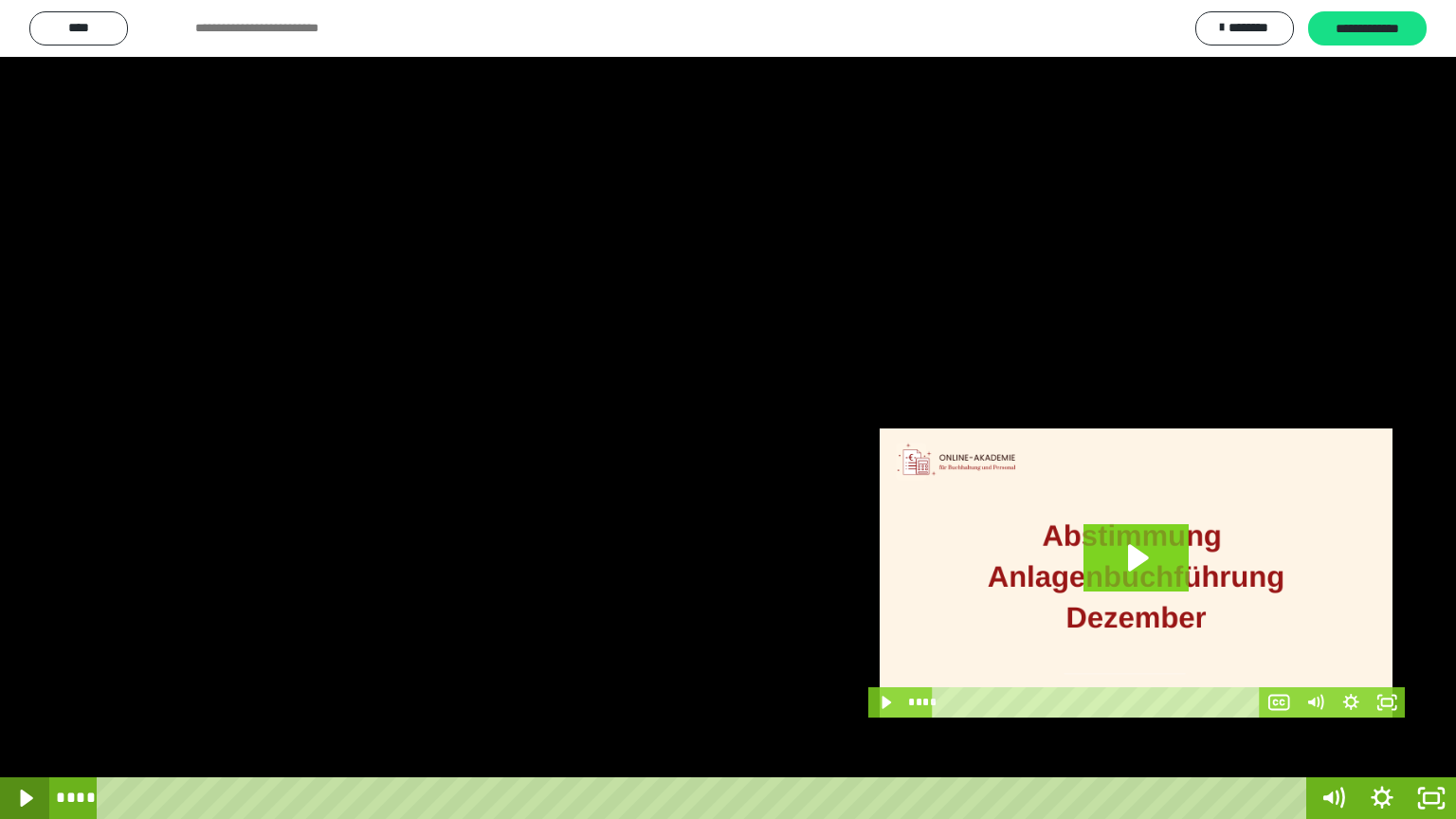 click 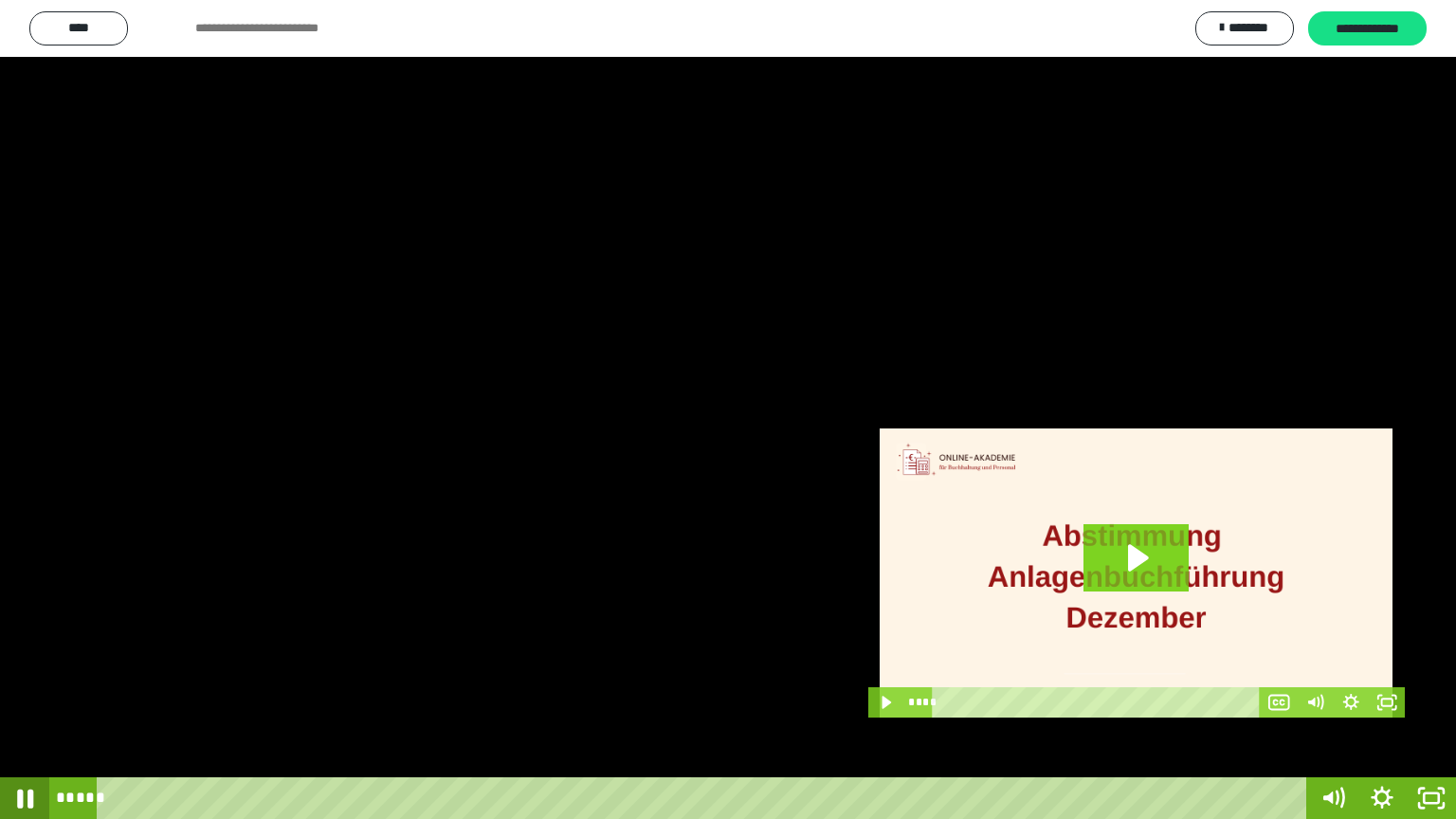 click 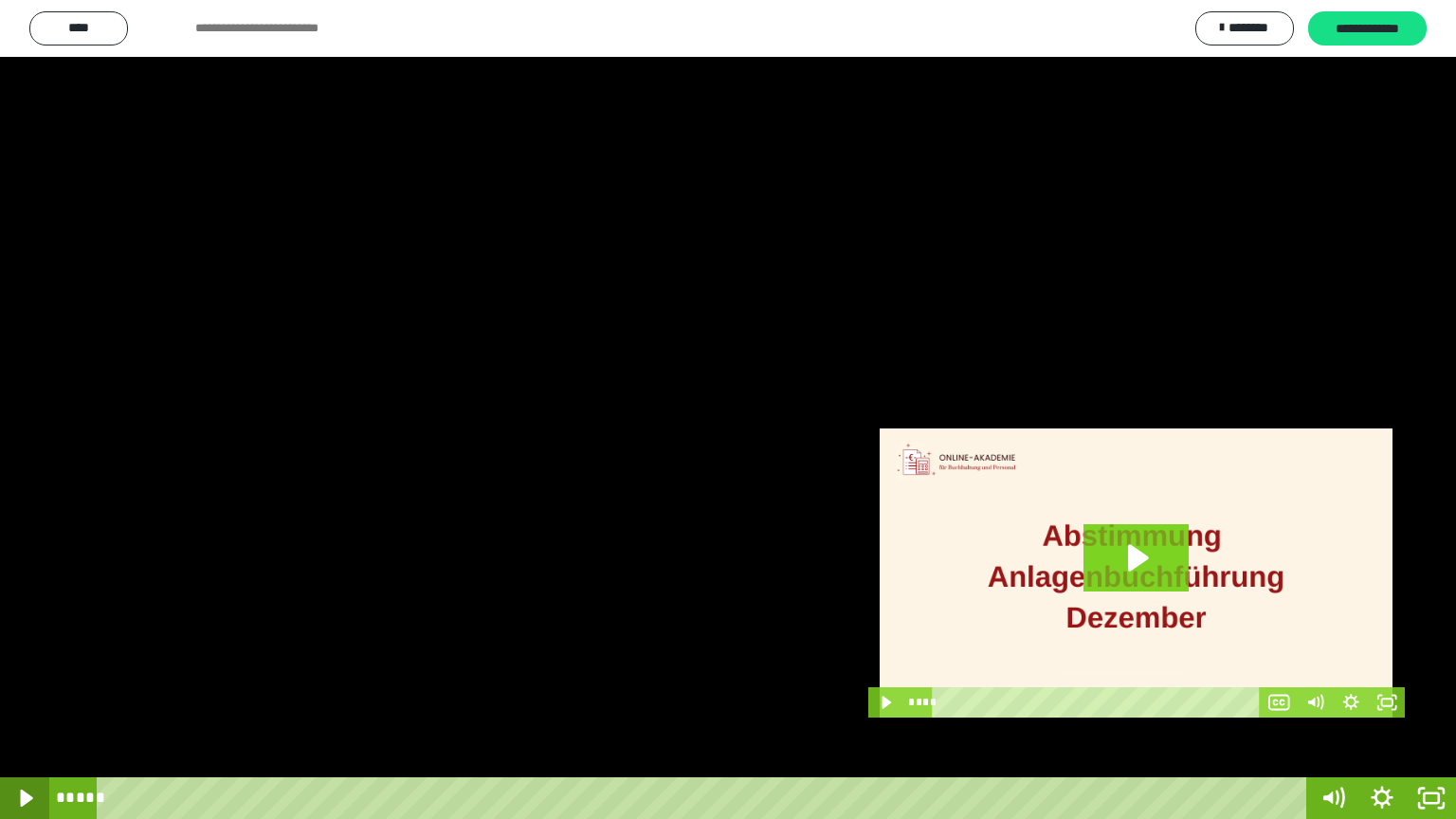 click 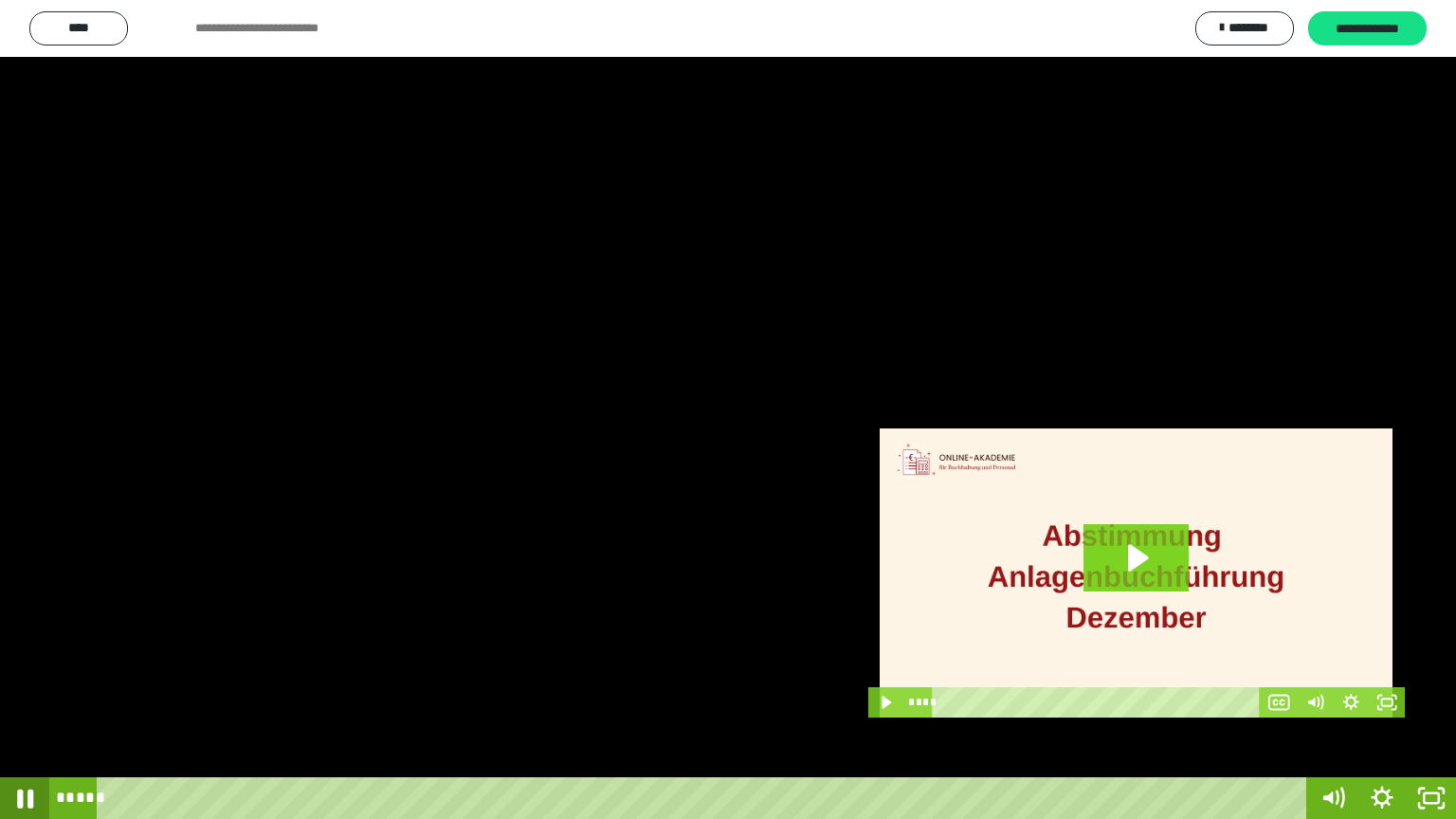 click 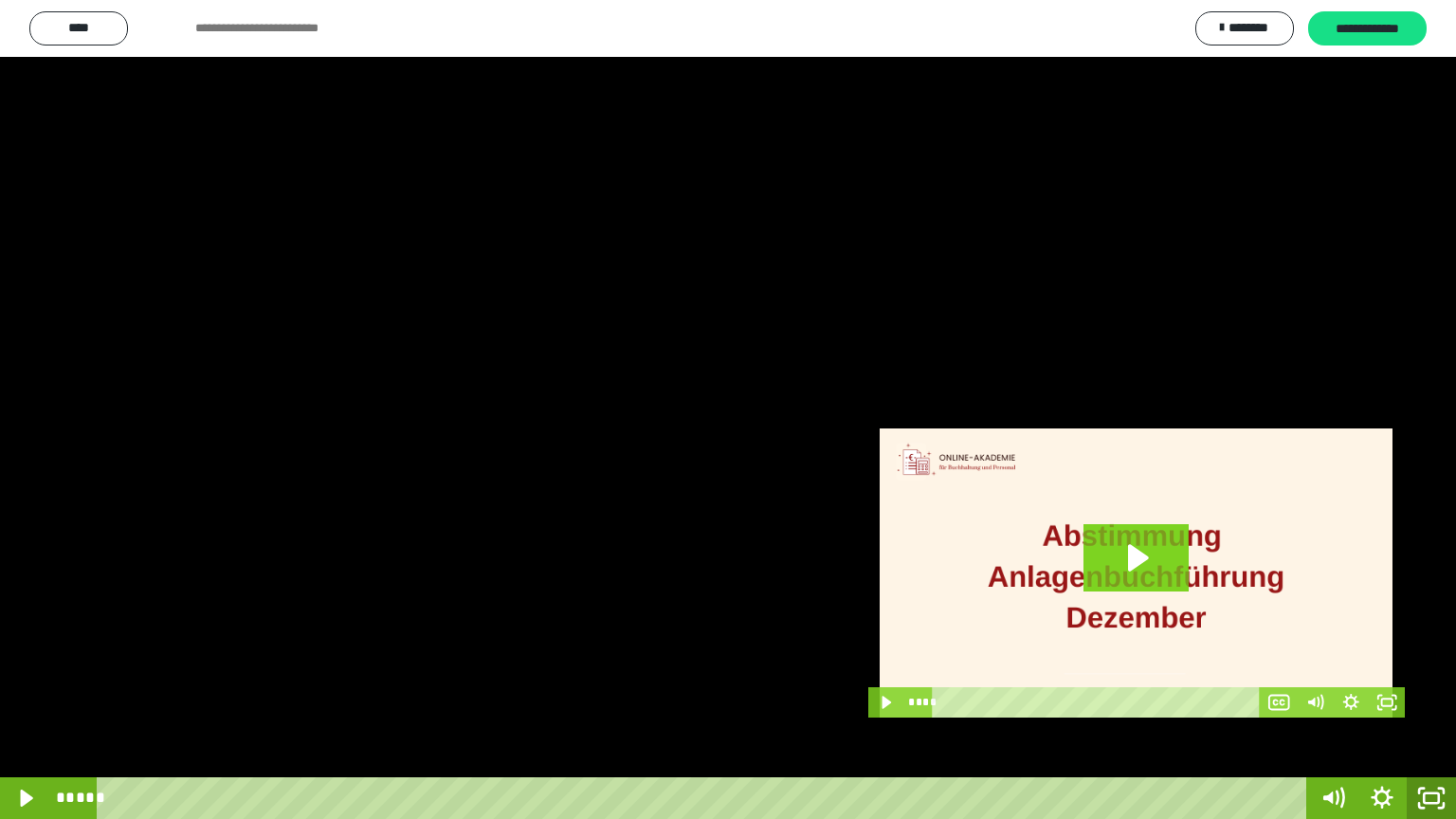 click 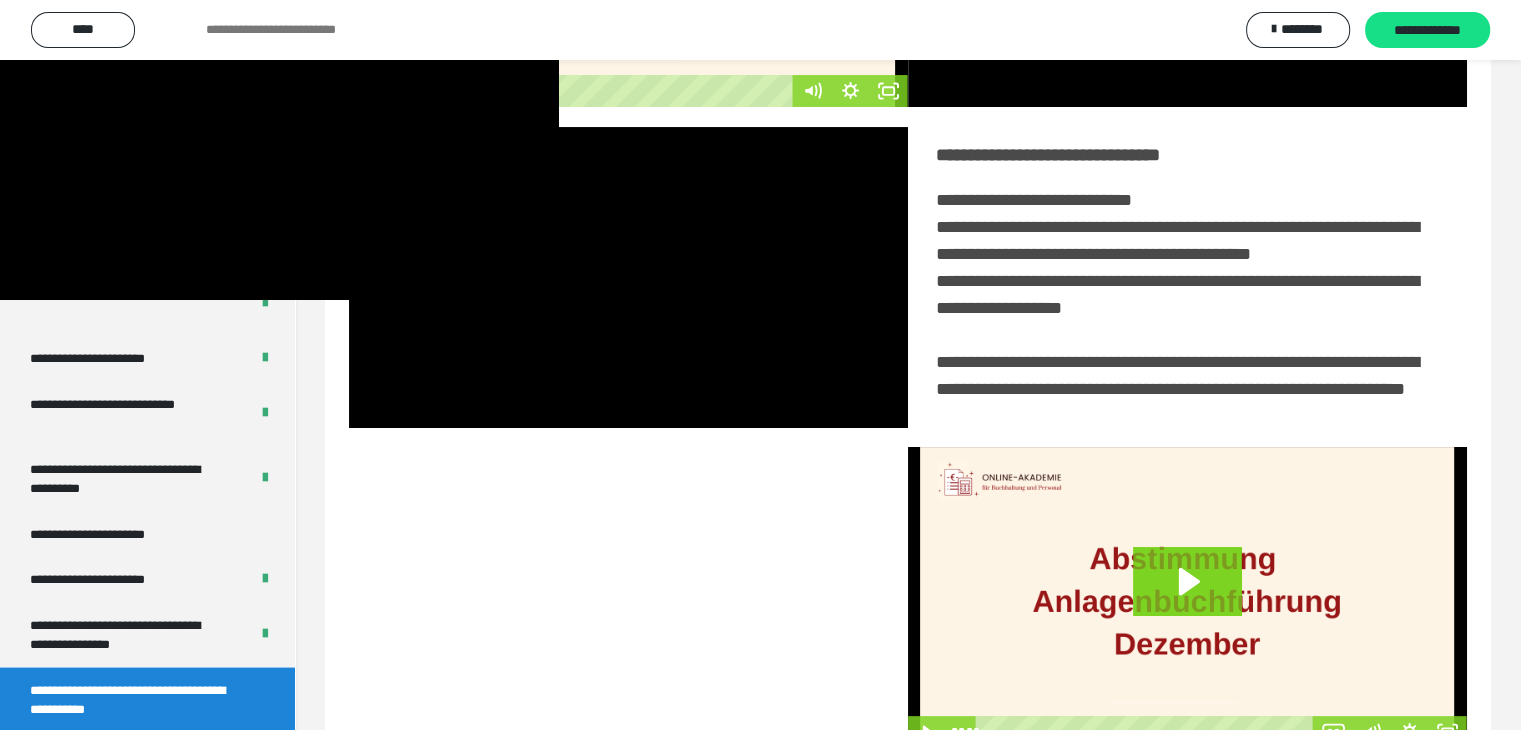 scroll, scrollTop: 3912, scrollLeft: 0, axis: vertical 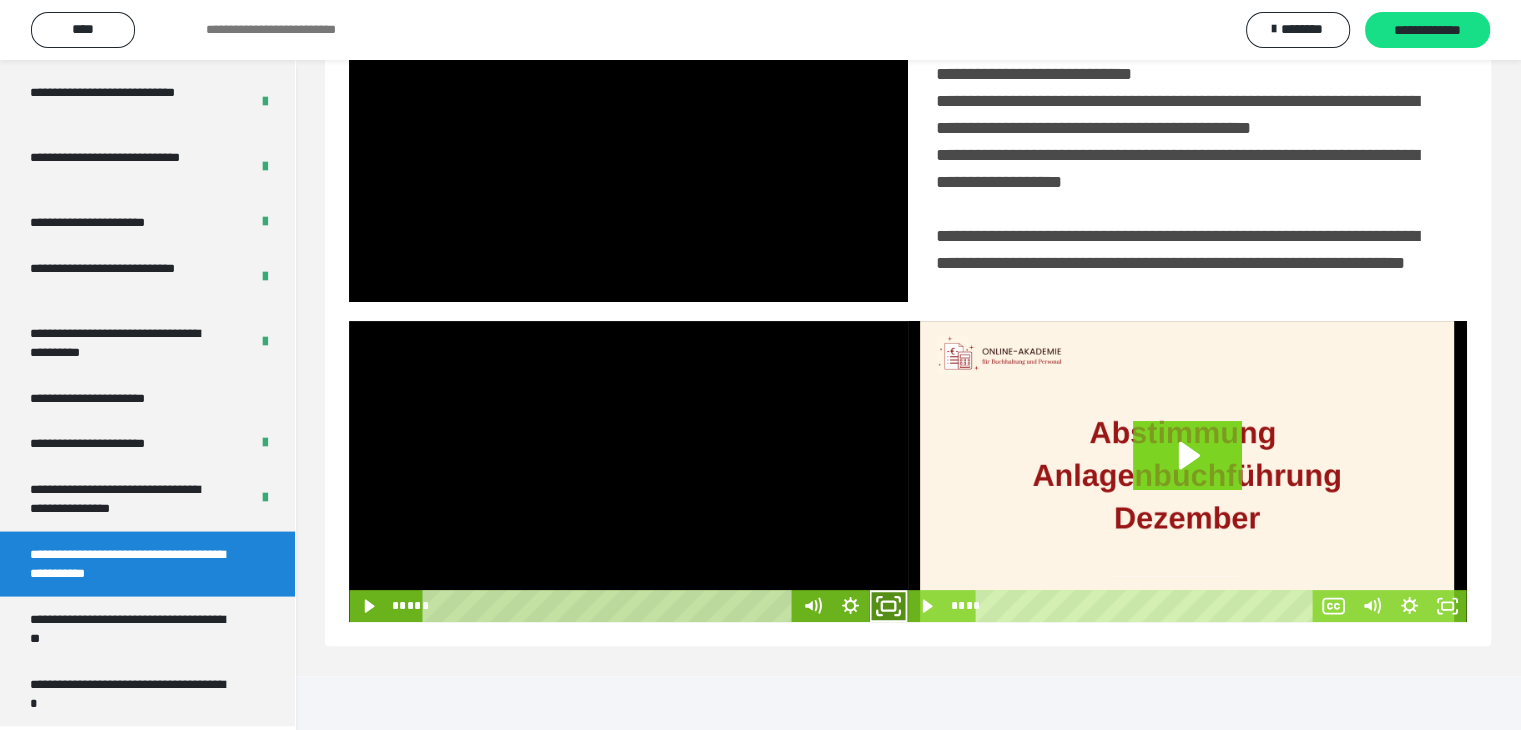 click 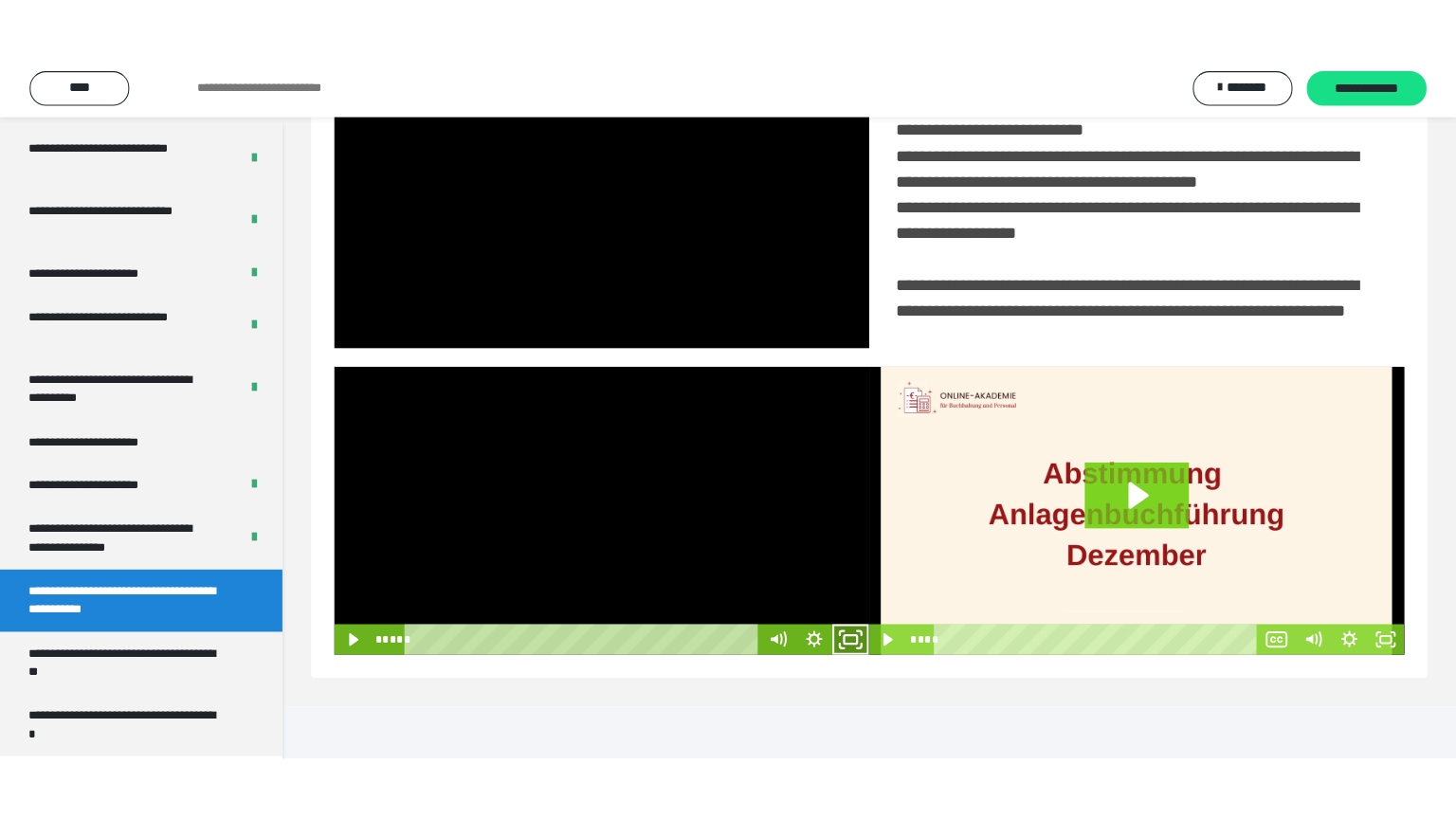 scroll, scrollTop: 317, scrollLeft: 0, axis: vertical 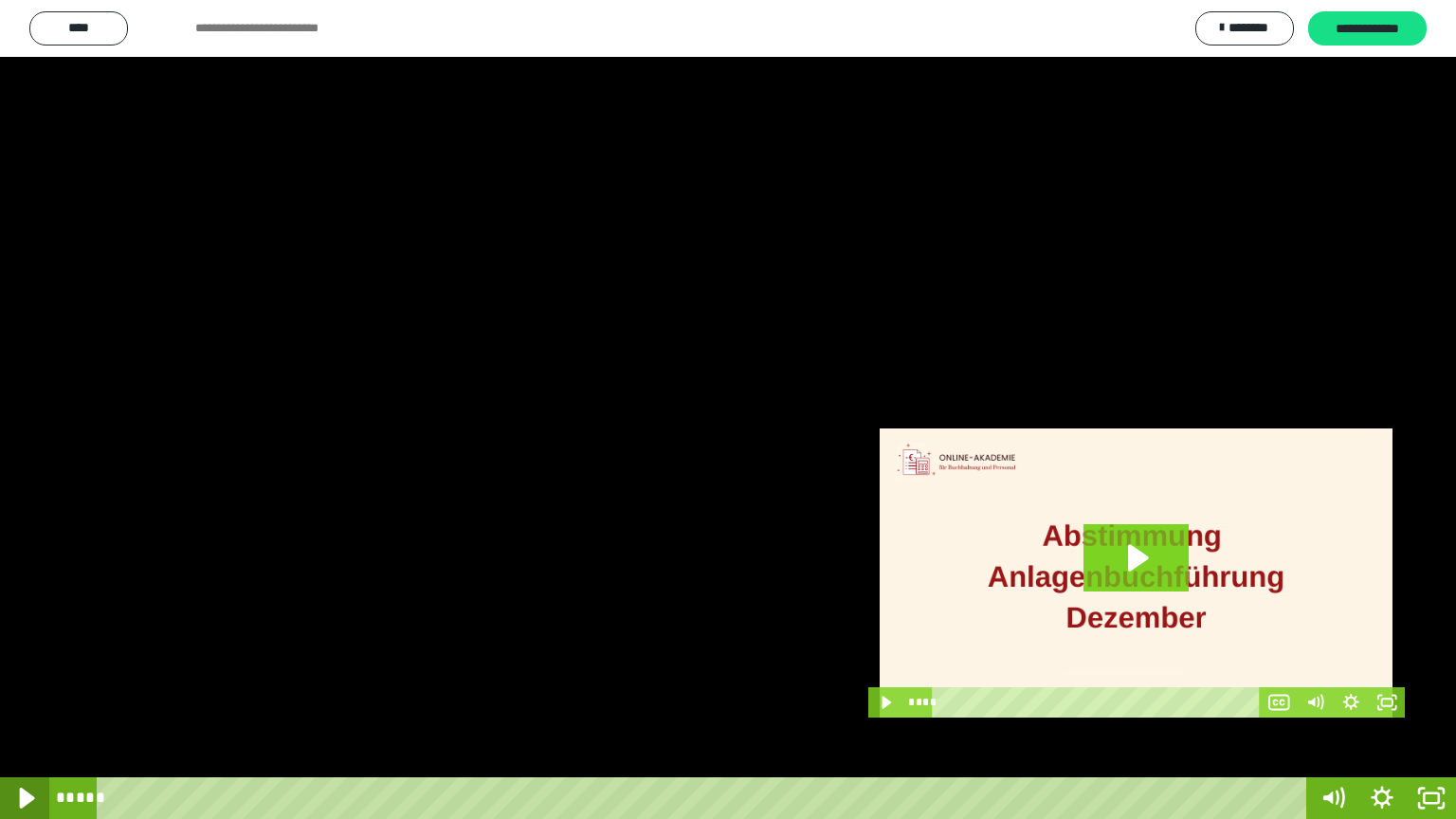 click 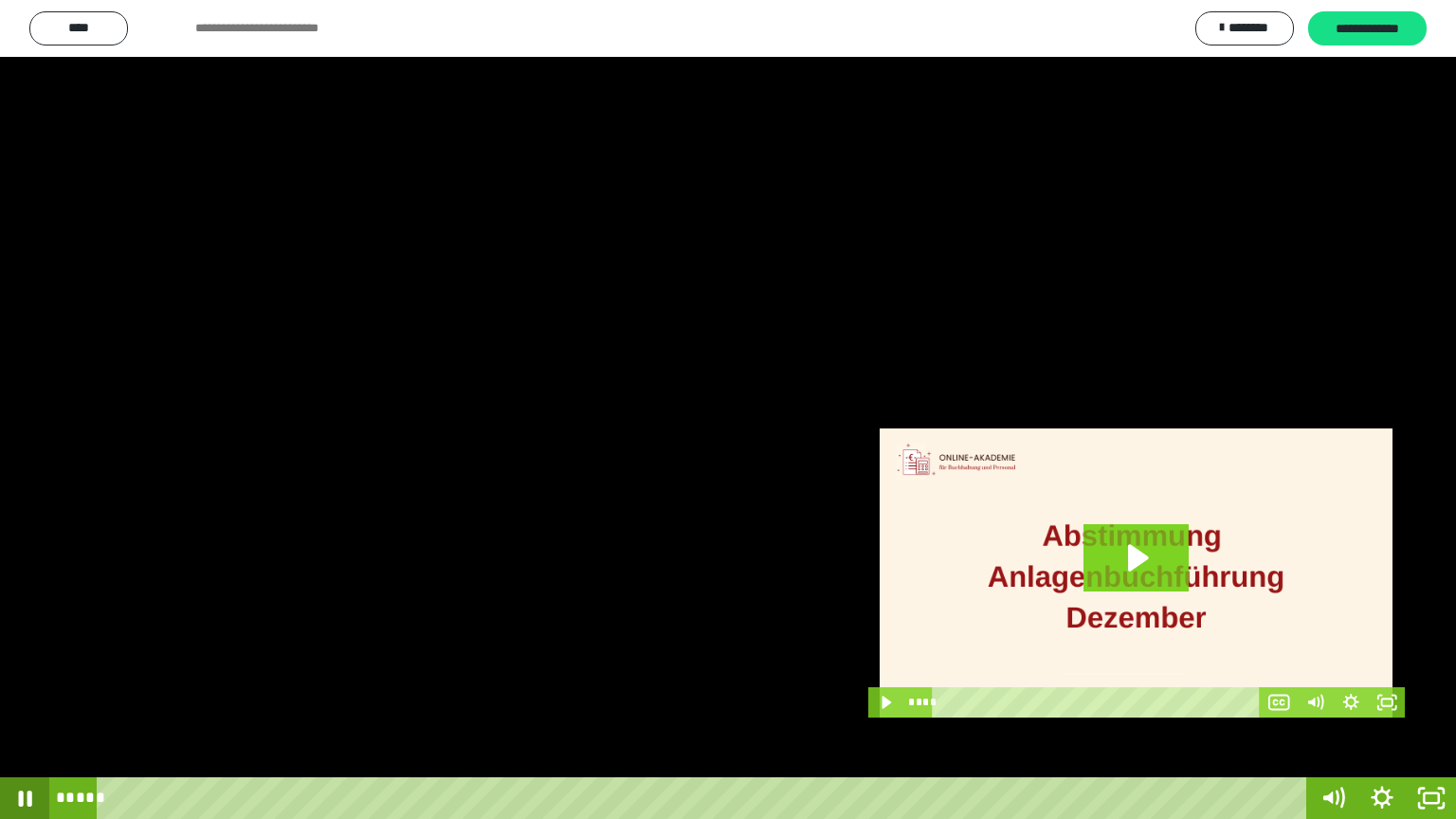 click 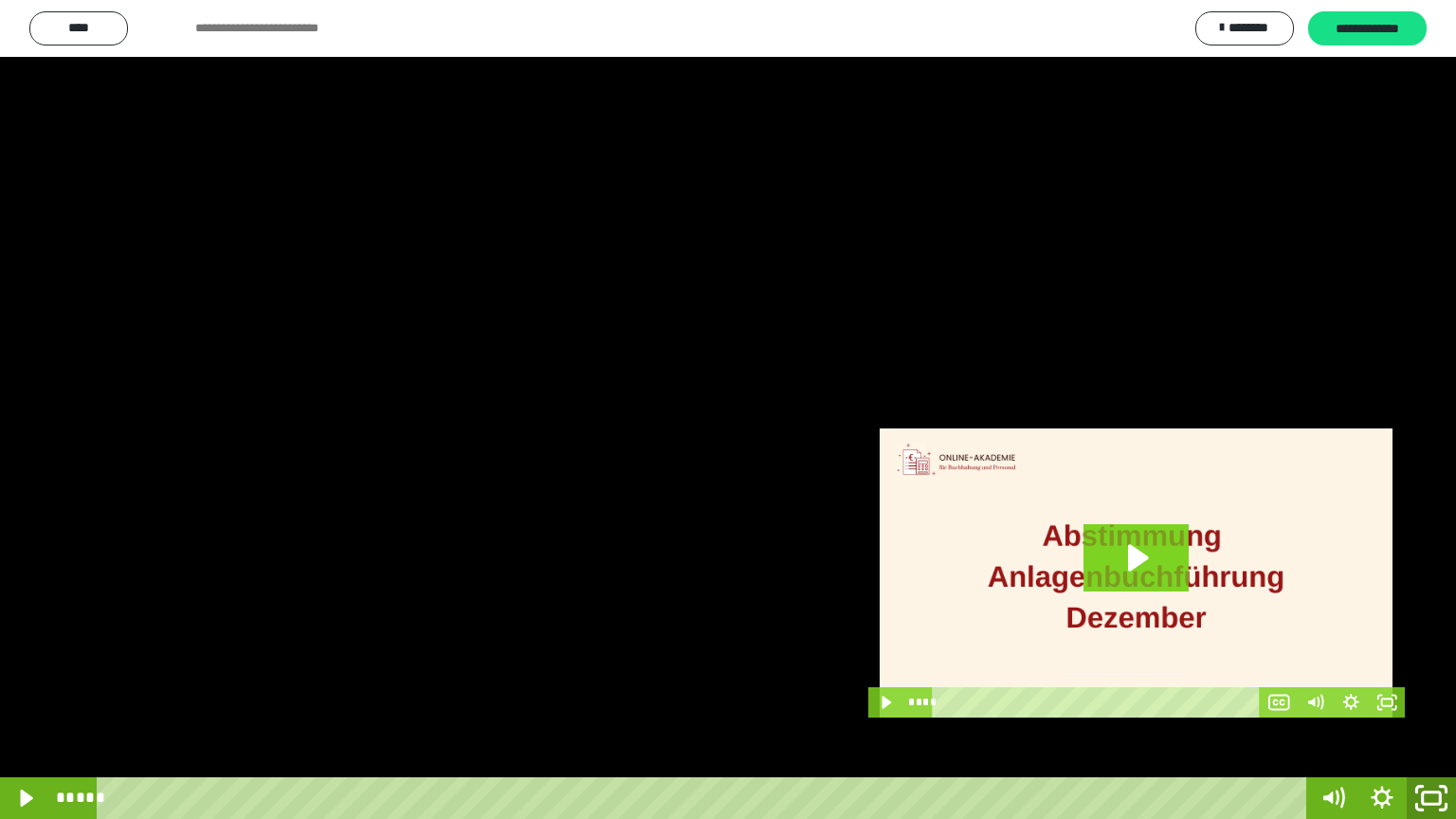 click 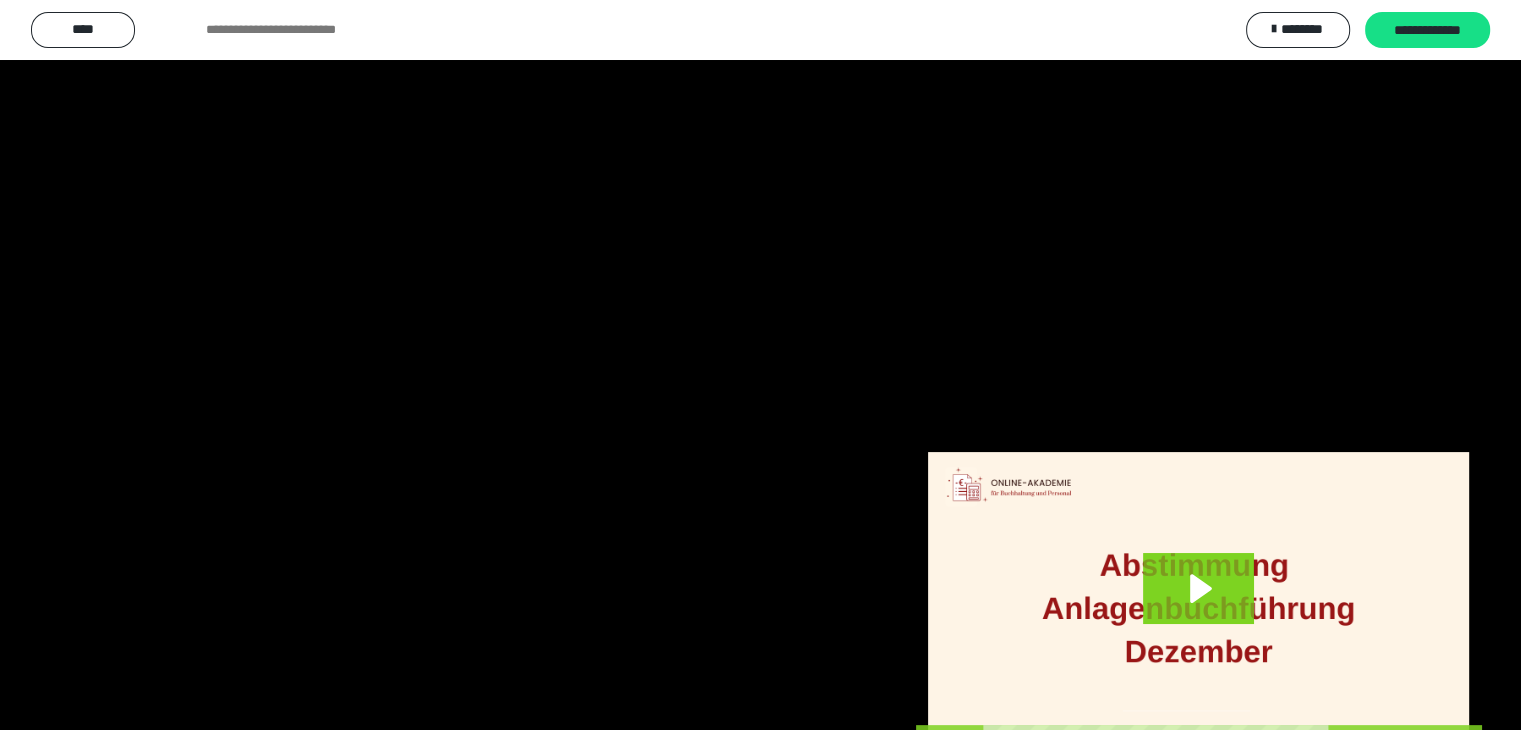 scroll, scrollTop: 3912, scrollLeft: 0, axis: vertical 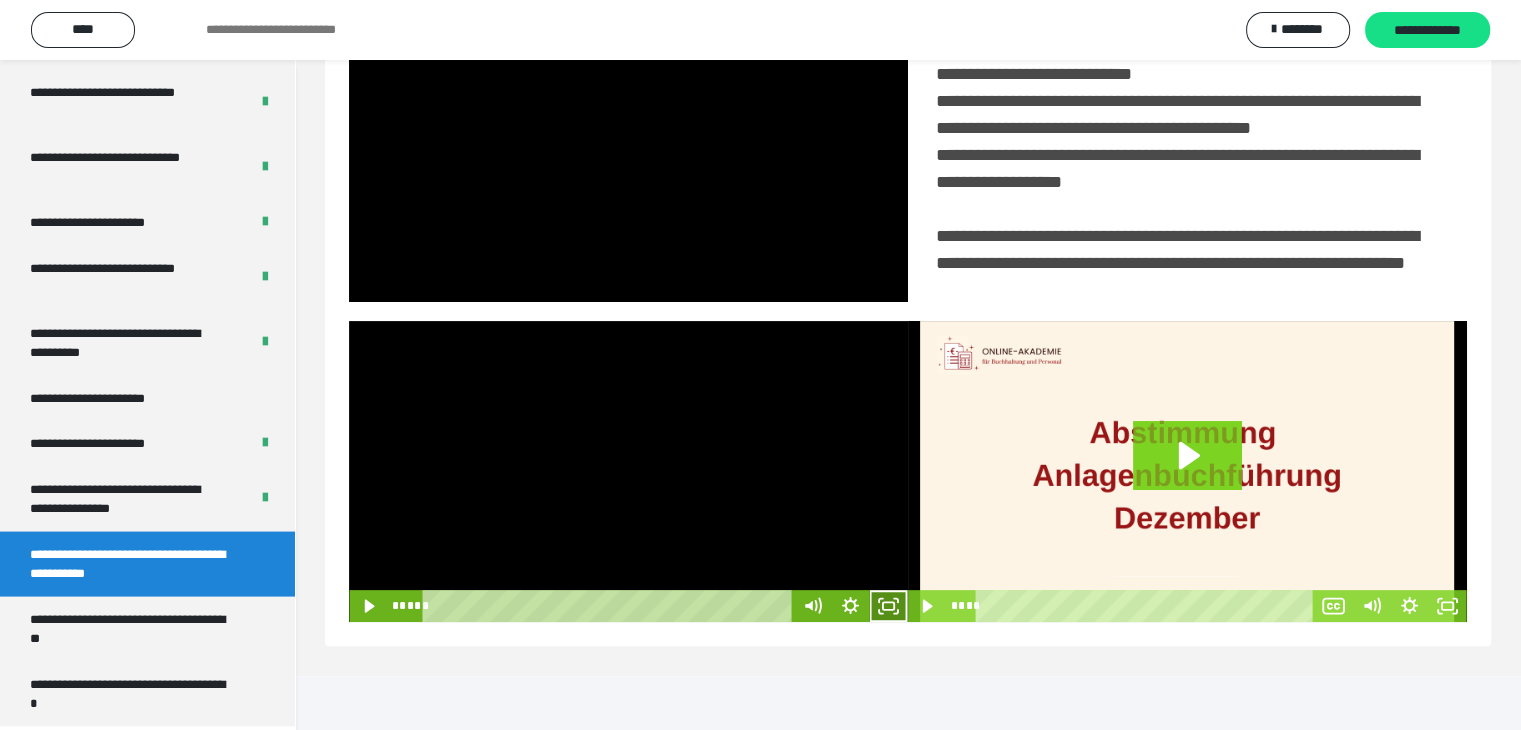 click 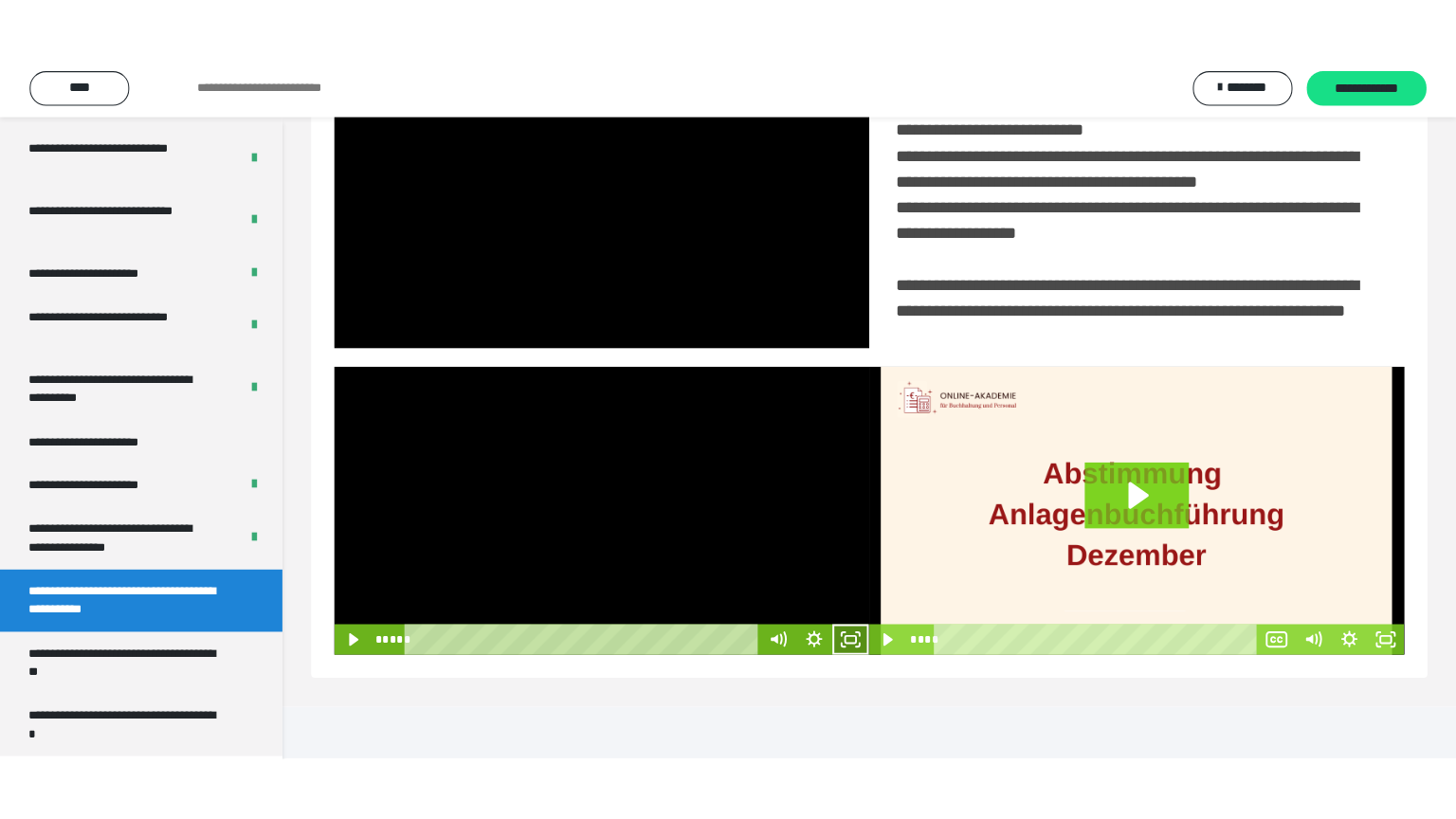 scroll, scrollTop: 317, scrollLeft: 0, axis: vertical 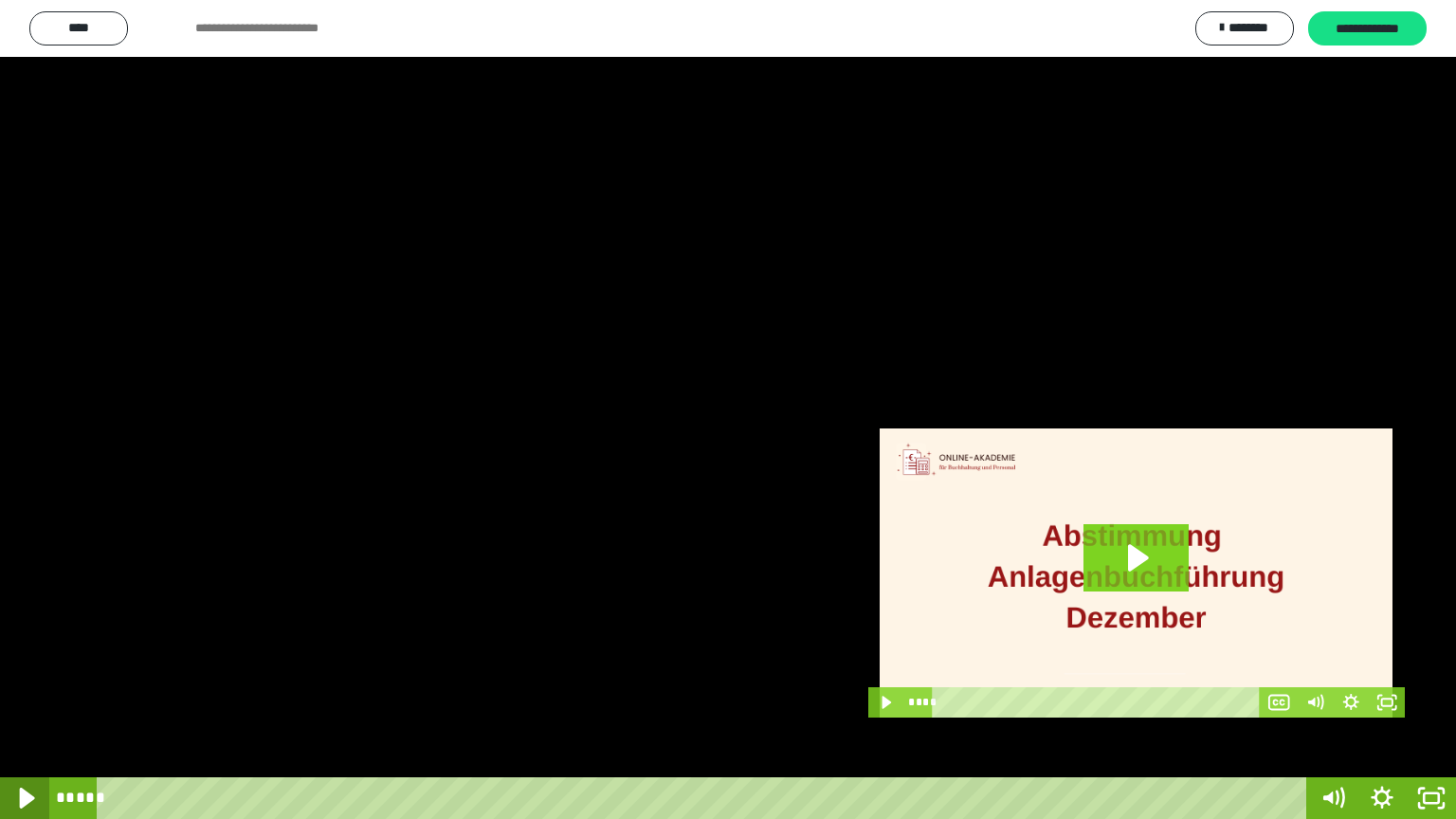 click 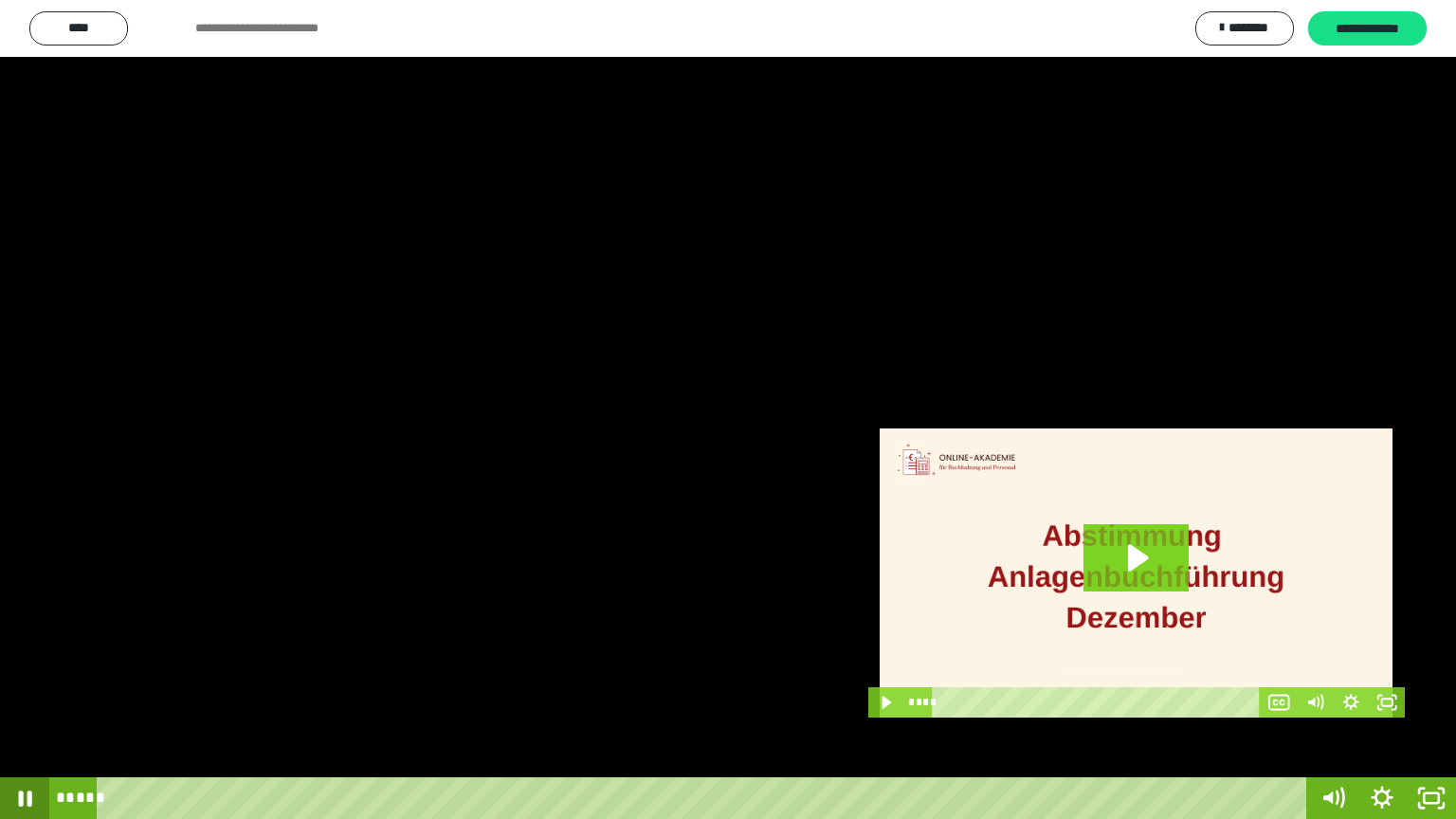 click 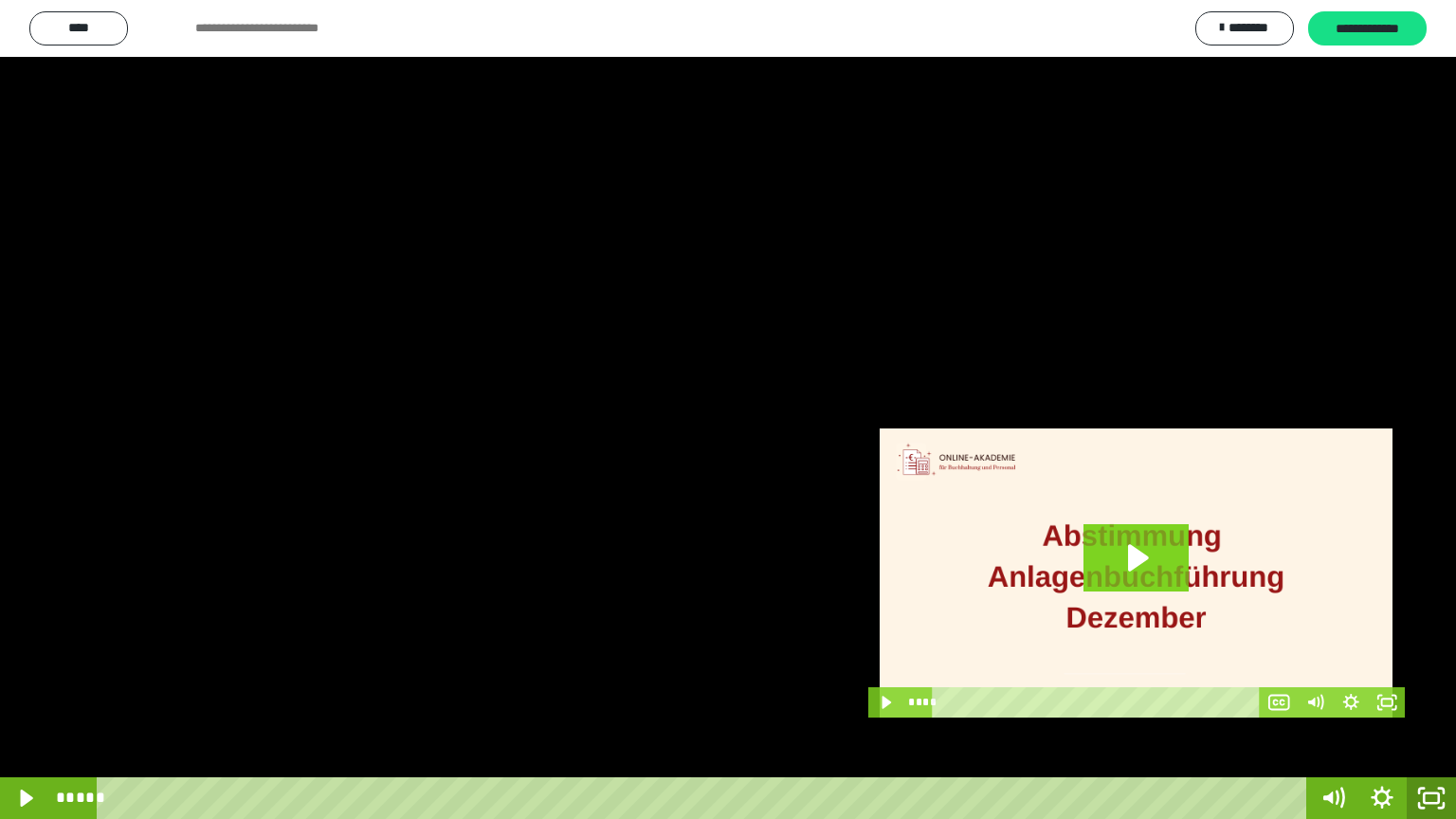 click 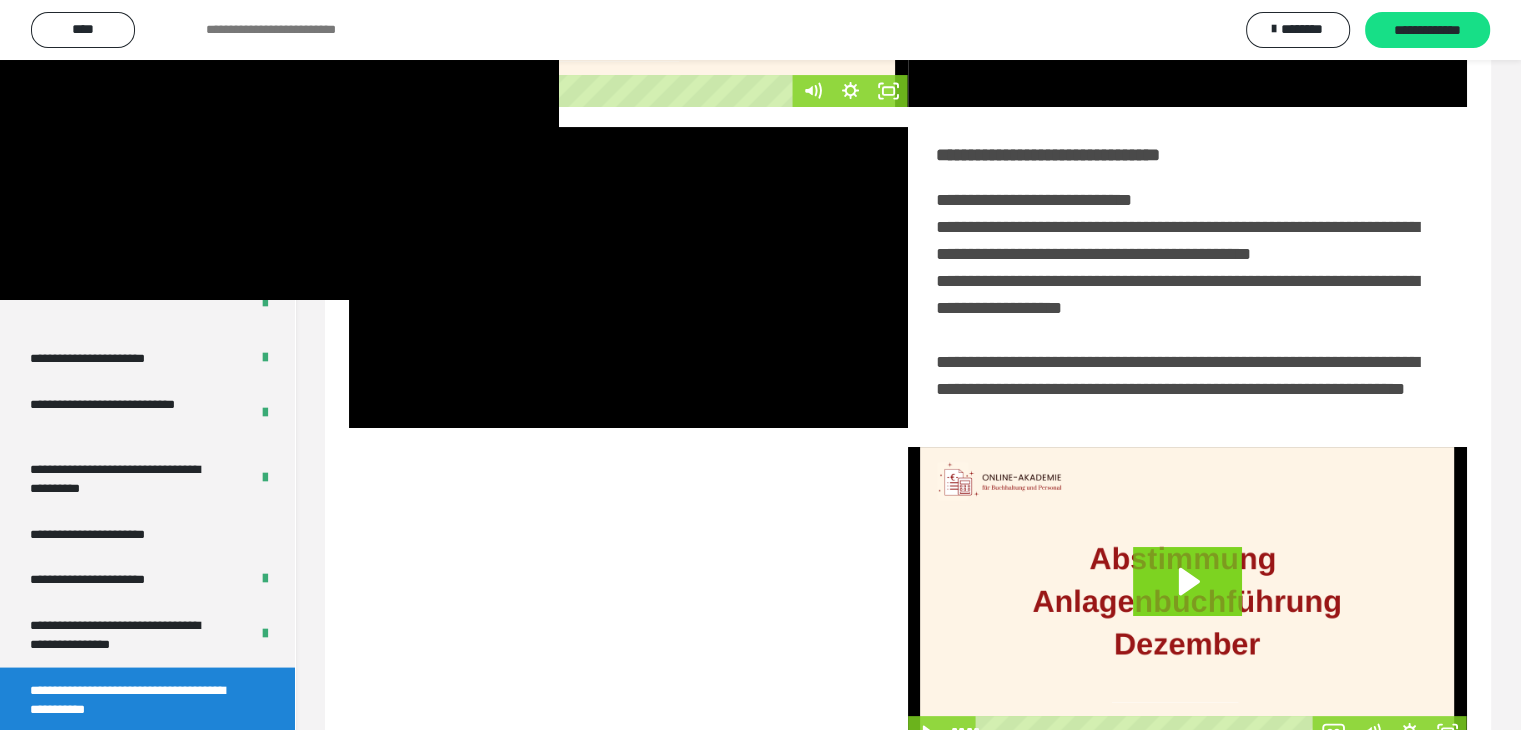 scroll, scrollTop: 3912, scrollLeft: 0, axis: vertical 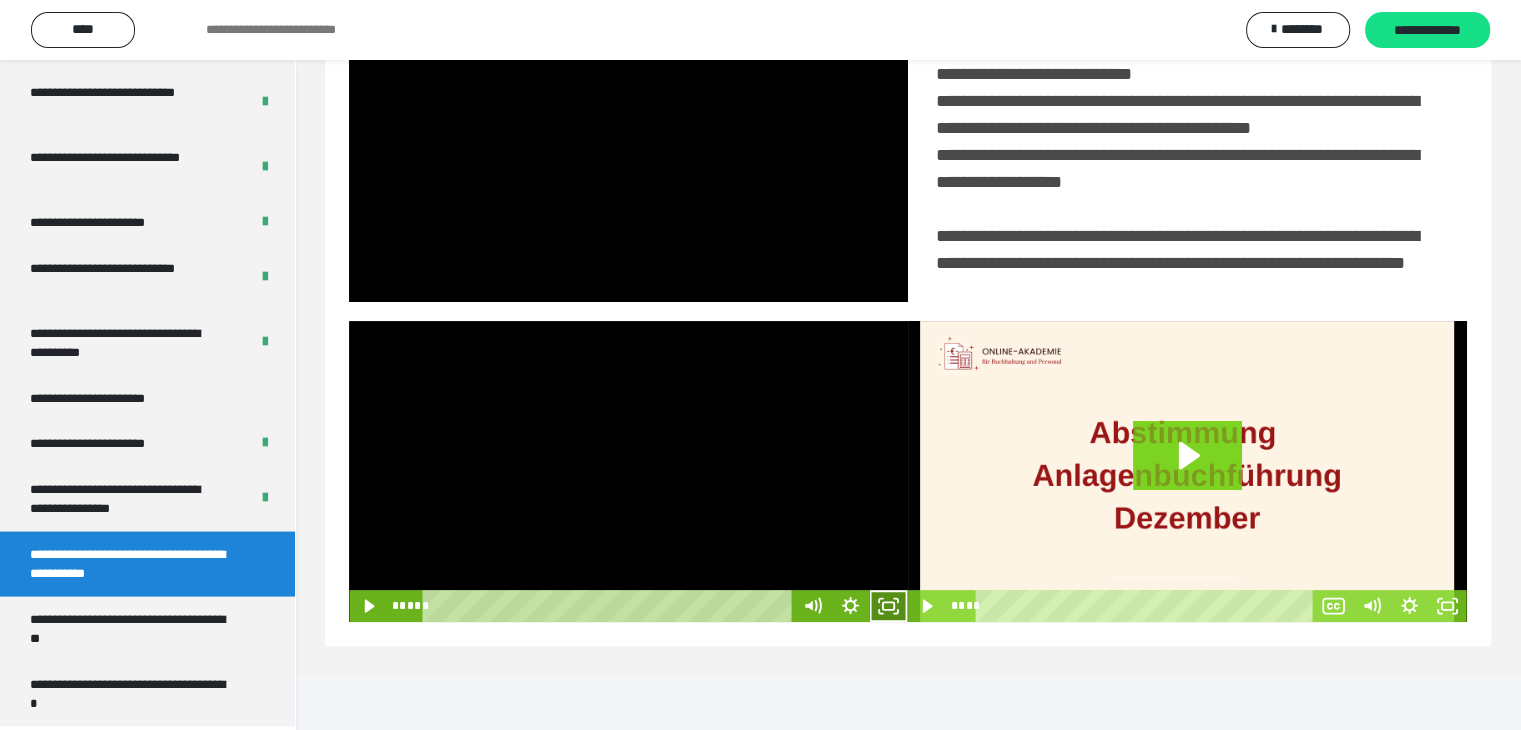 click 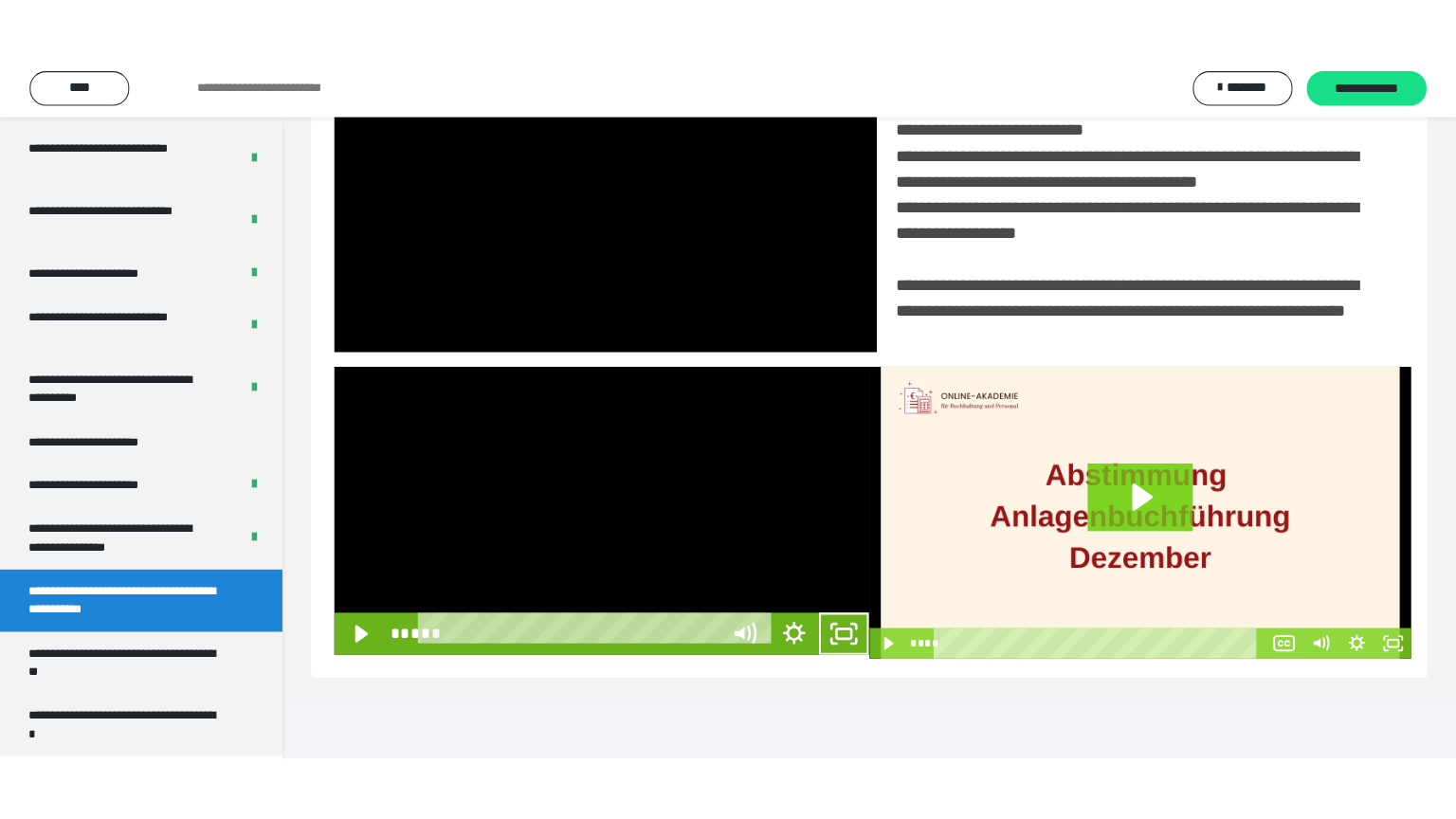 scroll, scrollTop: 317, scrollLeft: 0, axis: vertical 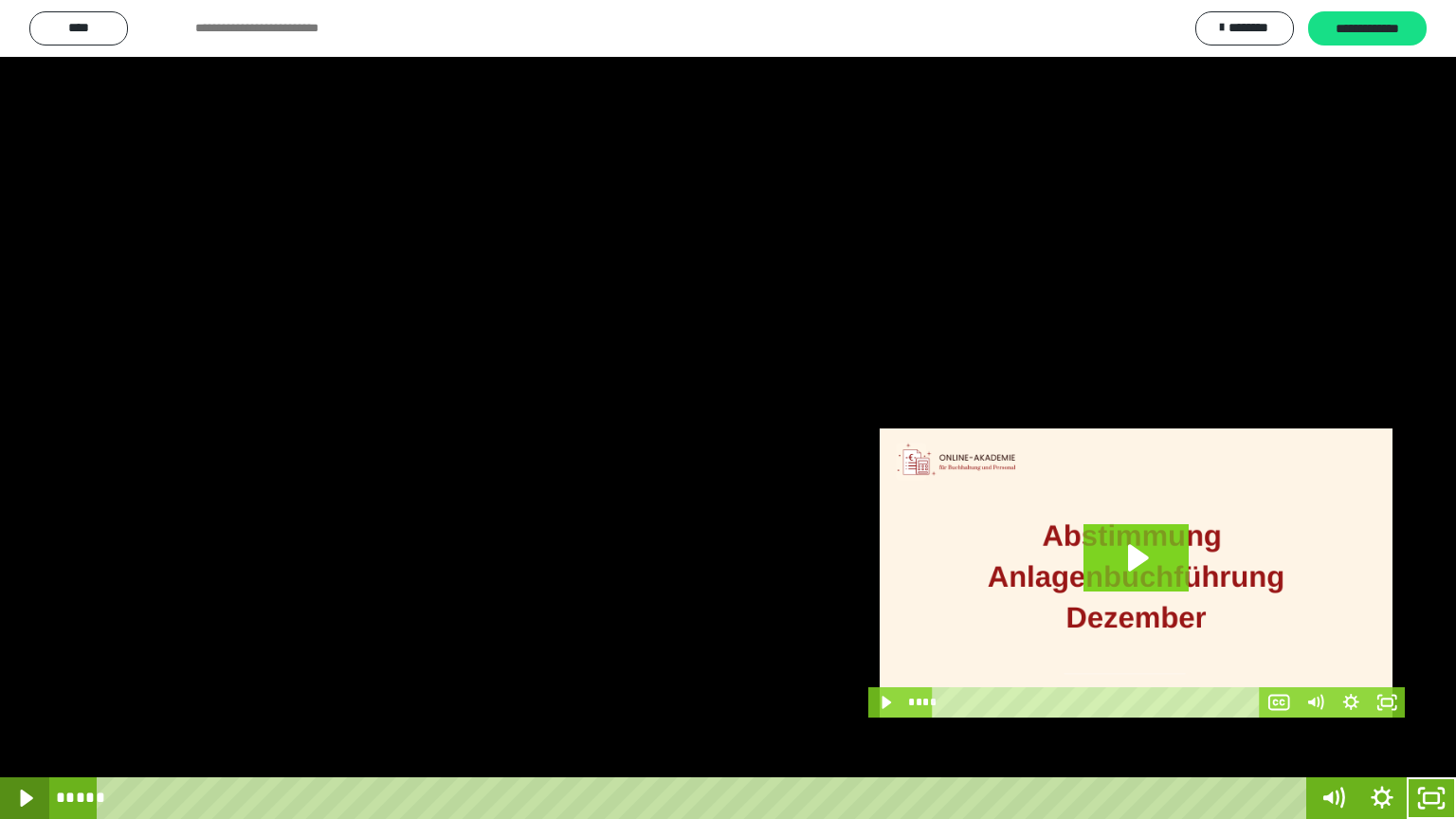 click 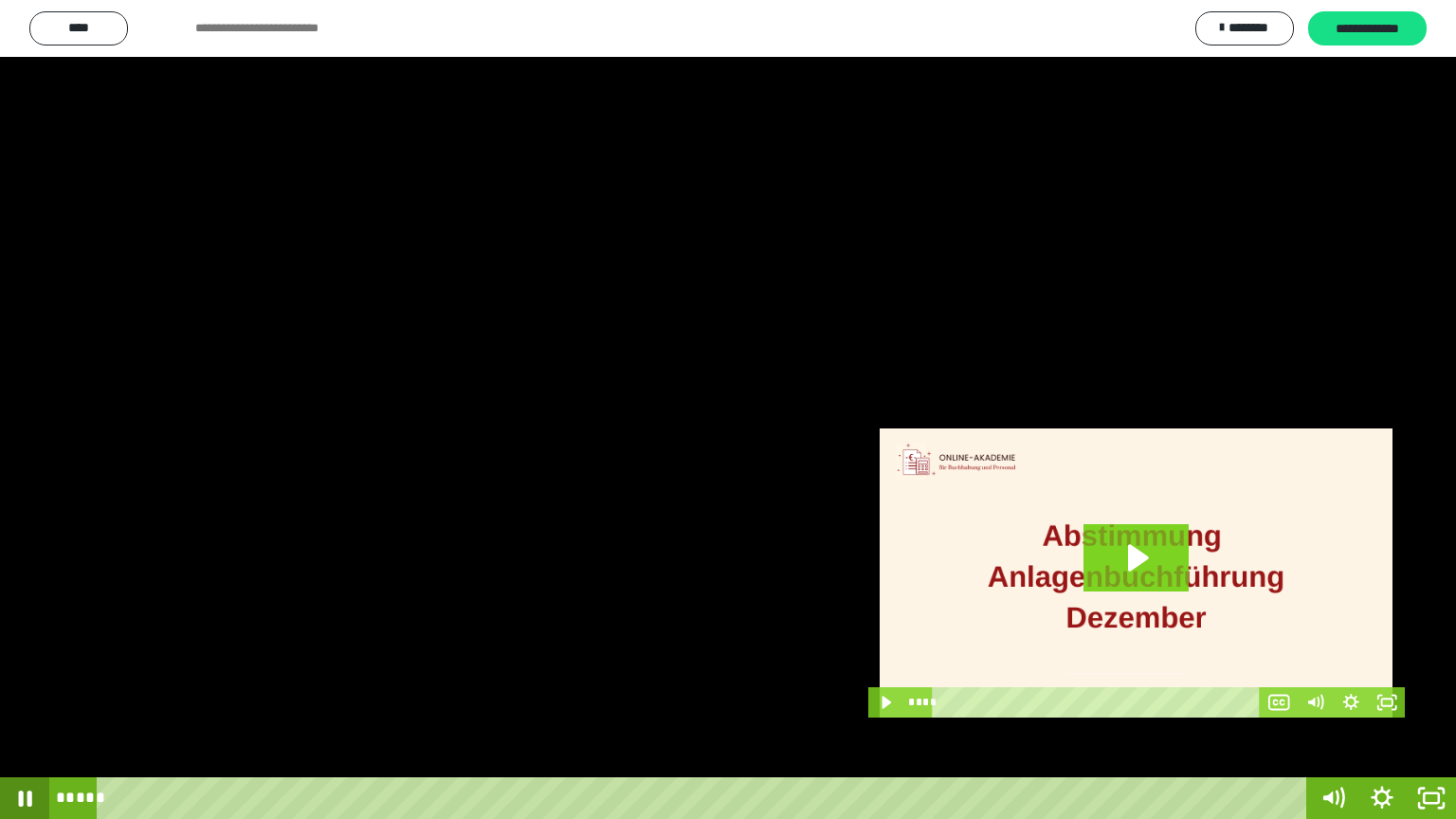 click 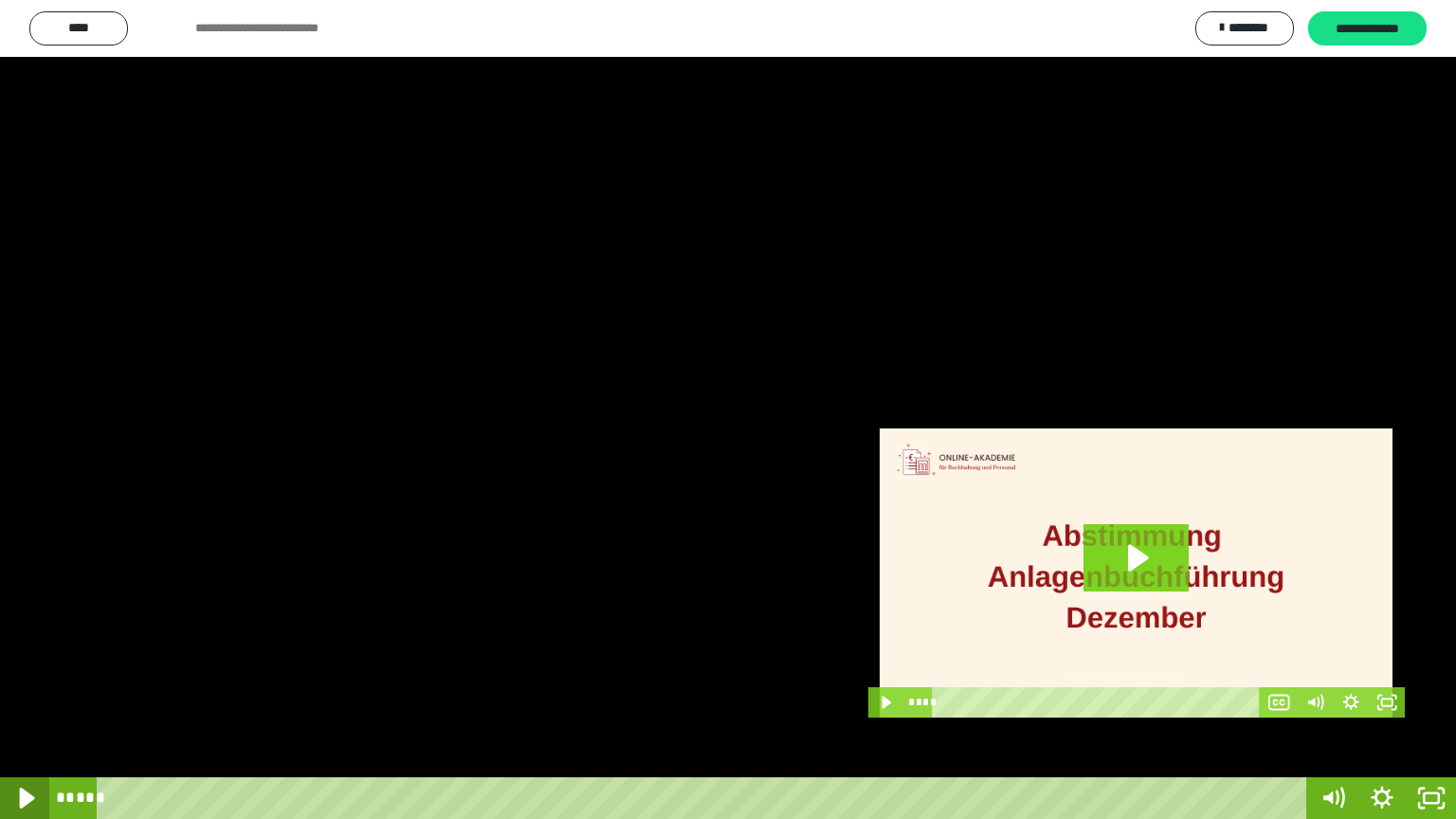 click 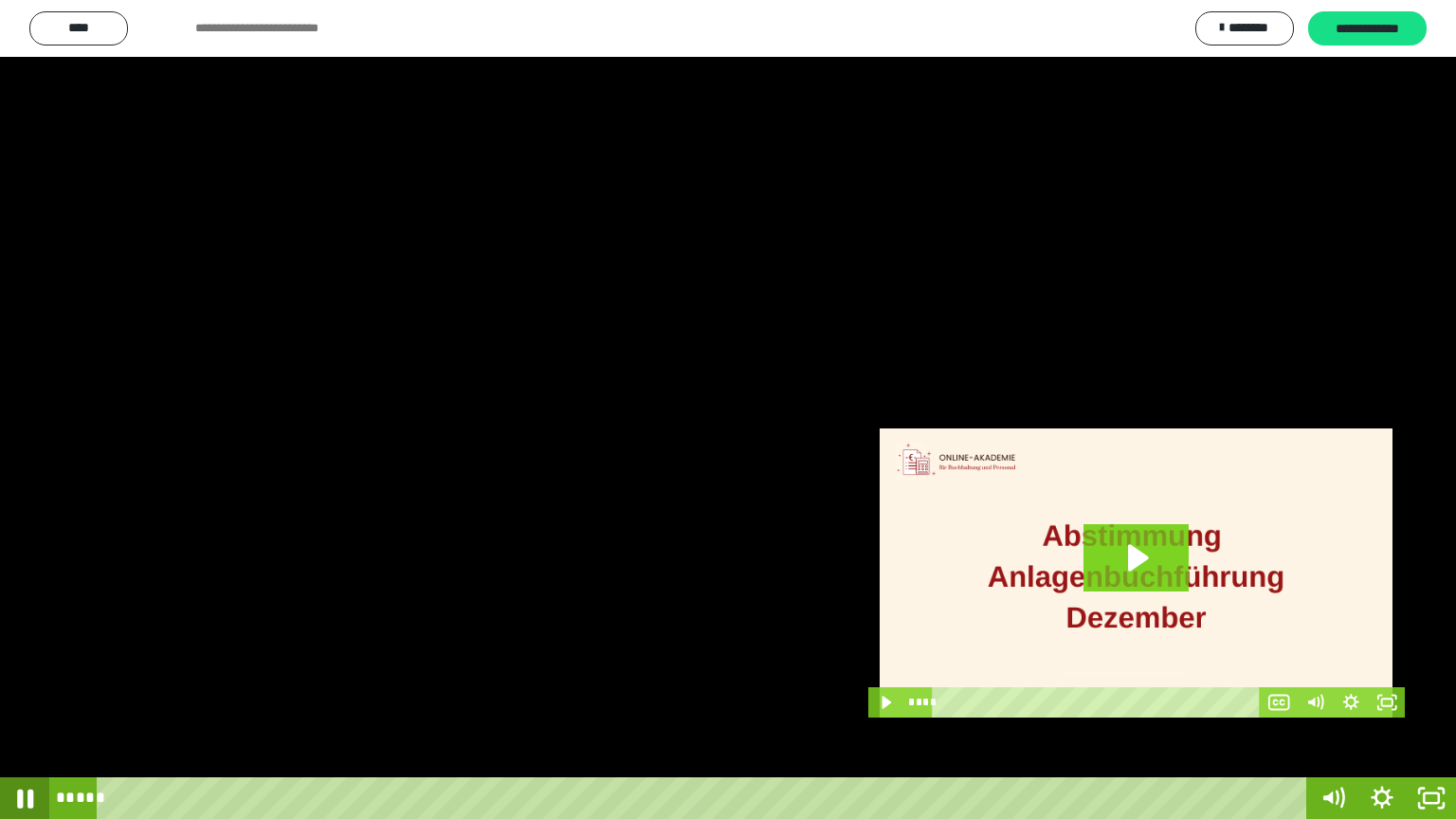 click 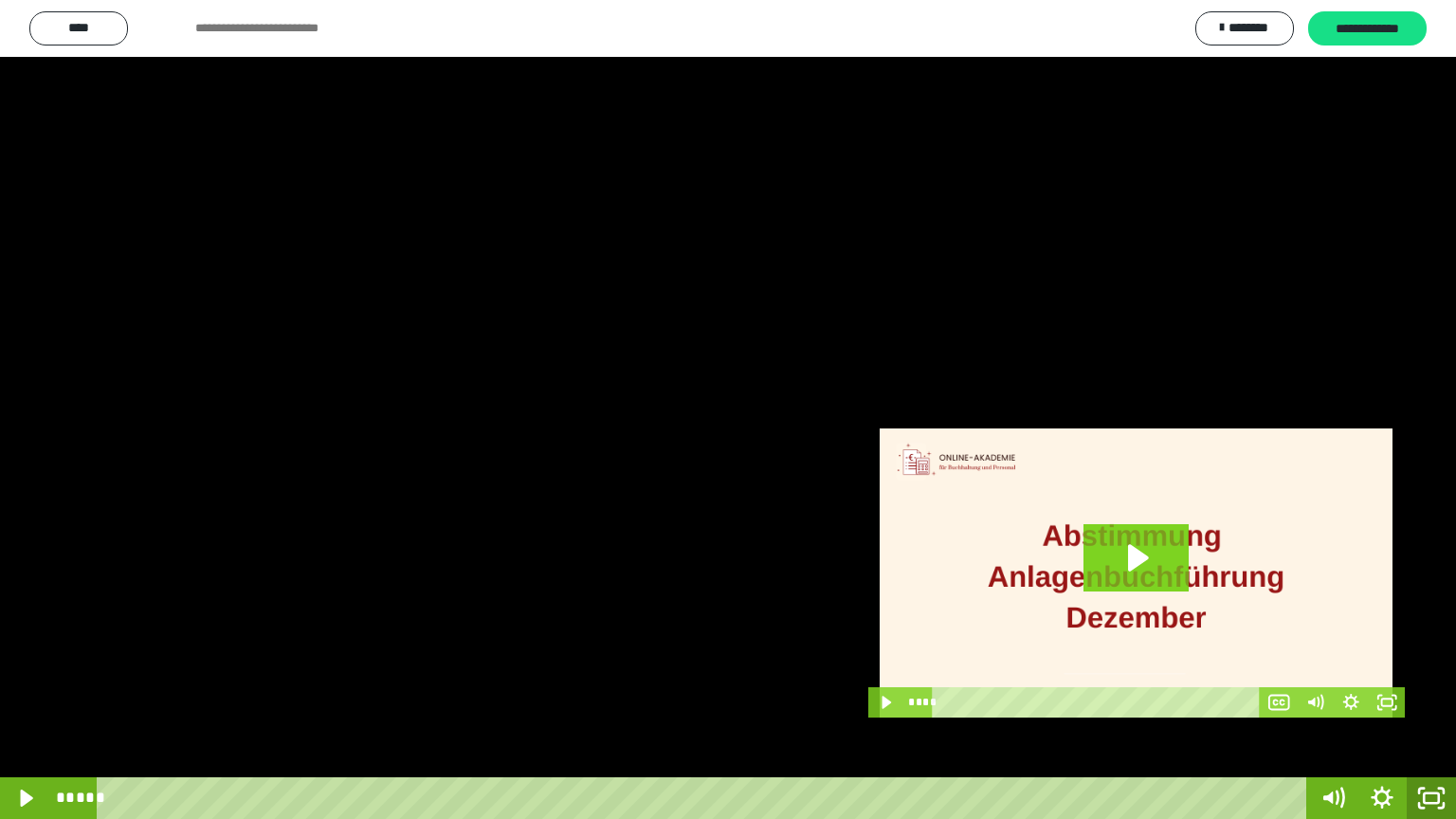 click 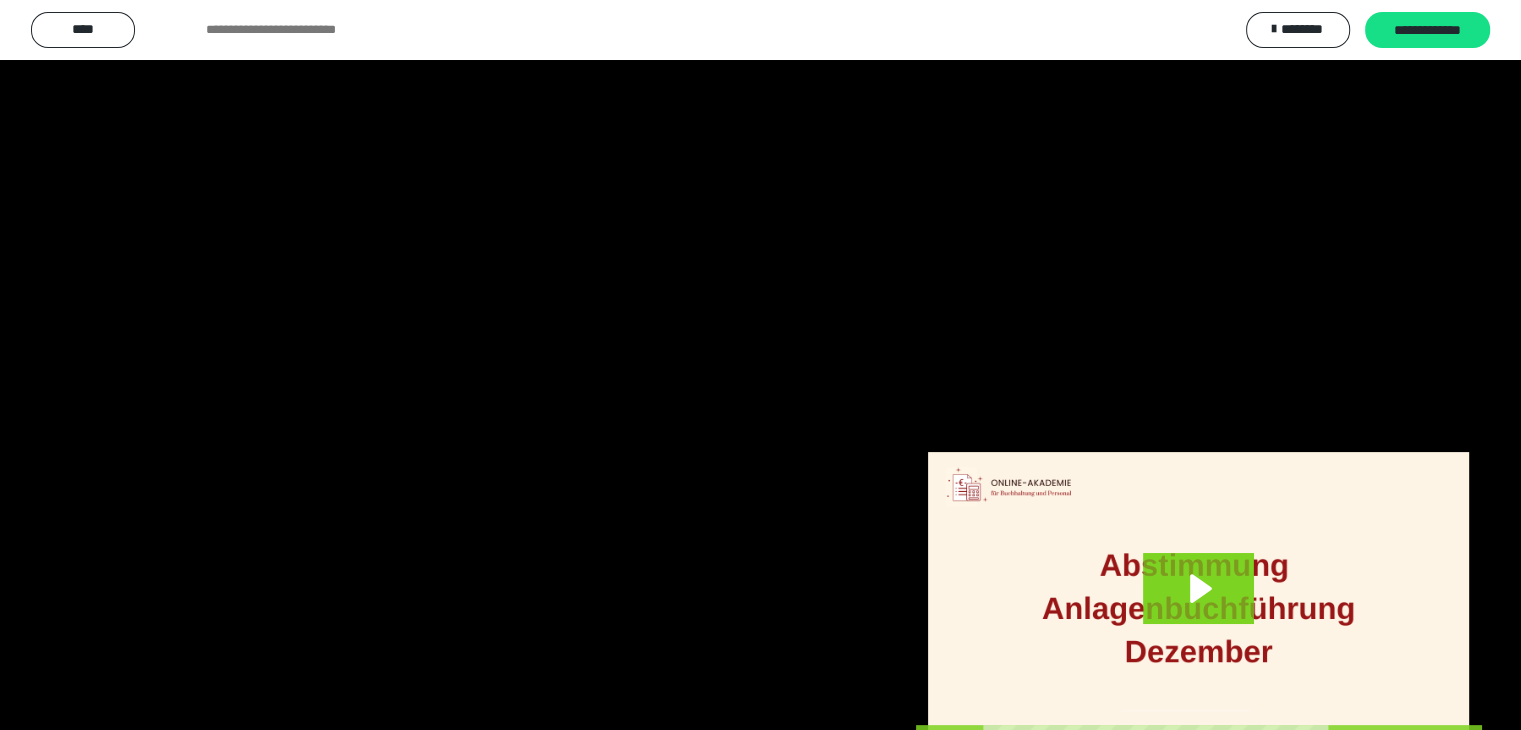scroll, scrollTop: 3912, scrollLeft: 0, axis: vertical 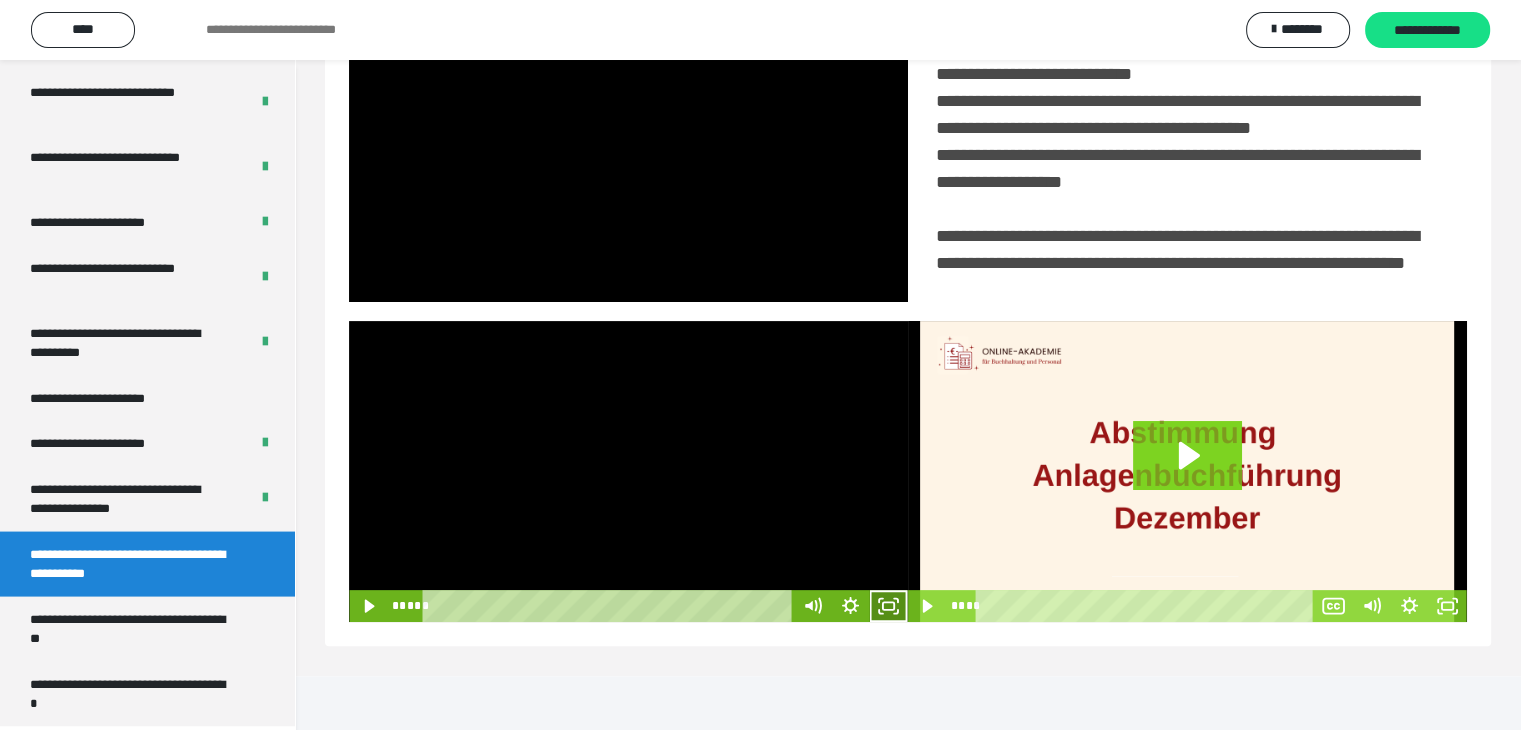 click 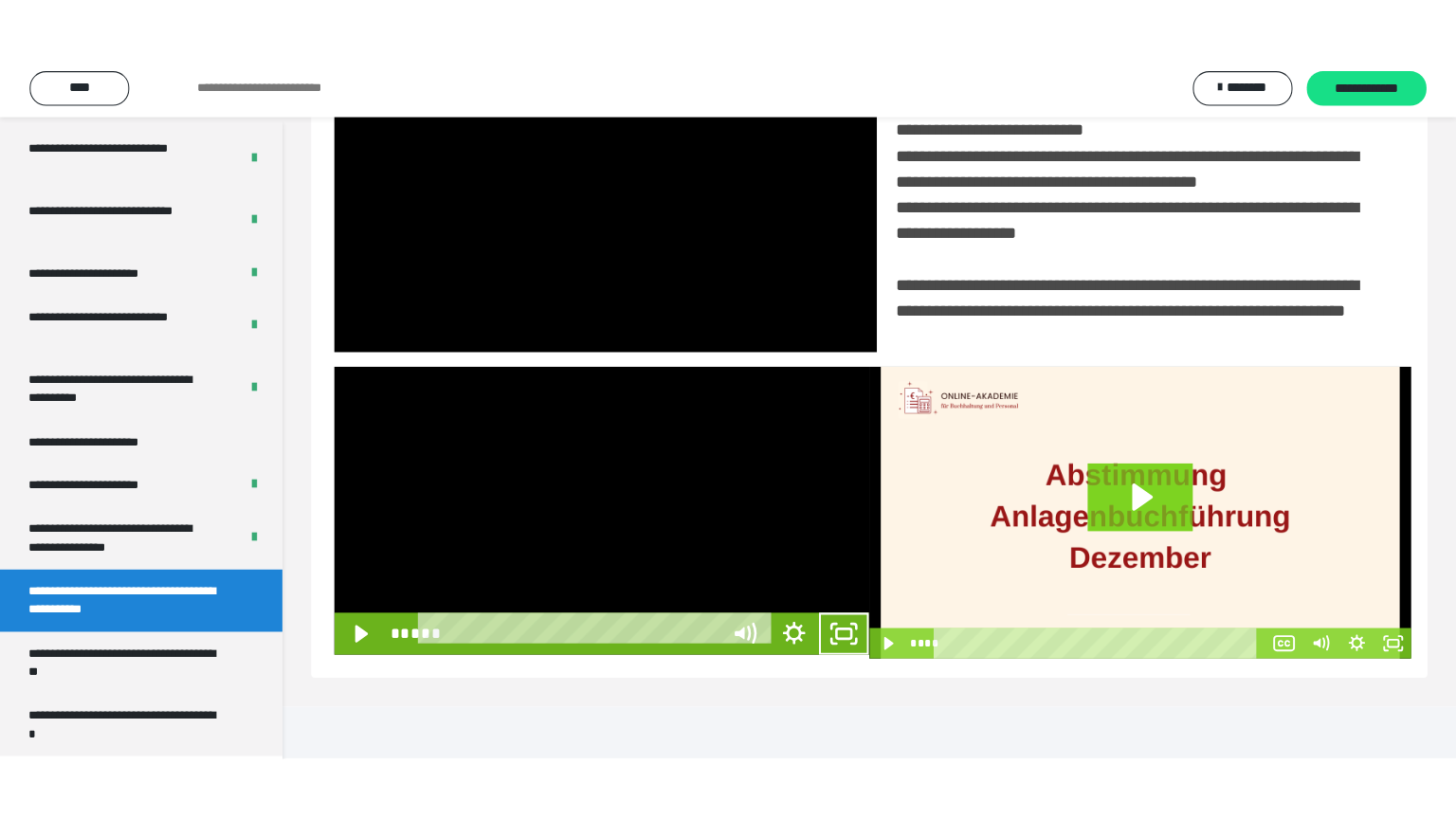 scroll, scrollTop: 317, scrollLeft: 0, axis: vertical 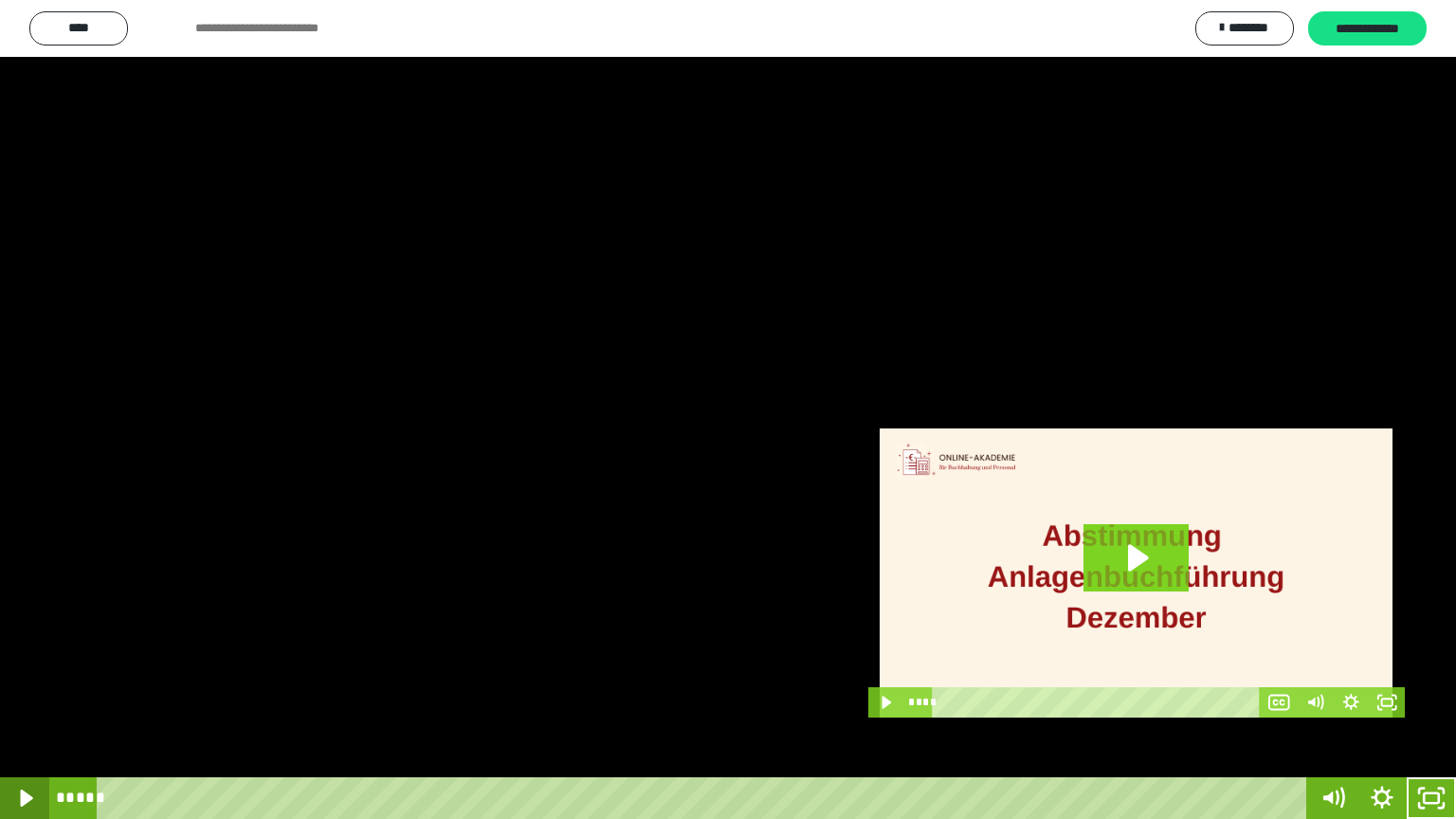 click 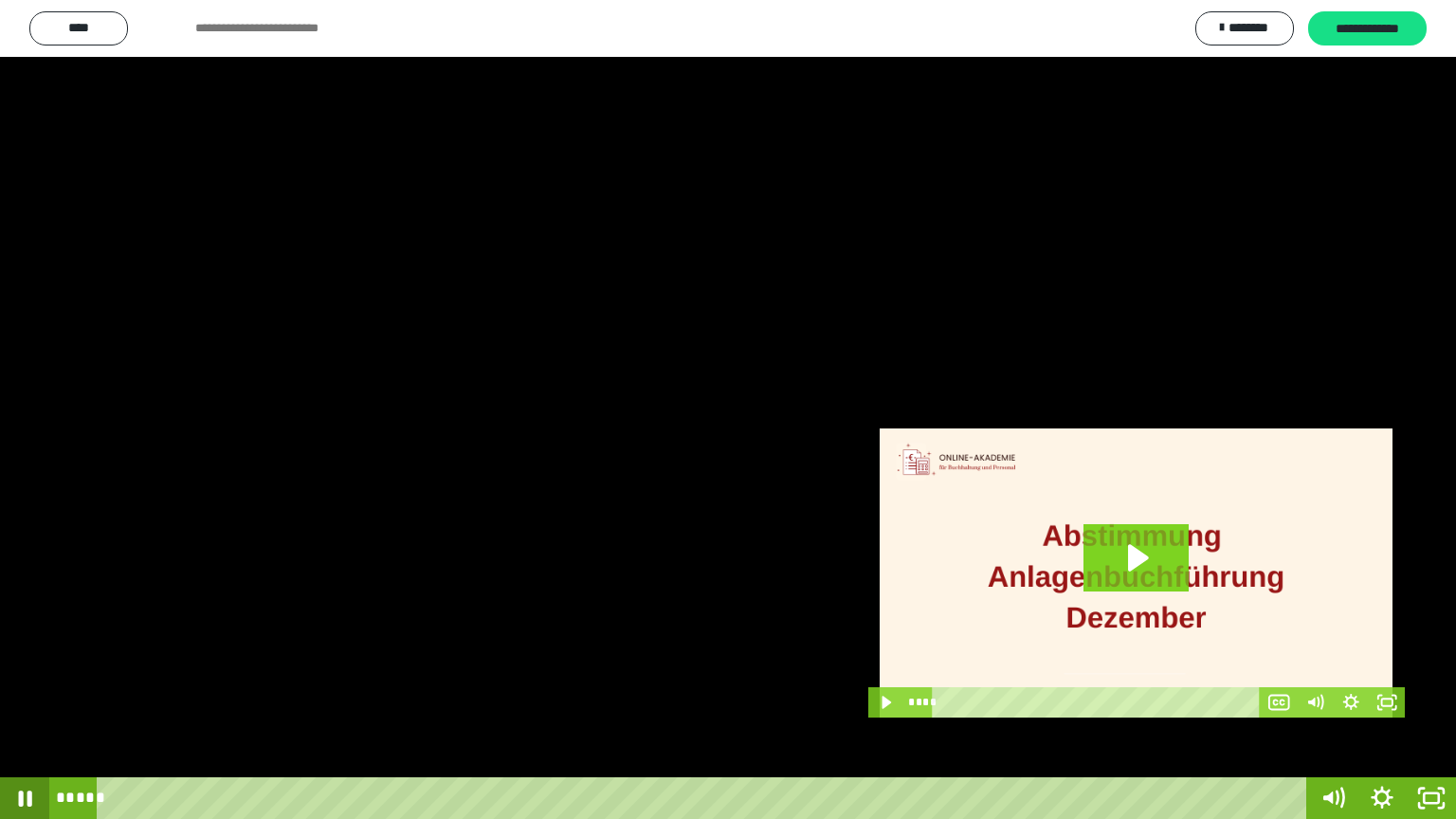 click 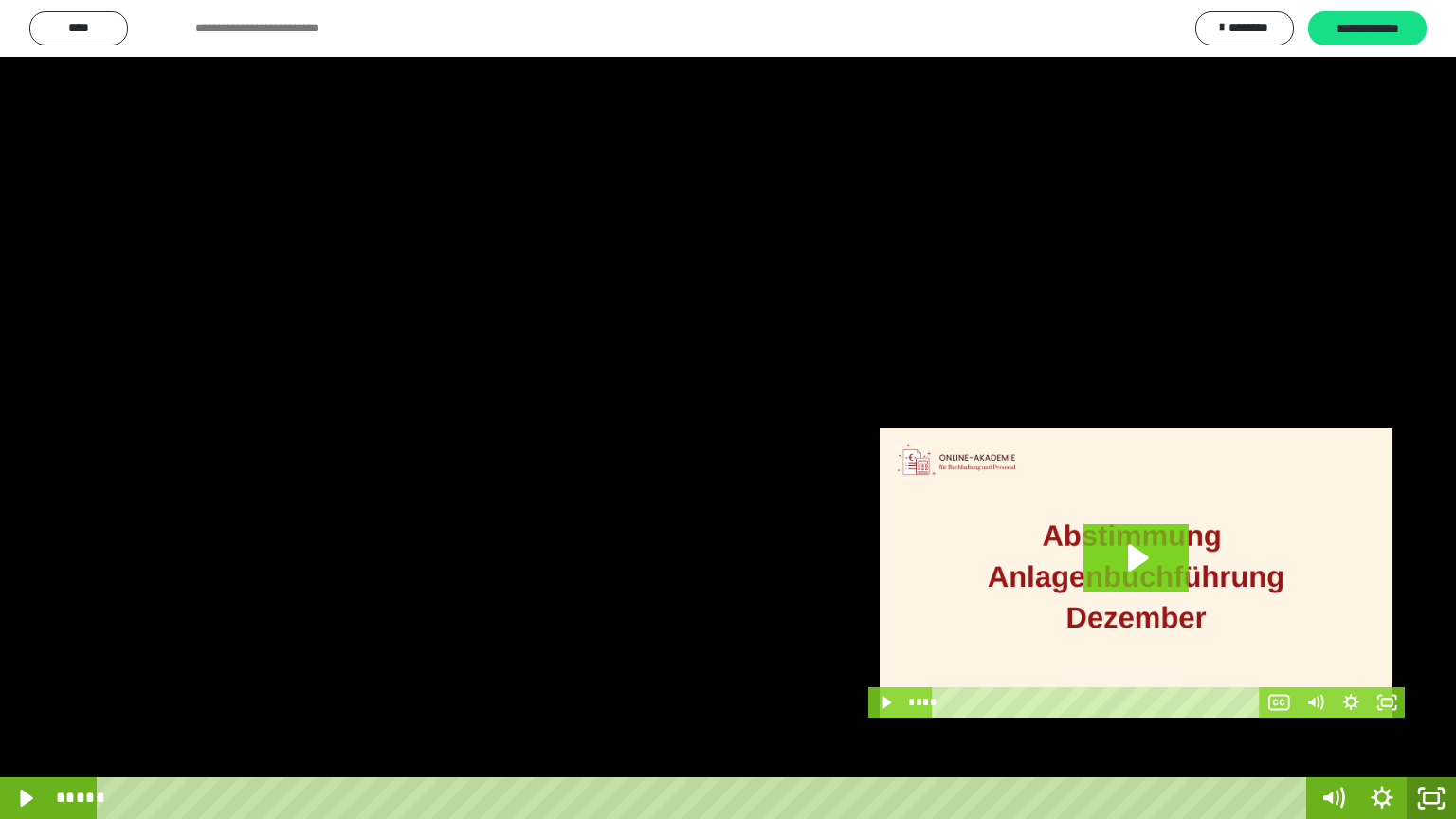 click 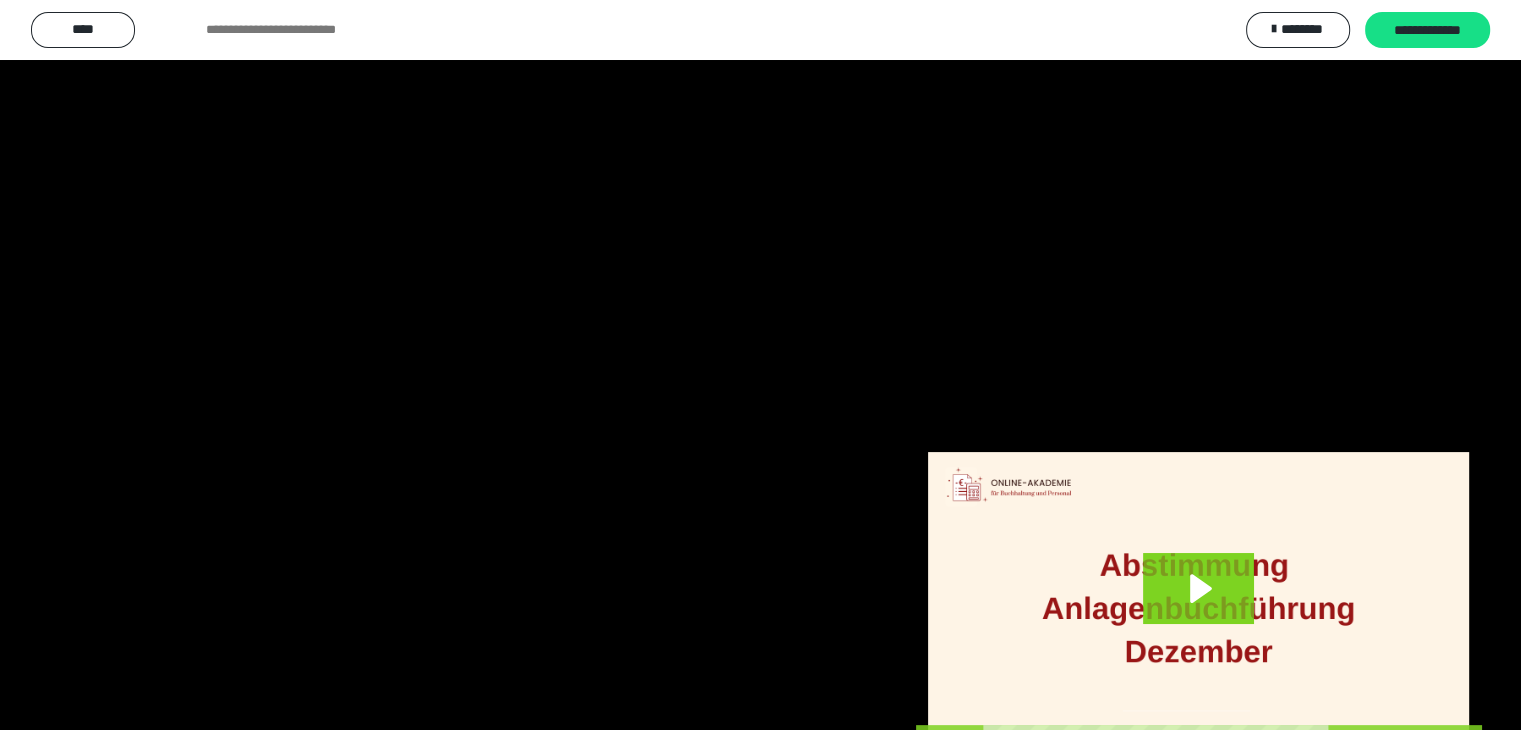 scroll, scrollTop: 3912, scrollLeft: 0, axis: vertical 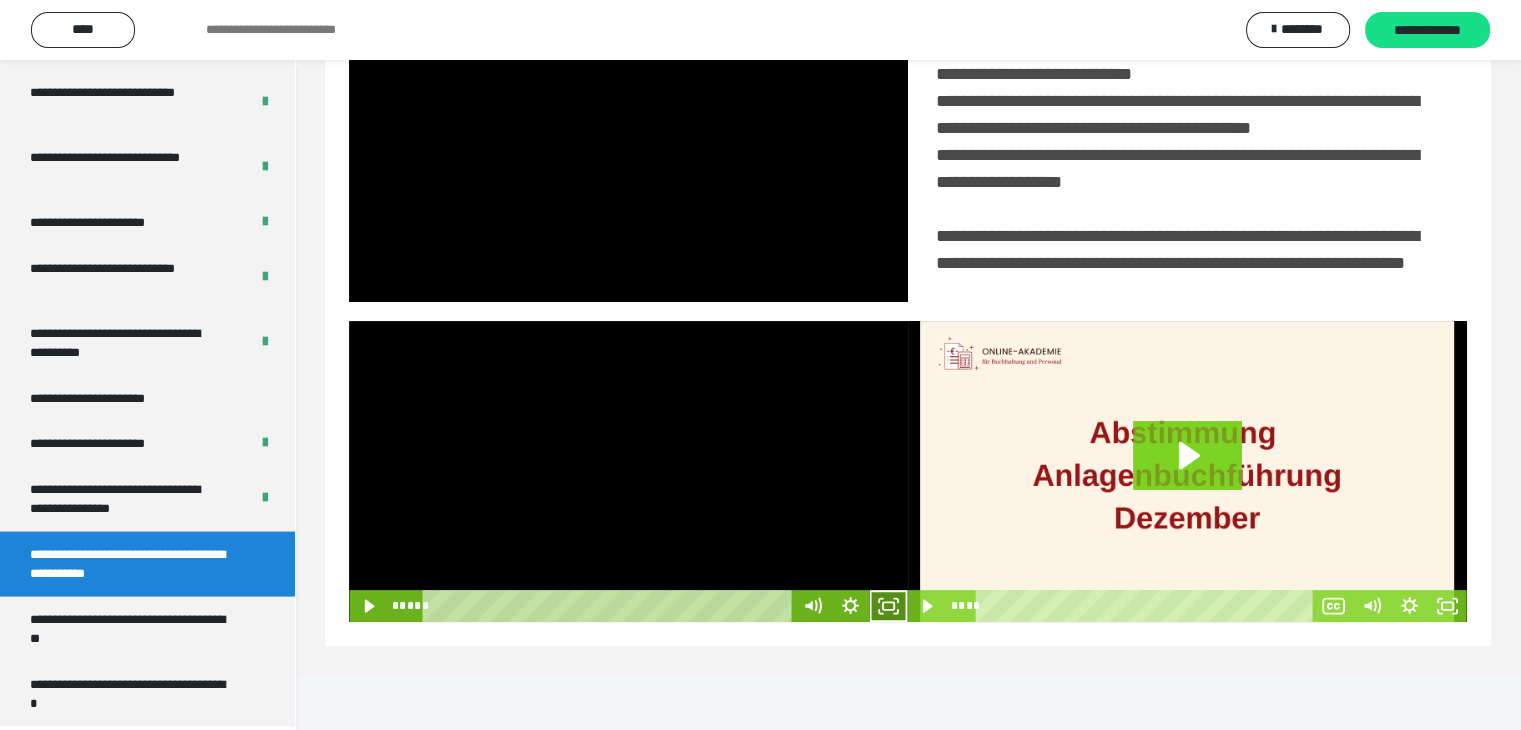 click 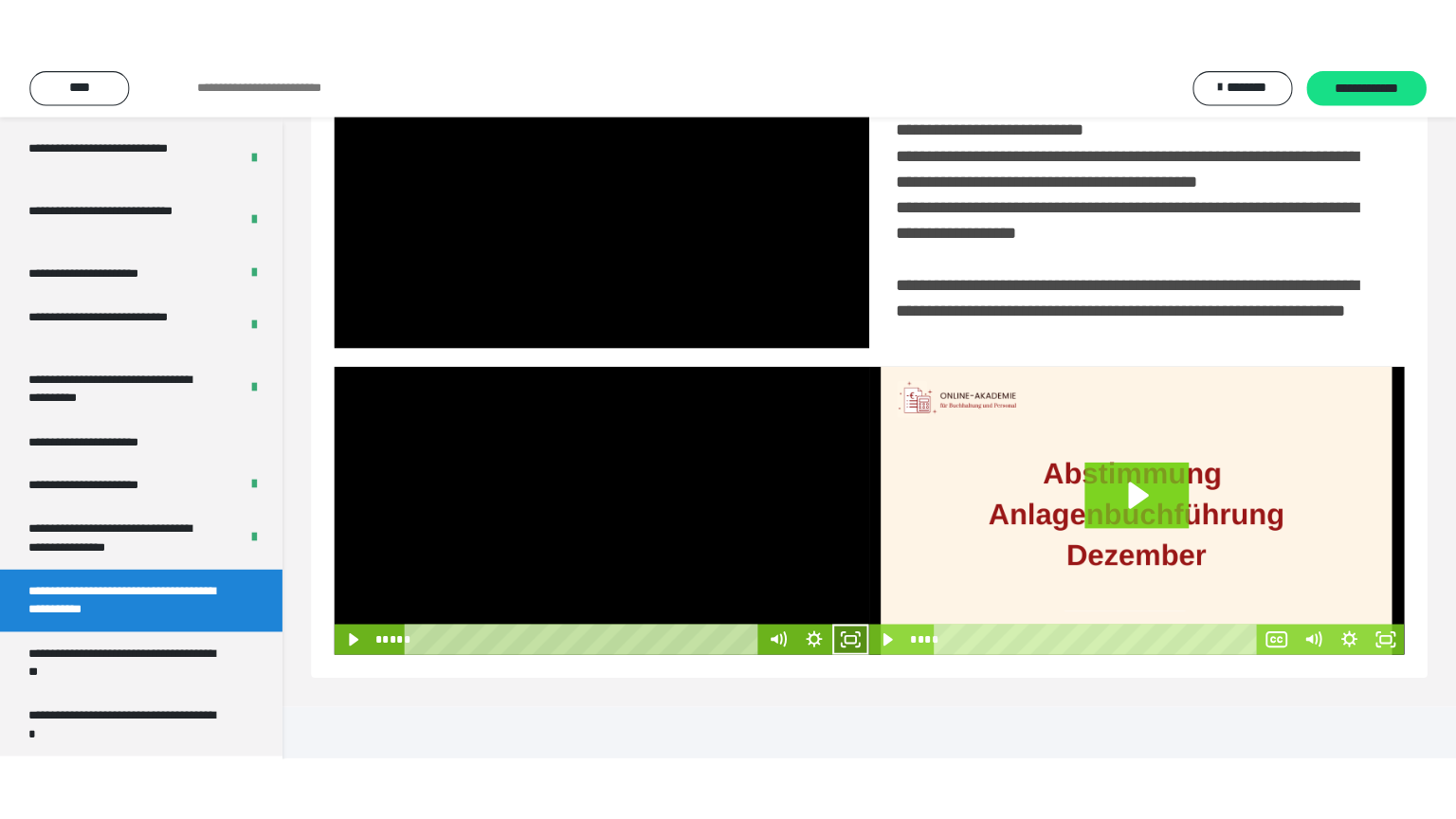 scroll, scrollTop: 317, scrollLeft: 0, axis: vertical 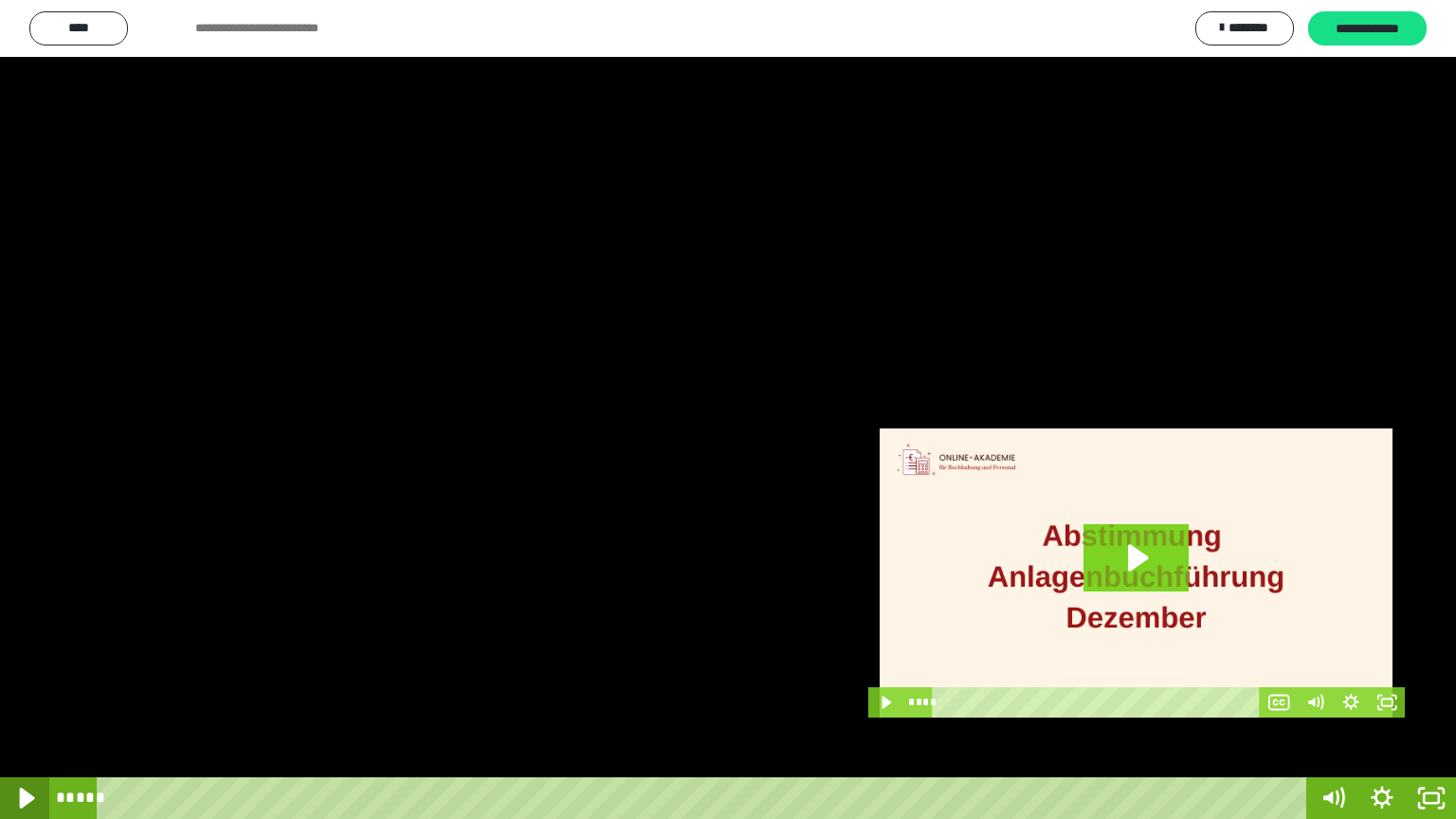 click 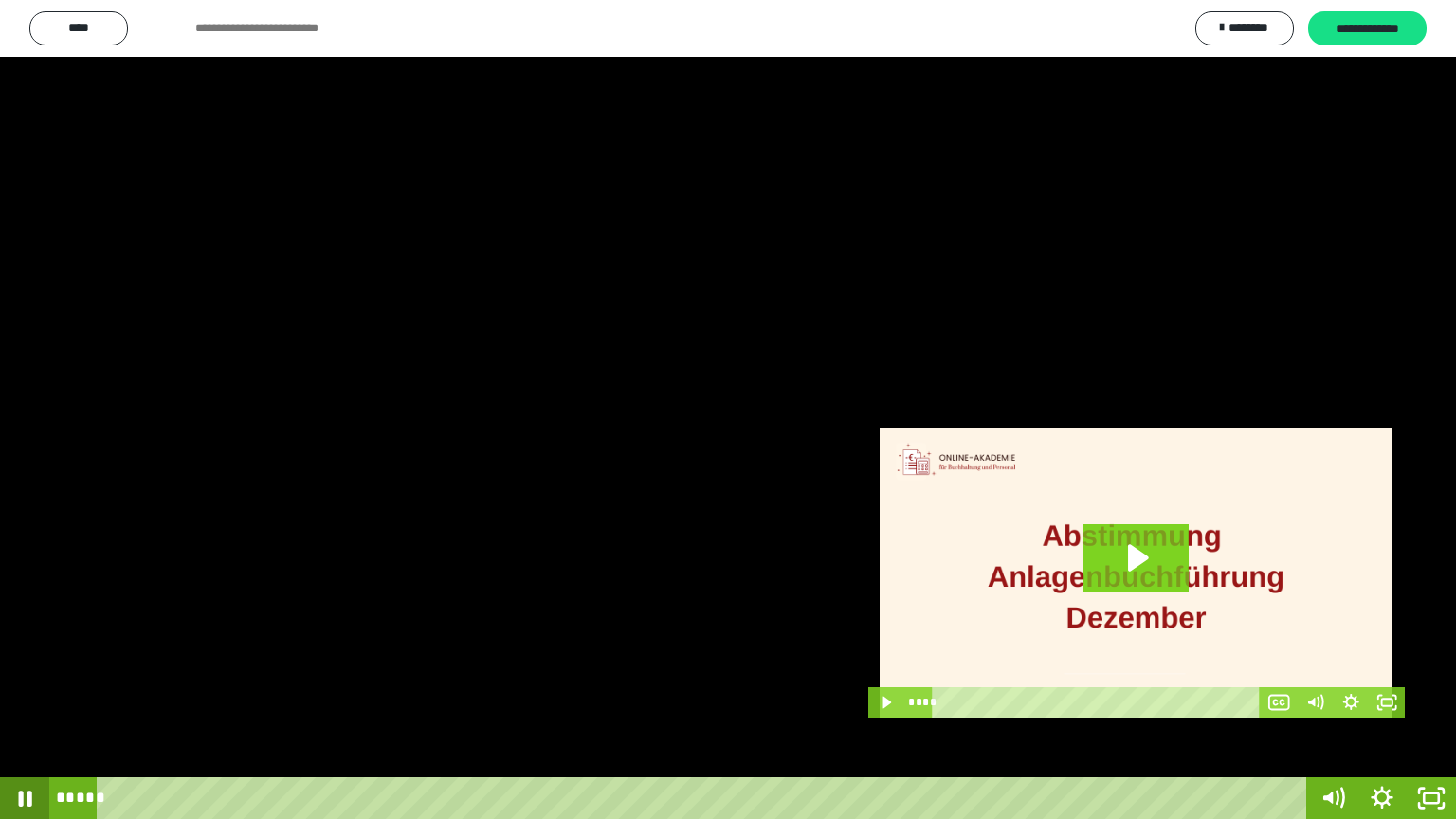 click 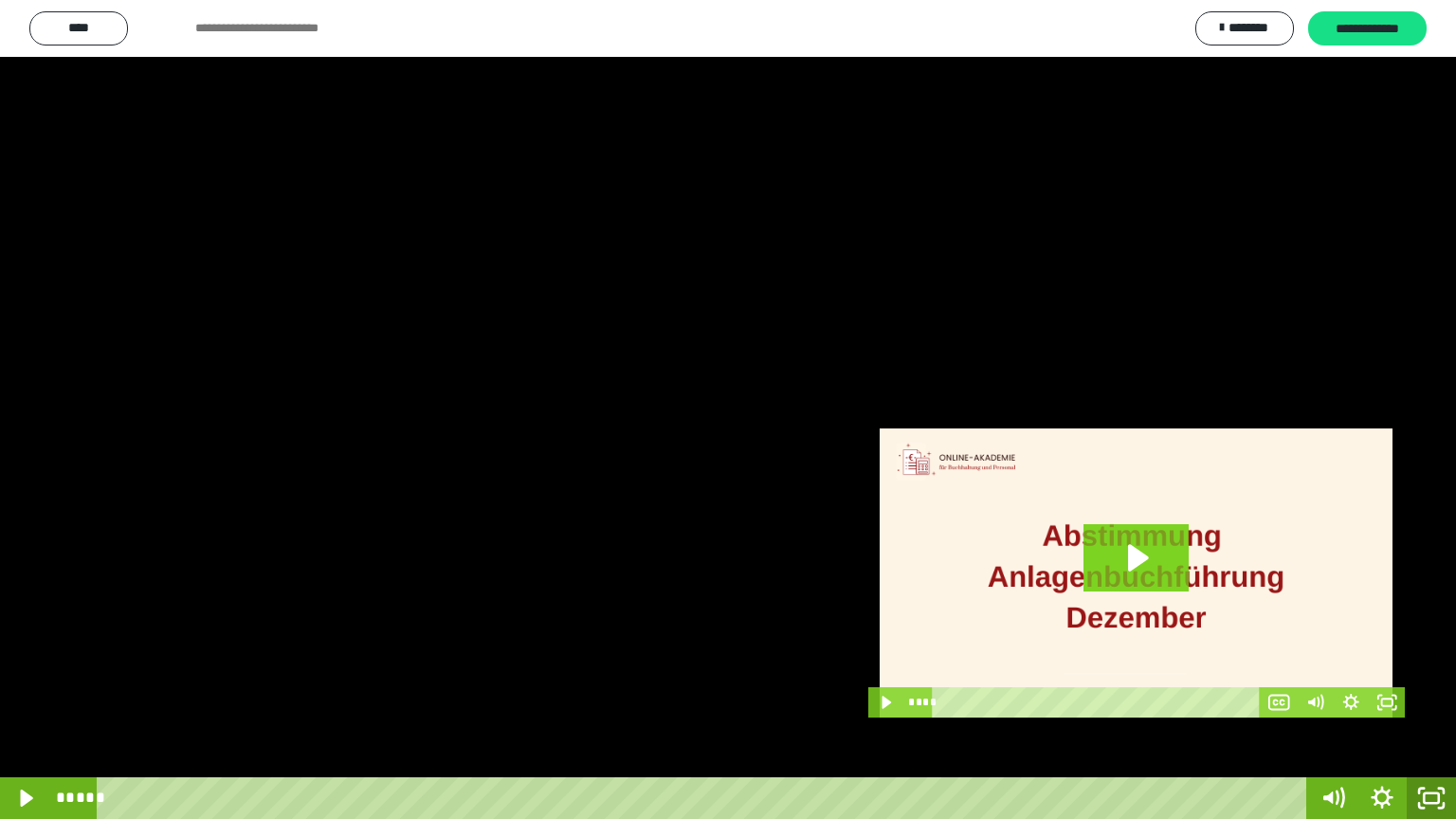 click 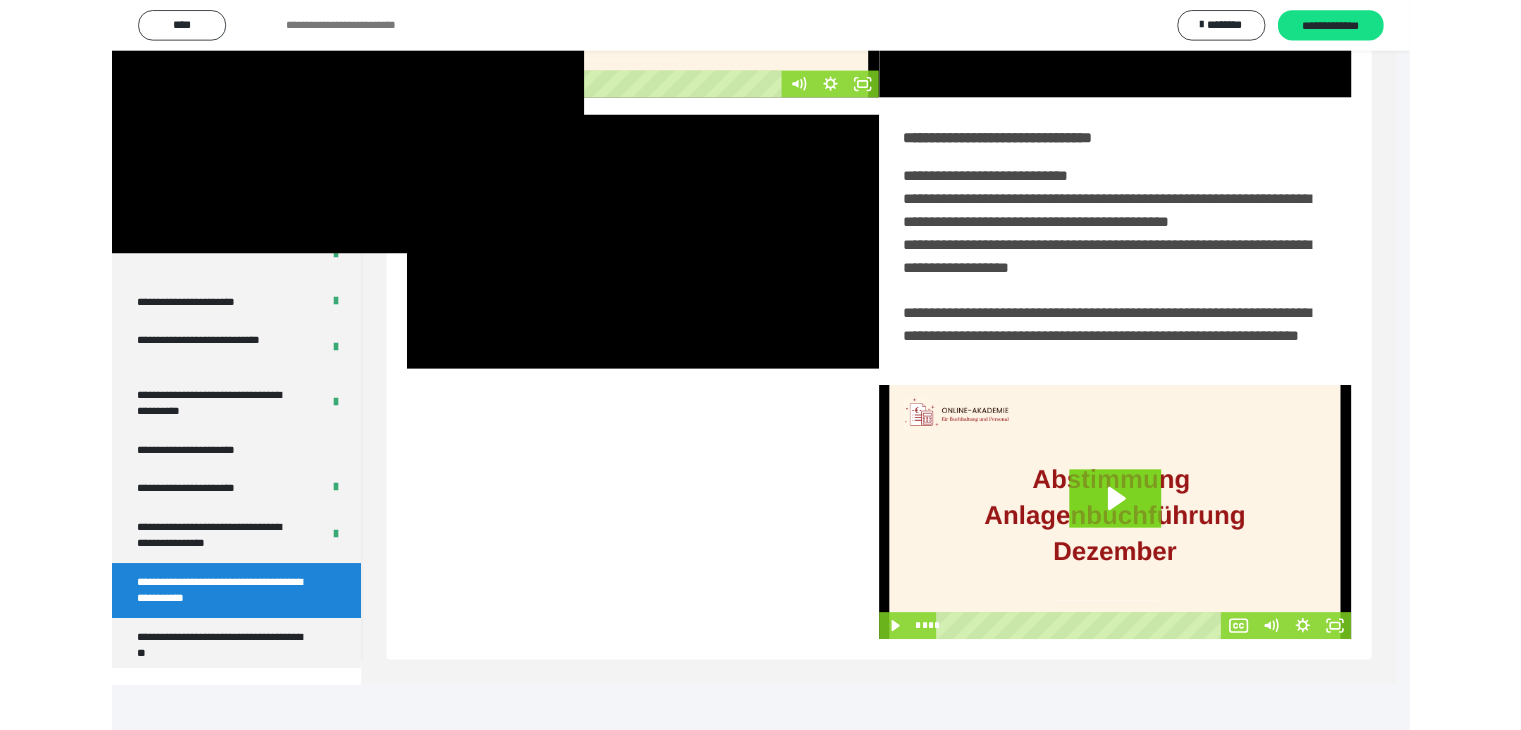 scroll, scrollTop: 3912, scrollLeft: 0, axis: vertical 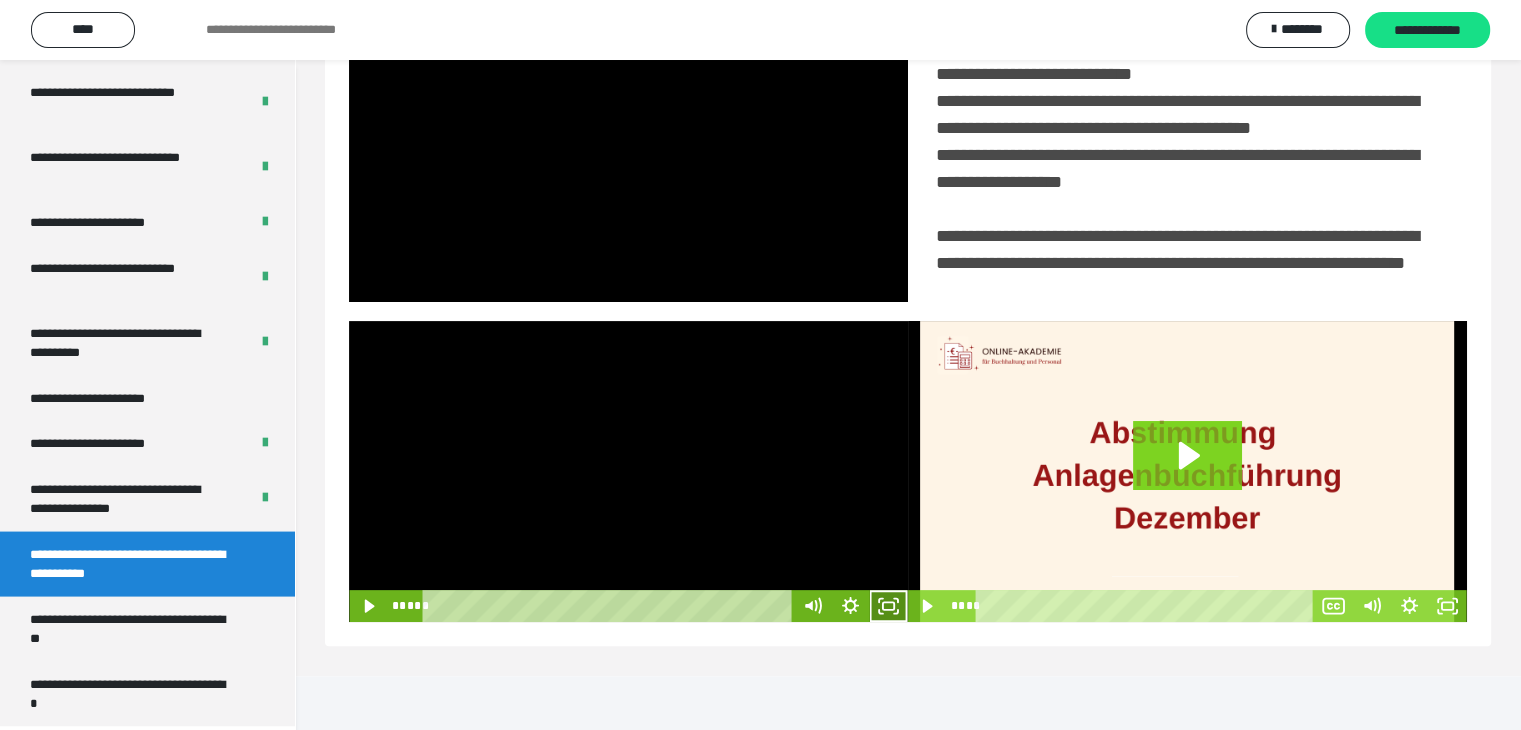 click 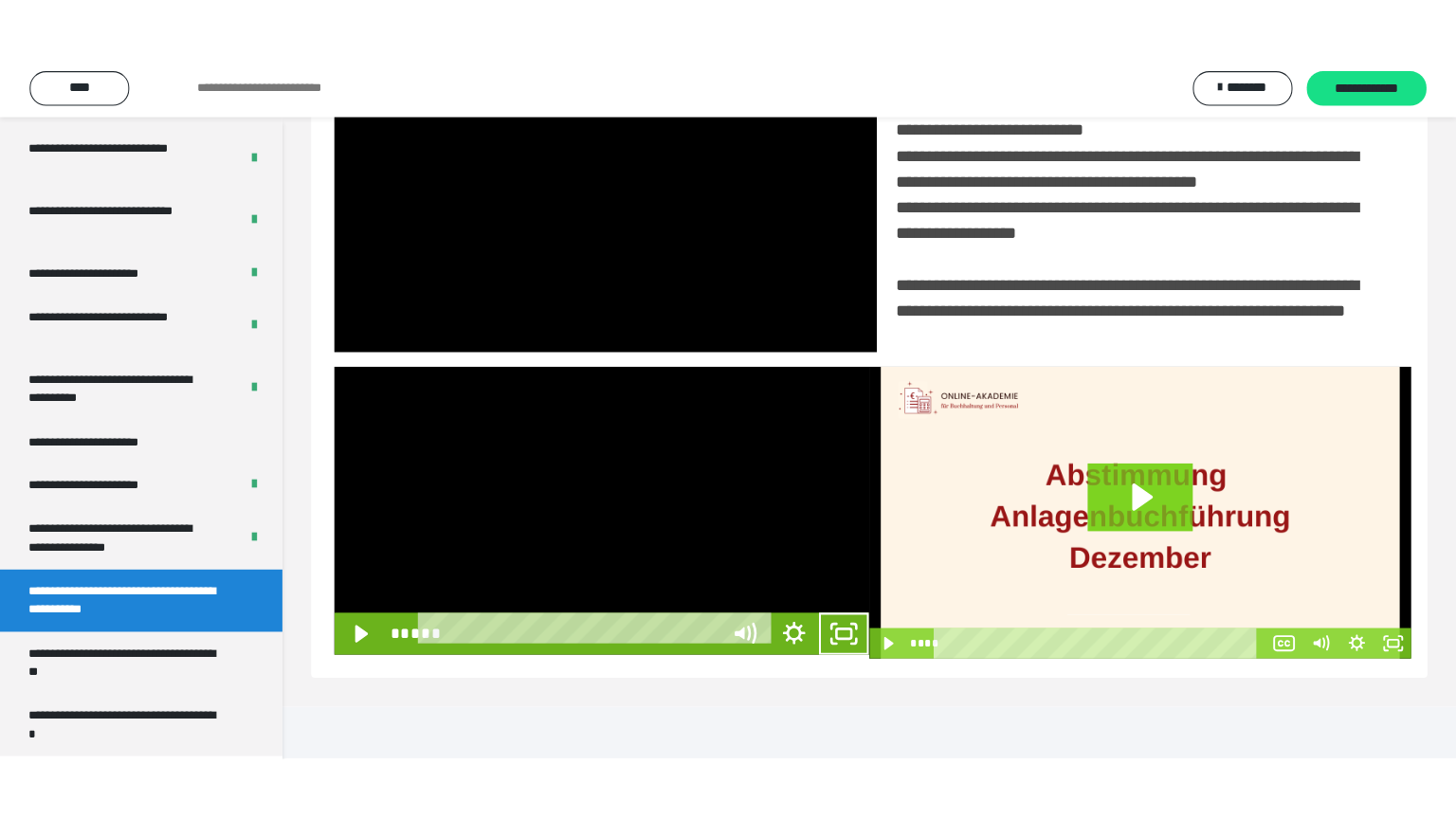 scroll, scrollTop: 317, scrollLeft: 0, axis: vertical 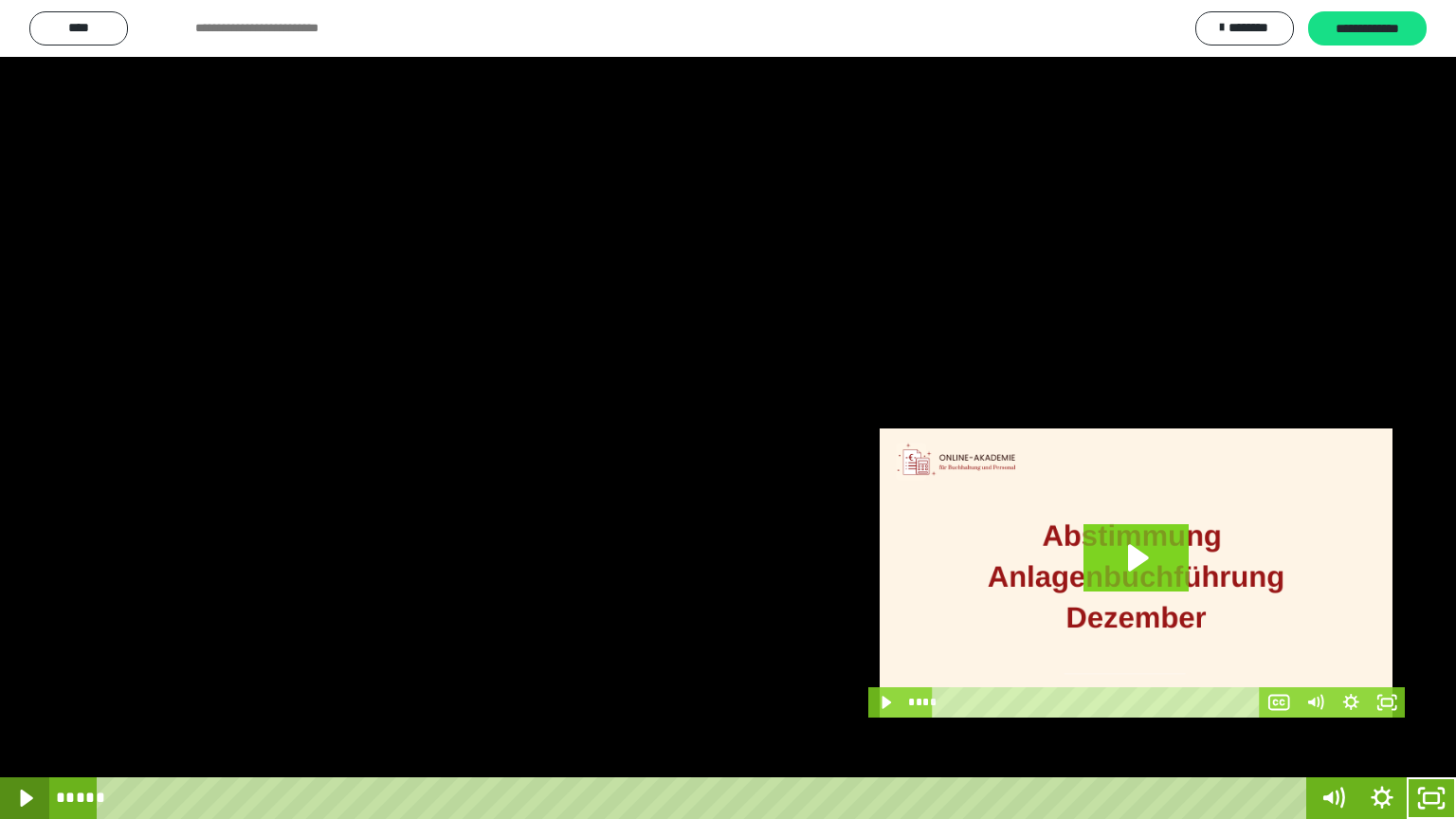 click 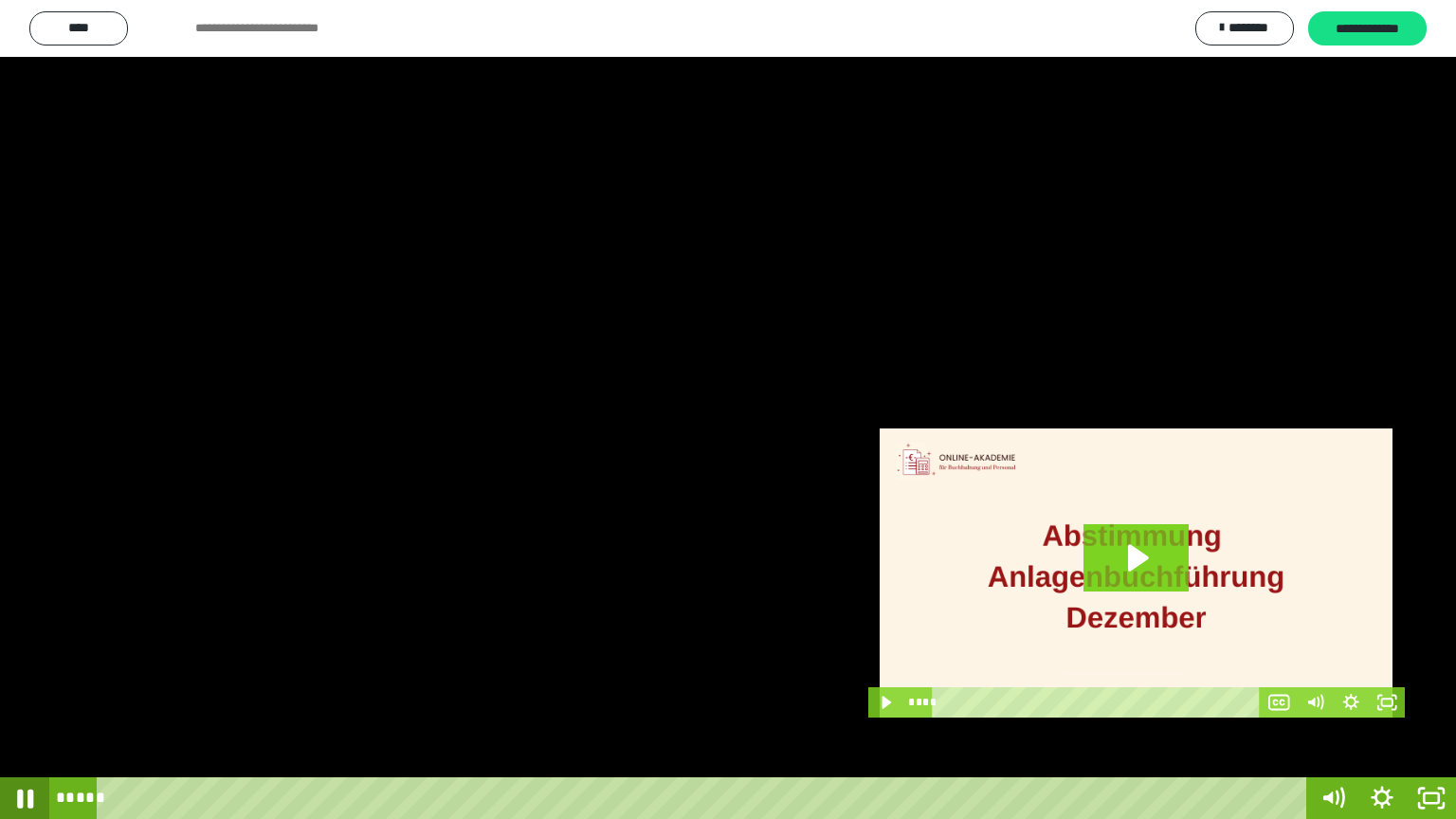 click 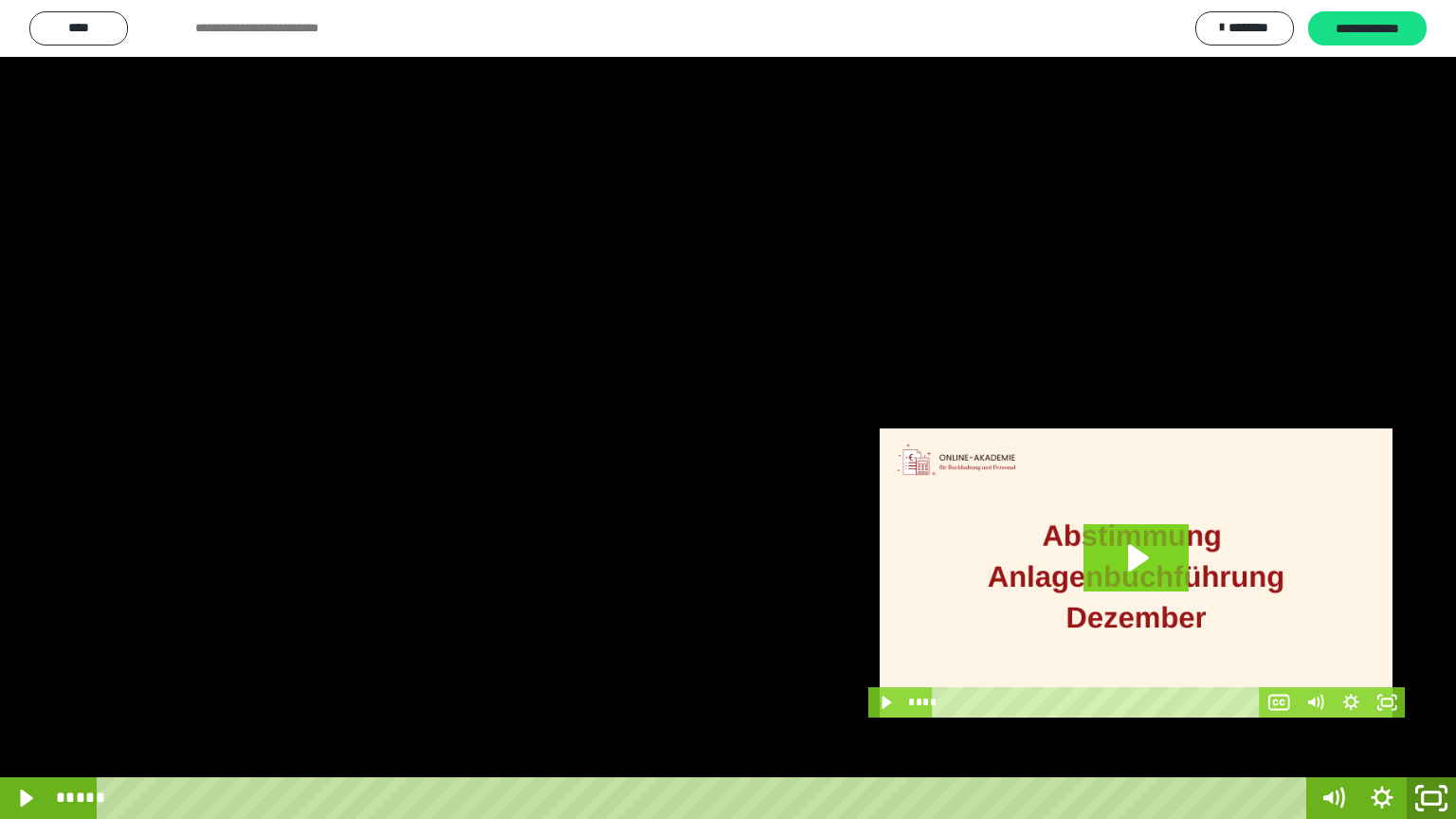 click 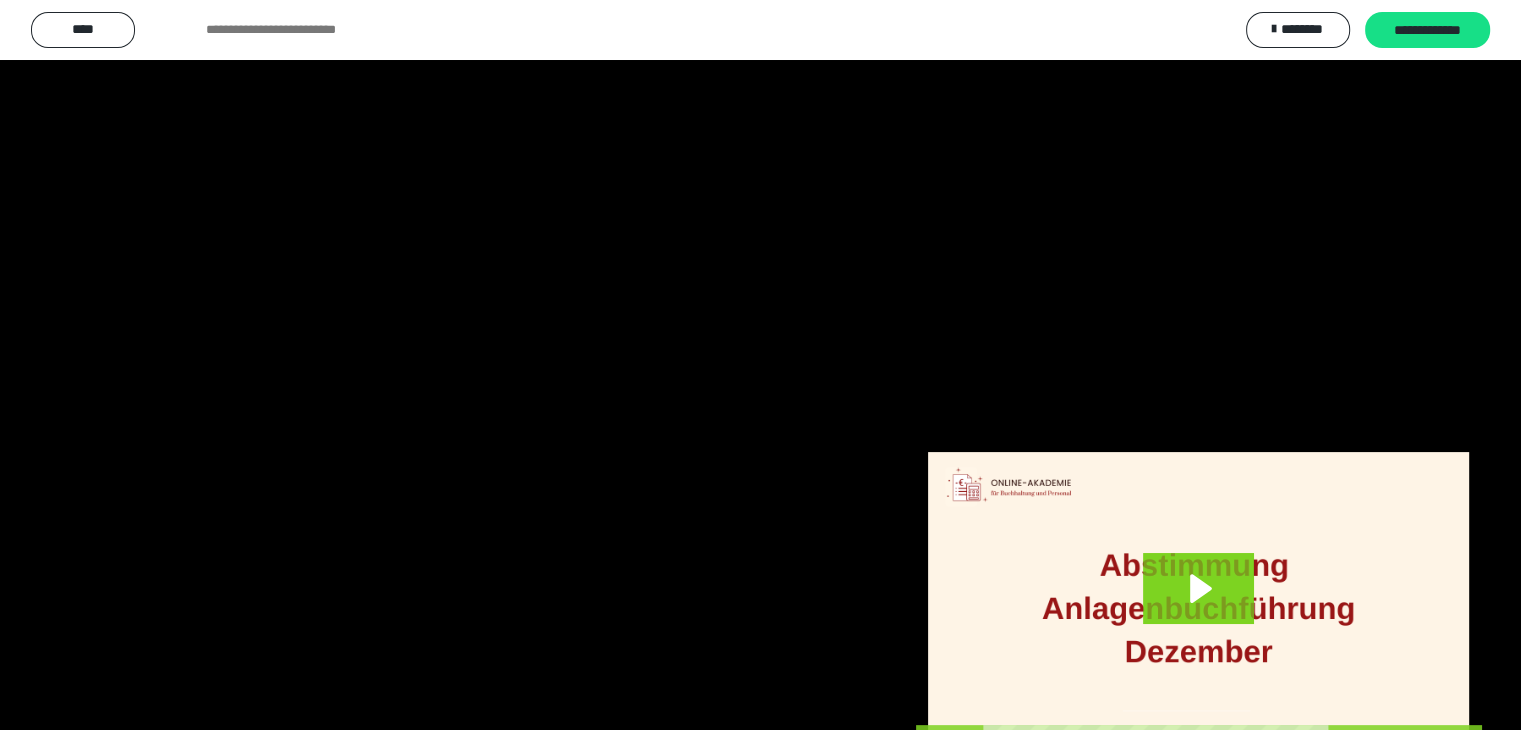 scroll, scrollTop: 3912, scrollLeft: 0, axis: vertical 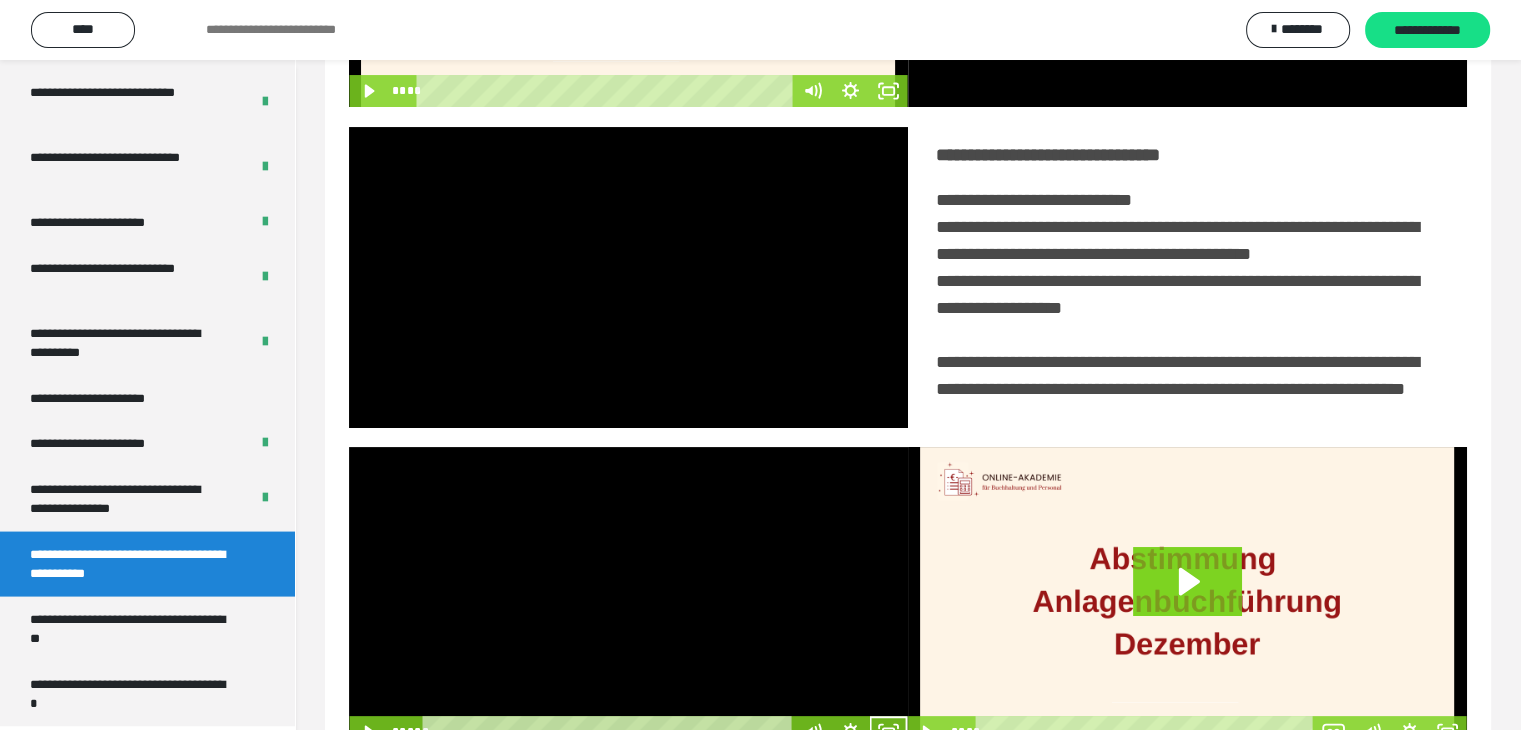 click at bounding box center [628, 597] 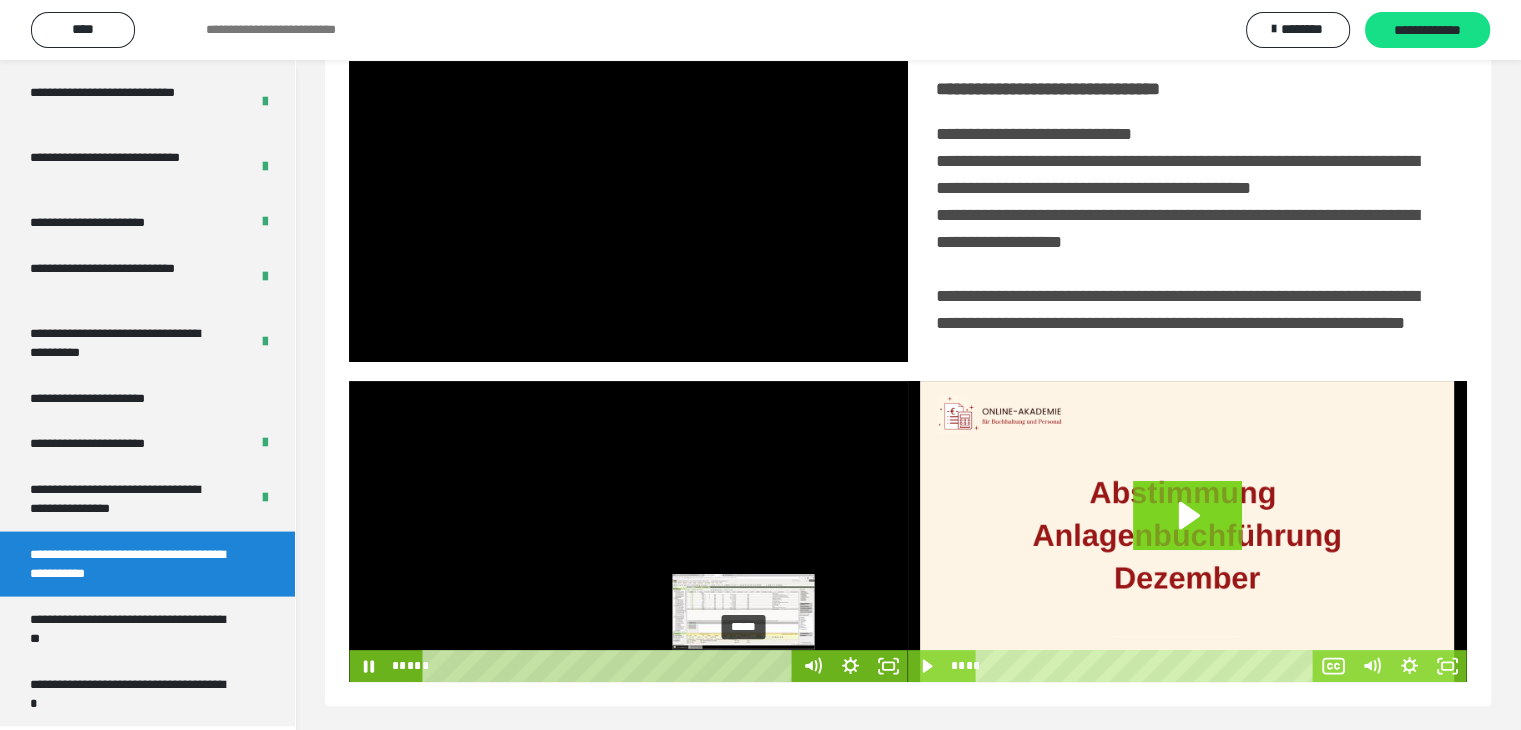 scroll, scrollTop: 460, scrollLeft: 0, axis: vertical 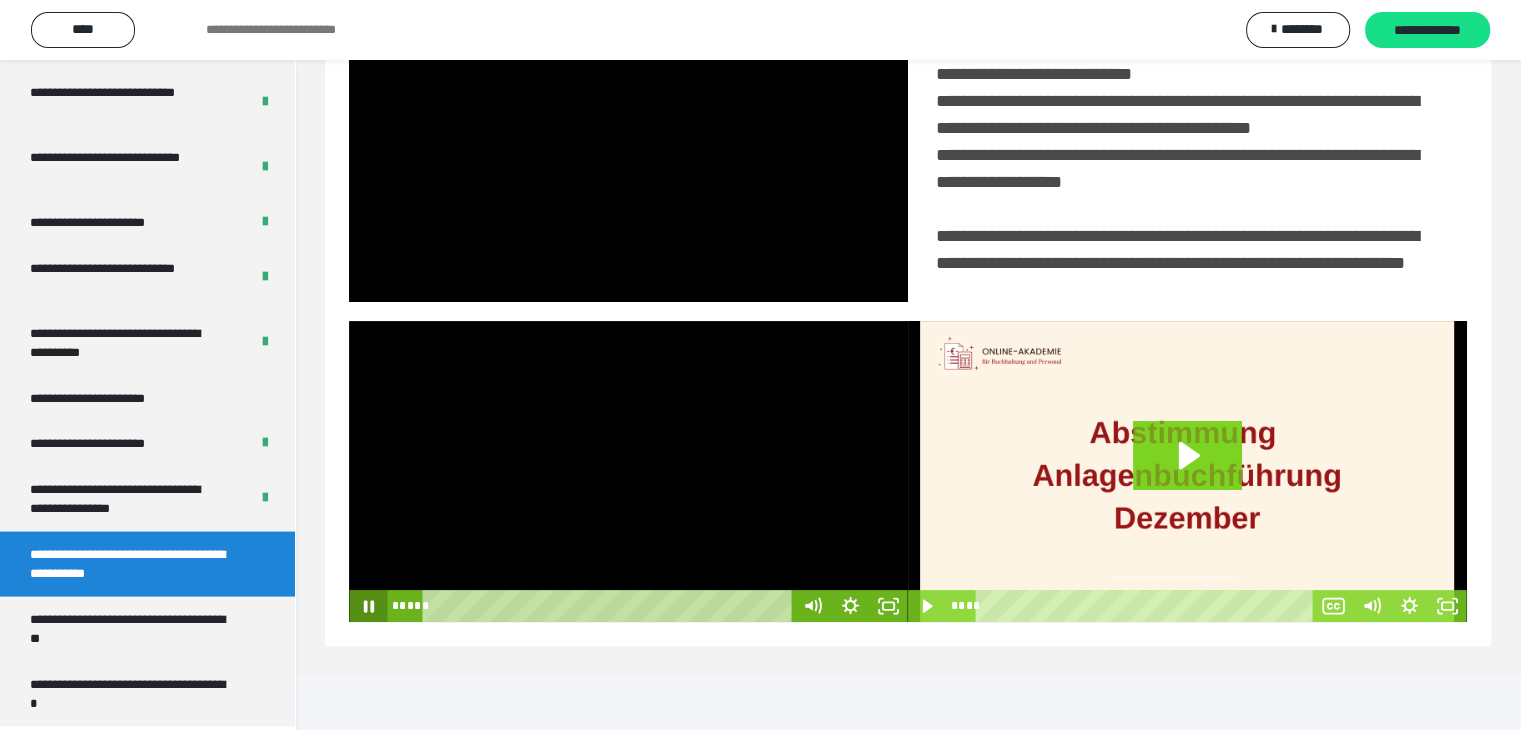 click 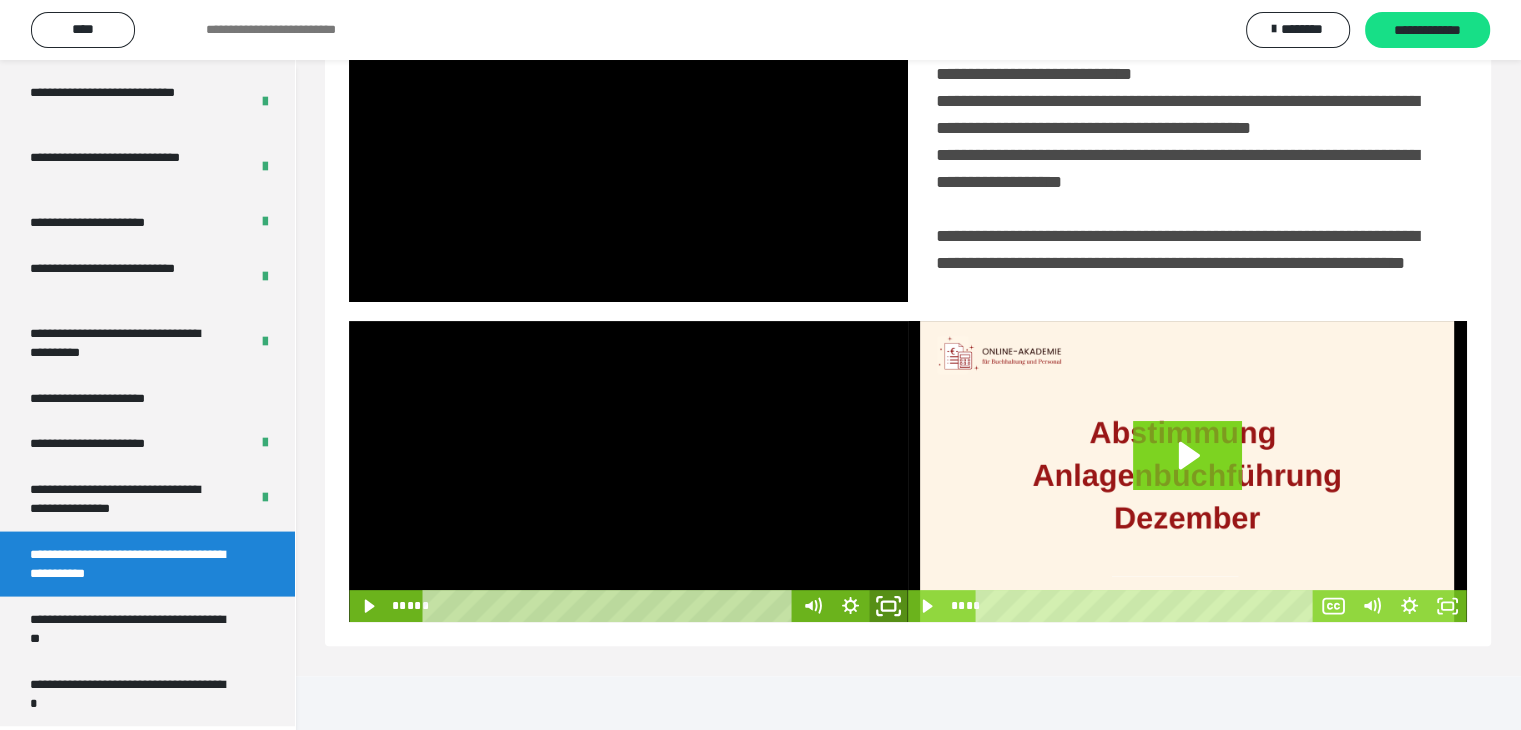 click 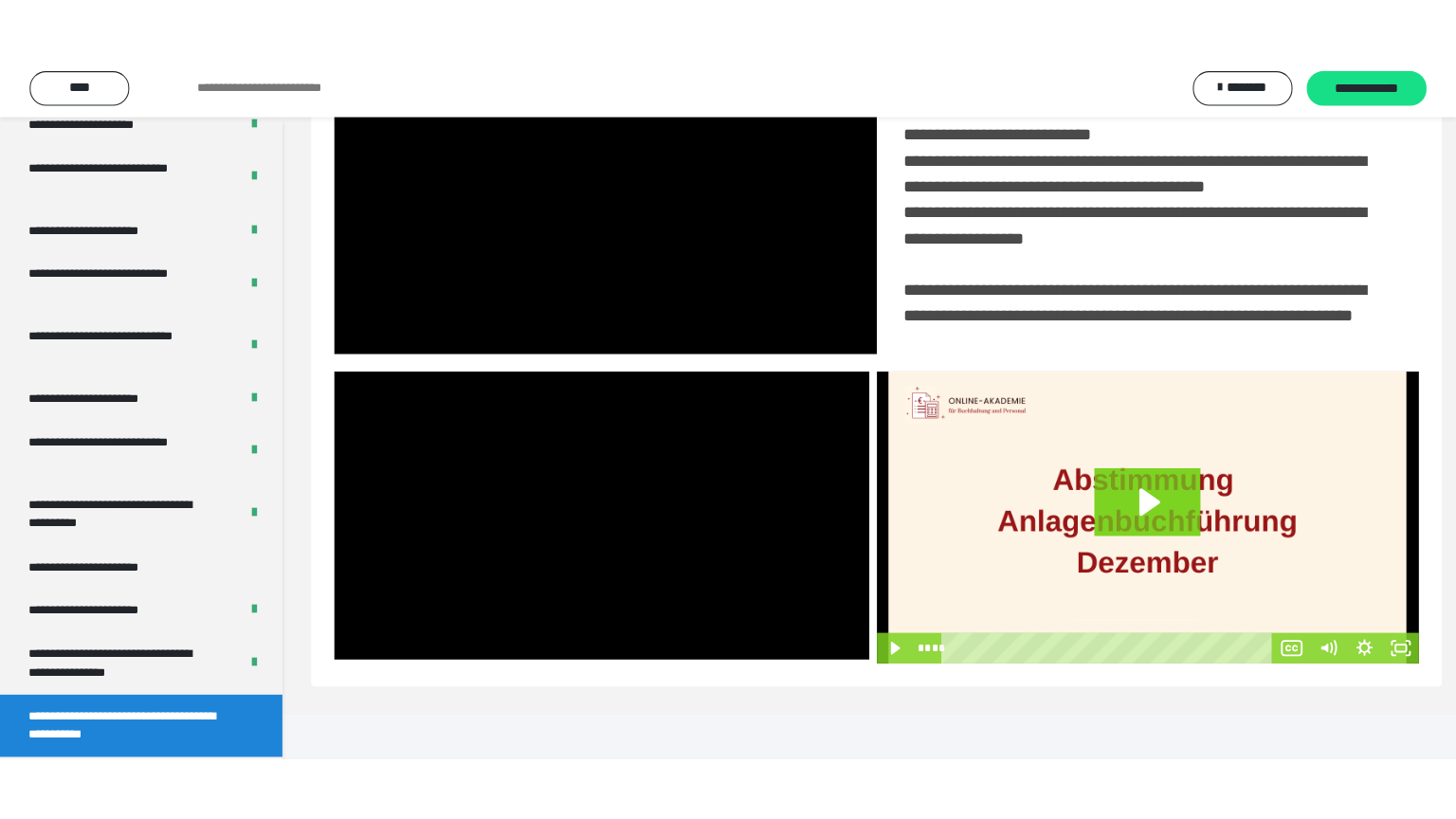 scroll, scrollTop: 317, scrollLeft: 0, axis: vertical 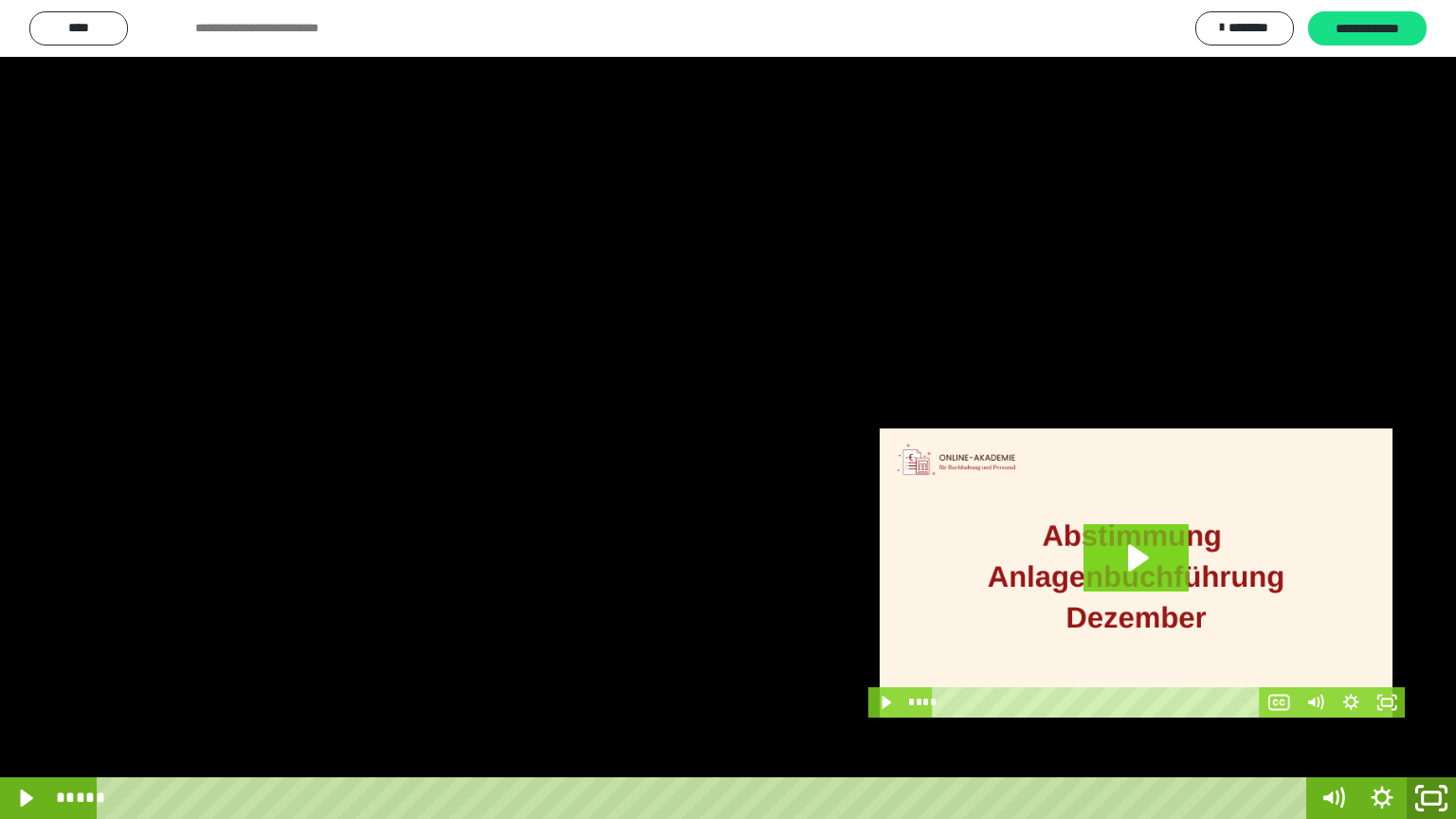 click 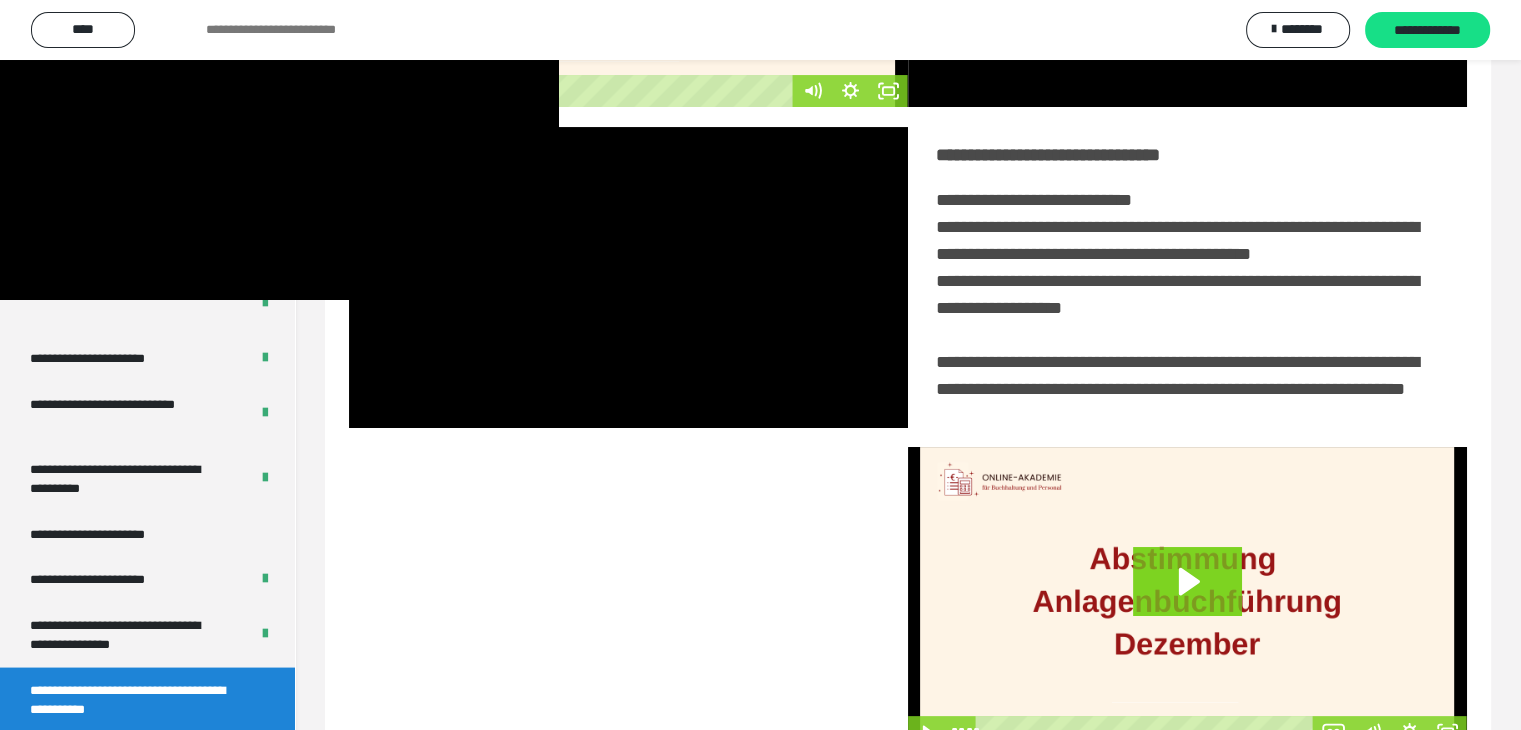 scroll, scrollTop: 3912, scrollLeft: 0, axis: vertical 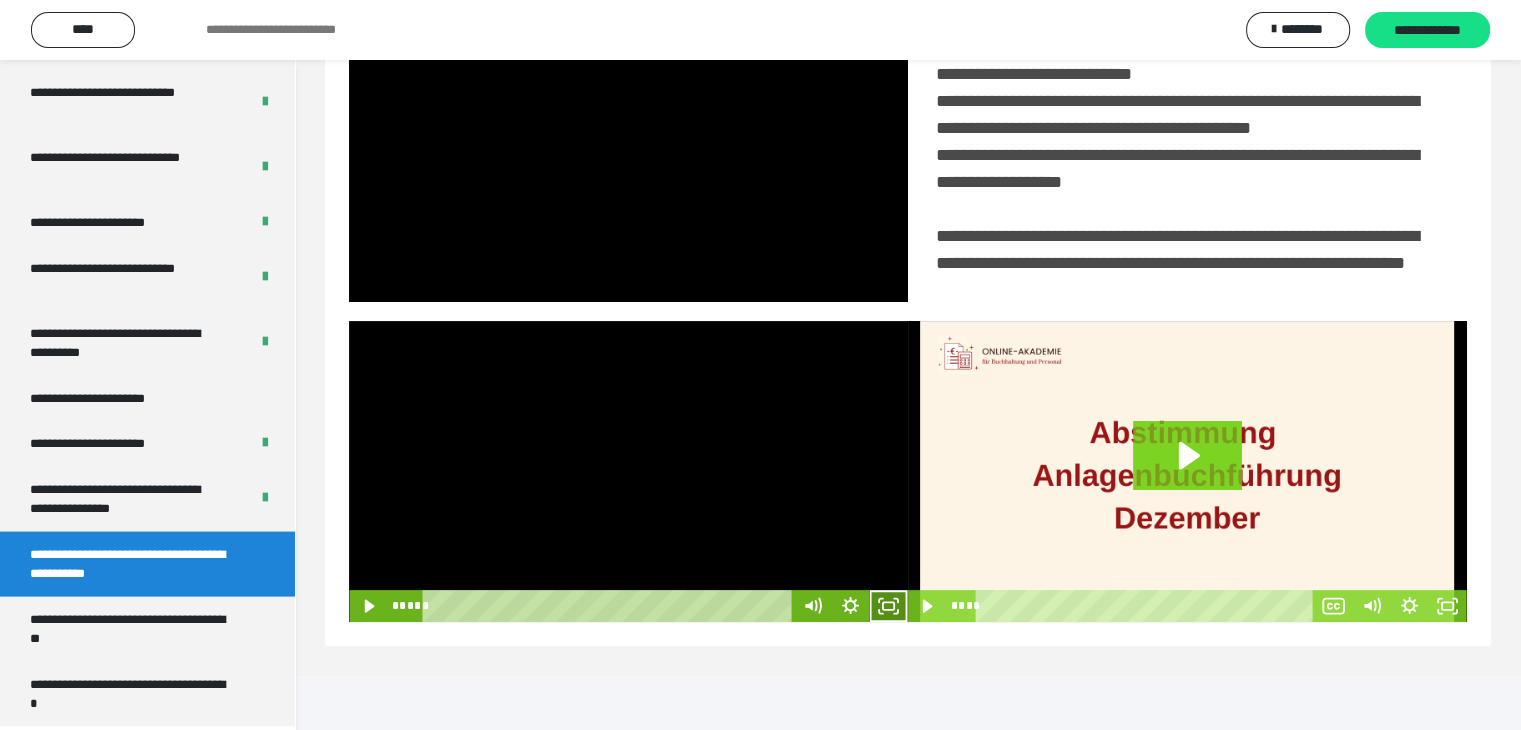 click 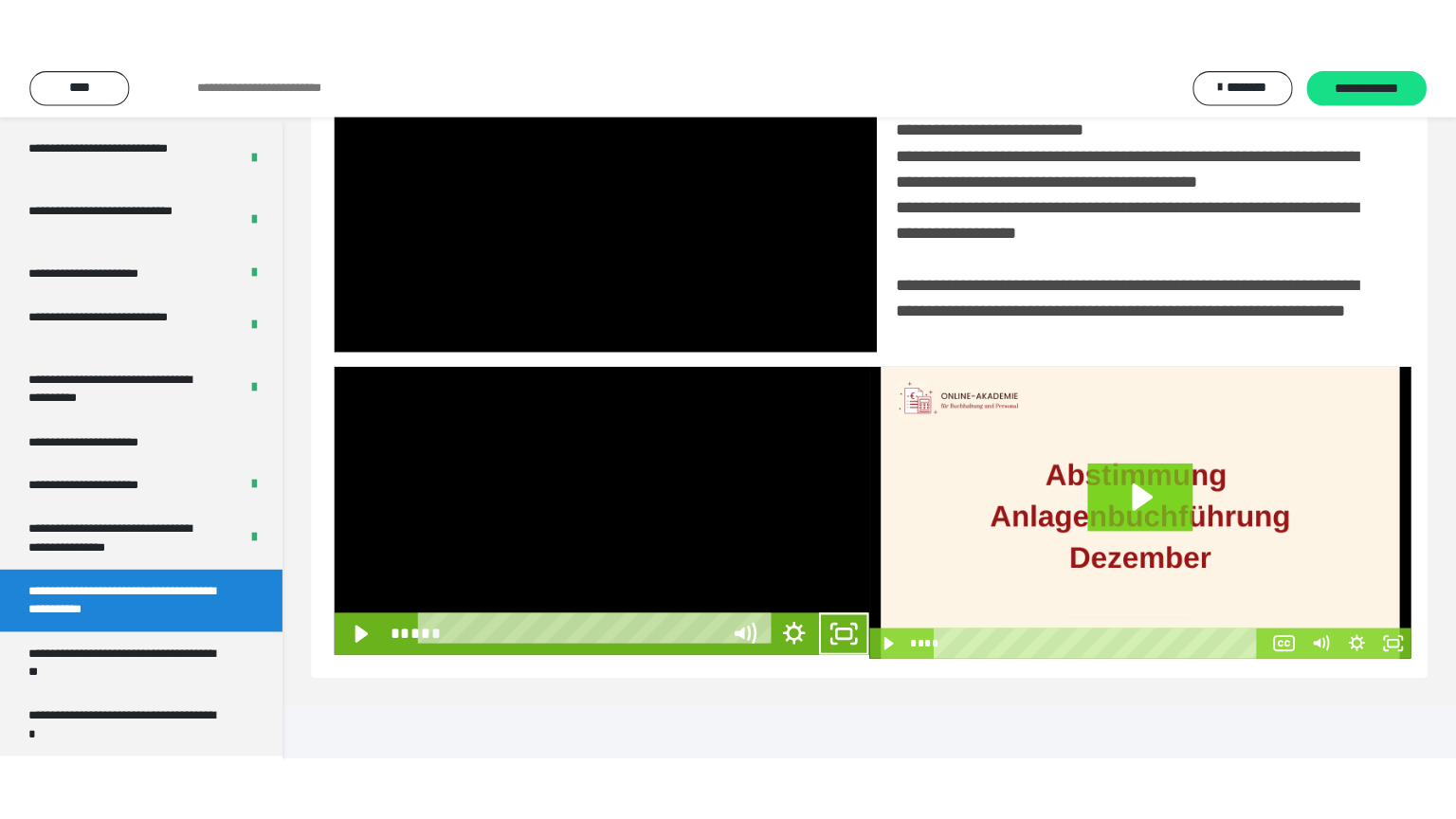 scroll, scrollTop: 317, scrollLeft: 0, axis: vertical 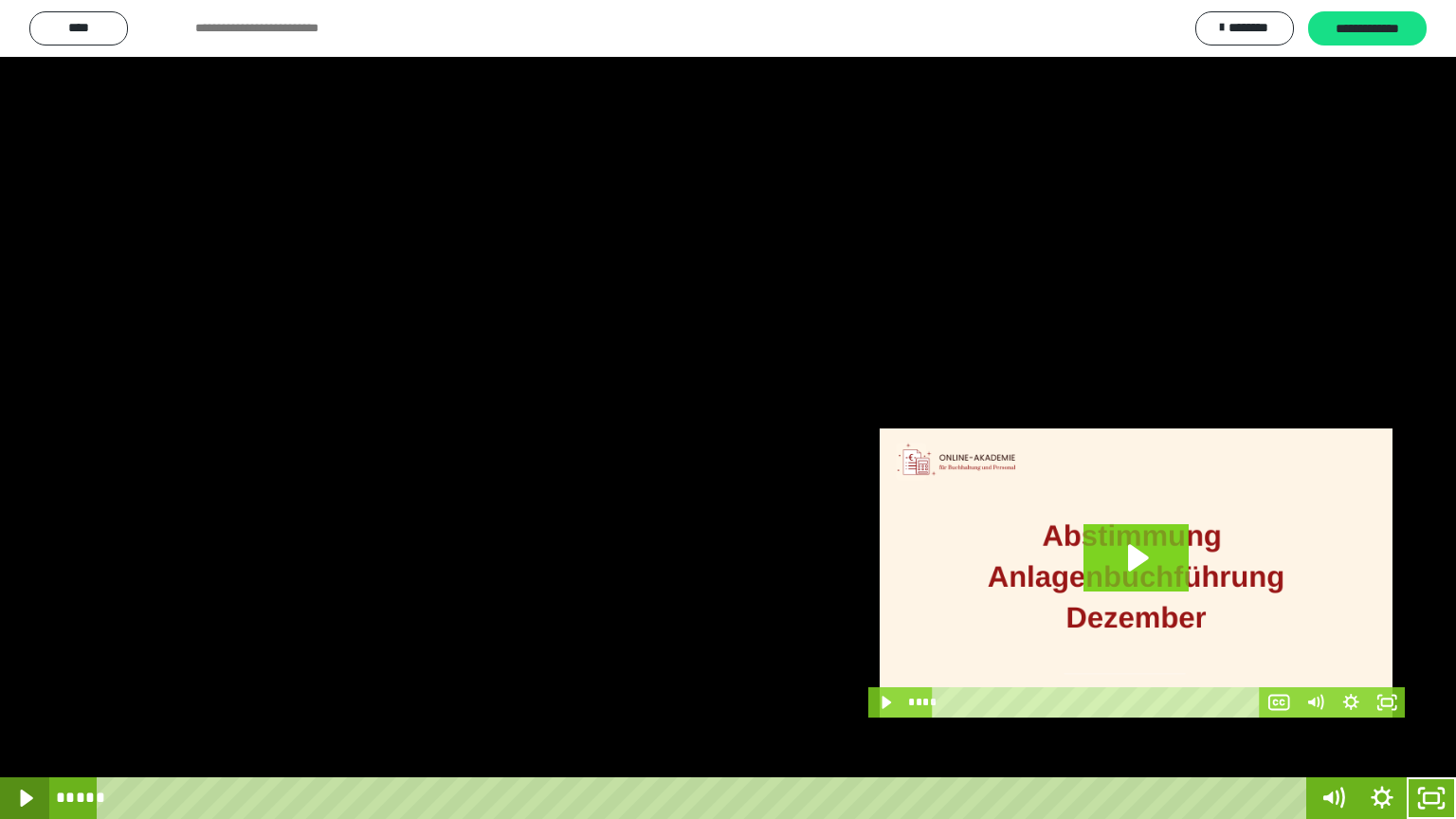 click 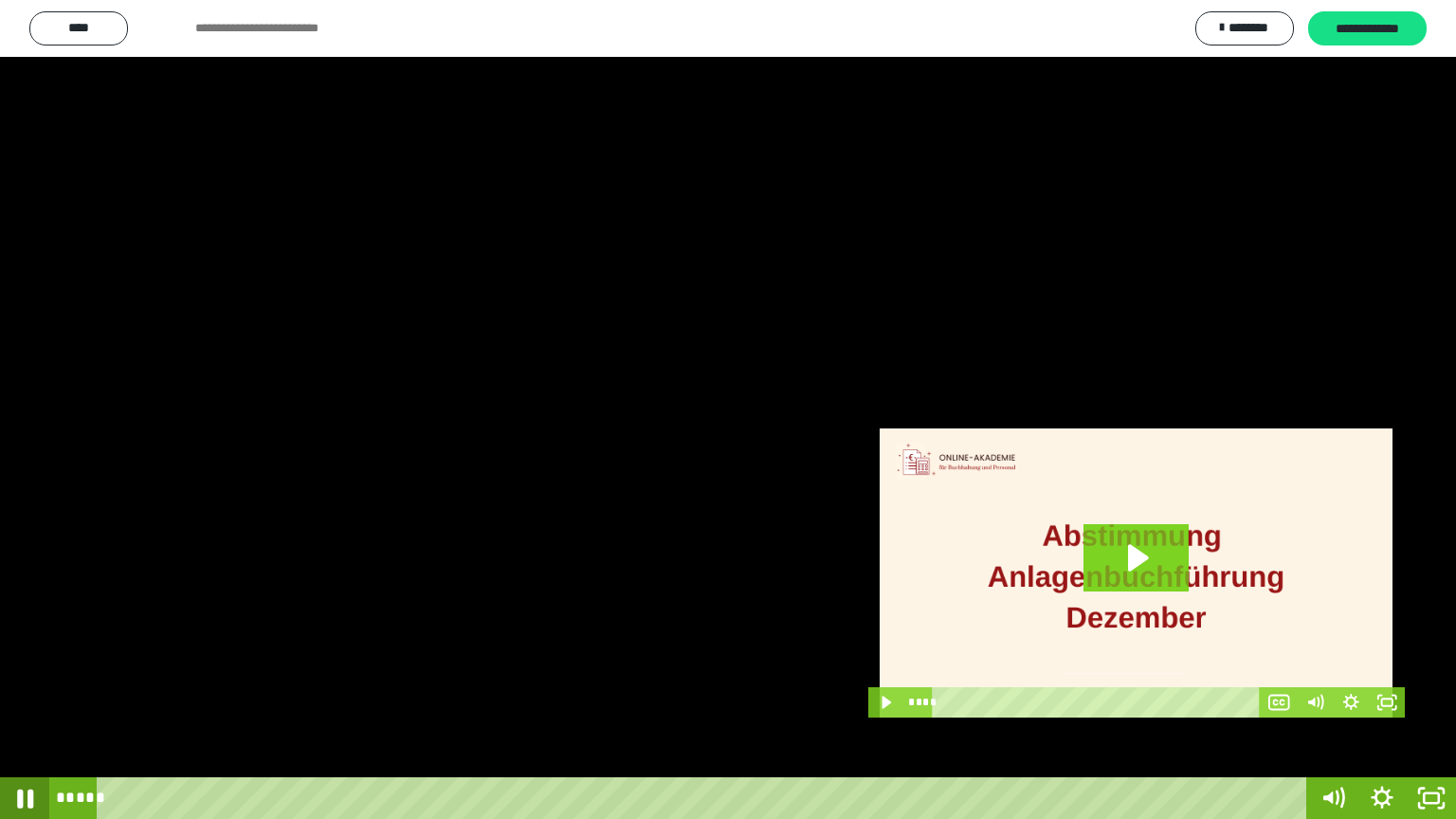 click 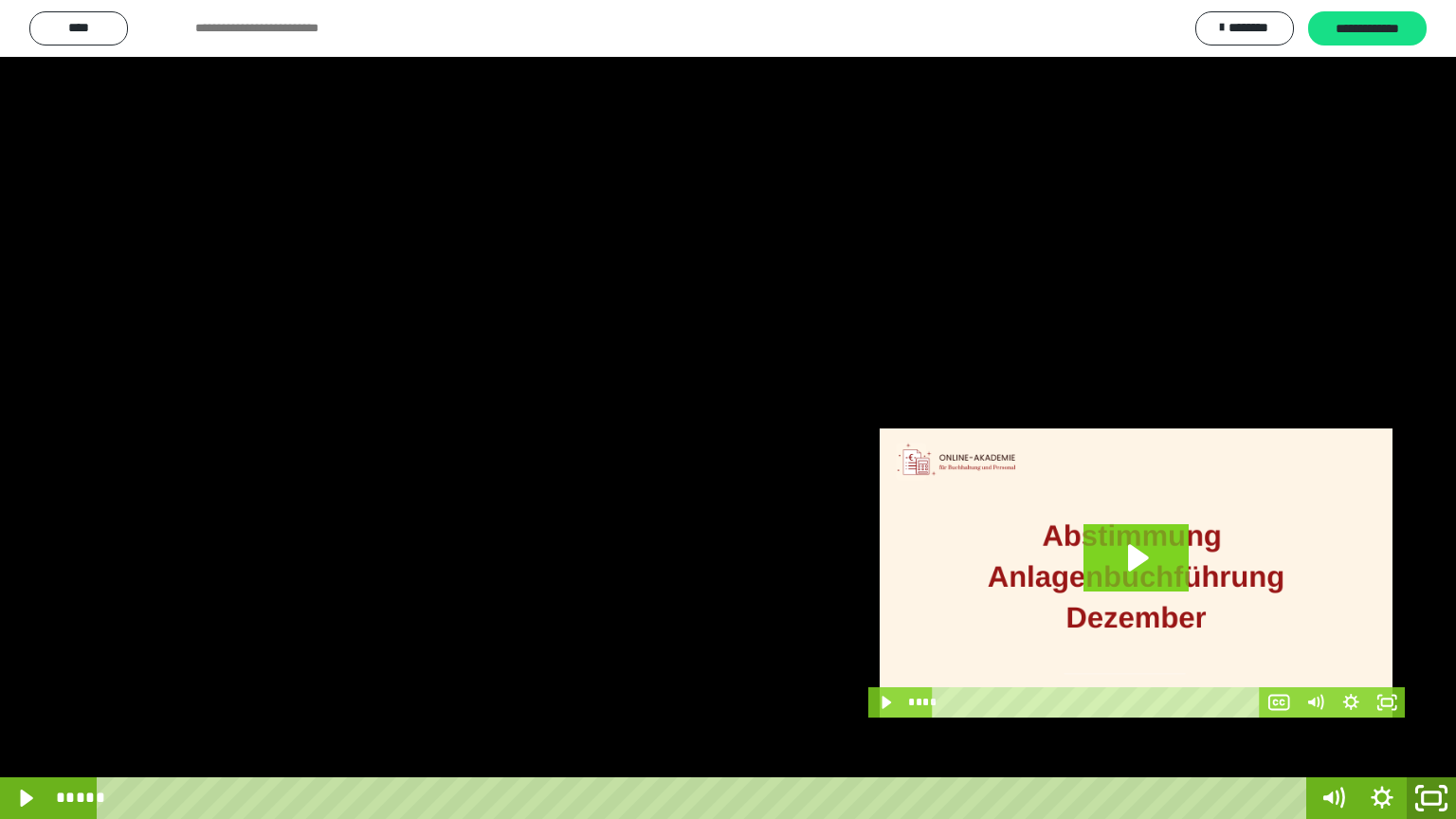 click 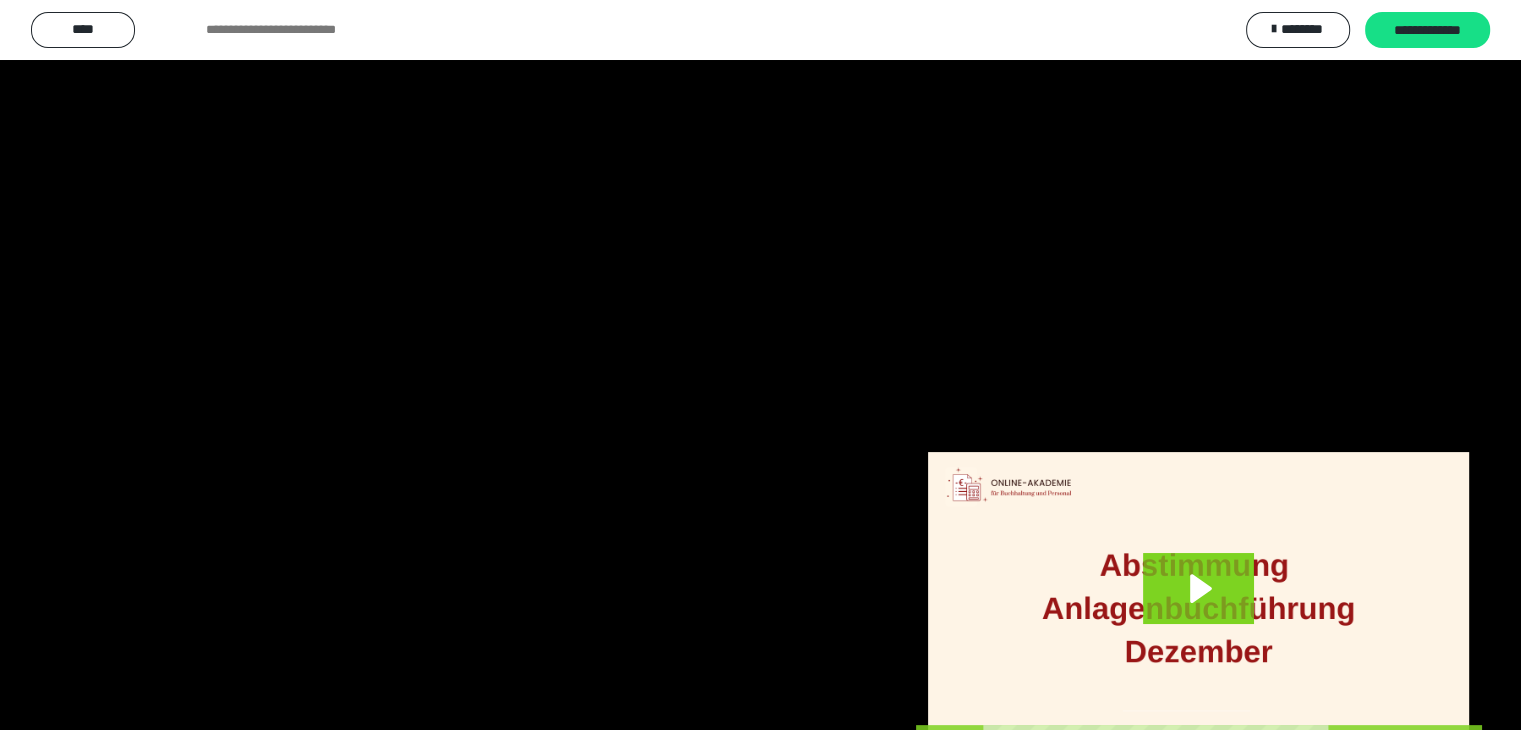 scroll, scrollTop: 3912, scrollLeft: 0, axis: vertical 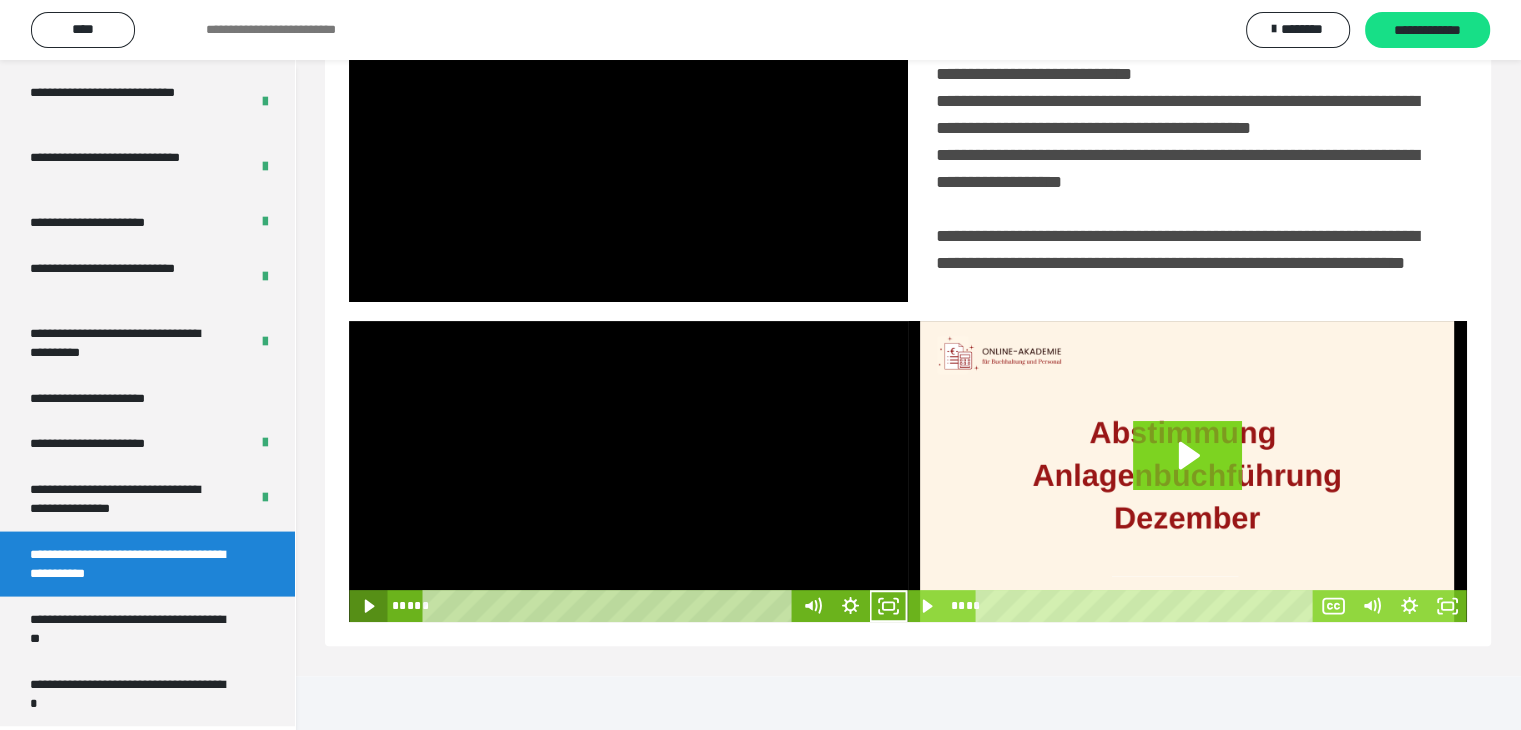 click 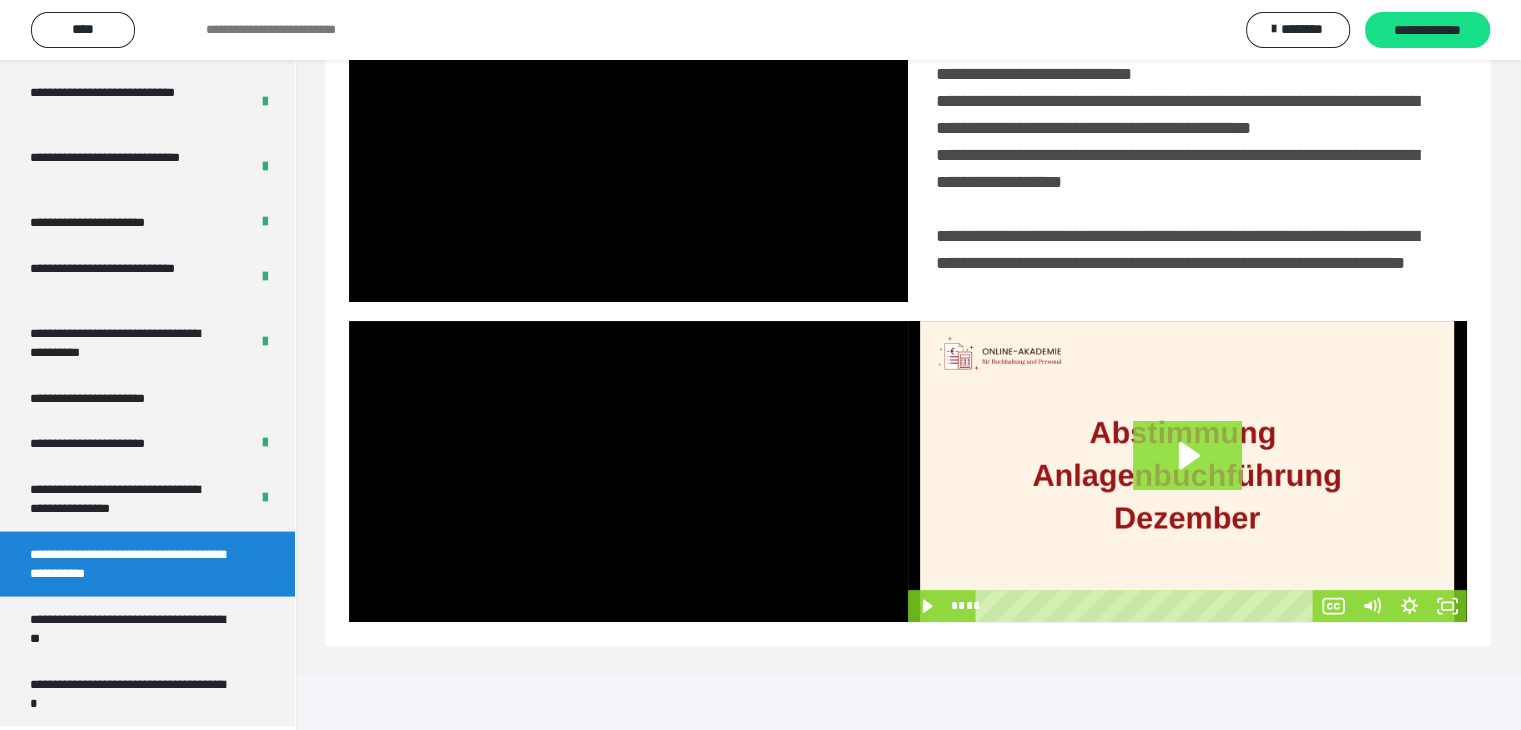 click 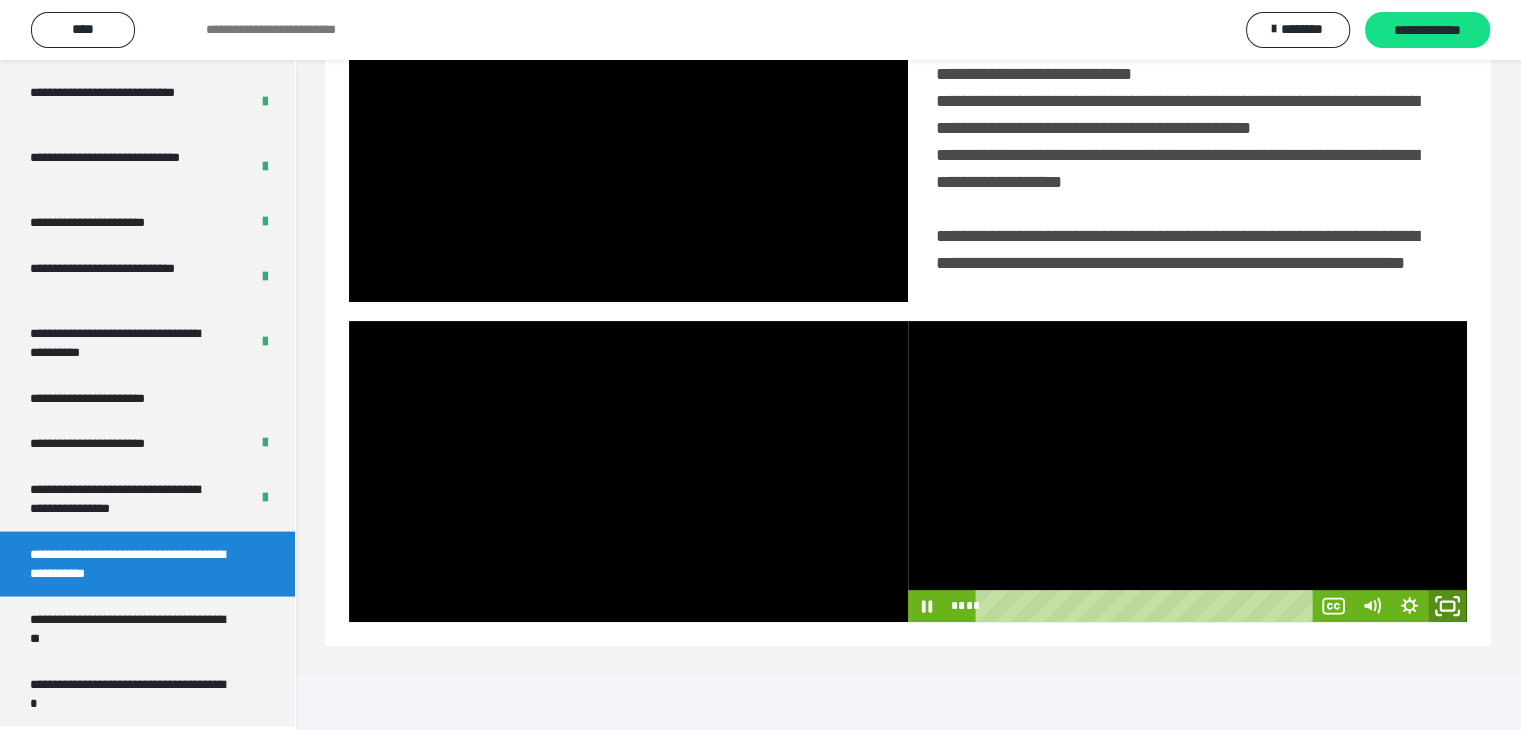 click 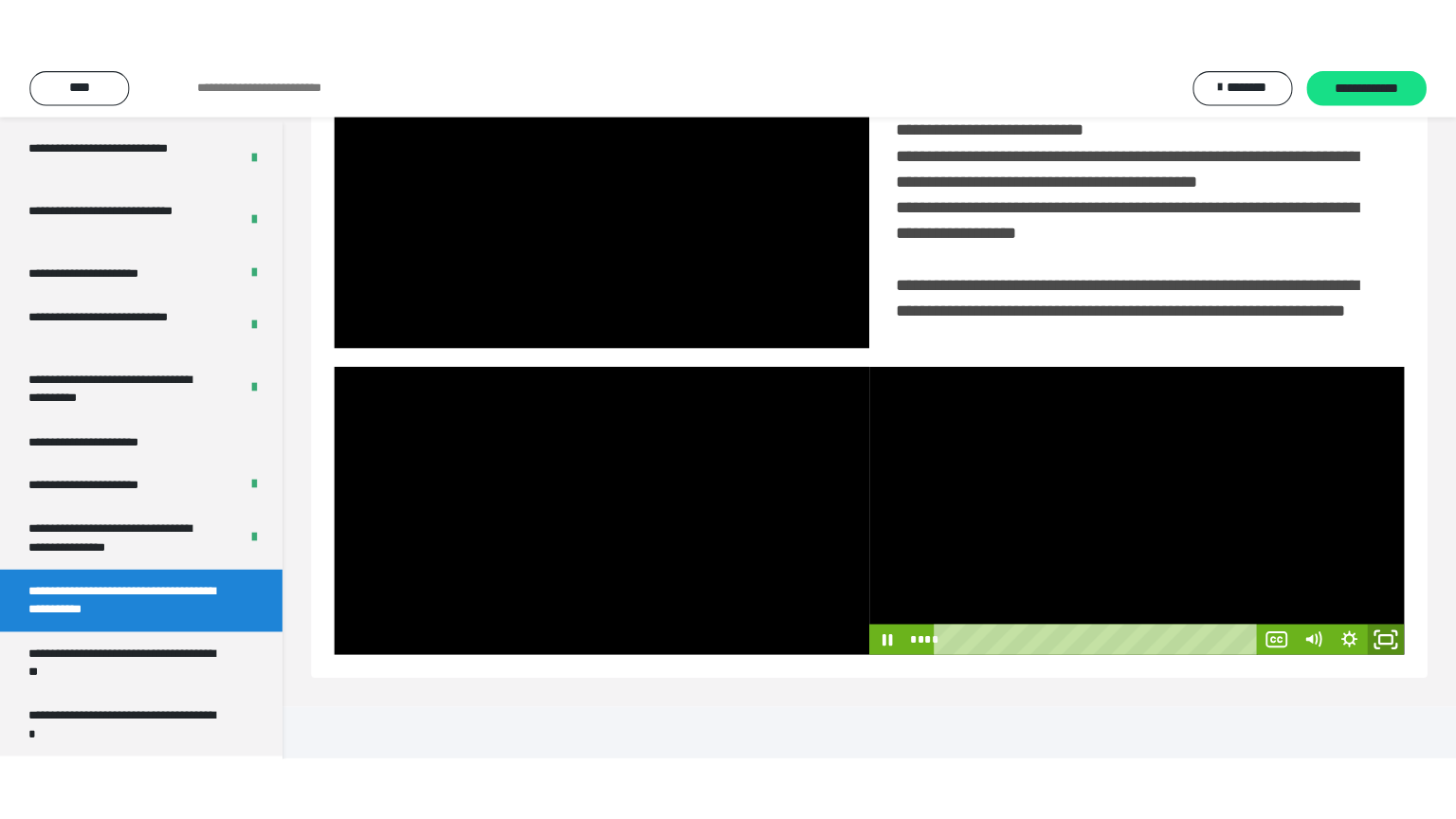 scroll, scrollTop: 317, scrollLeft: 0, axis: vertical 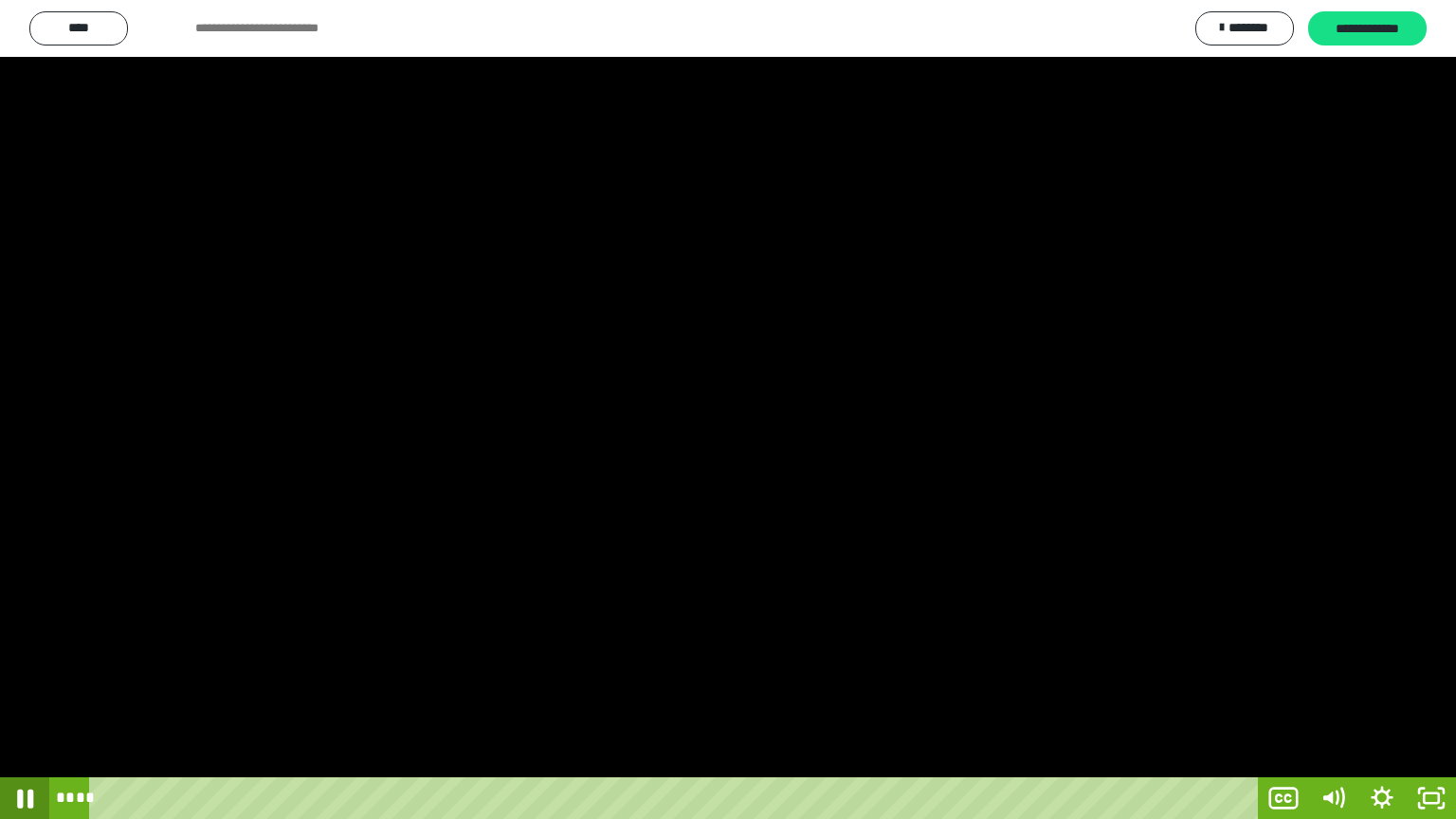 click 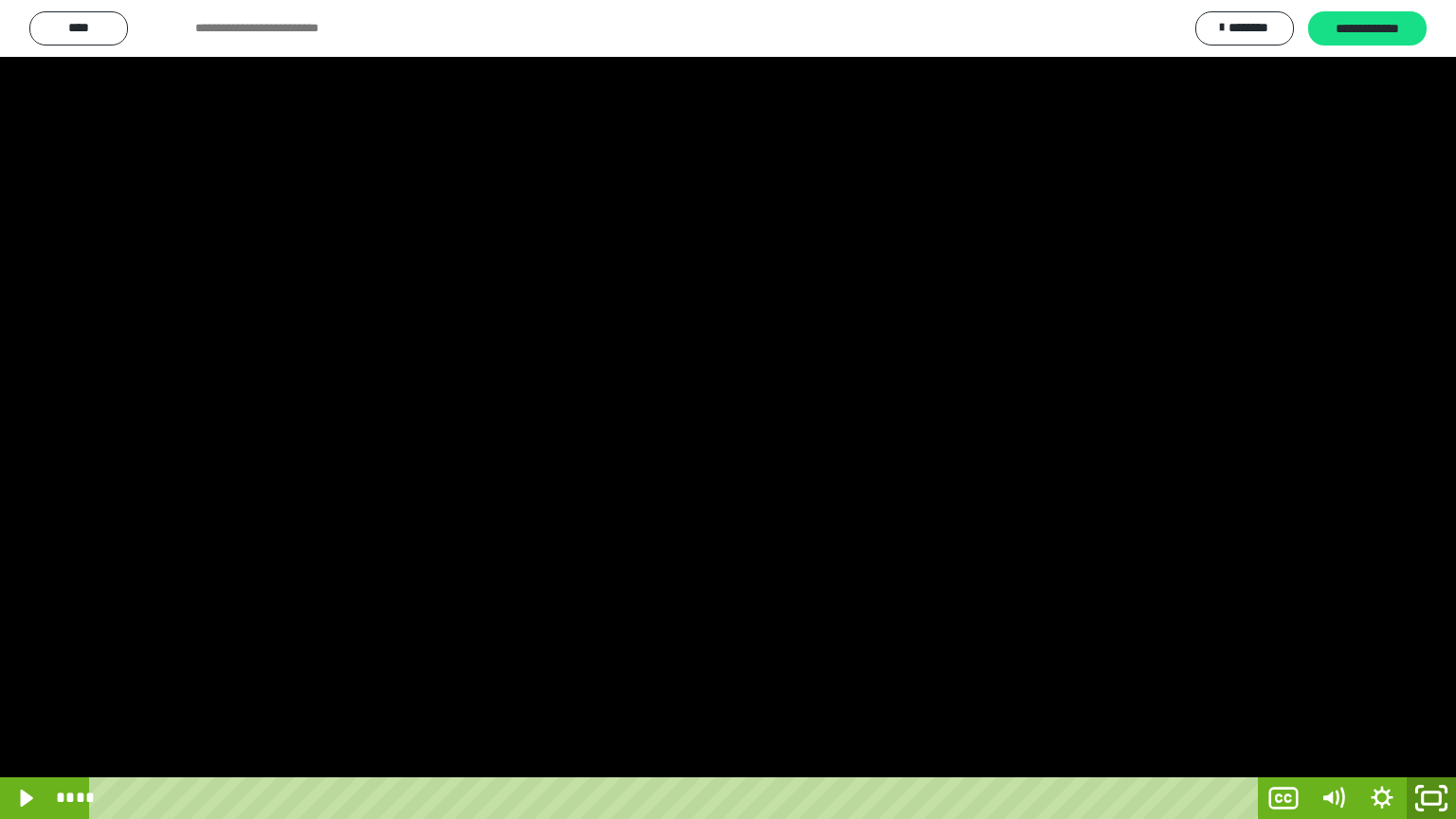 click 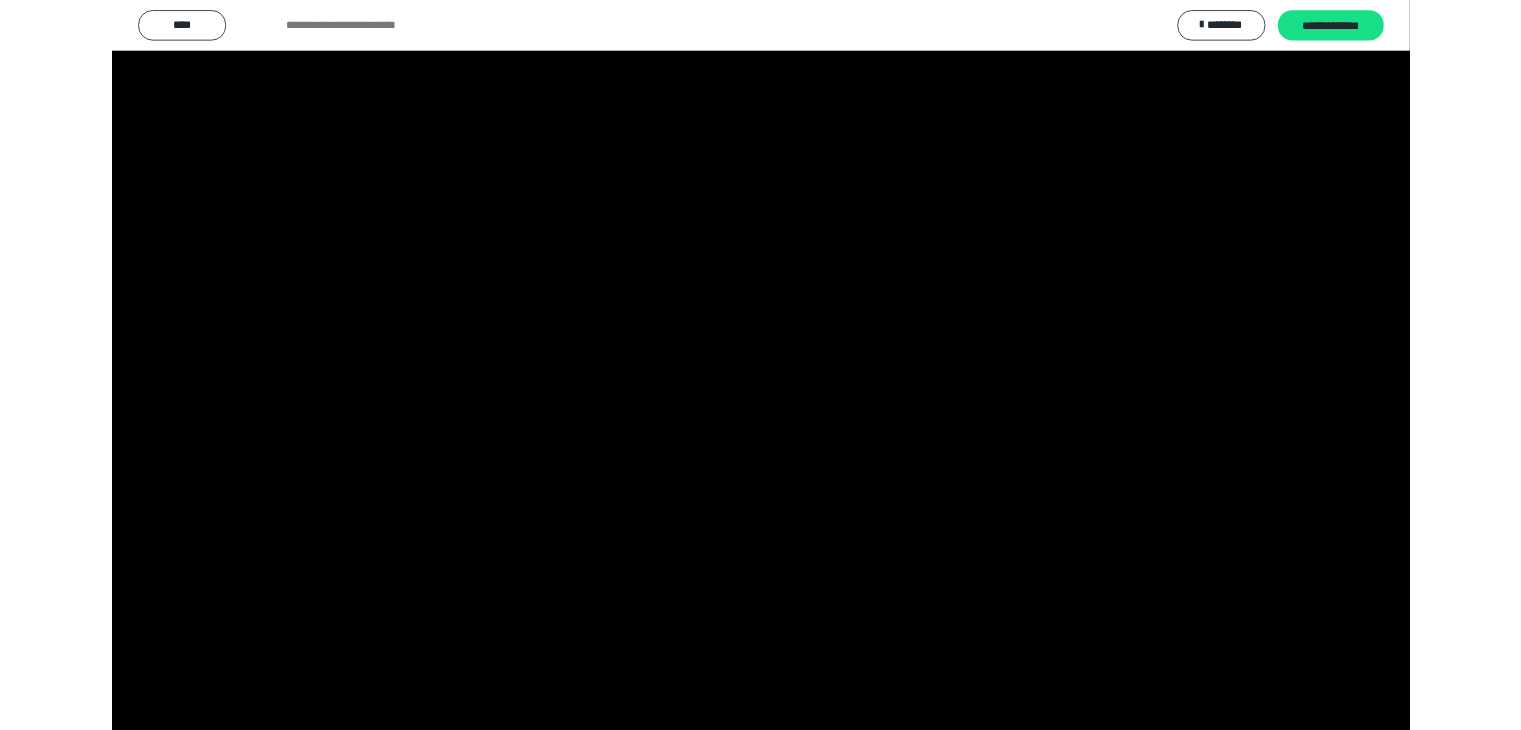 scroll, scrollTop: 3912, scrollLeft: 0, axis: vertical 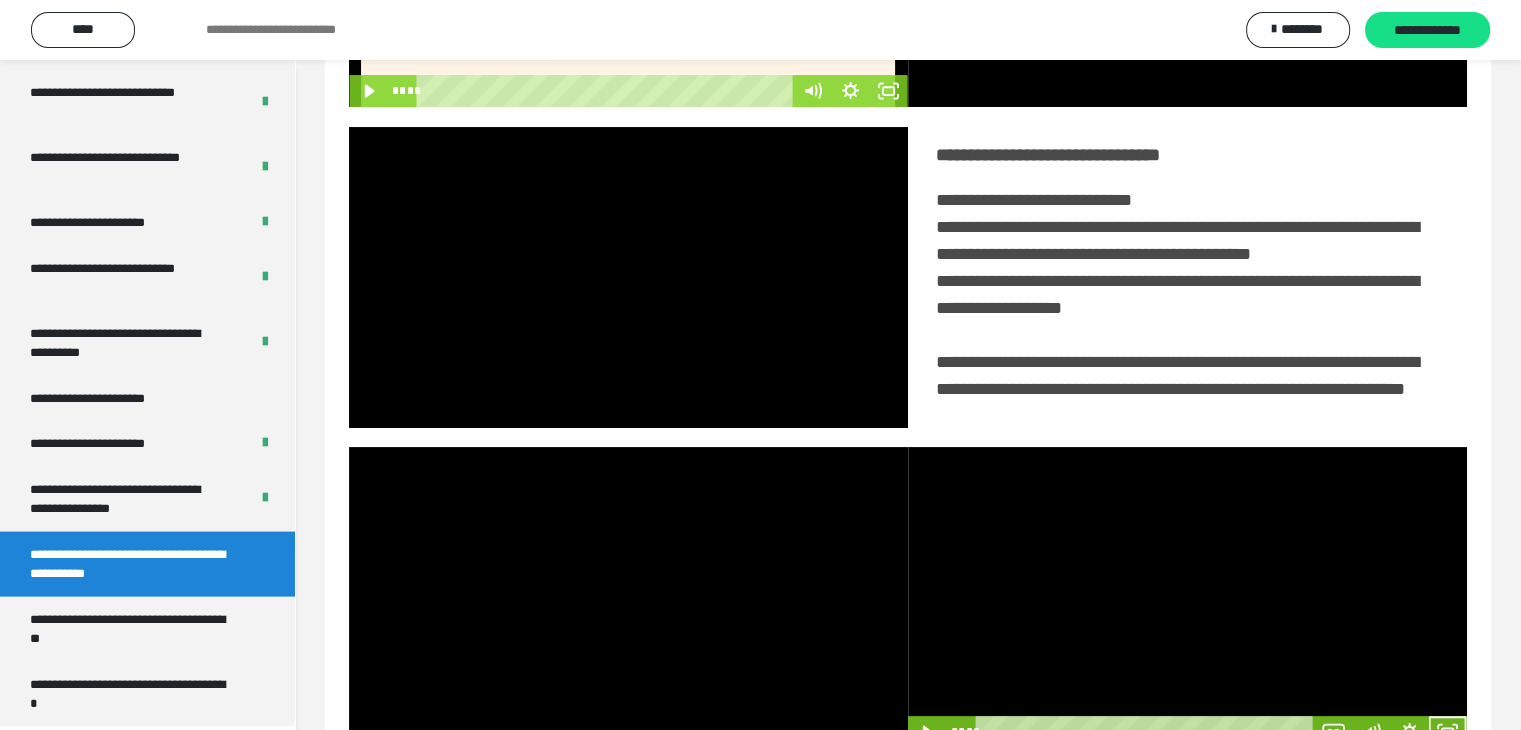 click at bounding box center [1187, 597] 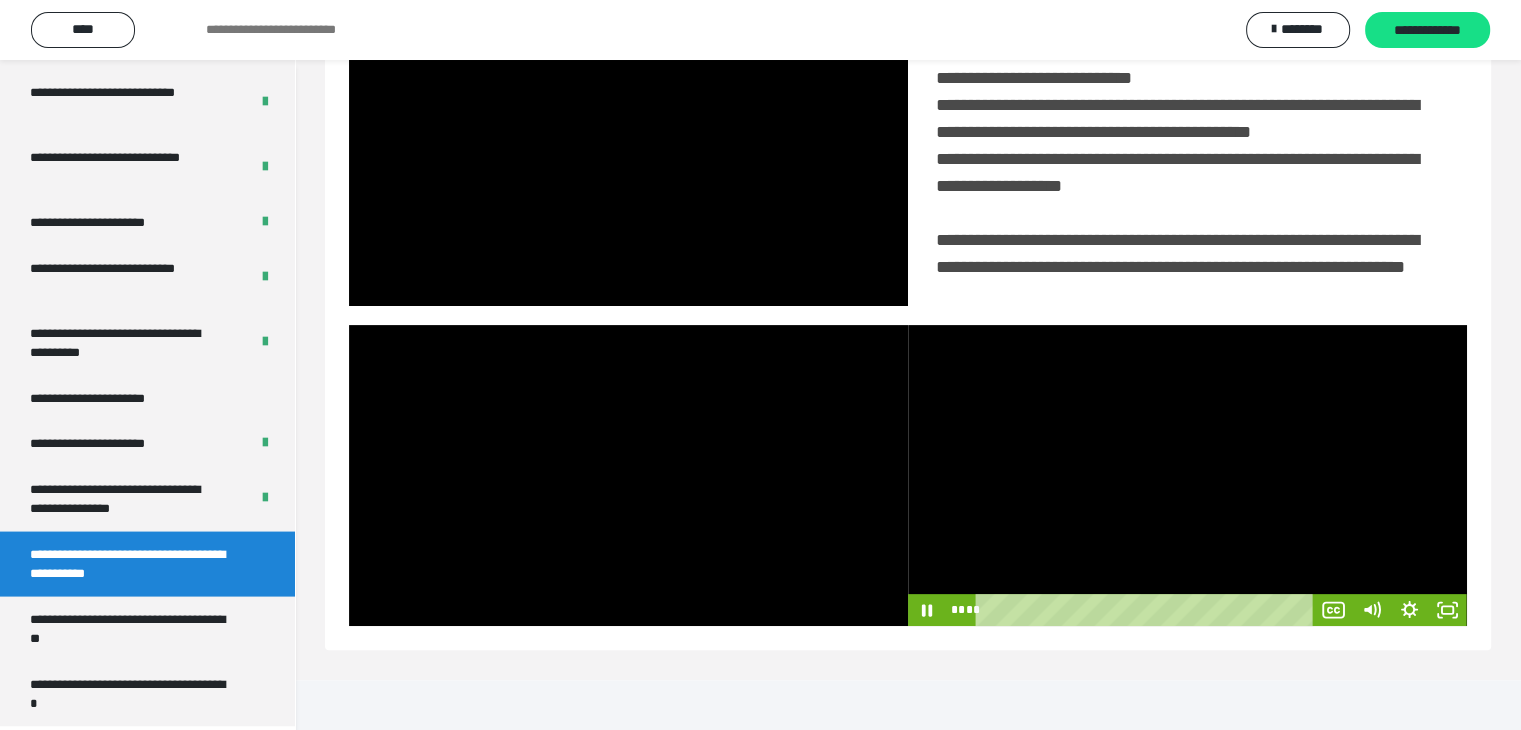 scroll, scrollTop: 460, scrollLeft: 0, axis: vertical 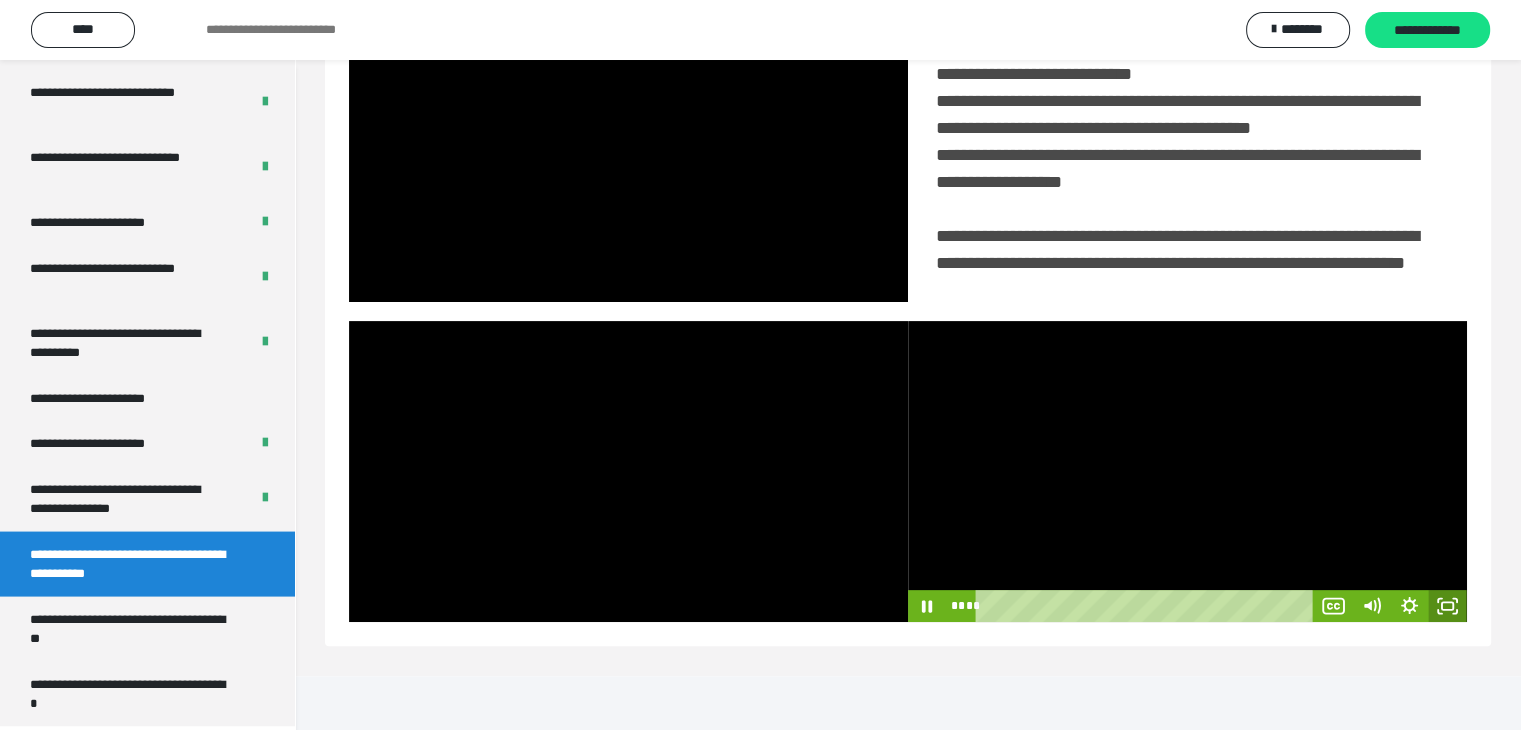 click 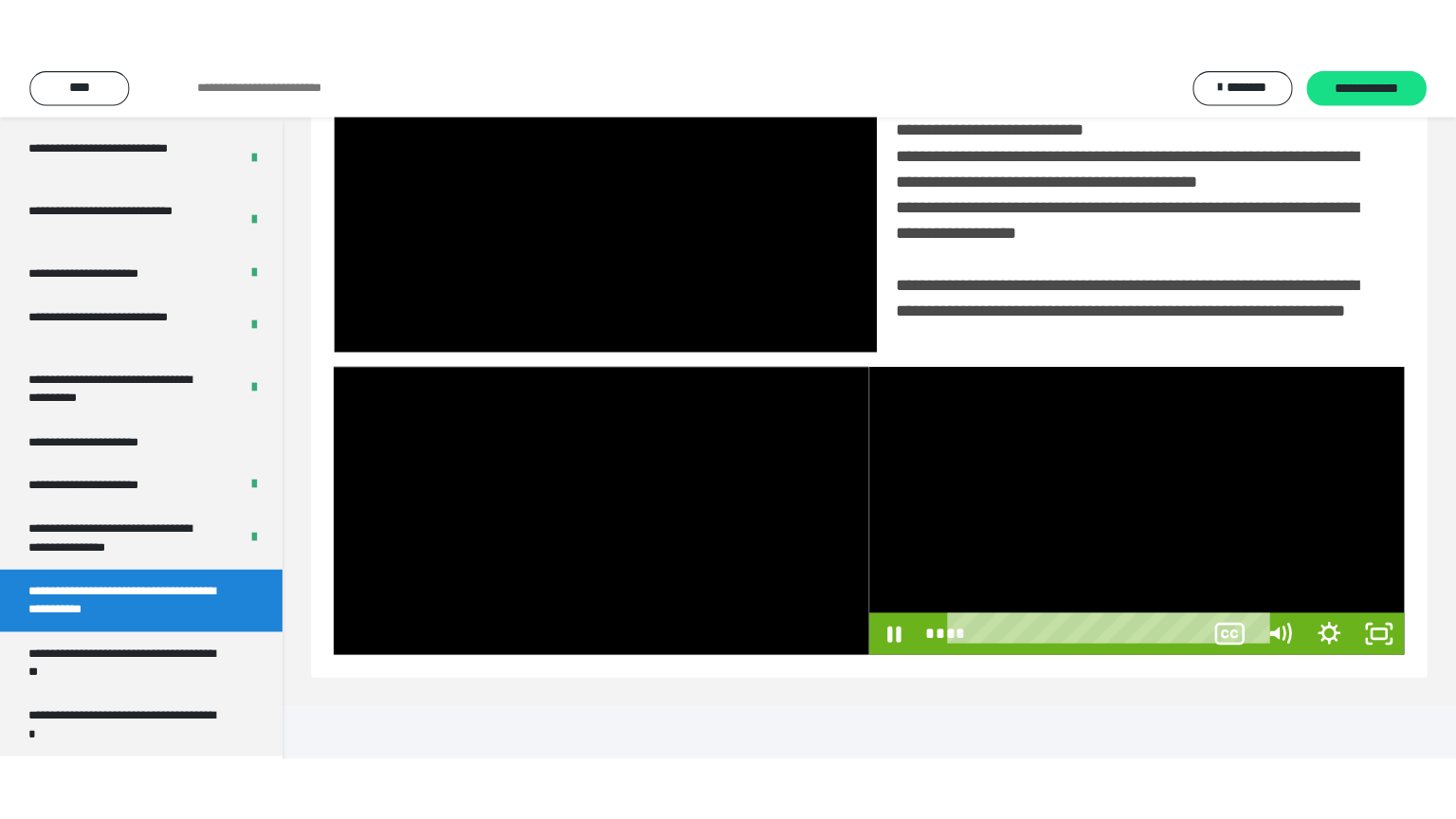 scroll, scrollTop: 317, scrollLeft: 0, axis: vertical 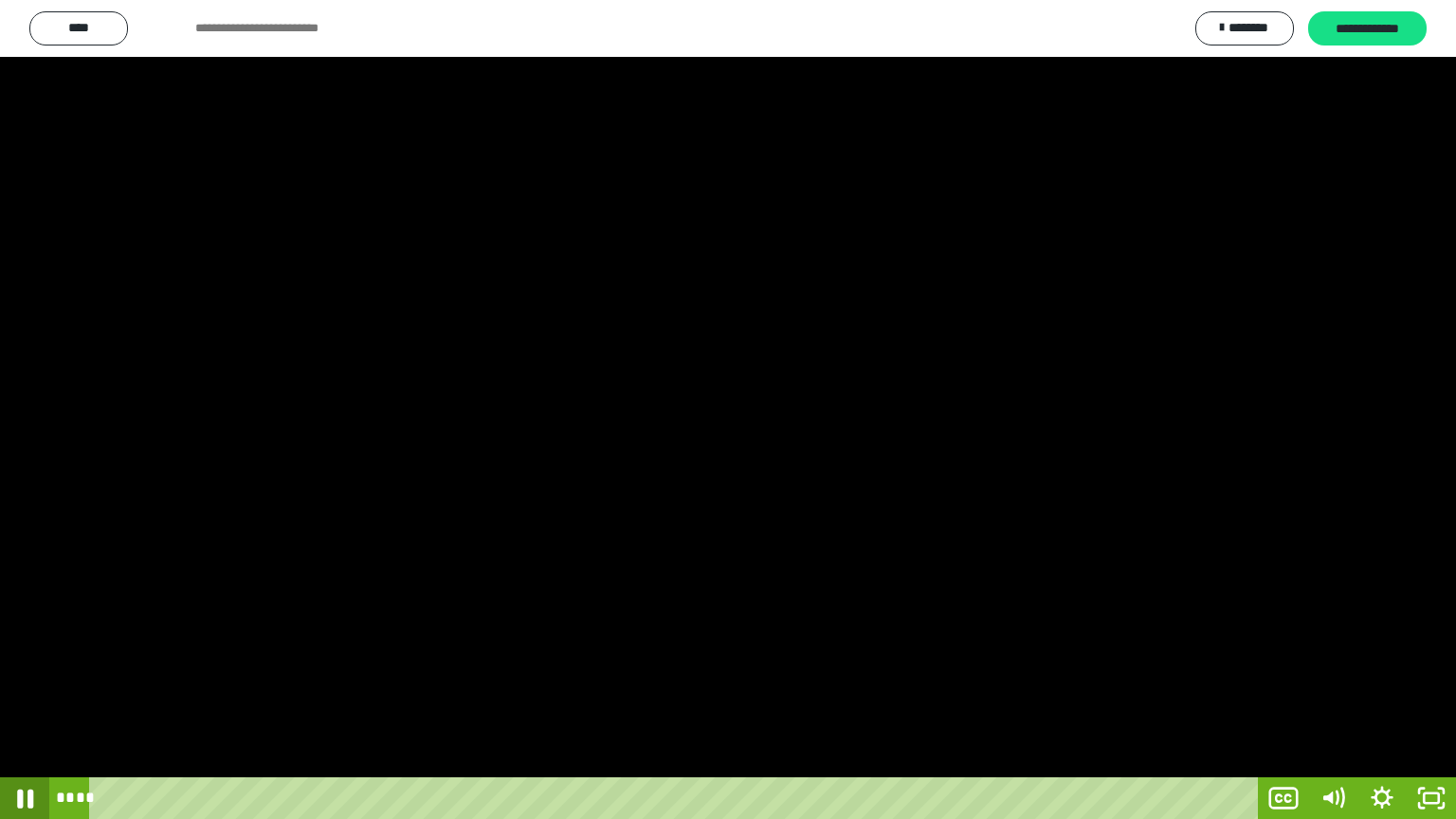 click 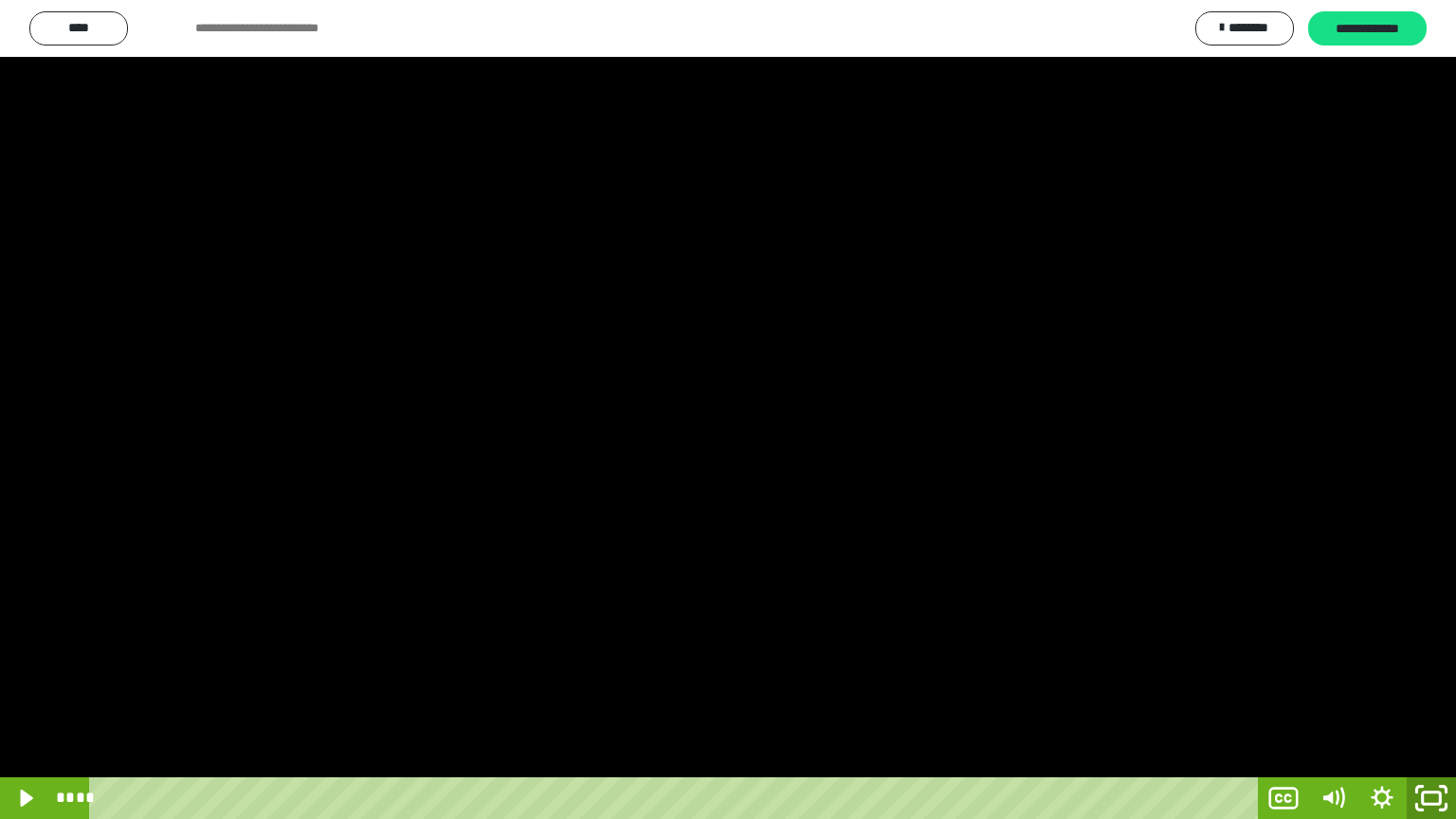 click 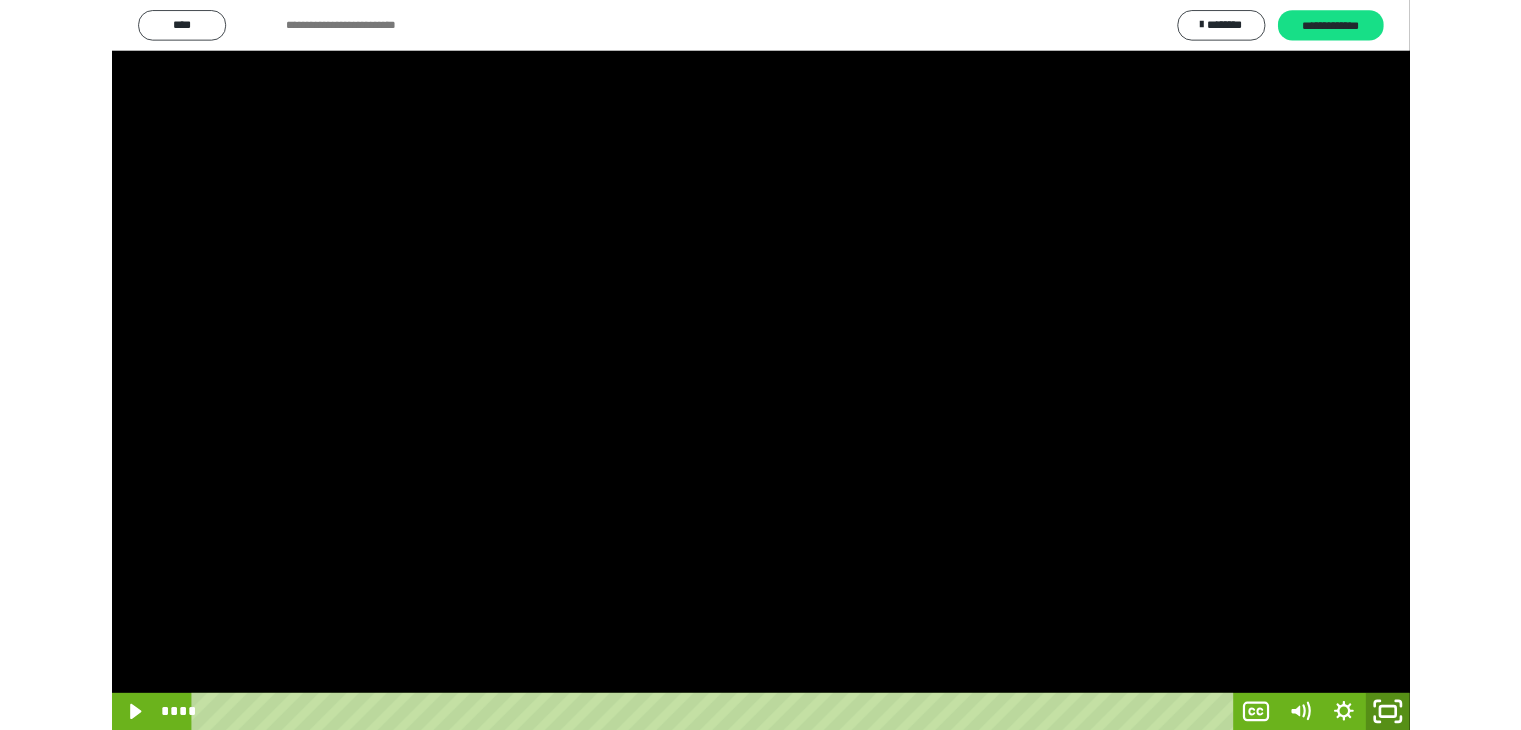 scroll, scrollTop: 3912, scrollLeft: 0, axis: vertical 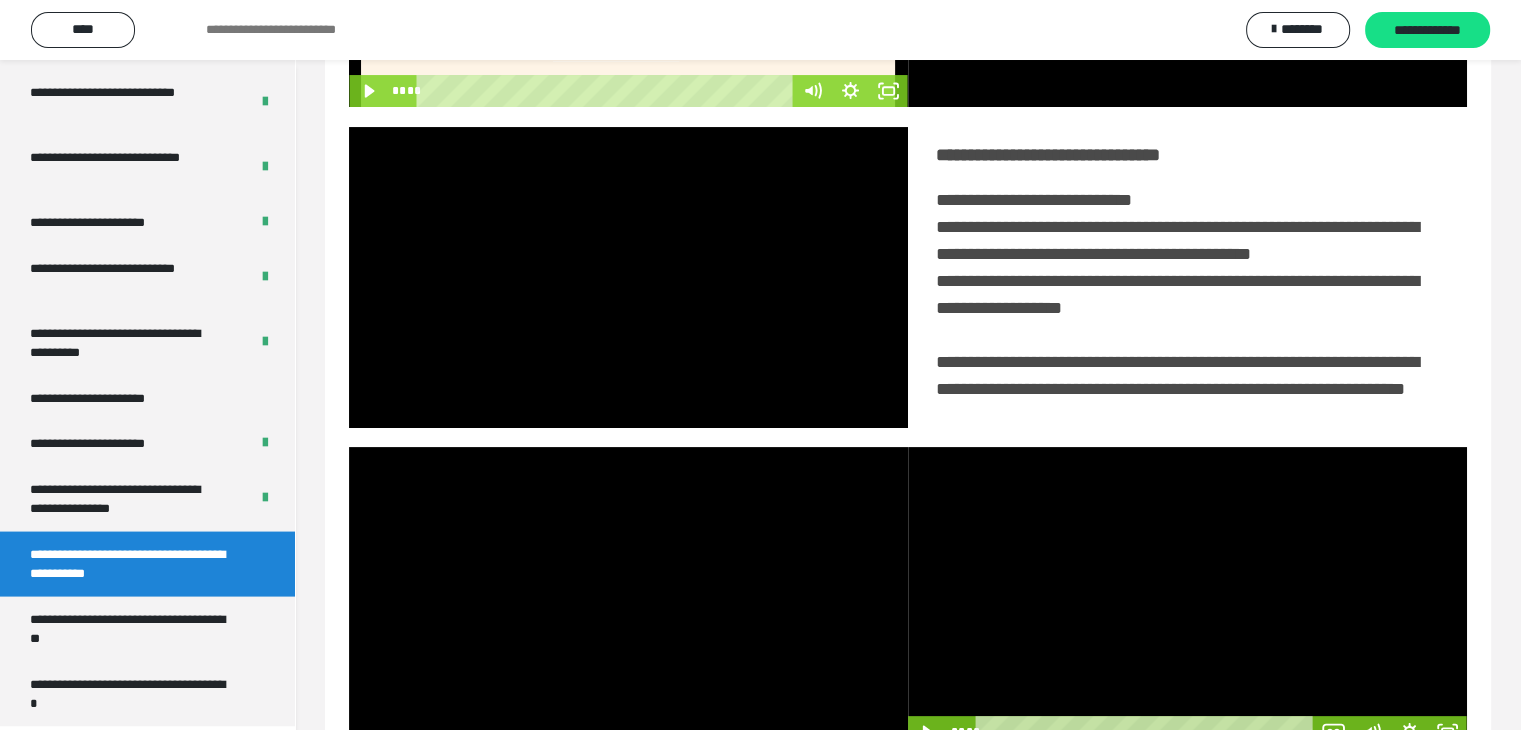 click at bounding box center [1187, 597] 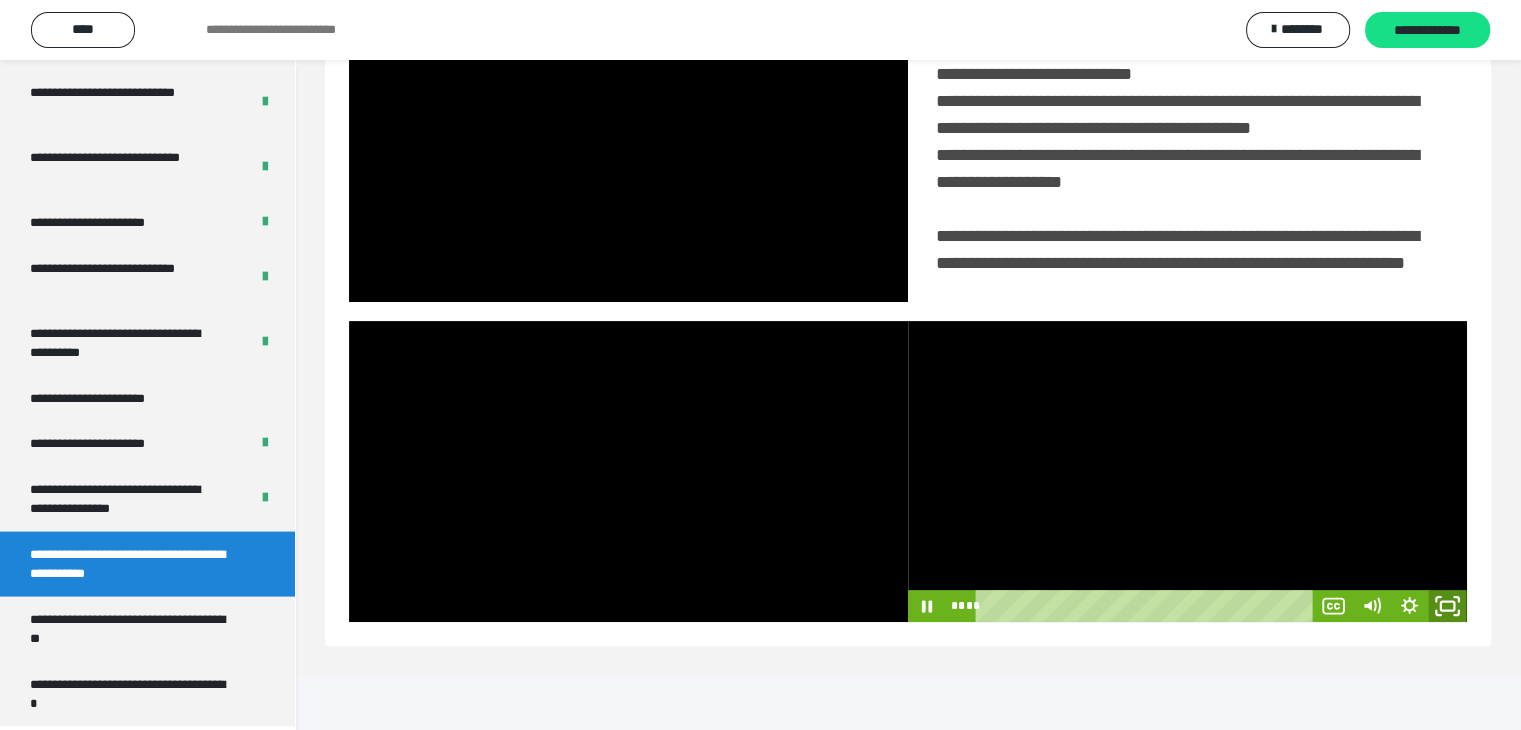 click 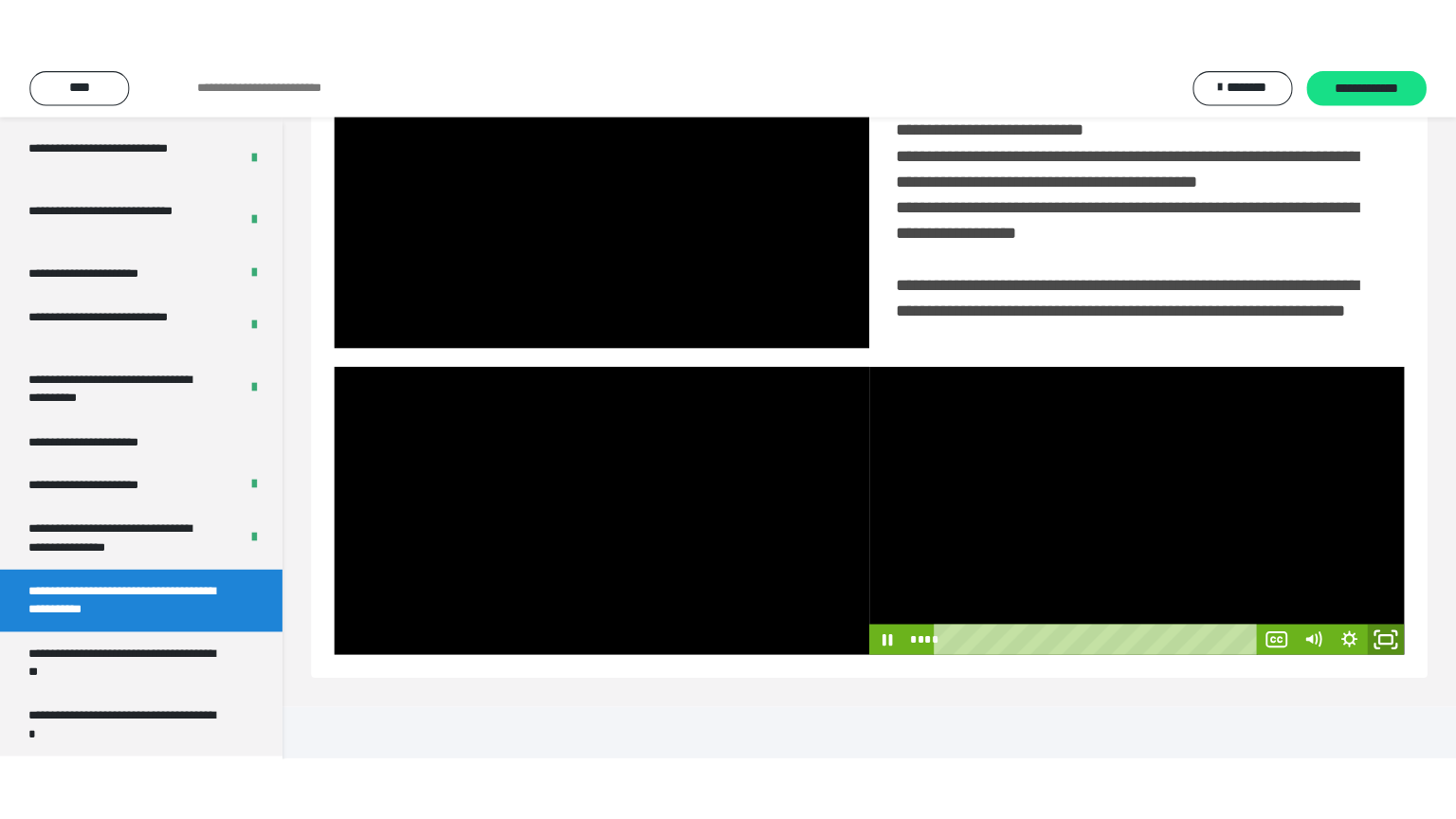 scroll, scrollTop: 317, scrollLeft: 0, axis: vertical 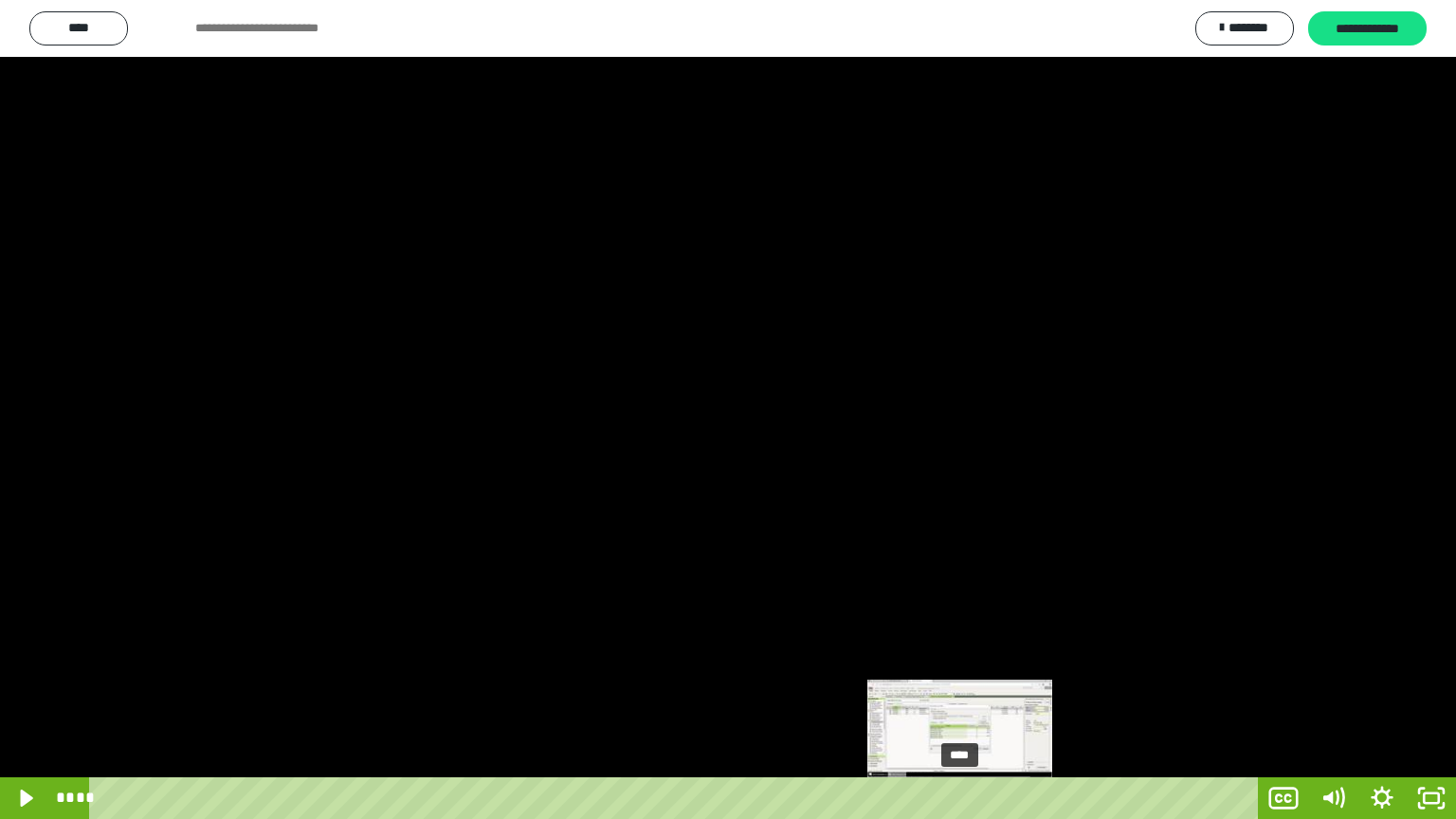 click on "****" at bounding box center (677, 798) 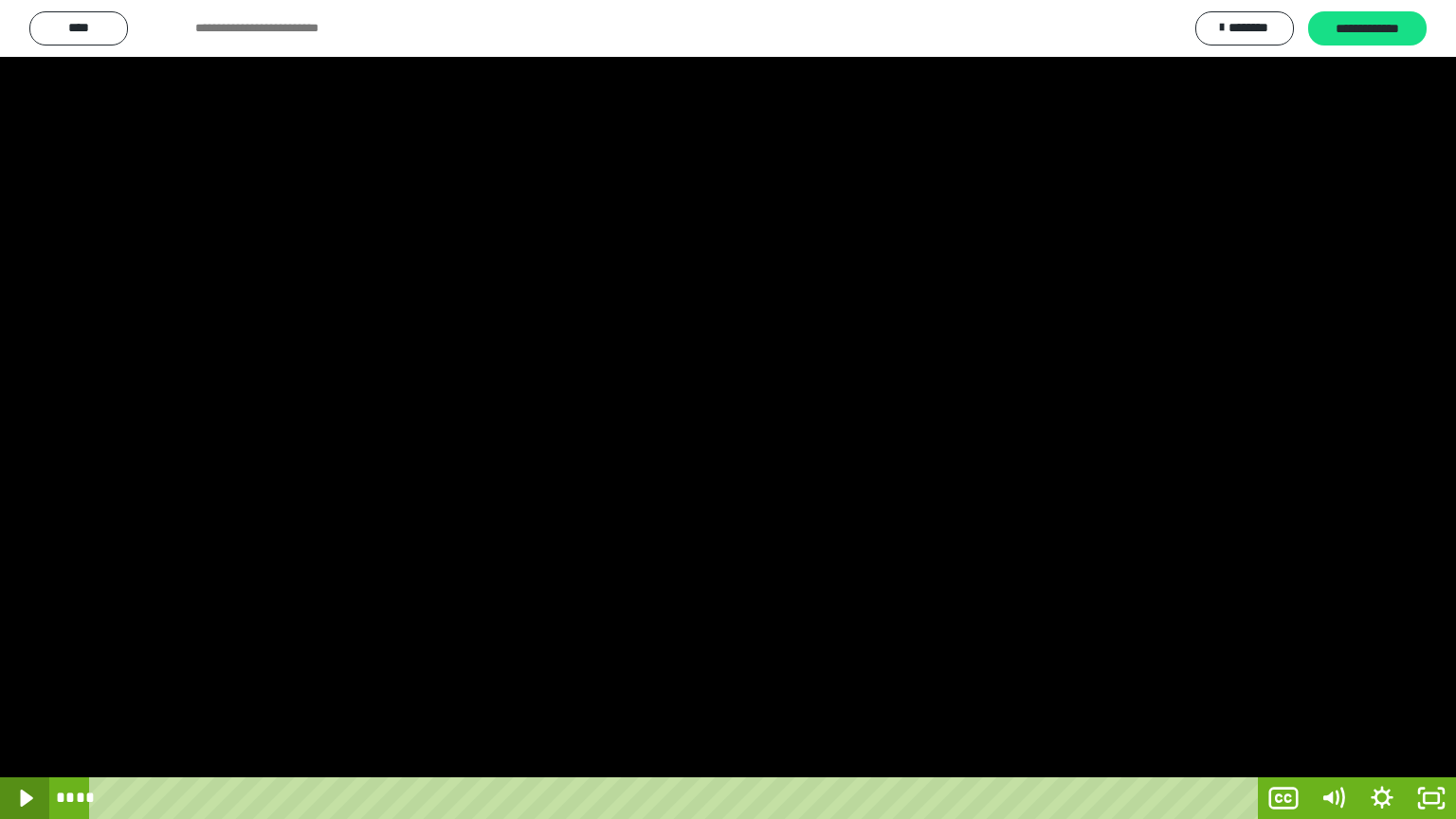 click 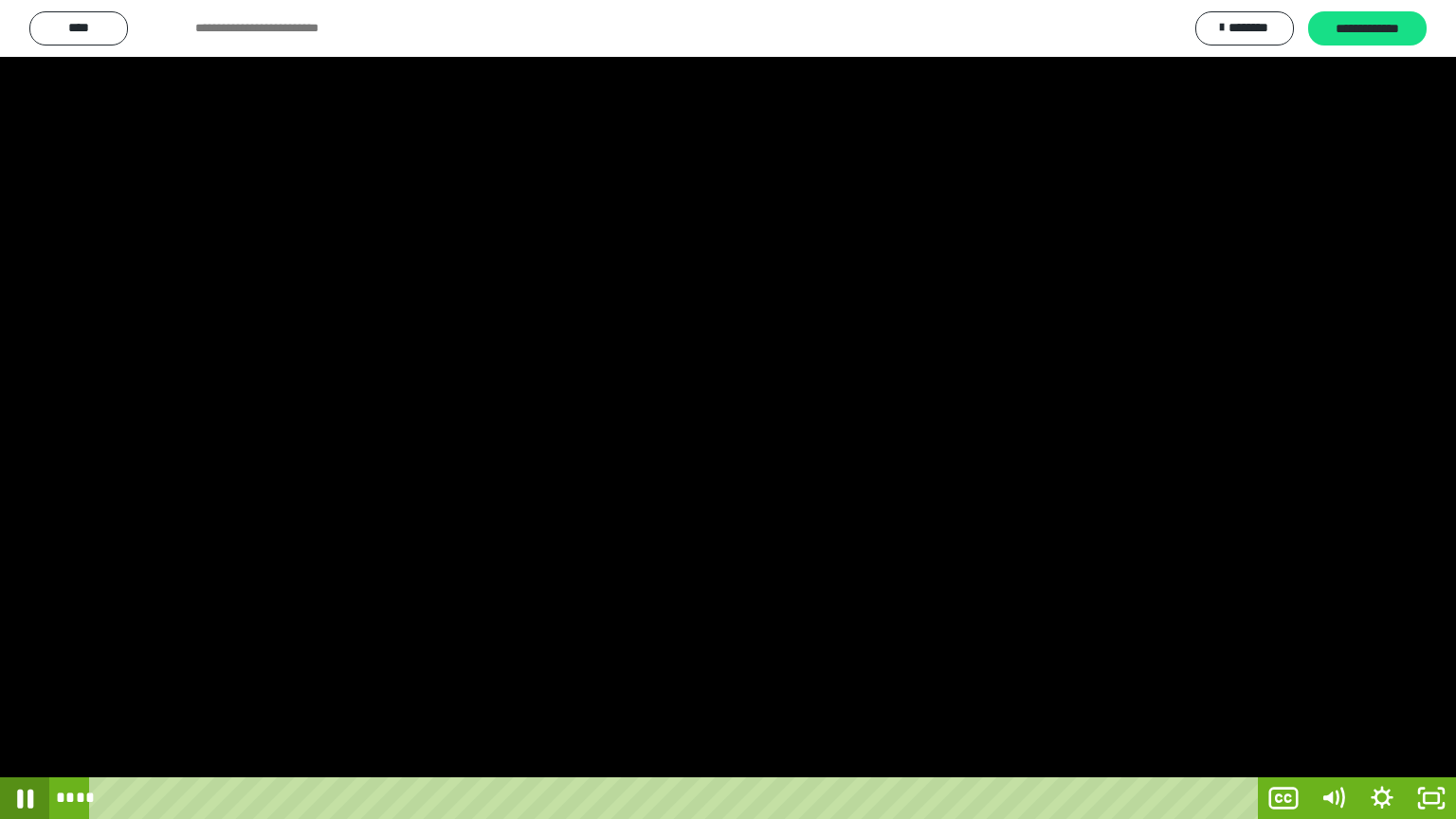 click 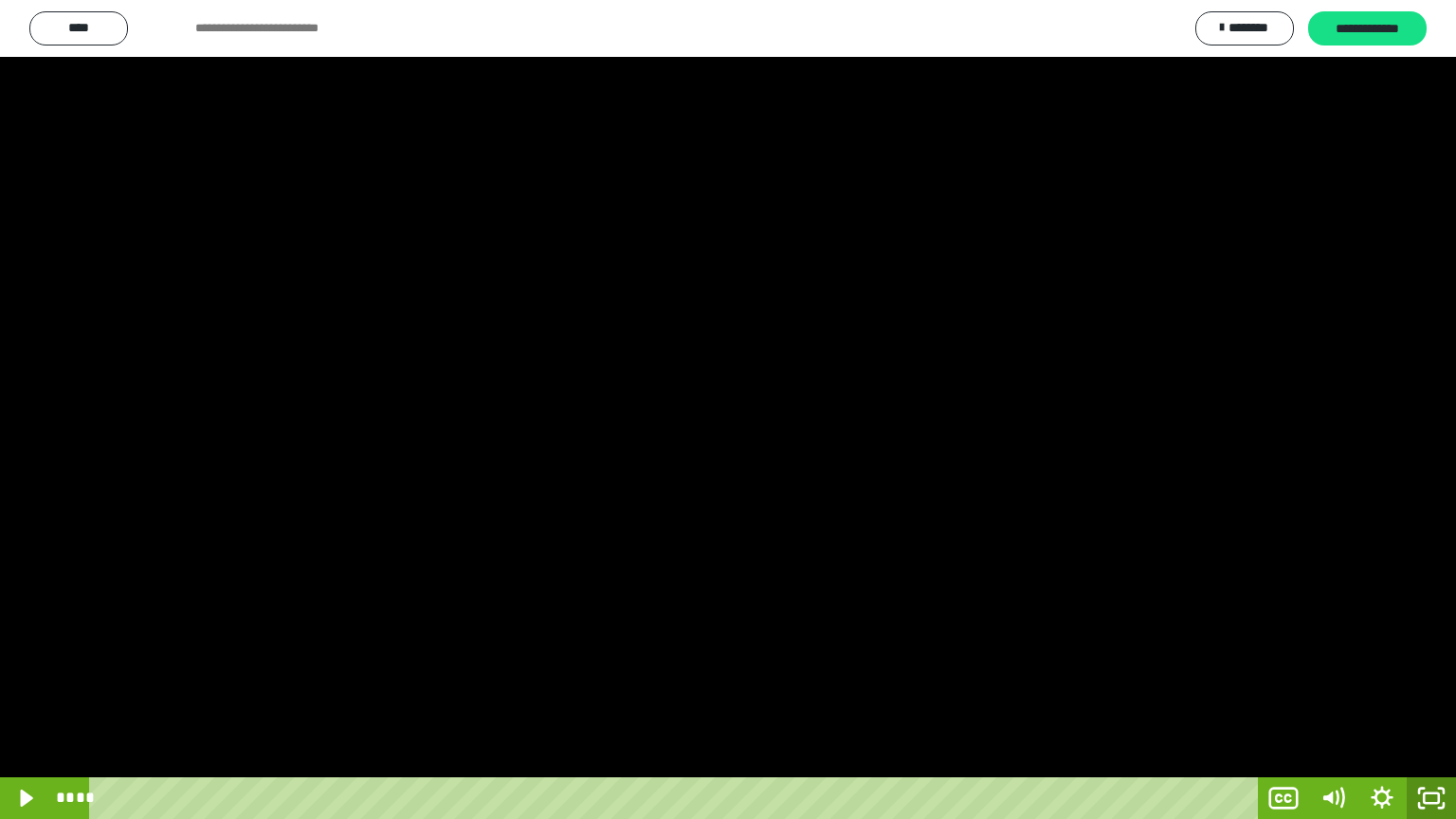 click 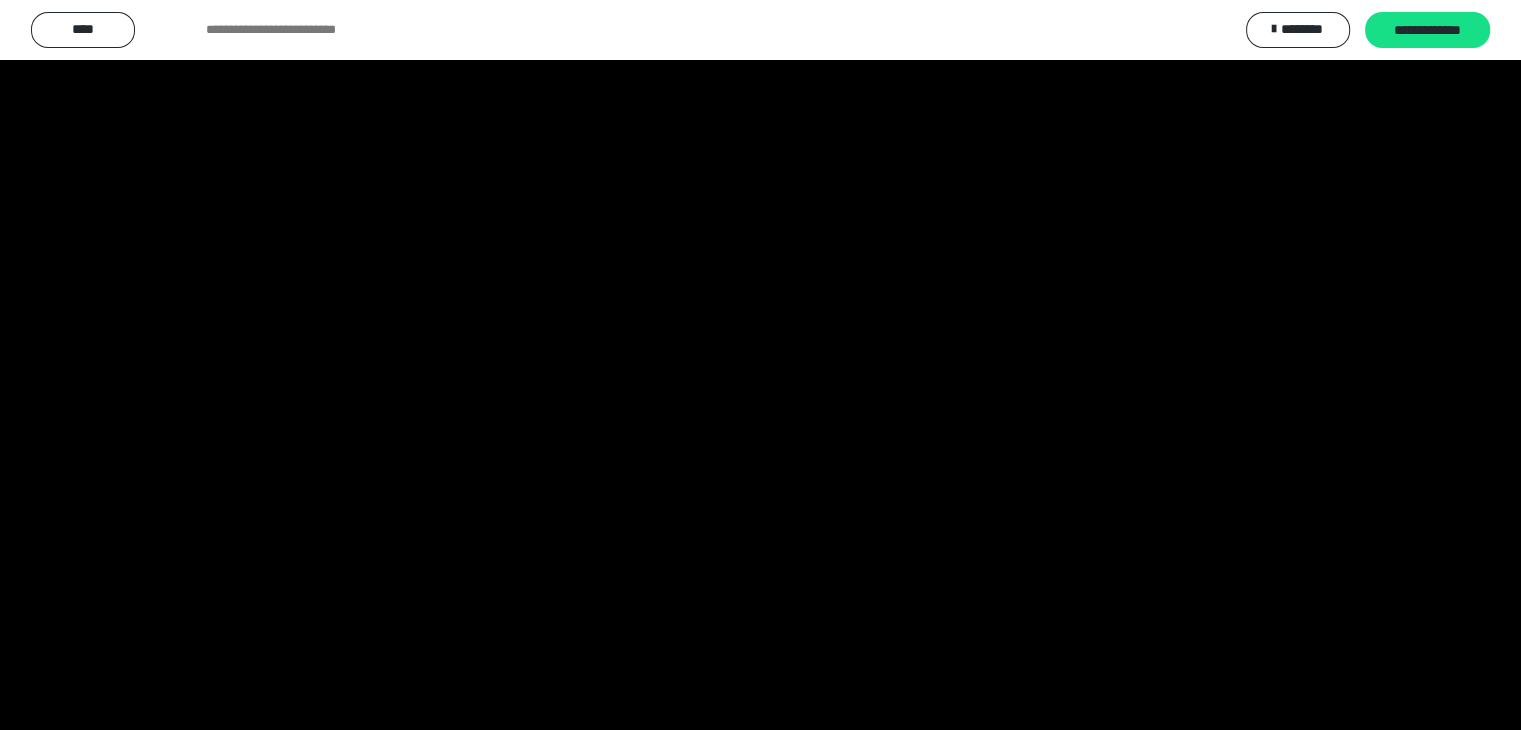 scroll, scrollTop: 3912, scrollLeft: 0, axis: vertical 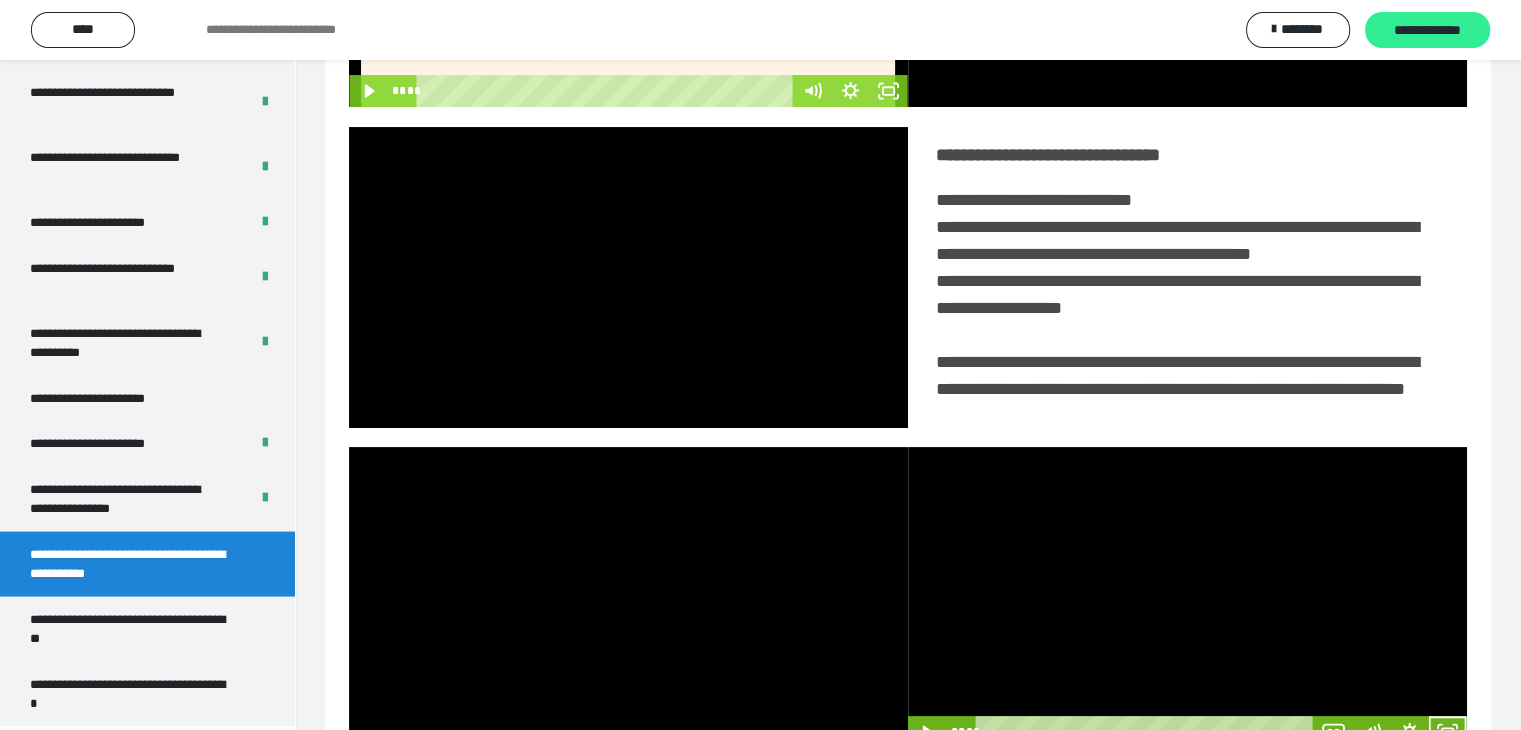 click on "**********" at bounding box center [1427, 31] 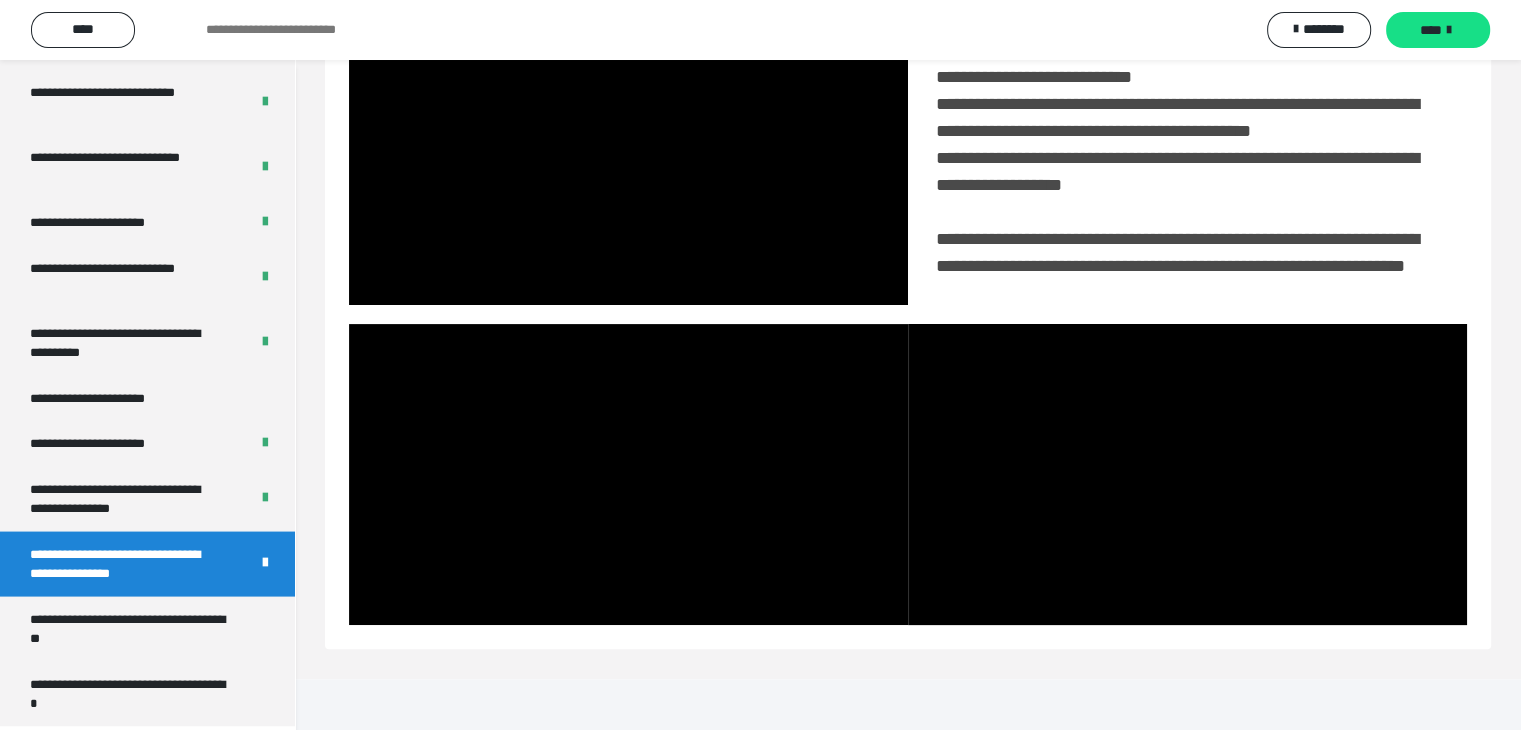 scroll, scrollTop: 460, scrollLeft: 0, axis: vertical 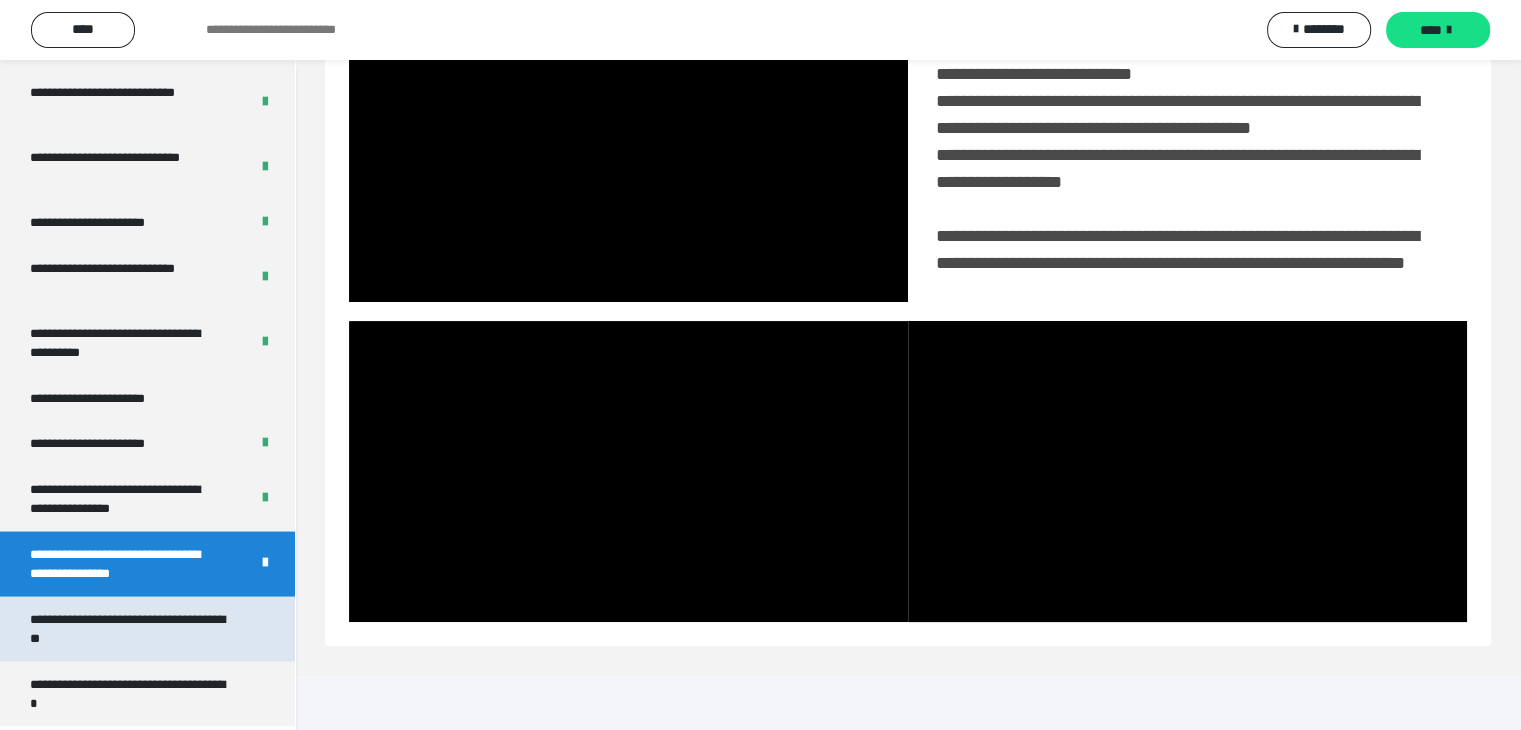 click on "**********" at bounding box center [132, 629] 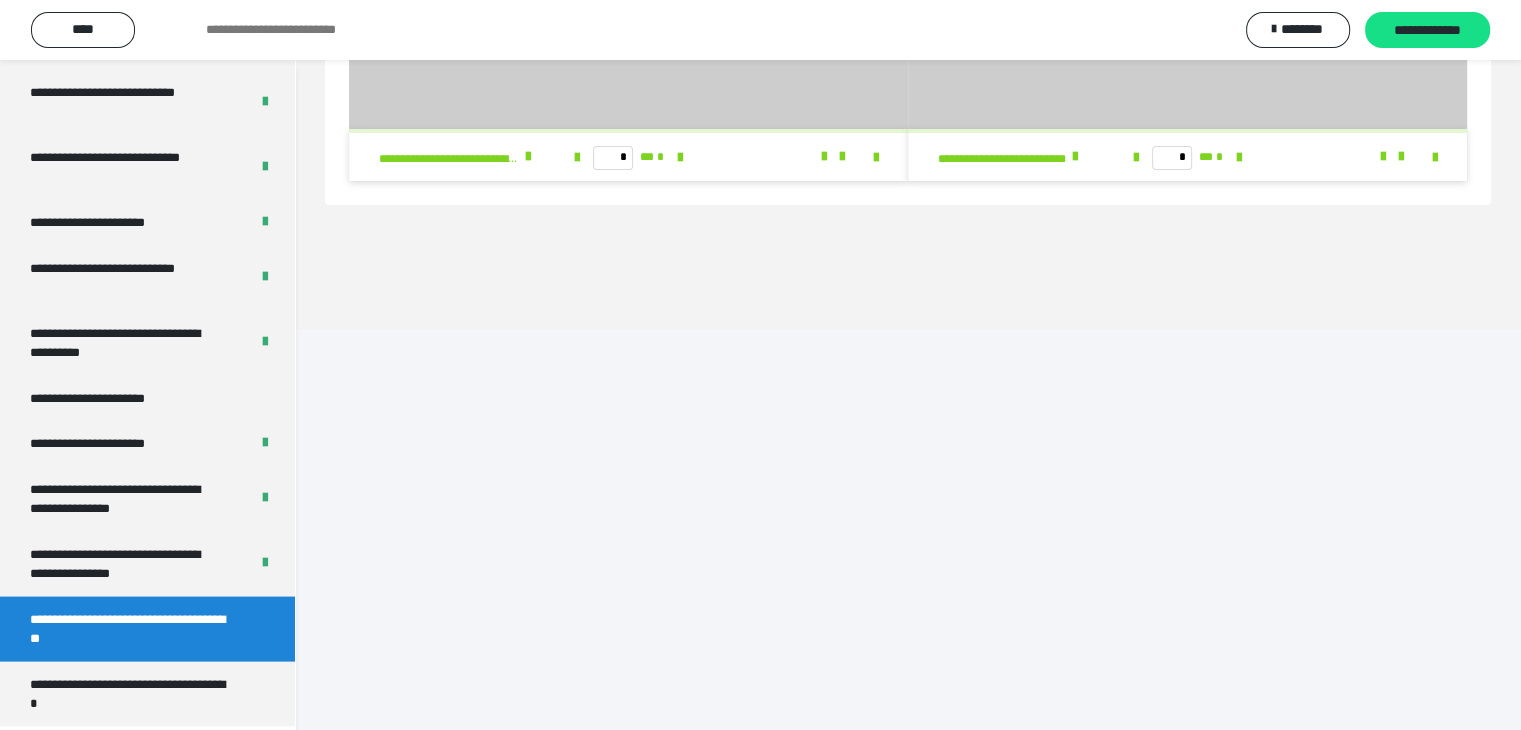 scroll, scrollTop: 60, scrollLeft: 0, axis: vertical 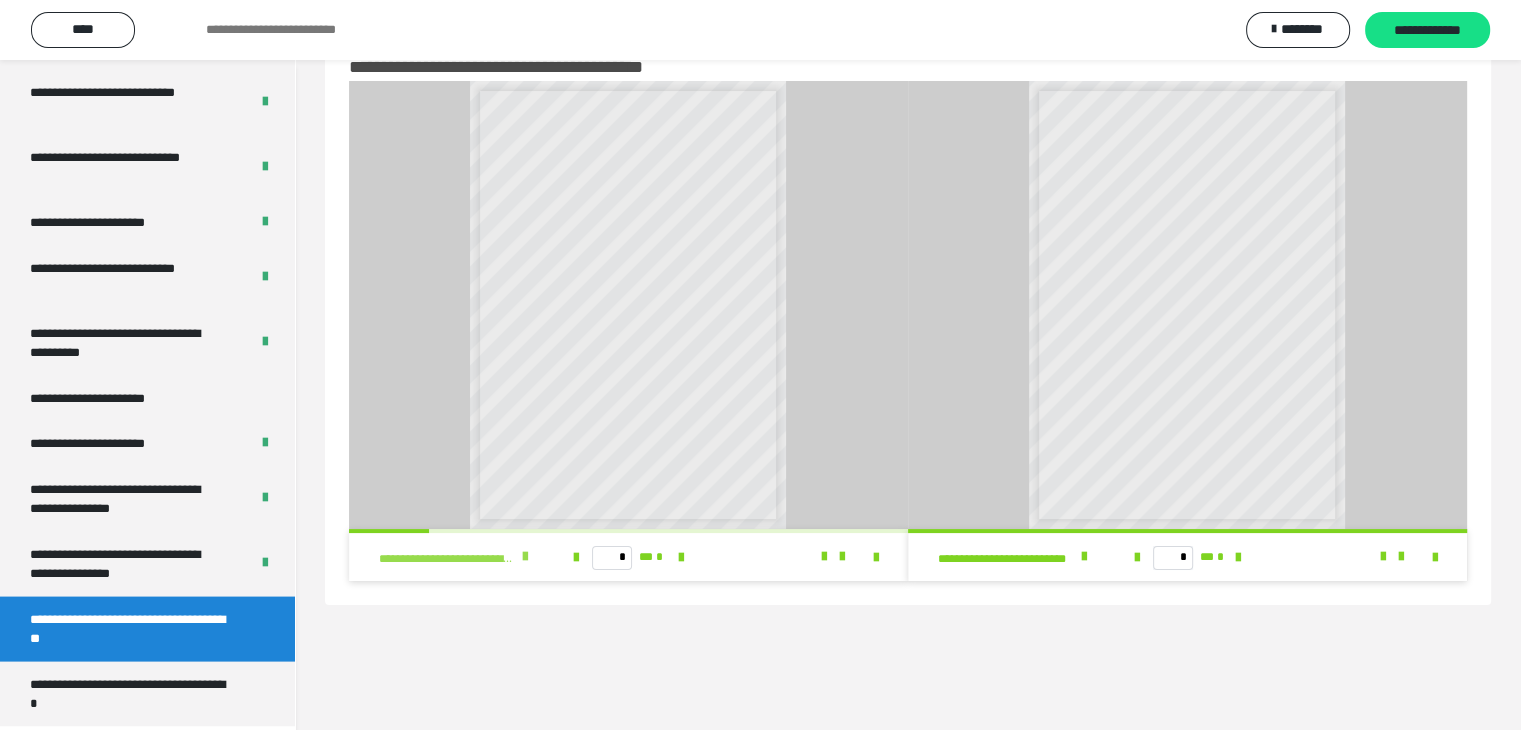 click at bounding box center (525, 557) 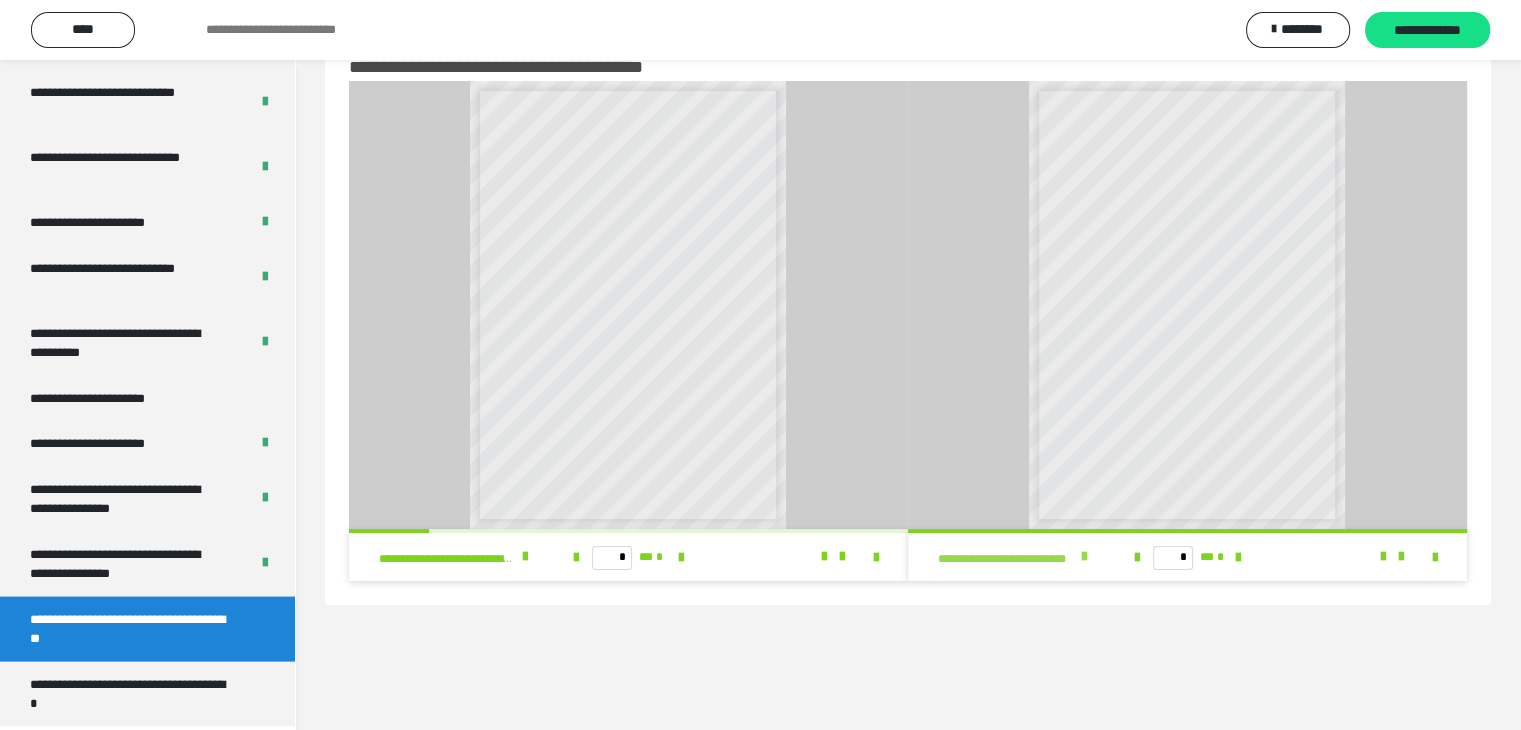 click at bounding box center [1083, 557] 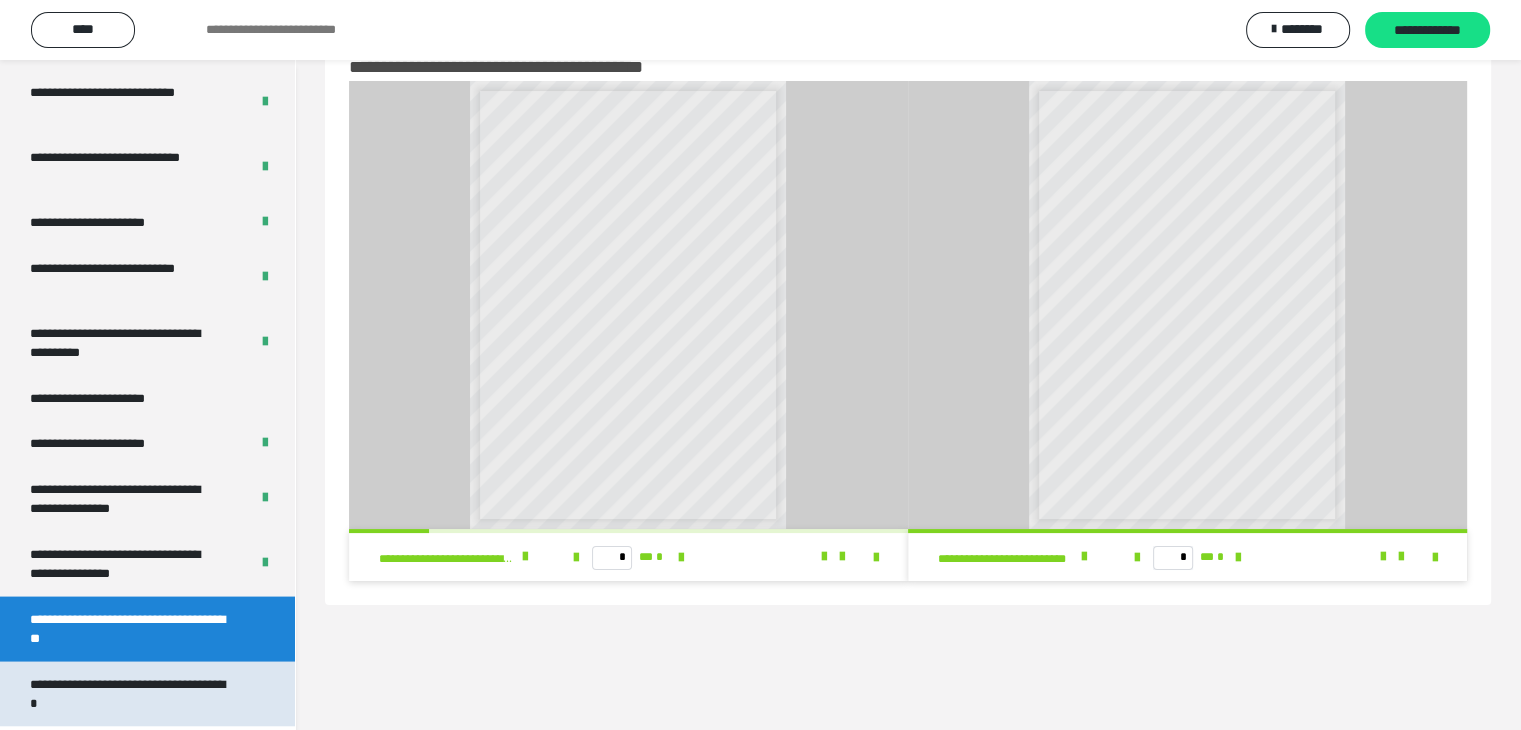 click on "**********" at bounding box center [132, 694] 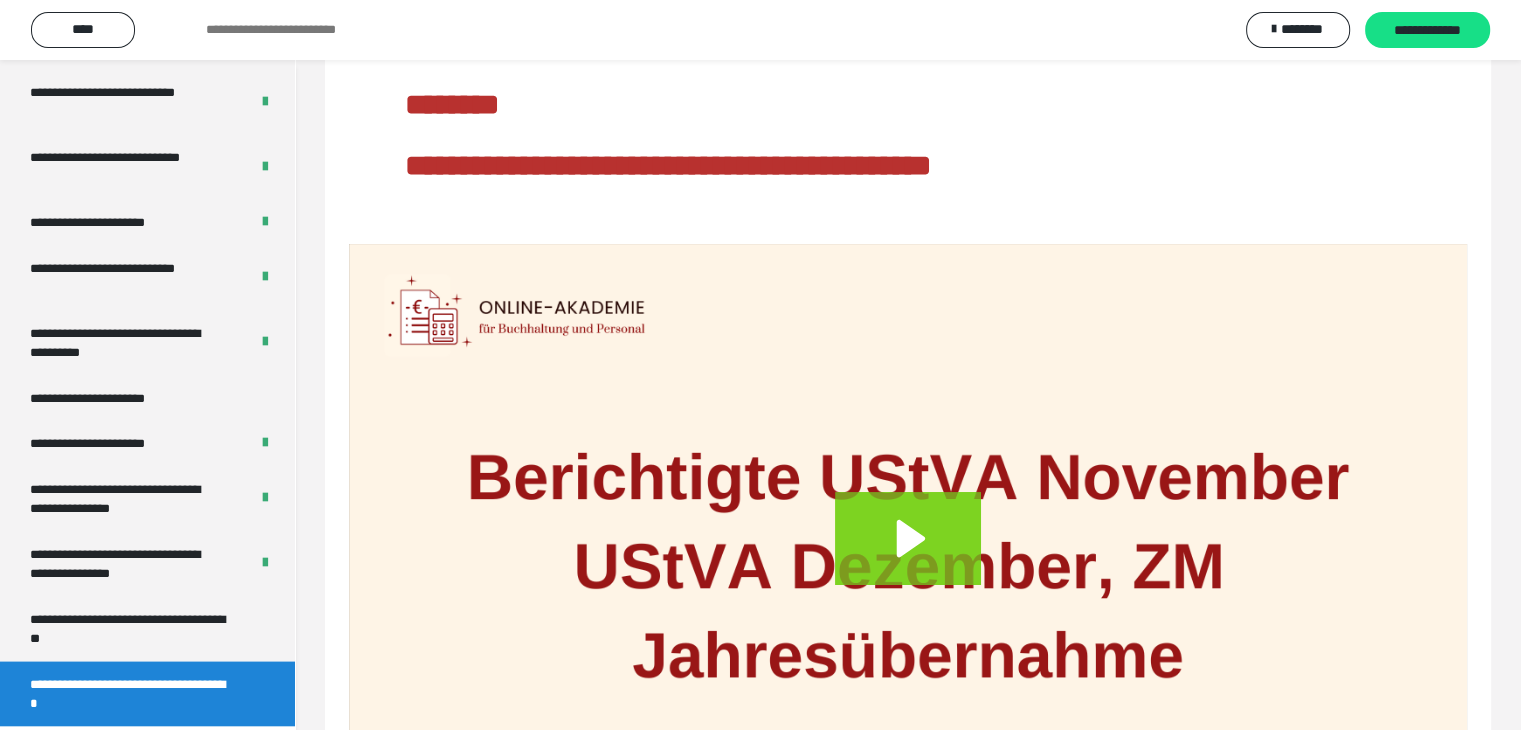 scroll, scrollTop: 12, scrollLeft: 0, axis: vertical 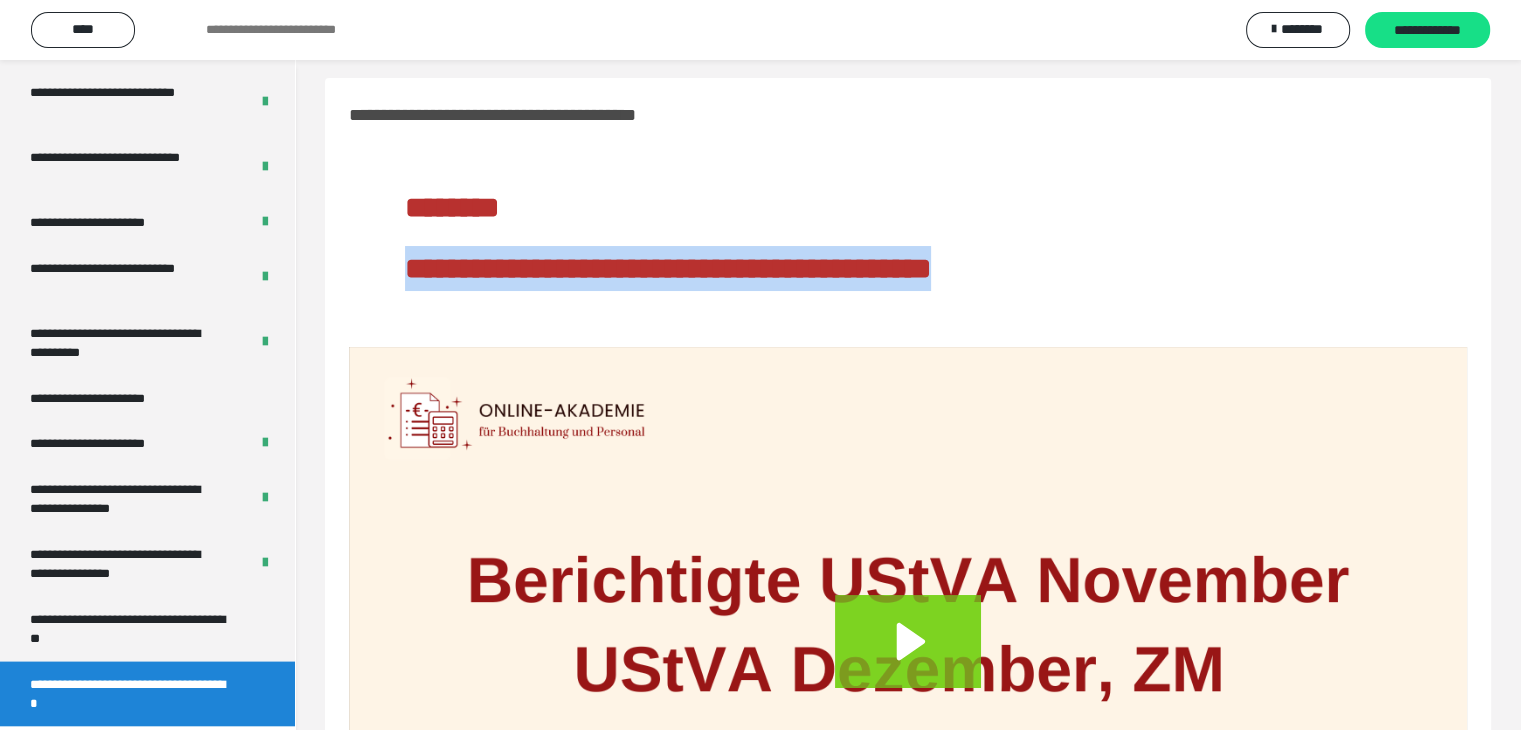 drag, startPoint x: 402, startPoint y: 261, endPoint x: 1143, endPoint y: 267, distance: 741.0243 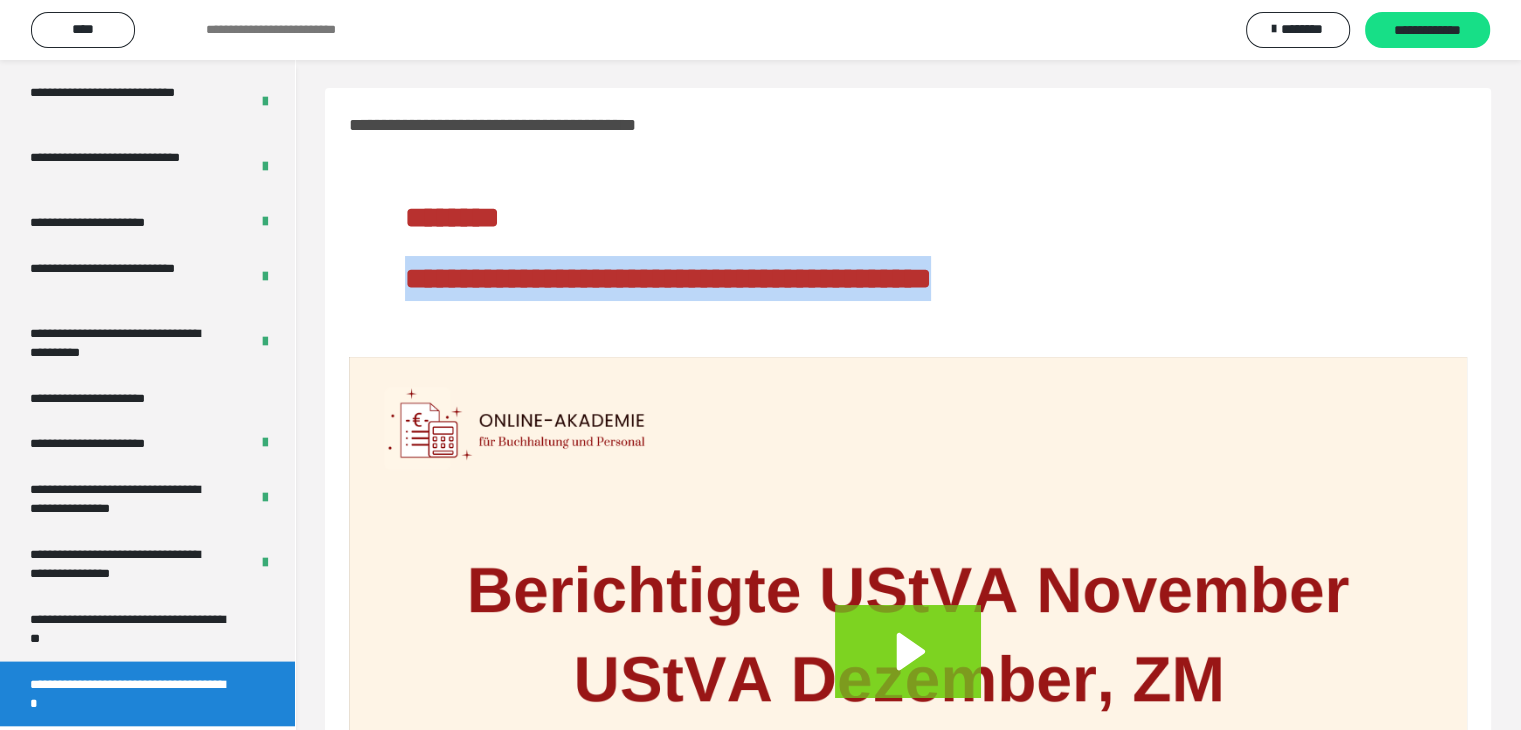 scroll, scrollTop: 0, scrollLeft: 0, axis: both 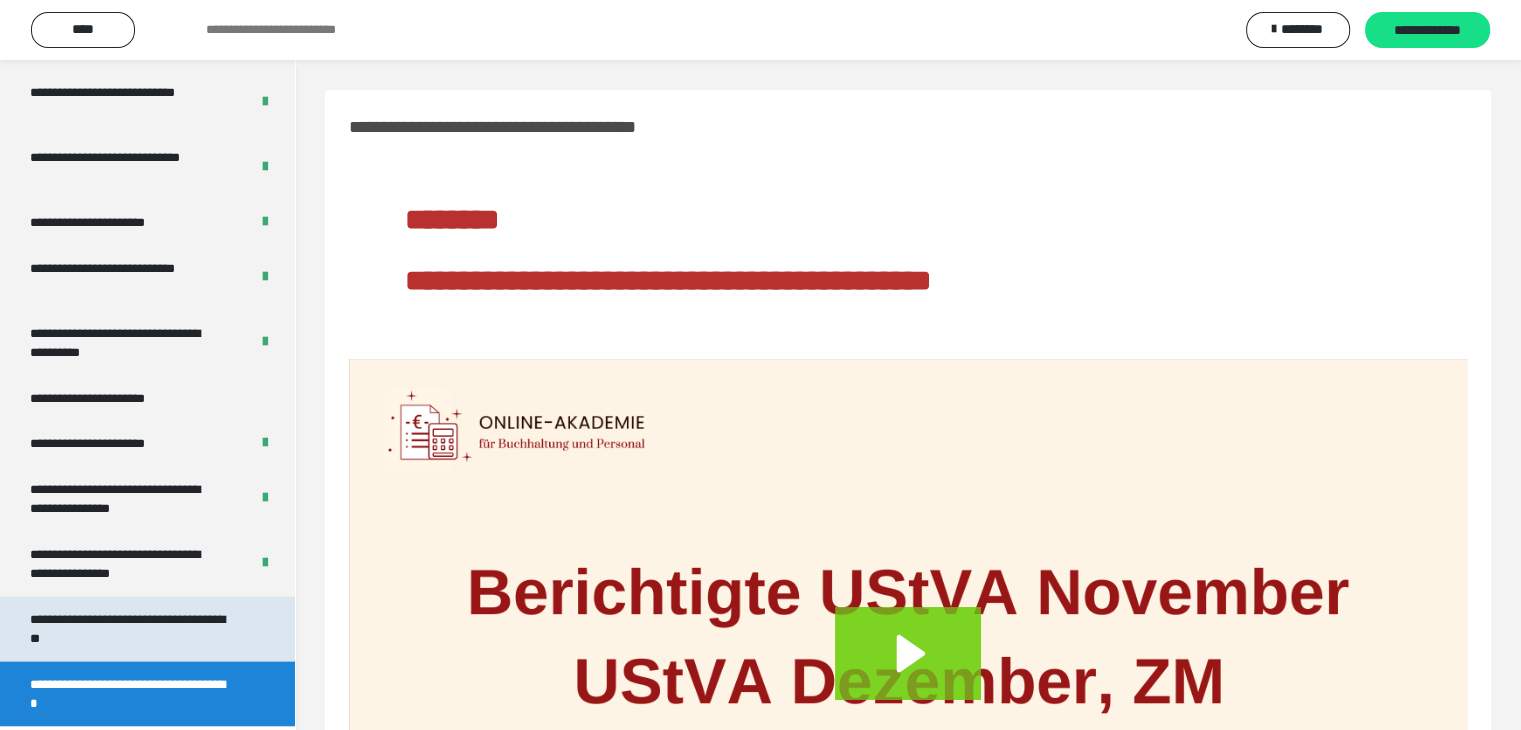 click on "**********" at bounding box center [132, 629] 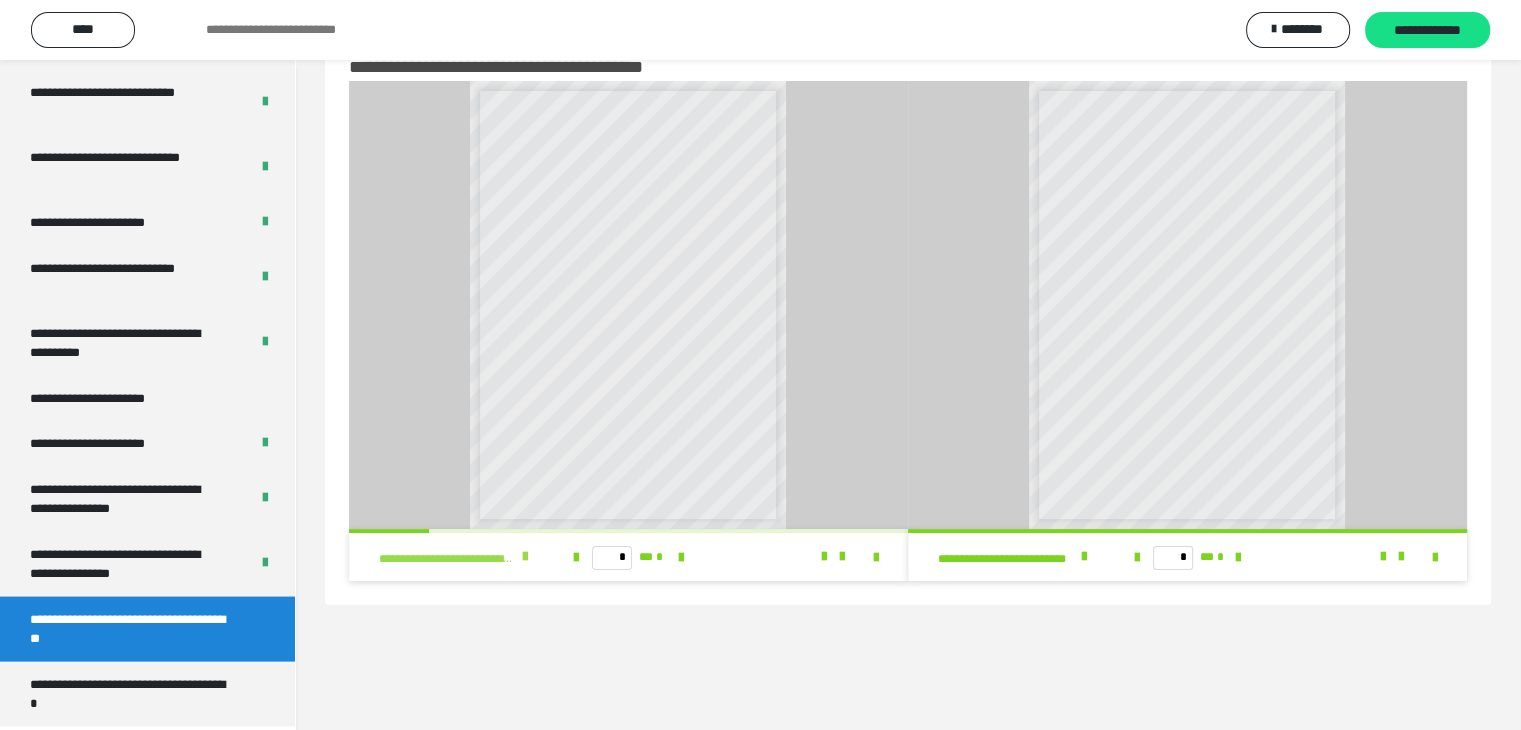 scroll, scrollTop: 0, scrollLeft: 0, axis: both 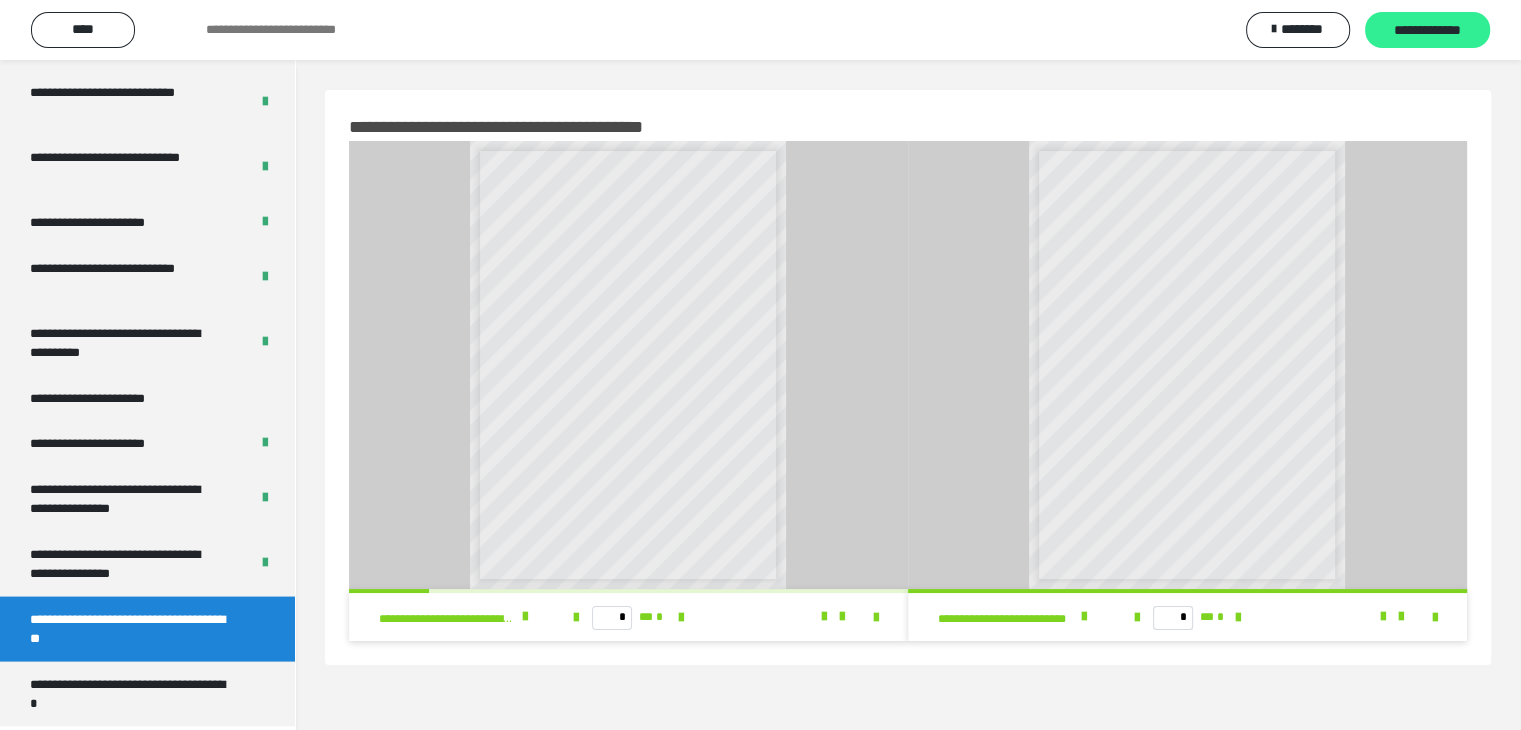 click on "**********" at bounding box center [1427, 31] 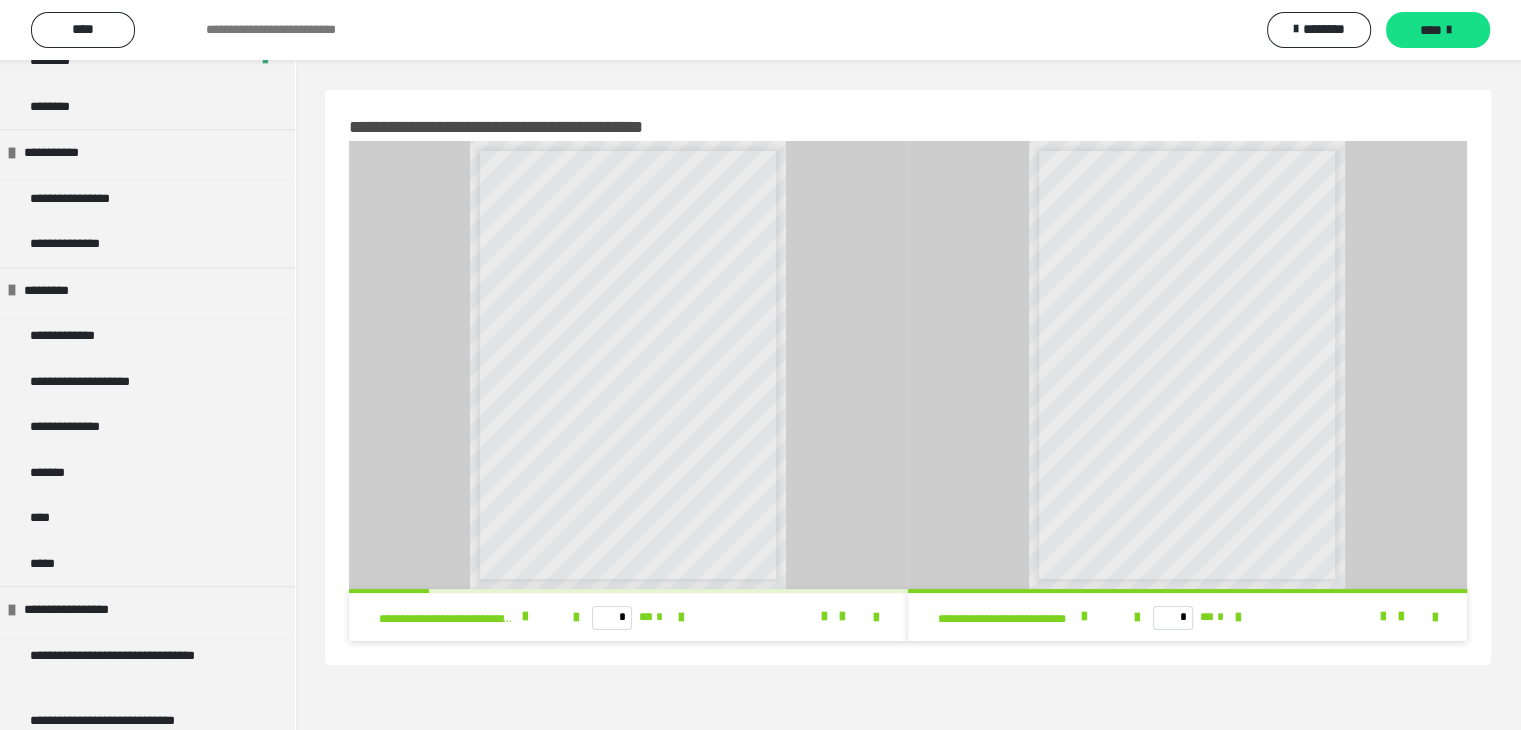 scroll, scrollTop: 1212, scrollLeft: 0, axis: vertical 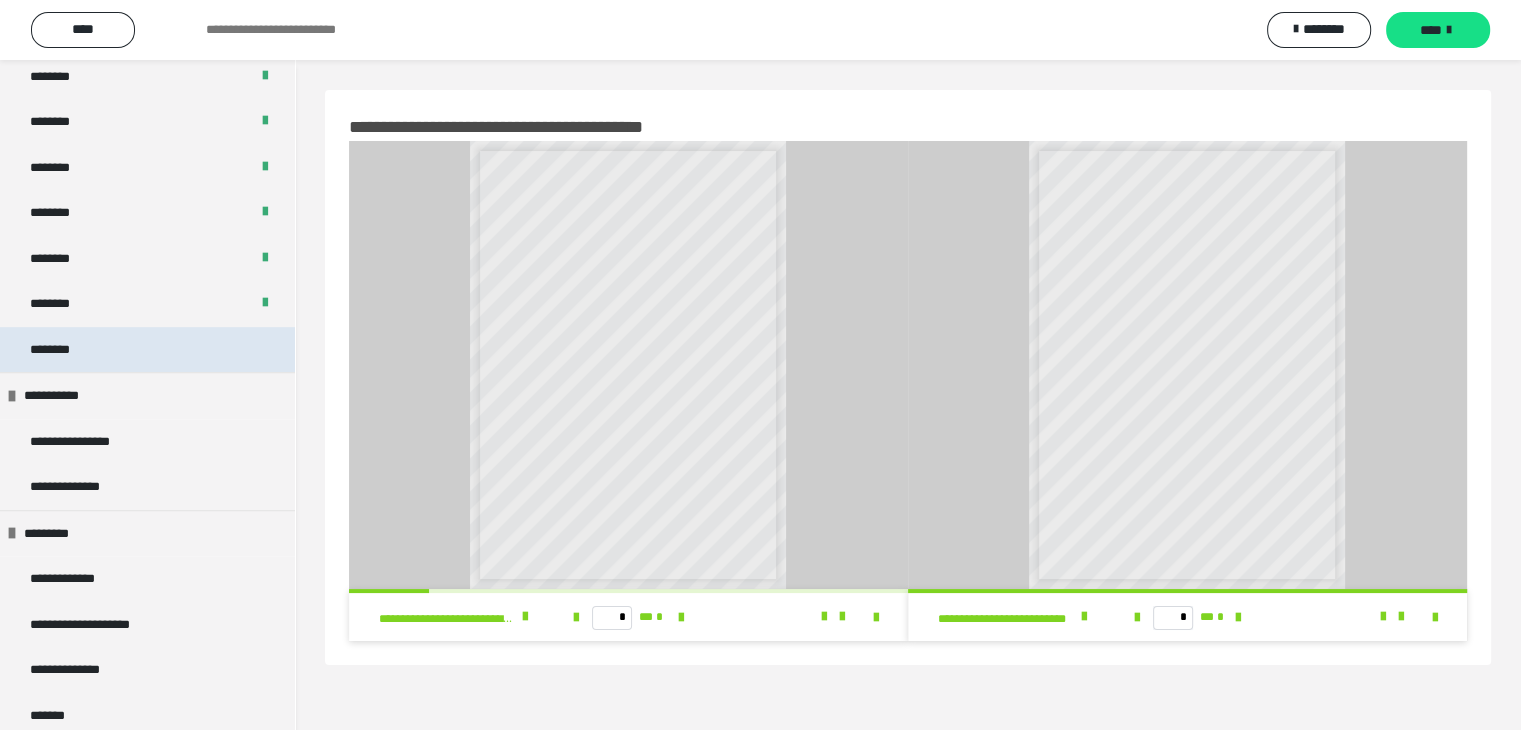 click on "********" at bounding box center [147, 350] 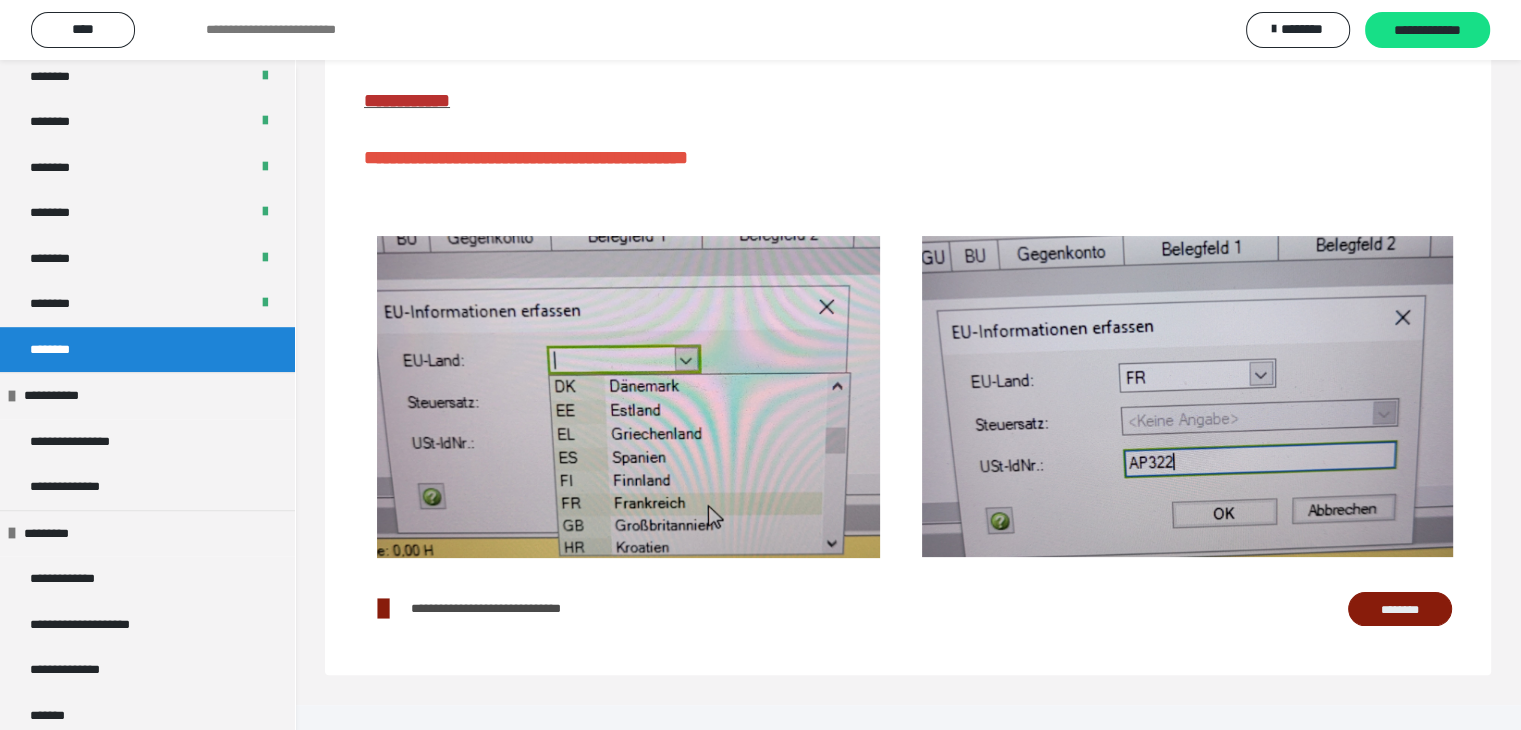 scroll, scrollTop: 311, scrollLeft: 0, axis: vertical 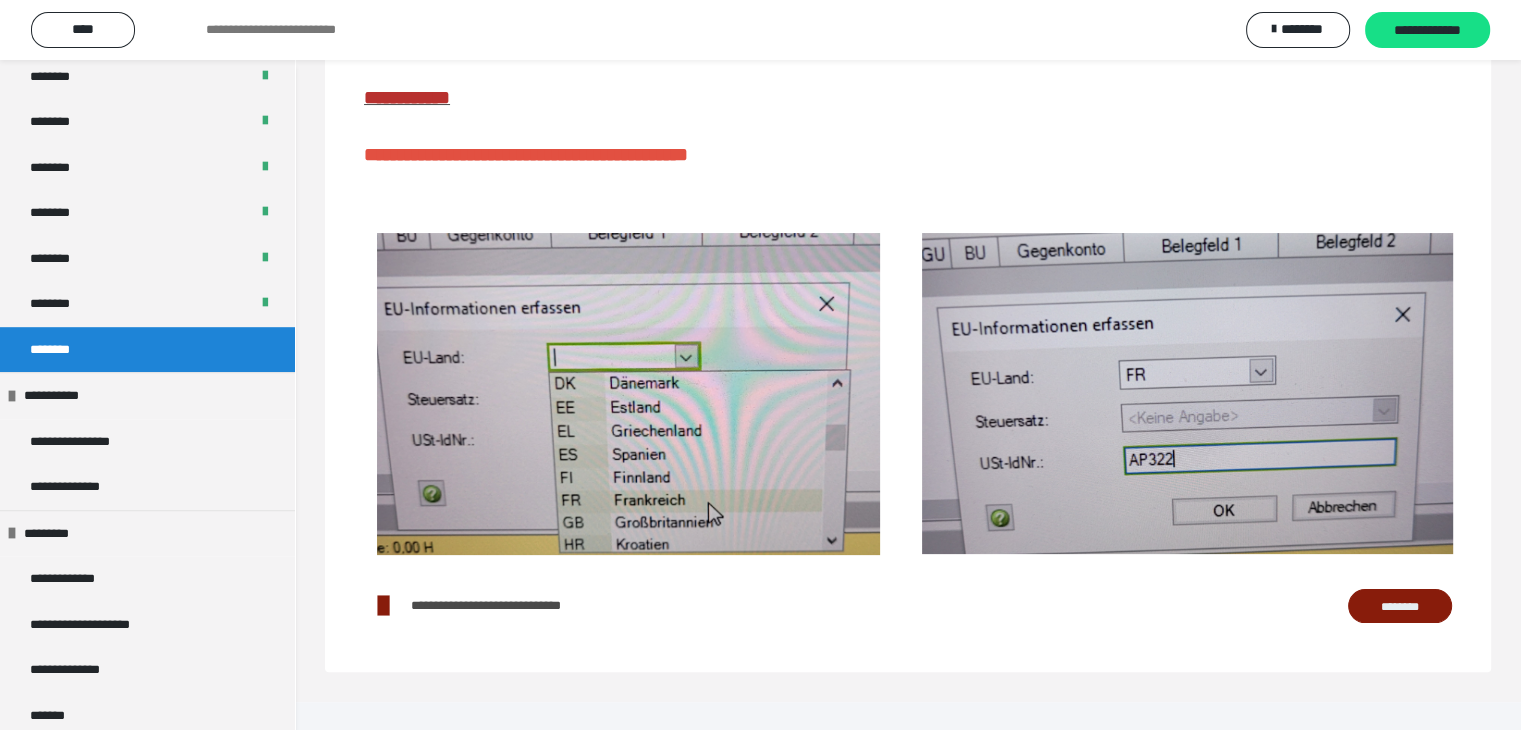 click on "********" at bounding box center (1400, 606) 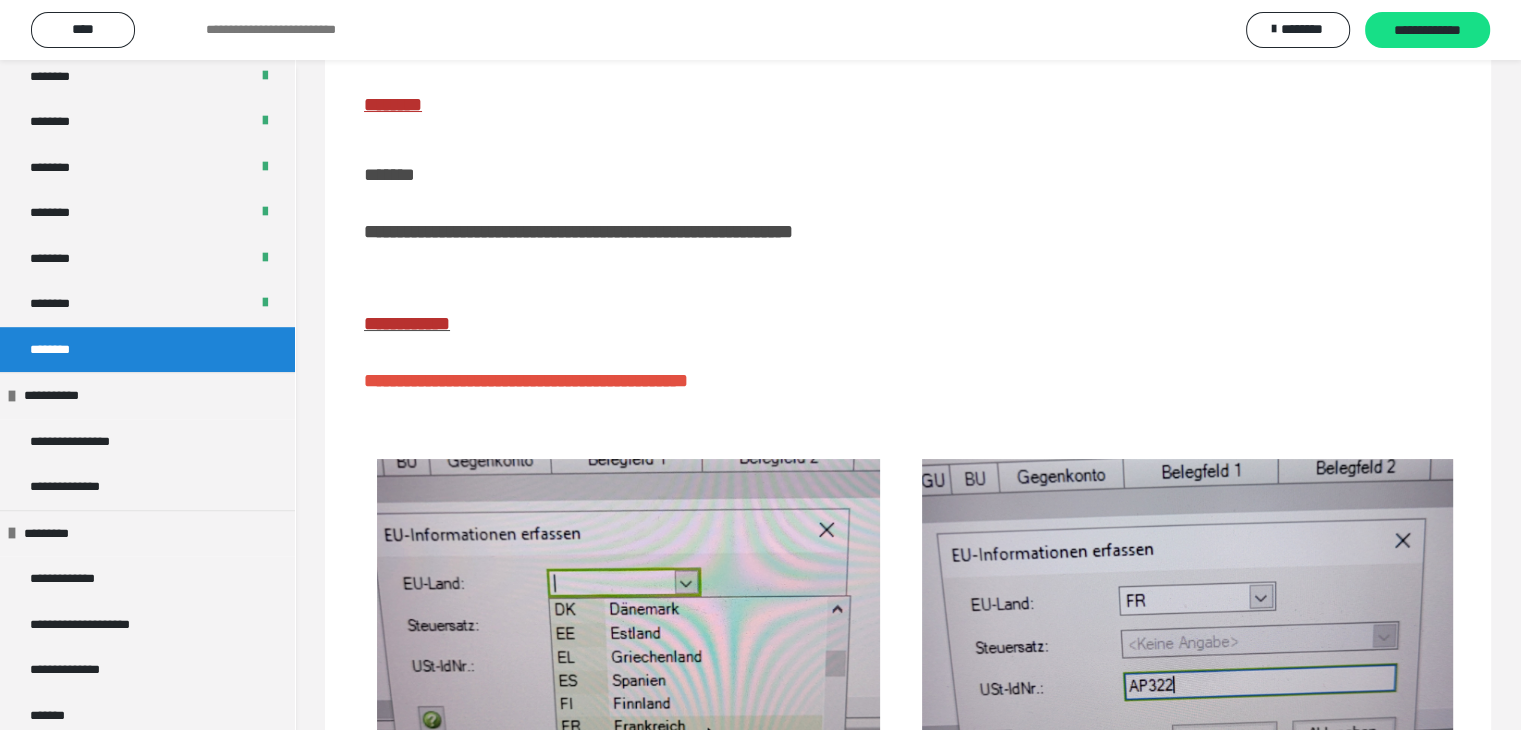 scroll, scrollTop: 0, scrollLeft: 0, axis: both 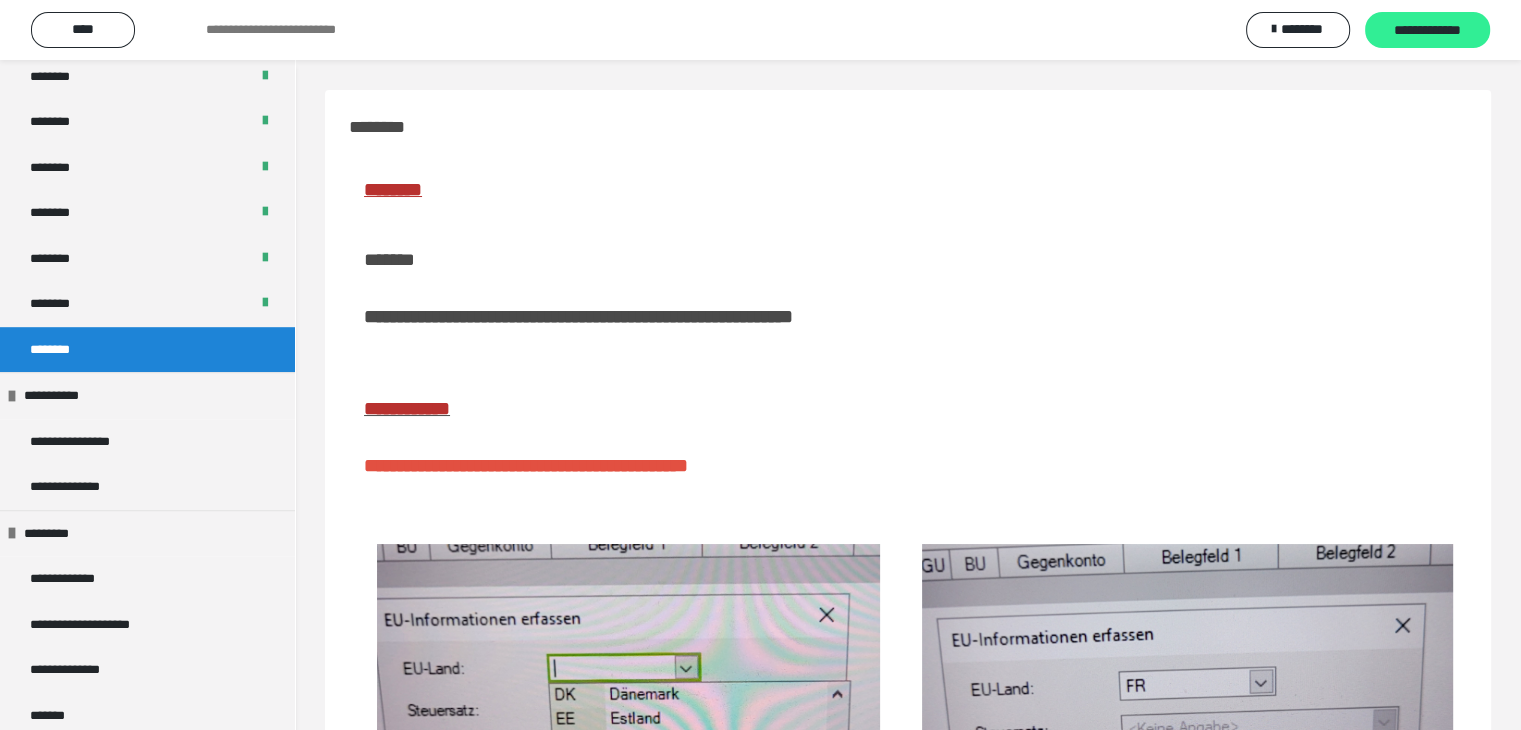 click on "**********" at bounding box center [1427, 30] 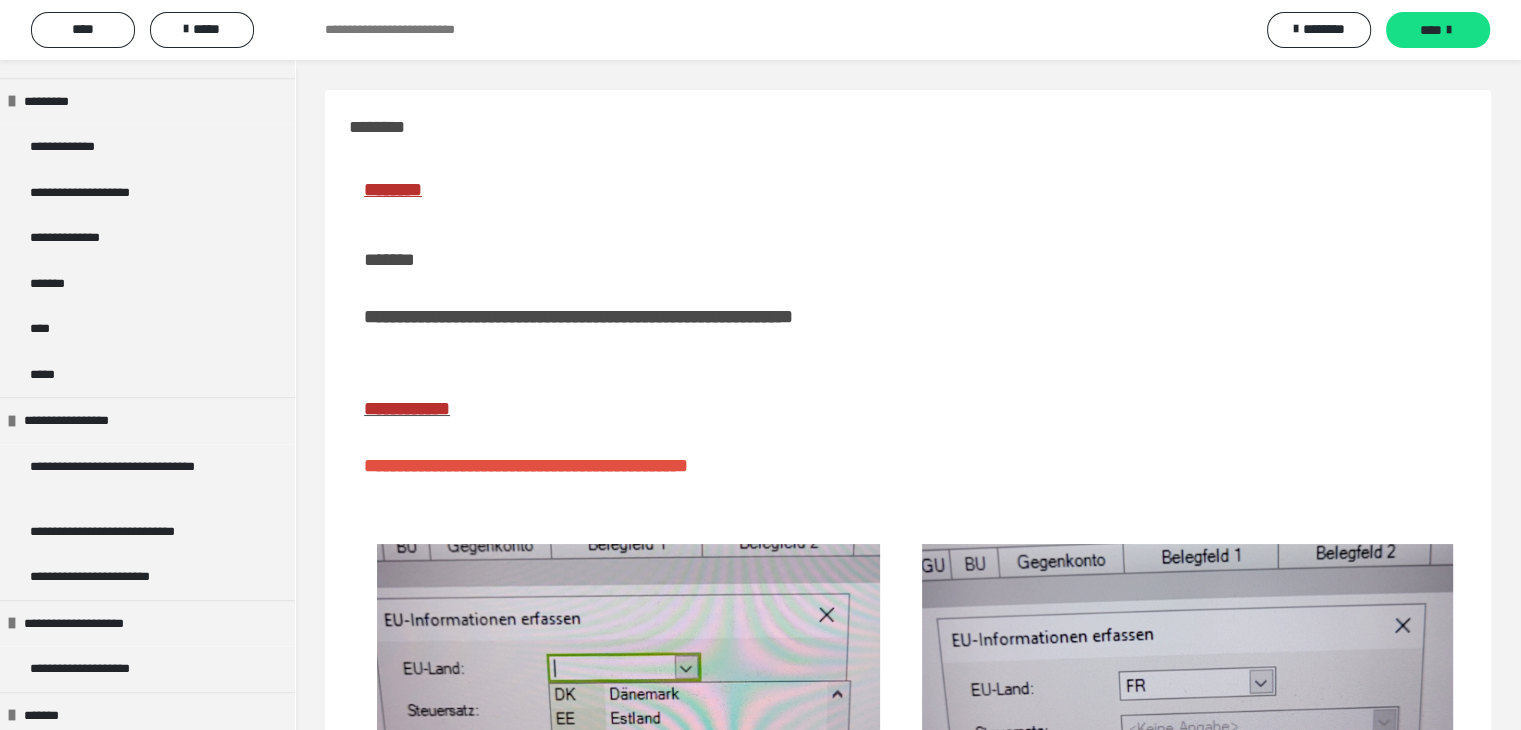 scroll, scrollTop: 1784, scrollLeft: 0, axis: vertical 